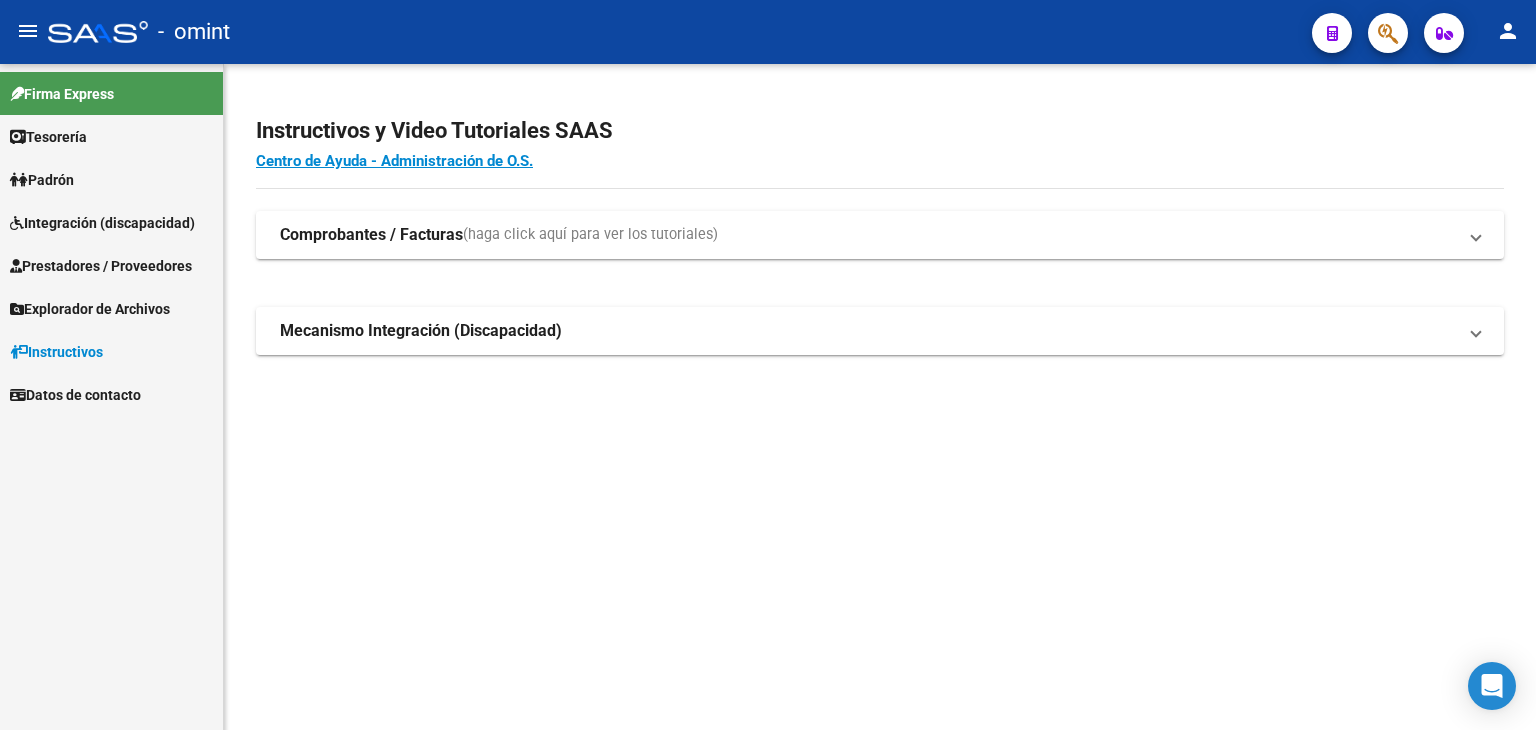 scroll, scrollTop: 0, scrollLeft: 0, axis: both 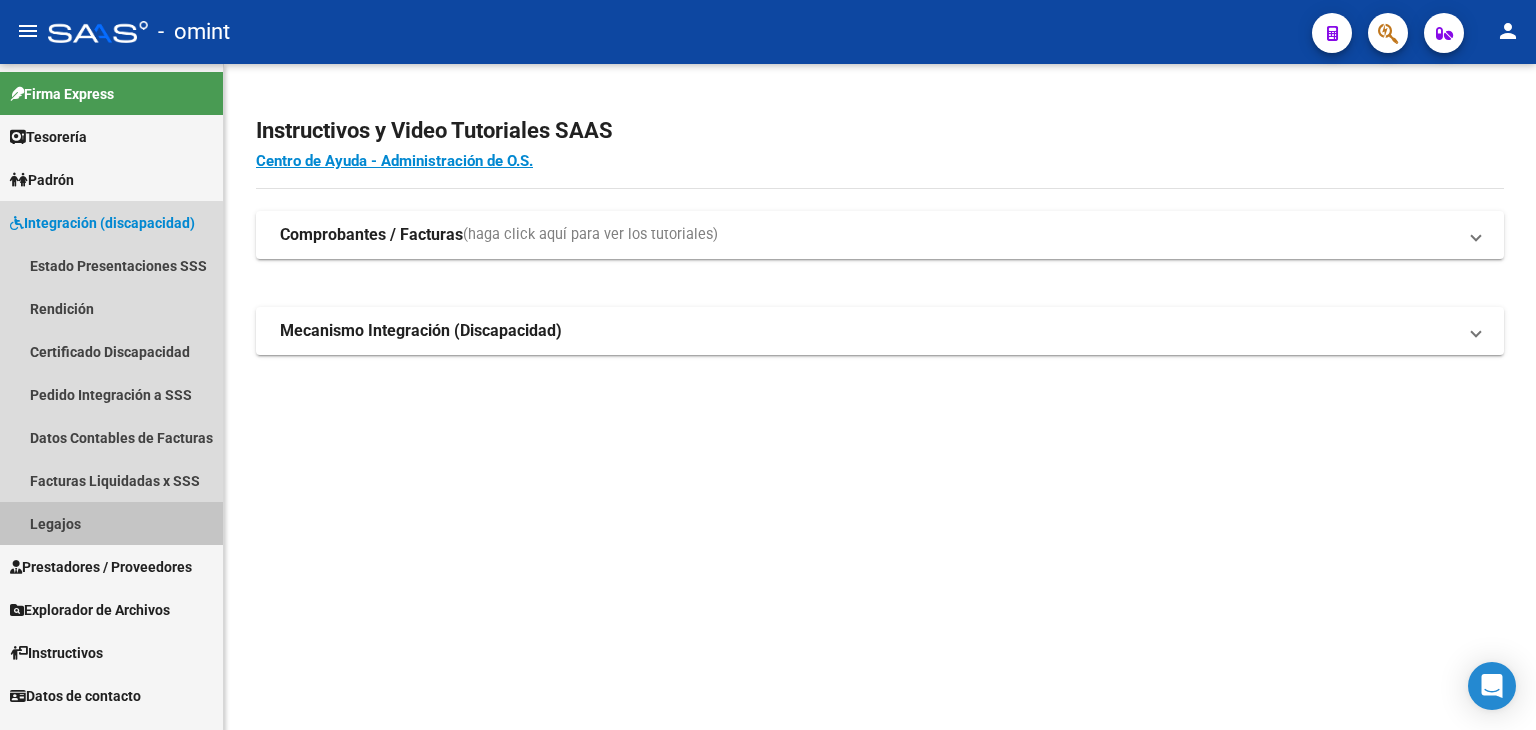 click on "Legajos" at bounding box center (111, 523) 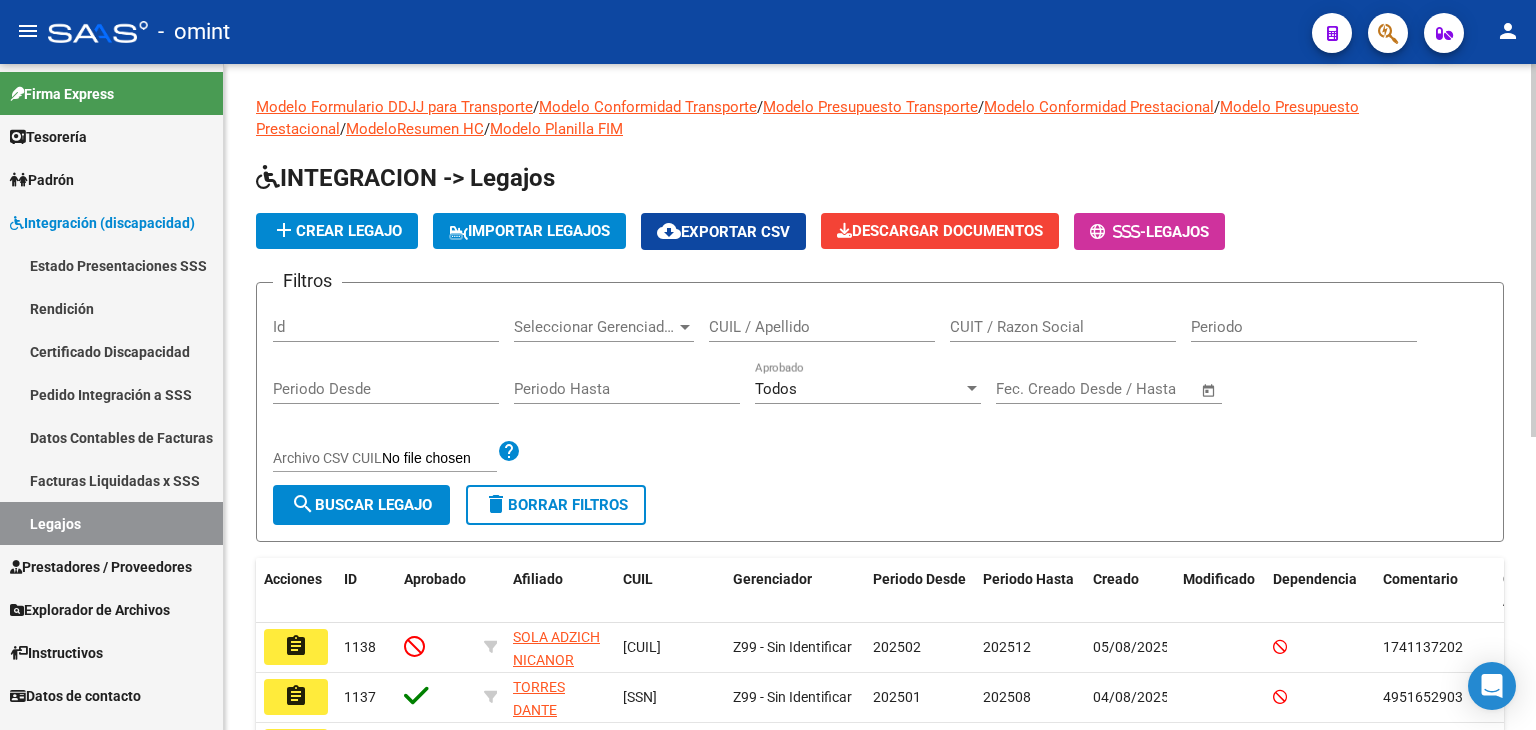 click on "CUIL / Apellido" at bounding box center (822, 327) 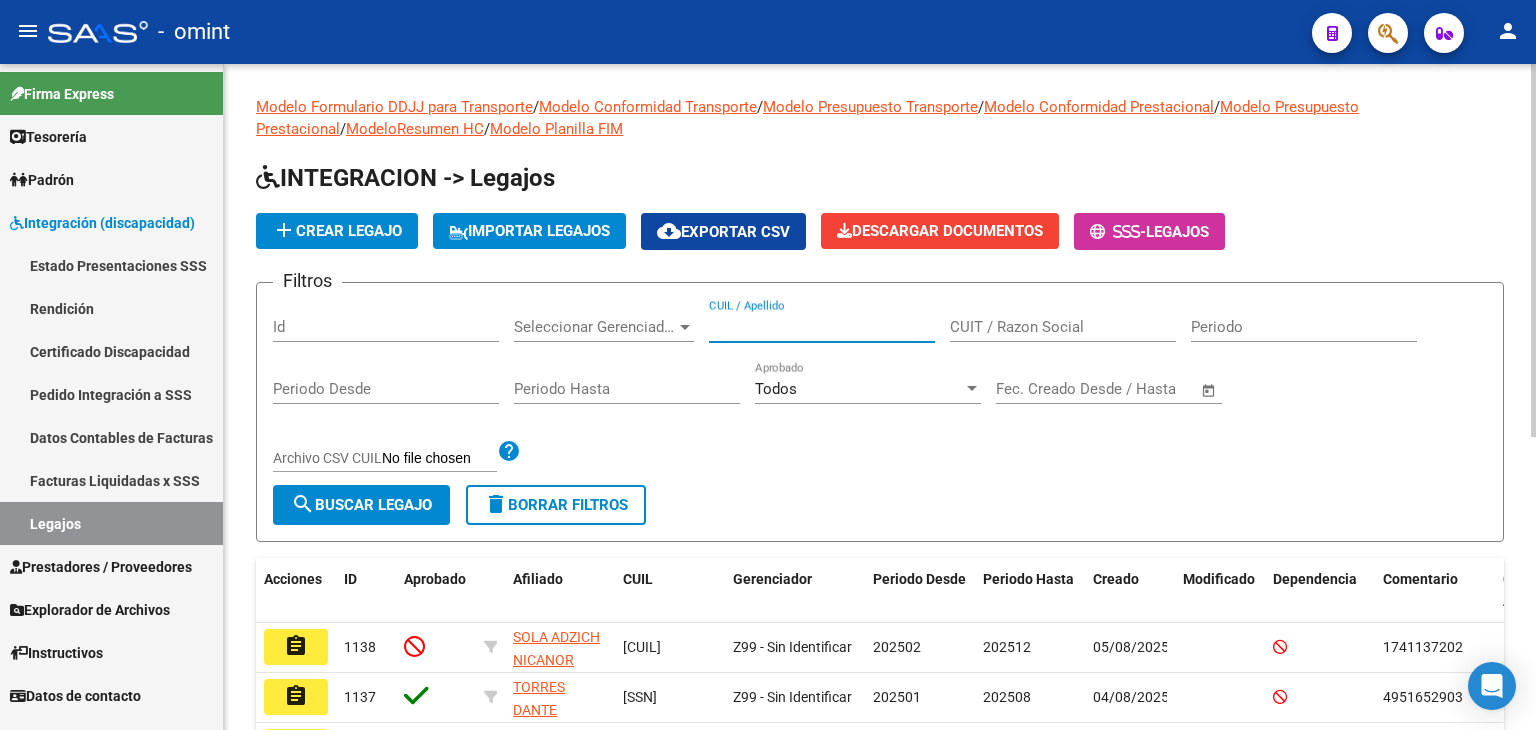 paste on "20589495943" 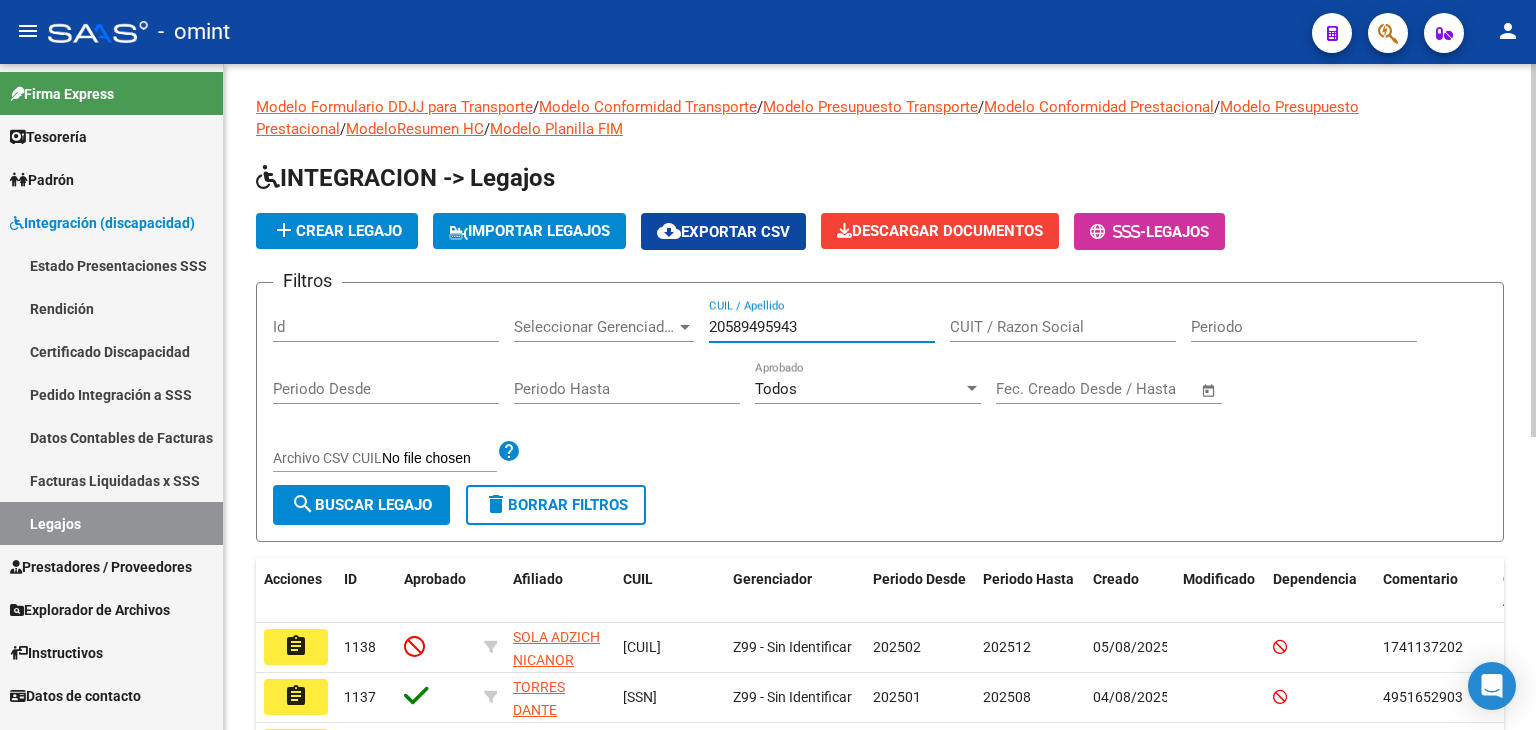 type on "20589495943" 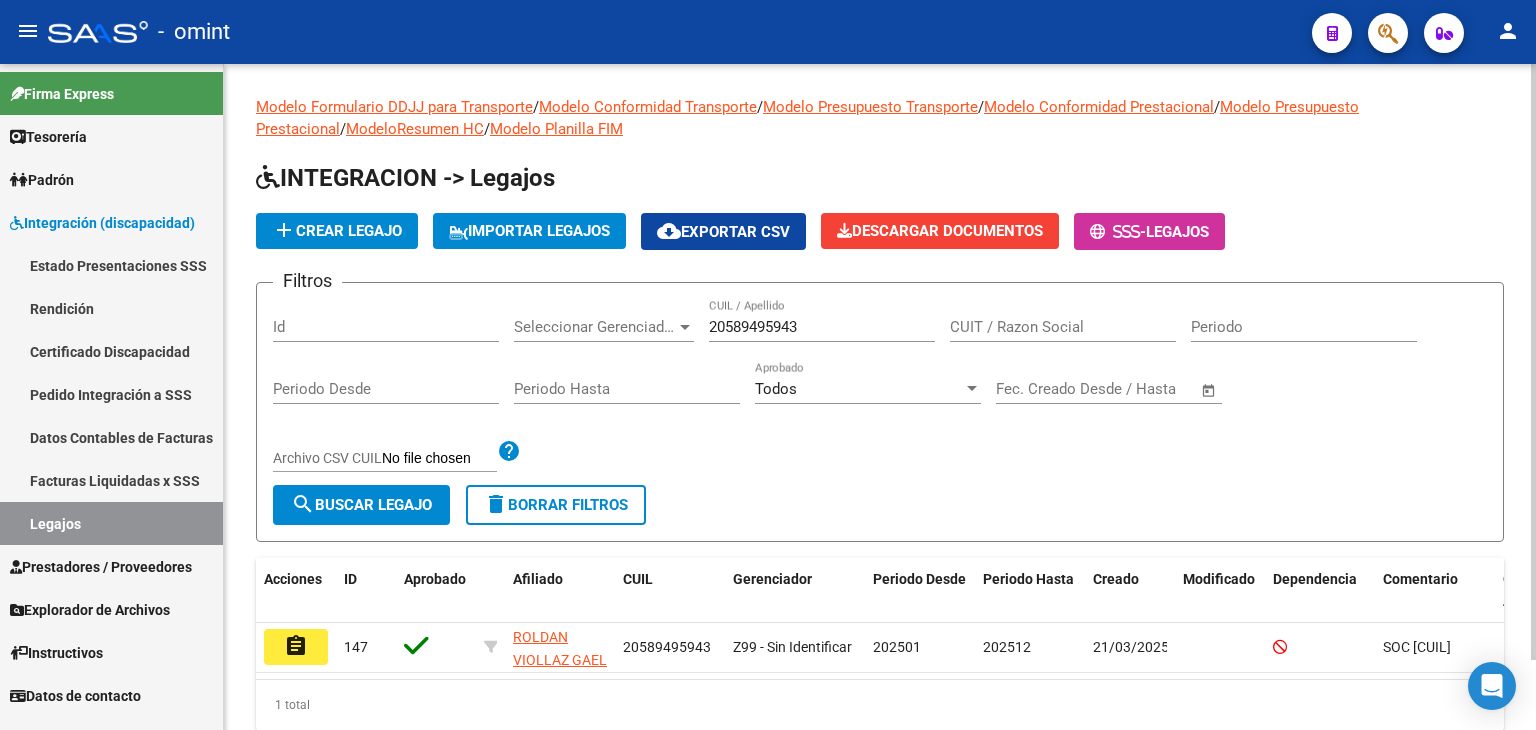 click on "Filtros Id Seleccionar Gerenciador Seleccionar Gerenciador [CUIL] CUIL / Apellido CUIT / Razon Social Periodo Periodo Desde Periodo Hasta Todos Aprobado Start date – End date Fec. Creado Desde / Hasta Archivo CSV CUIL help search Buscar Legajo delete Borrar Filtros" 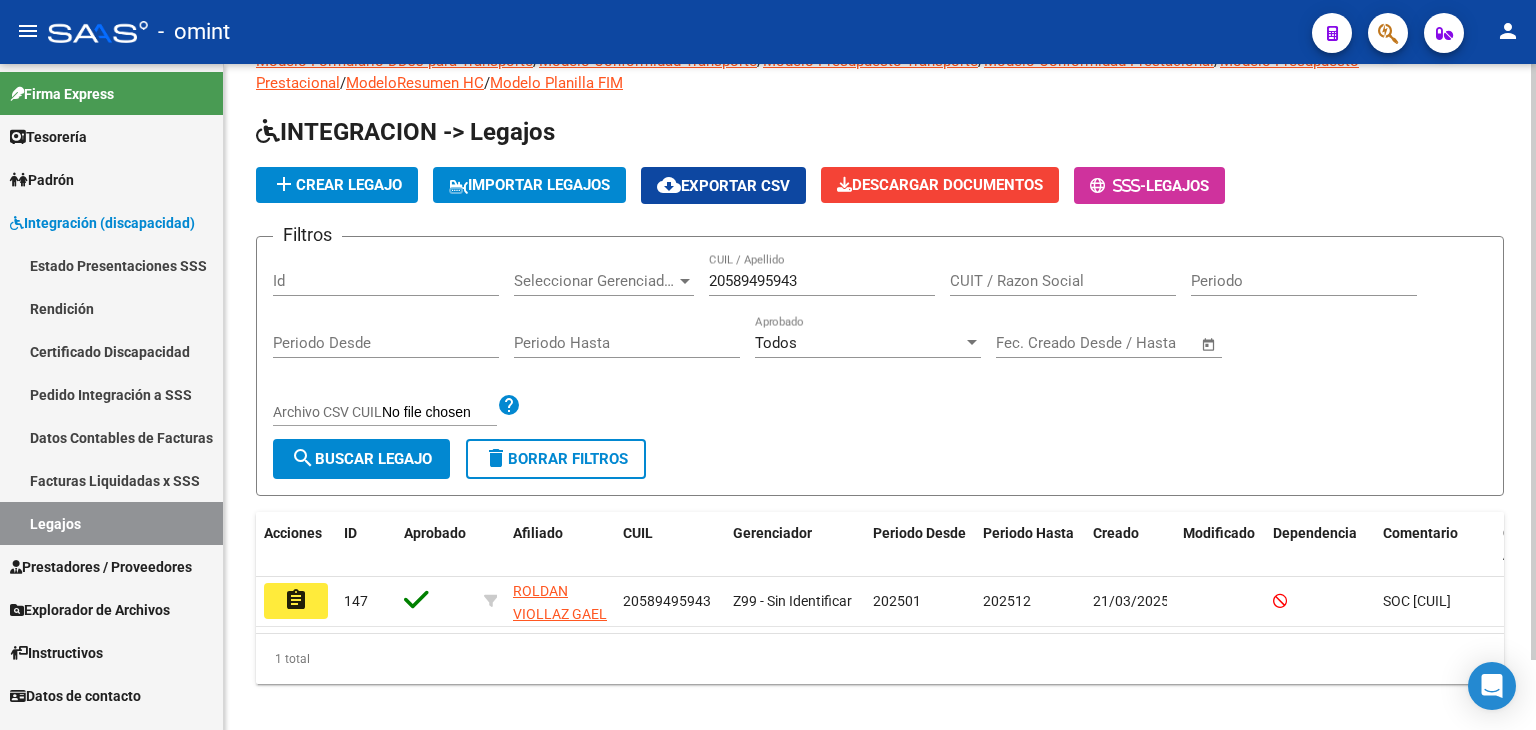scroll, scrollTop: 78, scrollLeft: 0, axis: vertical 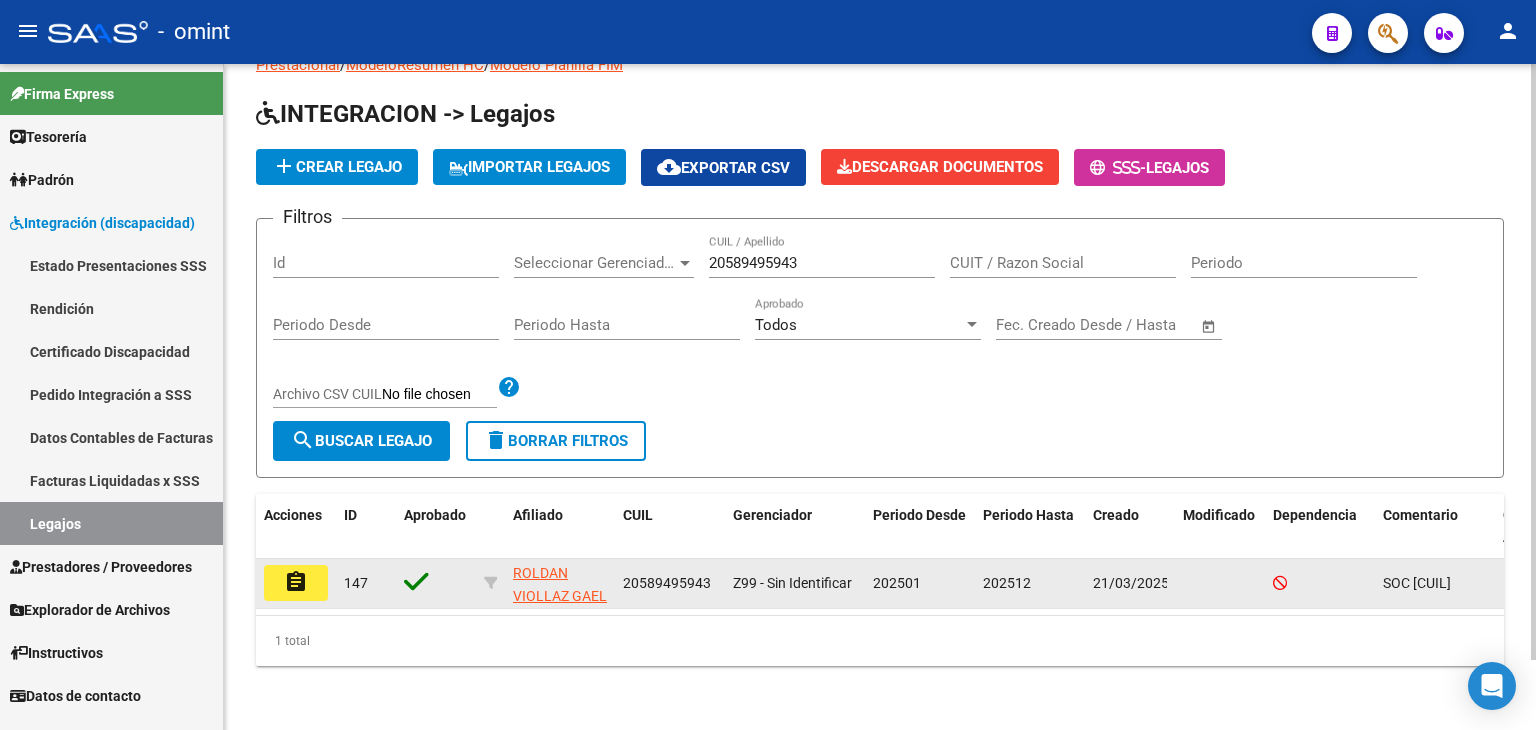click on "assignment" 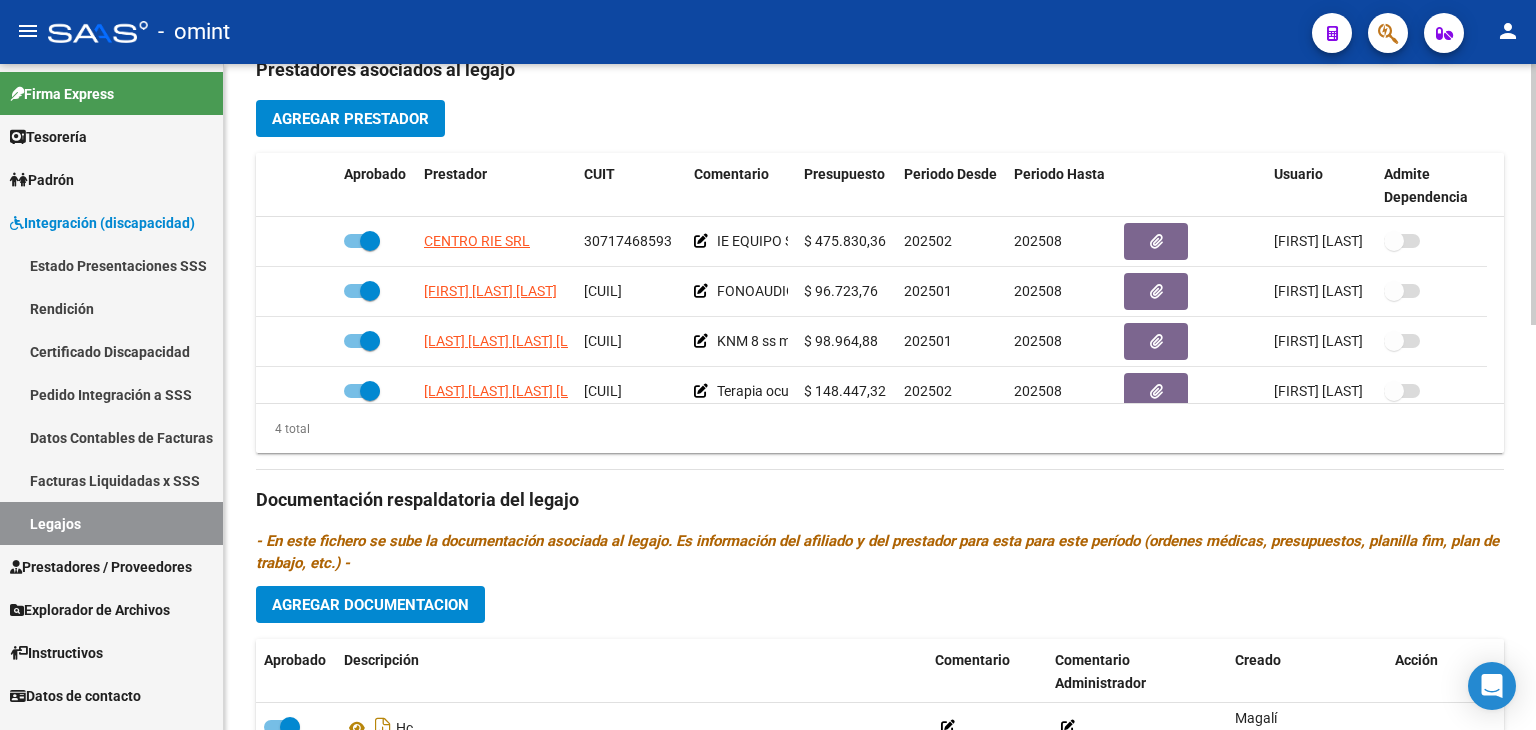 scroll, scrollTop: 800, scrollLeft: 0, axis: vertical 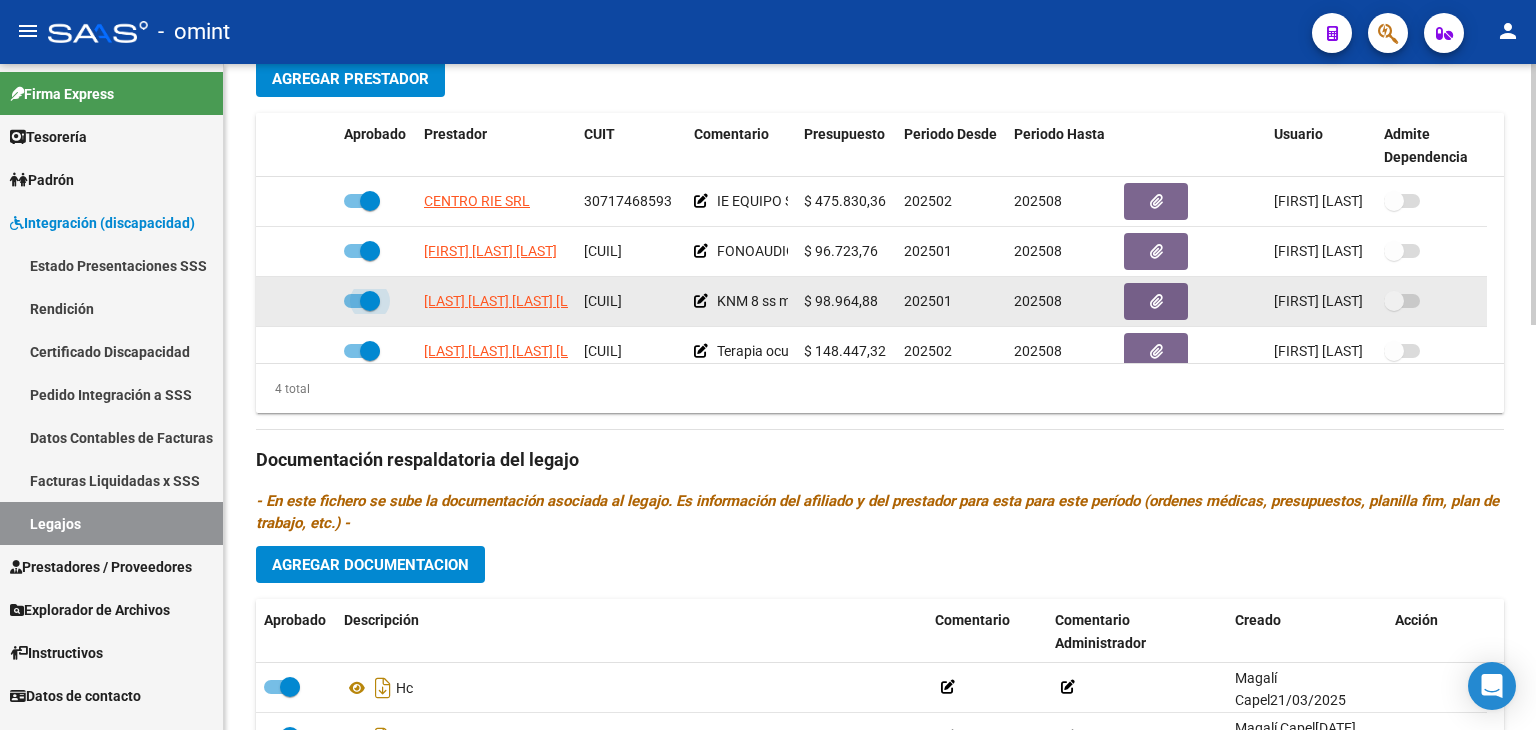 click at bounding box center [370, 301] 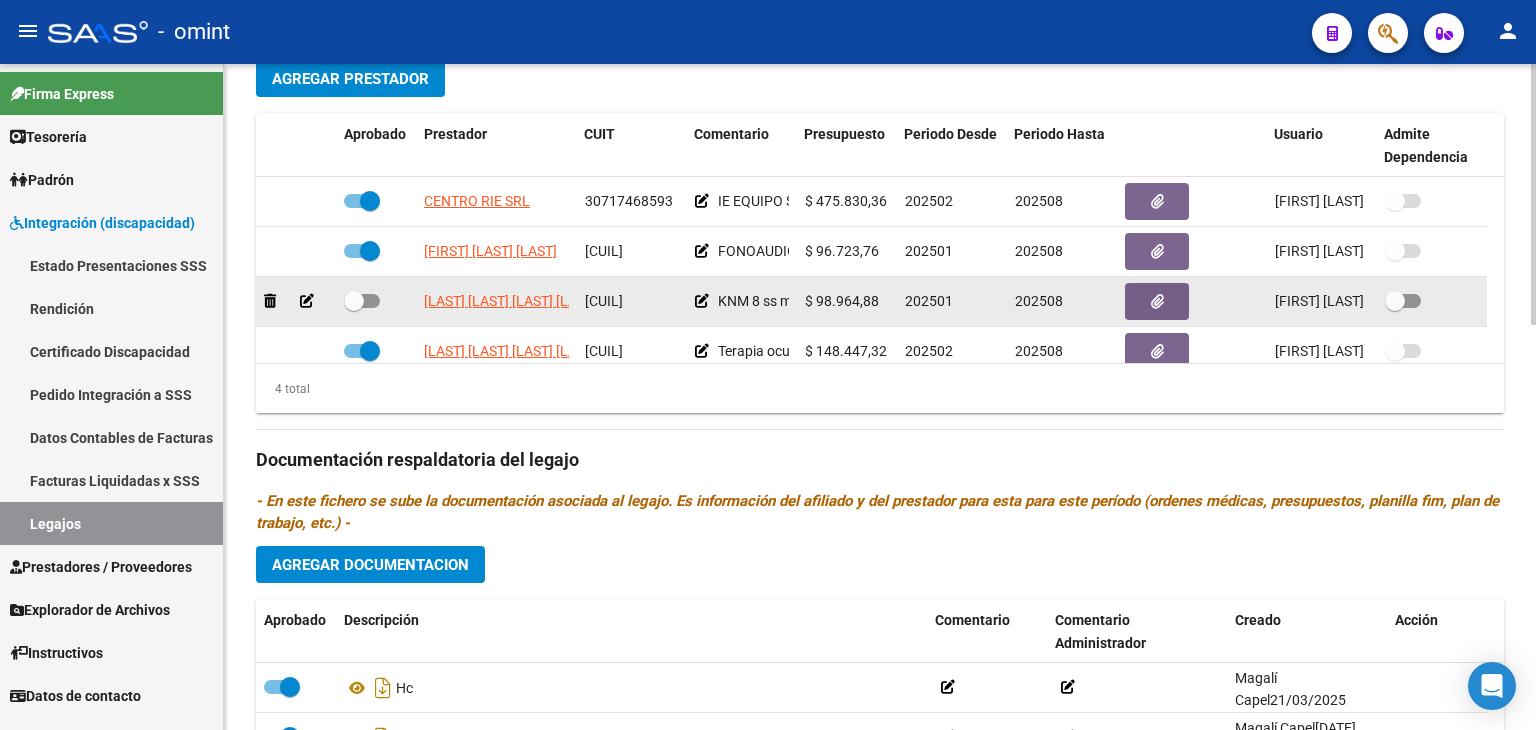 click 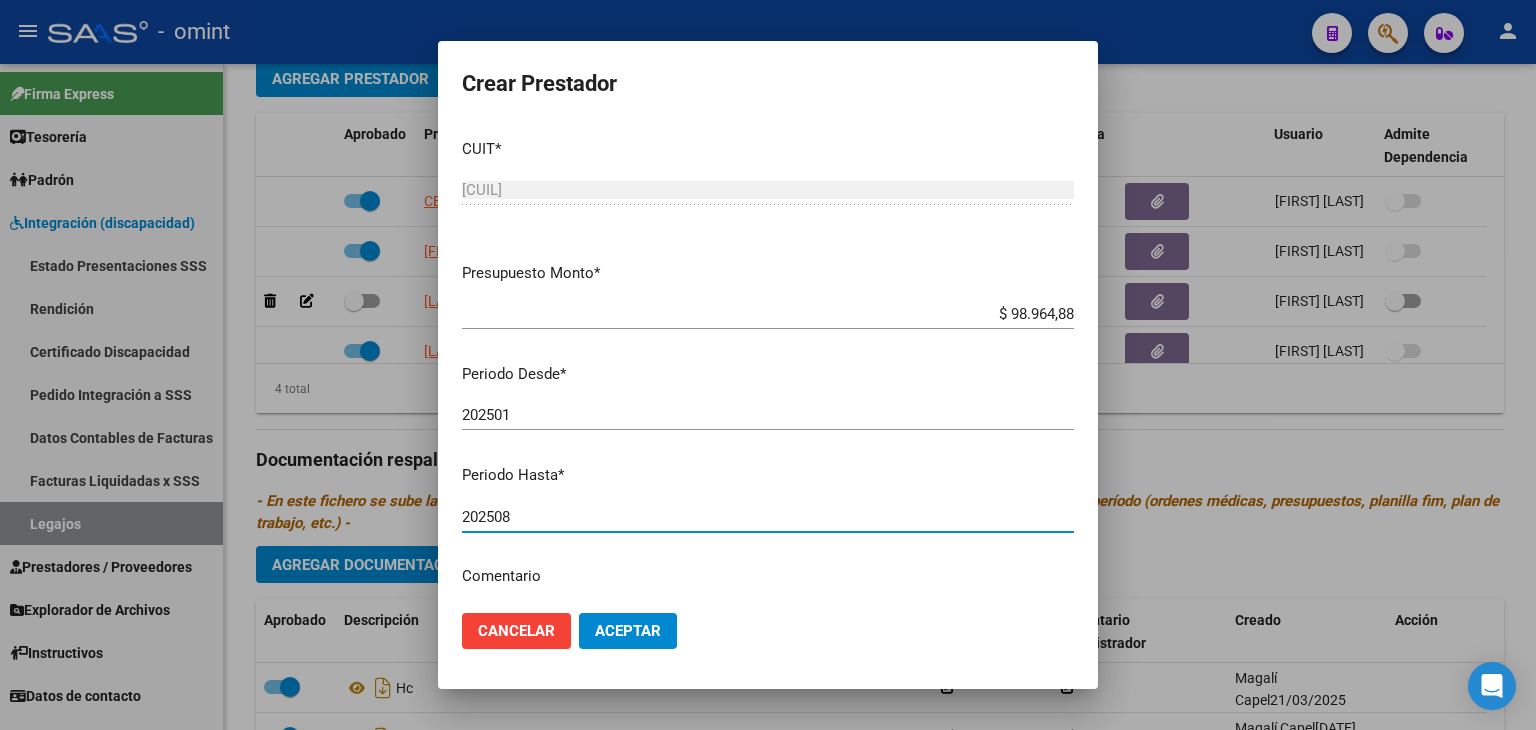 click on "202508" at bounding box center [768, 517] 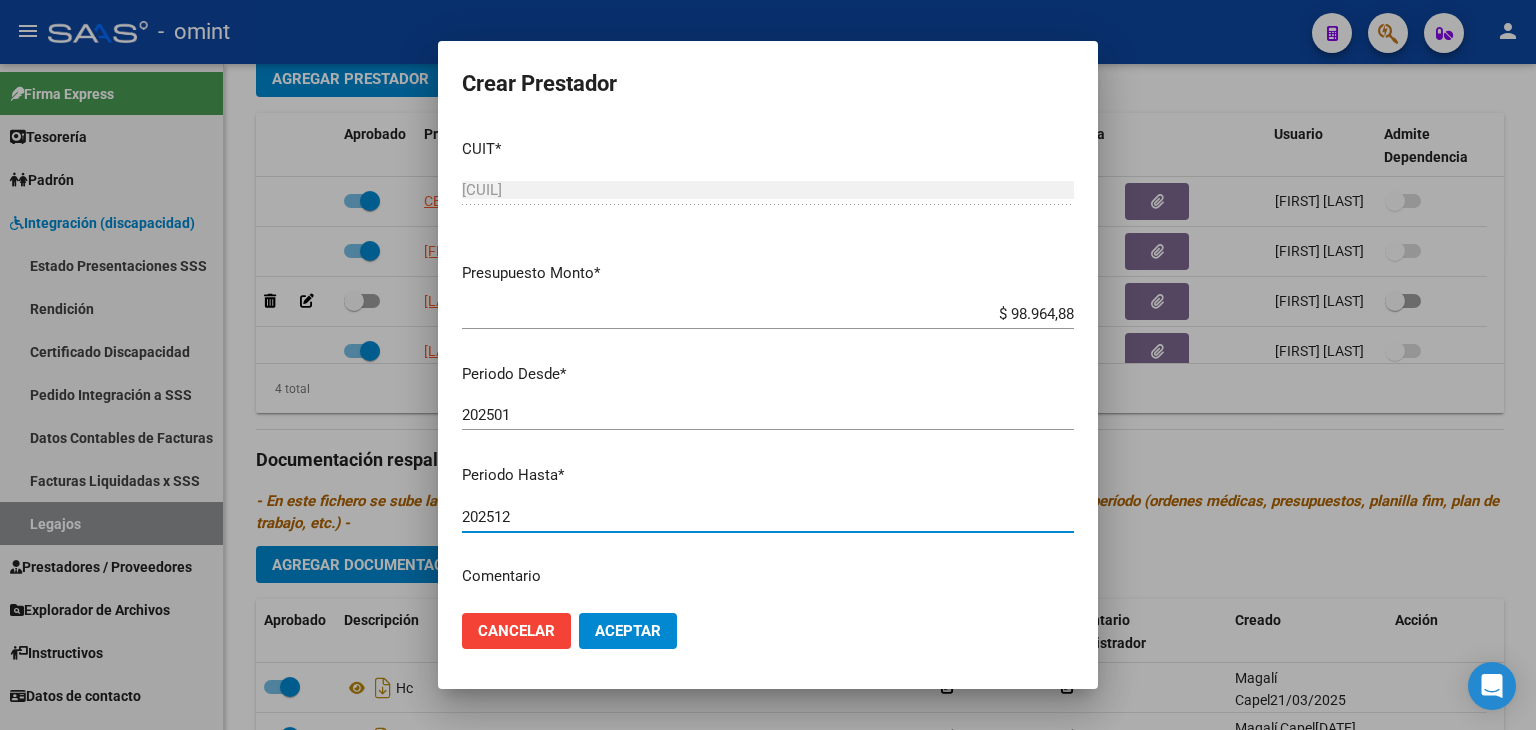 type on "202512" 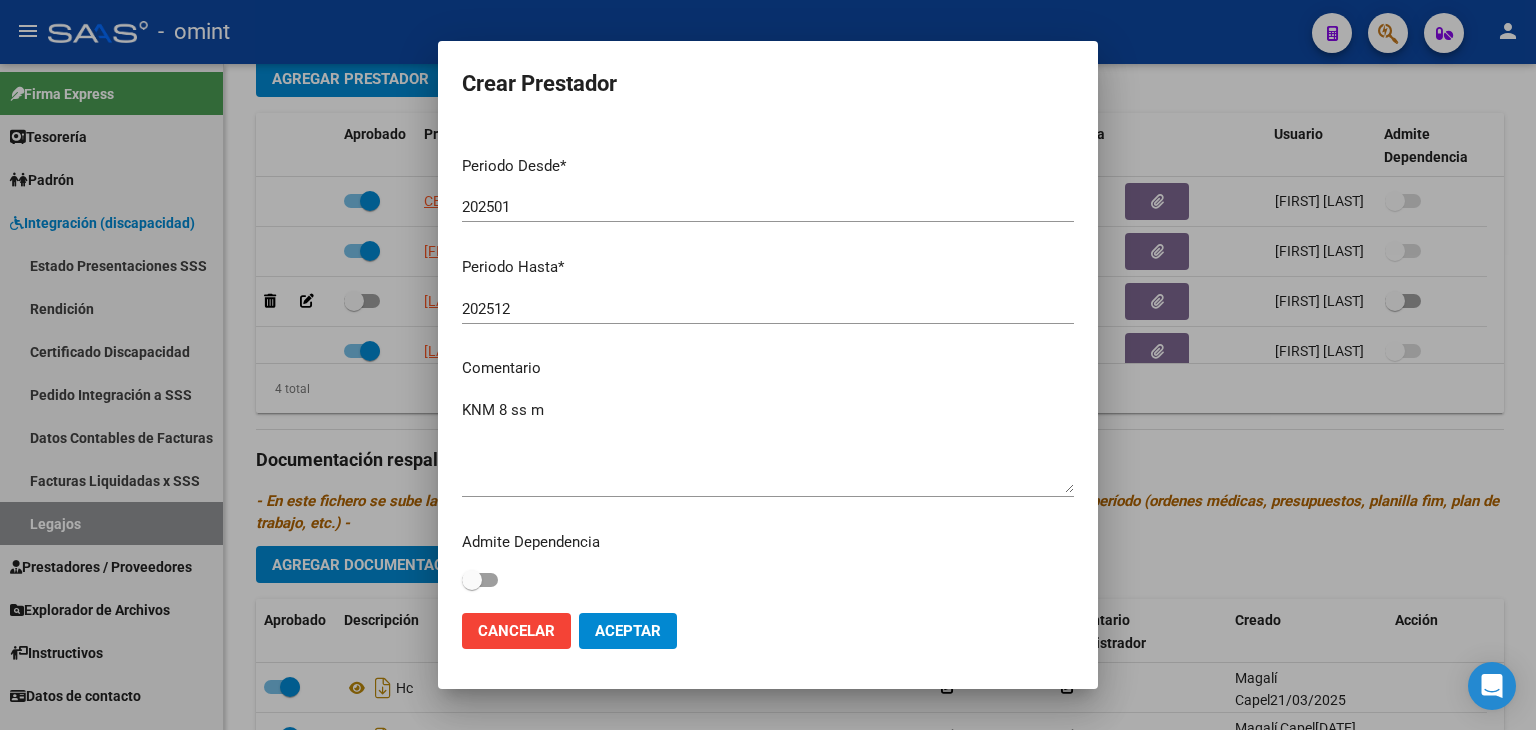 scroll, scrollTop: 211, scrollLeft: 0, axis: vertical 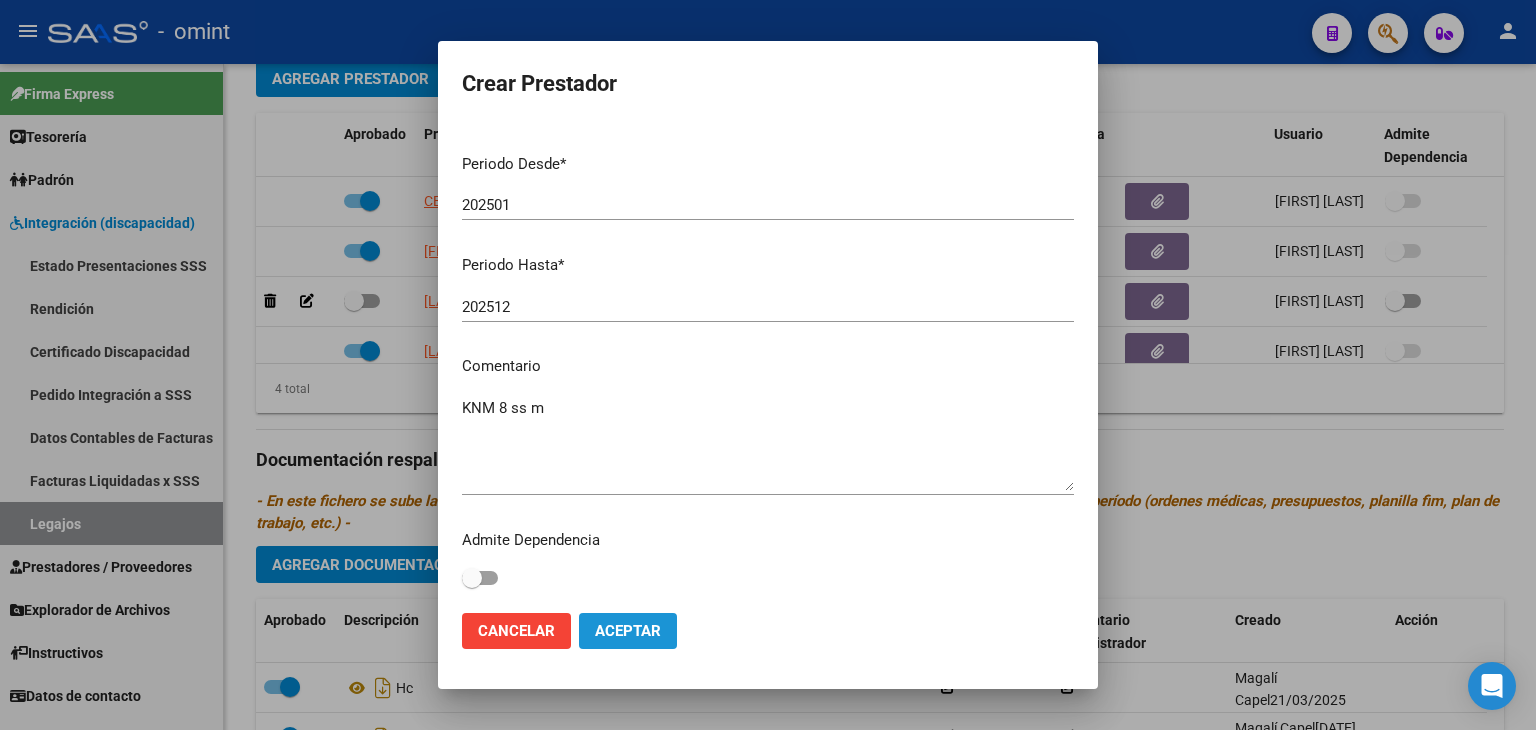click on "Aceptar" 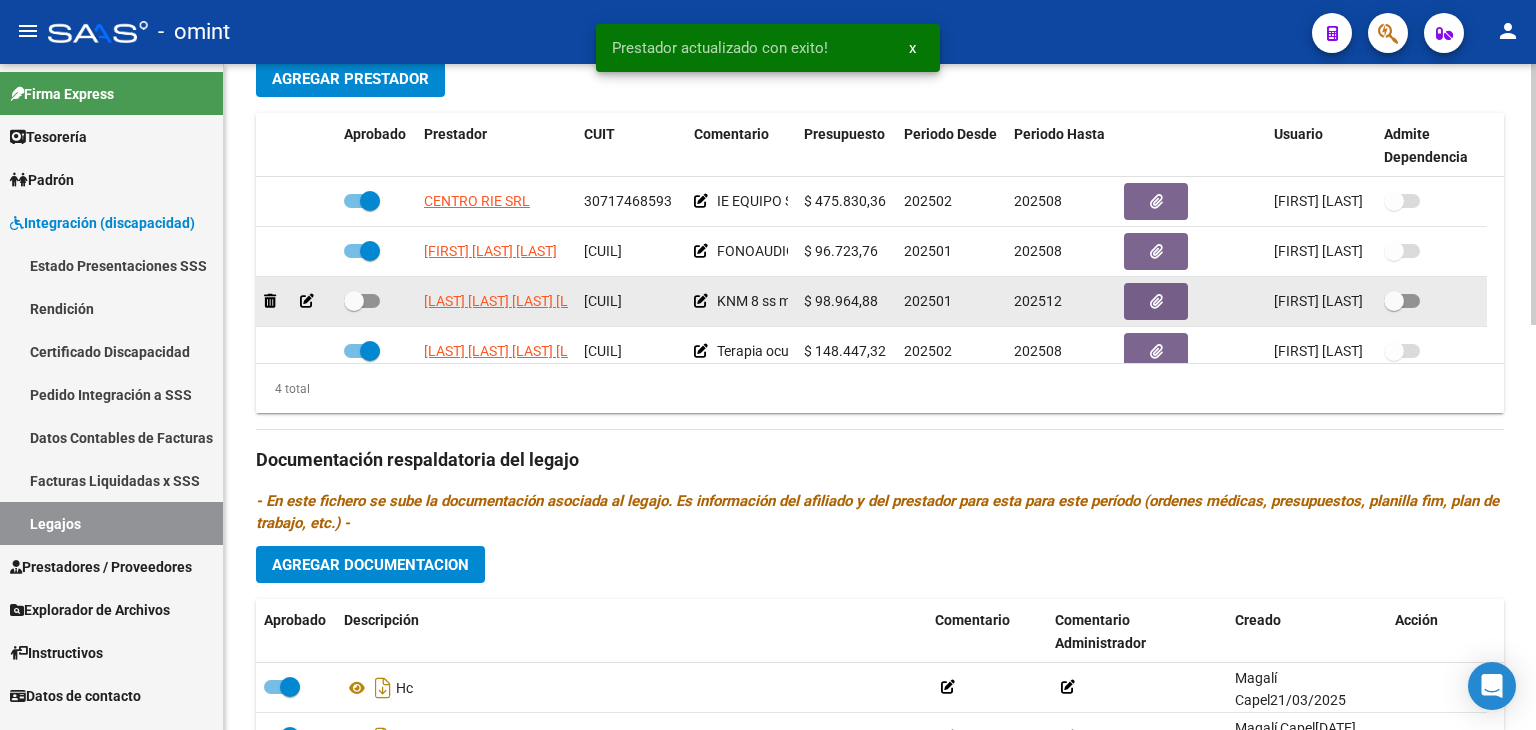 click at bounding box center [362, 301] 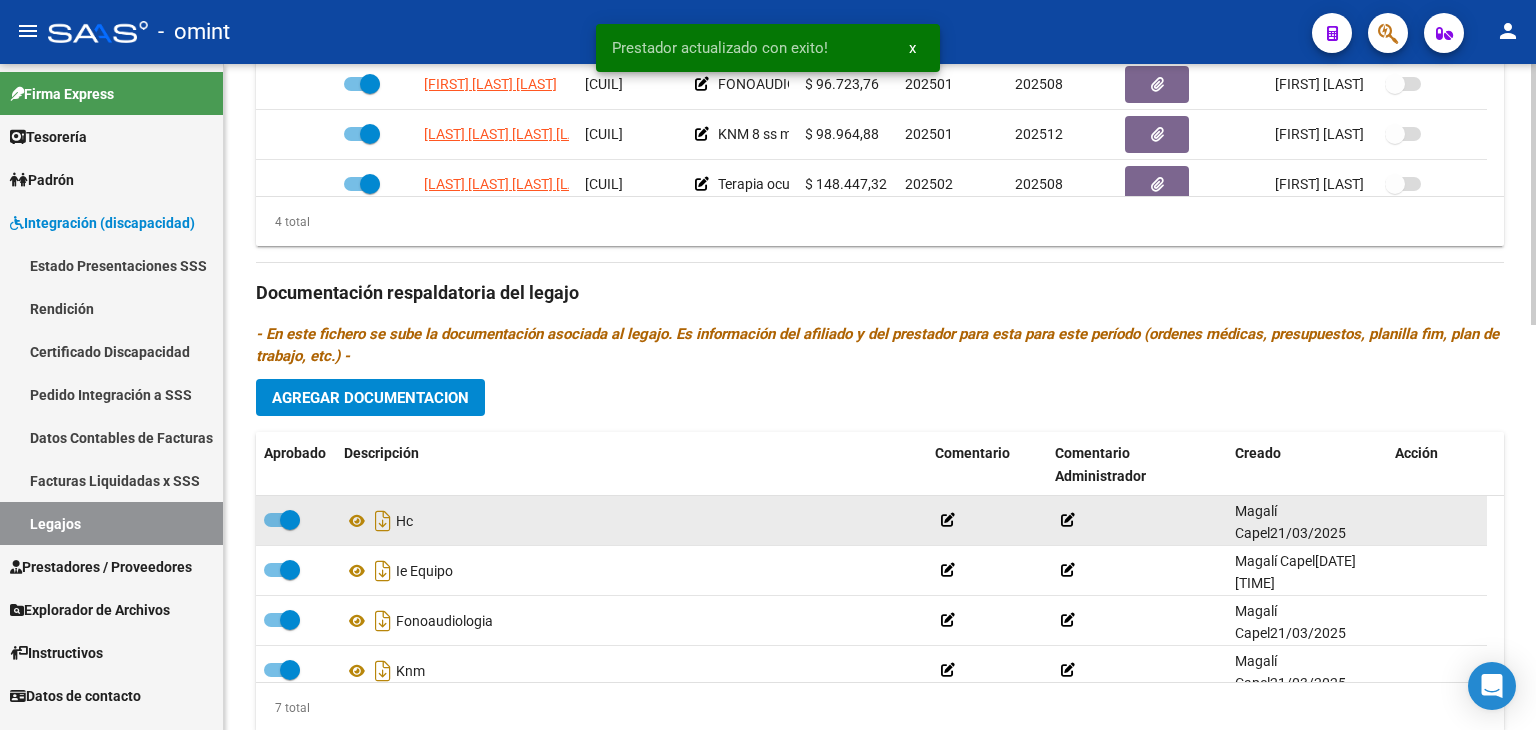 scroll, scrollTop: 1000, scrollLeft: 0, axis: vertical 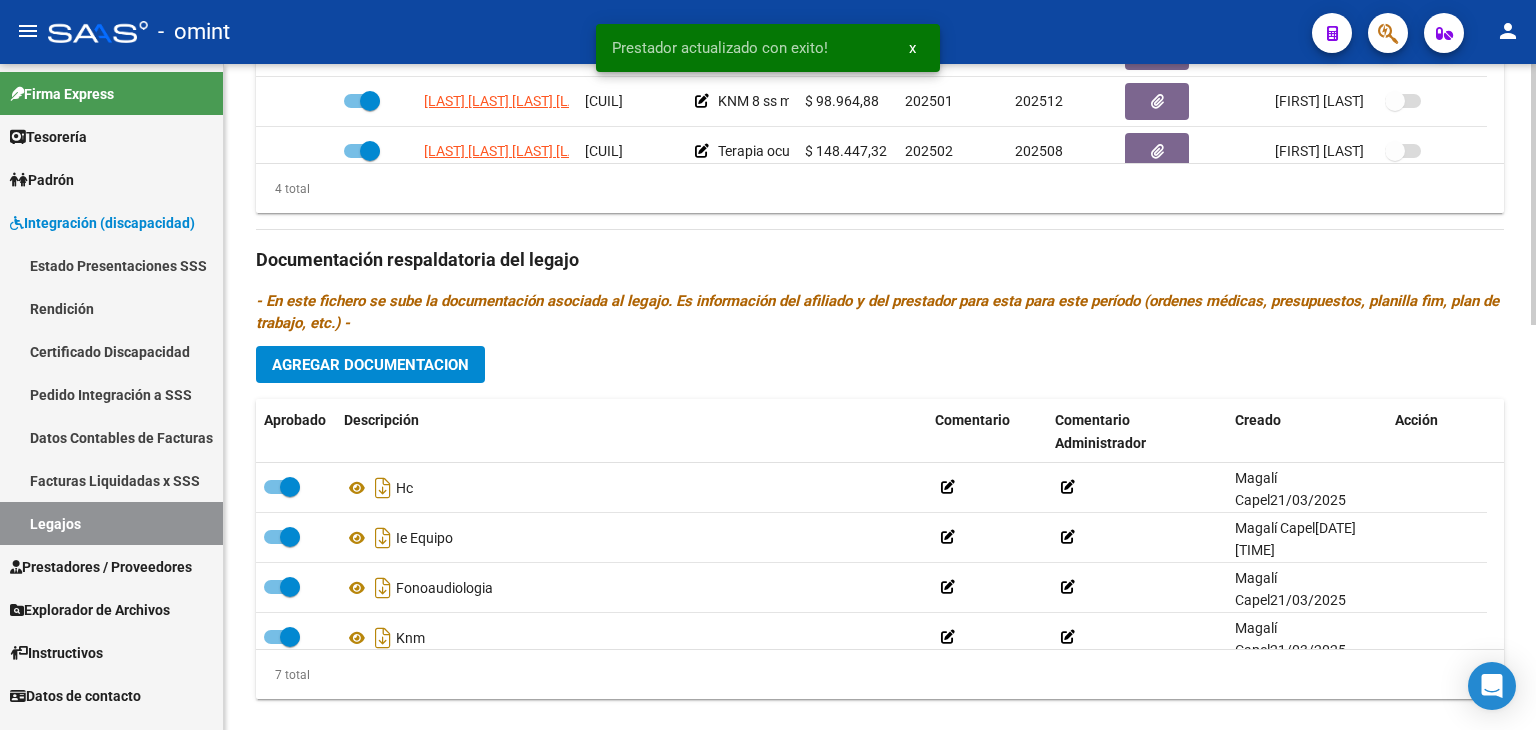 click on "Agregar Documentacion" 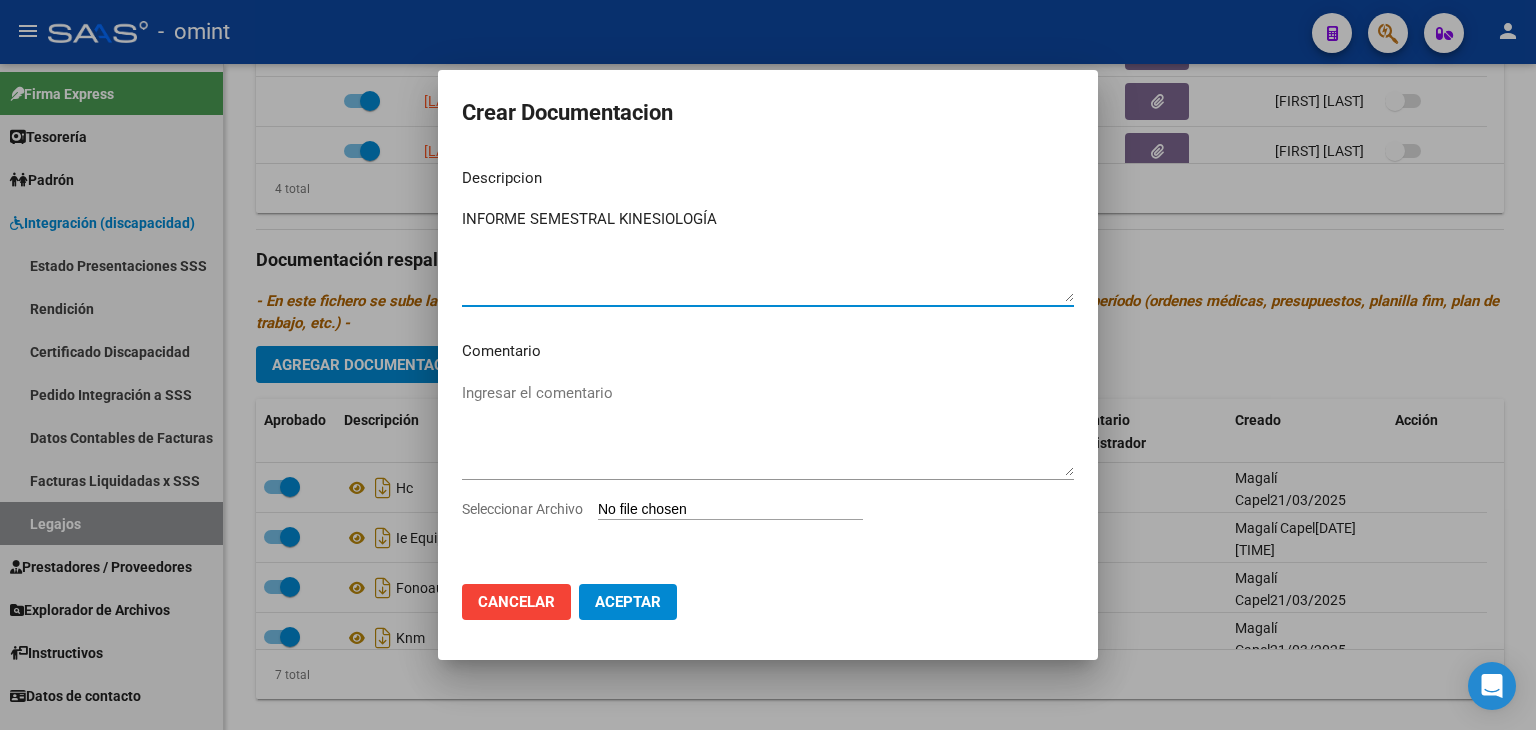type on "INFORME SEMESTRAL KINESIOLOGÍA" 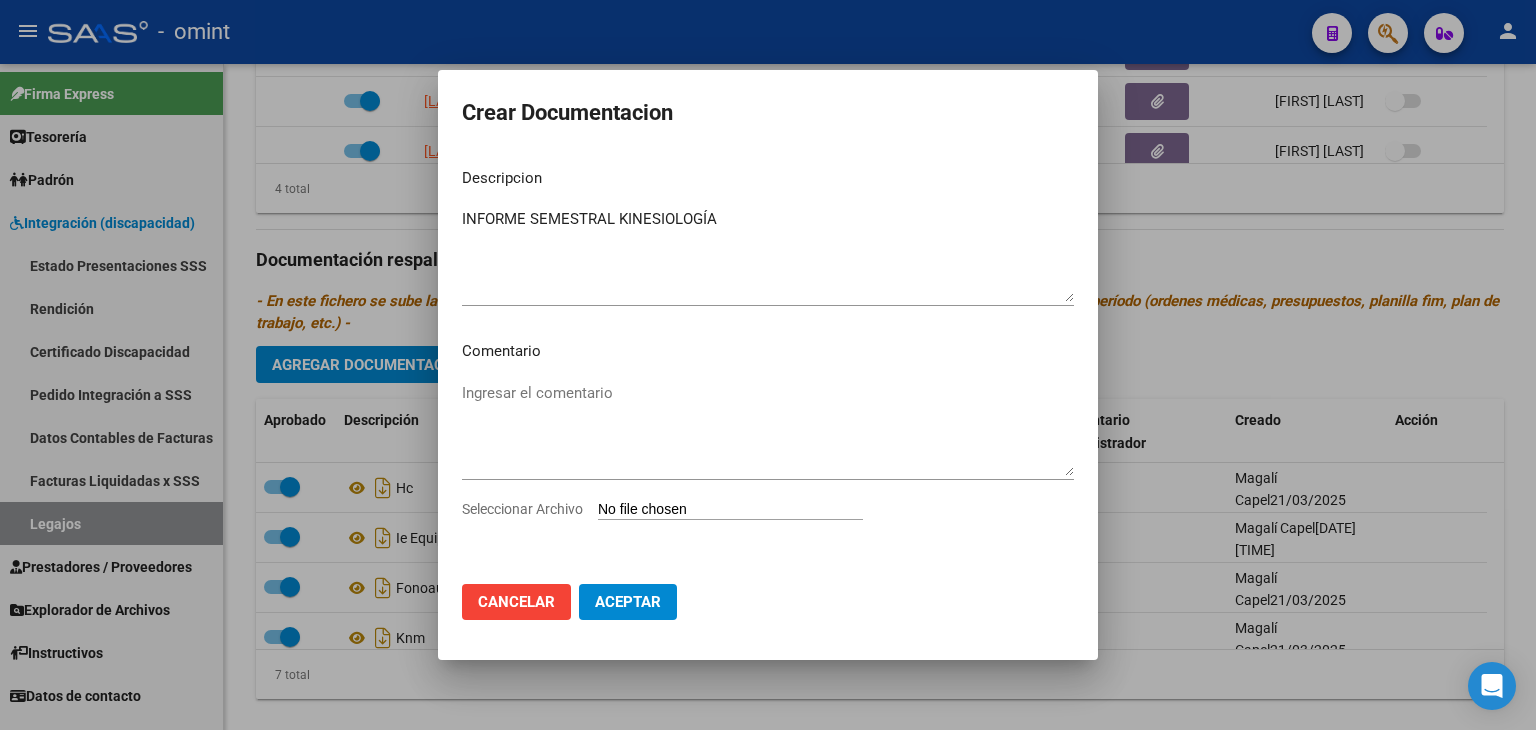 click on "Seleccionar Archivo" at bounding box center [730, 510] 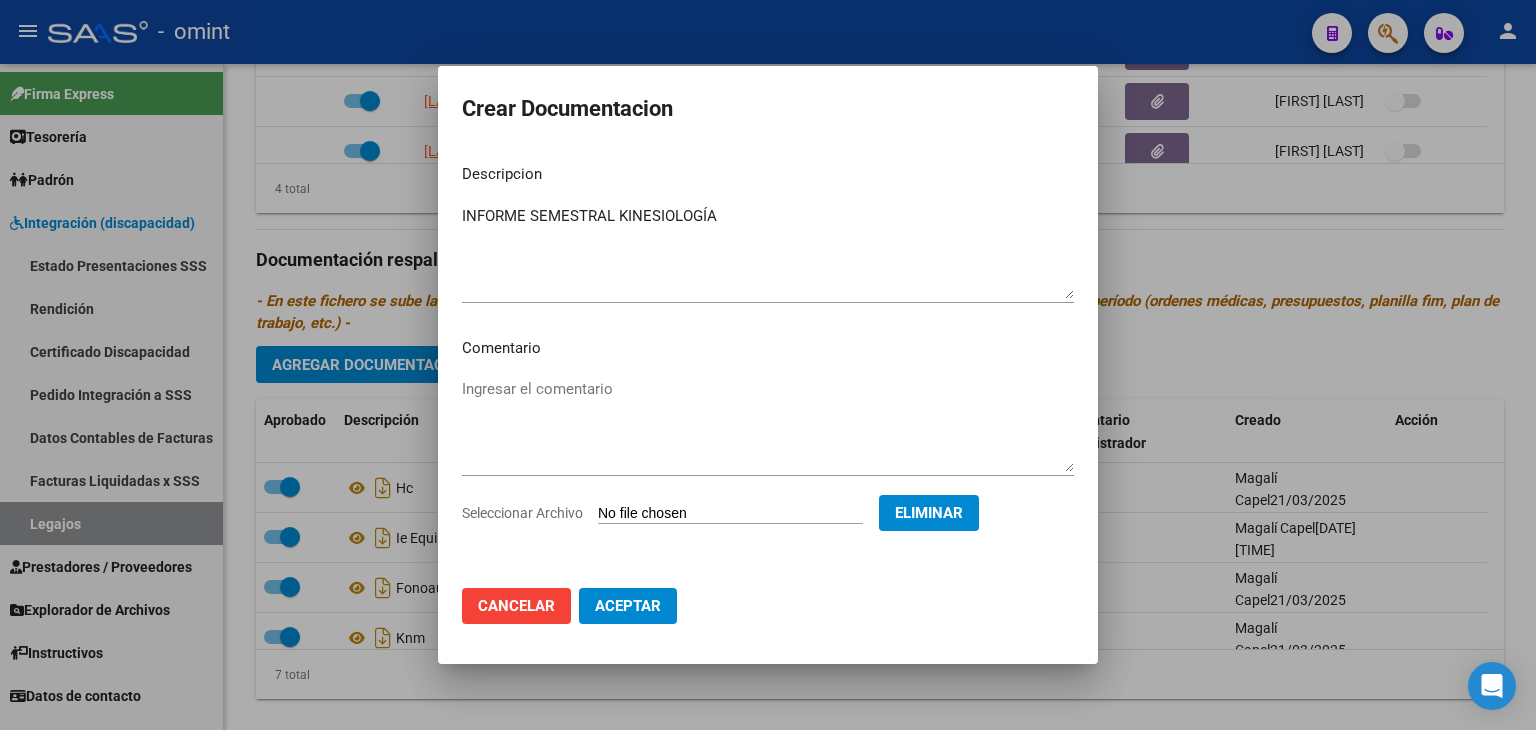 click on "Aceptar" 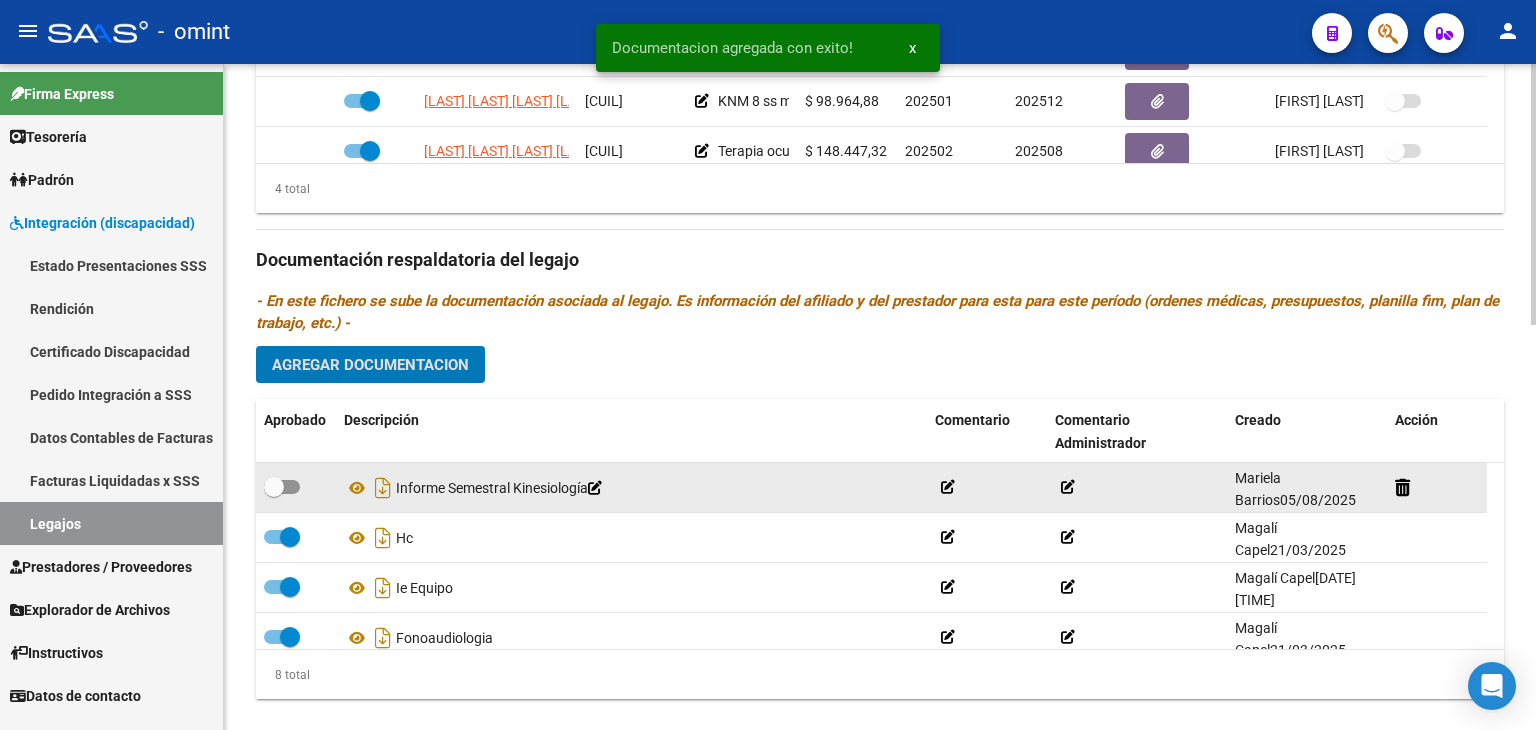 click at bounding box center [274, 487] 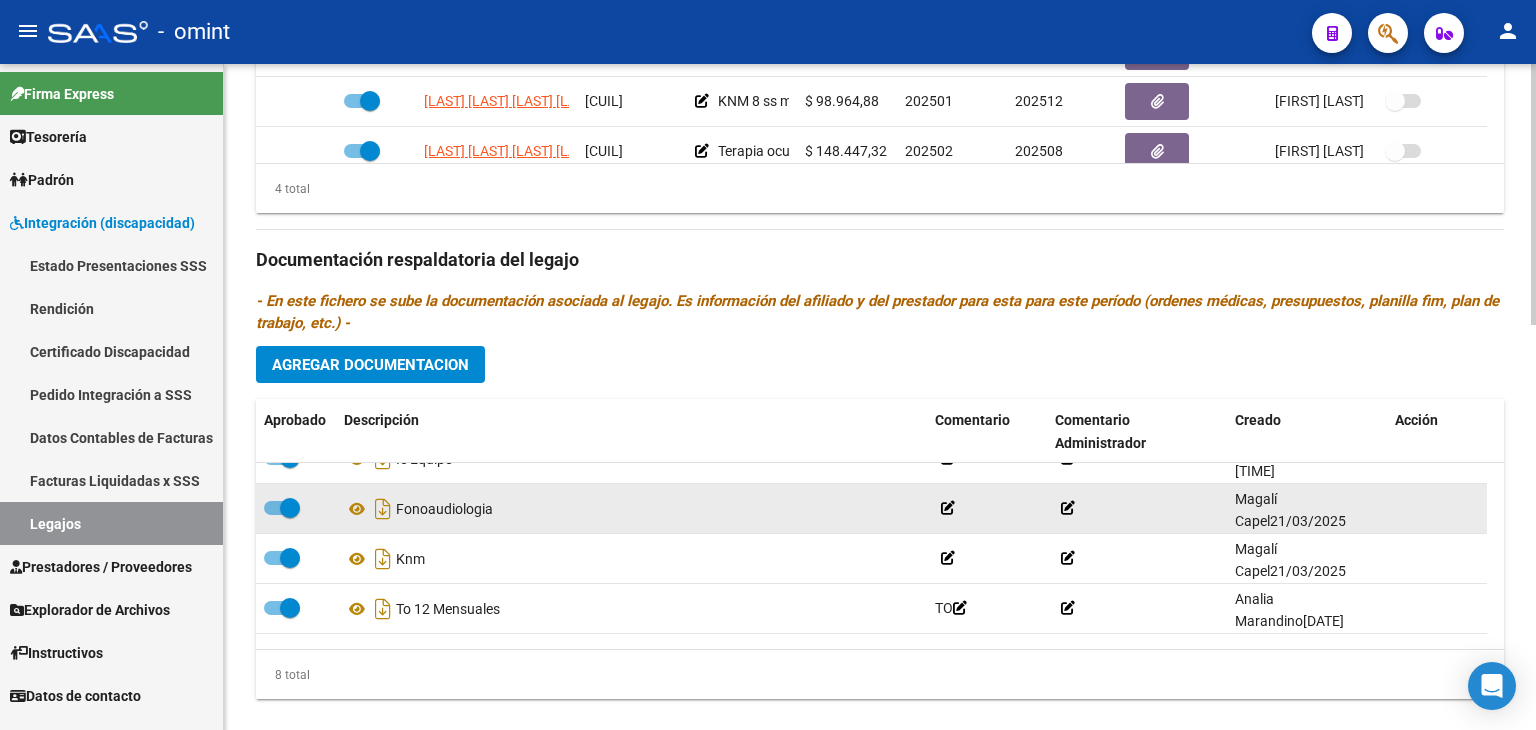 scroll, scrollTop: 0, scrollLeft: 0, axis: both 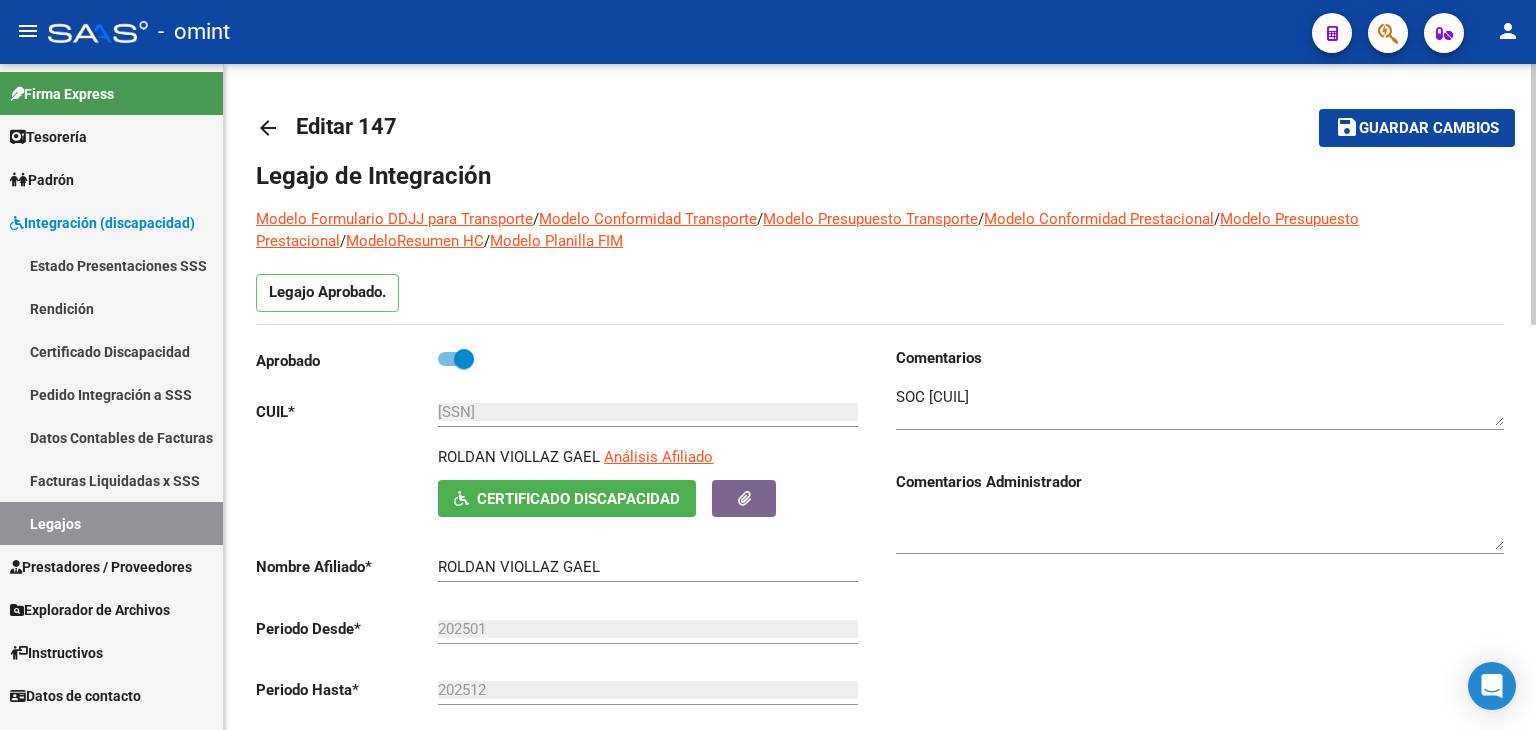 click on "Guardar cambios" 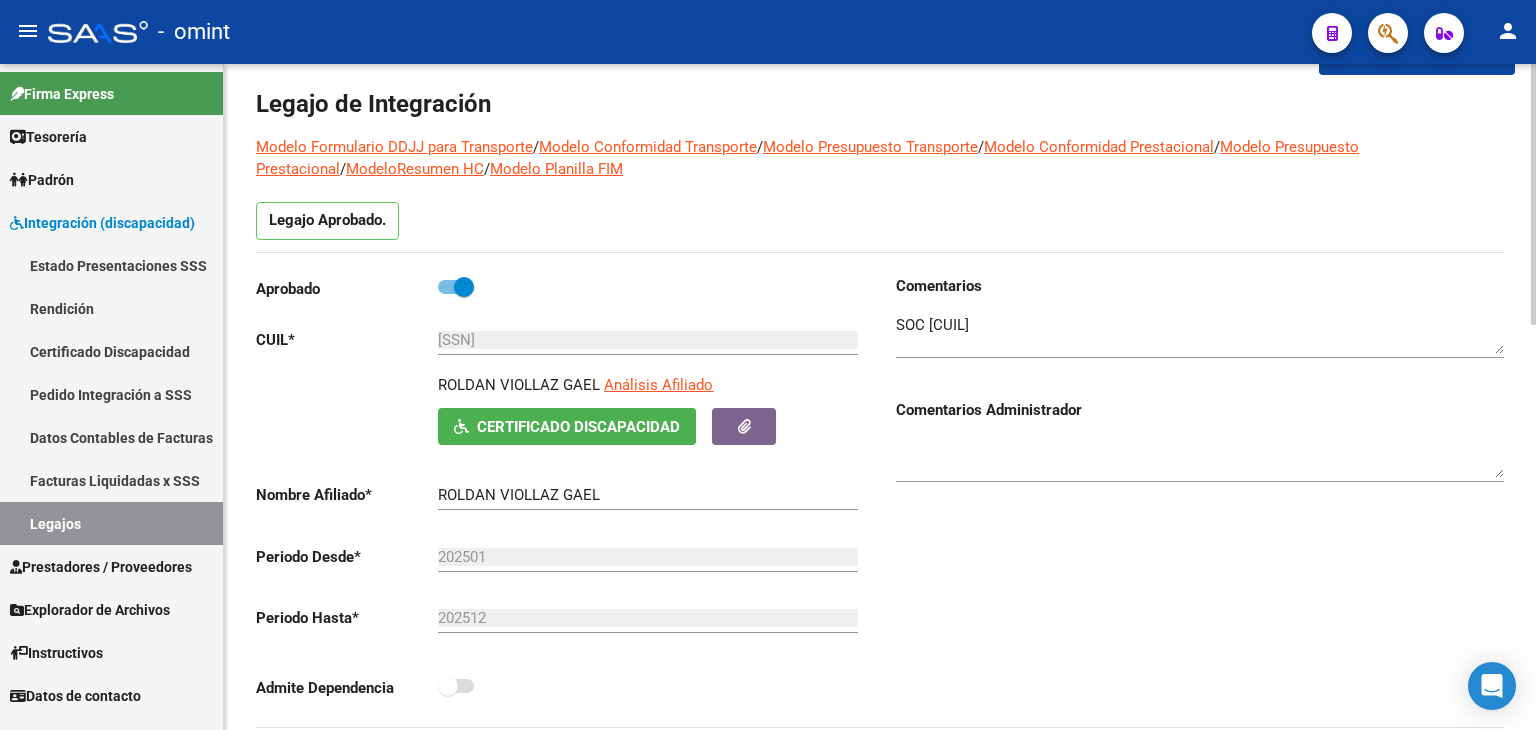 scroll, scrollTop: 0, scrollLeft: 0, axis: both 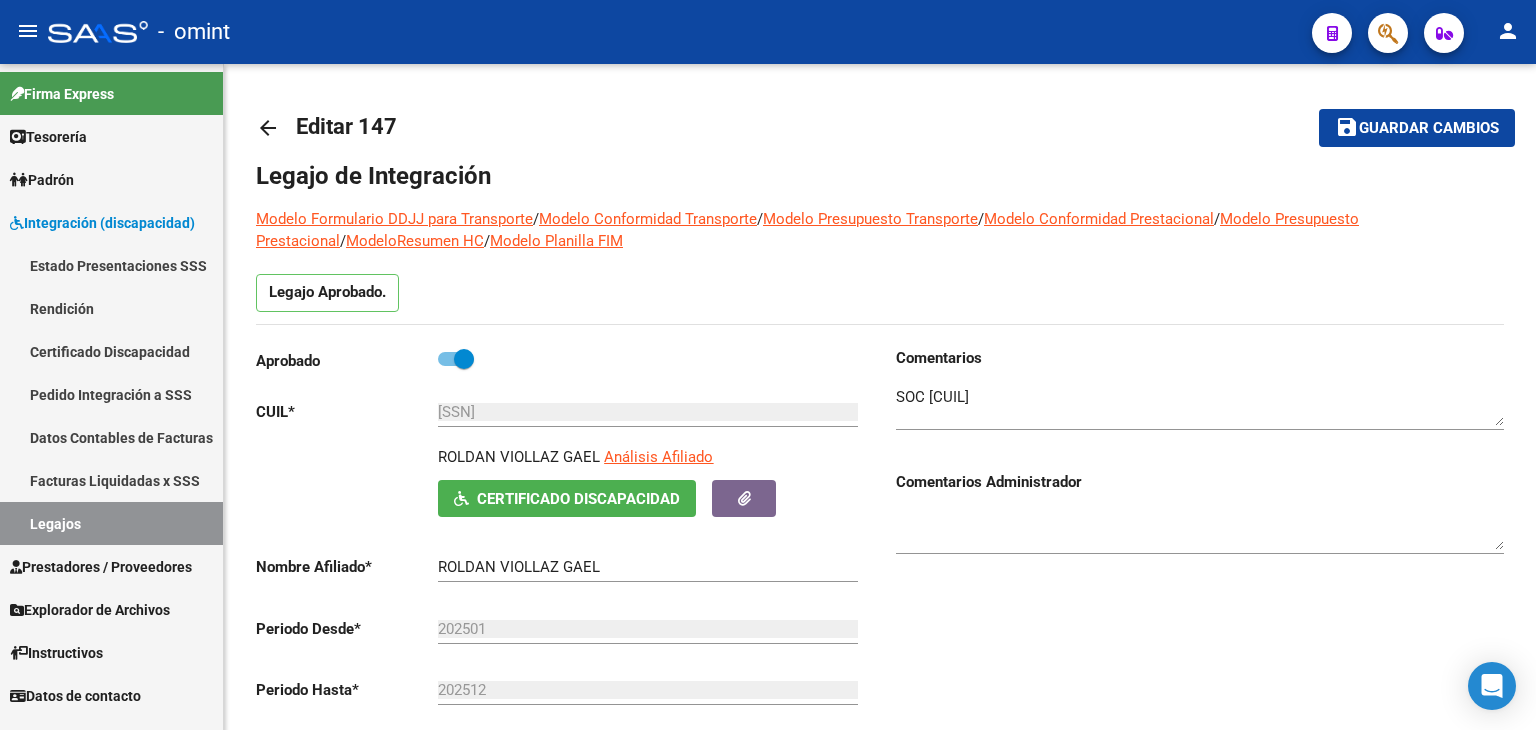 click on "Legajos" at bounding box center (111, 523) 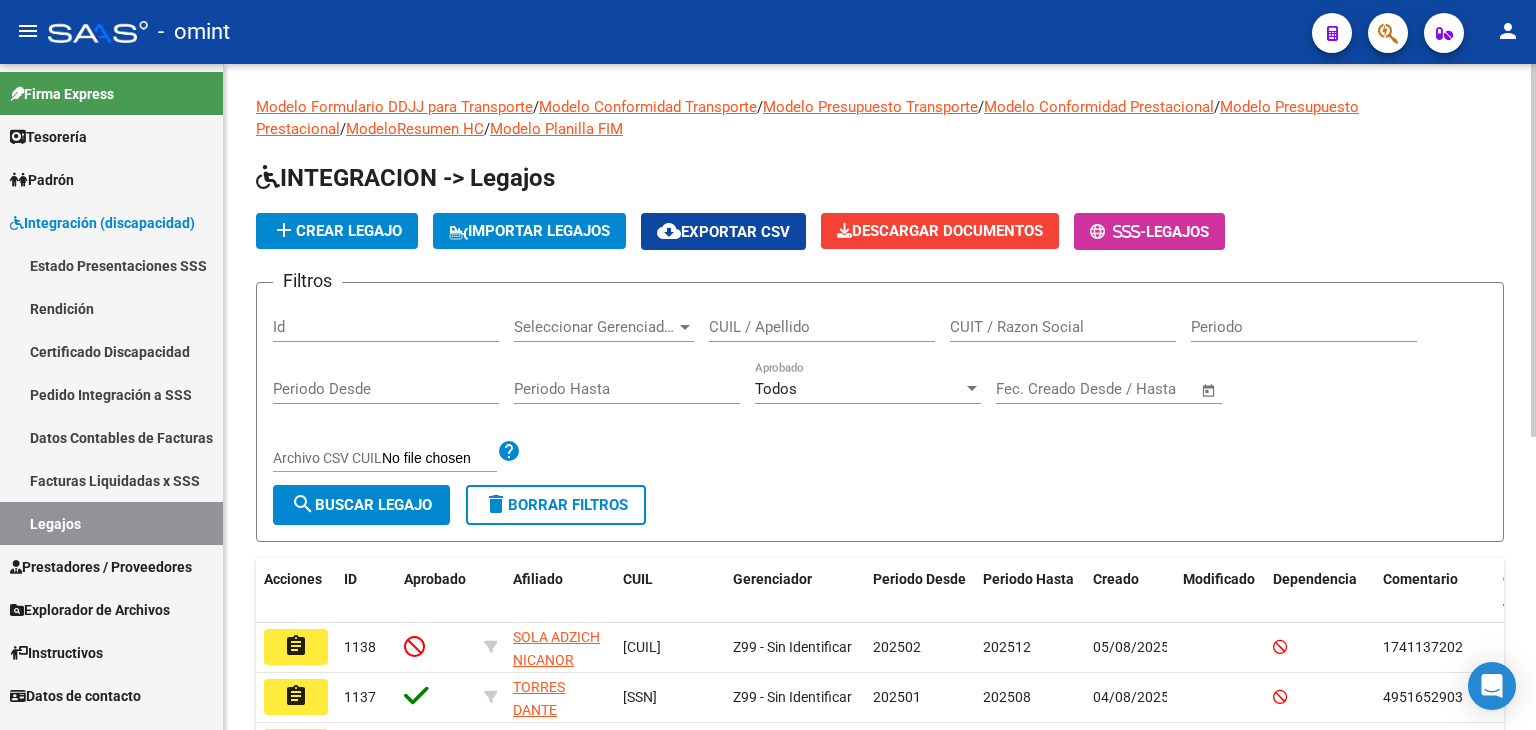 click on "CUIL / Apellido" at bounding box center (822, 327) 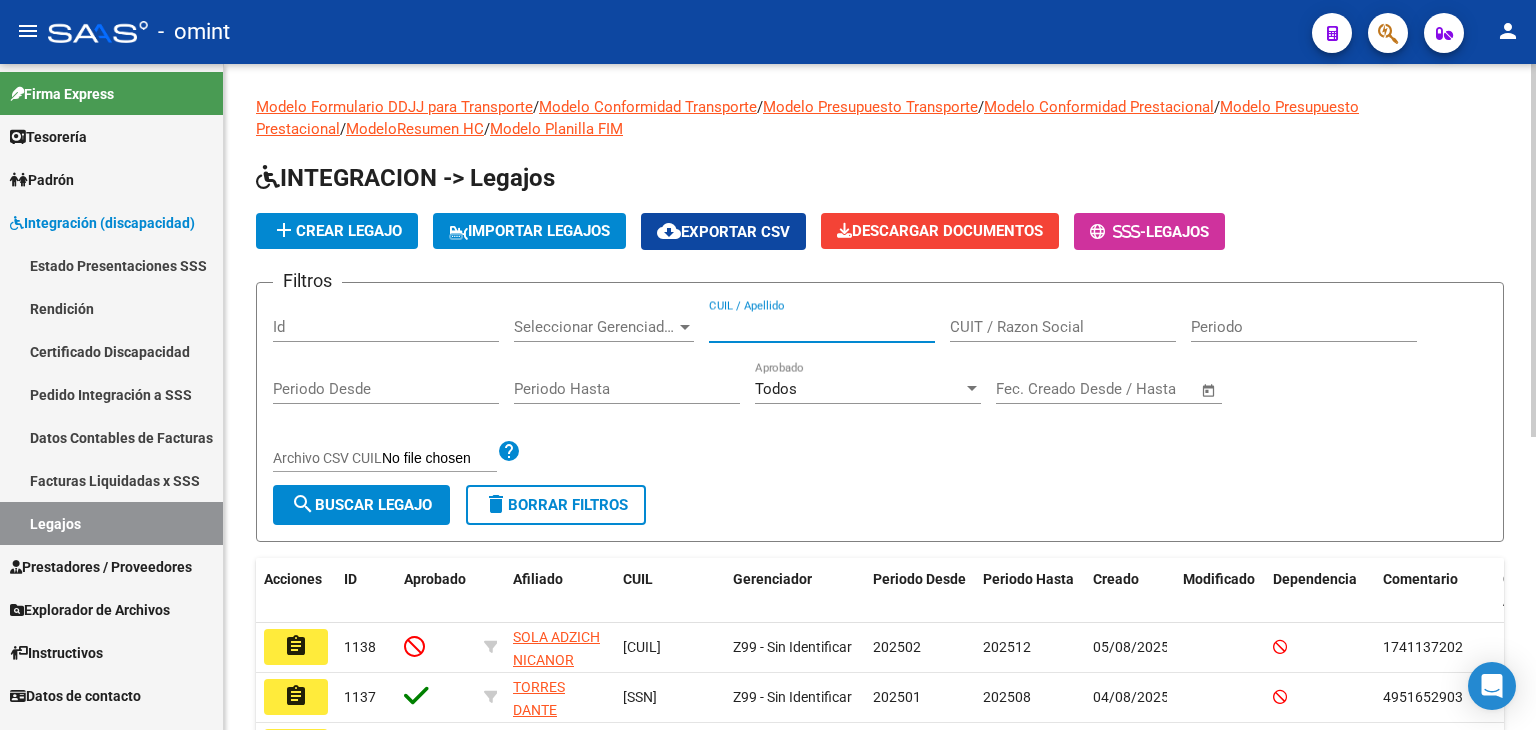 paste on "[SSN]" 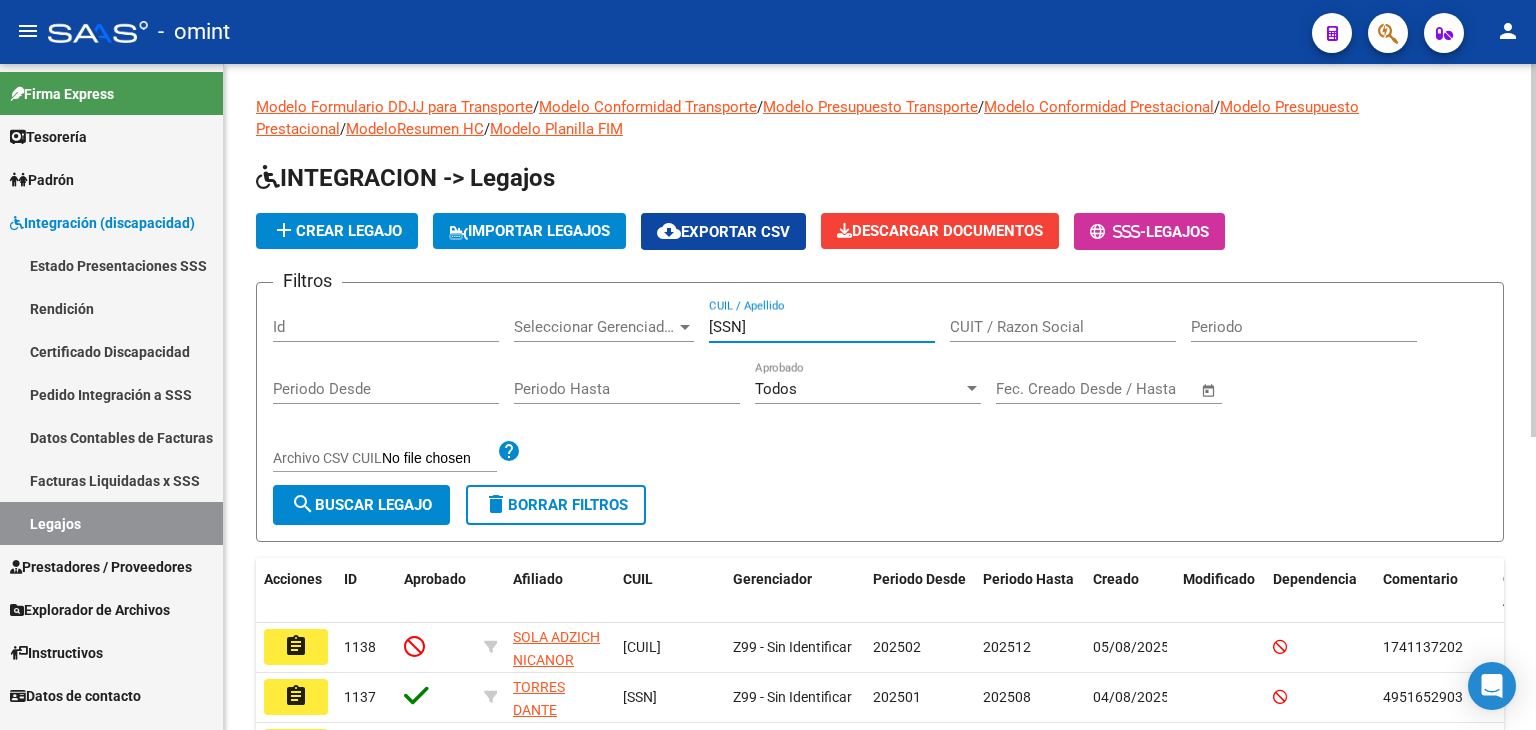 click on "search  Buscar Legajo" 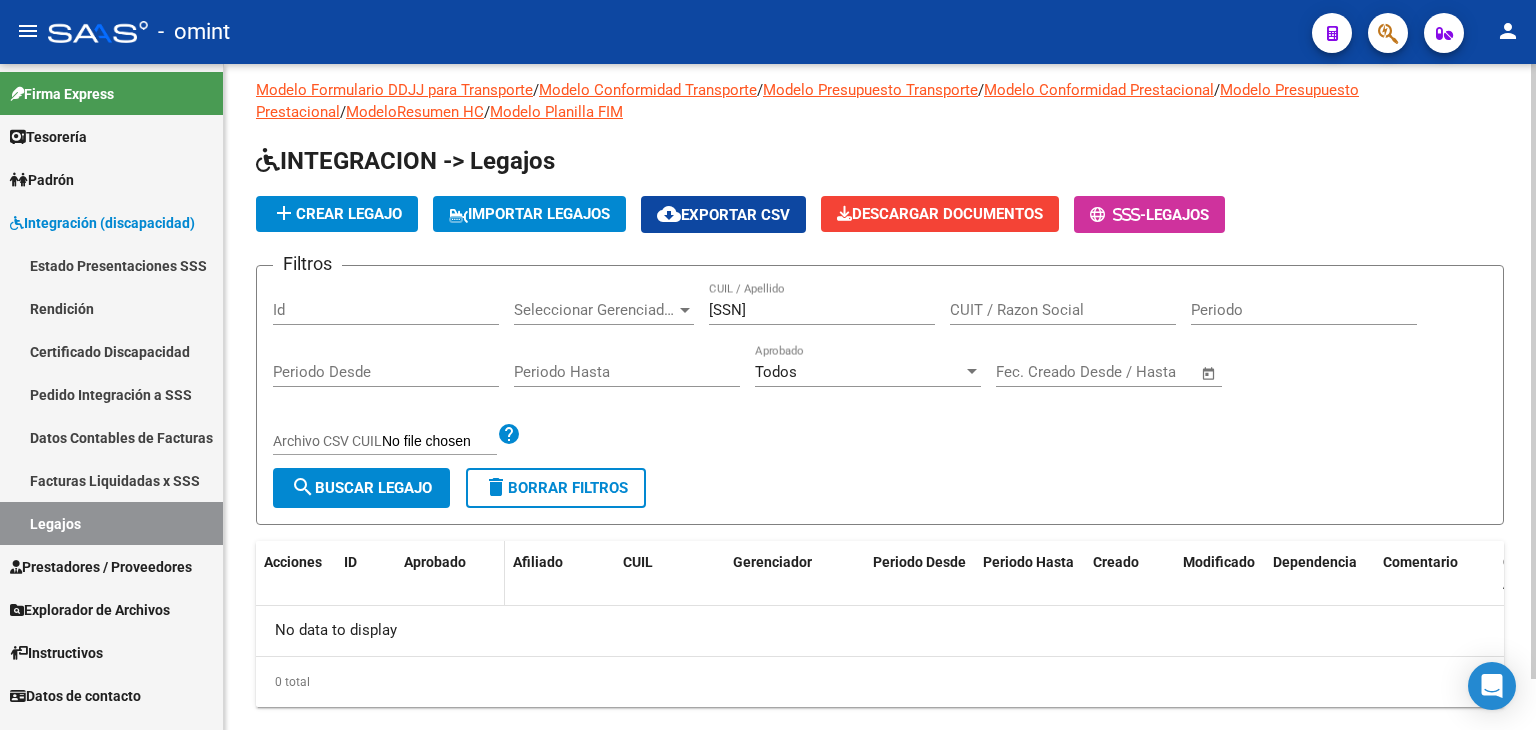 scroll, scrollTop: 0, scrollLeft: 0, axis: both 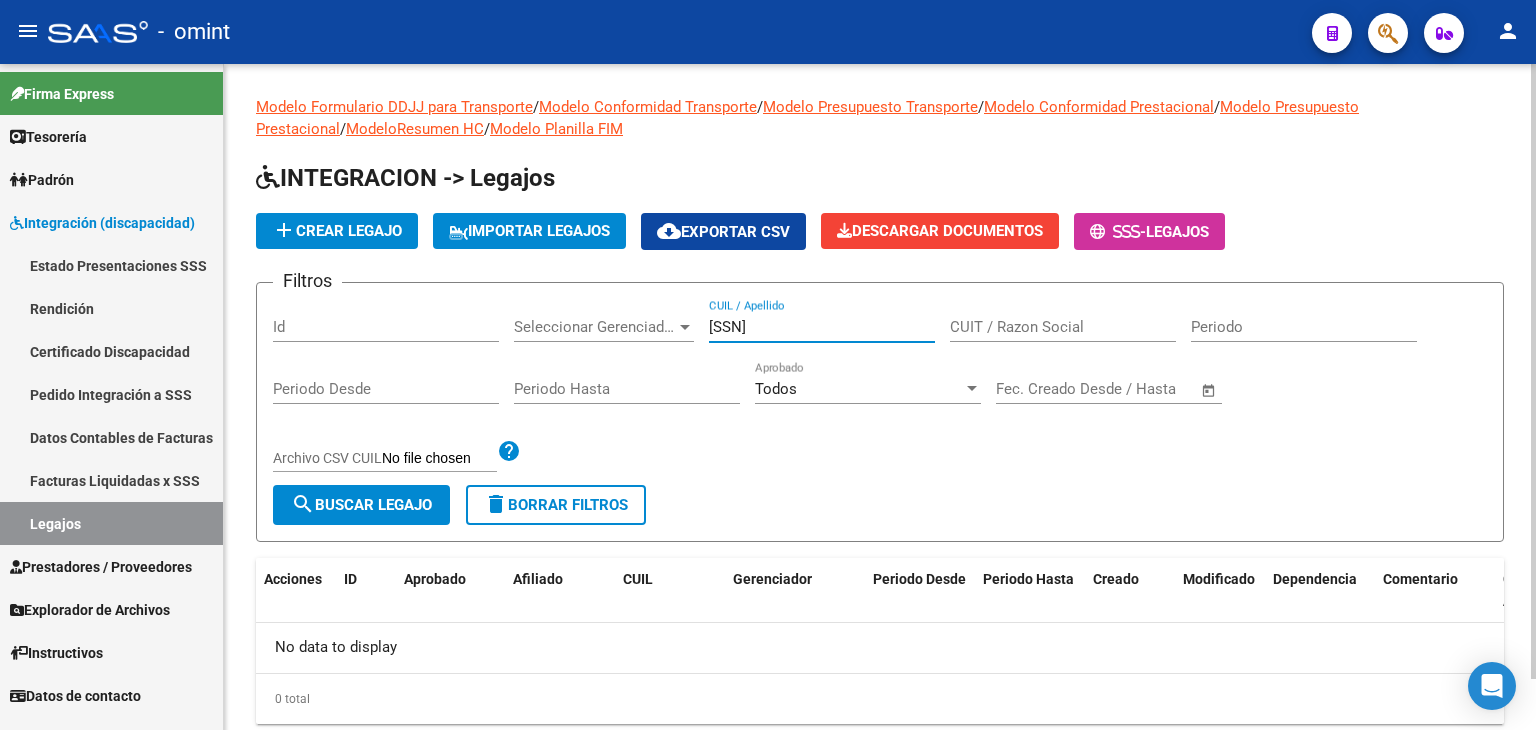 drag, startPoint x: 804, startPoint y: 329, endPoint x: 584, endPoint y: 287, distance: 223.9732 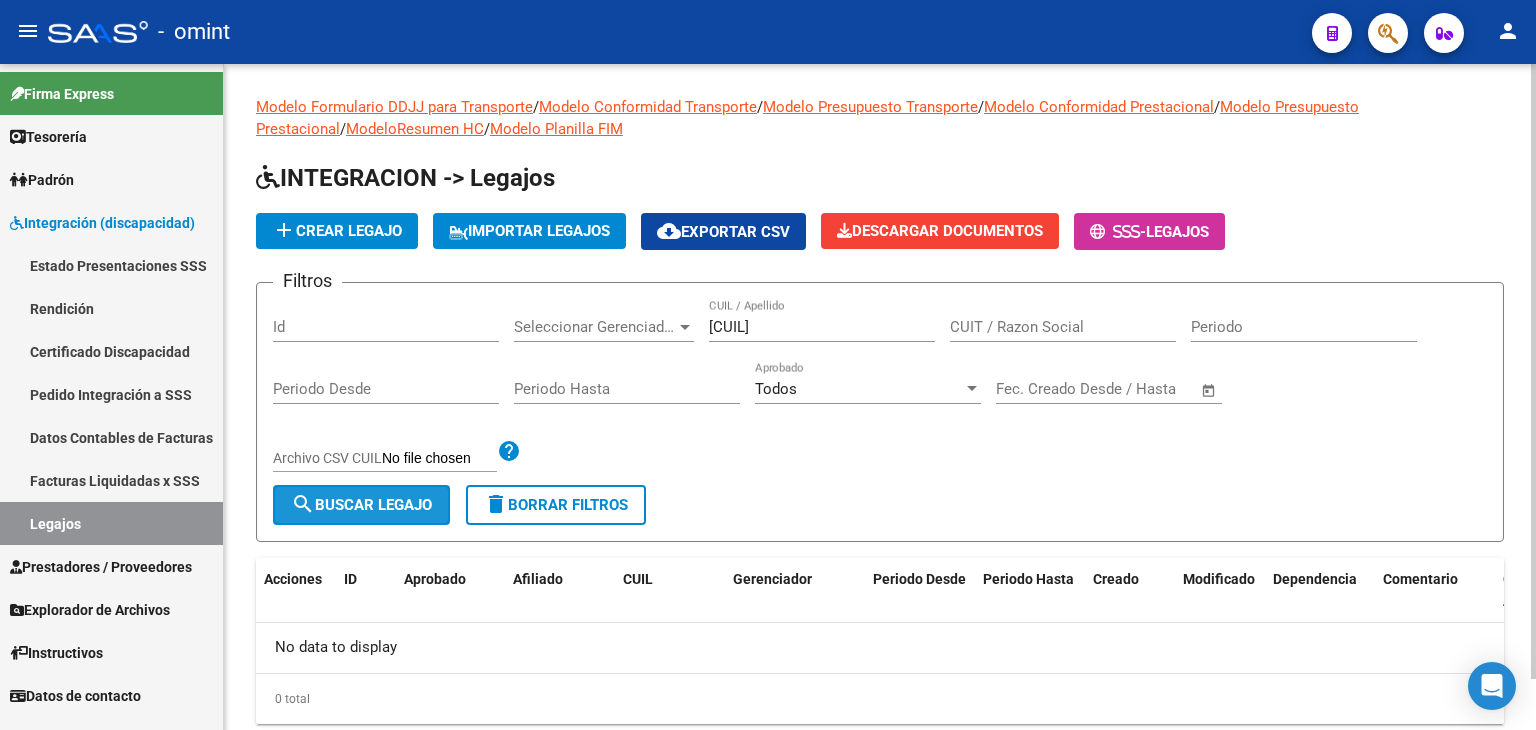 click on "search  Buscar Legajo" 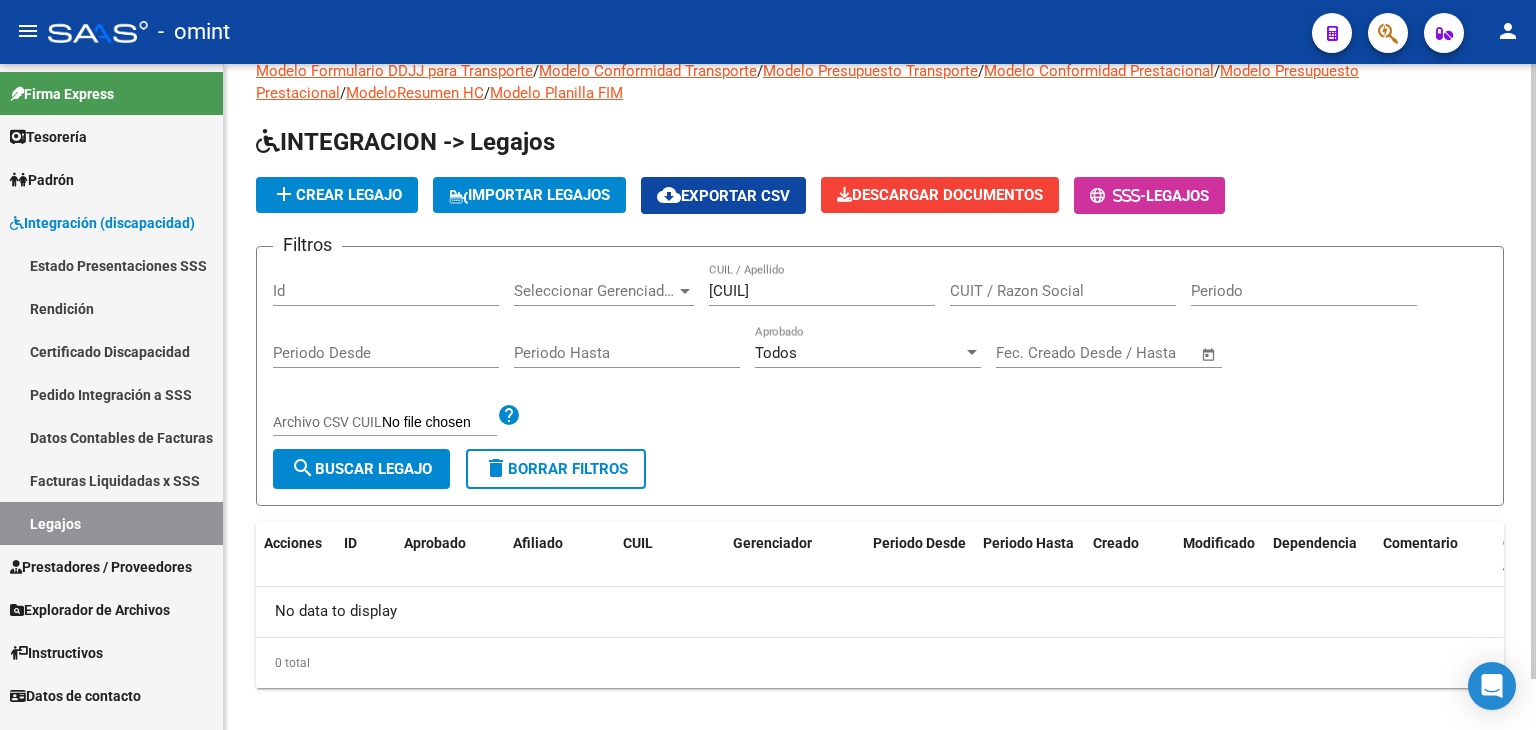 scroll, scrollTop: 56, scrollLeft: 0, axis: vertical 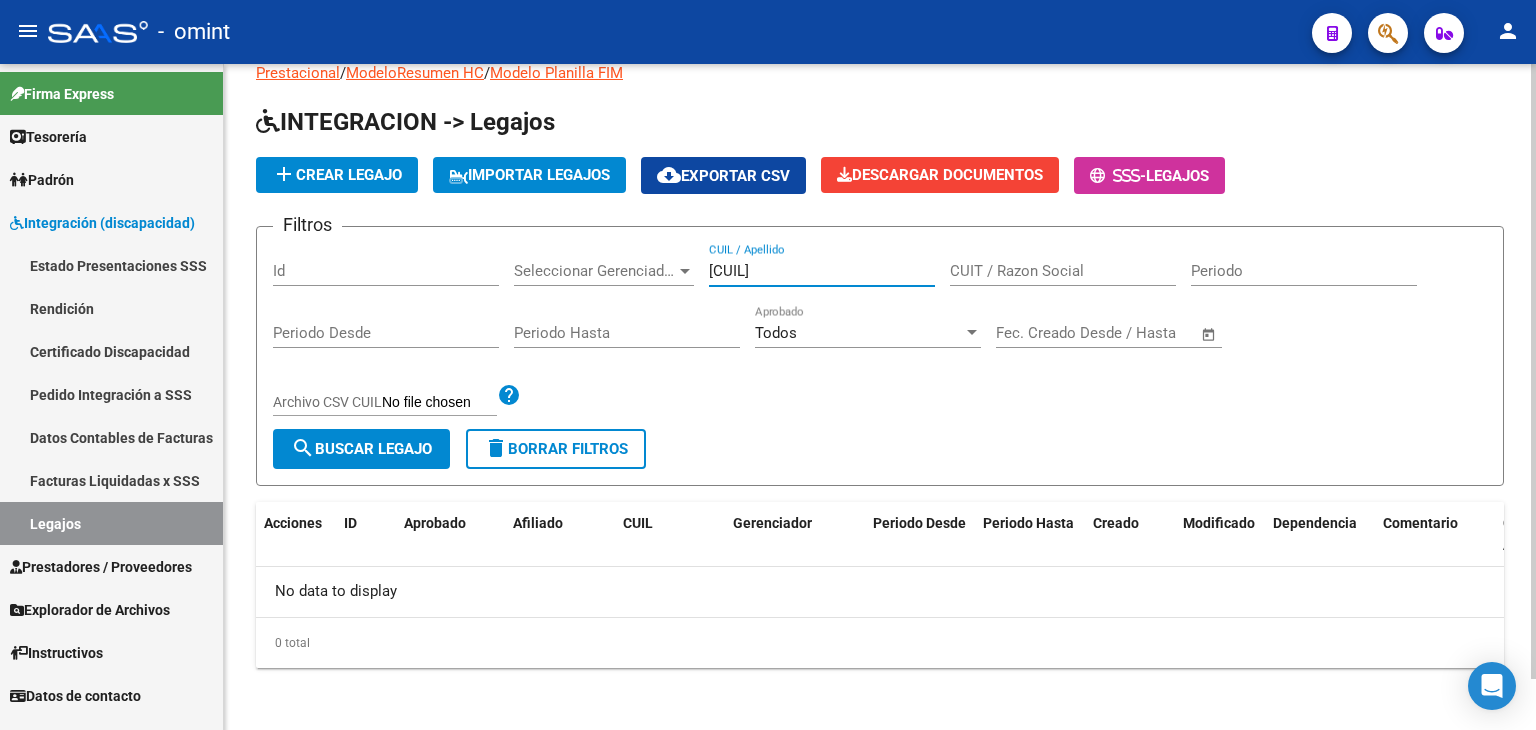 drag, startPoint x: 800, startPoint y: 269, endPoint x: 832, endPoint y: 272, distance: 32.140316 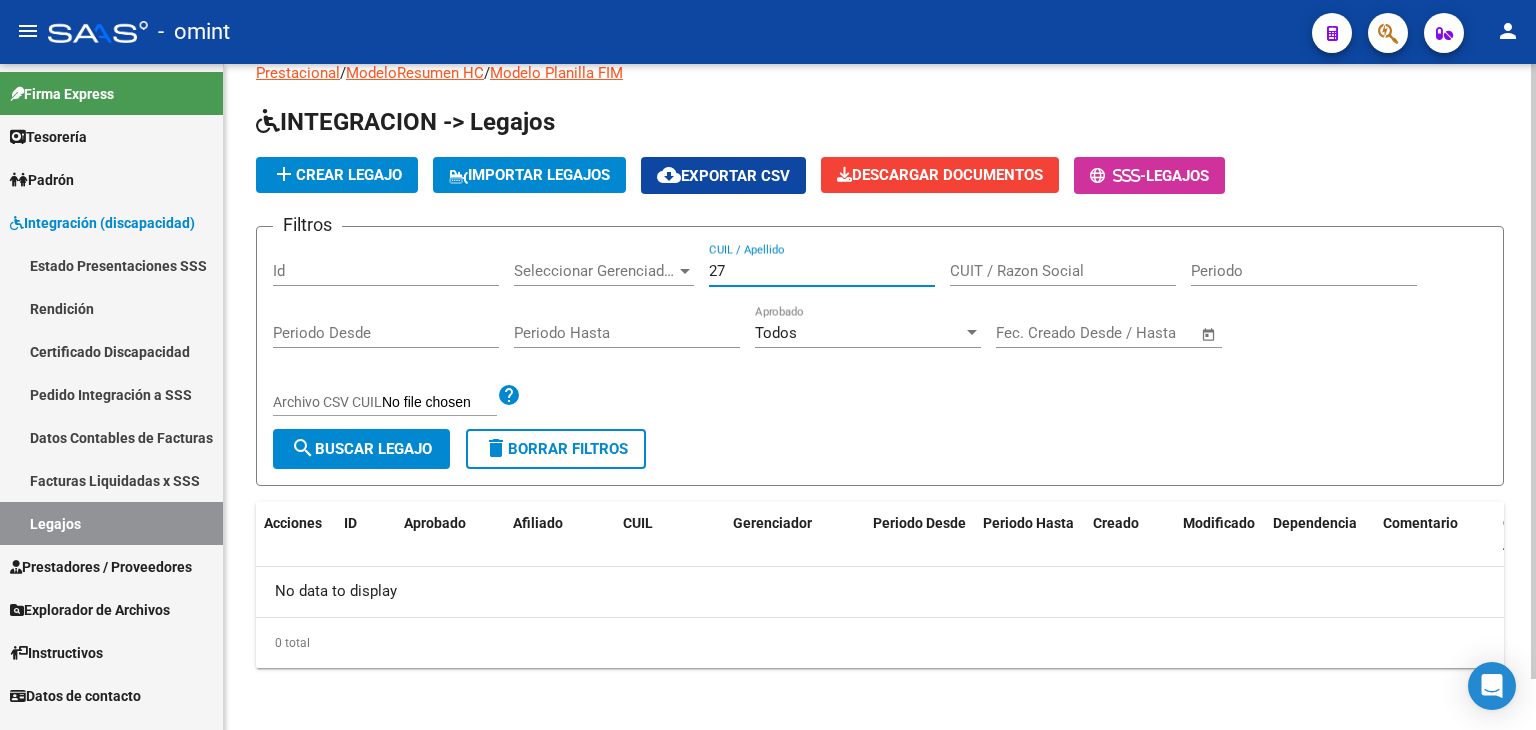type on "2" 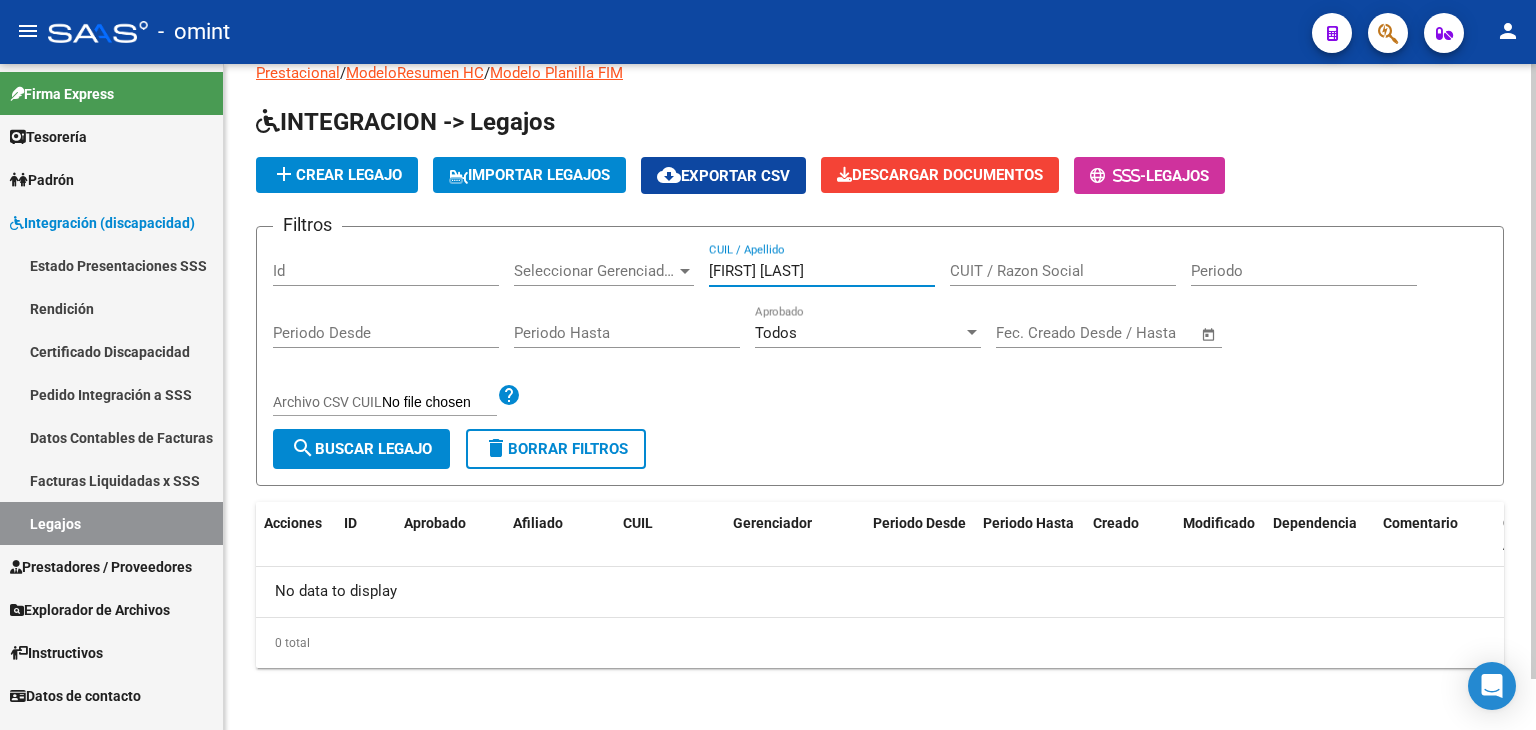 type on "[FIRST] [LAST]" 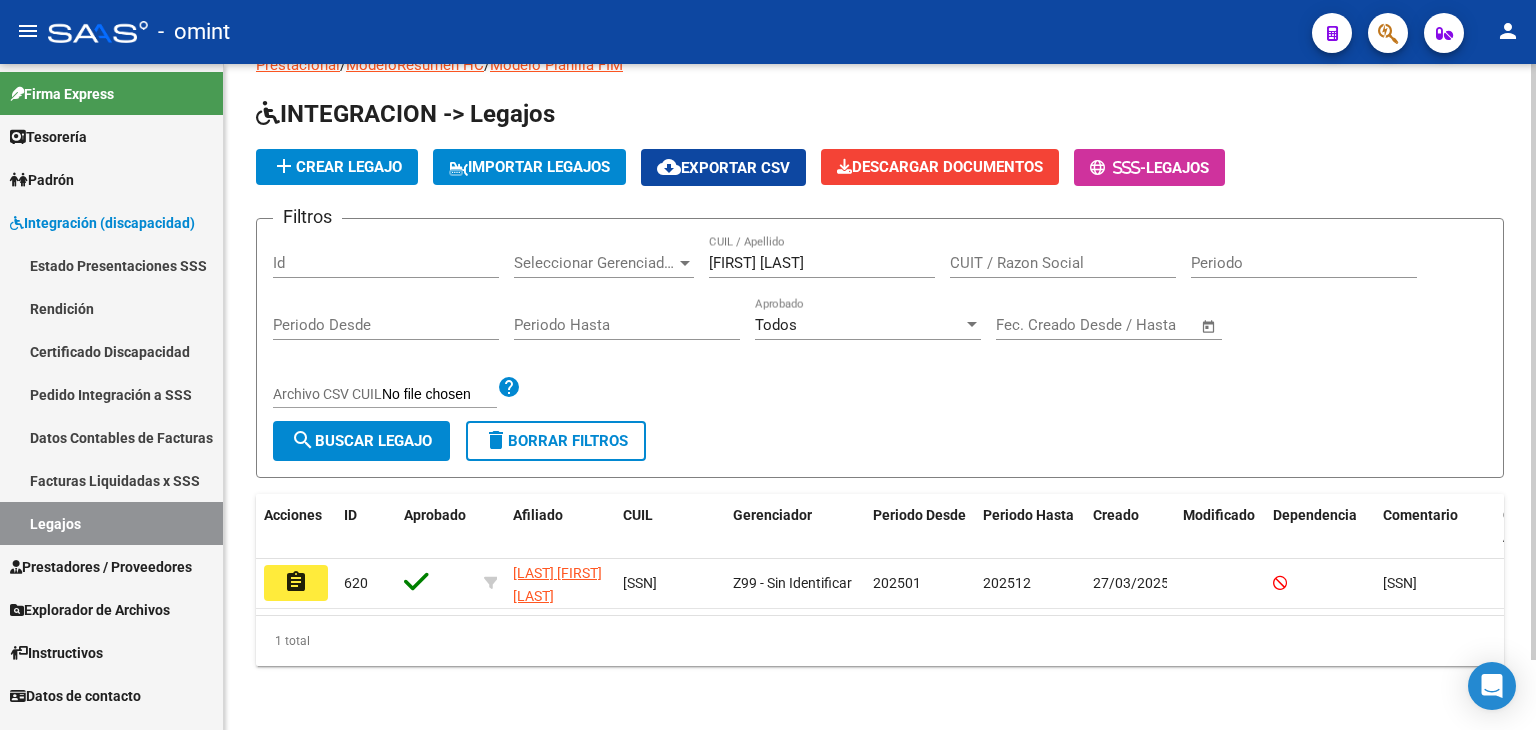 scroll, scrollTop: 78, scrollLeft: 0, axis: vertical 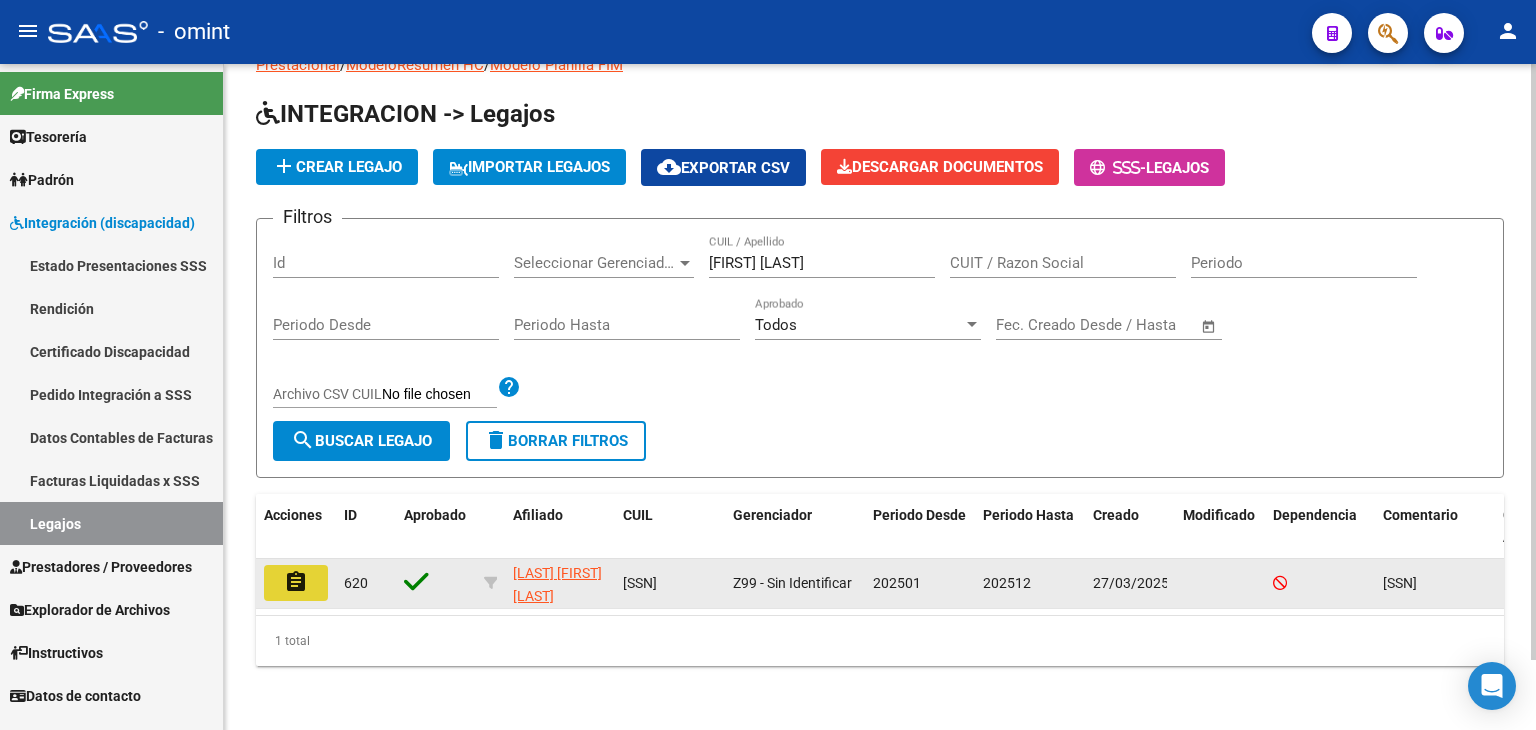 click on "assignment" 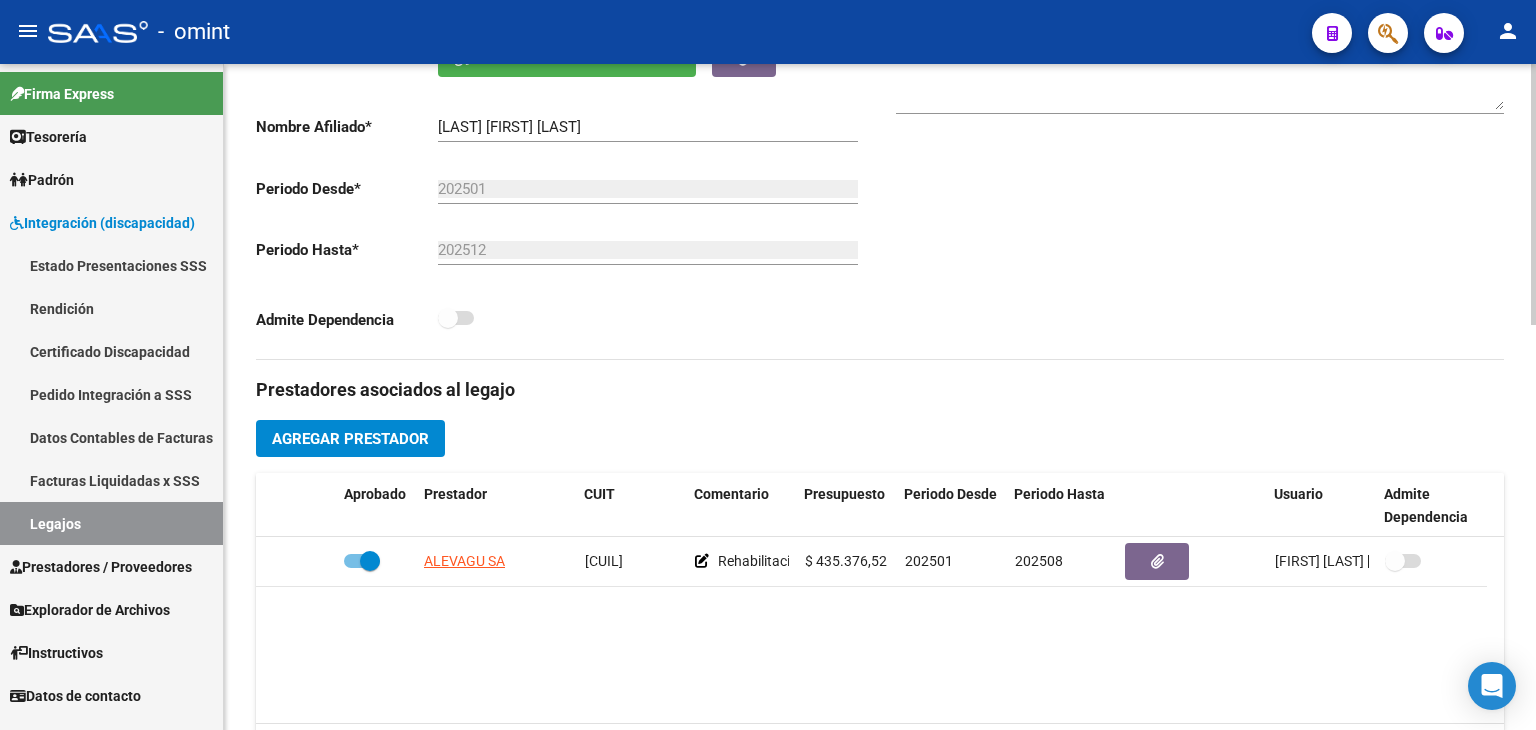 scroll, scrollTop: 500, scrollLeft: 0, axis: vertical 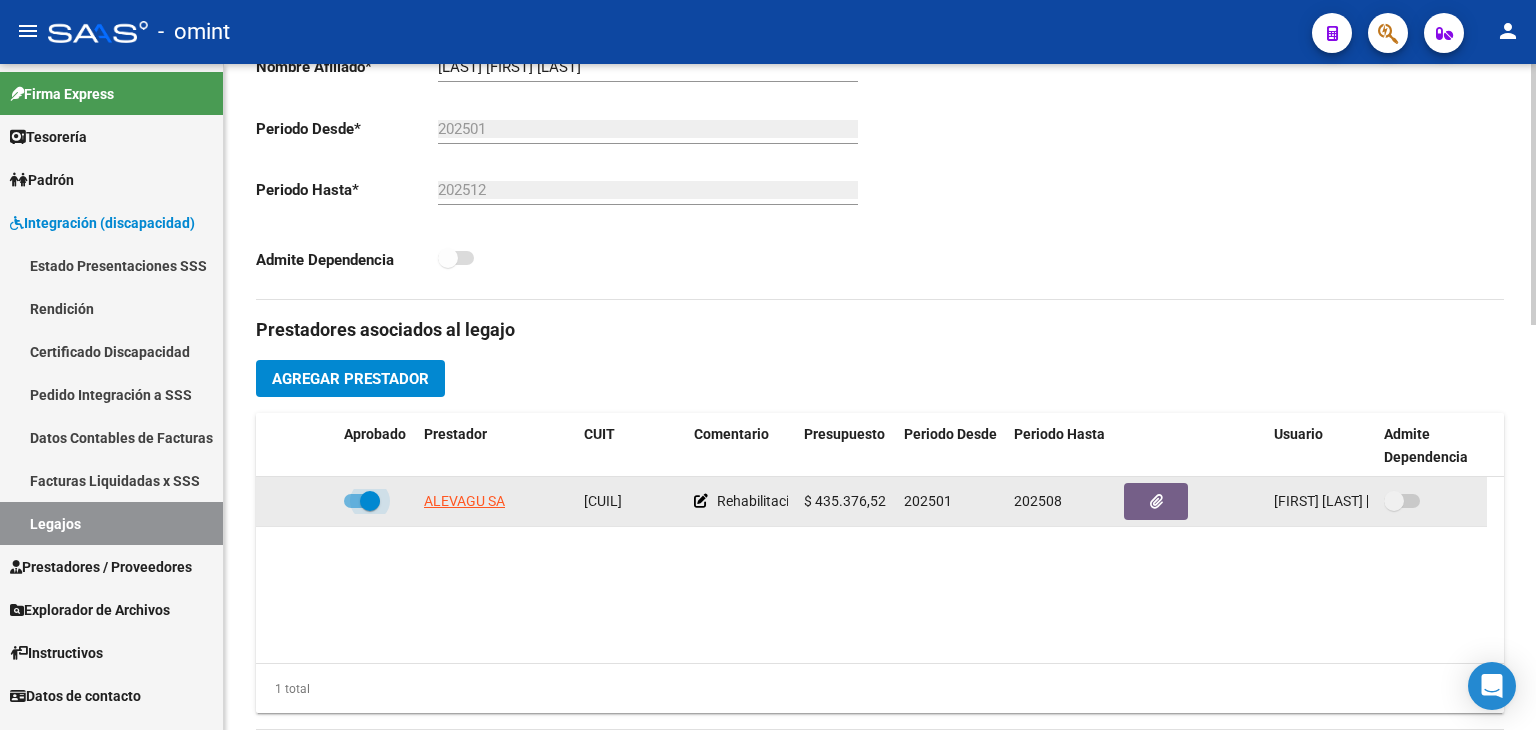 click at bounding box center (362, 501) 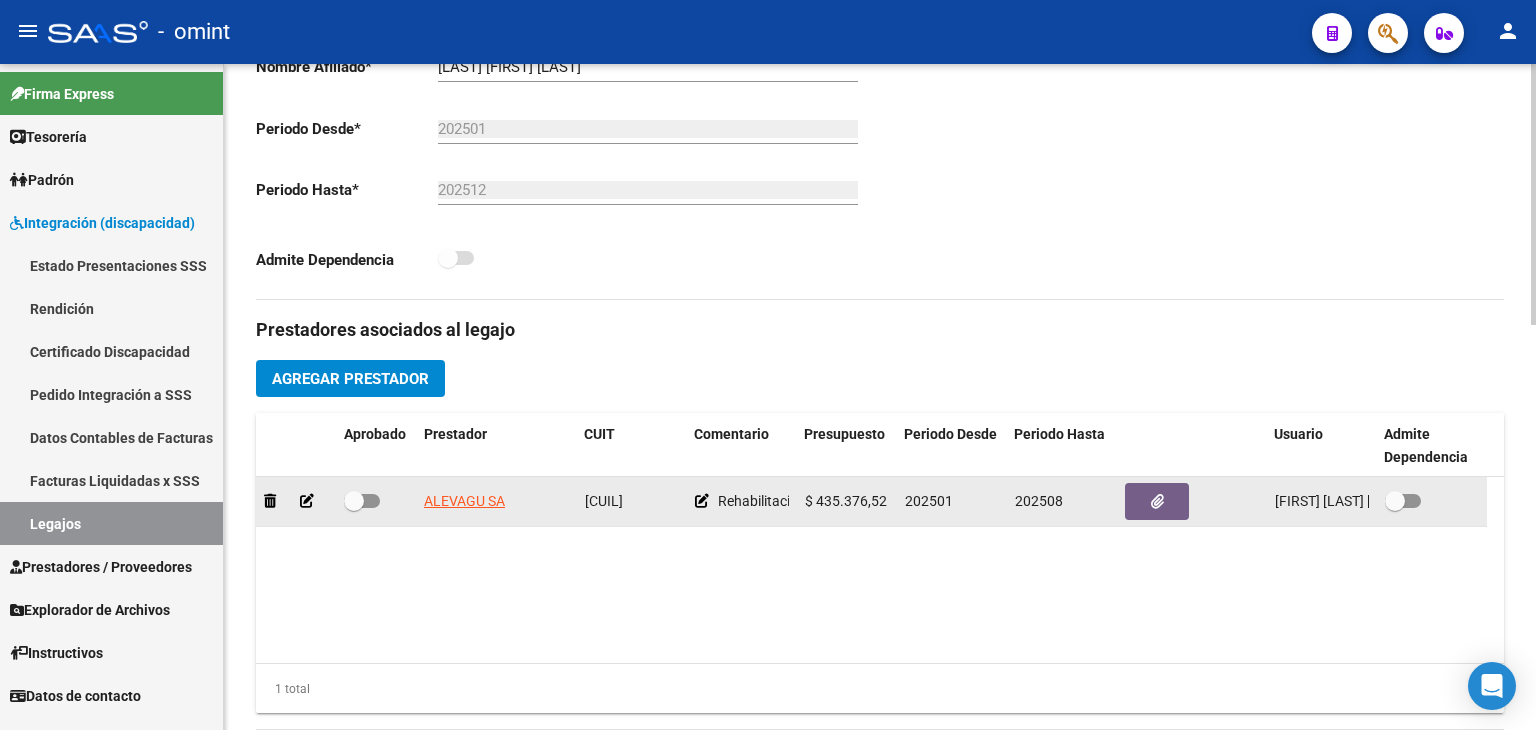 click 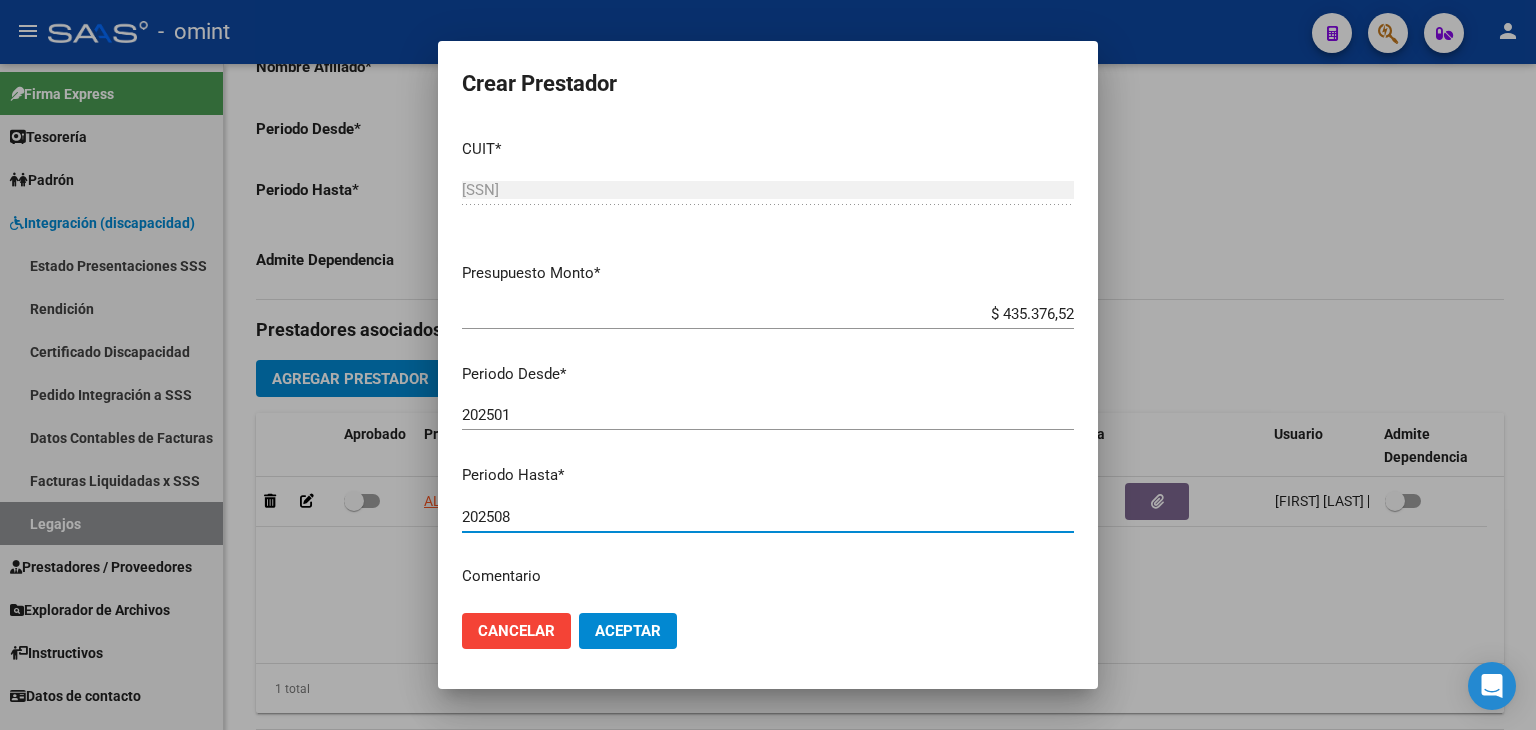 click on "202508" at bounding box center [768, 517] 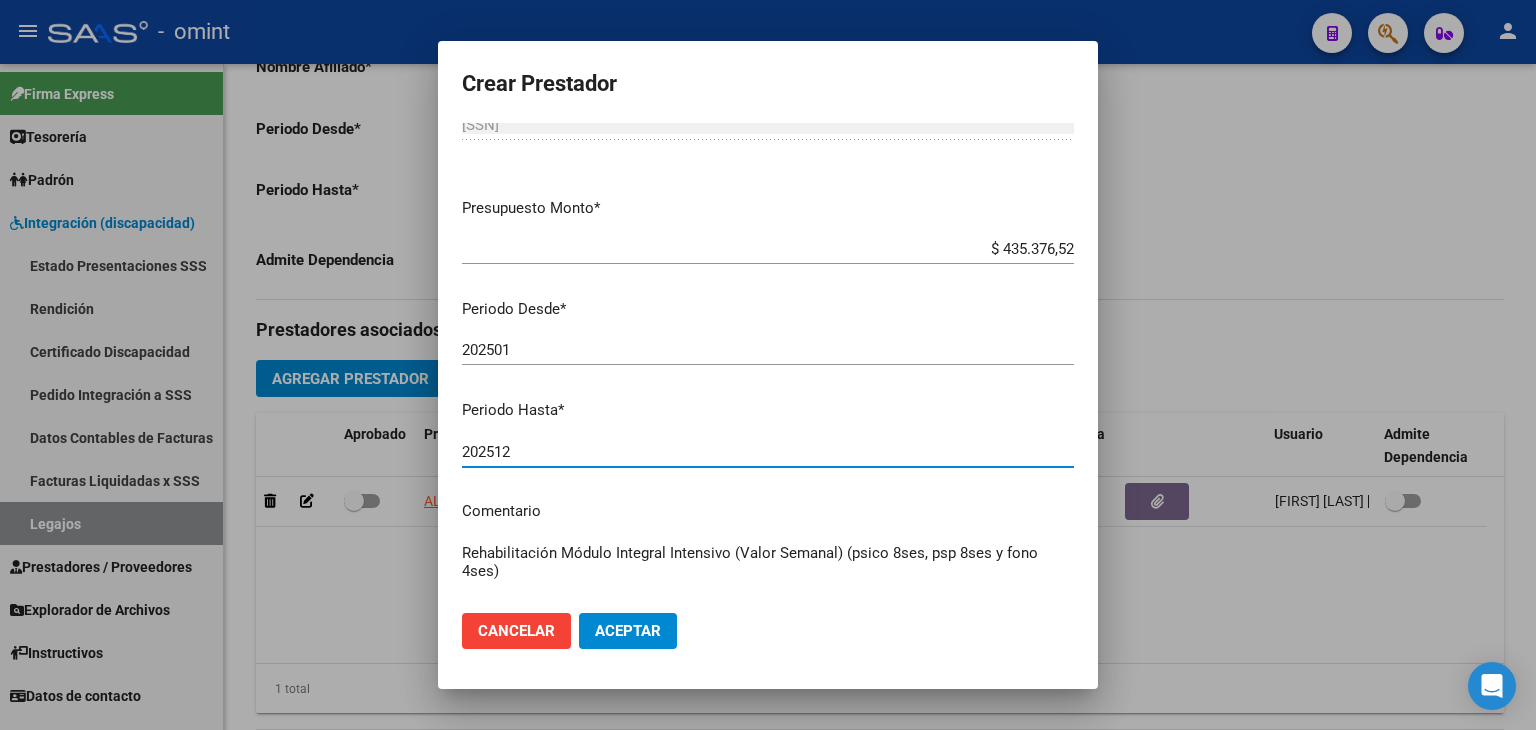 scroll, scrollTop: 211, scrollLeft: 0, axis: vertical 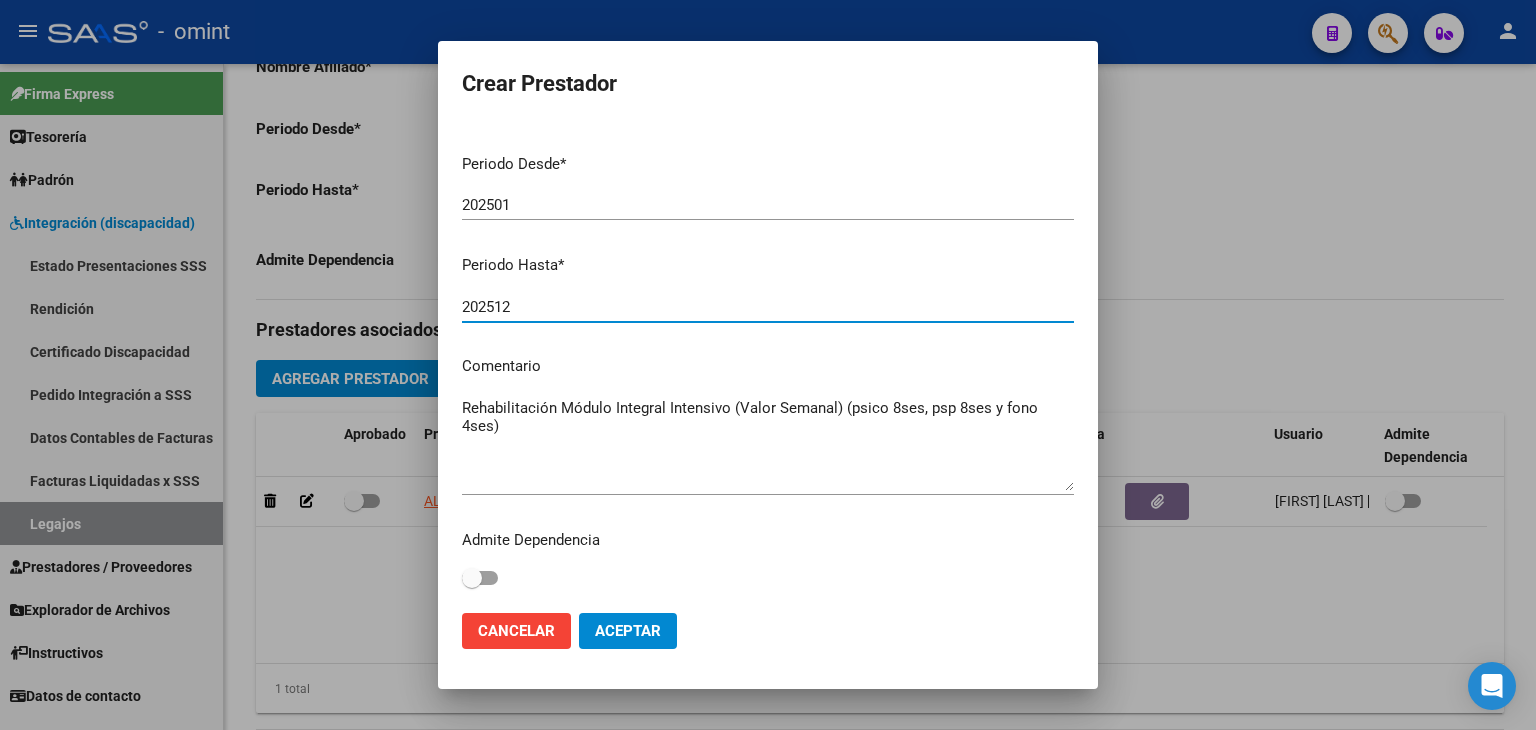 type on "202512" 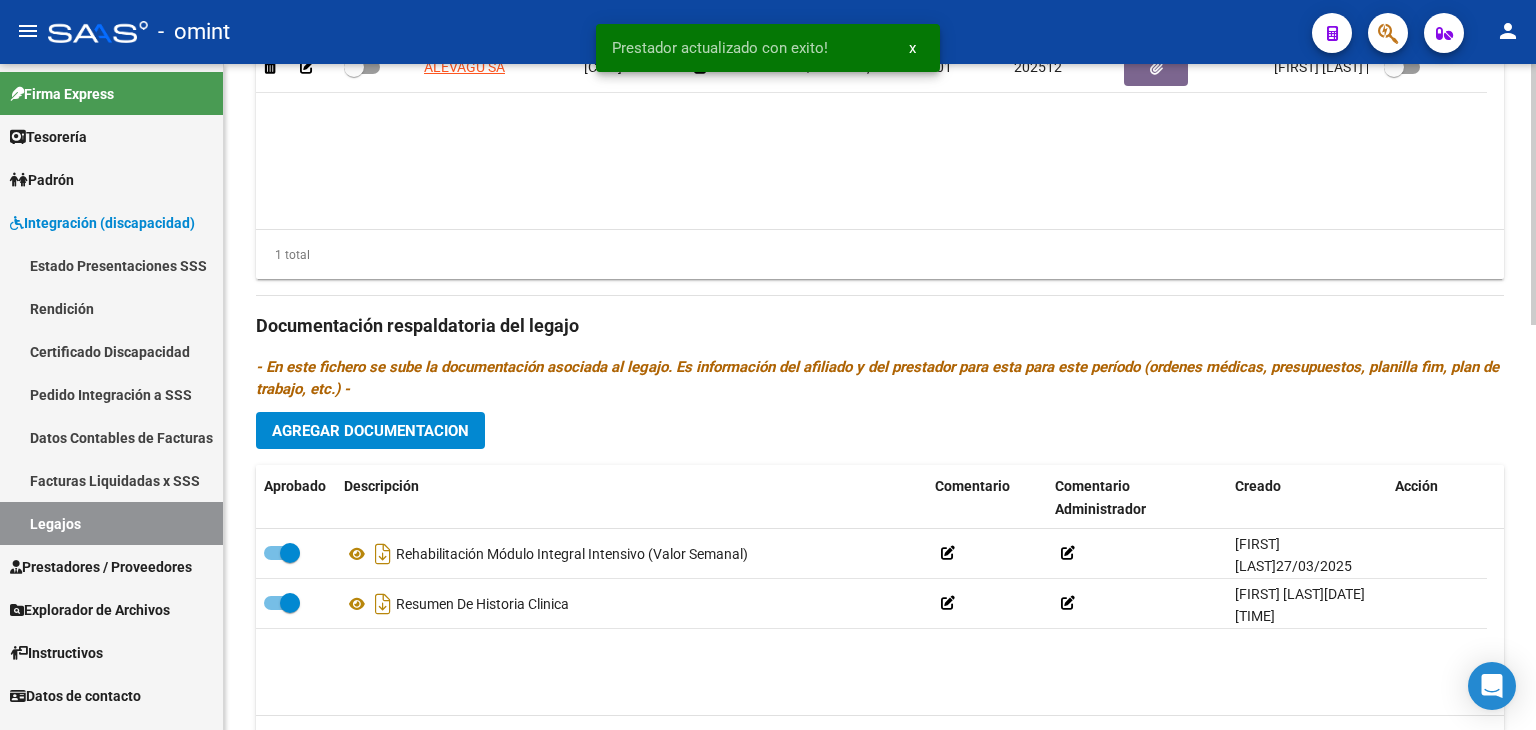 scroll, scrollTop: 1000, scrollLeft: 0, axis: vertical 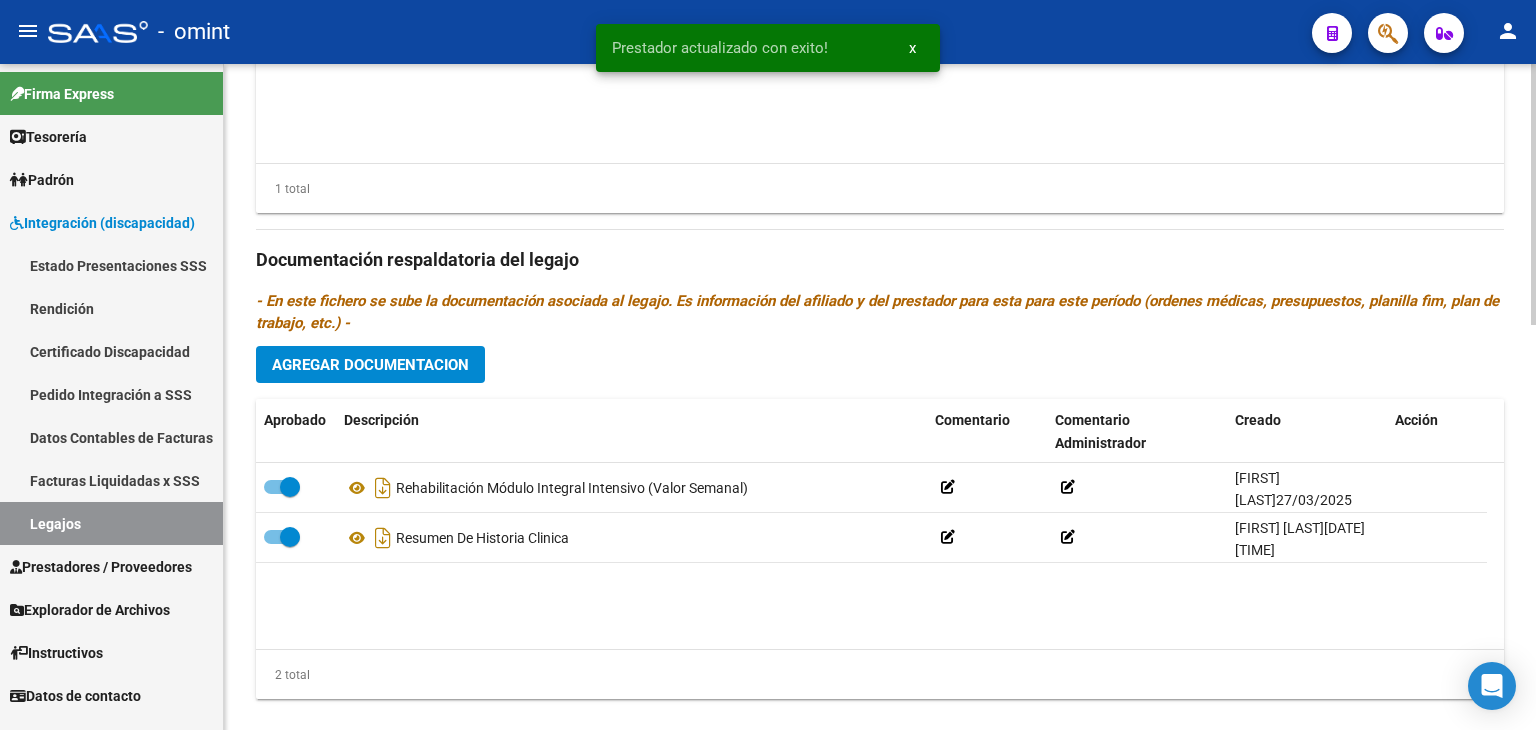 click on "Agregar Documentacion" 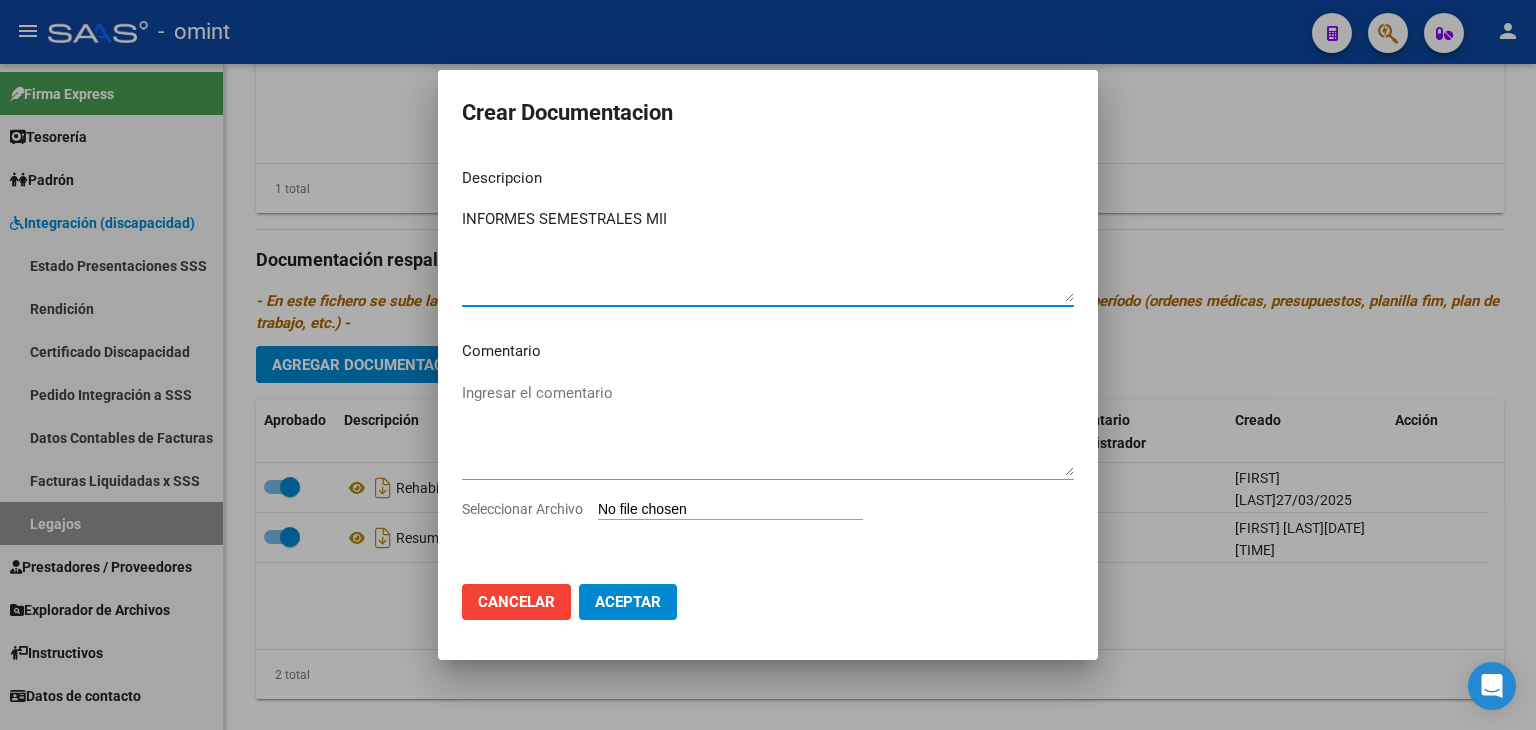 type on "INFORMES SEMESTRALES MII" 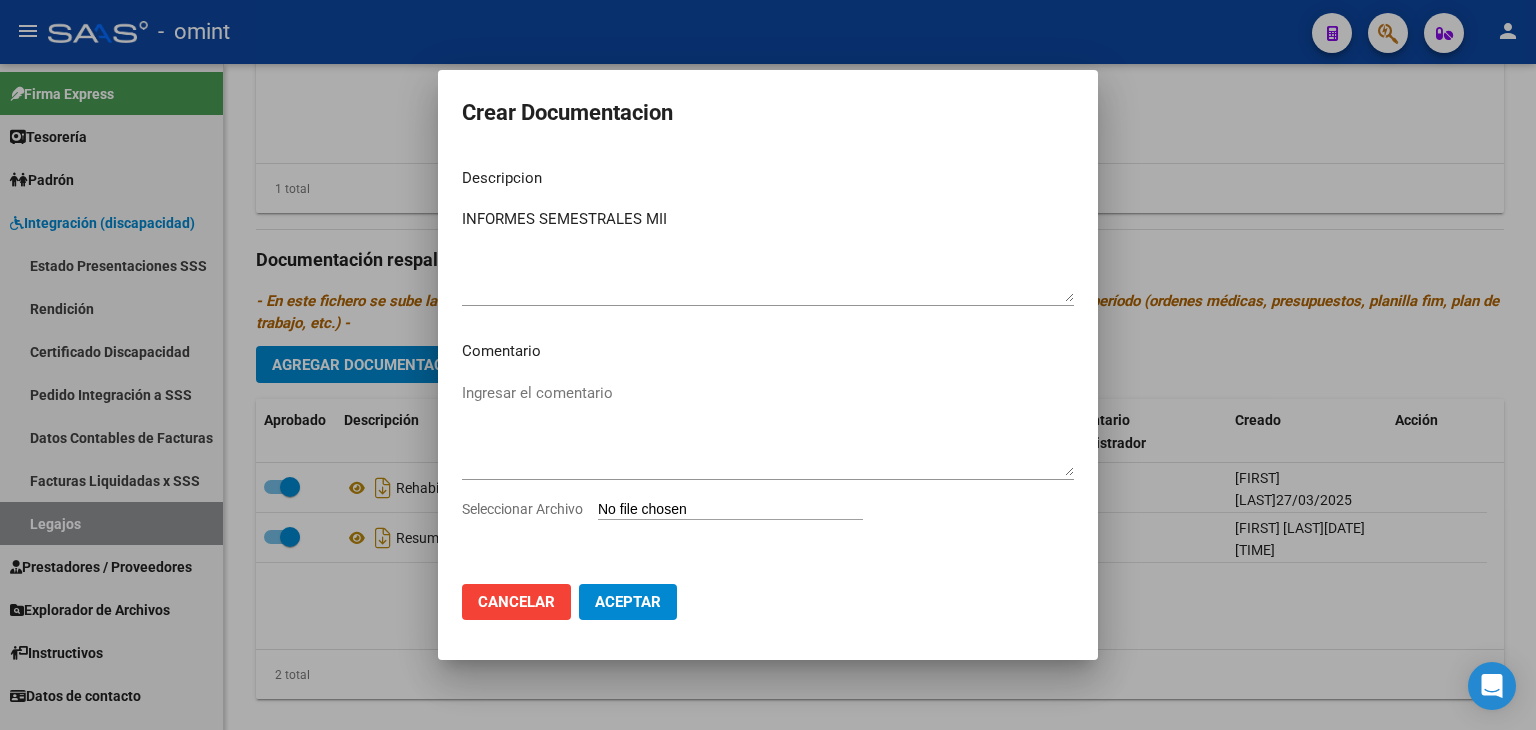 type on "C:\fakepath\INFORMES SEMESTRALES MII.pdf" 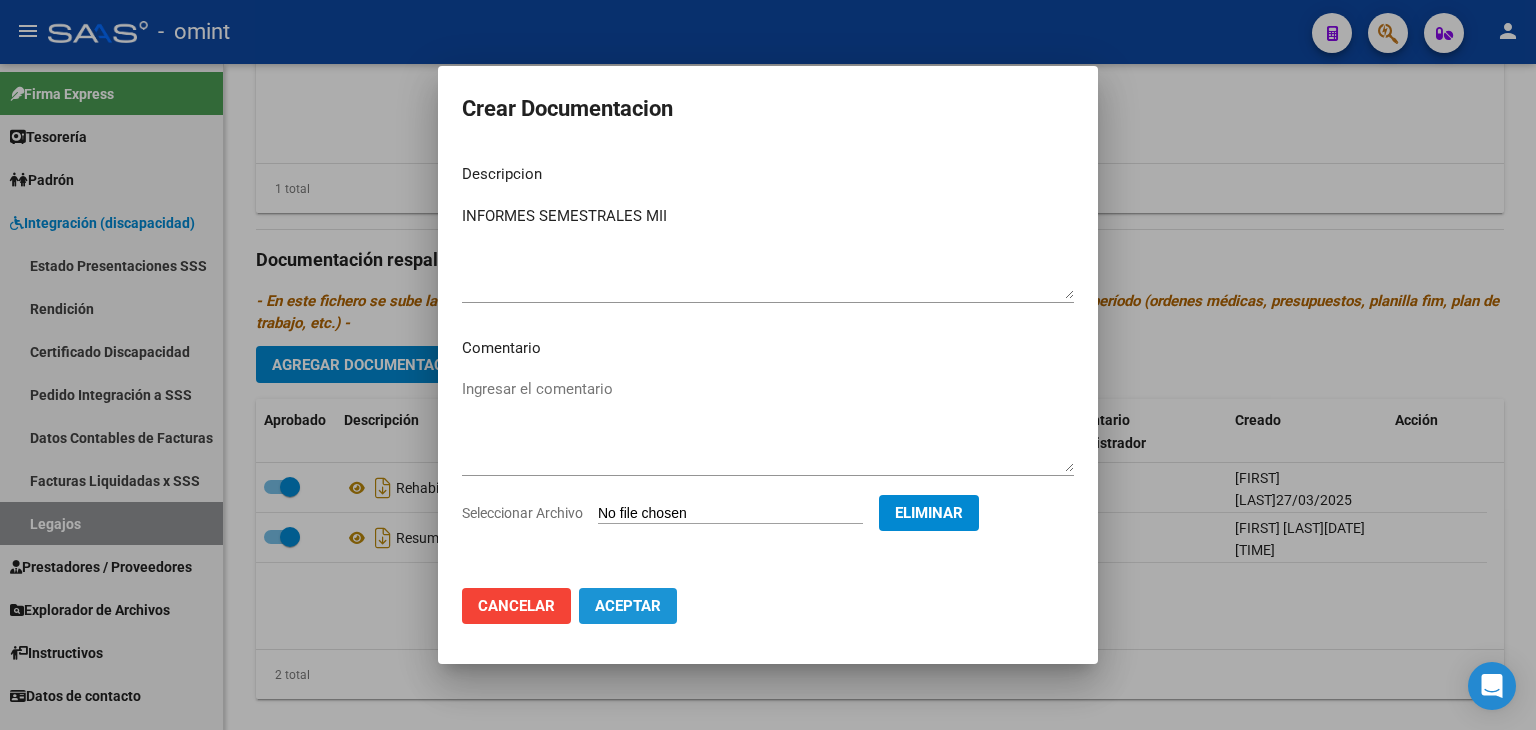 click on "Aceptar" 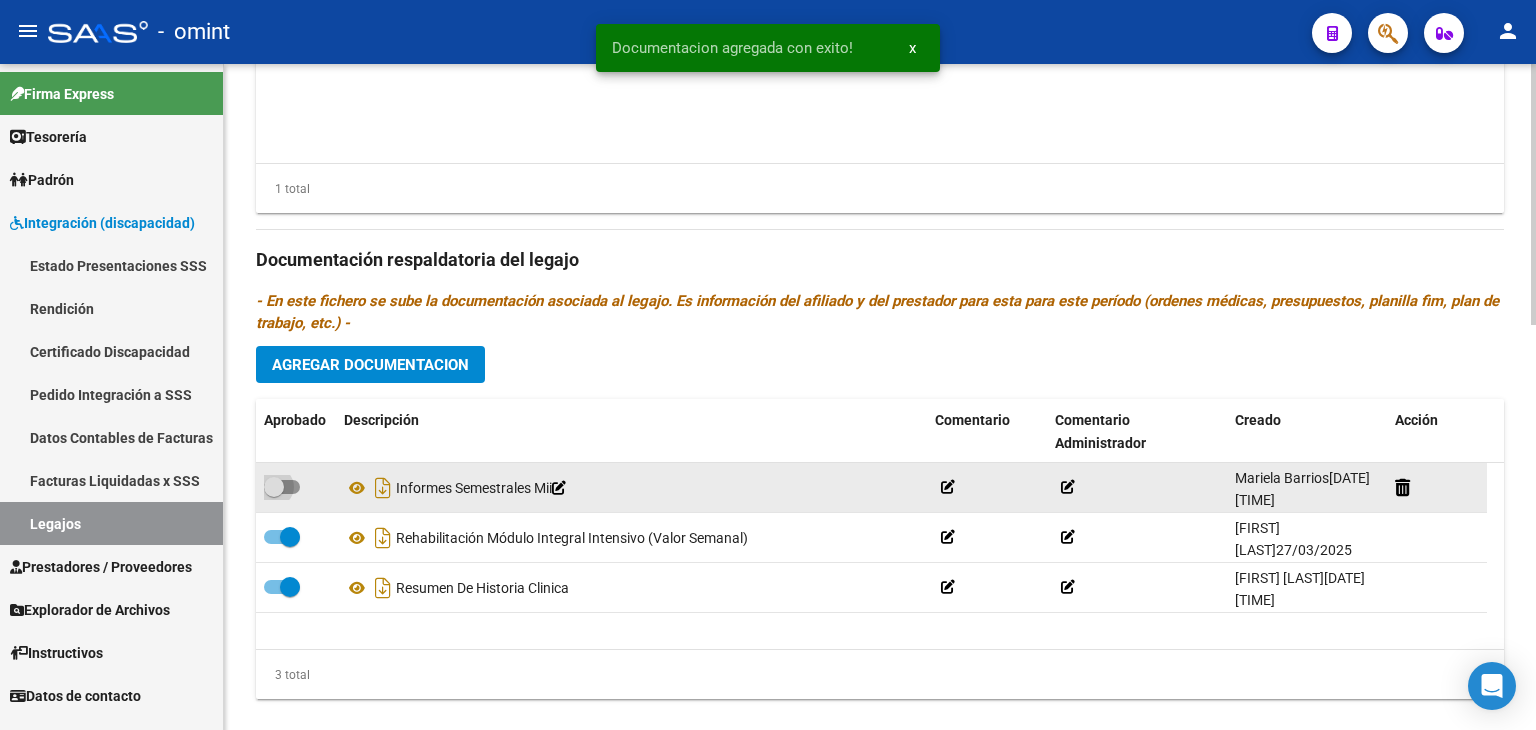 click at bounding box center [274, 487] 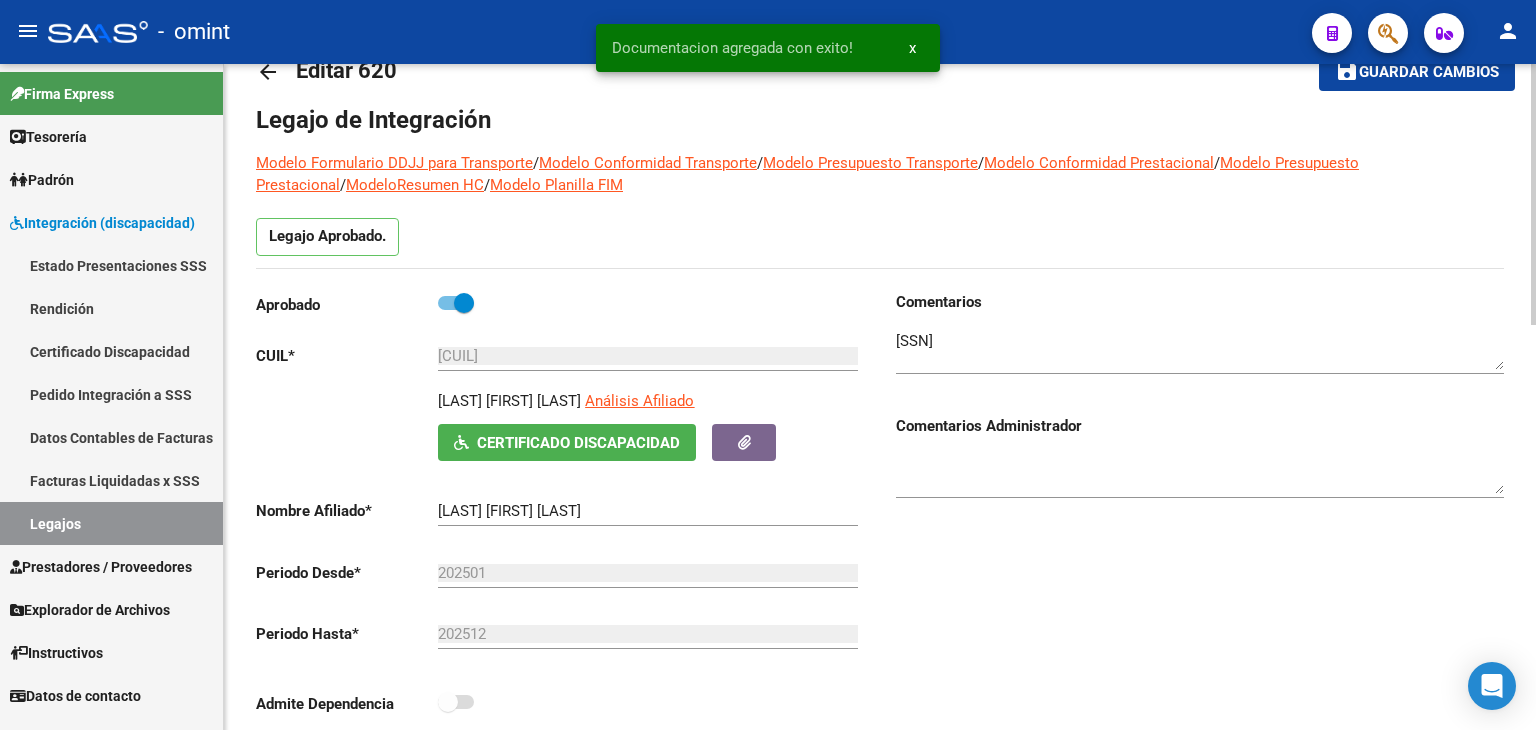 scroll, scrollTop: 0, scrollLeft: 0, axis: both 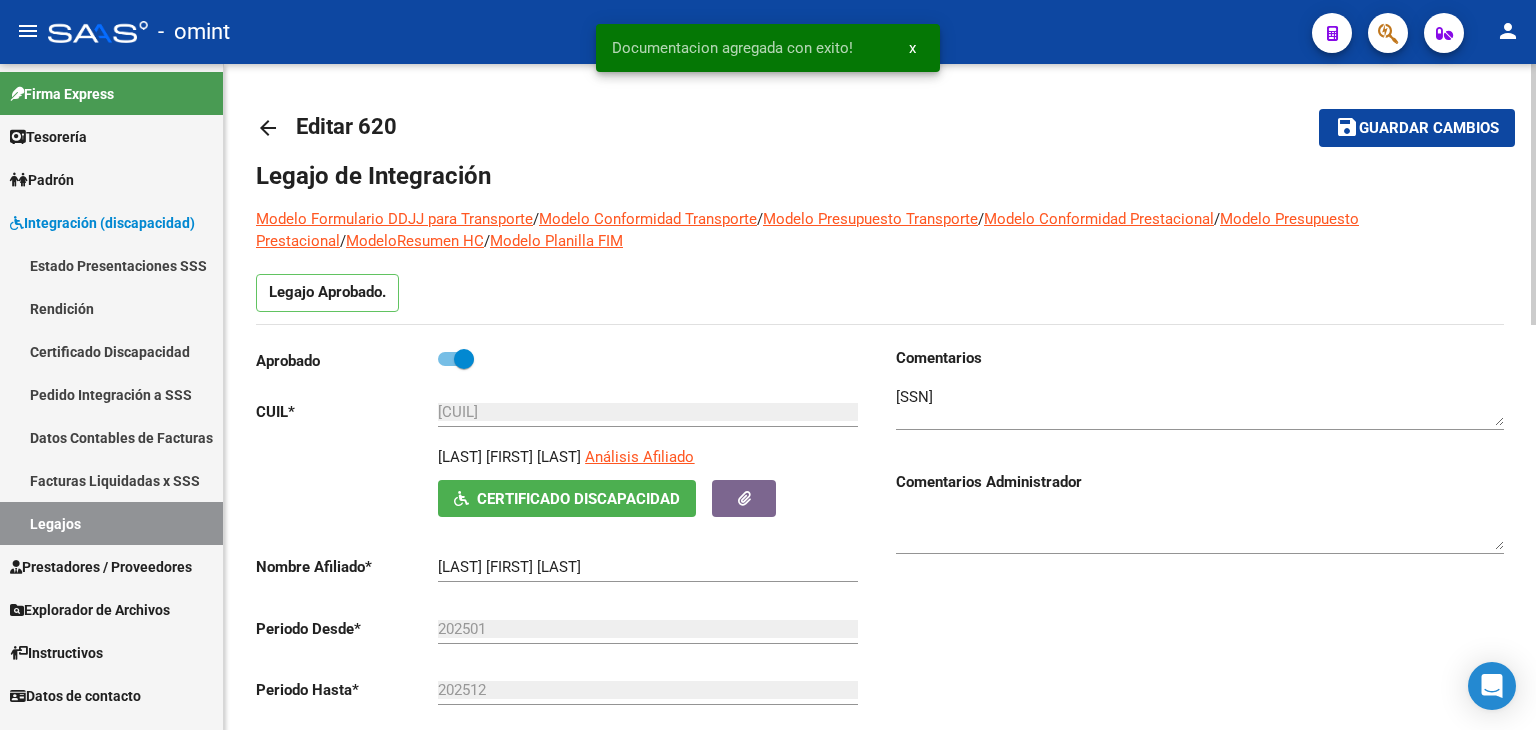 click on "Guardar cambios" 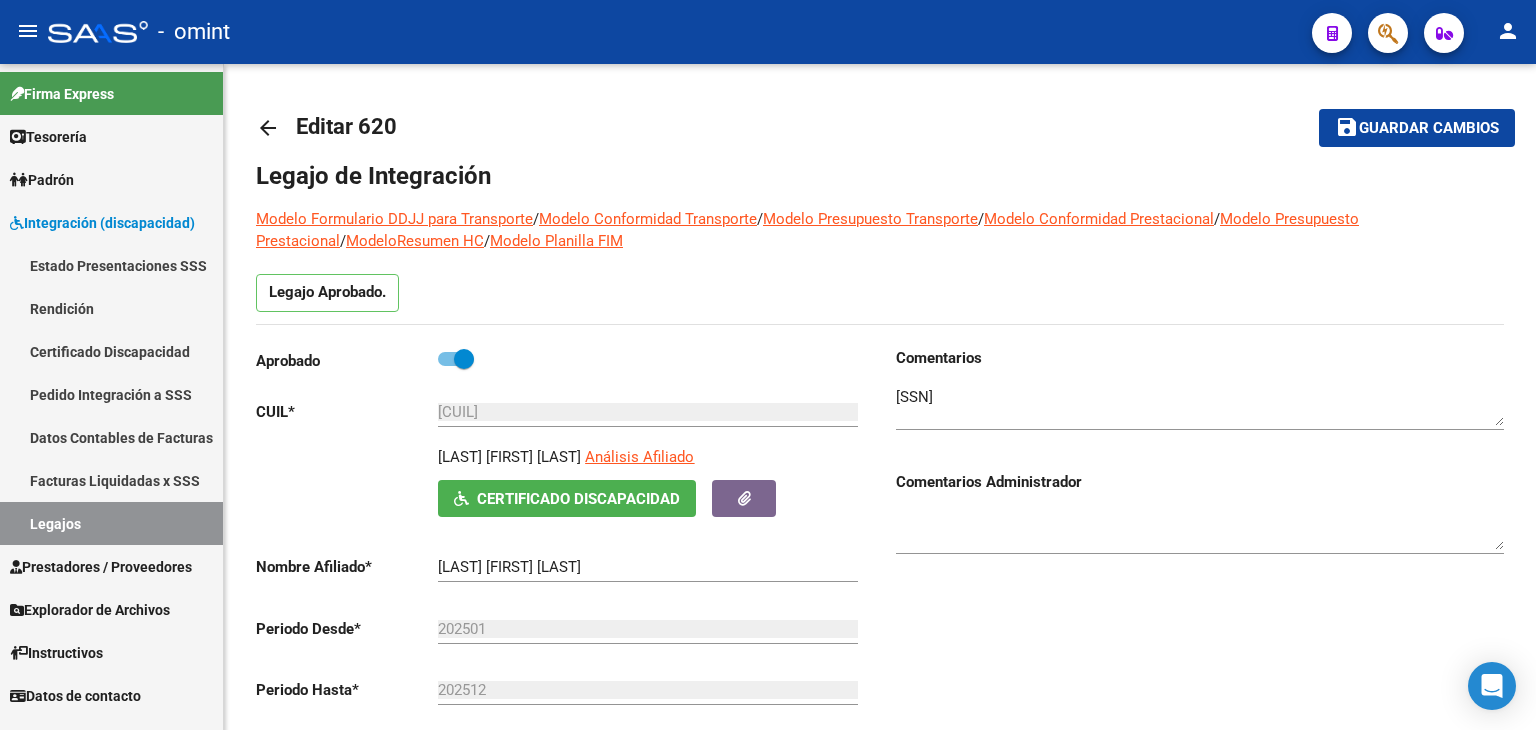 click on "Legajos" at bounding box center [111, 523] 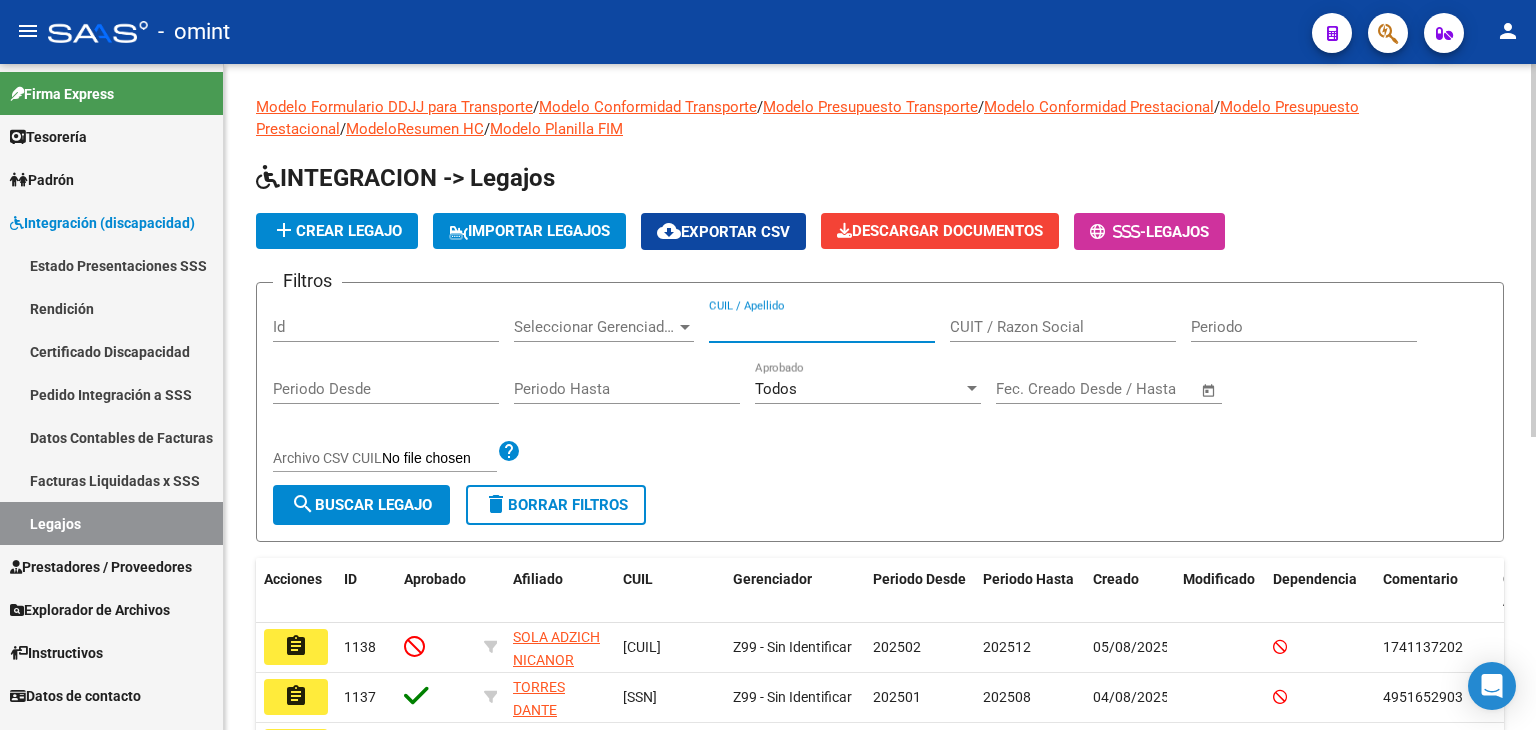 click on "CUIL / Apellido" at bounding box center (822, 327) 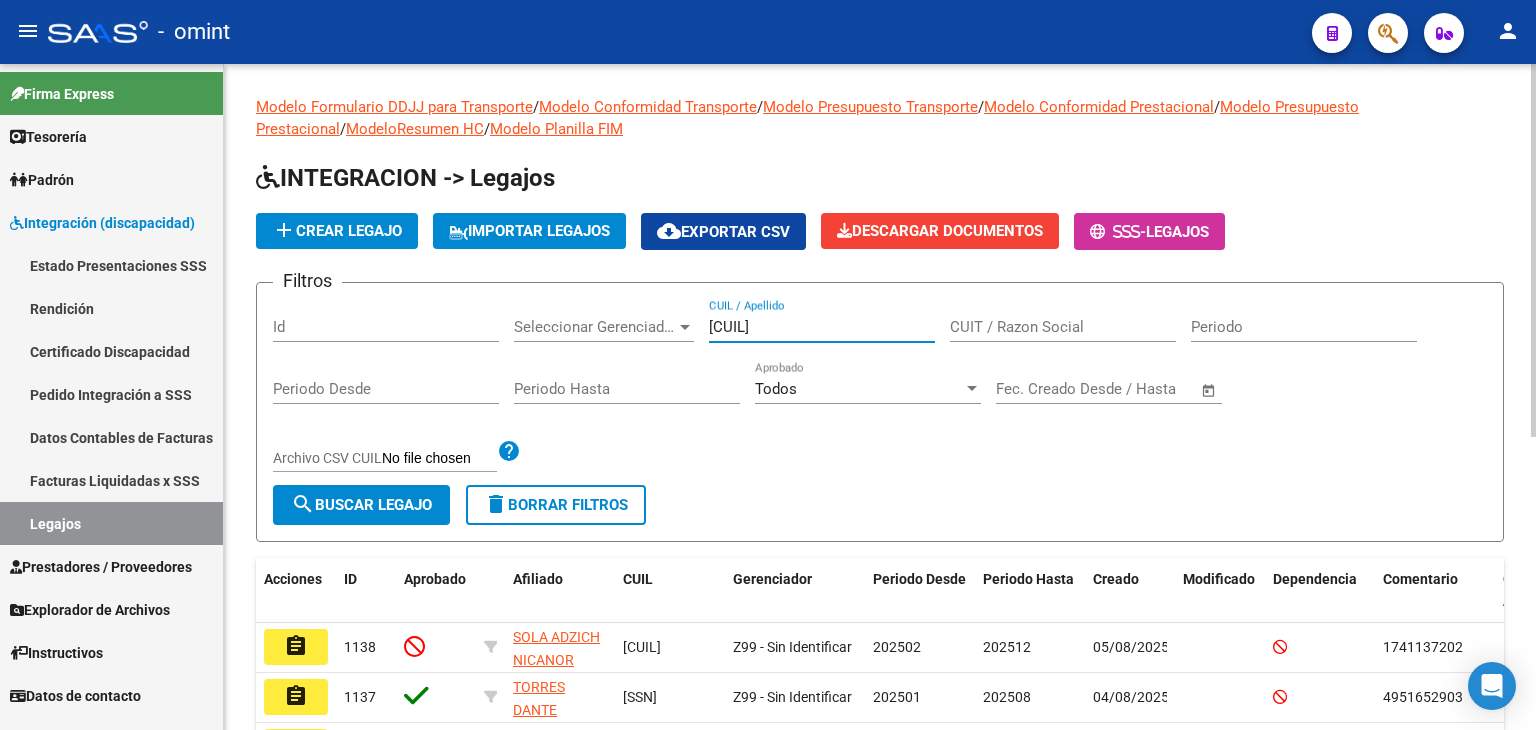 type on "[CUIL]" 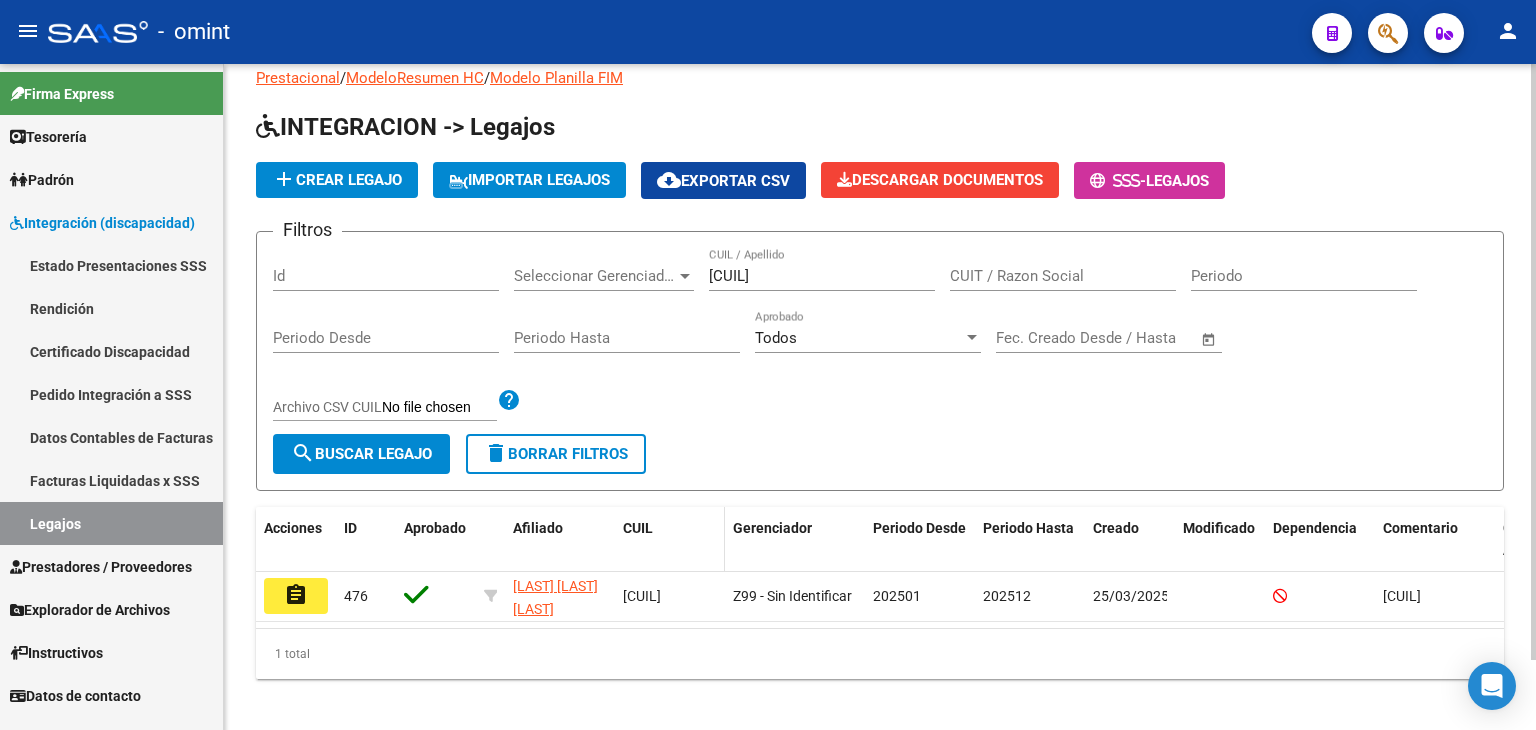 scroll, scrollTop: 78, scrollLeft: 0, axis: vertical 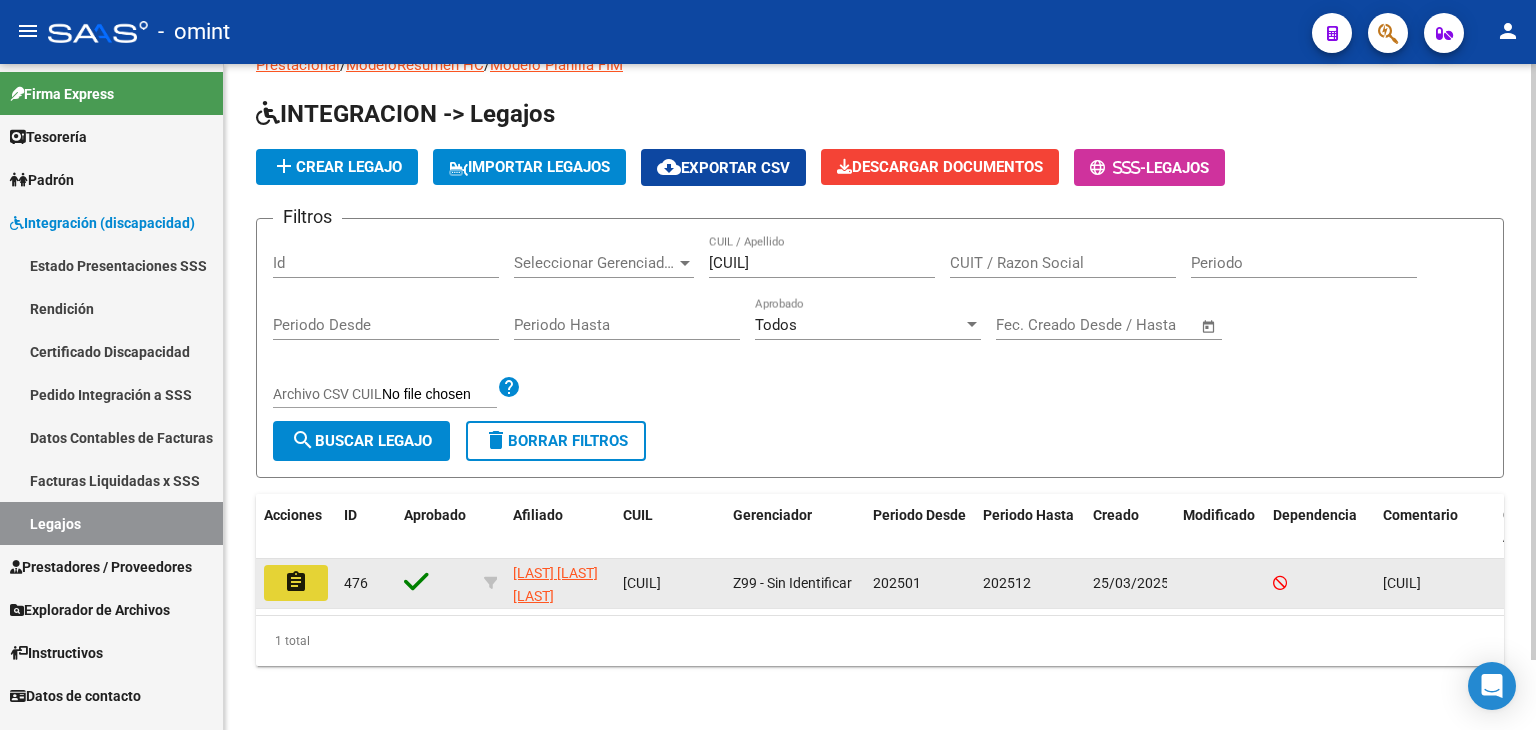 click on "assignment" 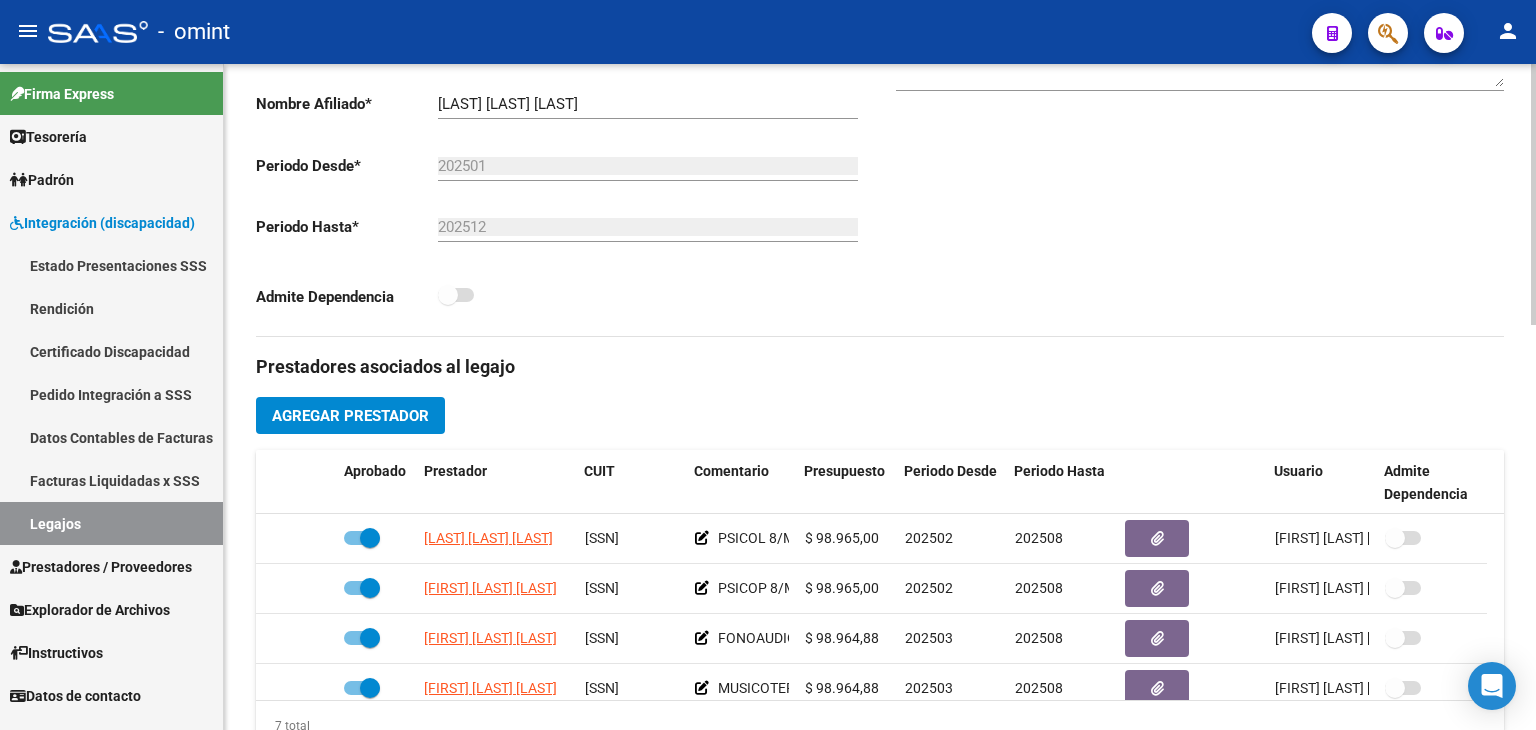 scroll, scrollTop: 500, scrollLeft: 0, axis: vertical 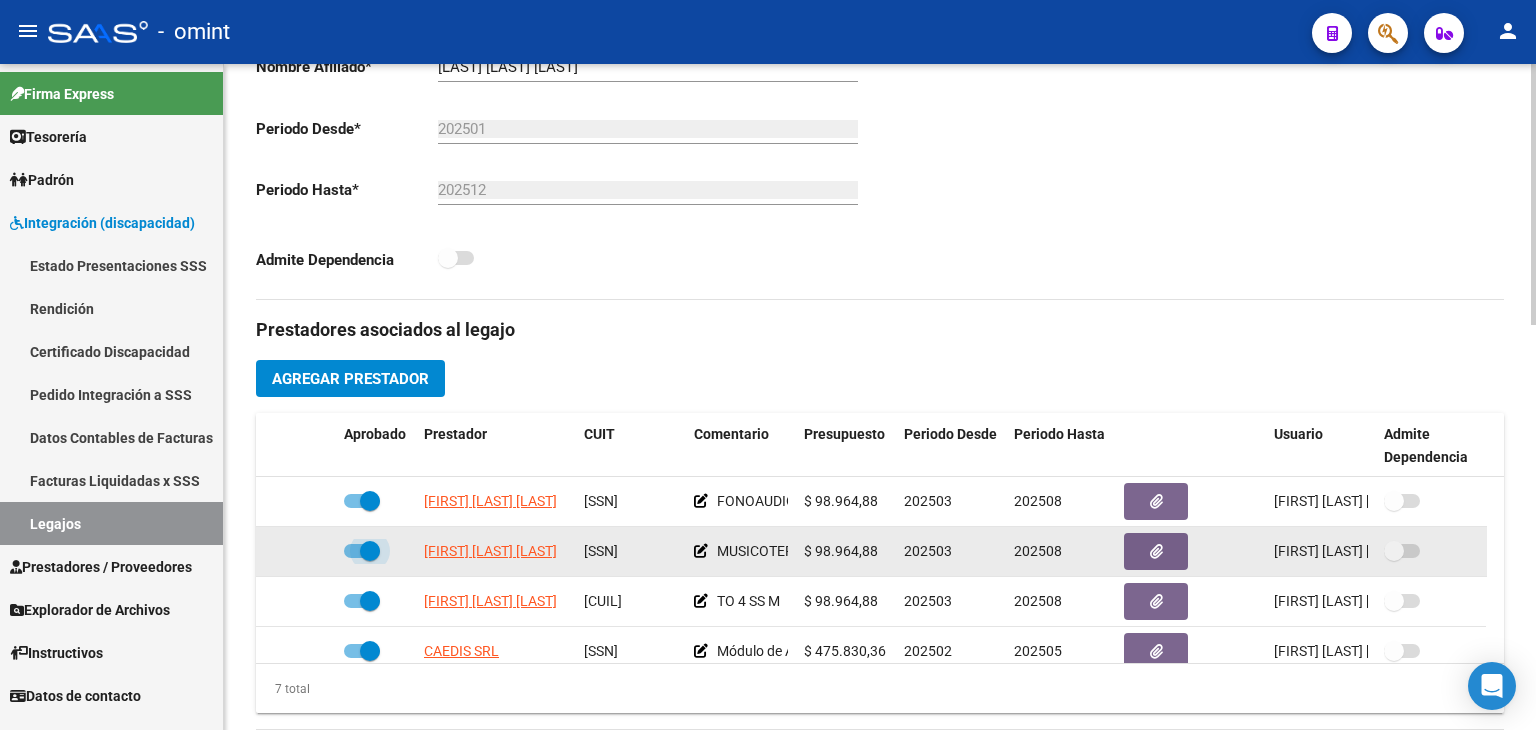 click at bounding box center (370, 551) 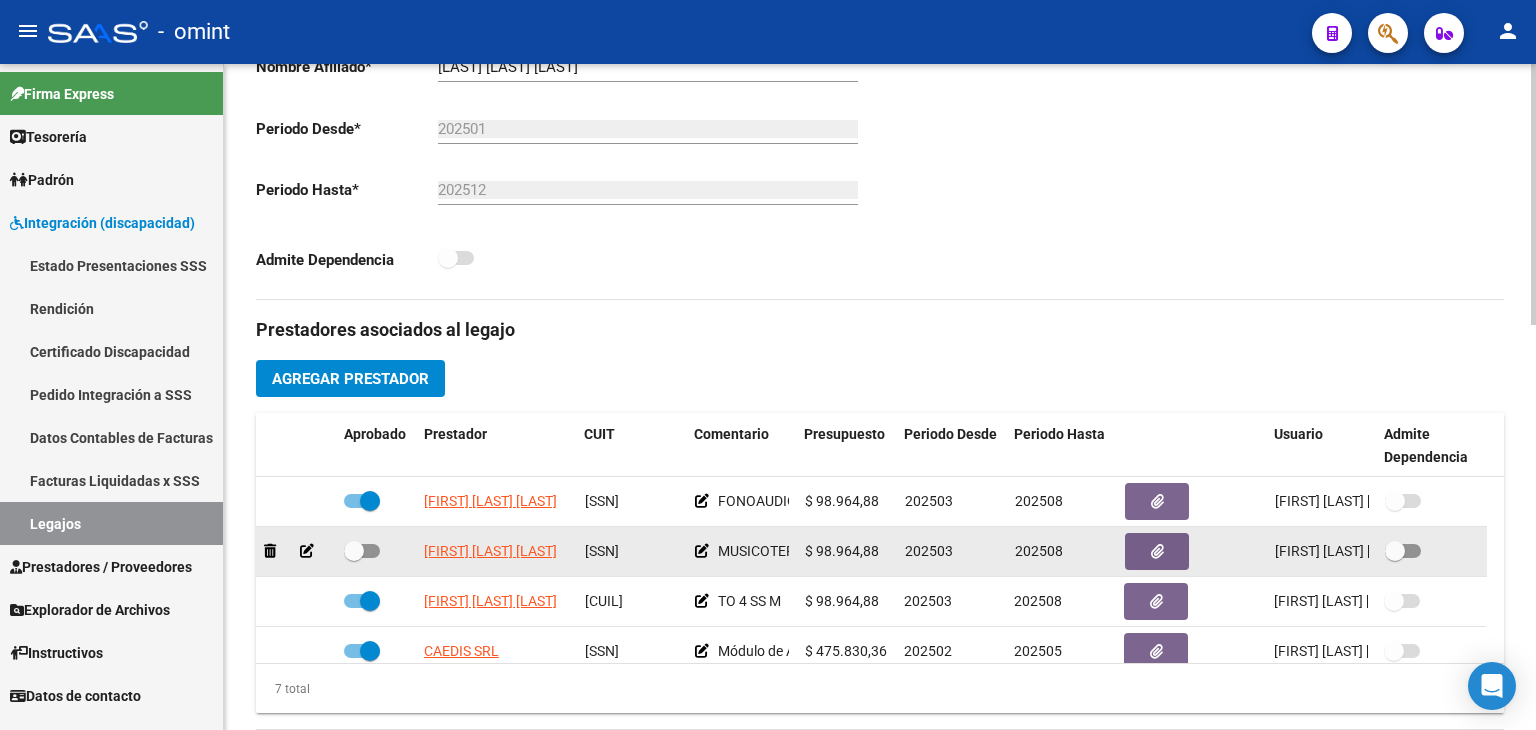 click 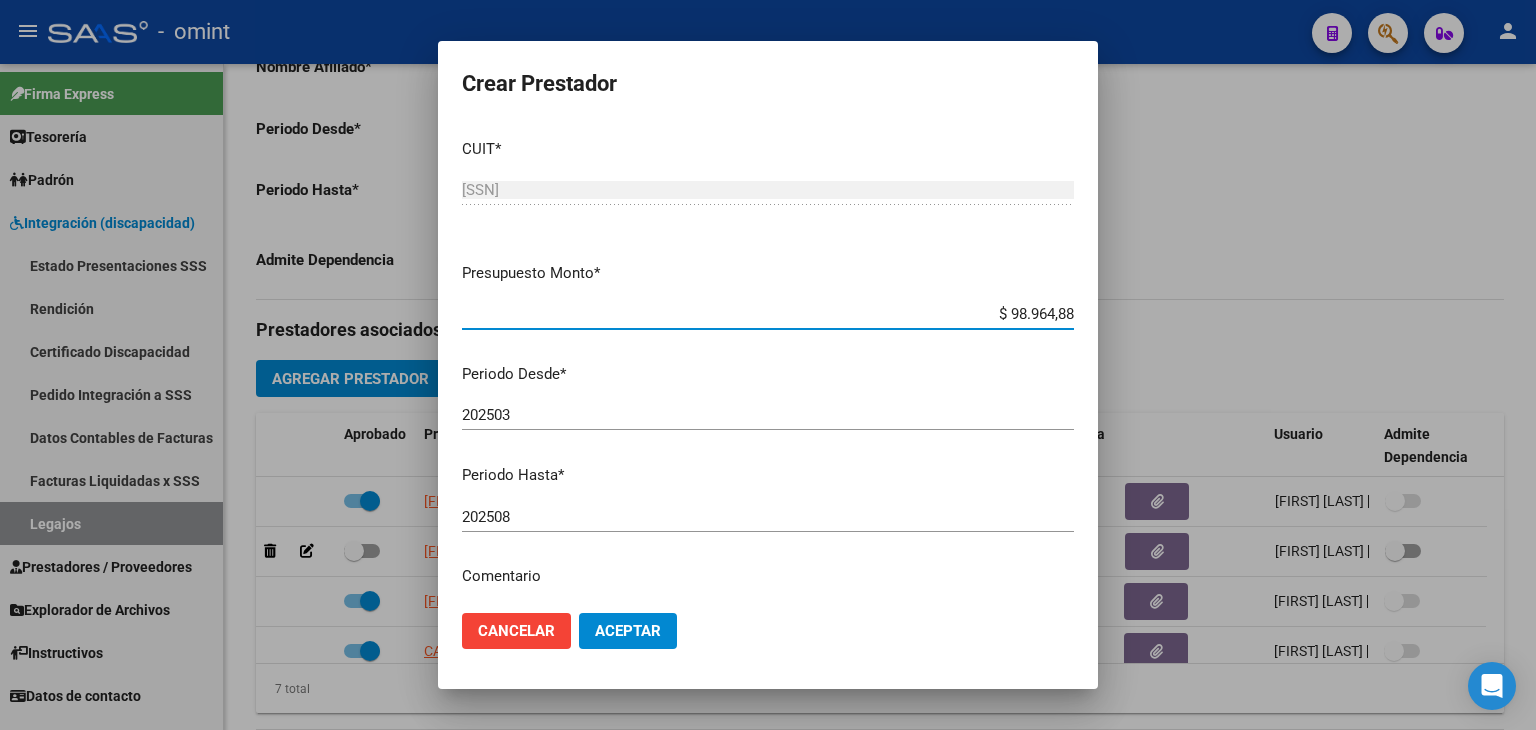 click on "202508" at bounding box center [768, 517] 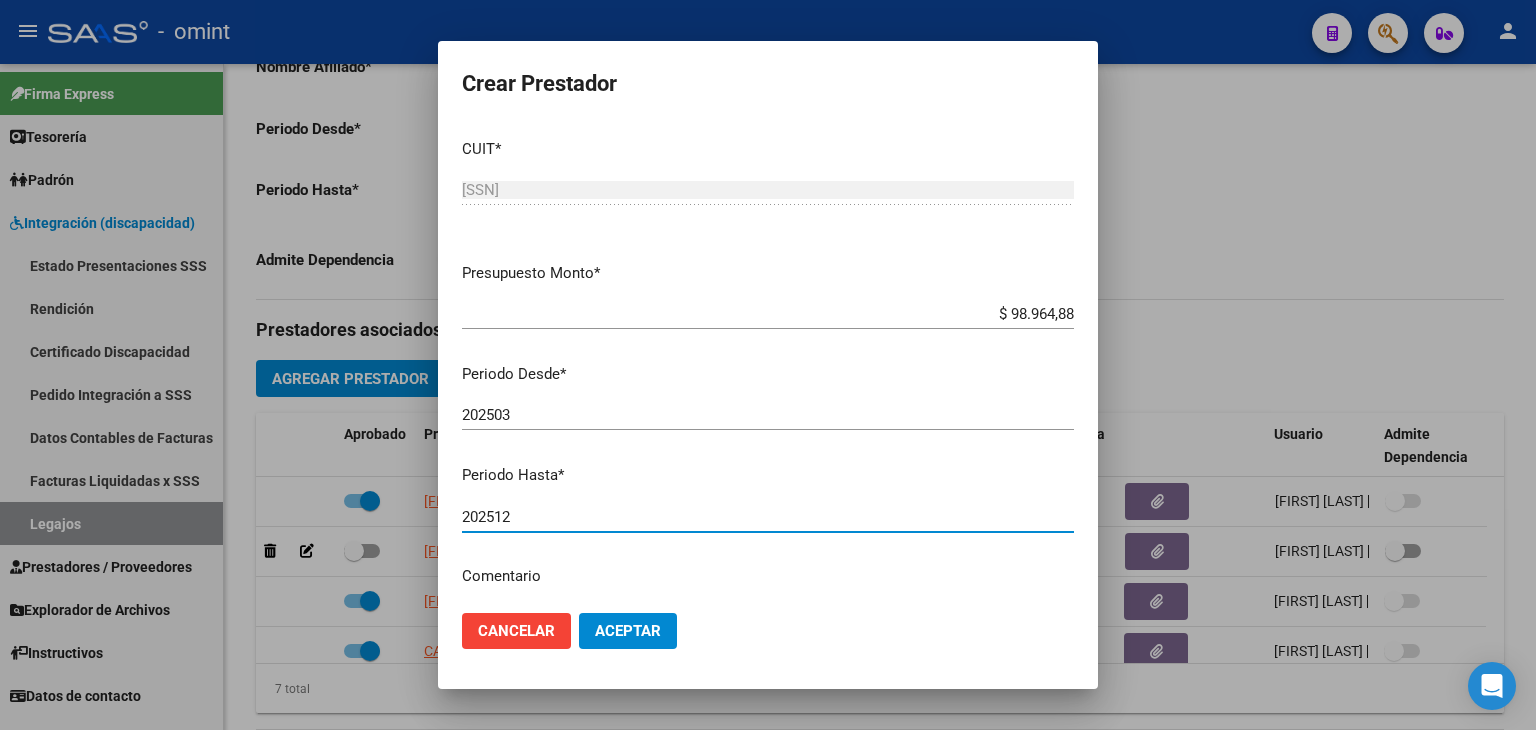type on "202512" 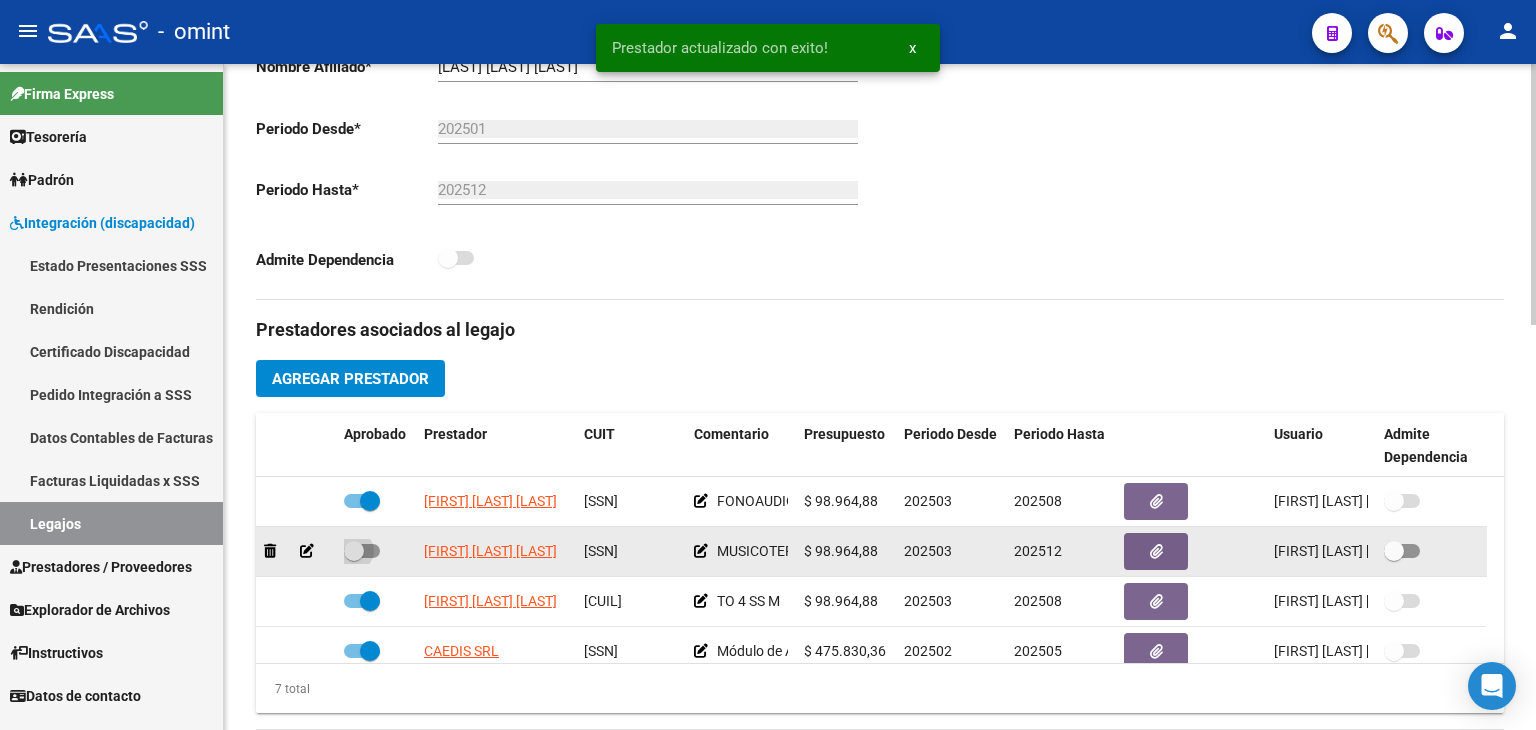click at bounding box center (354, 551) 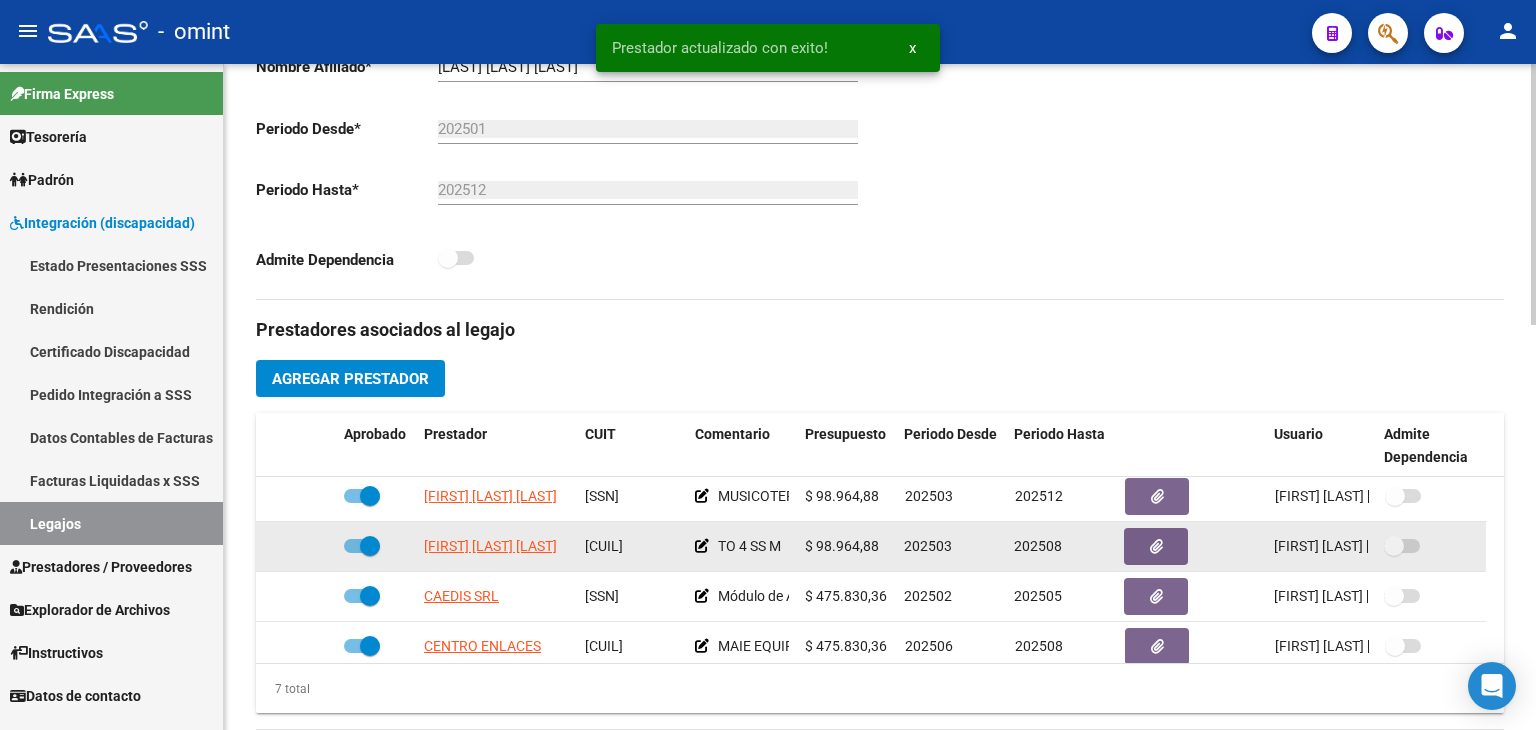 scroll, scrollTop: 169, scrollLeft: 0, axis: vertical 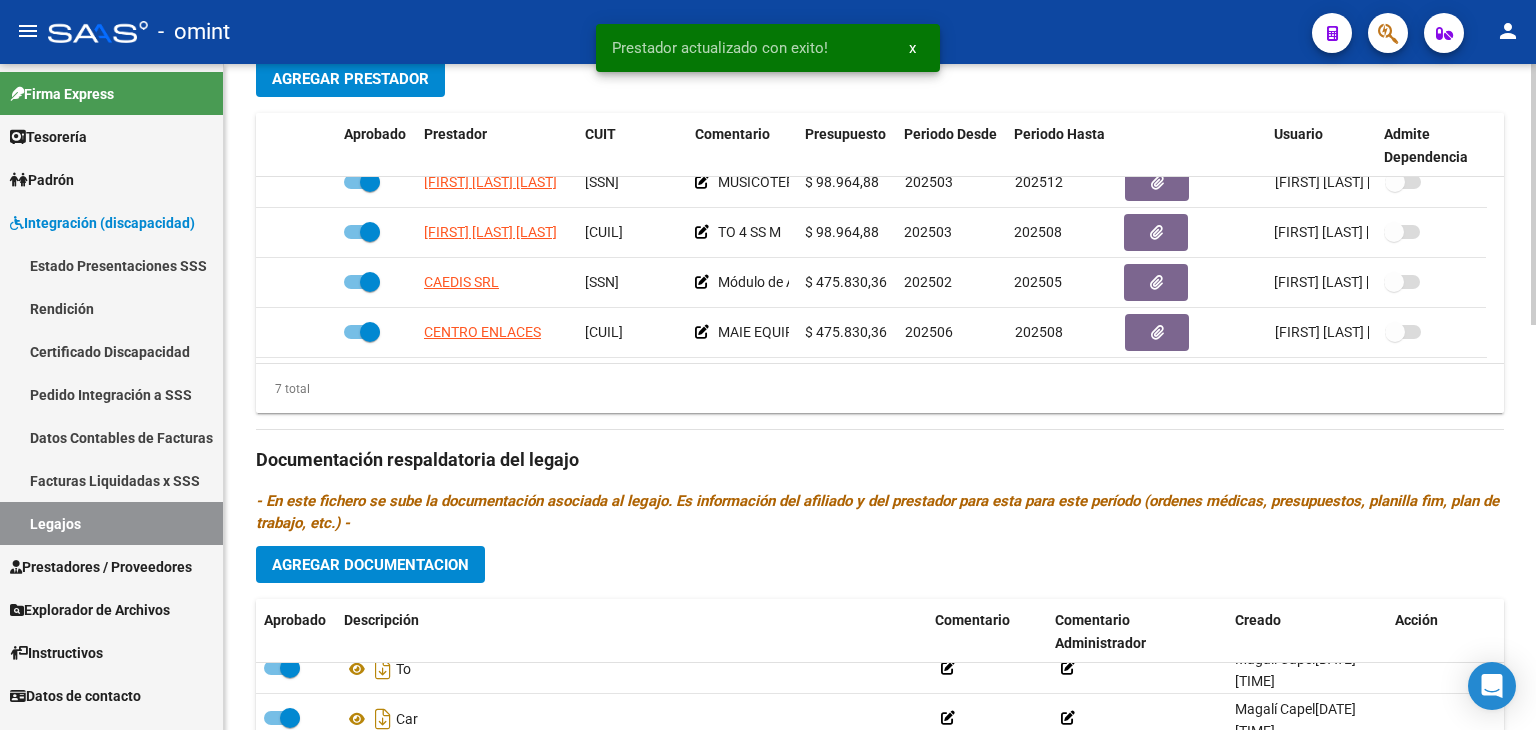 click on "Agregar Documentacion" 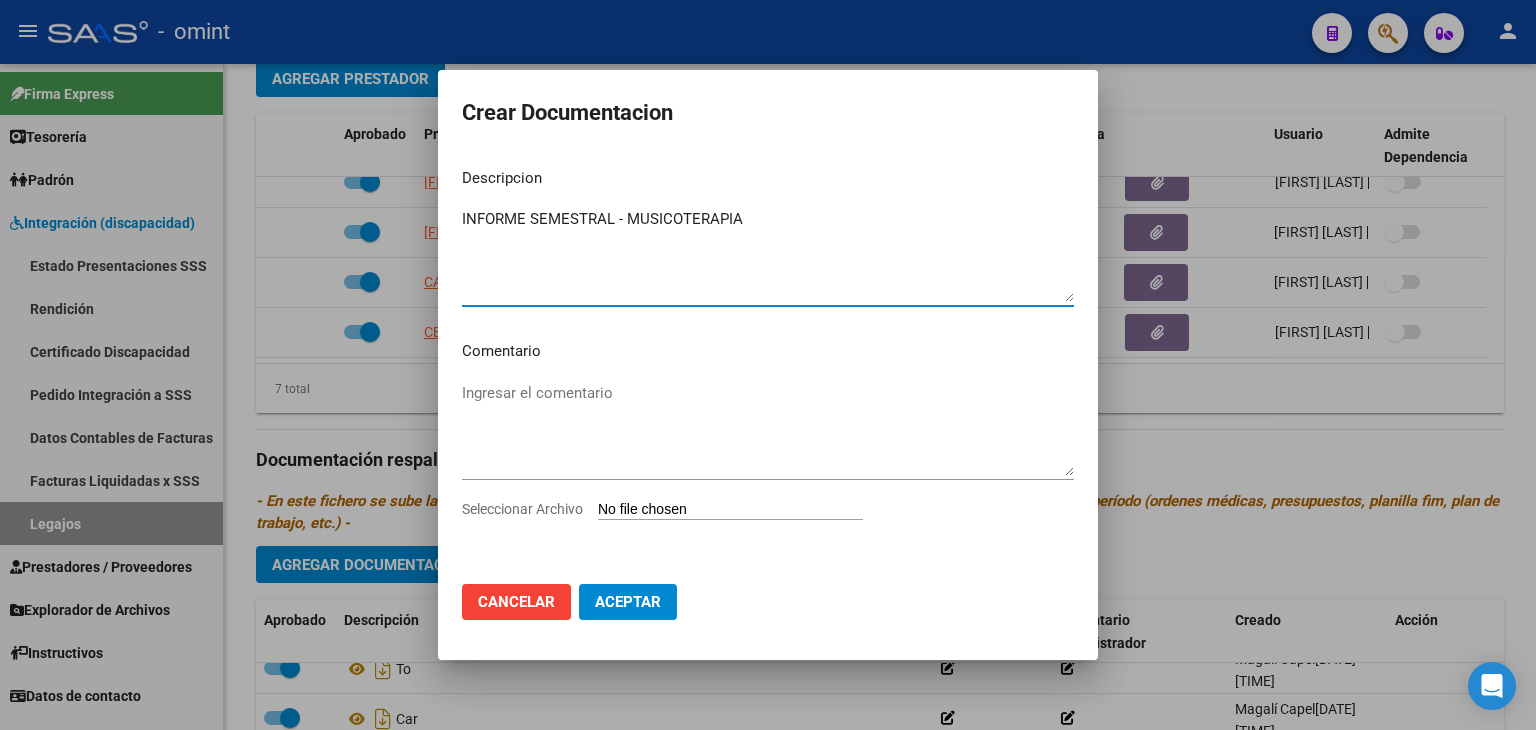 type on "INFORME SEMESTRAL - MUSICOTERAPIA" 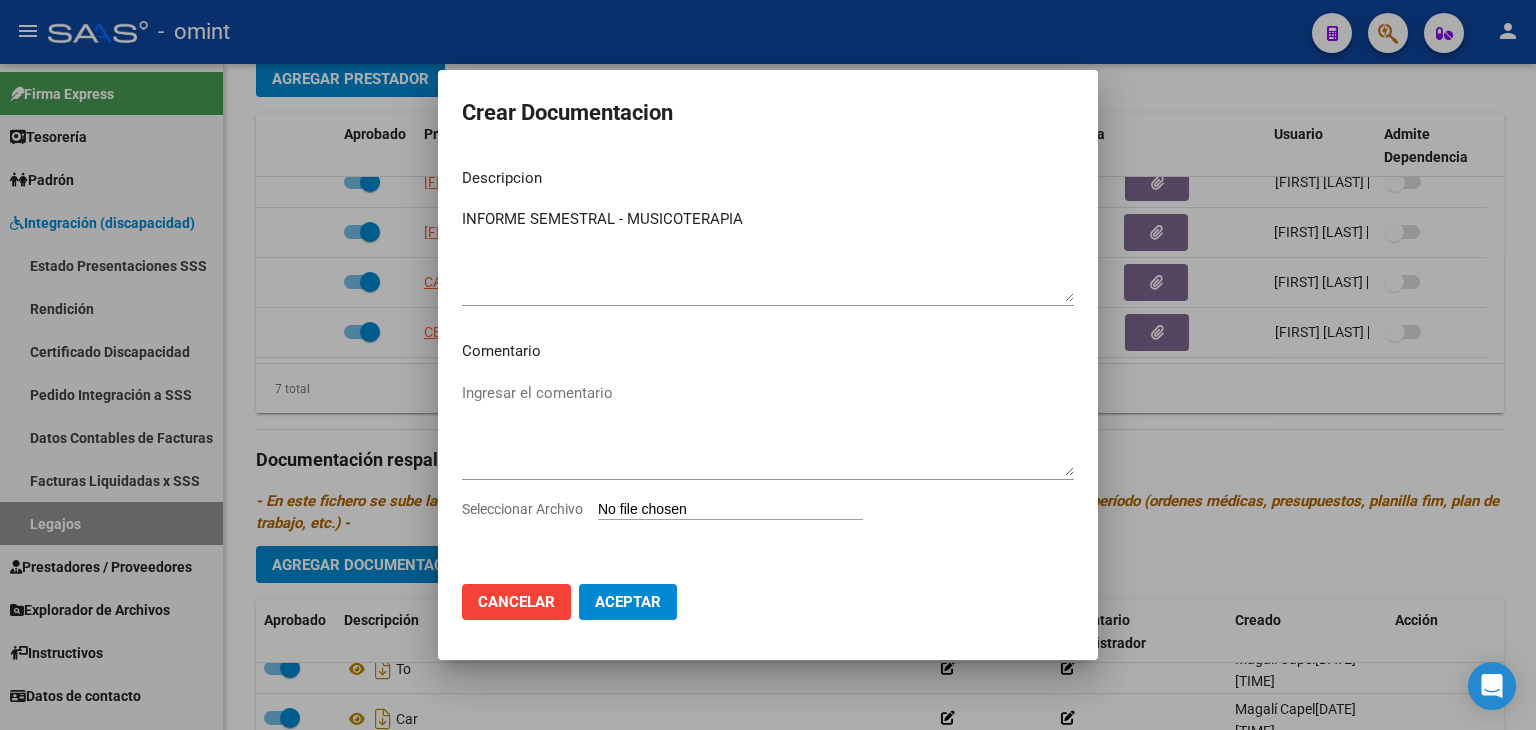 click on "Seleccionar Archivo" at bounding box center [730, 510] 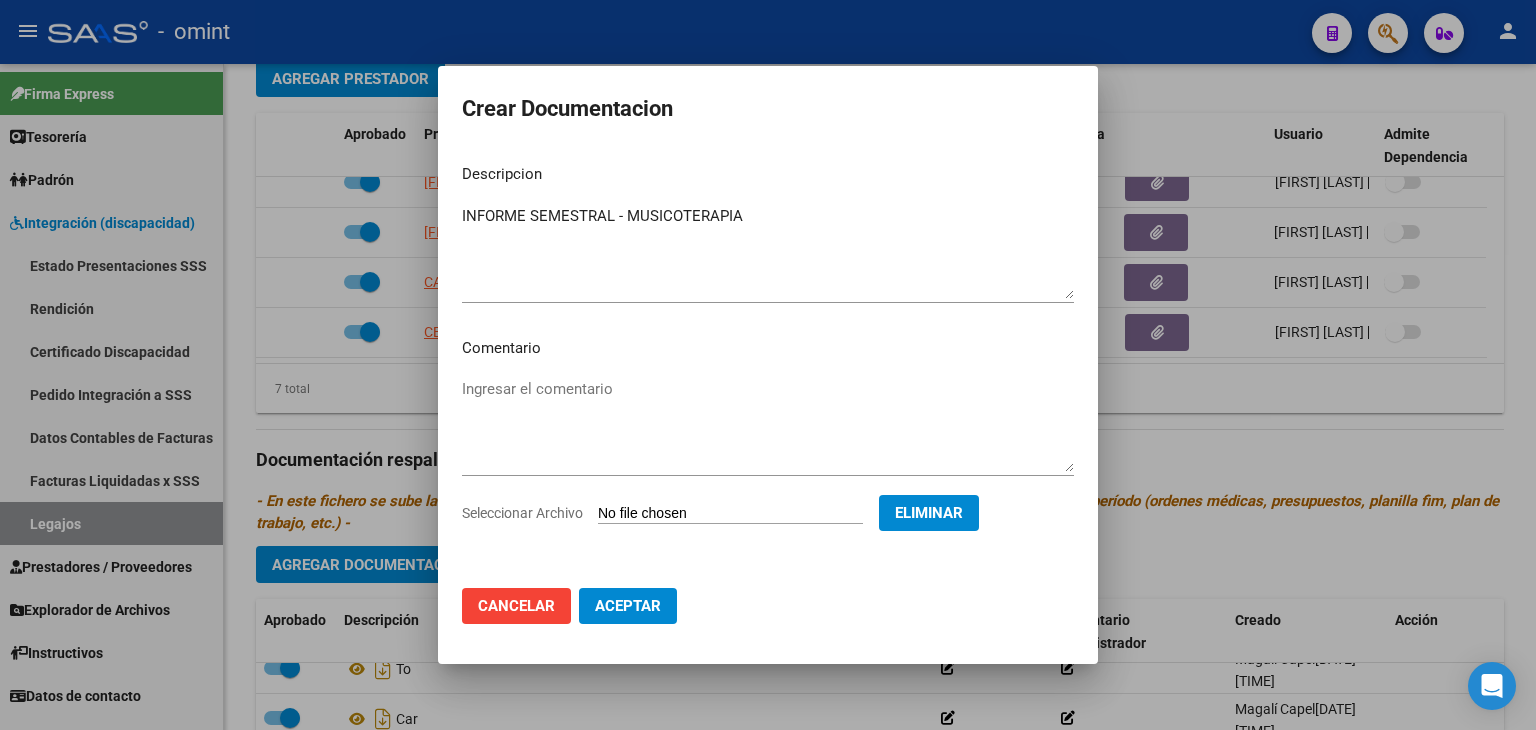 click on "Aceptar" 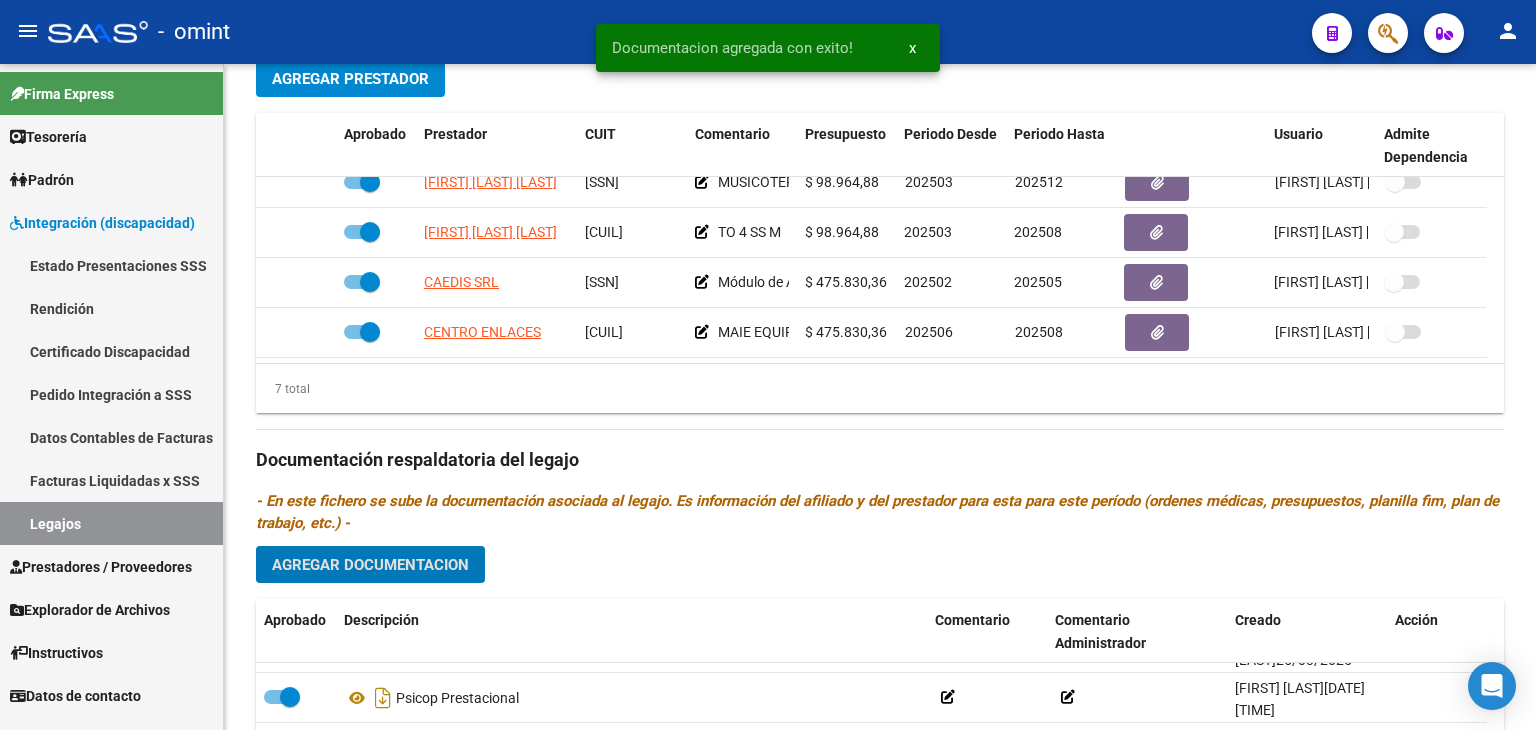 scroll, scrollTop: 0, scrollLeft: 0, axis: both 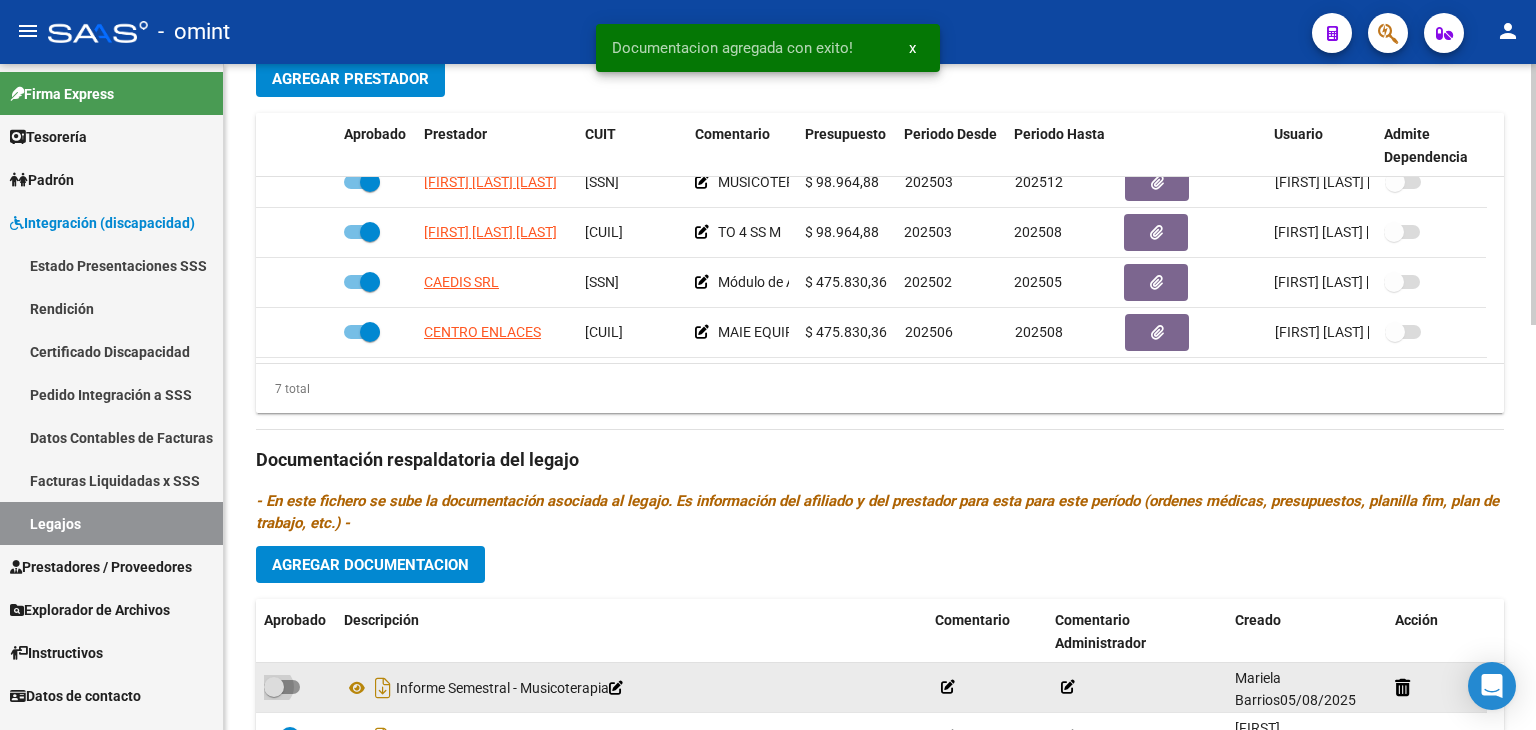 click at bounding box center (282, 687) 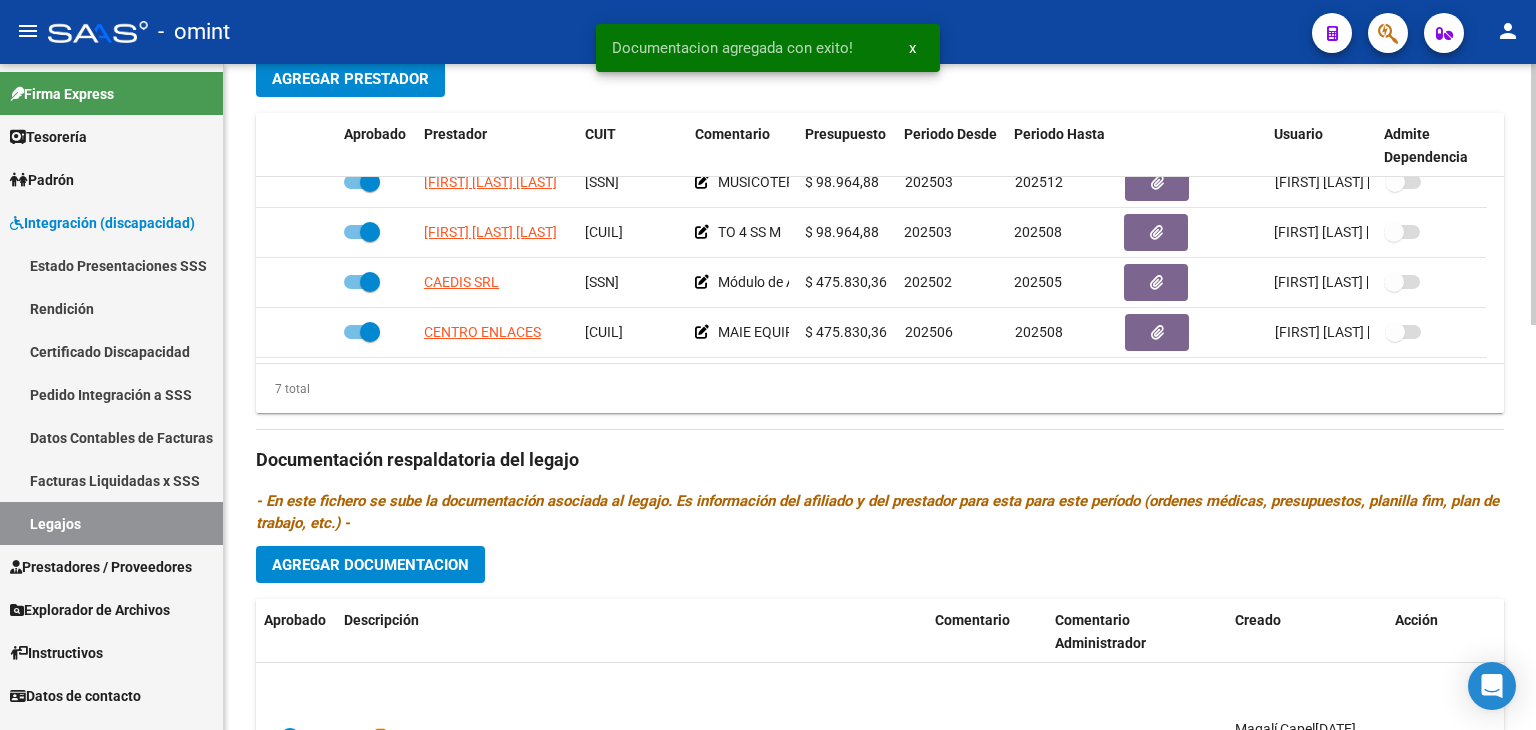 scroll, scrollTop: 320, scrollLeft: 0, axis: vertical 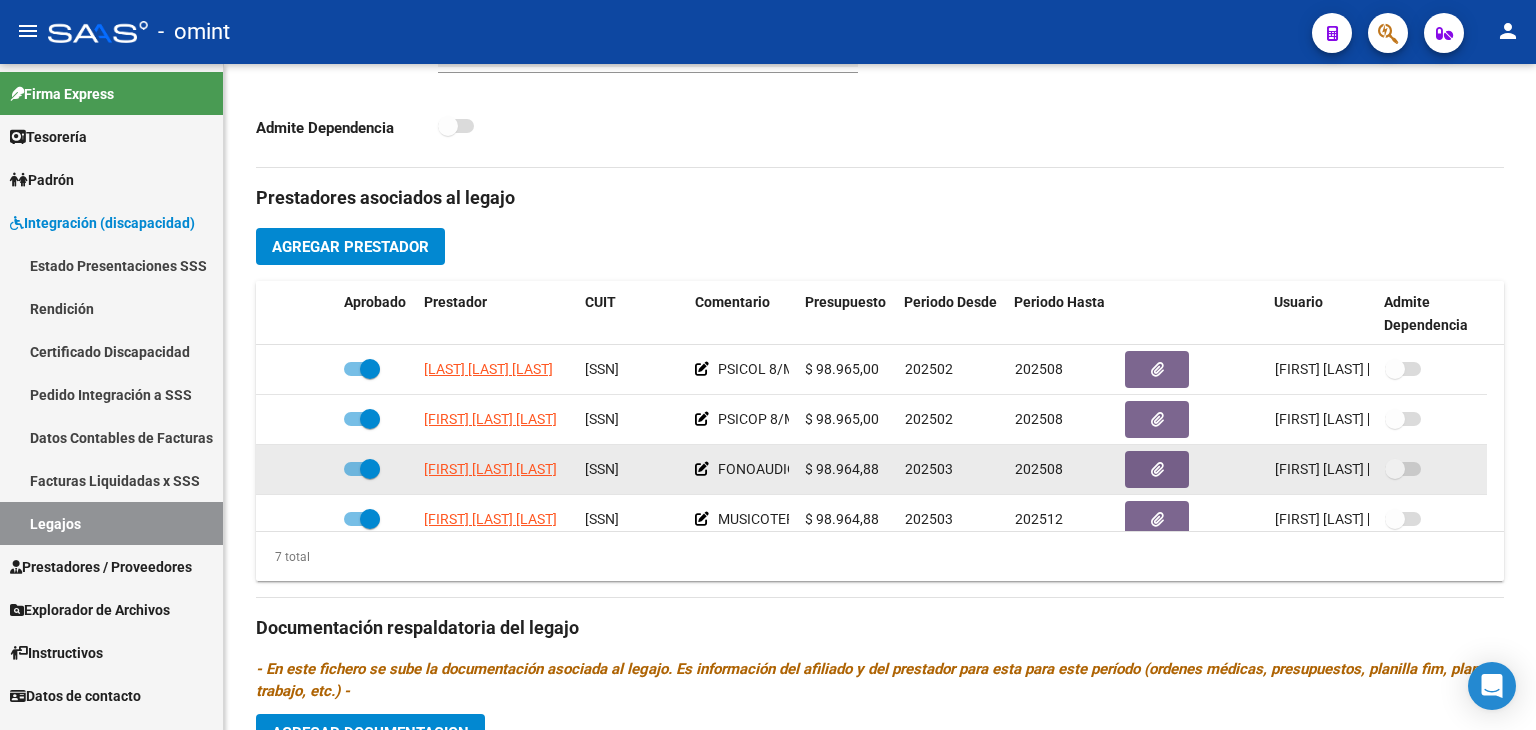 click at bounding box center [370, 469] 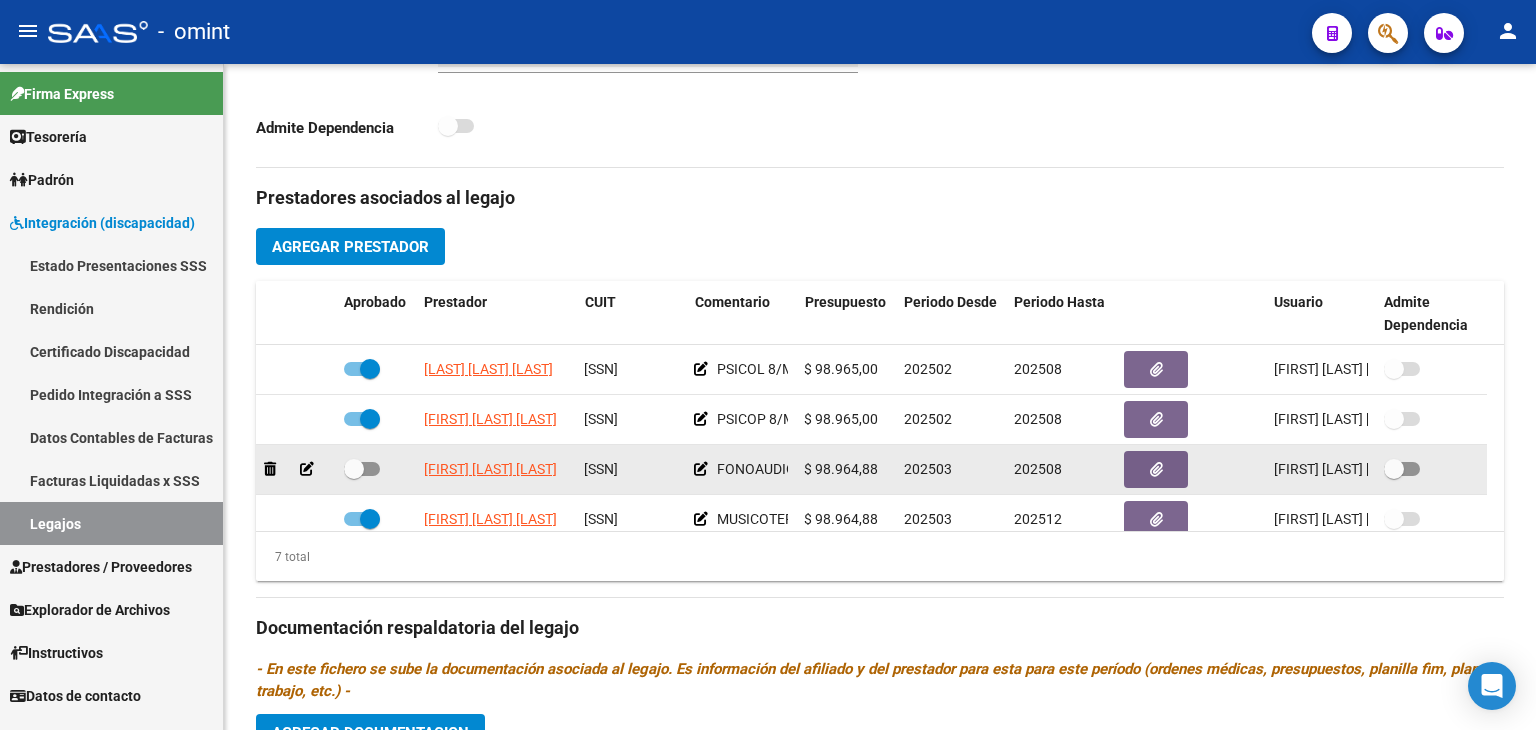 click 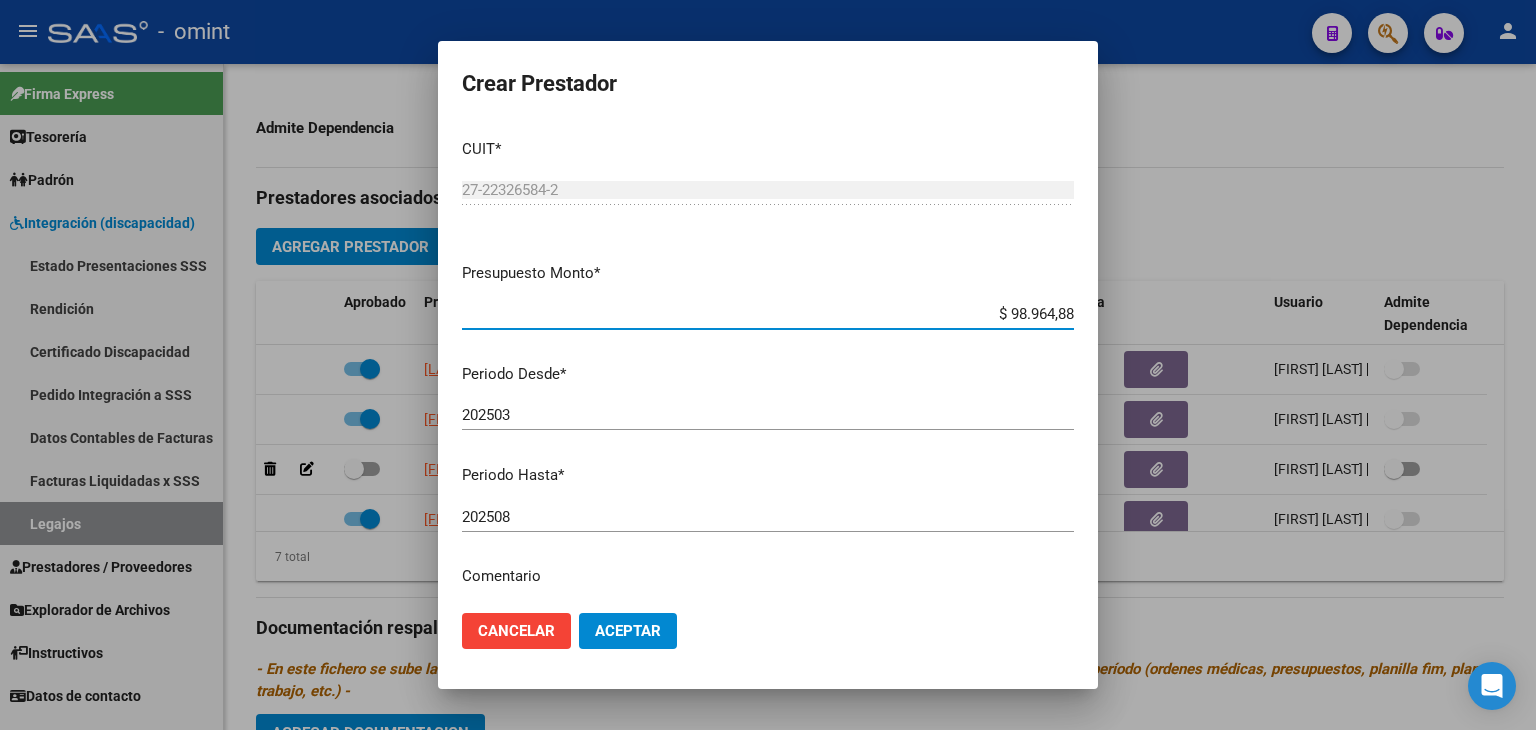 click on "202508" at bounding box center [768, 517] 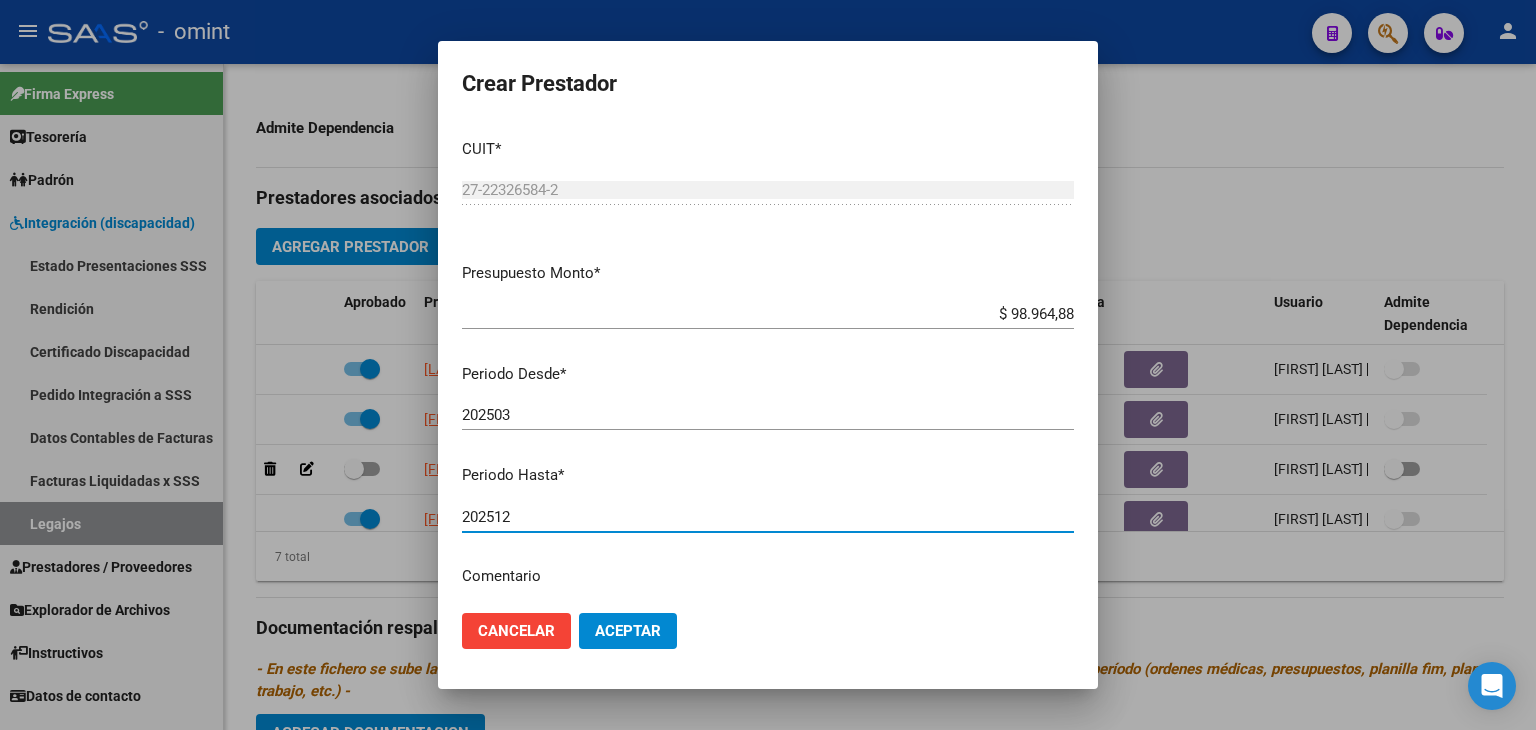 type on "202512" 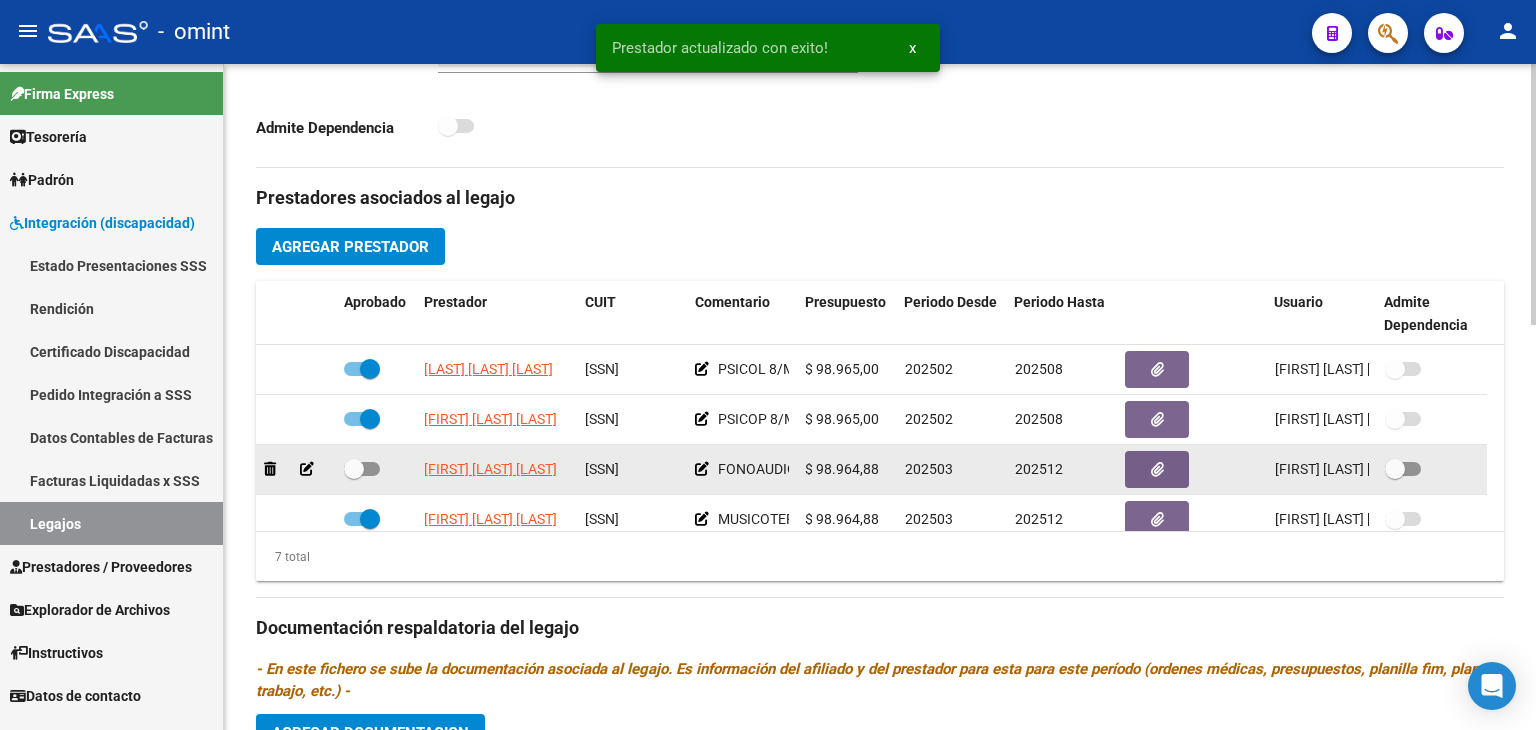 click at bounding box center (354, 469) 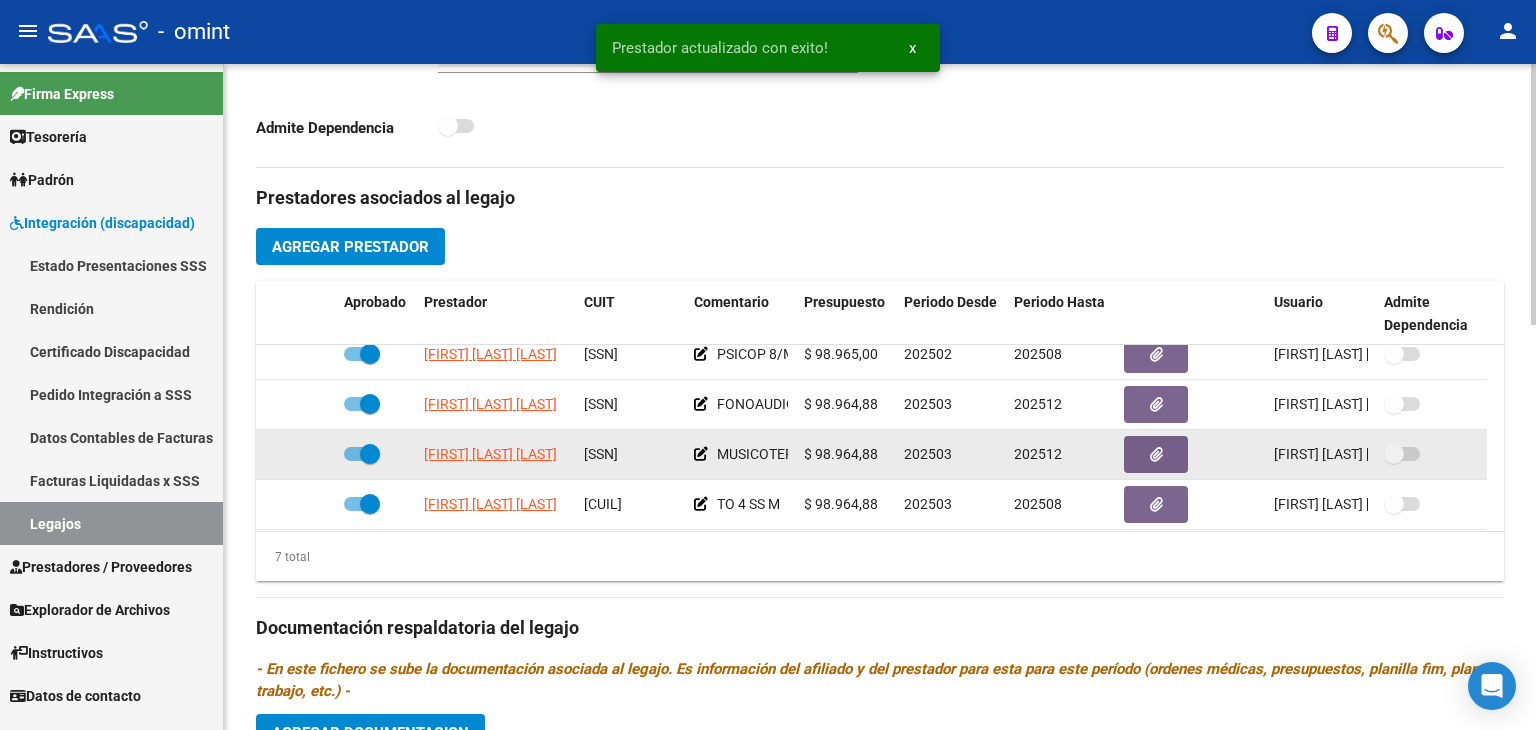 scroll, scrollTop: 100, scrollLeft: 0, axis: vertical 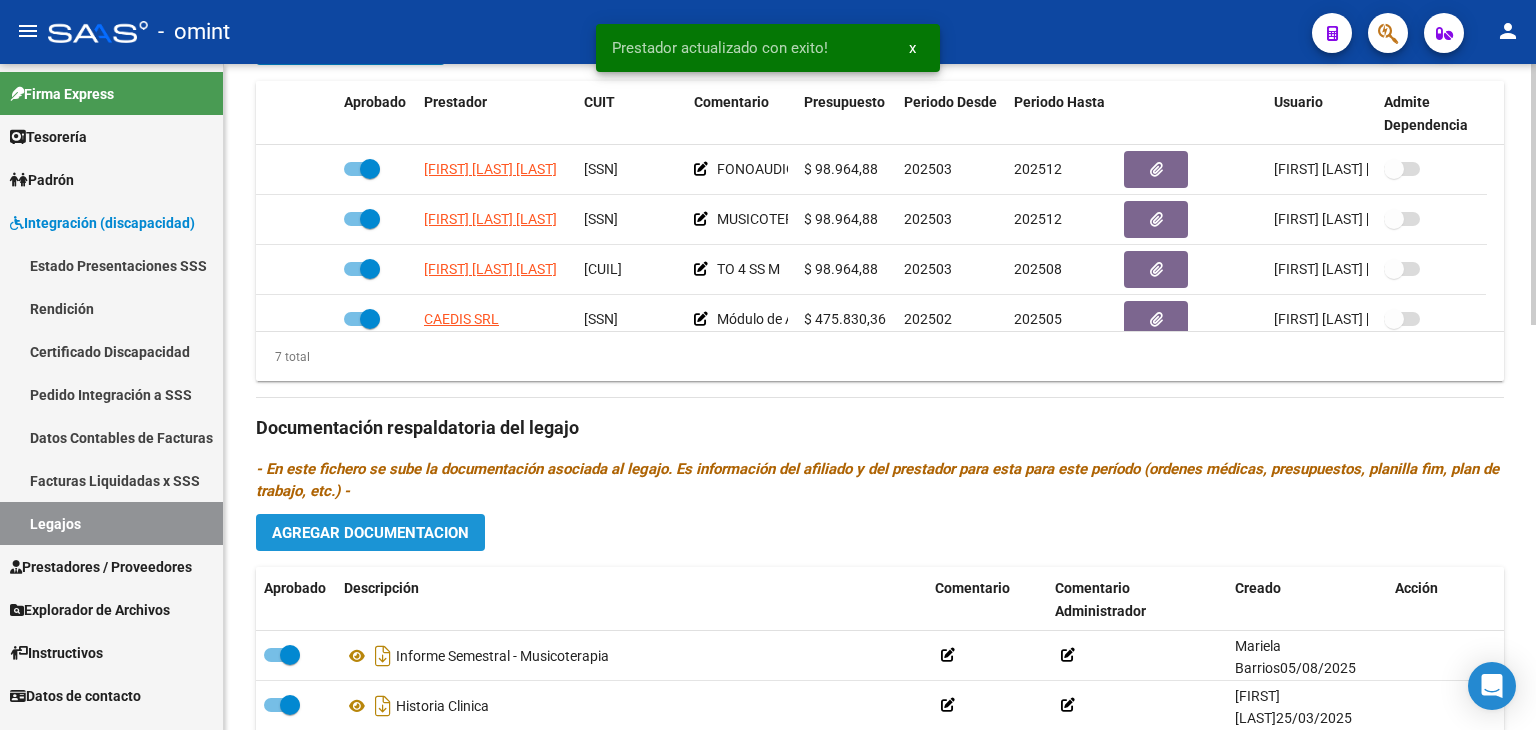 click on "Agregar Documentacion" 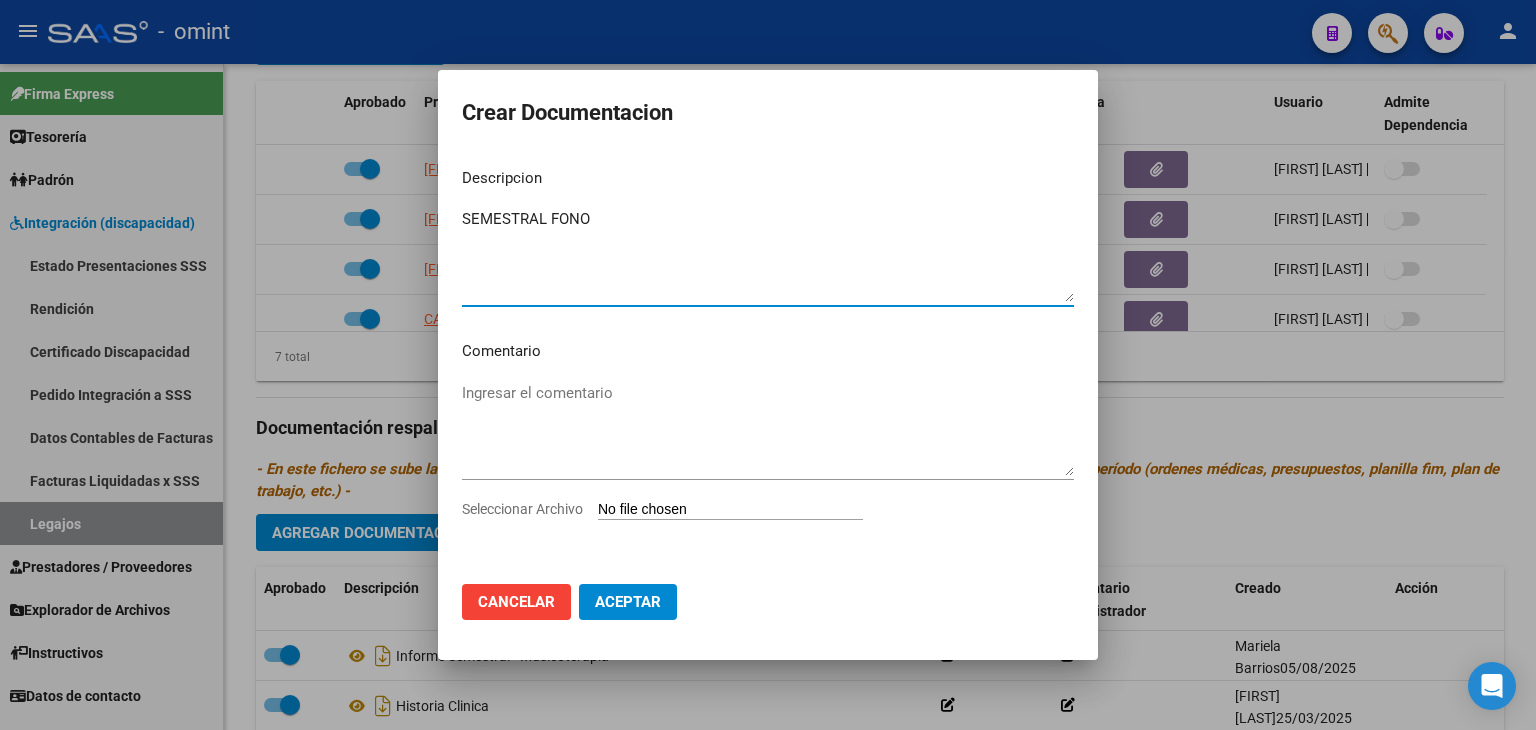 type on "SEMESTRAL FONO" 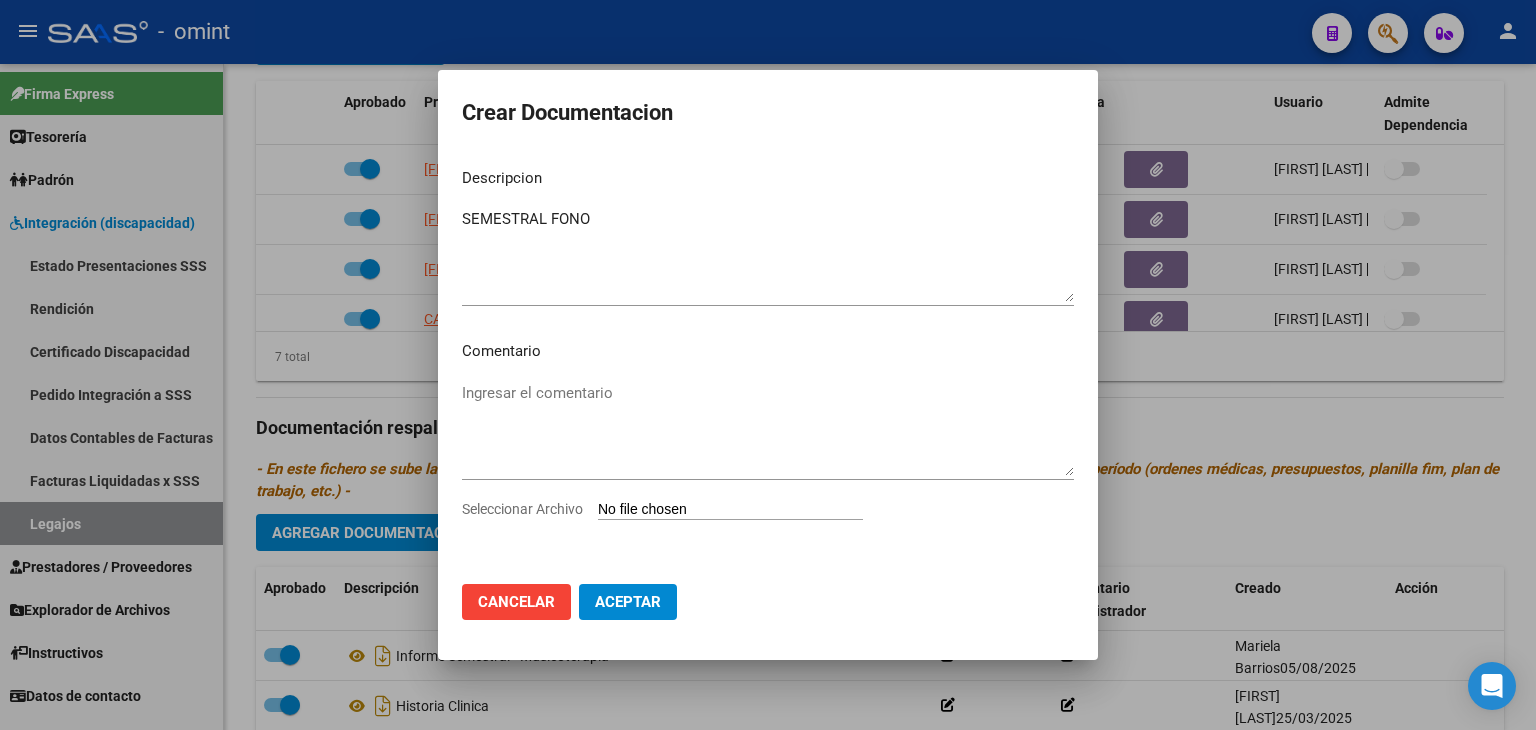 click on "Seleccionar Archivo" at bounding box center (730, 510) 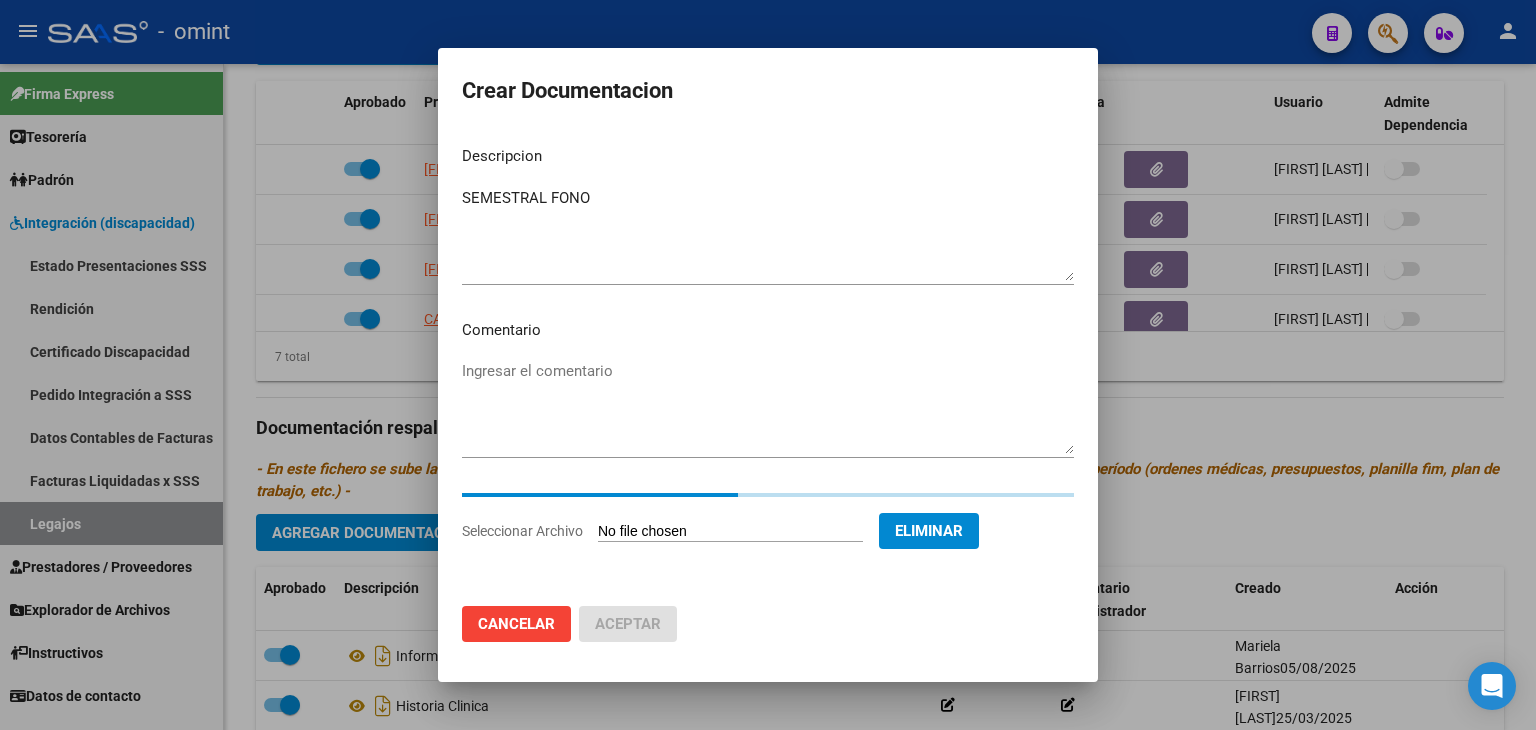 click on "Descripcion    SEMESTRAL FONO Ingresar el descripcion  Comentario    Ingresar el comentario  Seleccionar Archivo Eliminar" at bounding box center [768, 360] 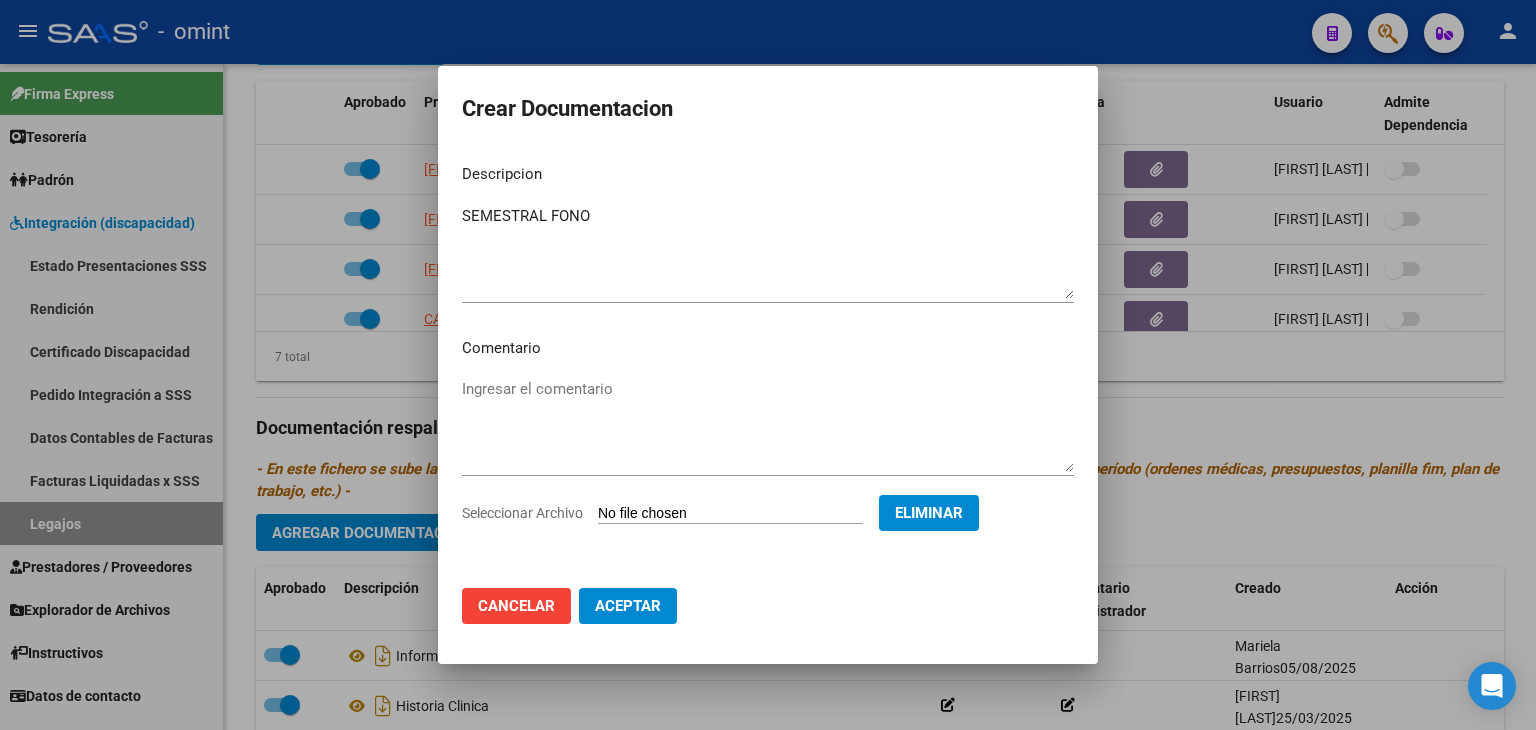 click on "Descripcion    SEMESTRAL FONO Ingresar el descripcion  Comentario    Ingresar el comentario  Seleccionar Archivo Eliminar" at bounding box center [768, 360] 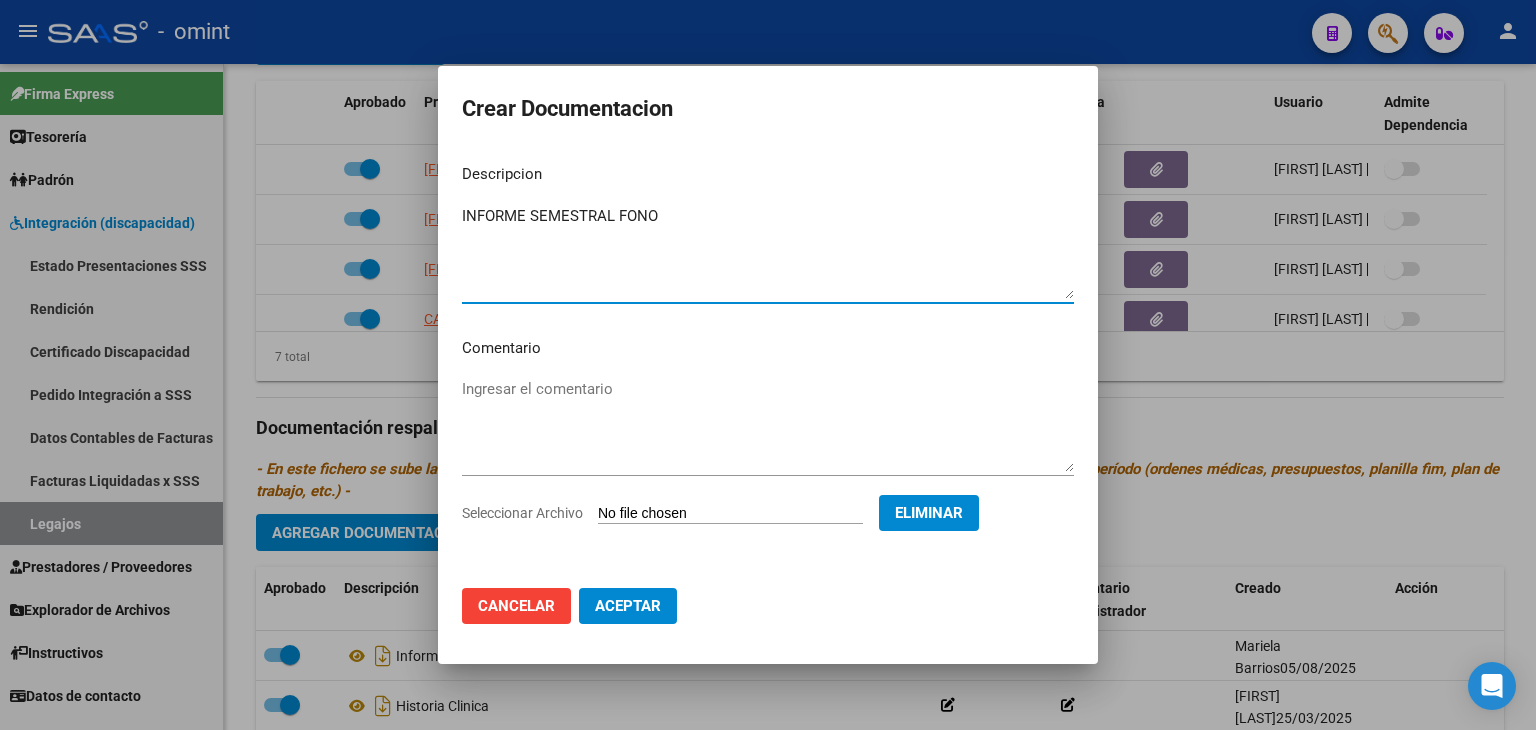 type on "INFORME SEMESTRAL FONO" 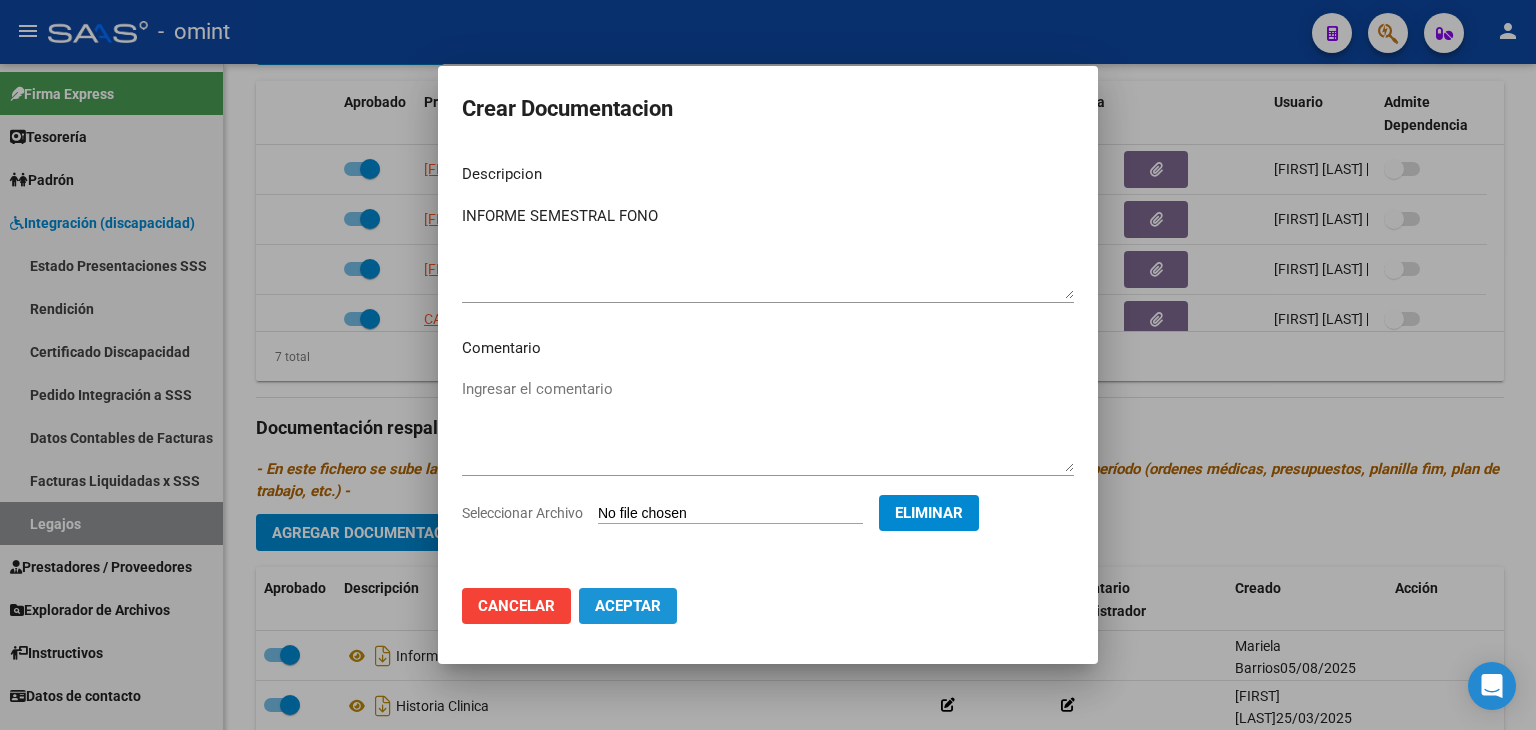 click on "Aceptar" 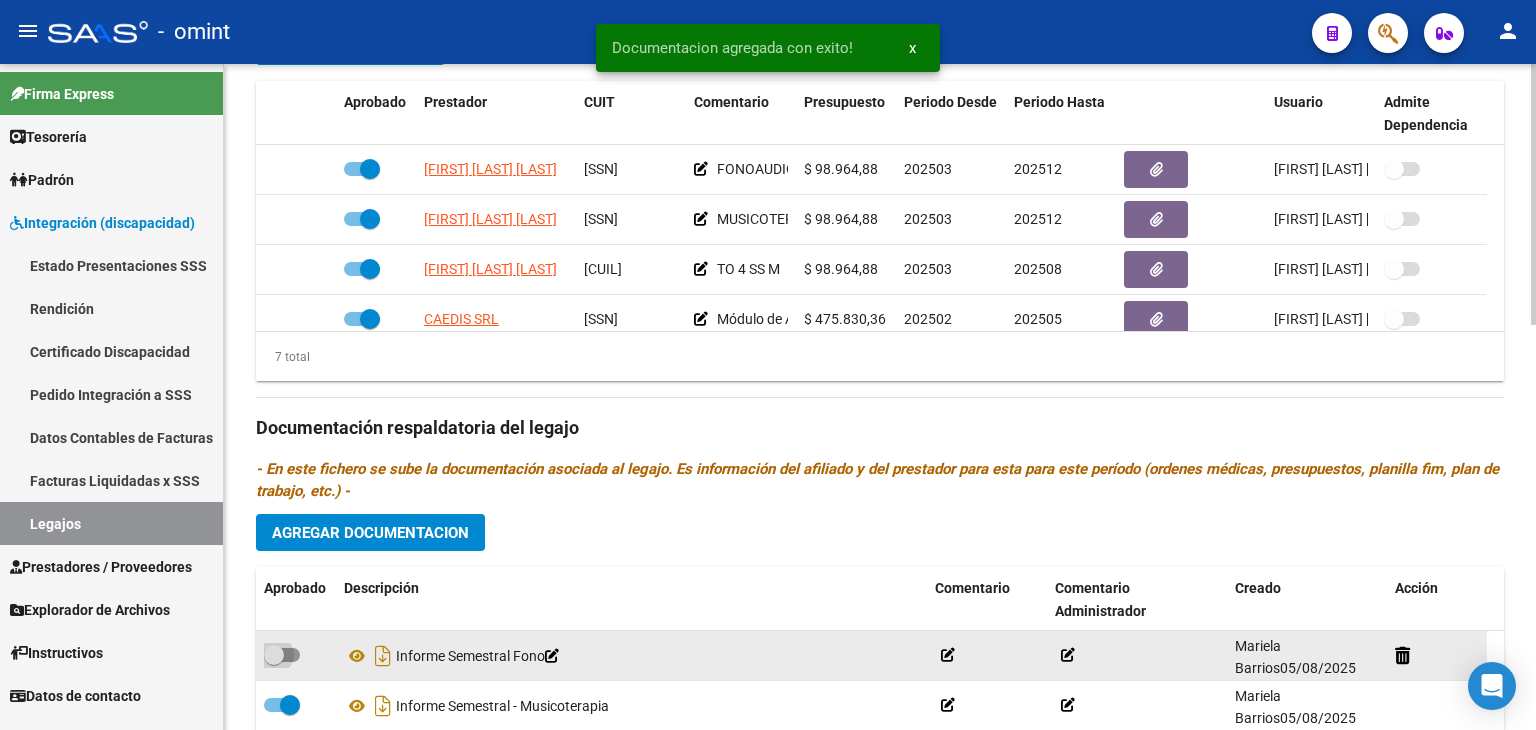 click at bounding box center [282, 655] 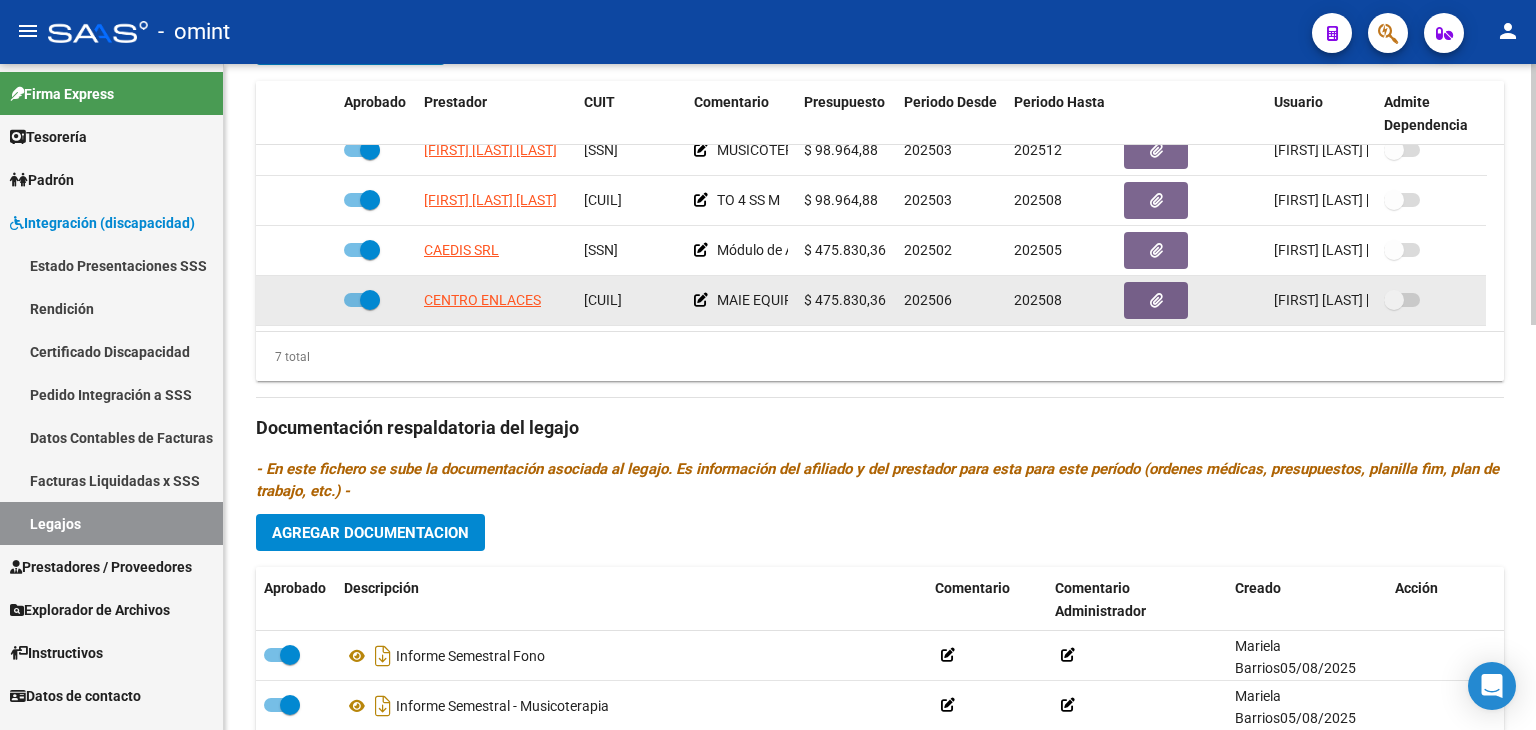 scroll, scrollTop: 0, scrollLeft: 0, axis: both 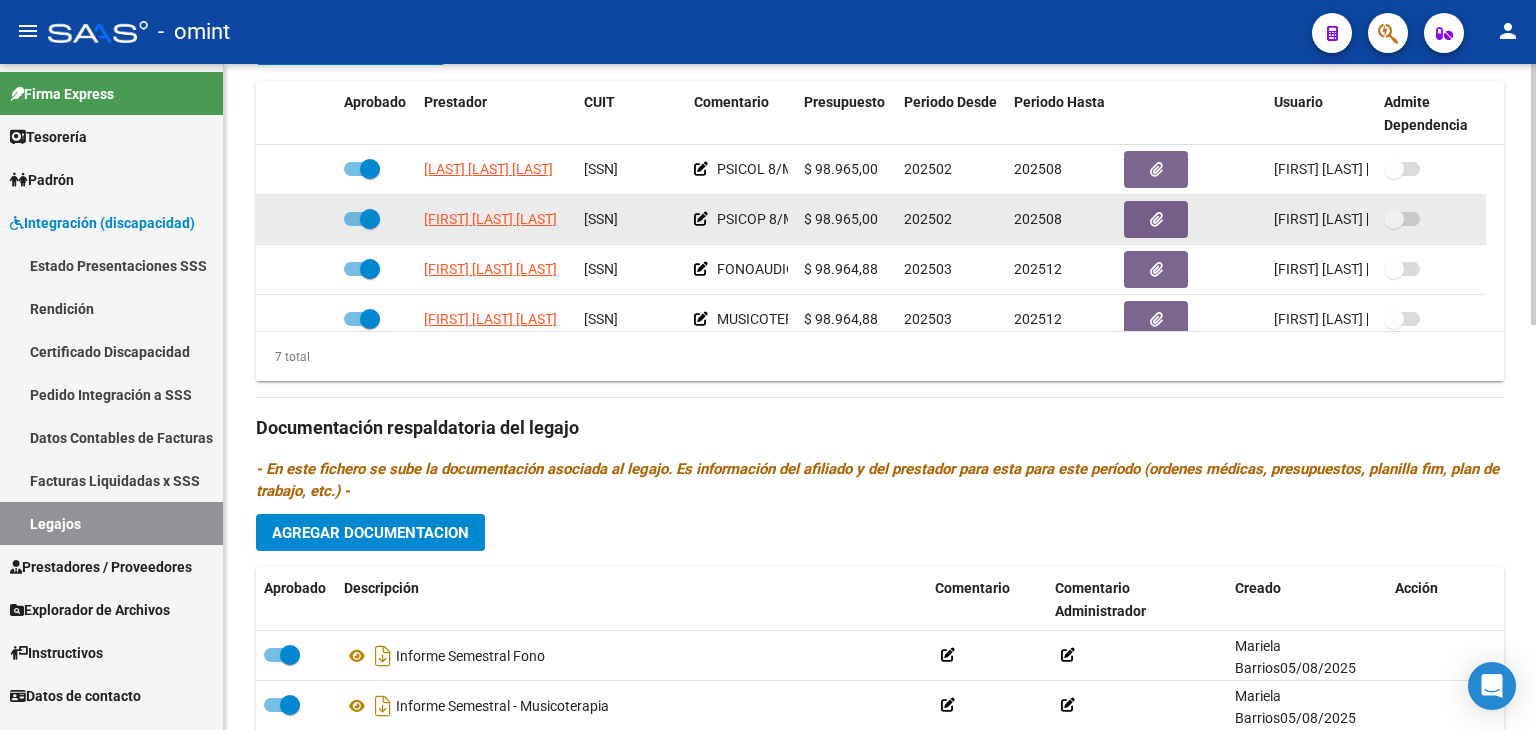 click at bounding box center (362, 219) 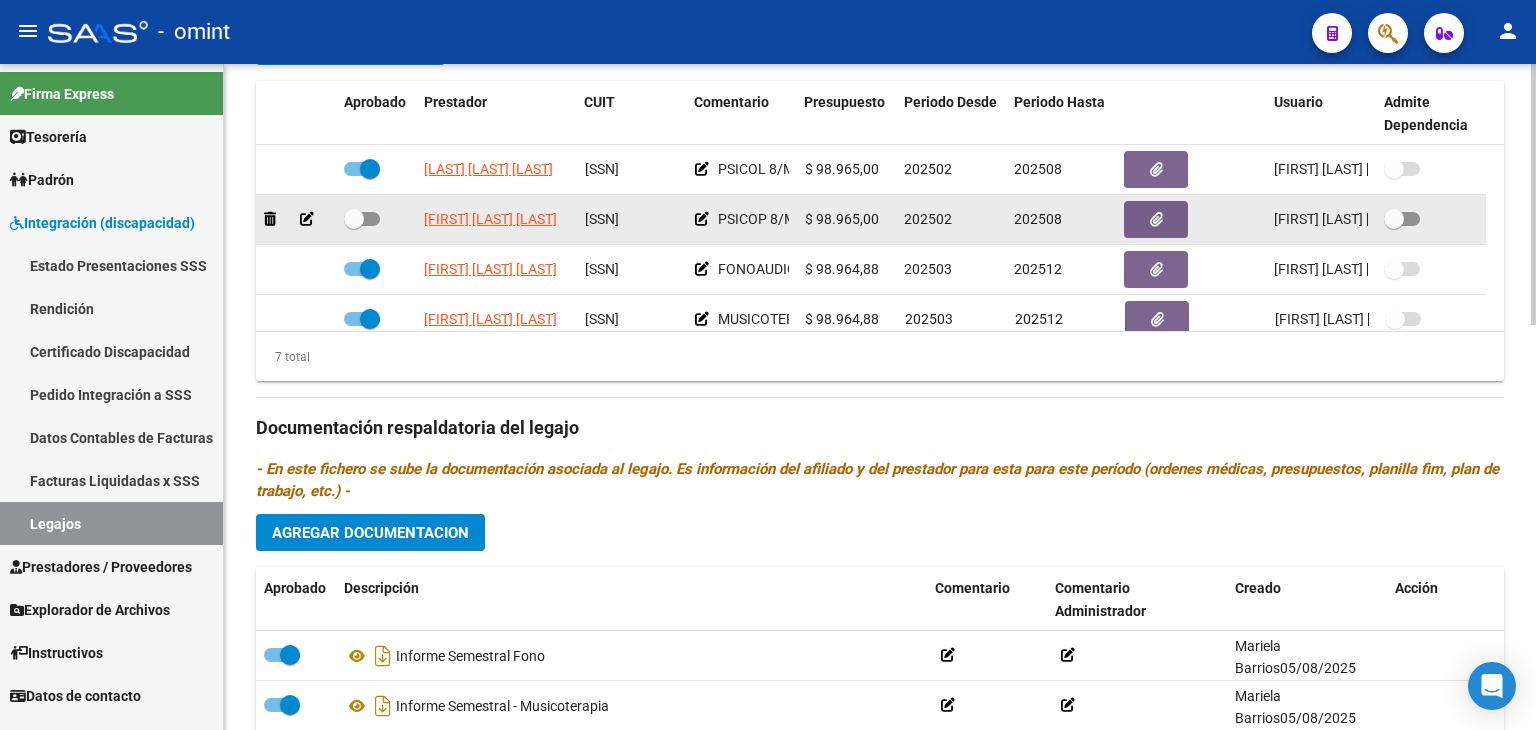 click 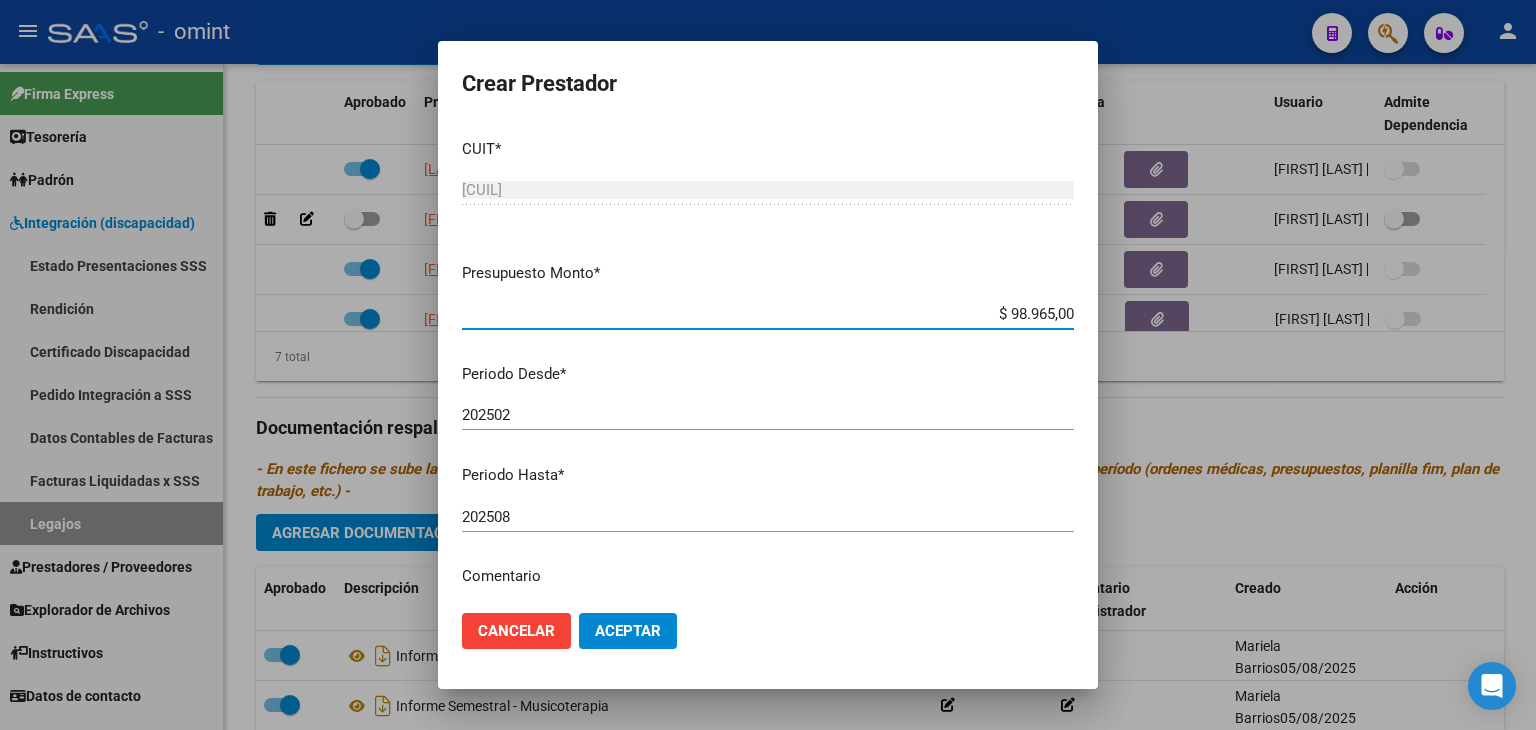 click on "202508" at bounding box center (768, 517) 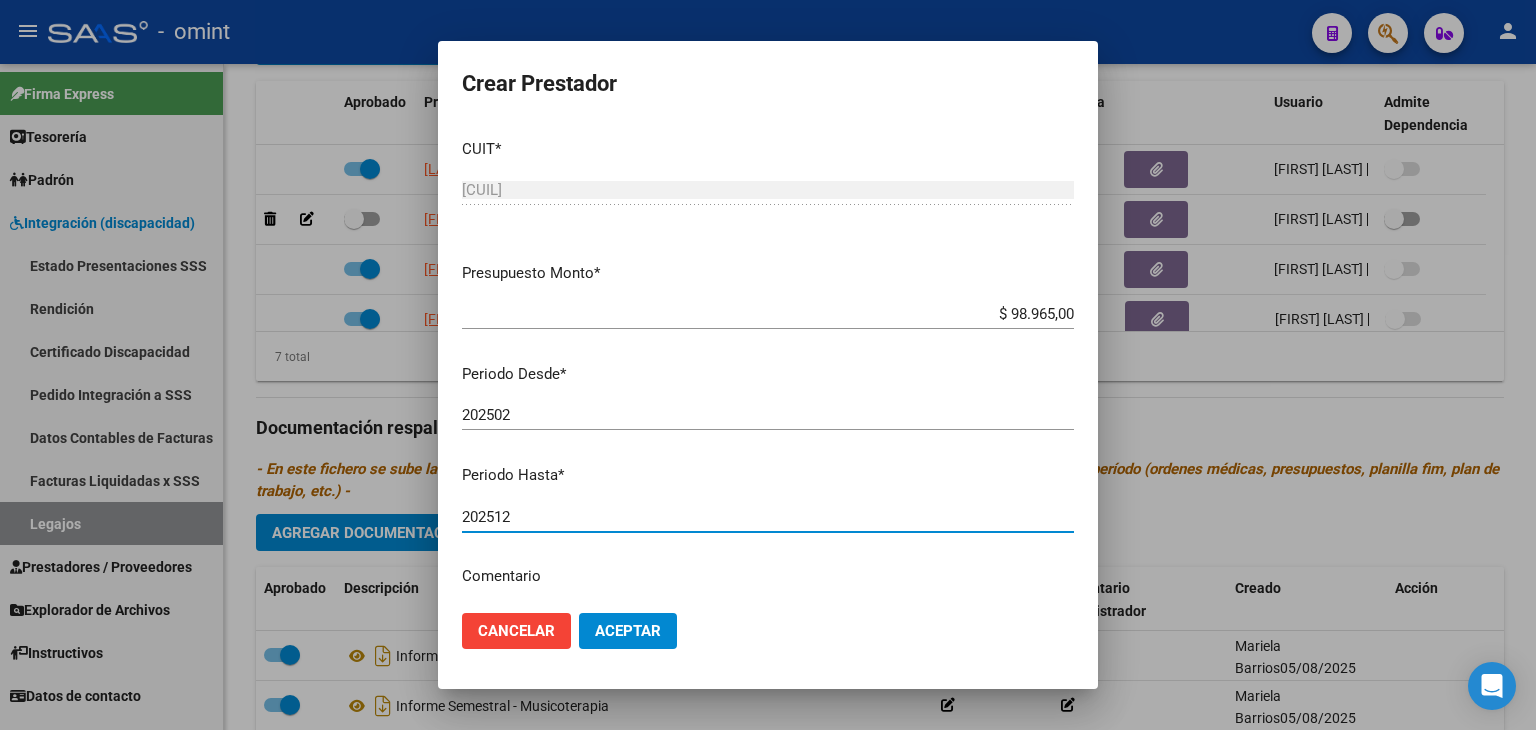 type on "202512" 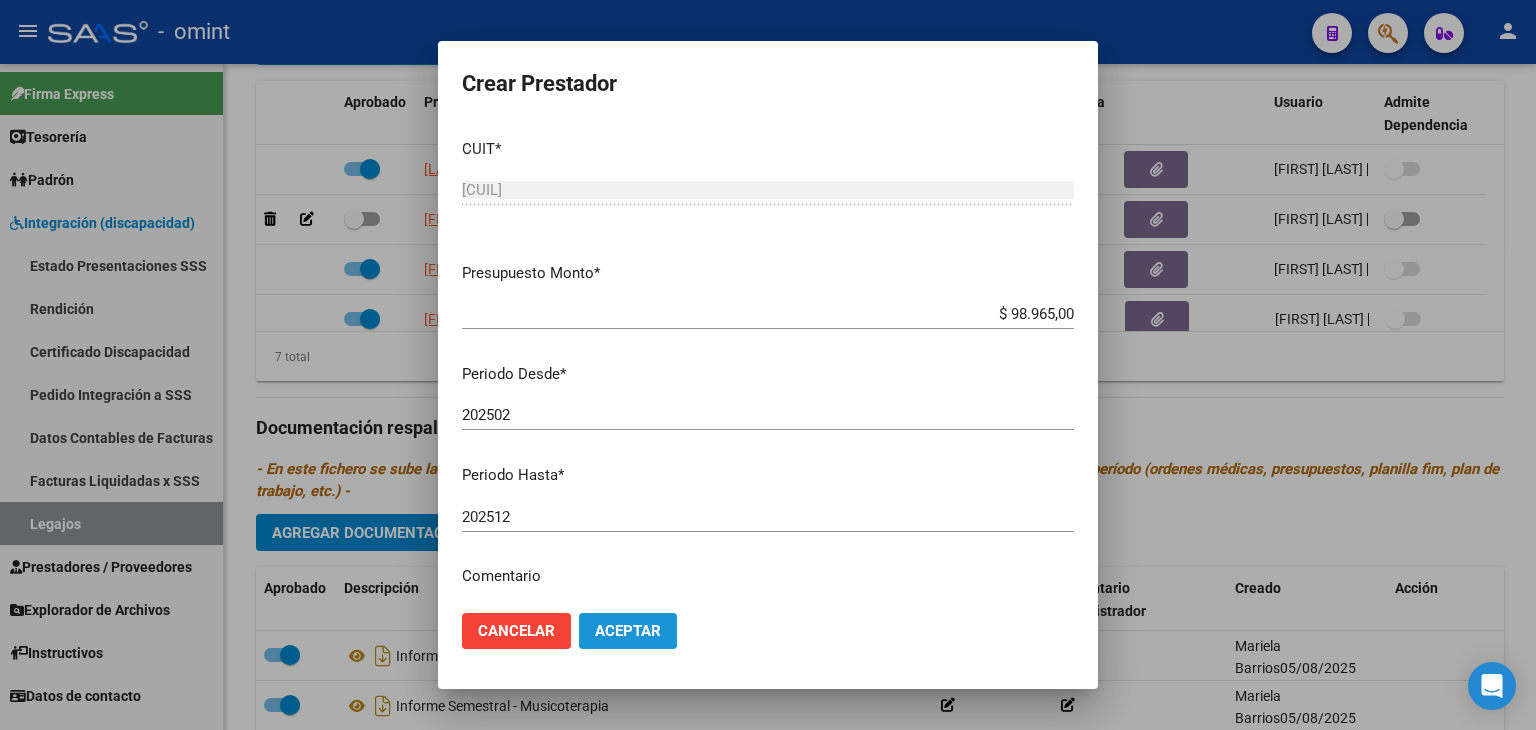 click on "Aceptar" 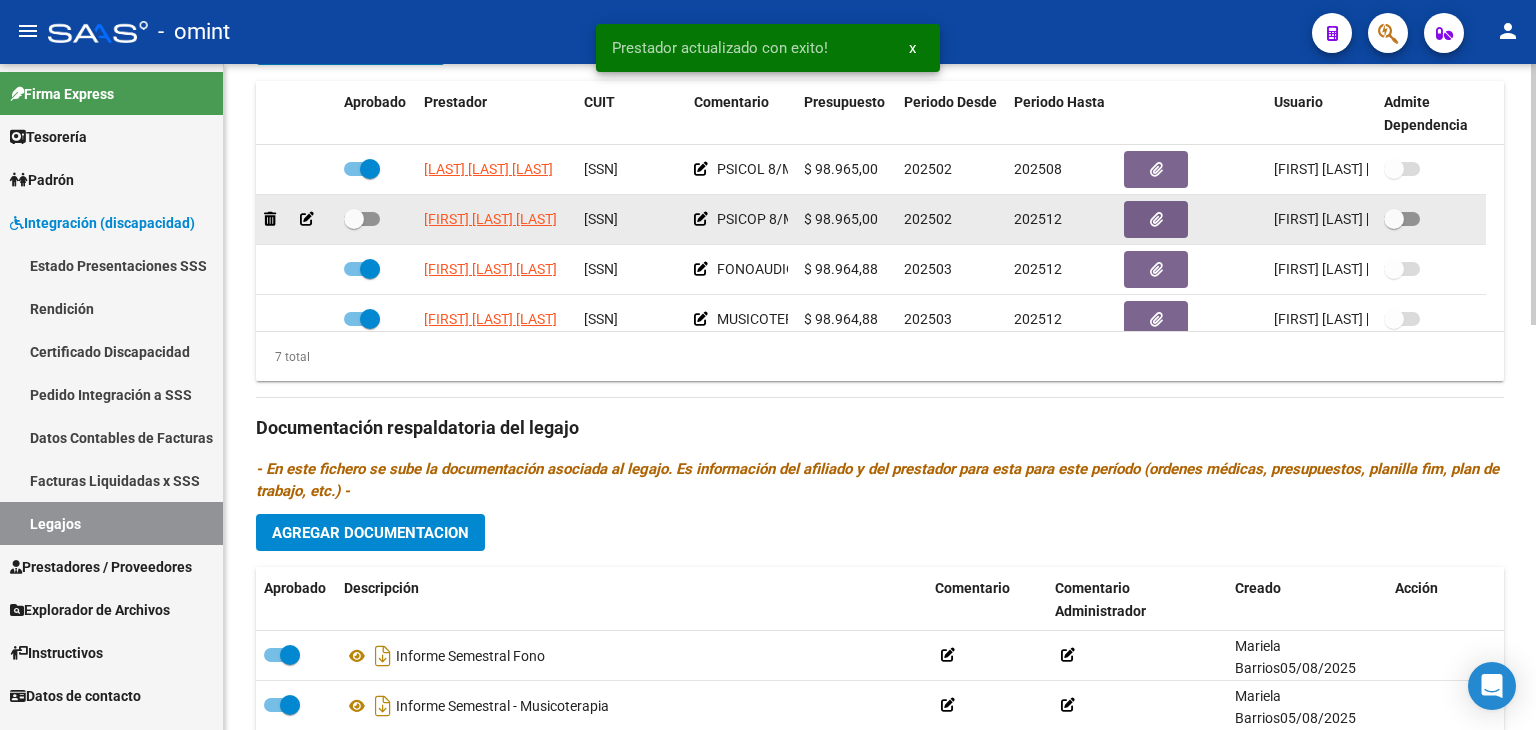 click at bounding box center [354, 219] 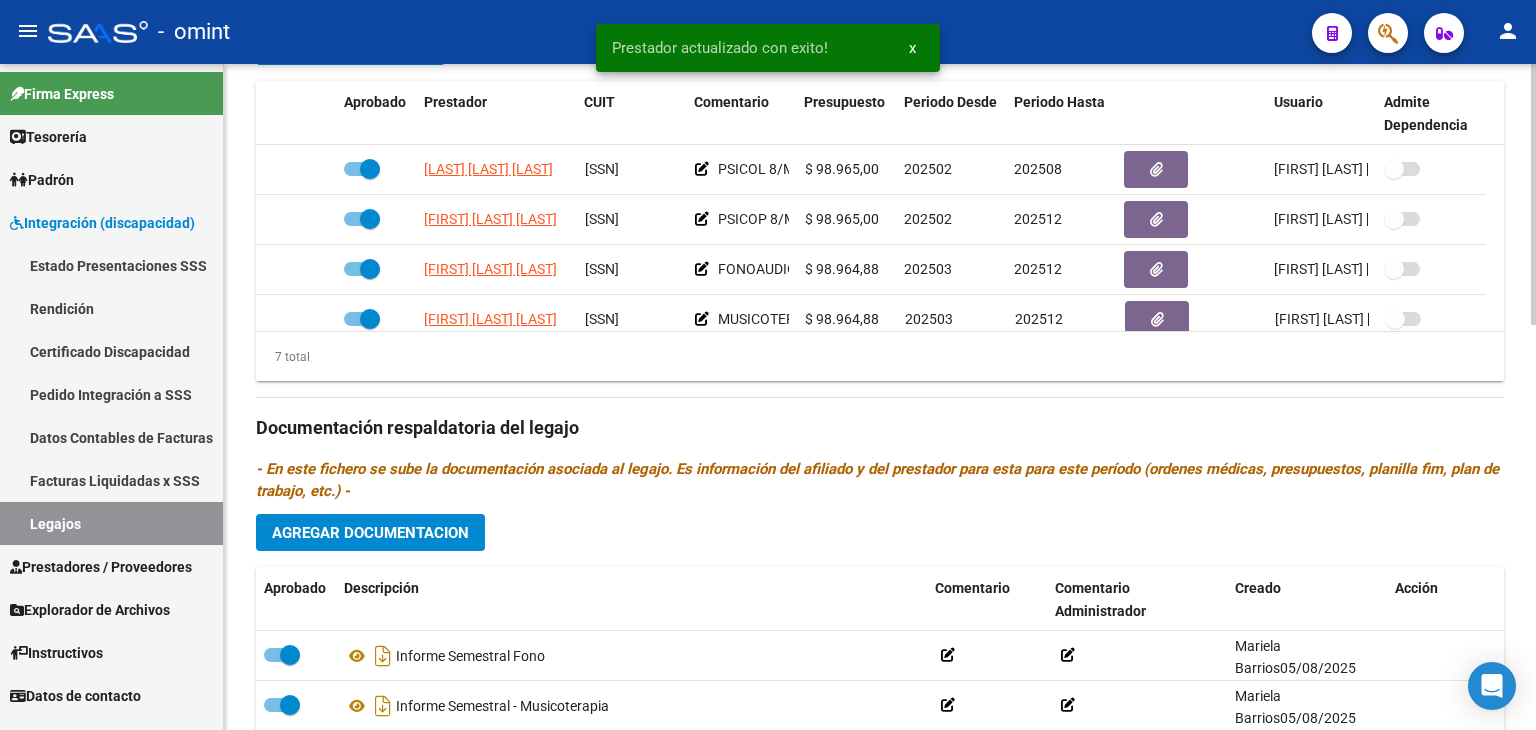 click on "Agregar Documentacion" 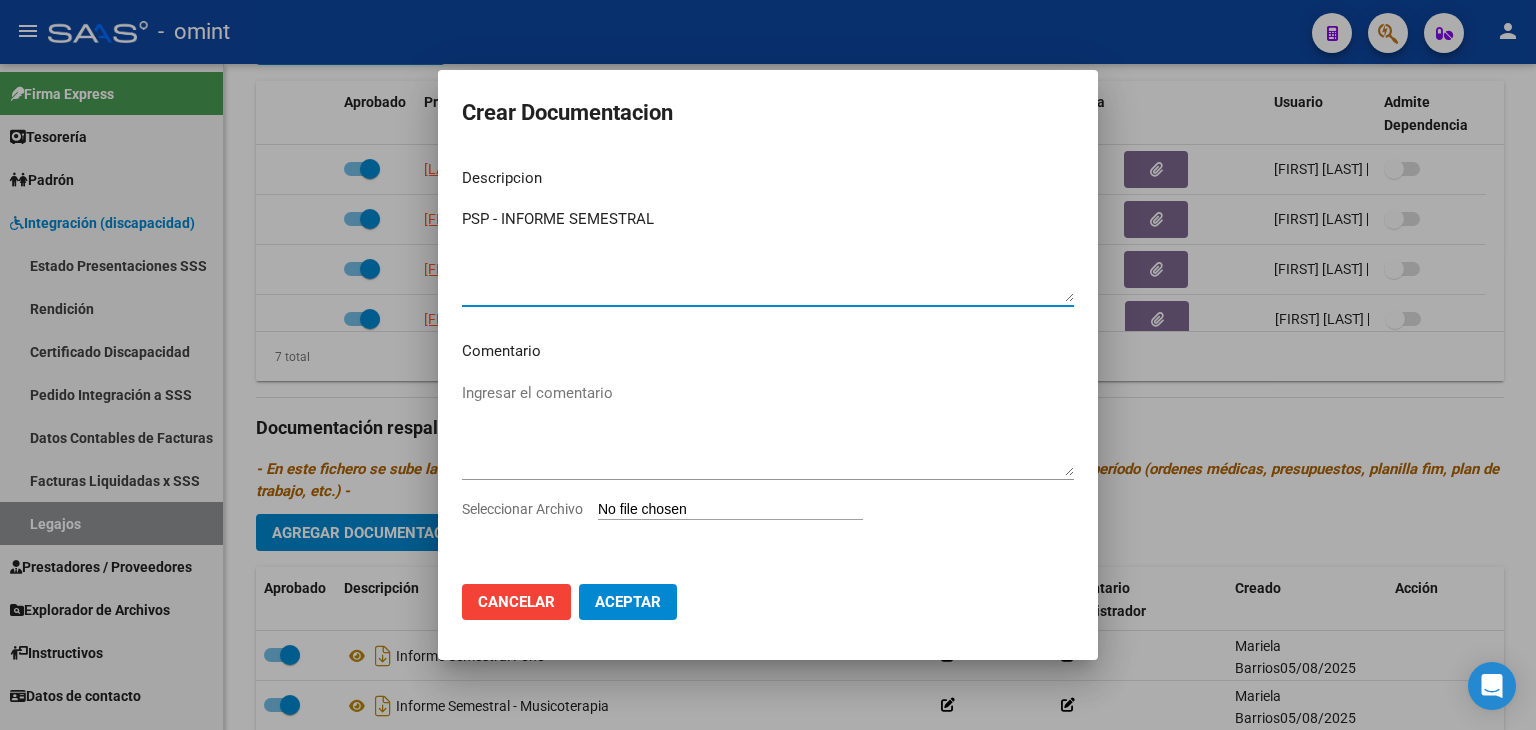 type on "PSP - INFORME SEMESTRAL" 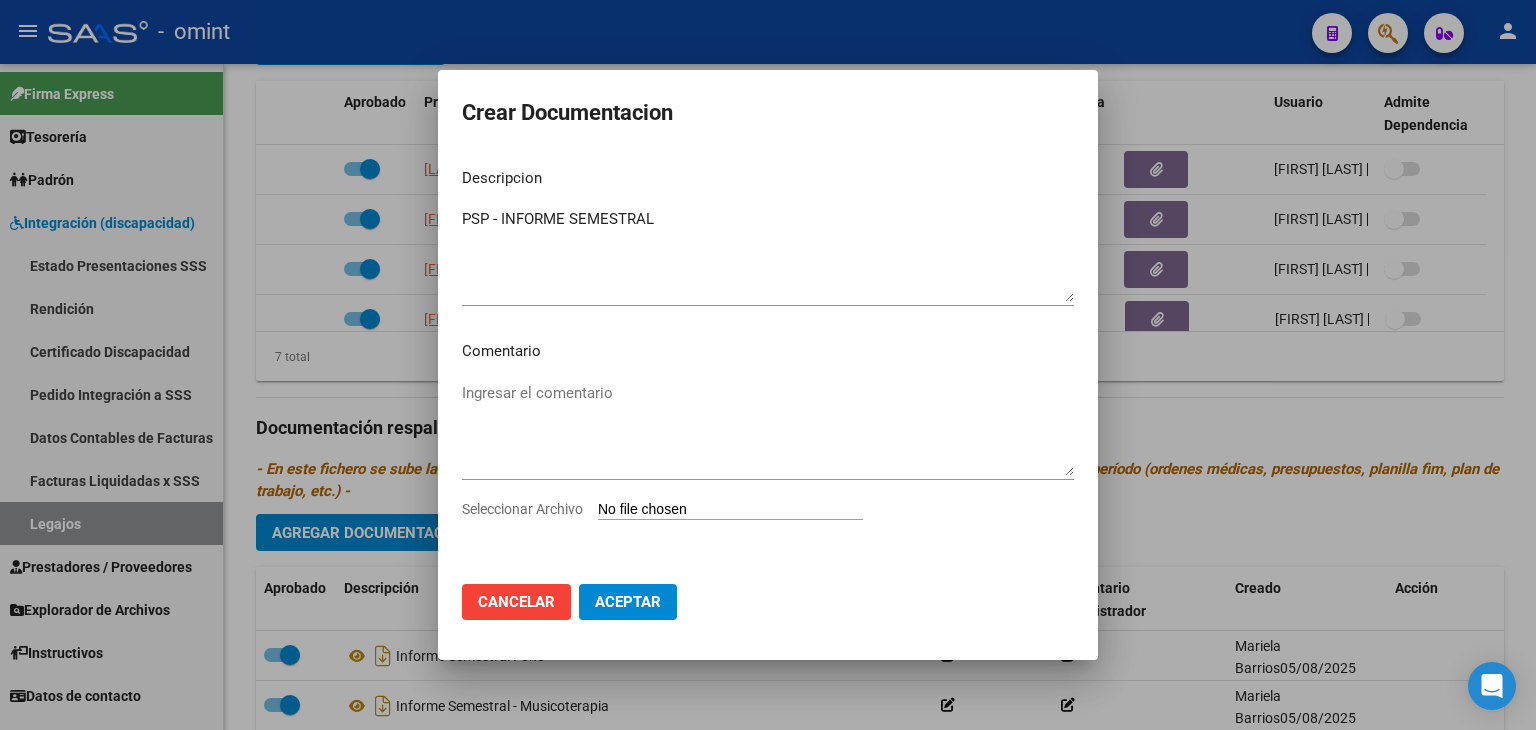 type on "C:\fakepath\PSP INFORME SEMESTRAL.pdf" 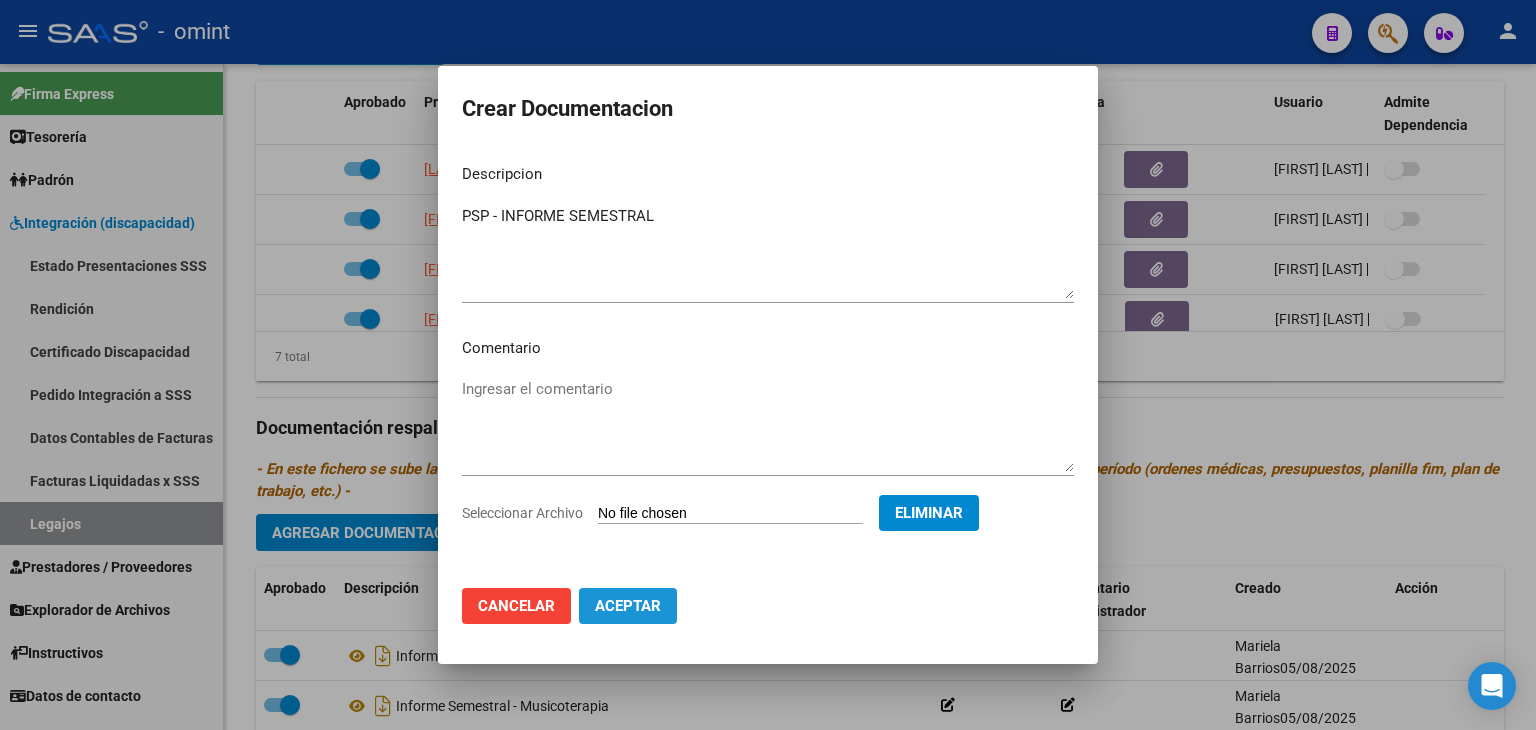 click on "Aceptar" 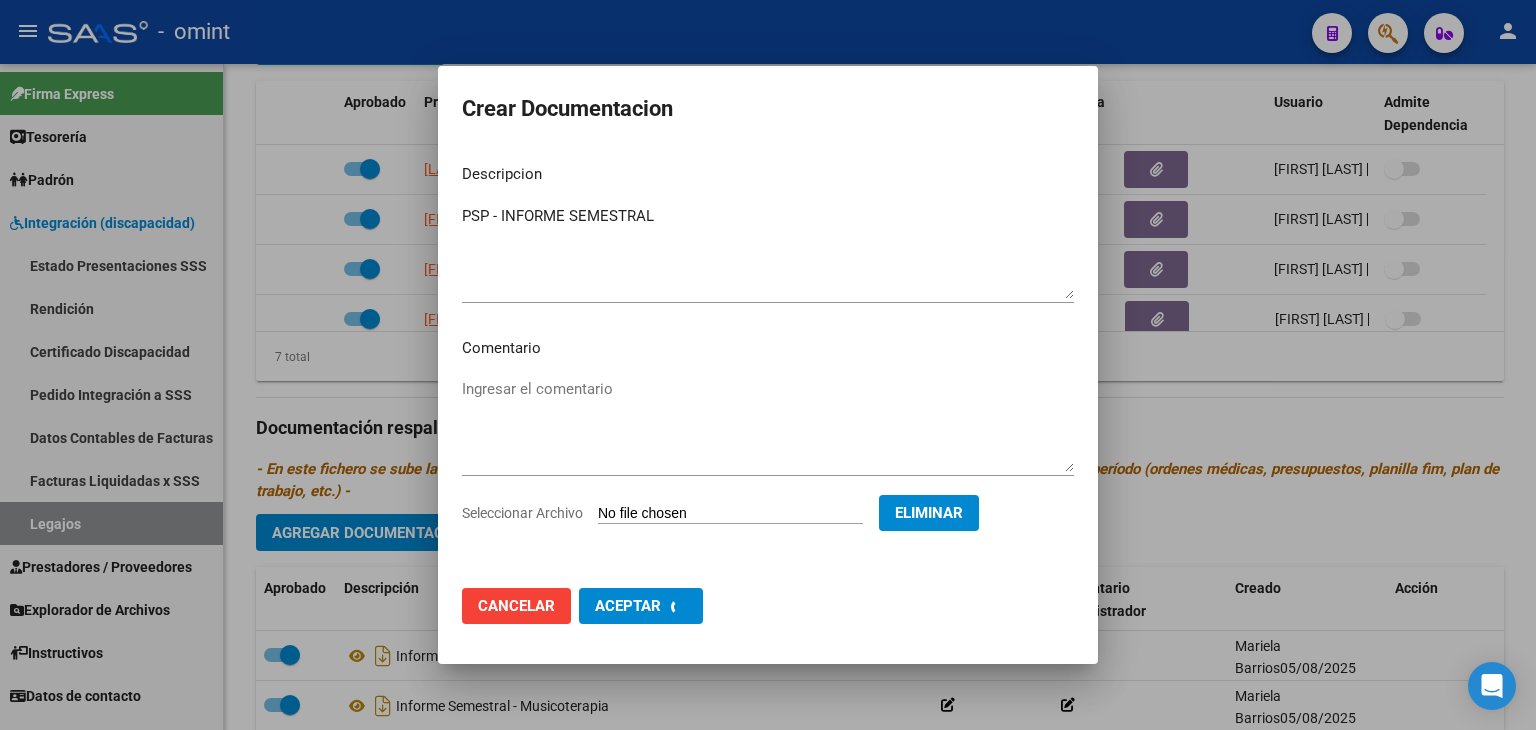 checkbox on "false" 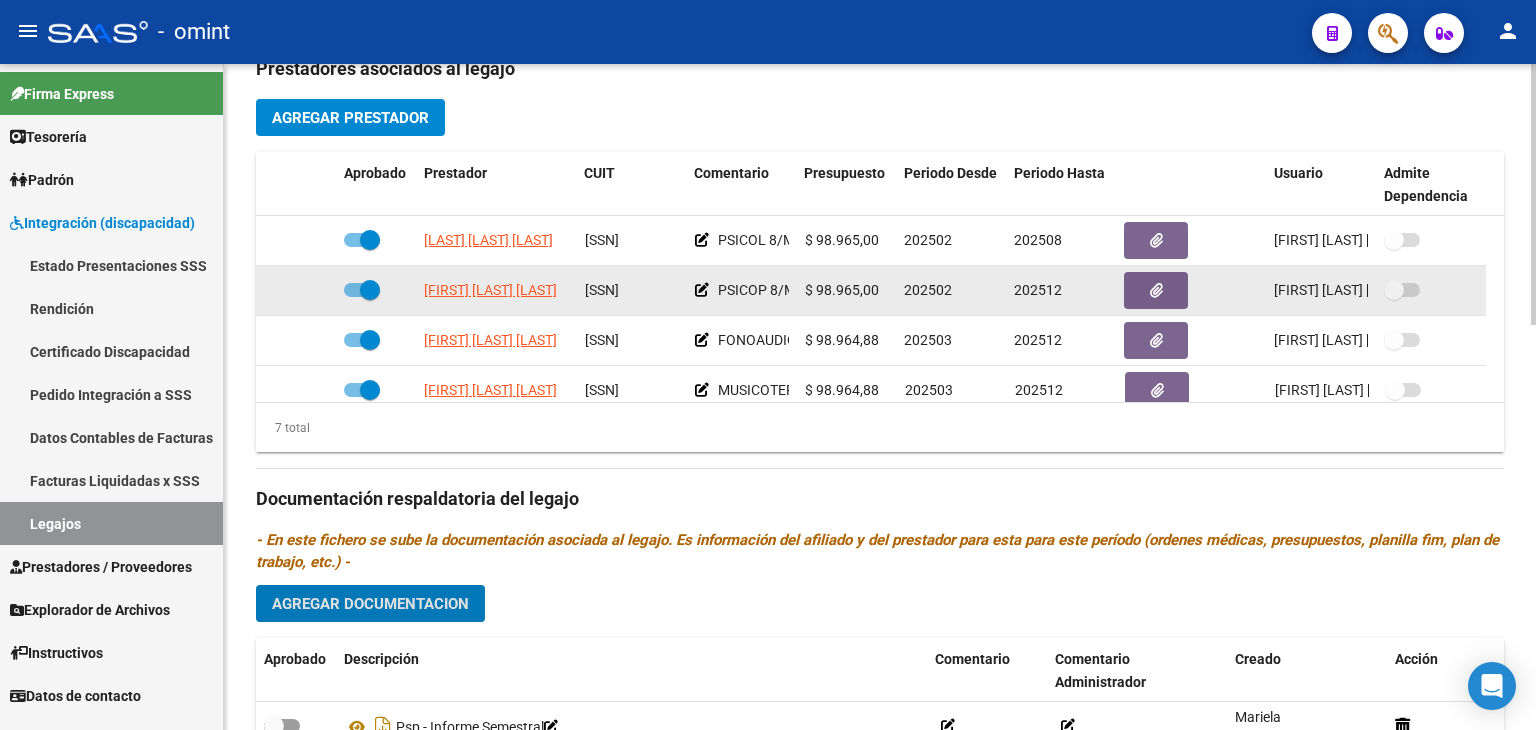 scroll, scrollTop: 732, scrollLeft: 0, axis: vertical 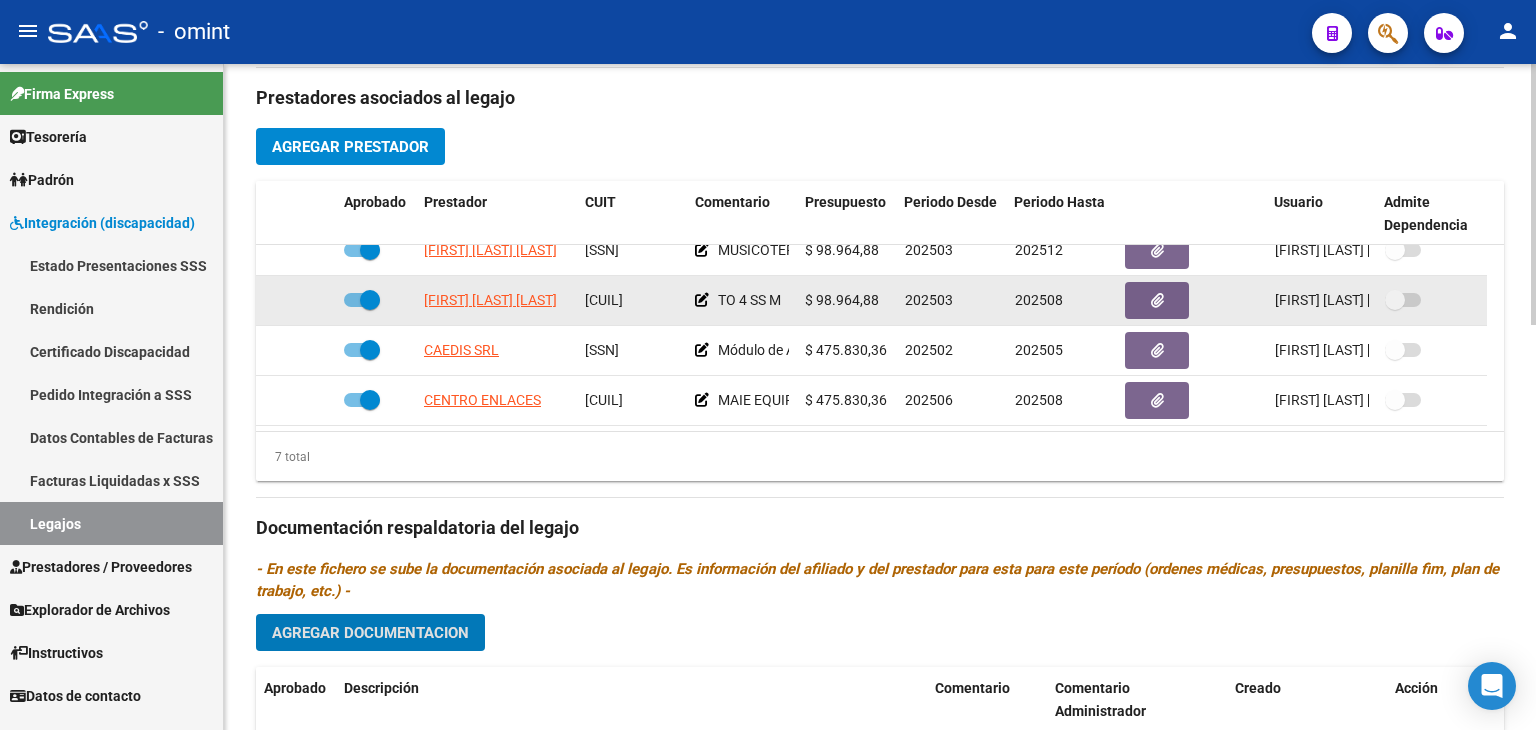 click at bounding box center (370, 300) 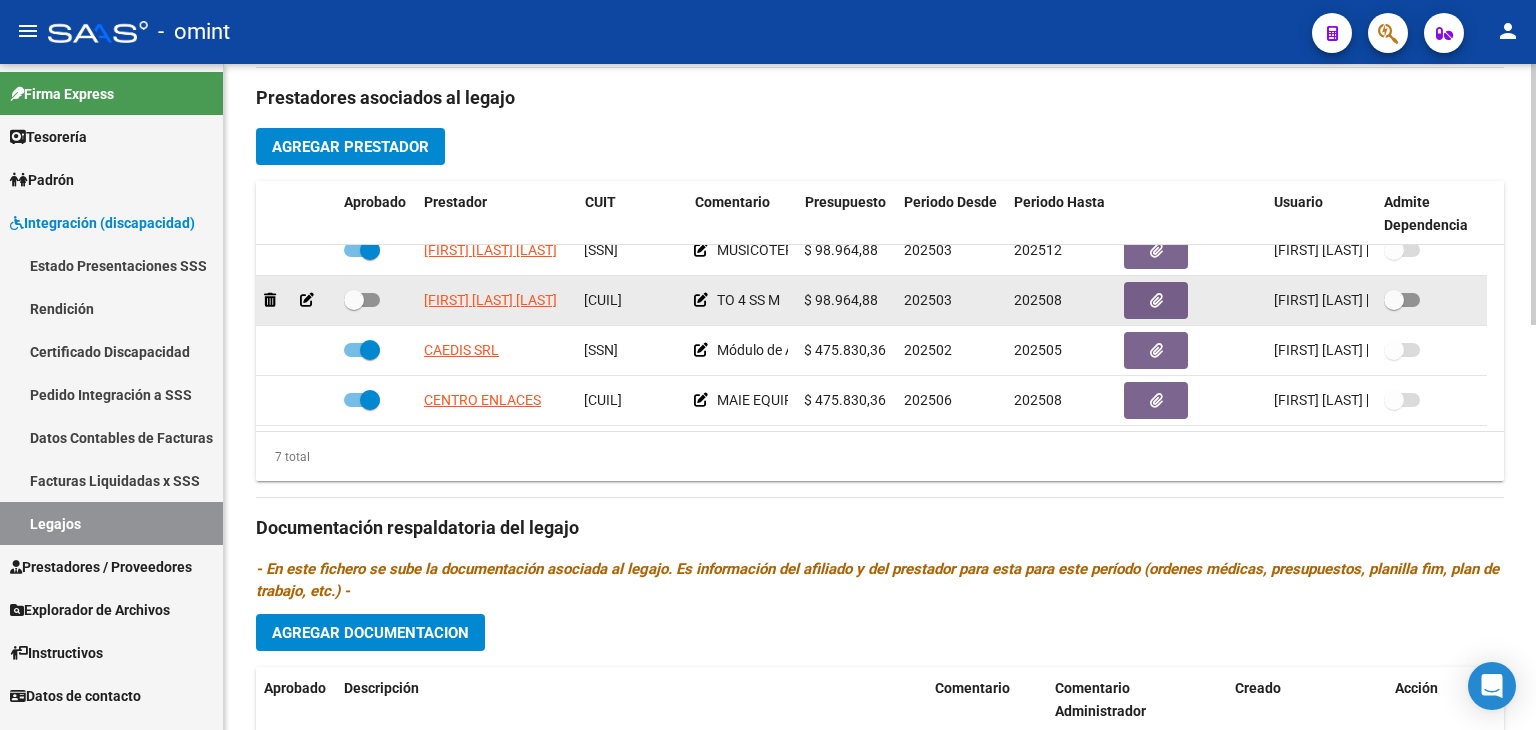 click 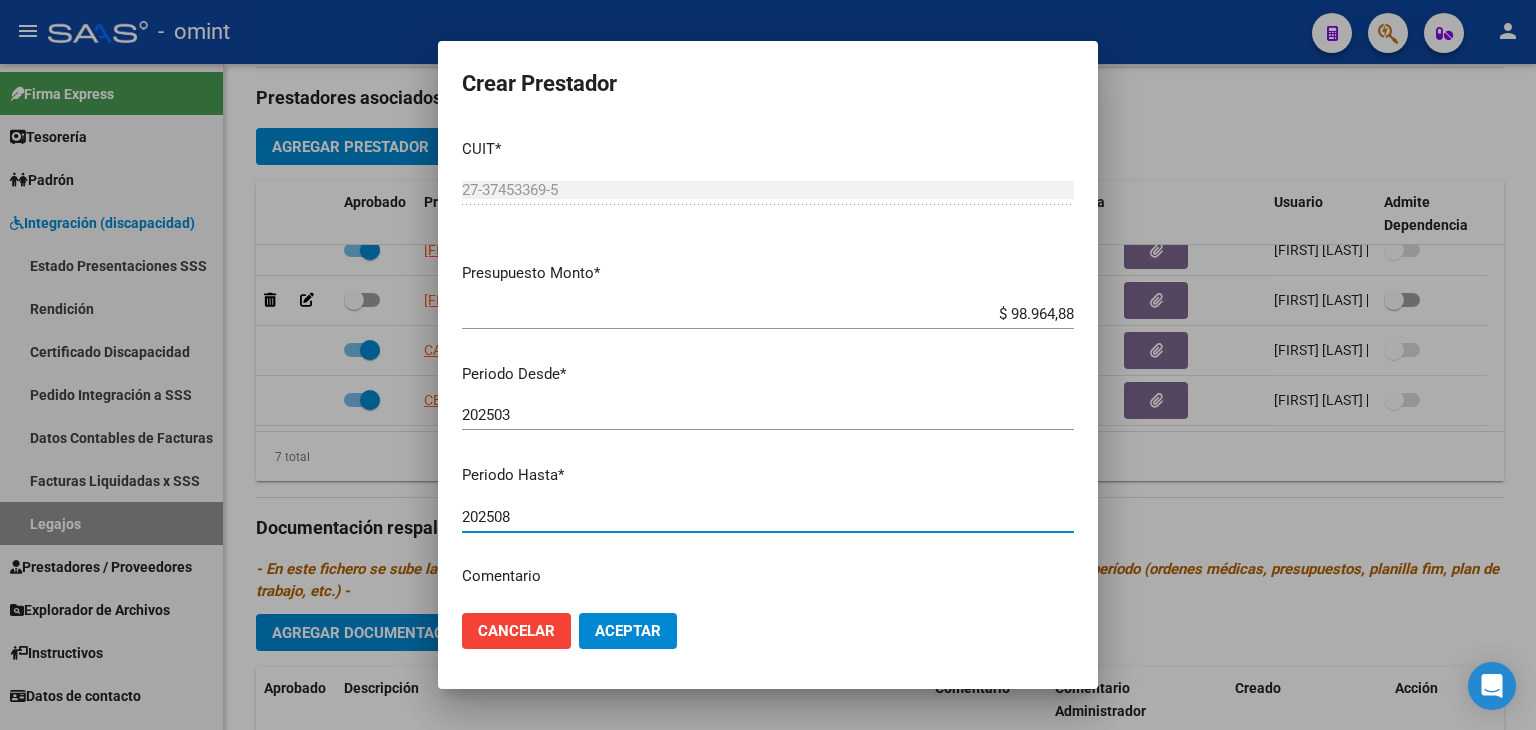 drag, startPoint x: 548, startPoint y: 511, endPoint x: 537, endPoint y: 519, distance: 13.601471 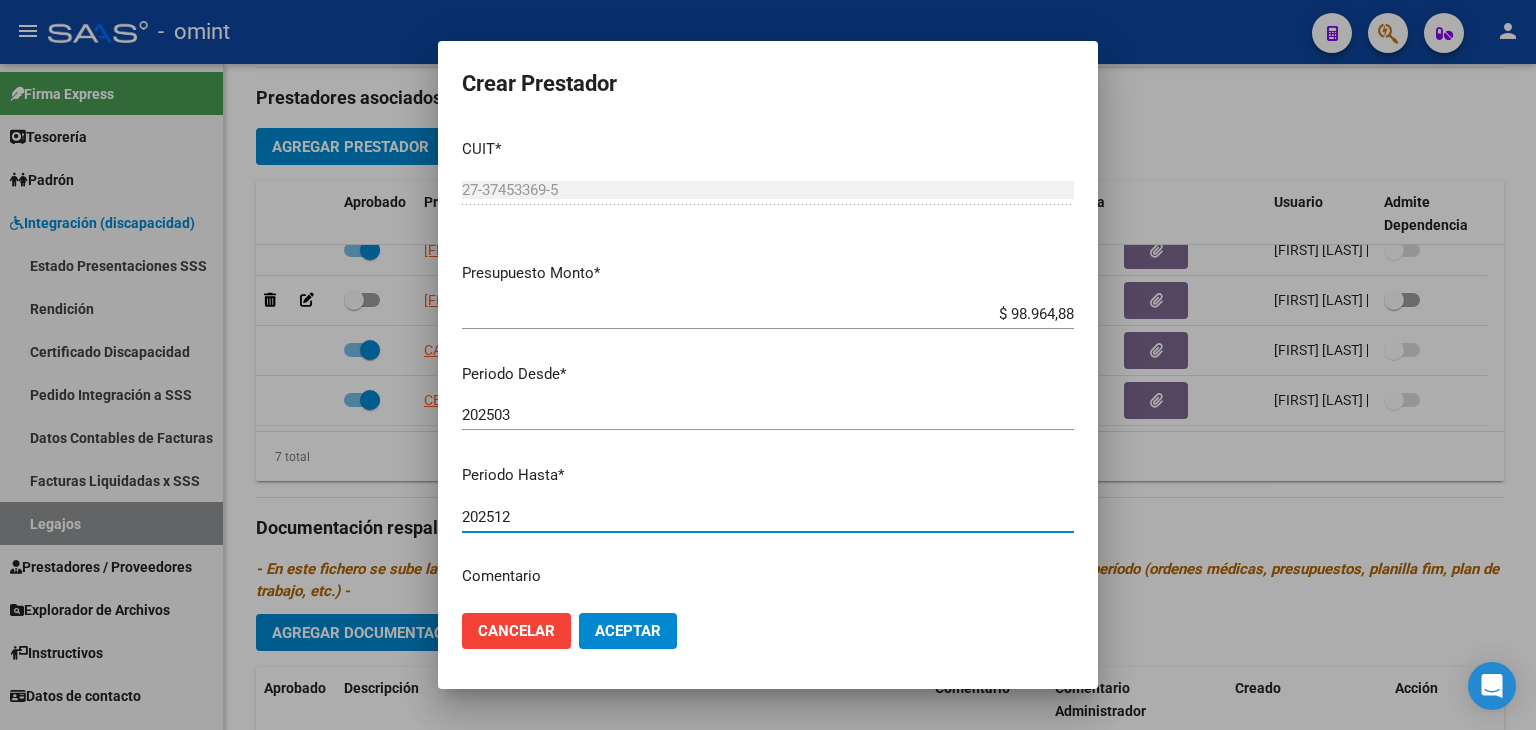 type on "202512" 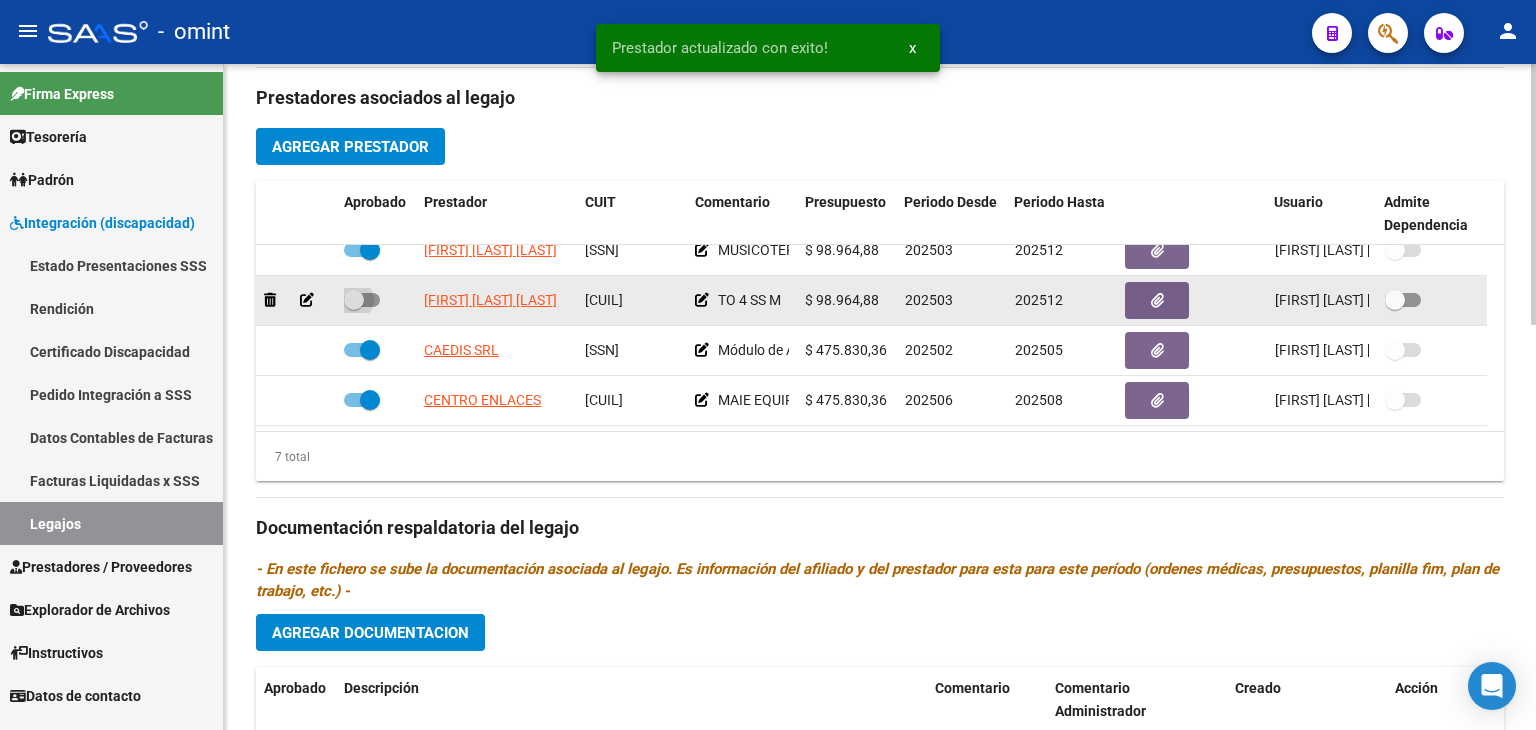 click at bounding box center [354, 300] 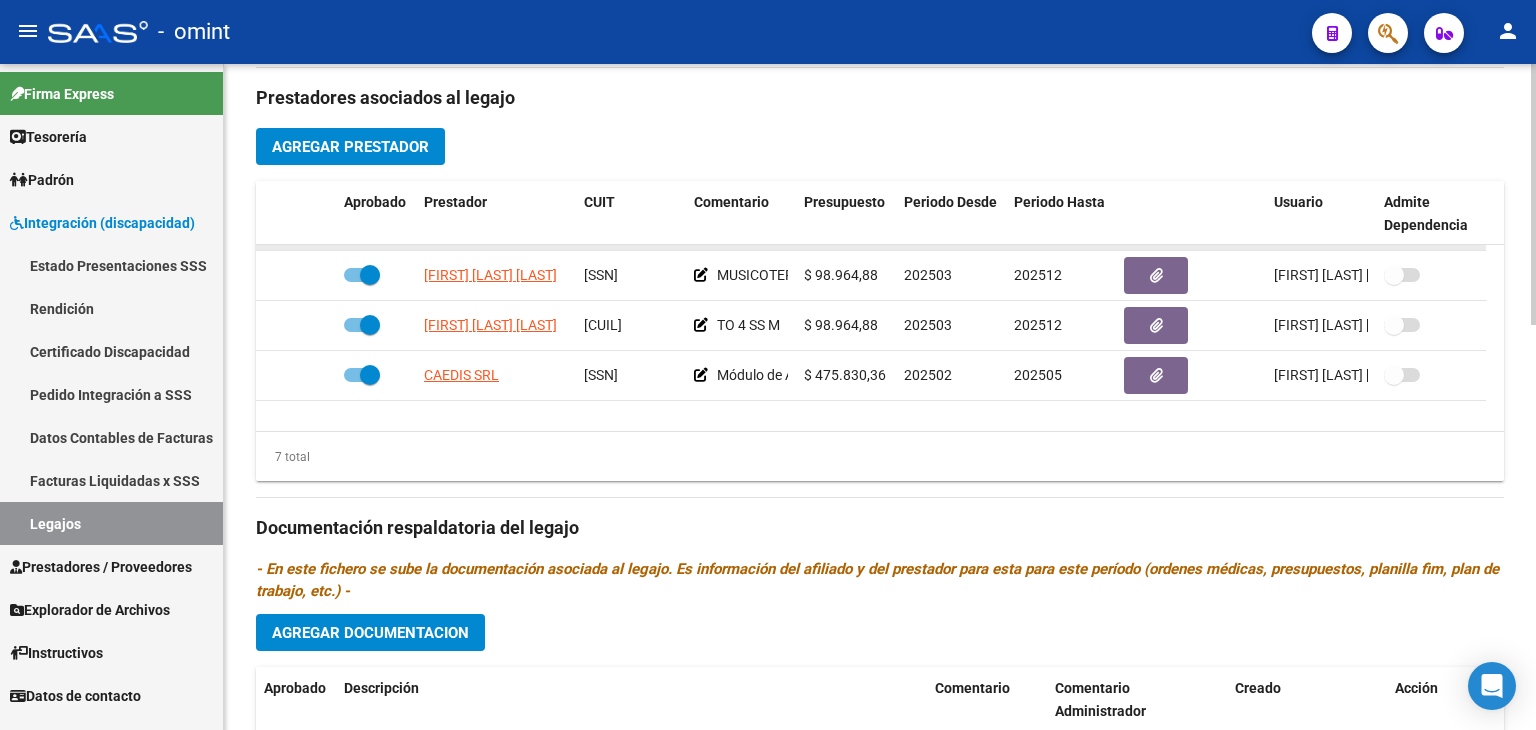 scroll, scrollTop: 169, scrollLeft: 0, axis: vertical 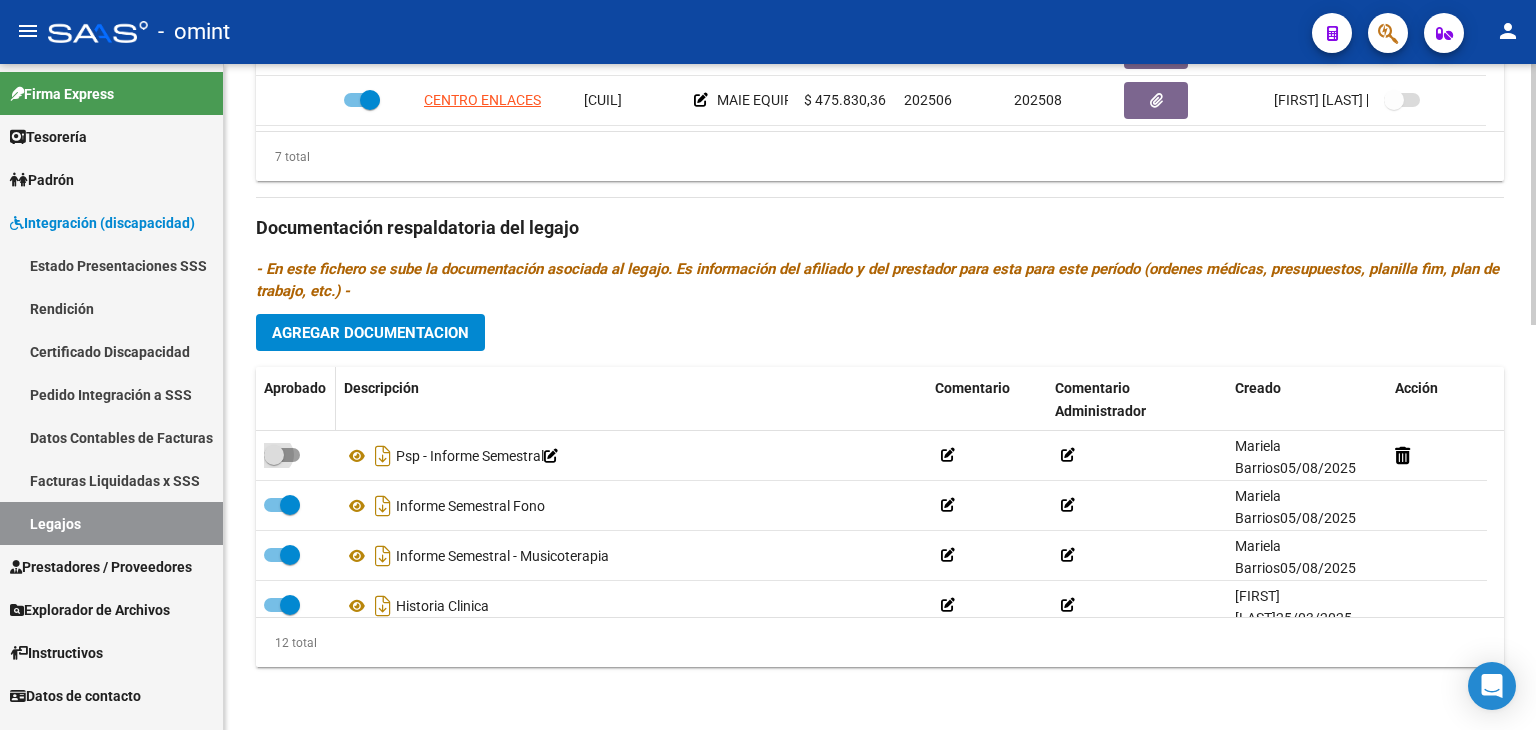 drag, startPoint x: 280, startPoint y: 451, endPoint x: 305, endPoint y: 401, distance: 55.9017 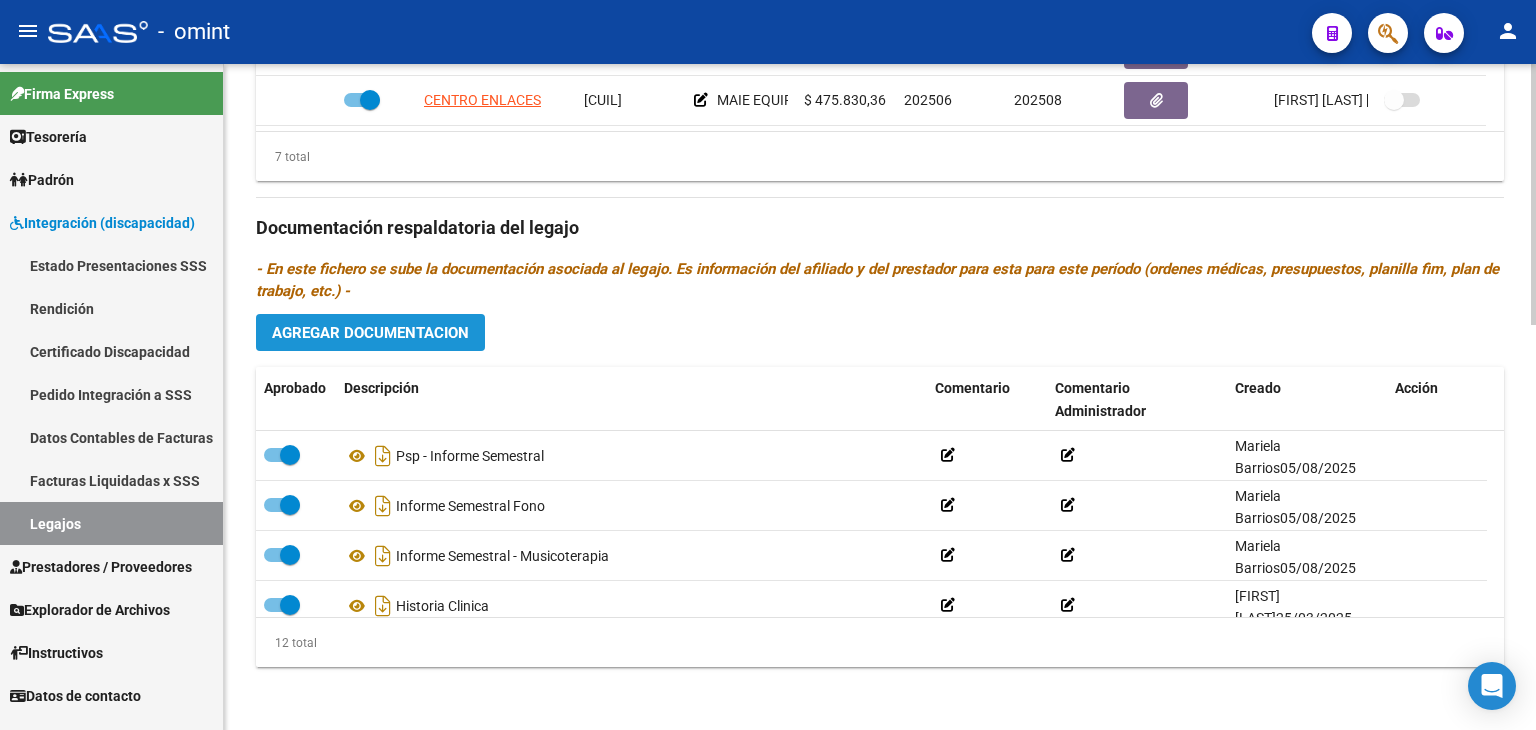 click on "Agregar Documentacion" 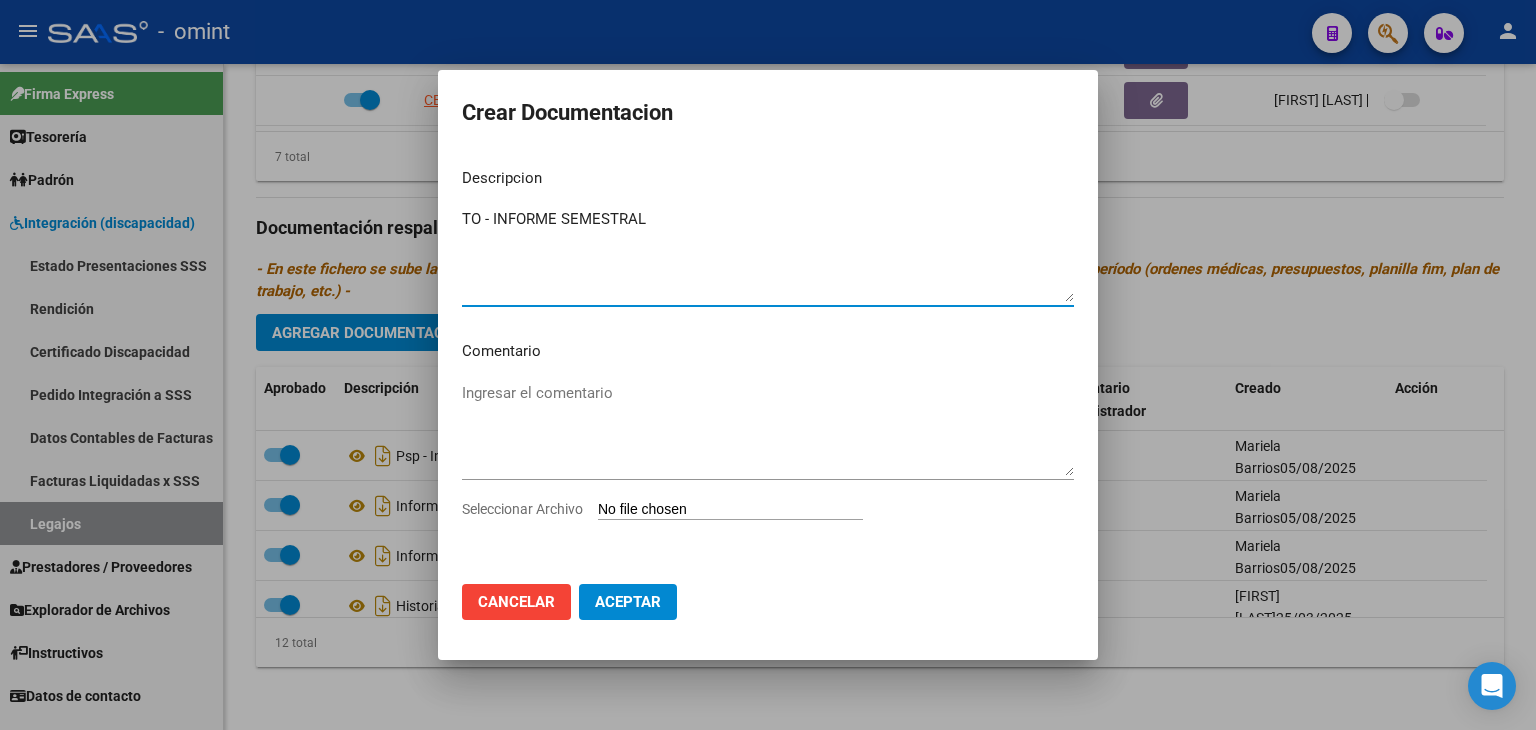 type on "TO - INFORME SEMESTRAL" 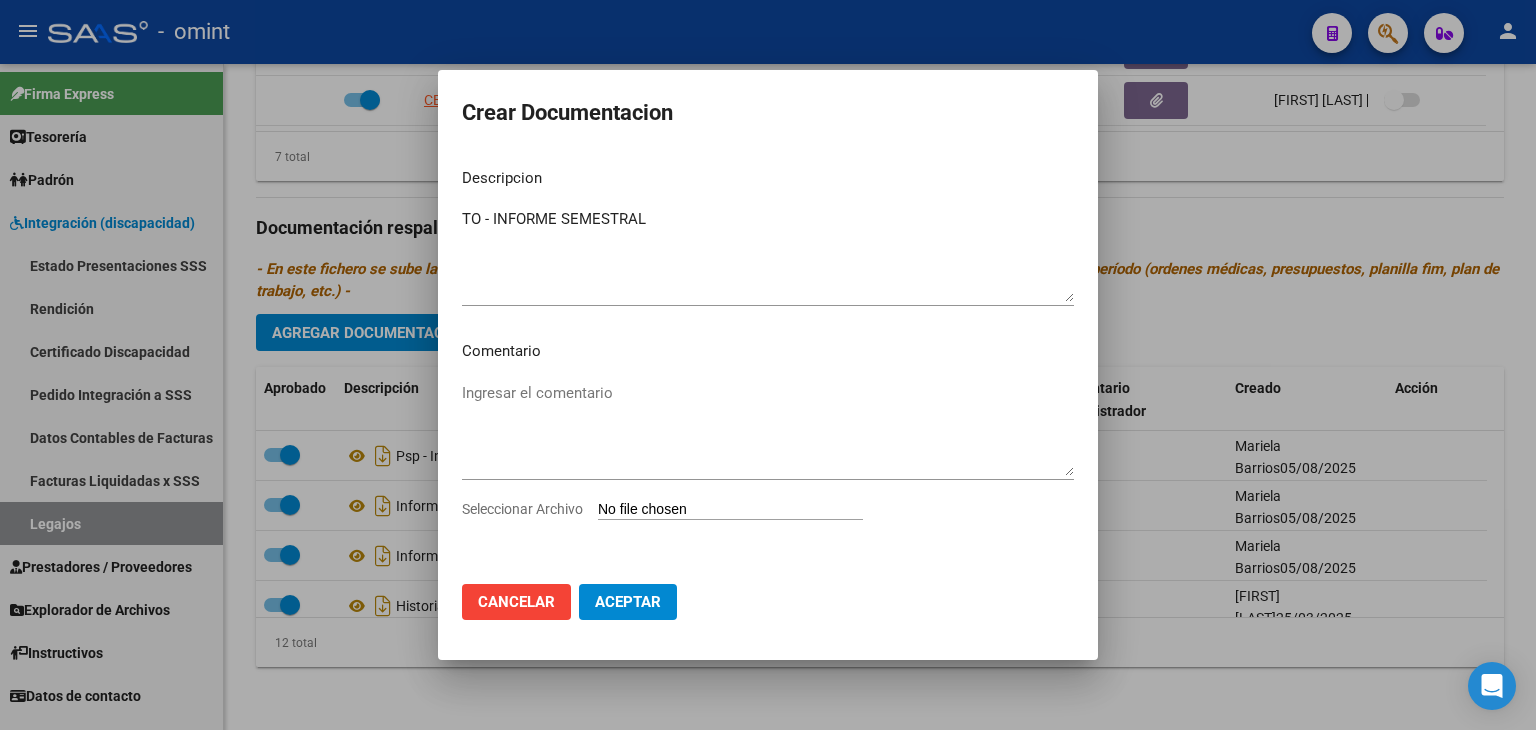 type on "C:\fakepath\TO - INFORME SEMESTRAL.pdf" 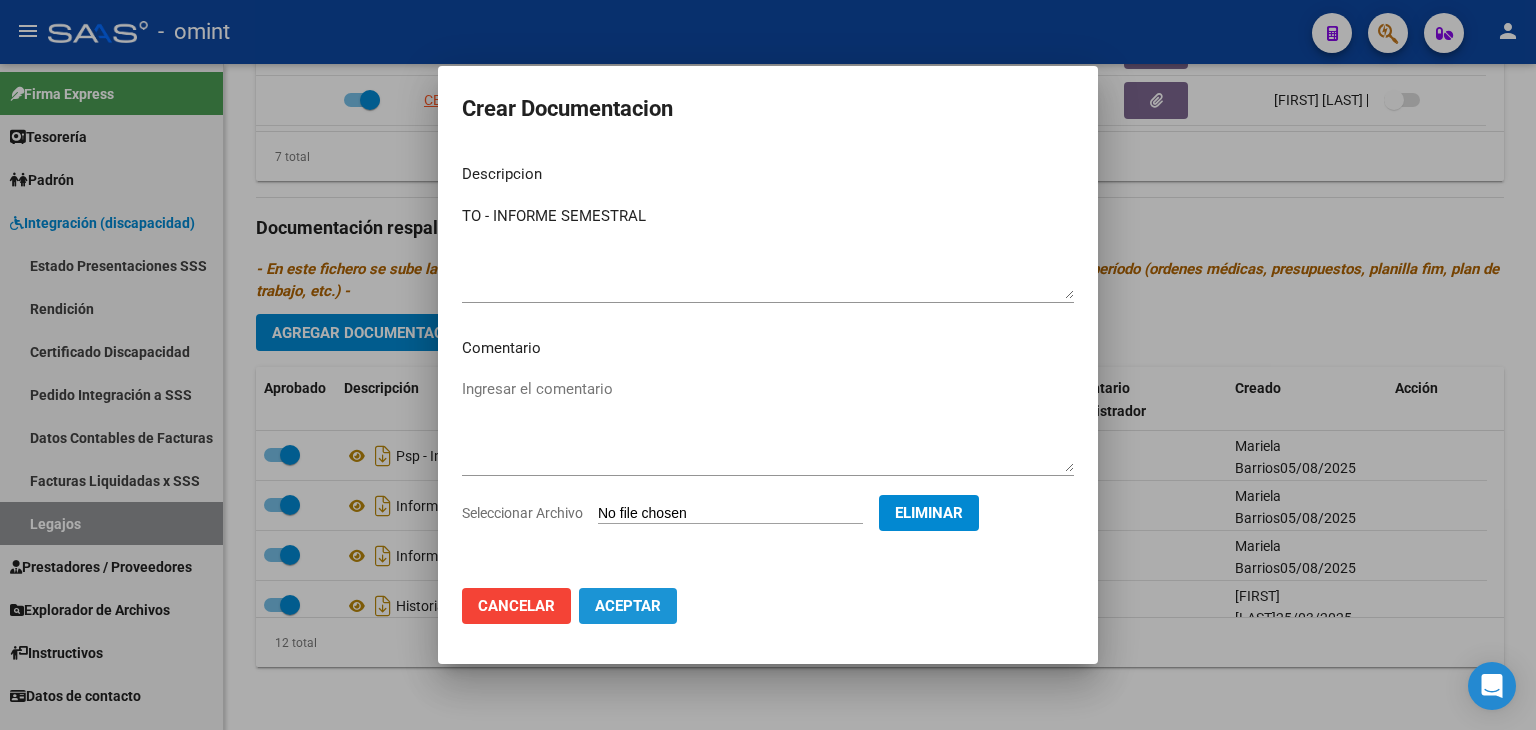 click on "Aceptar" 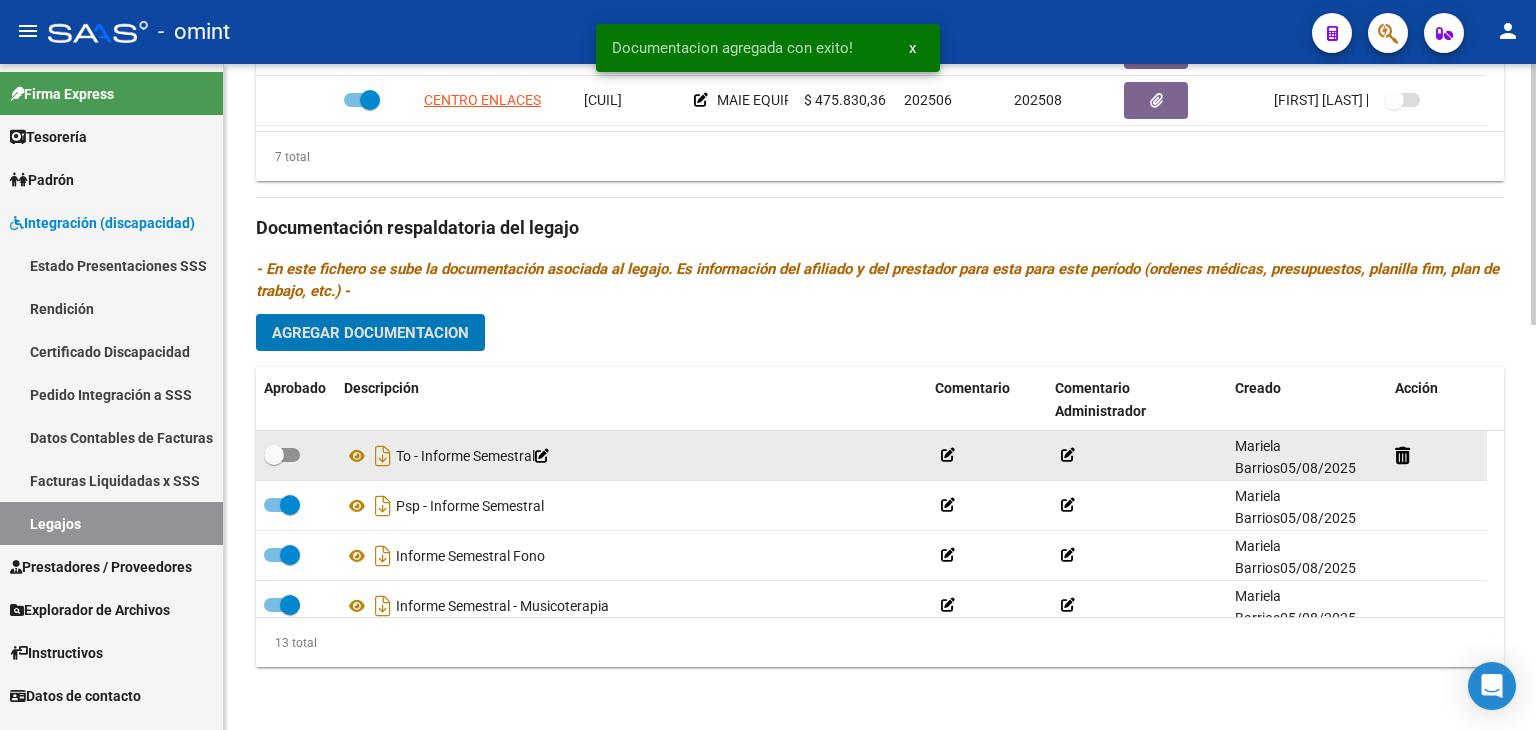 click at bounding box center (282, 455) 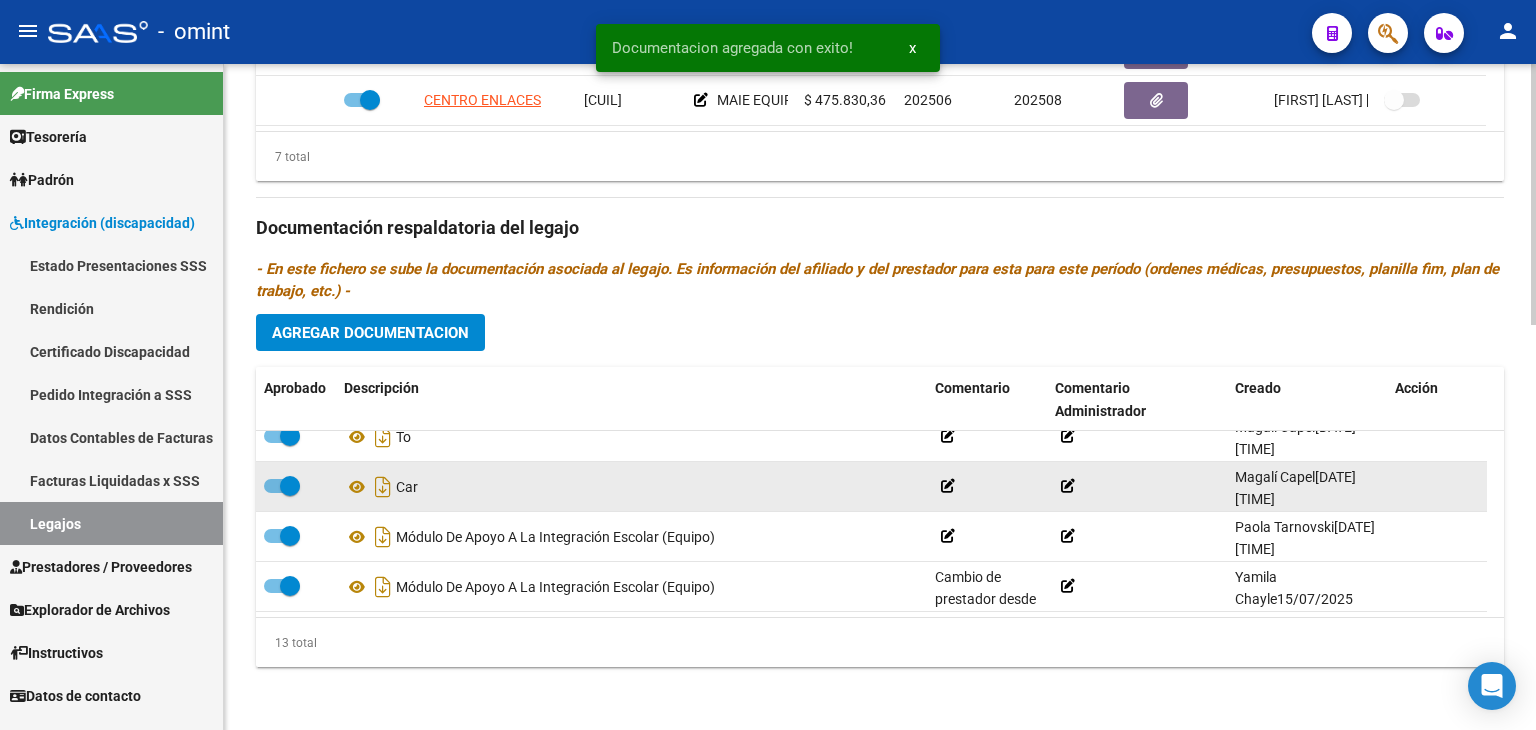 scroll, scrollTop: 0, scrollLeft: 0, axis: both 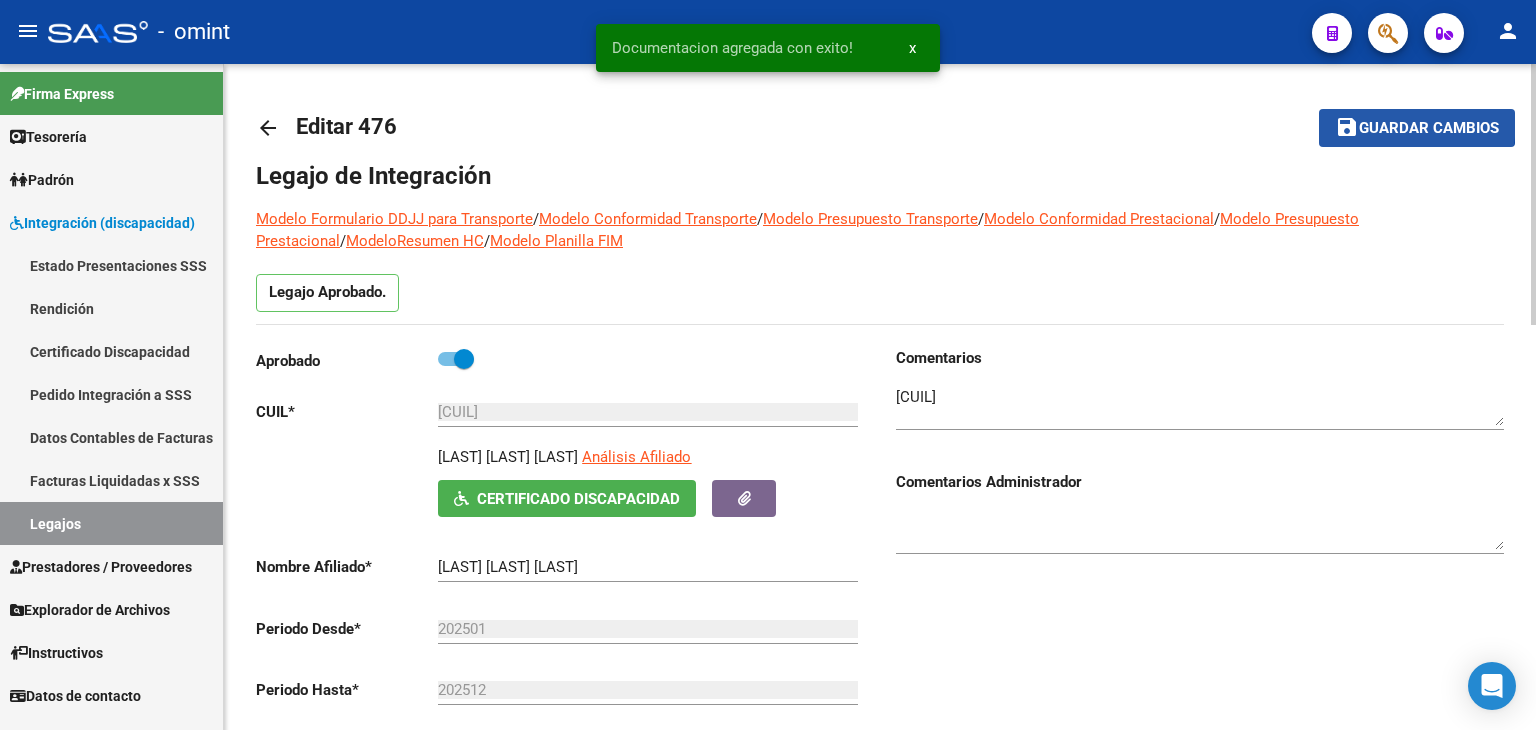 drag, startPoint x: 1403, startPoint y: 123, endPoint x: 1010, endPoint y: 372, distance: 465.24188 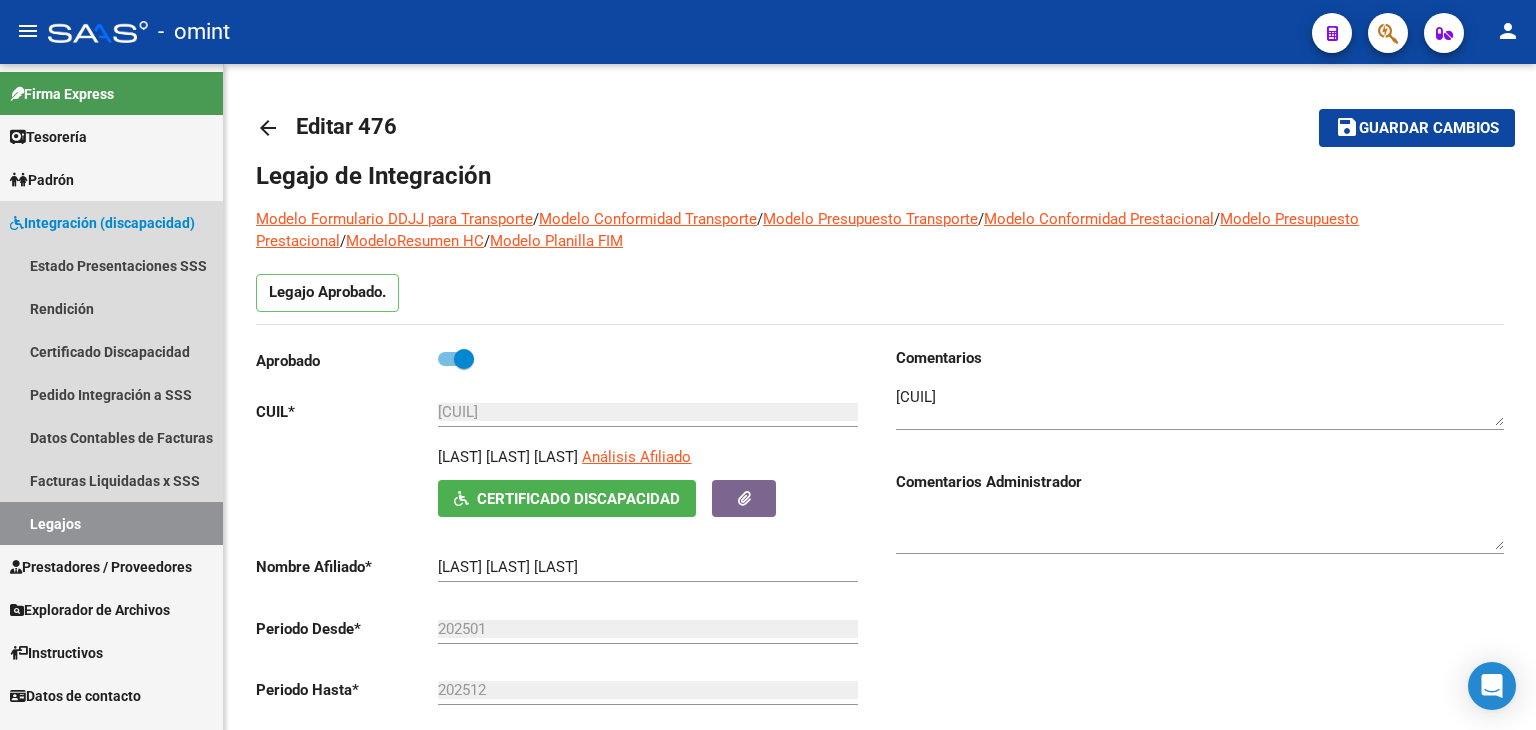 click on "Legajos" at bounding box center [111, 523] 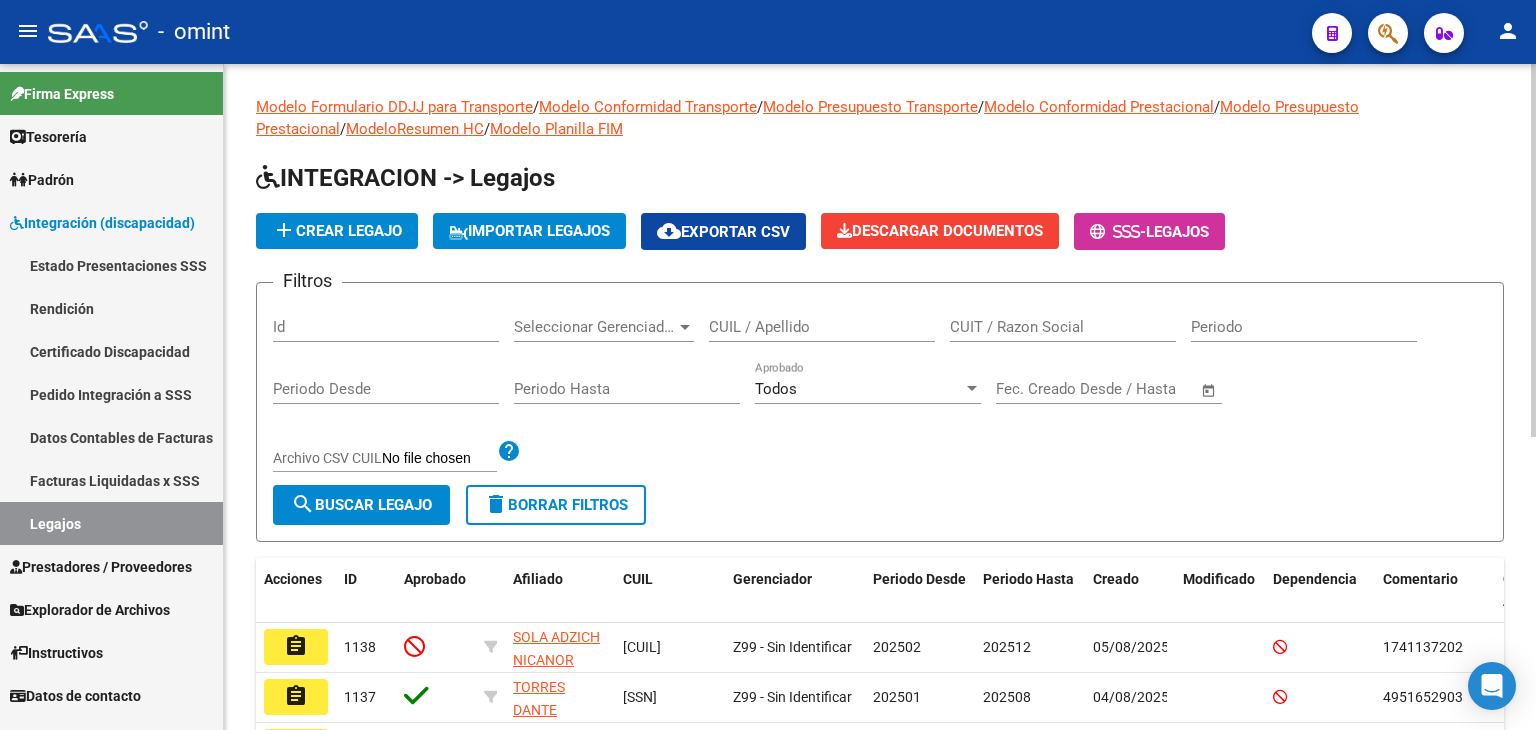 click on "CUIL / Apellido" at bounding box center [822, 327] 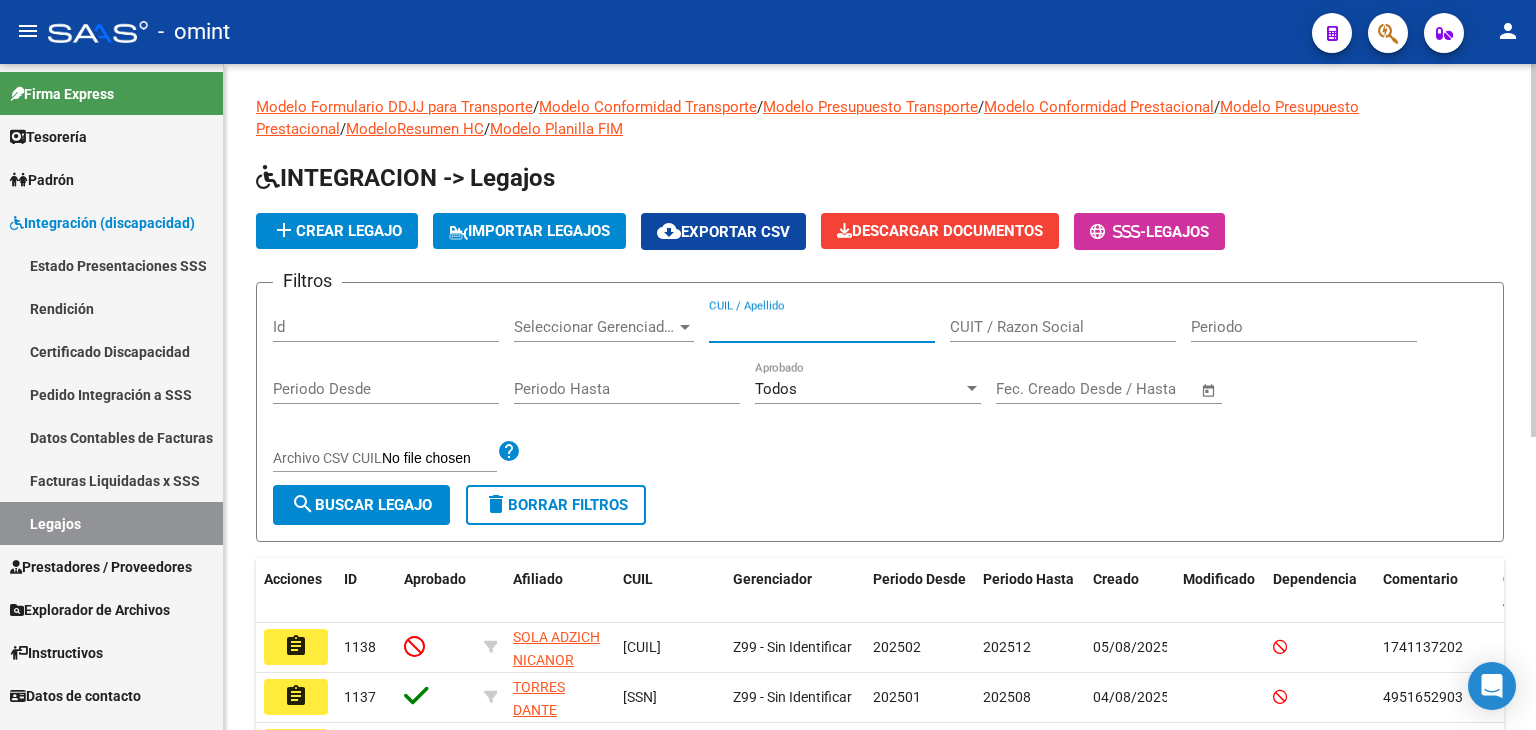 paste on "[CUIL]" 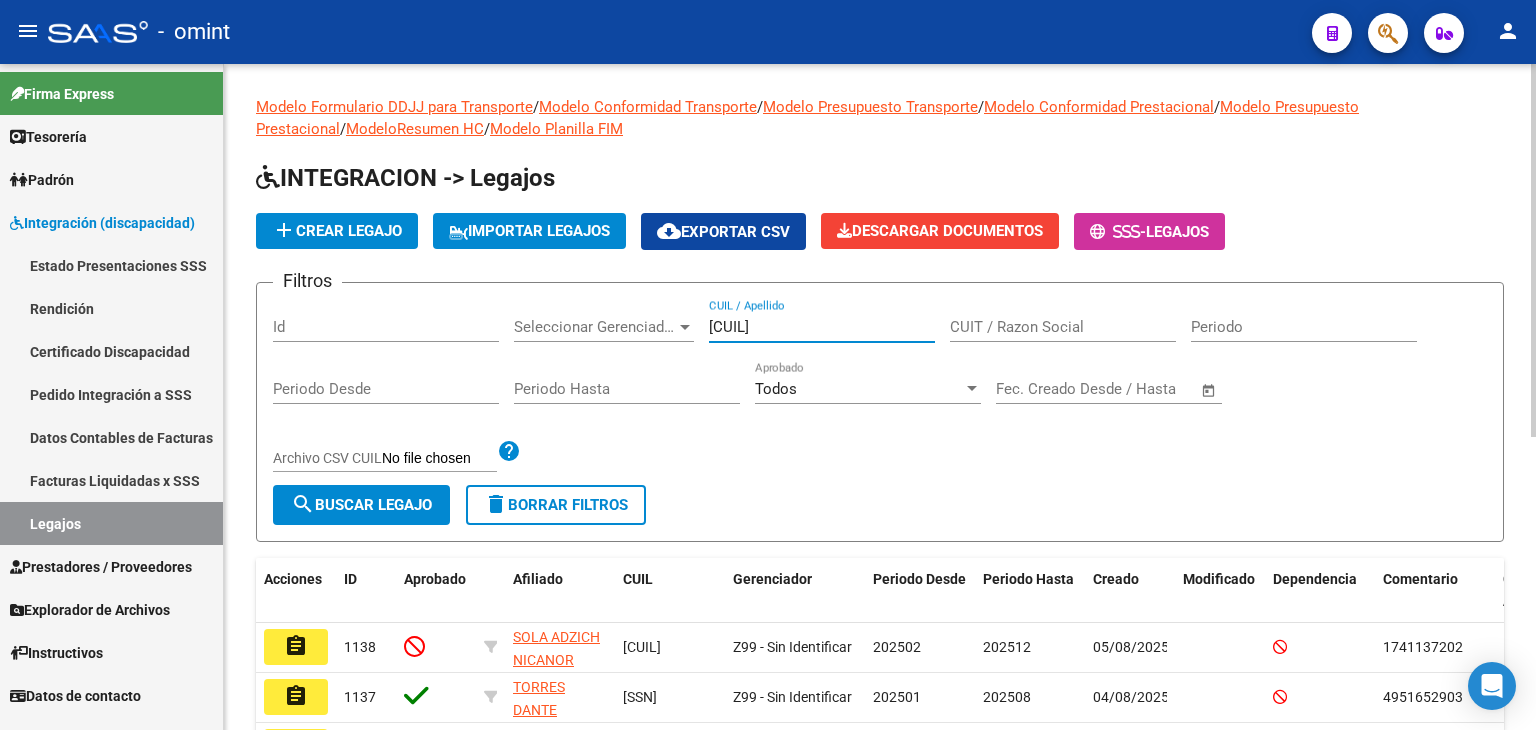 type on "[CUIL]" 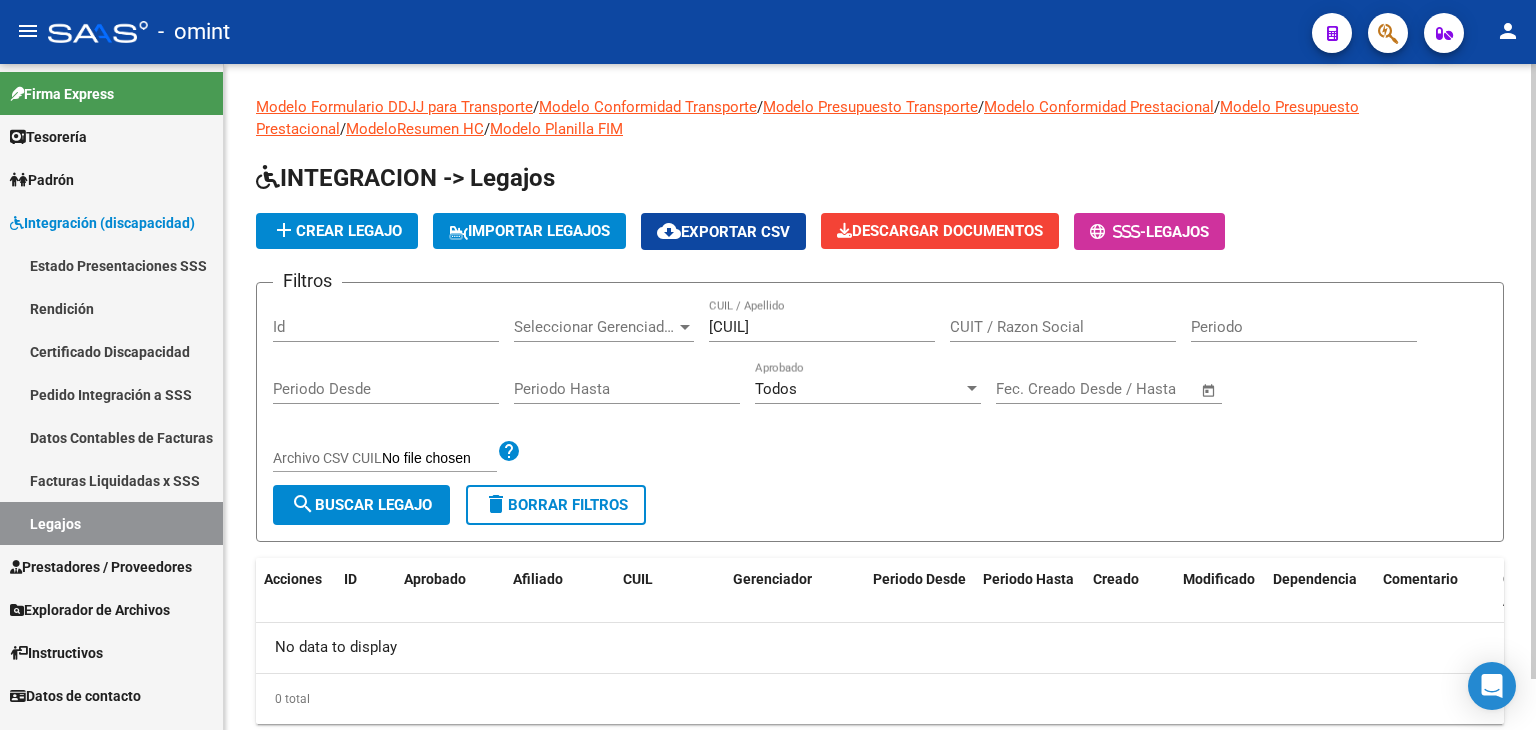 scroll, scrollTop: 56, scrollLeft: 0, axis: vertical 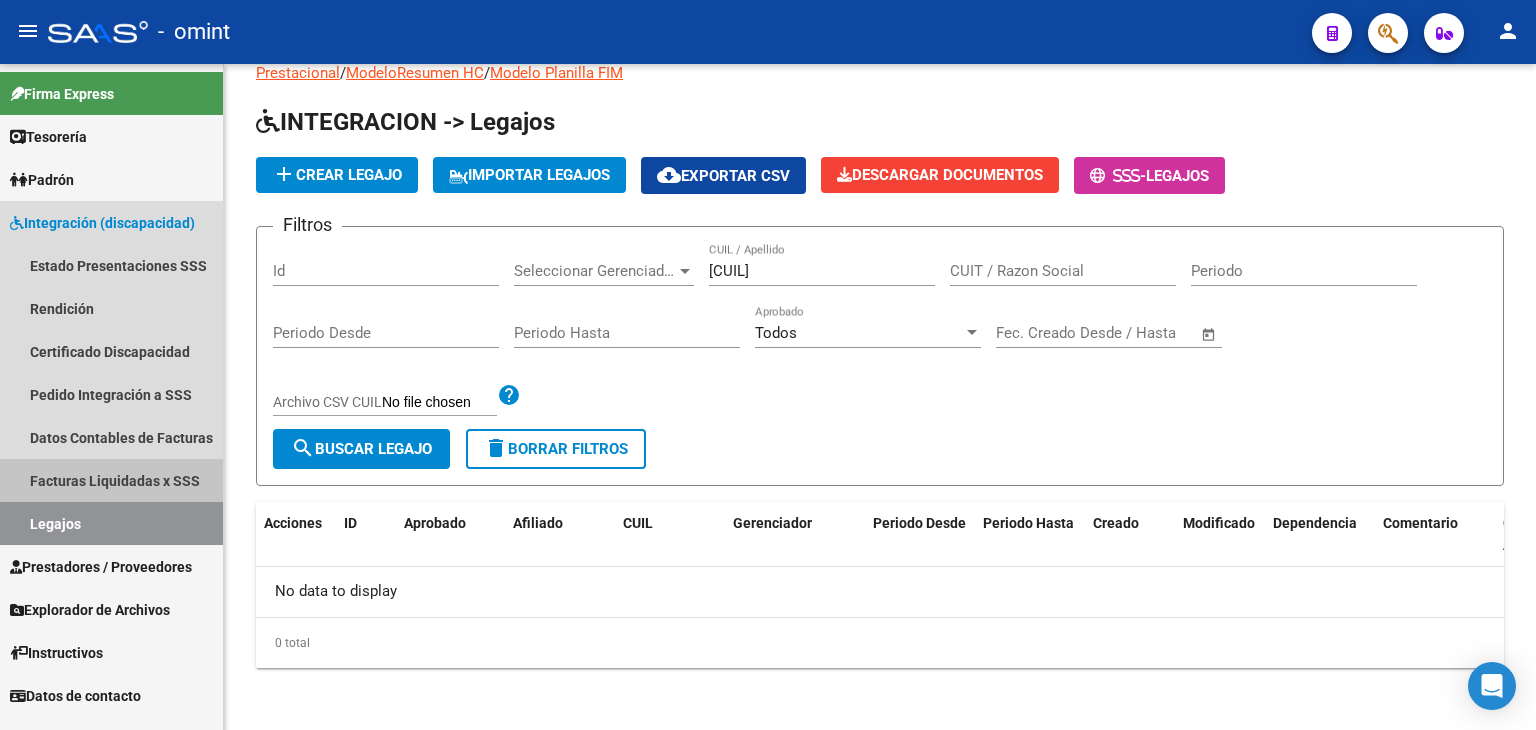 click on "Facturas Liquidadas x SSS" at bounding box center (111, 480) 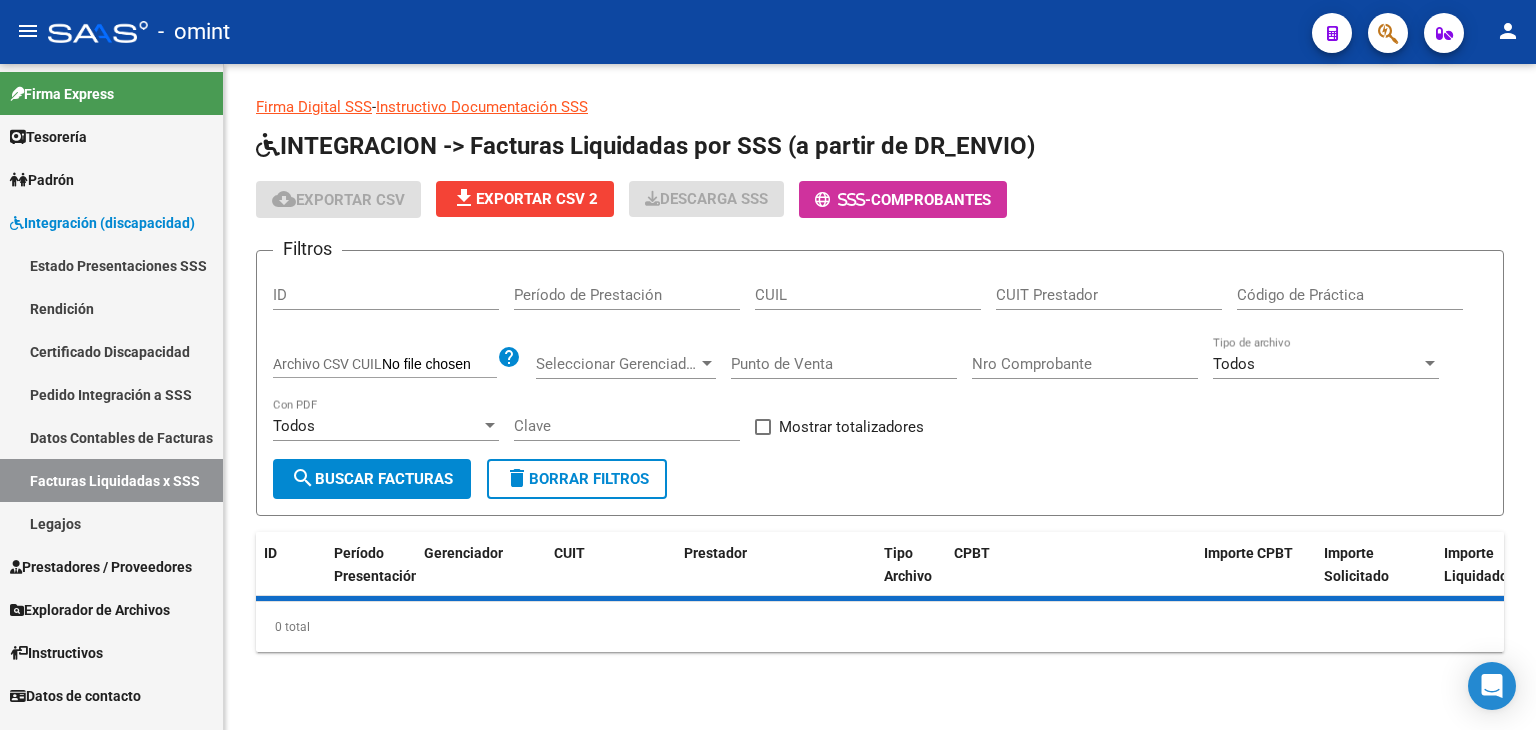 scroll, scrollTop: 0, scrollLeft: 0, axis: both 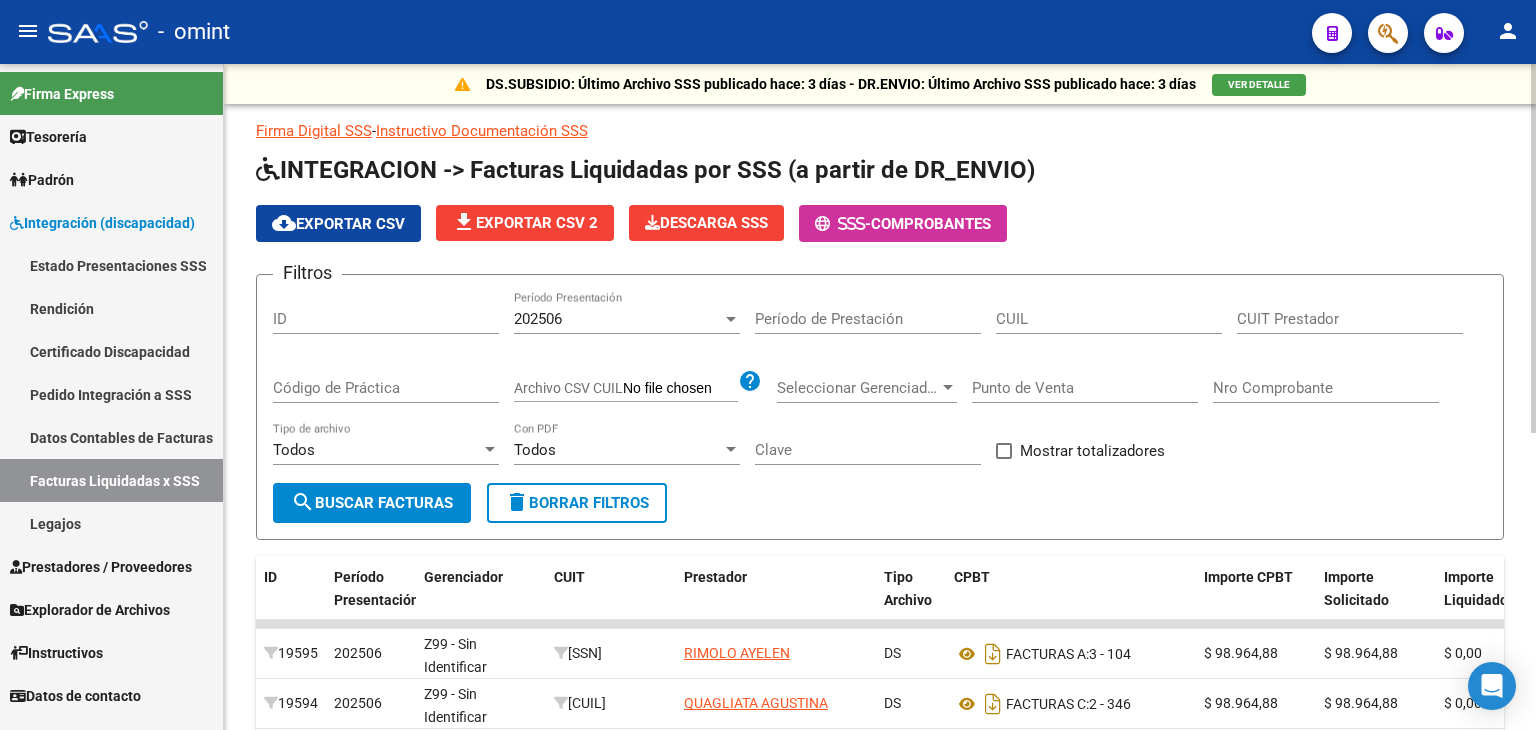 click on "CUIL" at bounding box center [1109, 319] 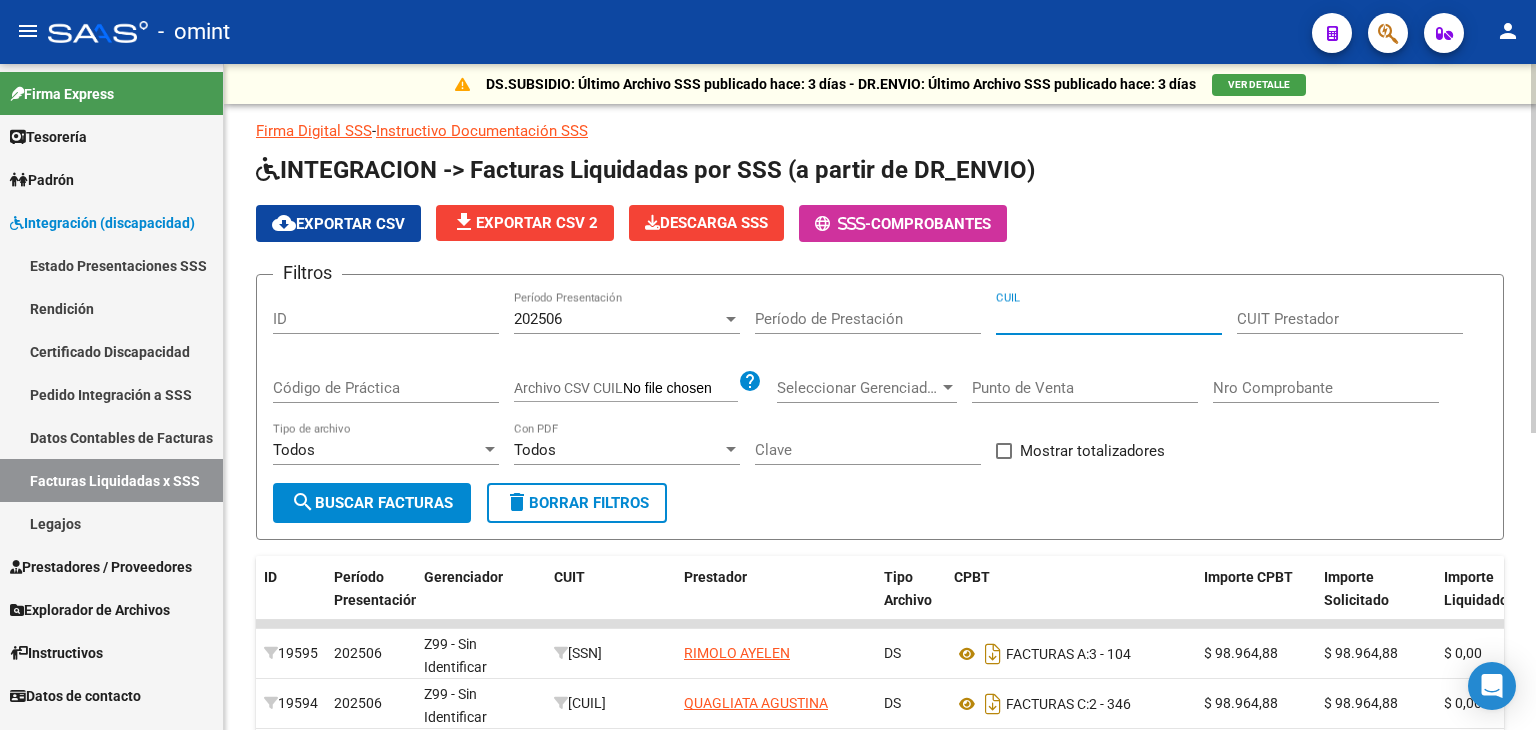 paste on "[CUIL]" 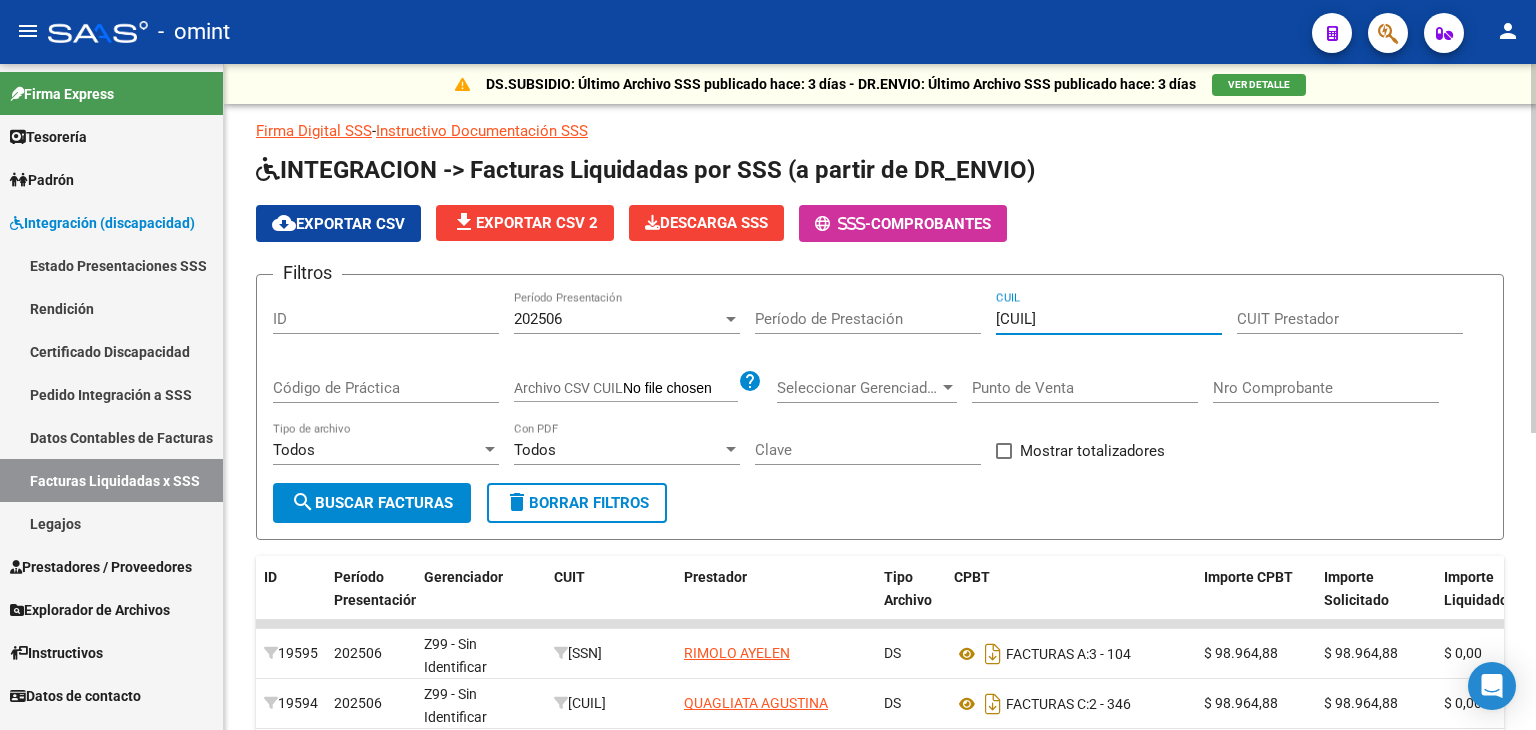 type on "[CUIL]" 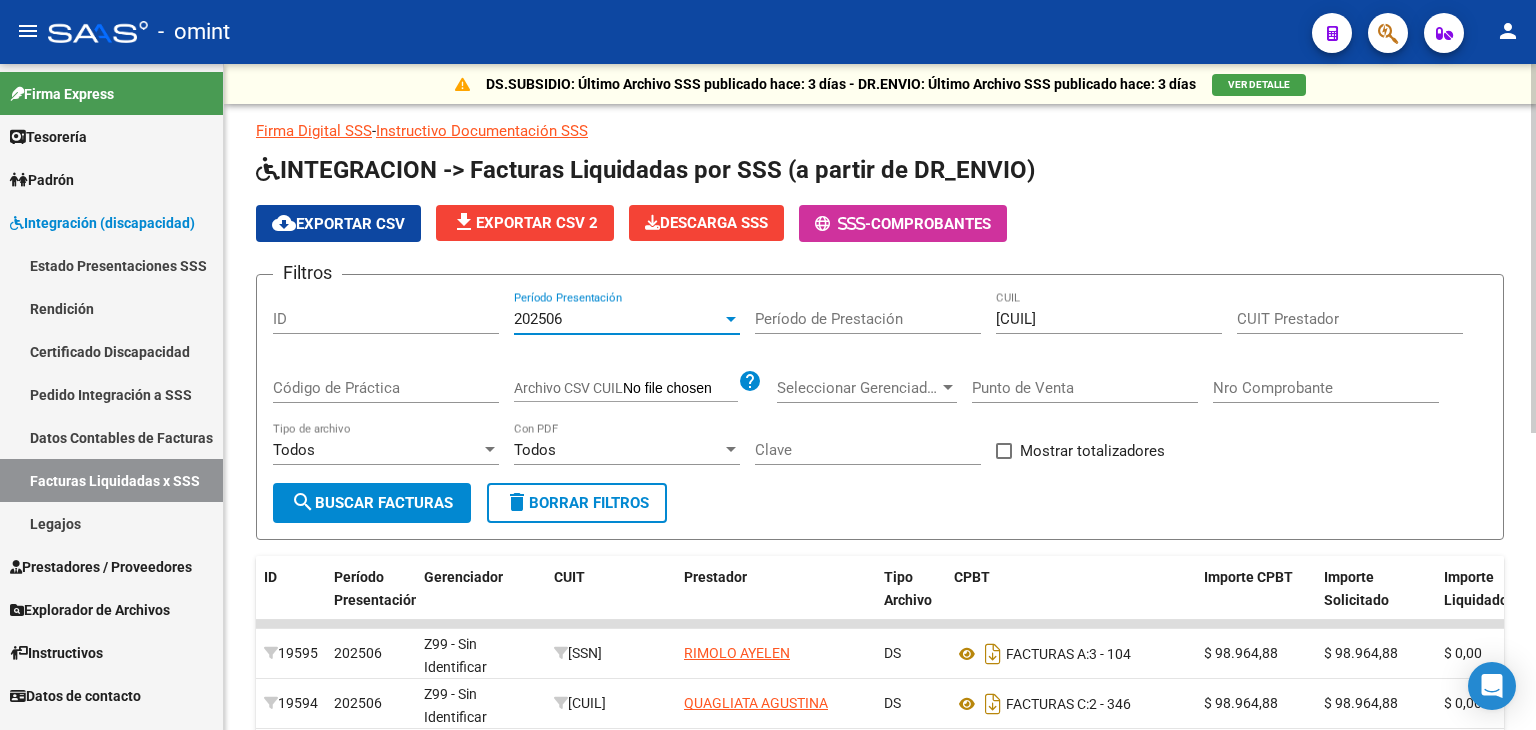 click at bounding box center [731, 319] 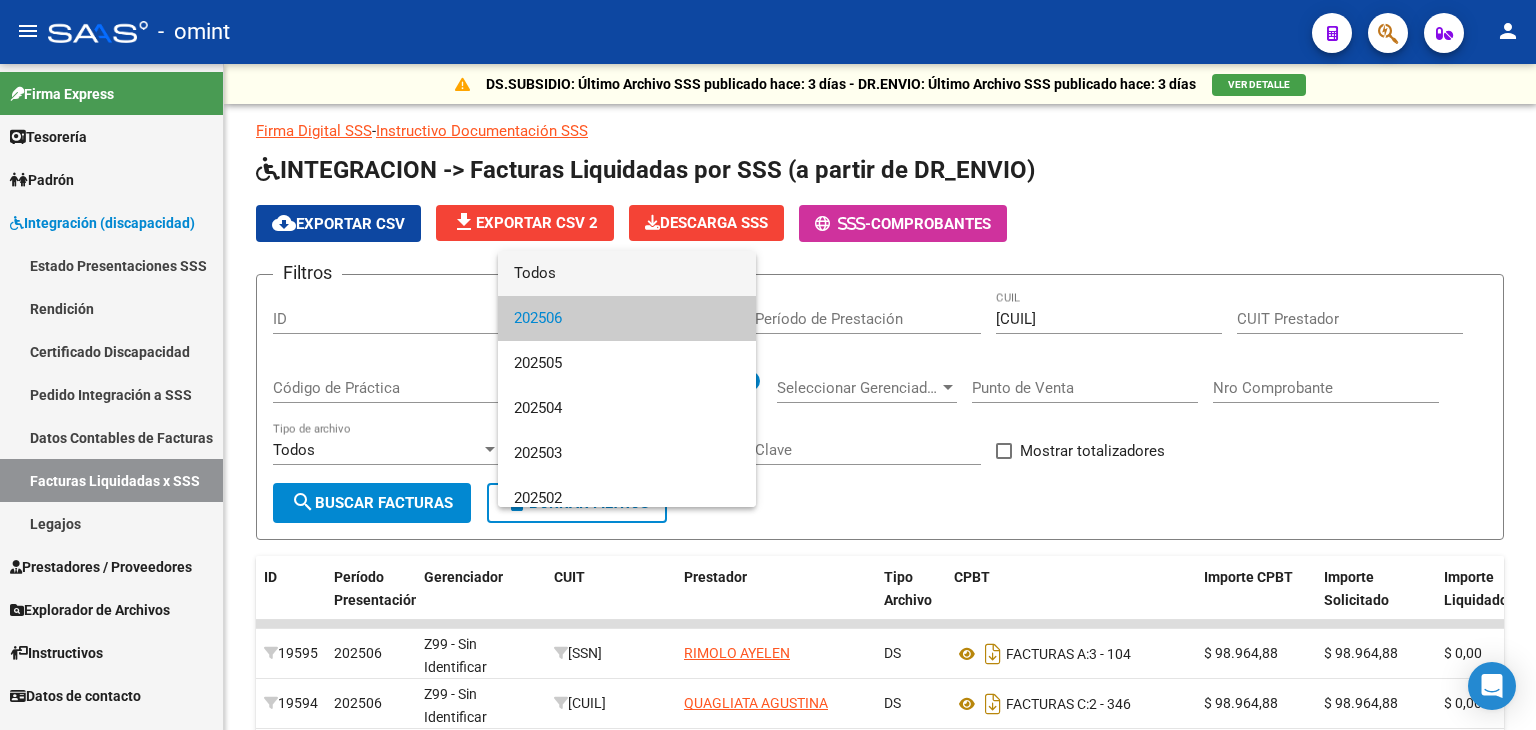 click on "Todos" at bounding box center [627, 273] 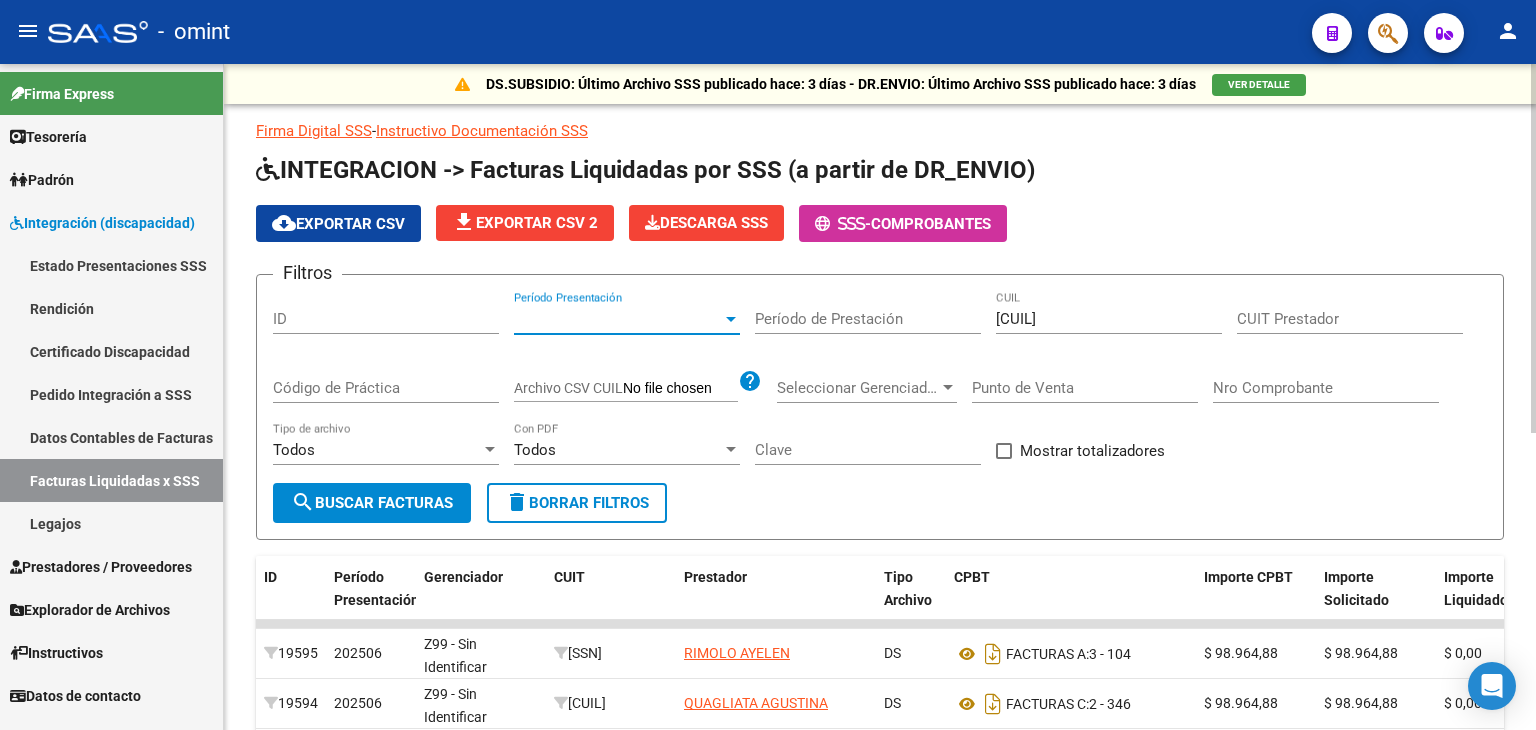 click on "search  Buscar Facturas" 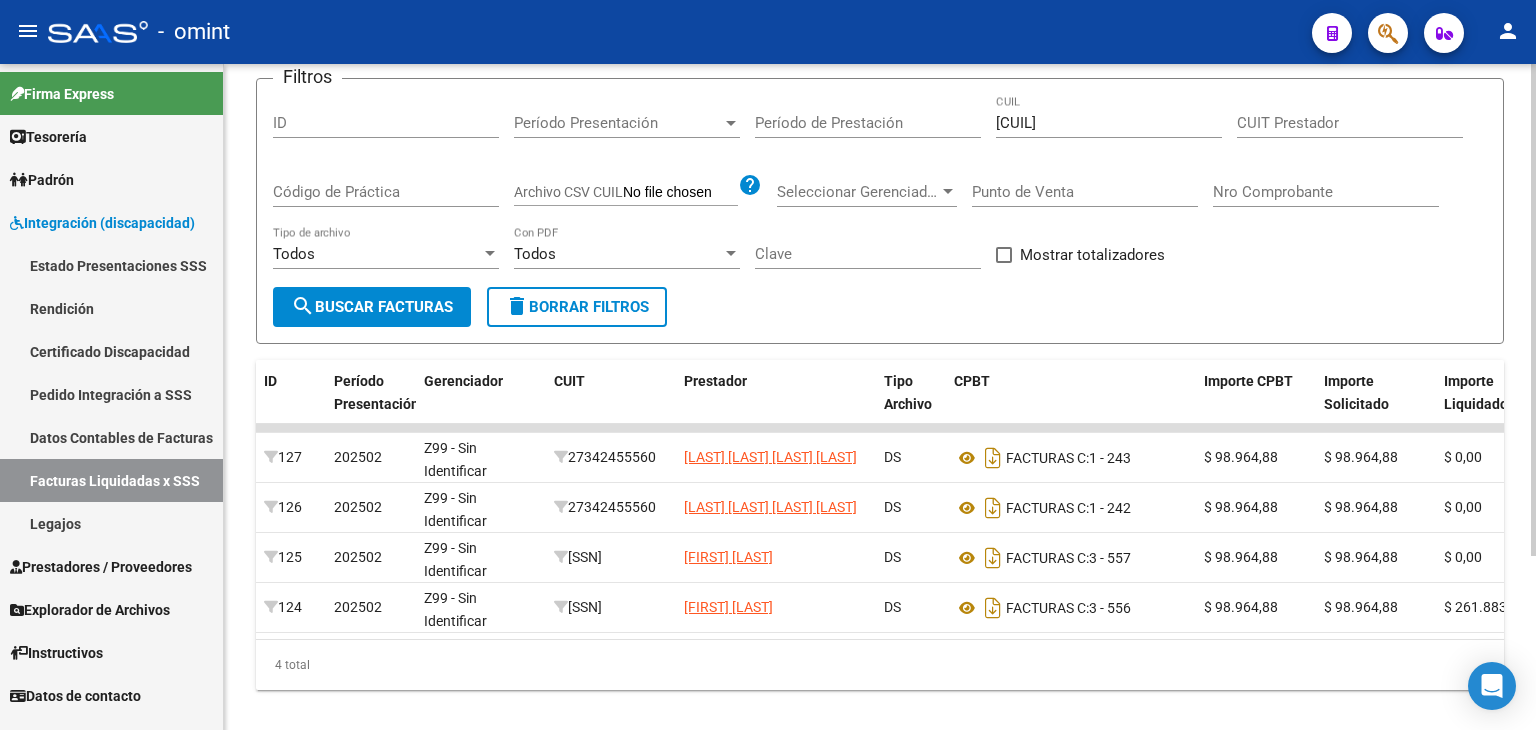scroll, scrollTop: 200, scrollLeft: 0, axis: vertical 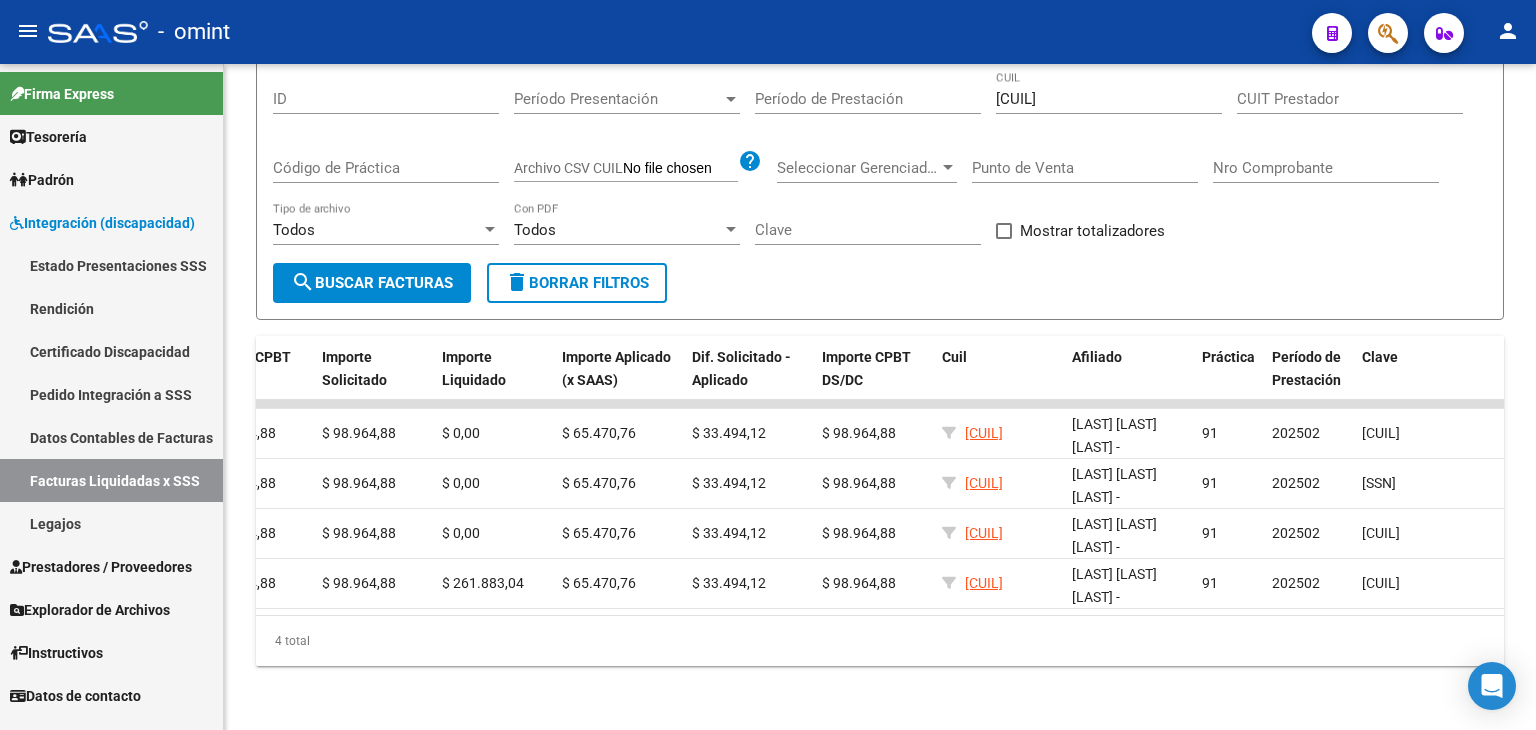 click on "Legajos" at bounding box center [111, 523] 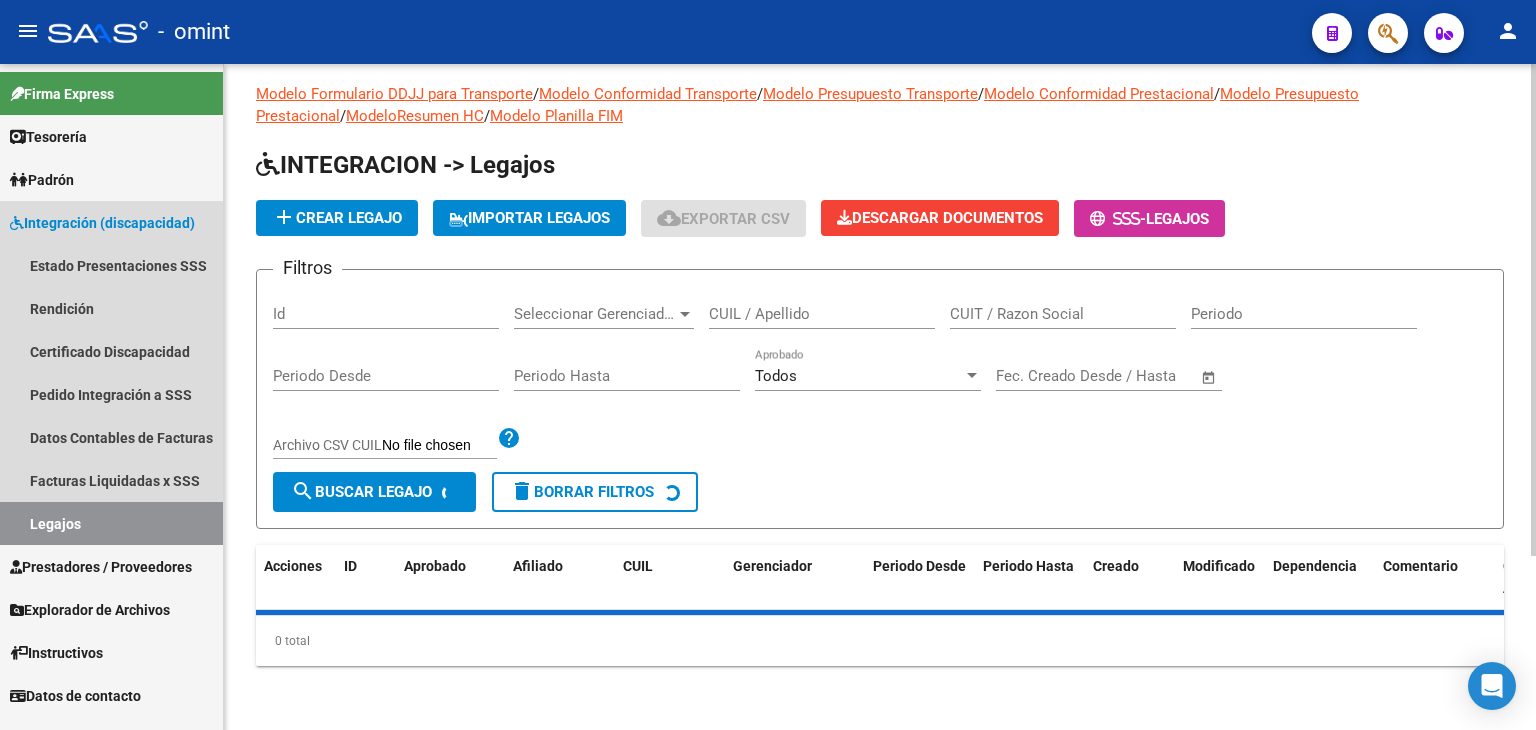 scroll, scrollTop: 0, scrollLeft: 0, axis: both 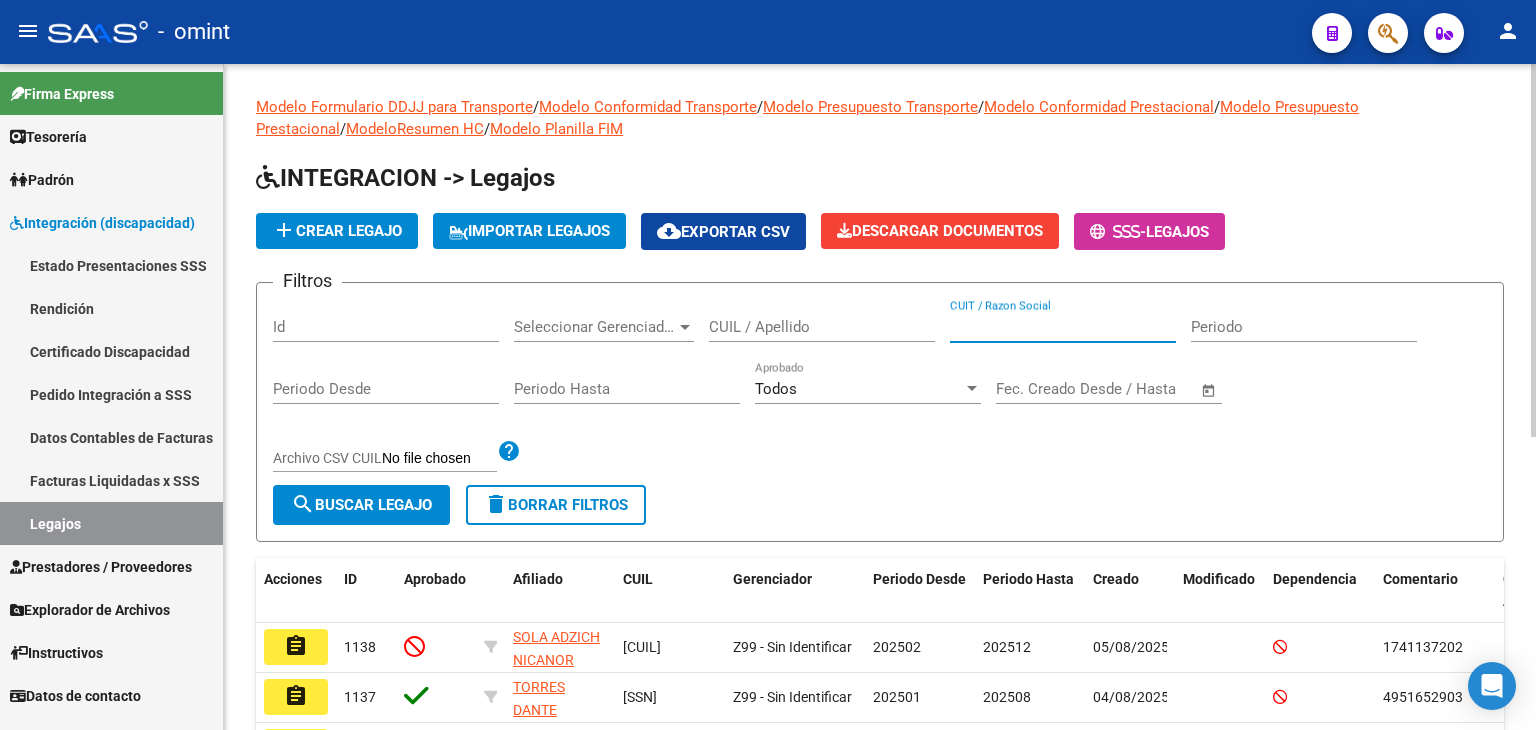 click on "CUIT / Razon Social" at bounding box center [1063, 327] 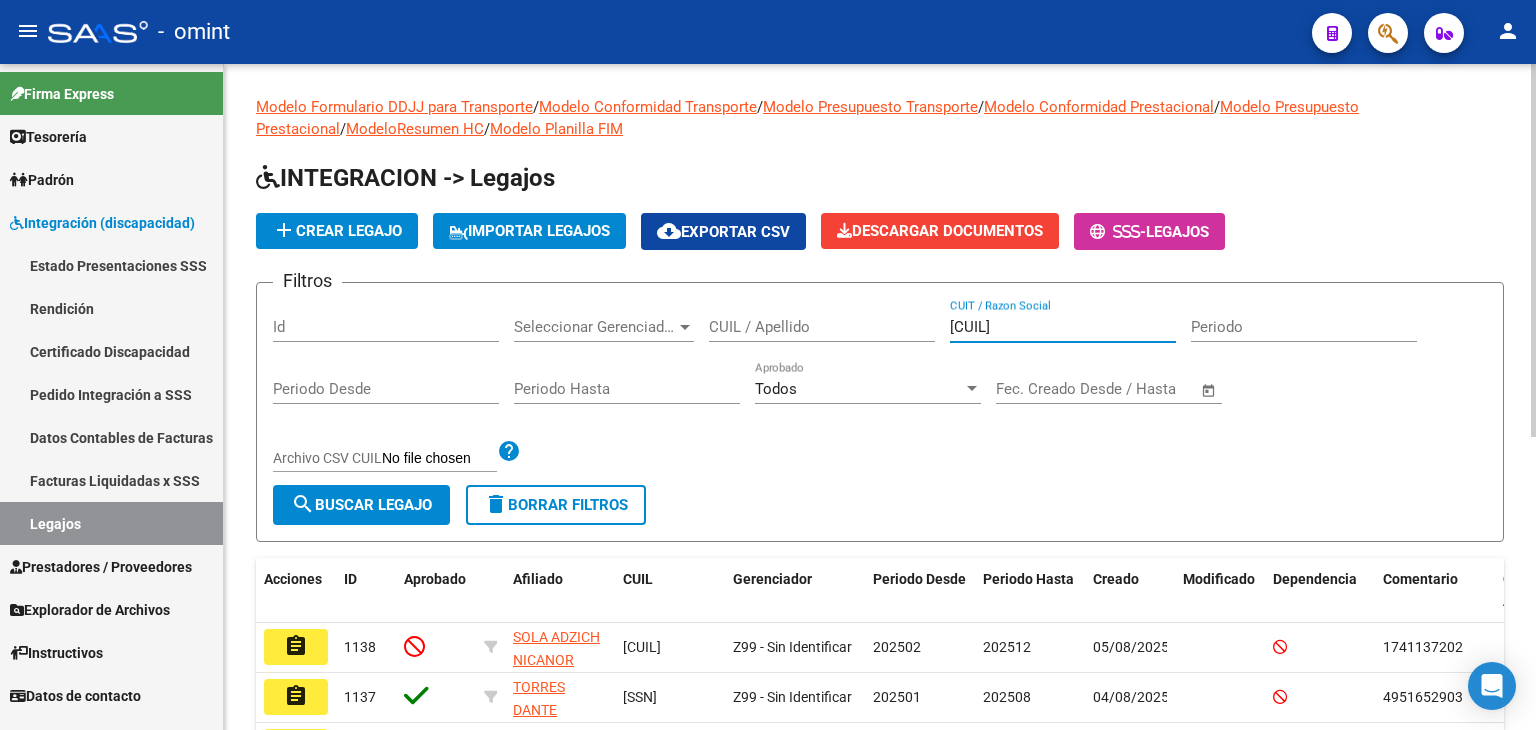 type on "[CUIL]" 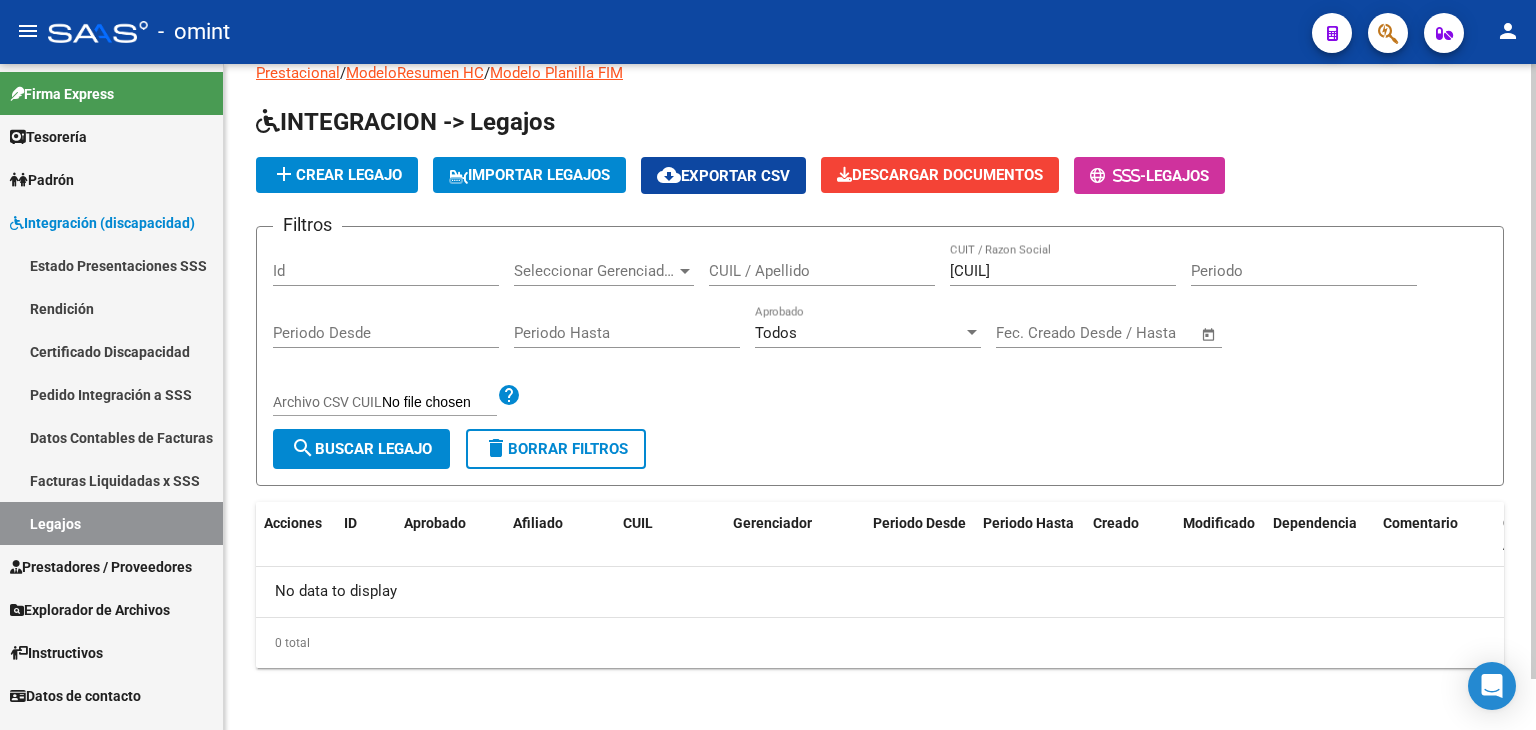 scroll, scrollTop: 0, scrollLeft: 0, axis: both 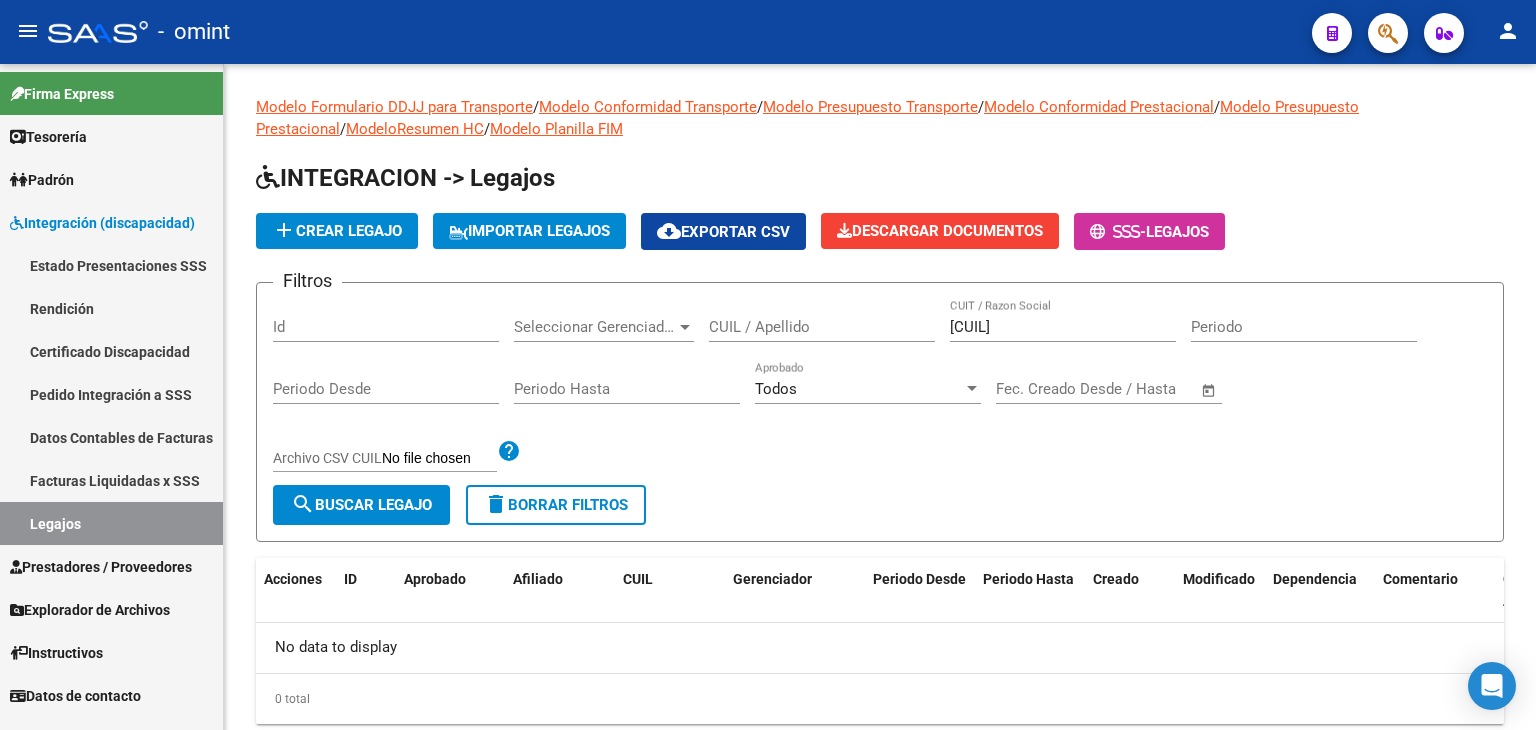 click on "Facturas Liquidadas x SSS" at bounding box center (111, 480) 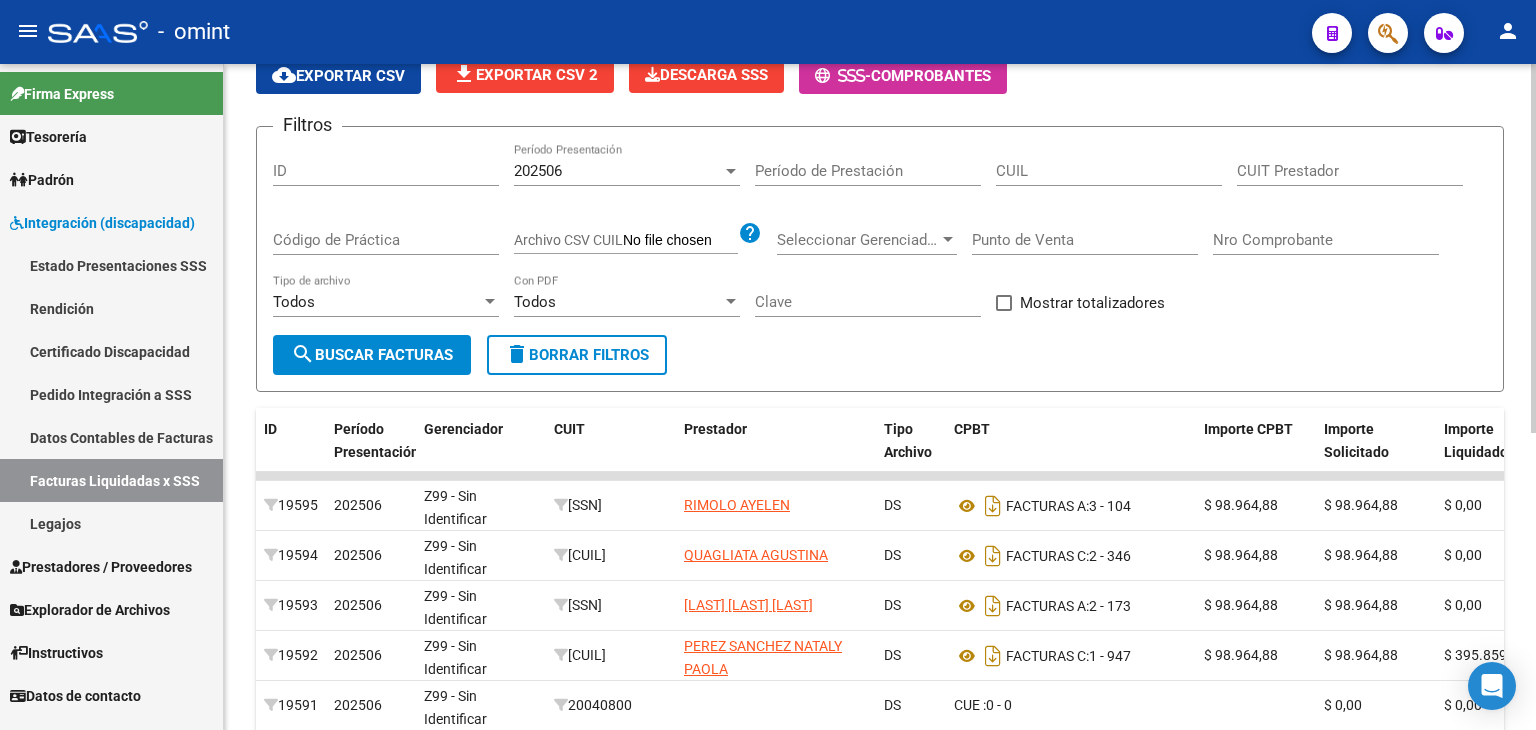 scroll, scrollTop: 200, scrollLeft: 0, axis: vertical 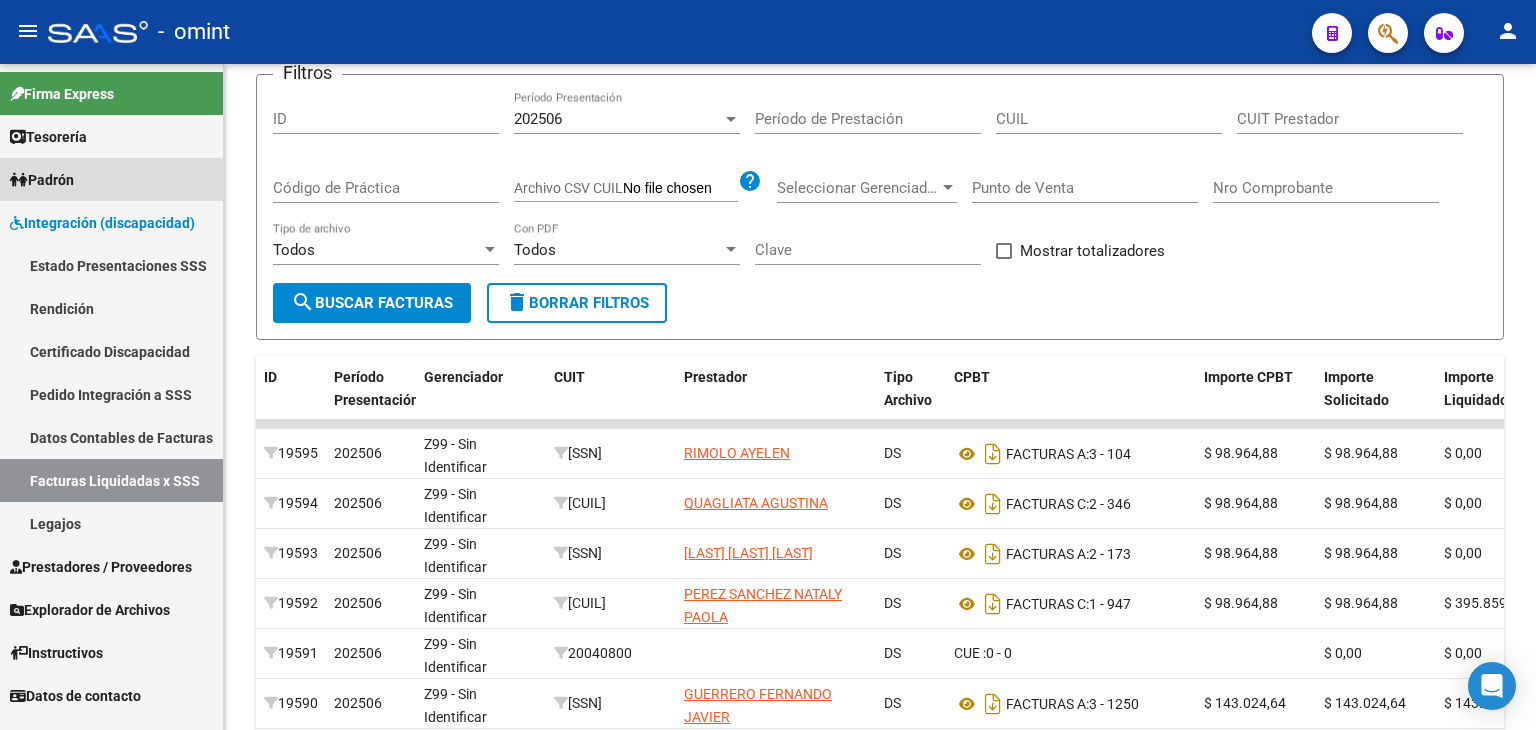 click on "Padrón" at bounding box center (42, 180) 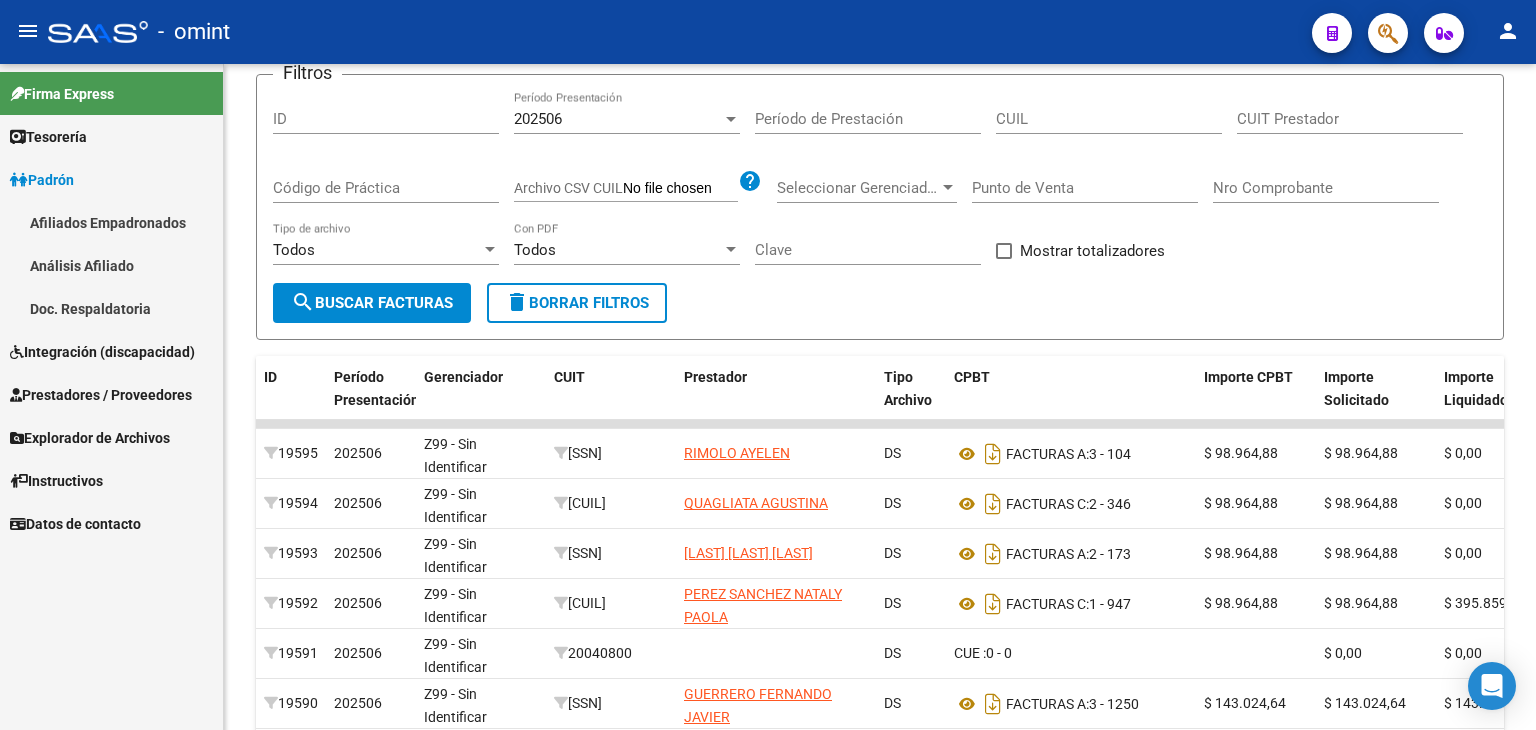 click on "Afiliados Empadronados" at bounding box center [111, 222] 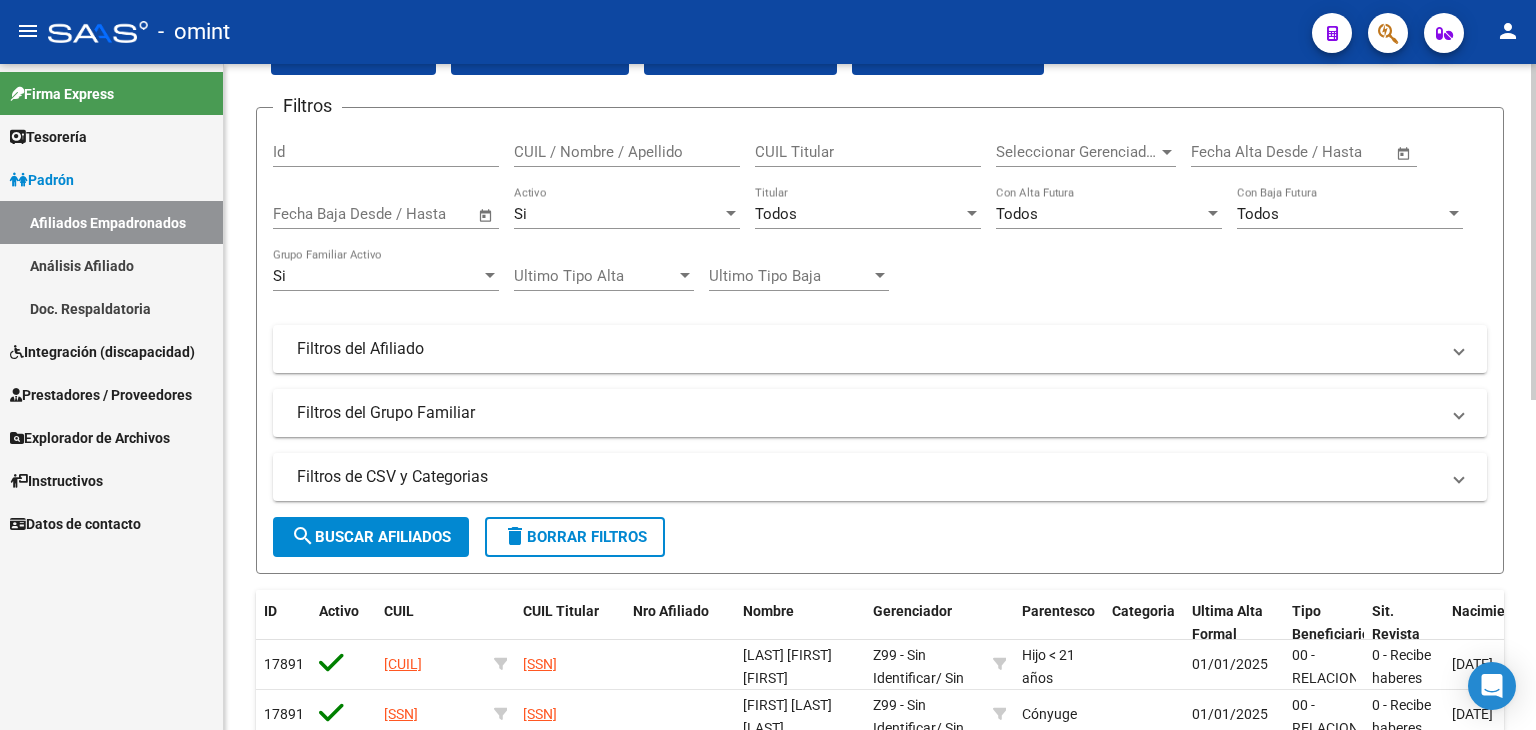 scroll, scrollTop: 0, scrollLeft: 0, axis: both 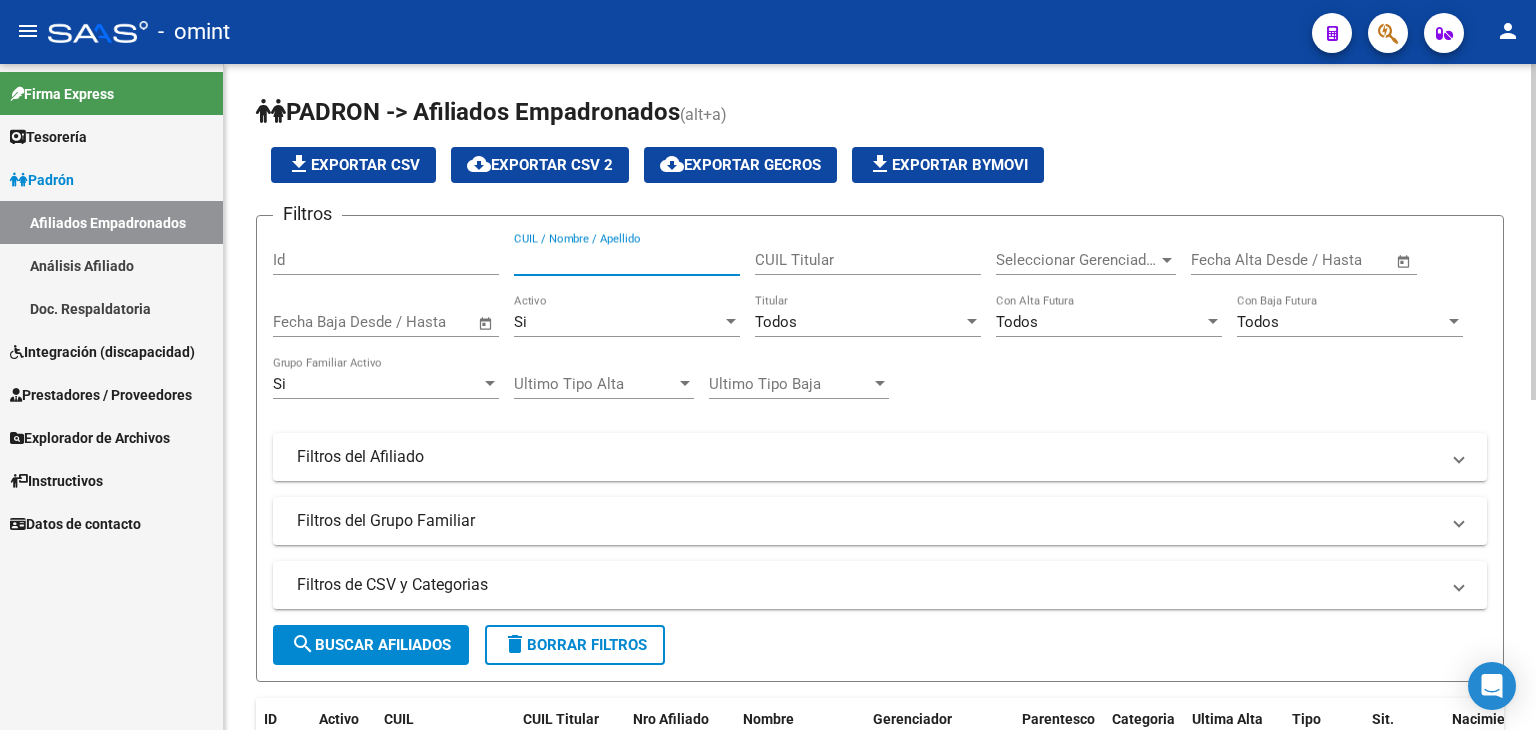 click on "CUIL / Nombre / Apellido" at bounding box center [627, 260] 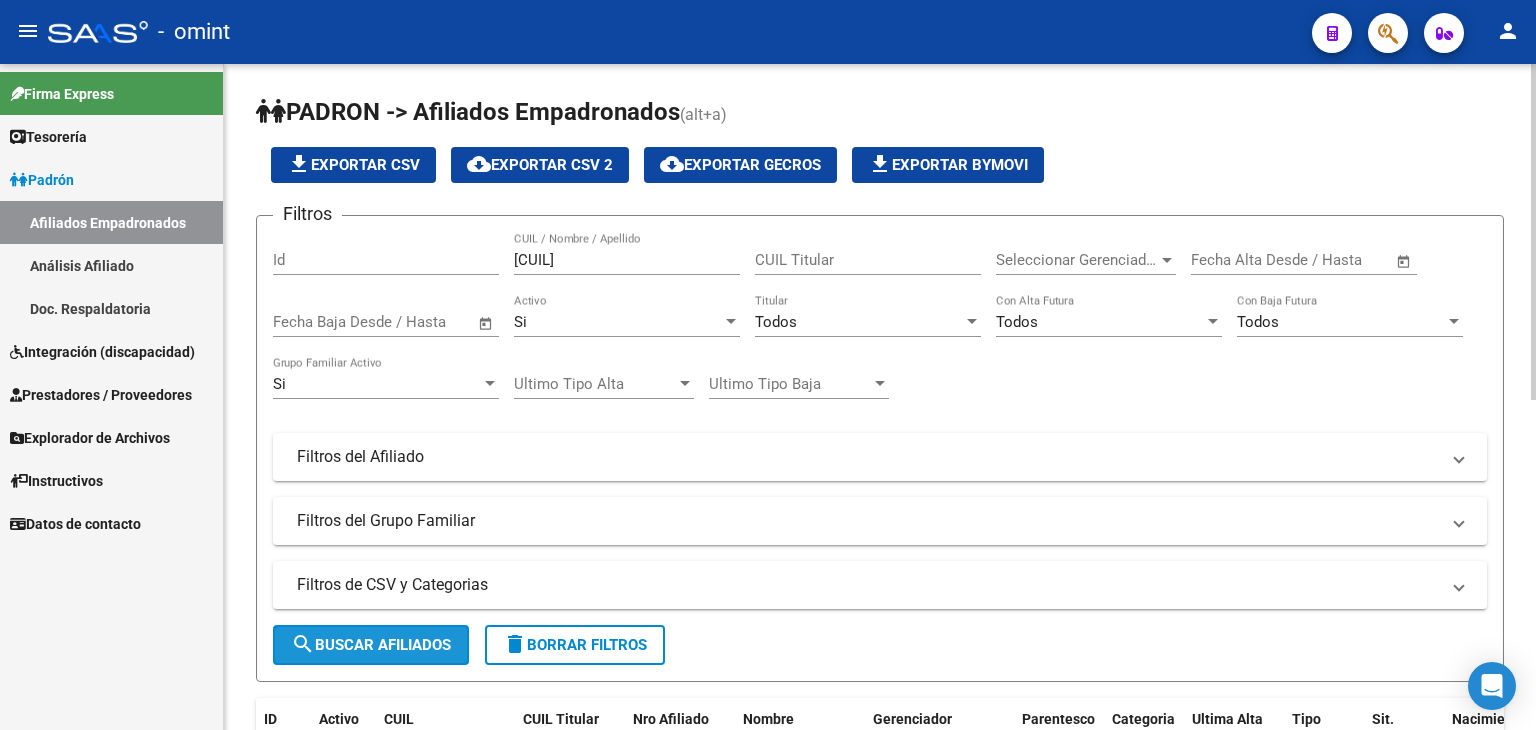 click on "search  Buscar Afiliados" 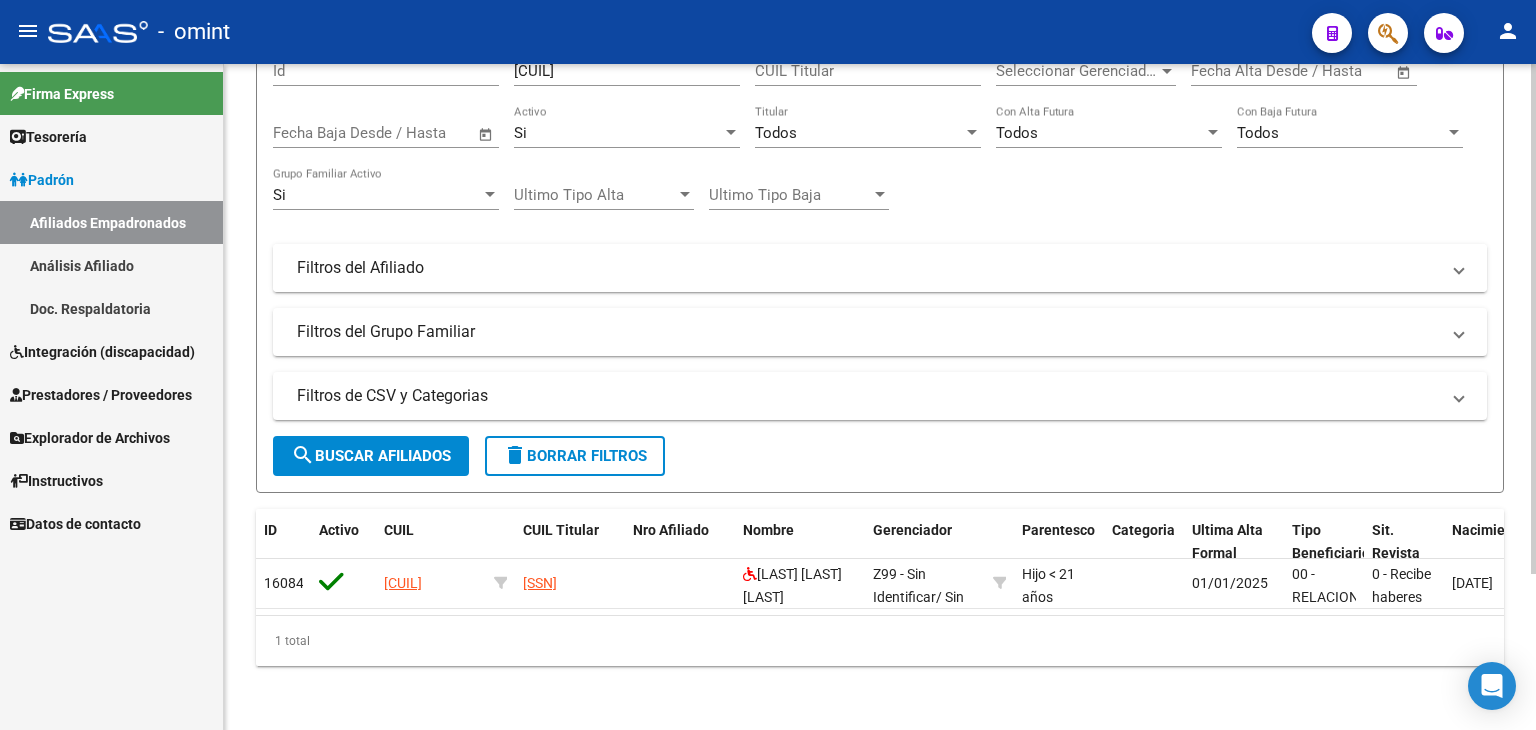 scroll, scrollTop: 204, scrollLeft: 0, axis: vertical 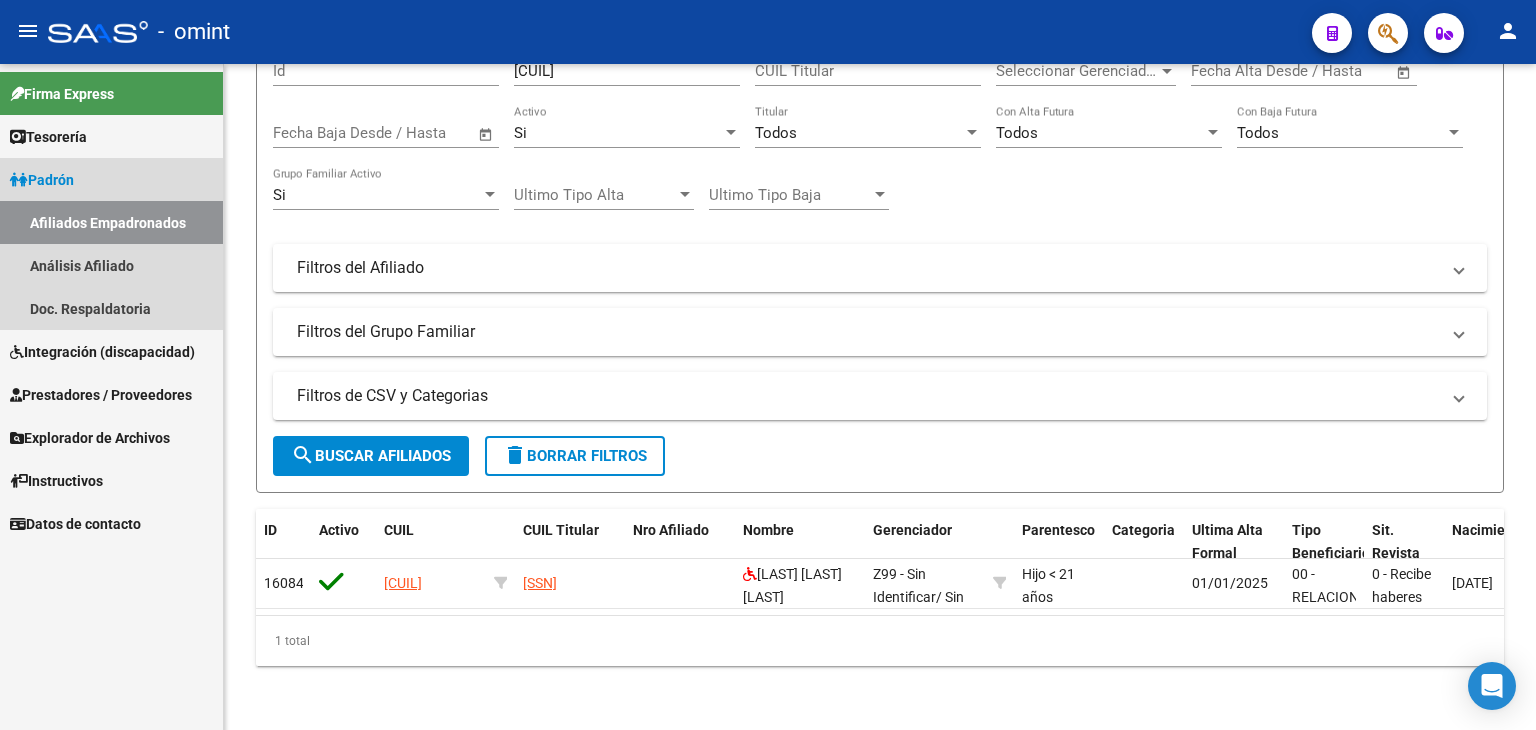 click on "Padrón" at bounding box center (42, 180) 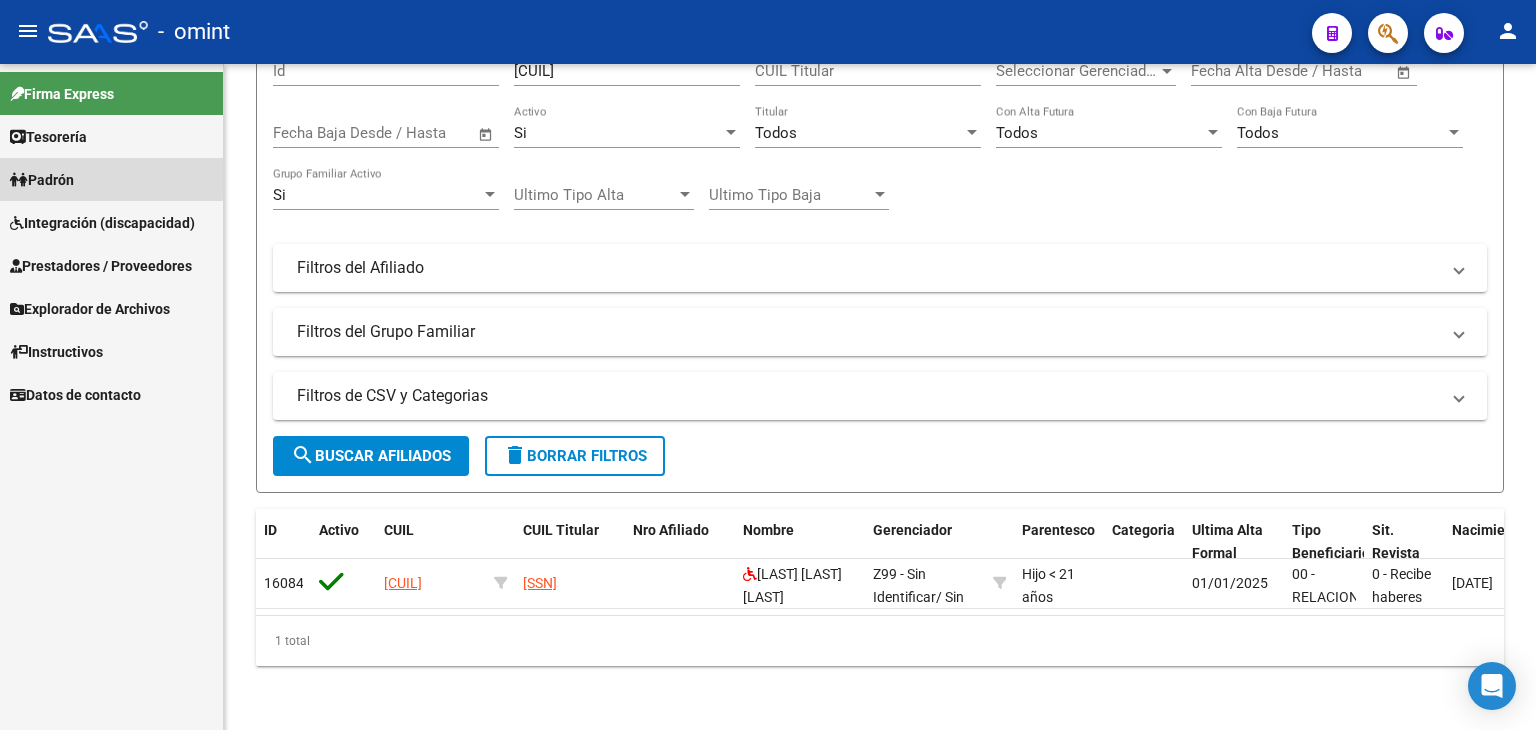 click on "Padrón" at bounding box center (42, 180) 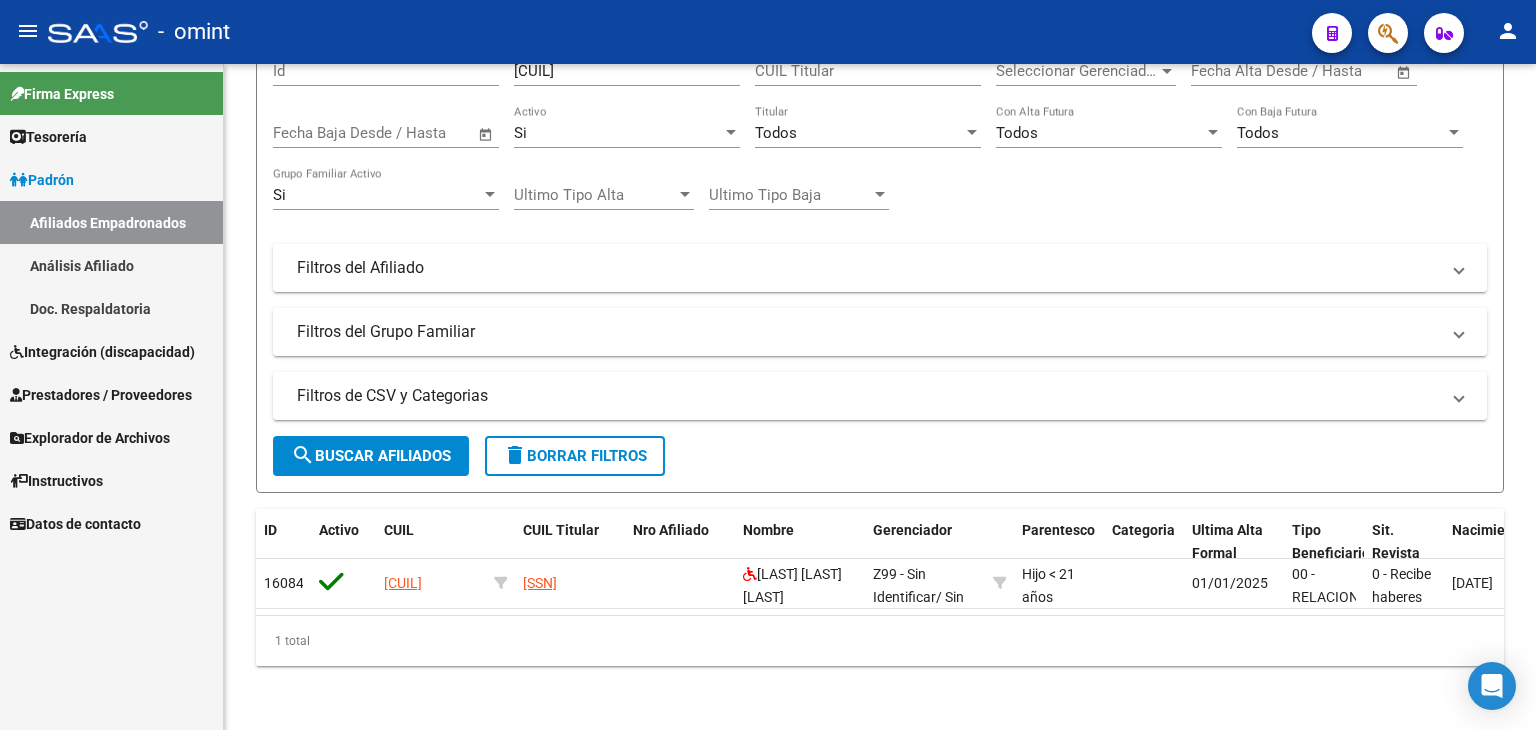 click on "Afiliados Empadronados" at bounding box center (111, 222) 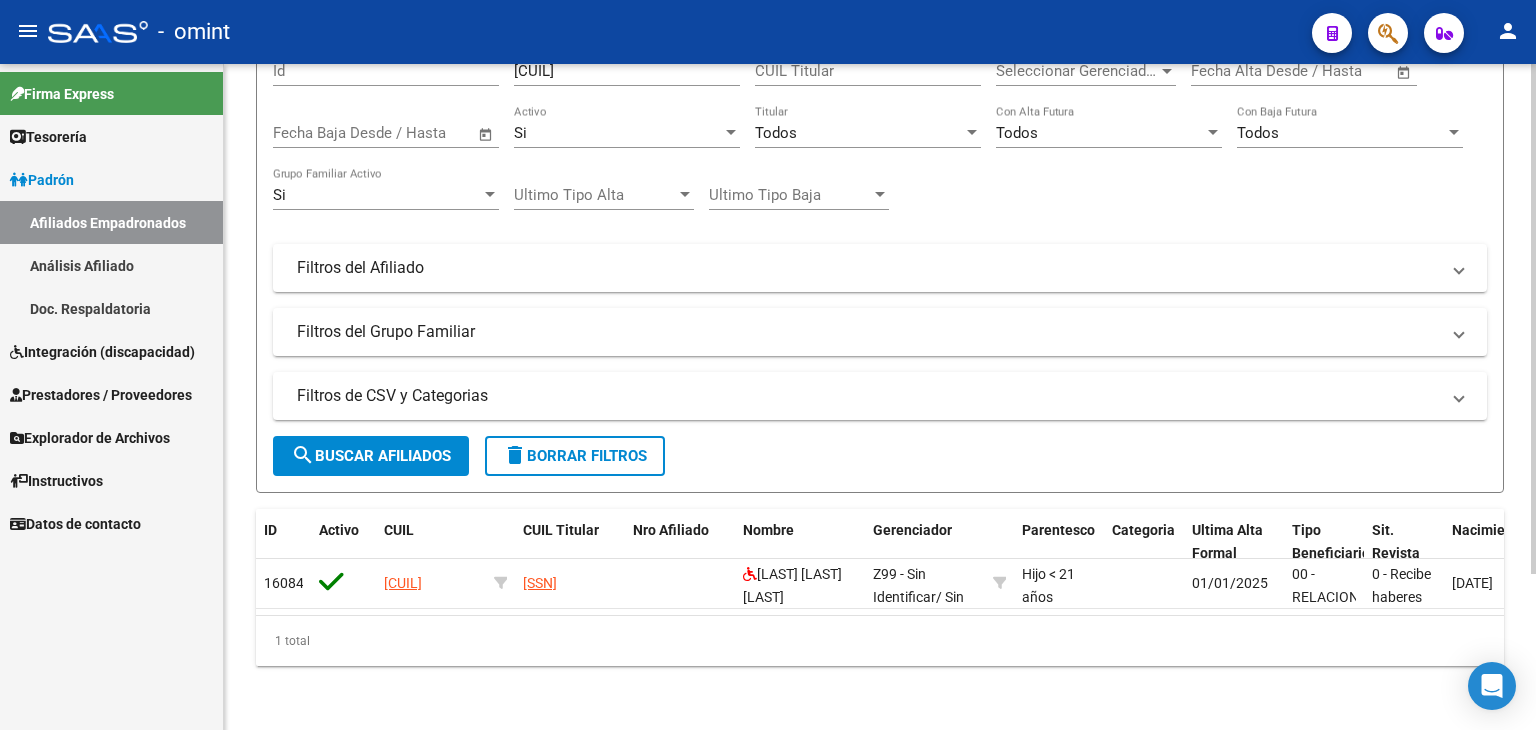 click on "Filtros Id [SSN] CUIL / Nombre / Apellido CUIL Titular Seleccionar Gerenciador Seleccionar Gerenciador Start date – End date Fecha Alta Desde / Hasta Start date – End date Fecha Baja Desde / Hasta Si Activo Todos Titular Todos Con Alta Futura Todos Con Baja Futura Si Grupo Familiar Activo Ultimo Tipo Alta Ultimo Tipo Alta Ultimo Tipo Baja Ultimo Tipo Baja  Filtros del Afiliado  Edades Edades Sexo Sexo Discapacitado Discapacitado Nacionalidad Nacionalidad Provincia Provincia Estado Civil Estado Civil Start date – End date Fecha Nacimiento Desde / Hasta Todos Tiene PMI Todos Certificado Estudio Codigo Postal Localidad  Filtros del Grupo Familiar  Tipo Beneficiario Titular Tipo Beneficiario Titular Situacion Revista Titular Situacion Revista Titular CUIT Empleador Seleccionar Cobertura Seleccionar Cobertura" 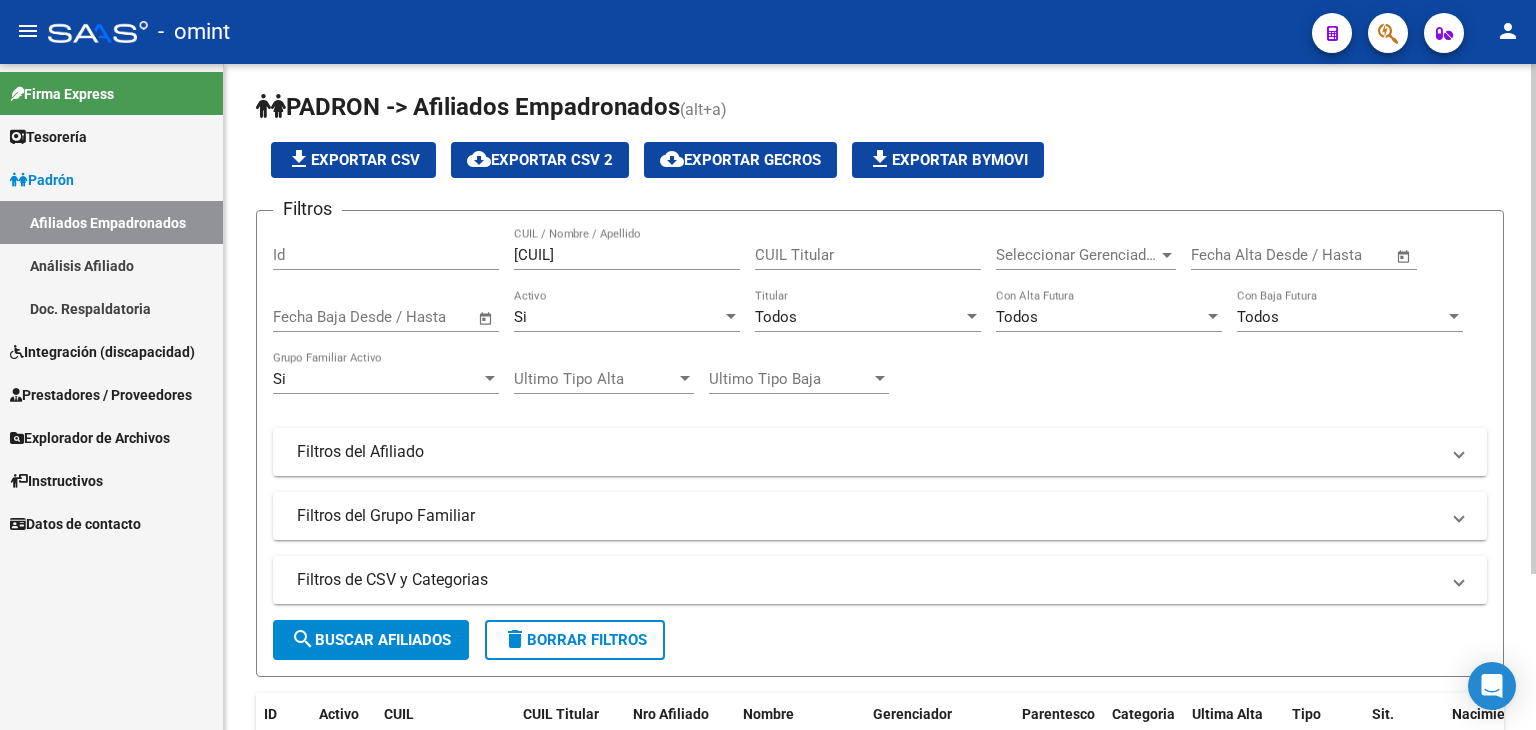 scroll, scrollTop: 4, scrollLeft: 0, axis: vertical 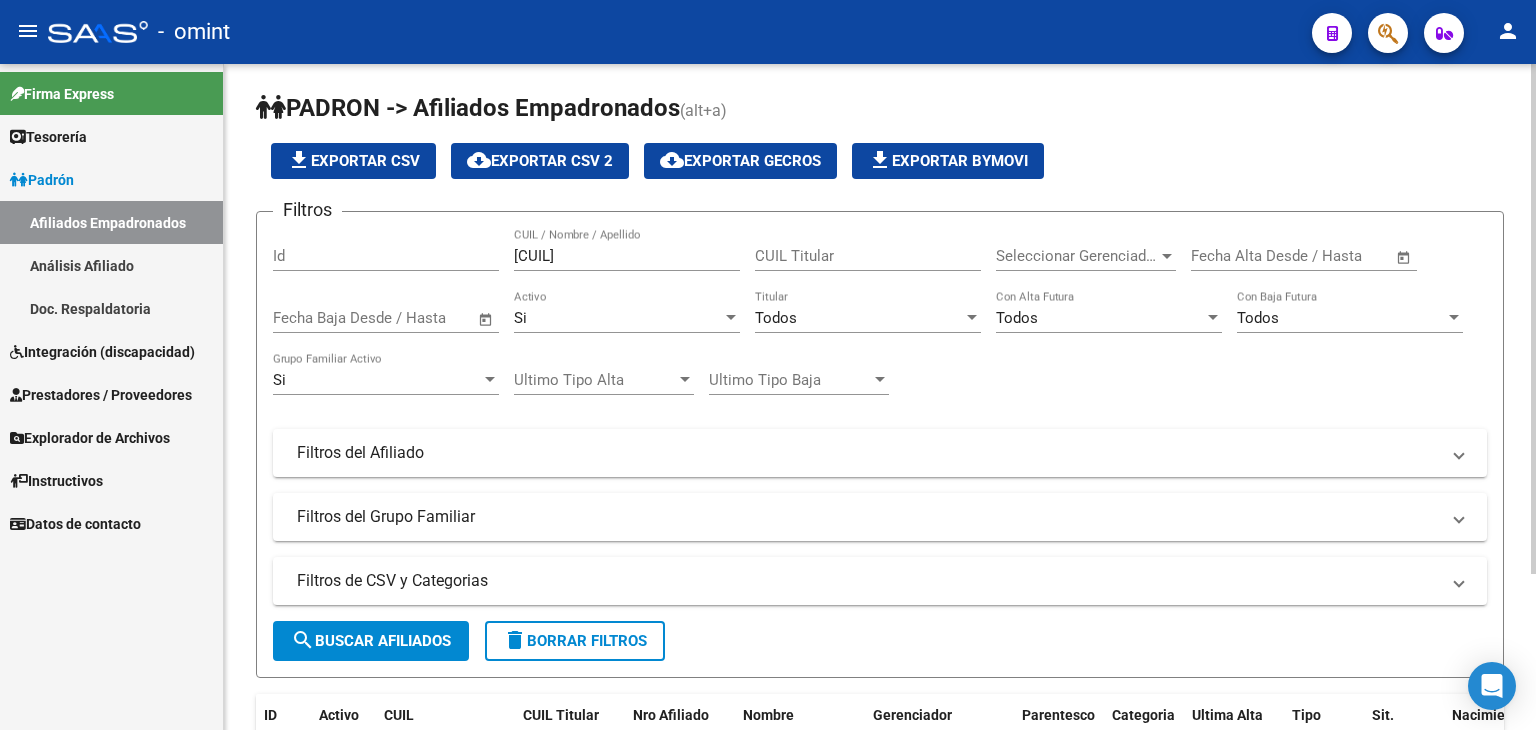 click on "[CUIL]" at bounding box center [627, 256] 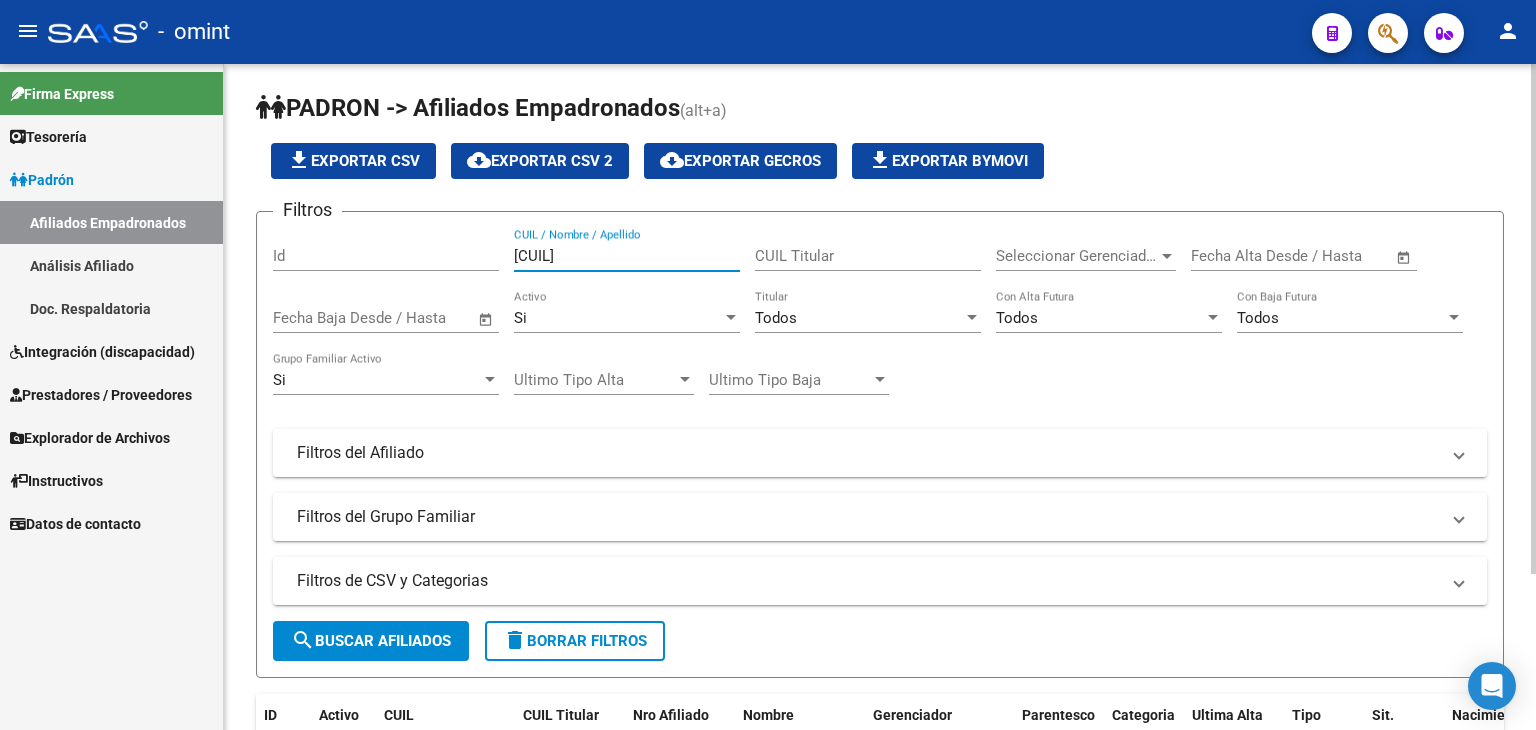click on "[CUIL]" at bounding box center (627, 256) 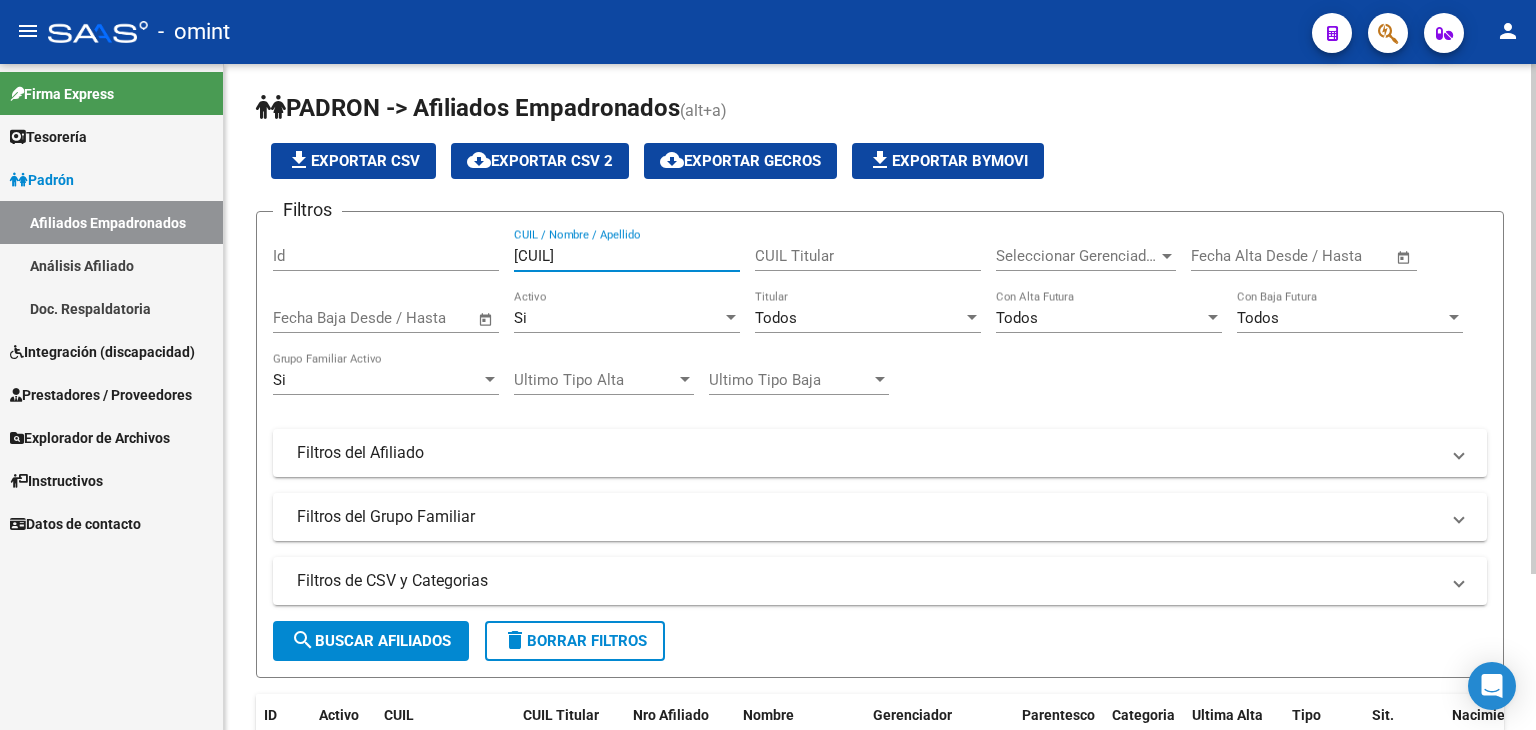 paste on "[CUIL]" 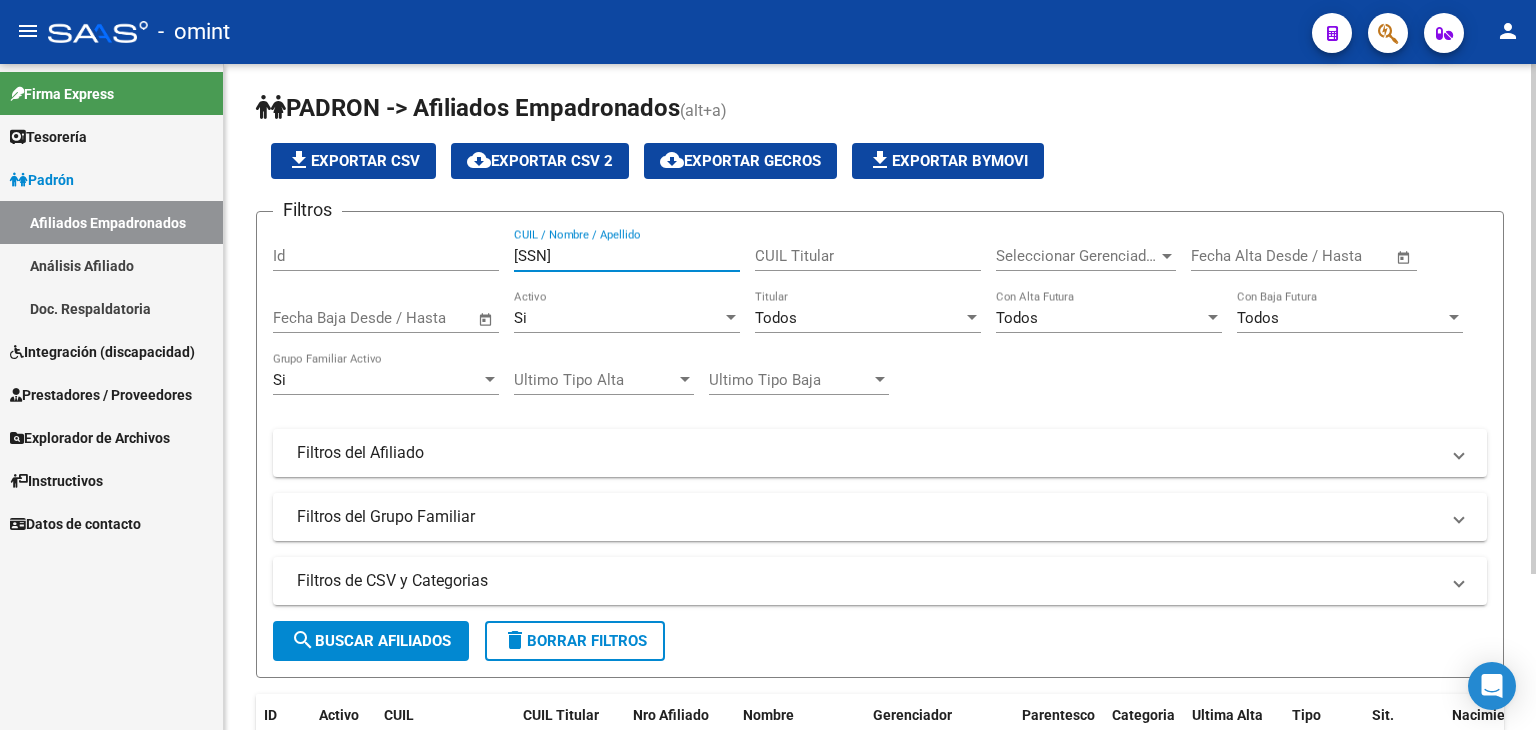 type on "[SSN]" 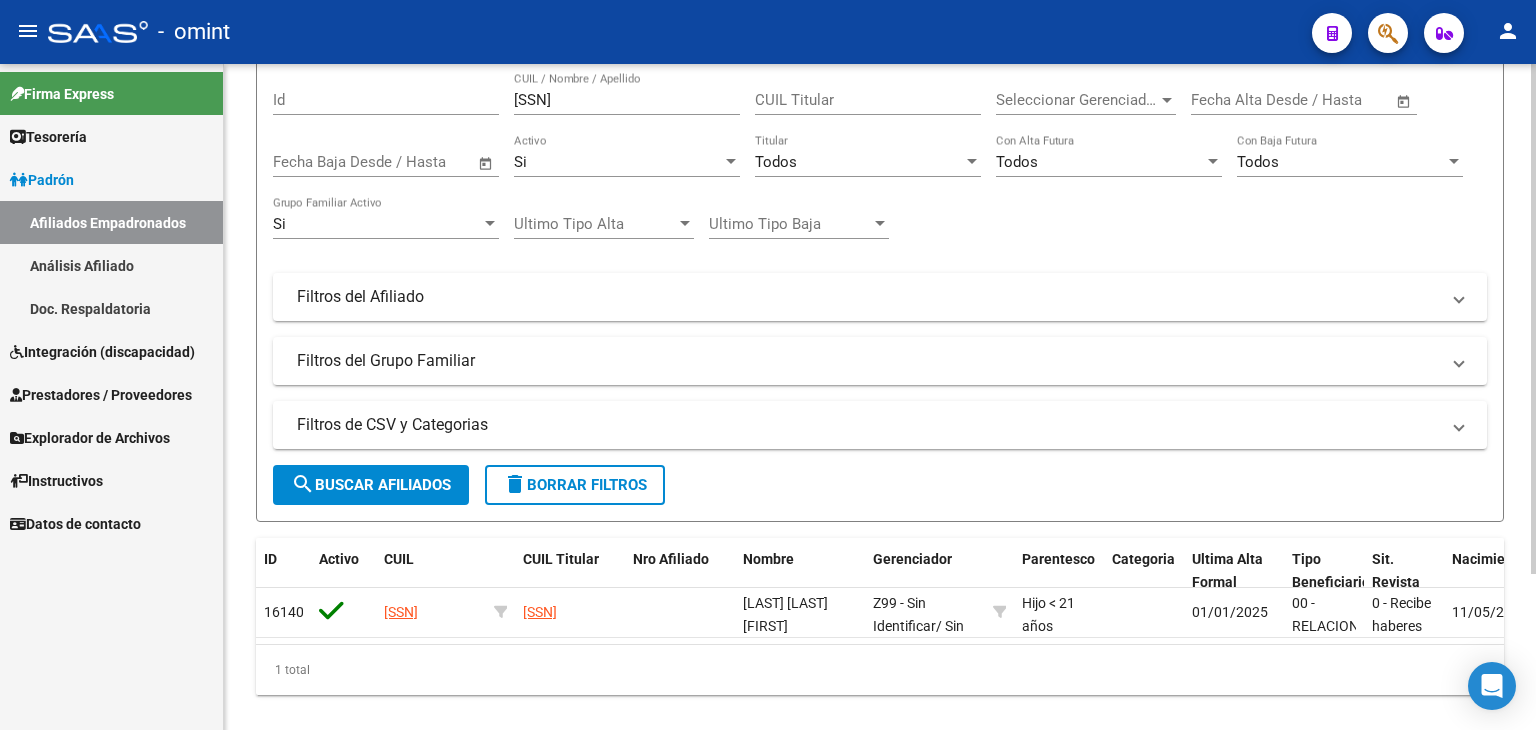 scroll, scrollTop: 164, scrollLeft: 0, axis: vertical 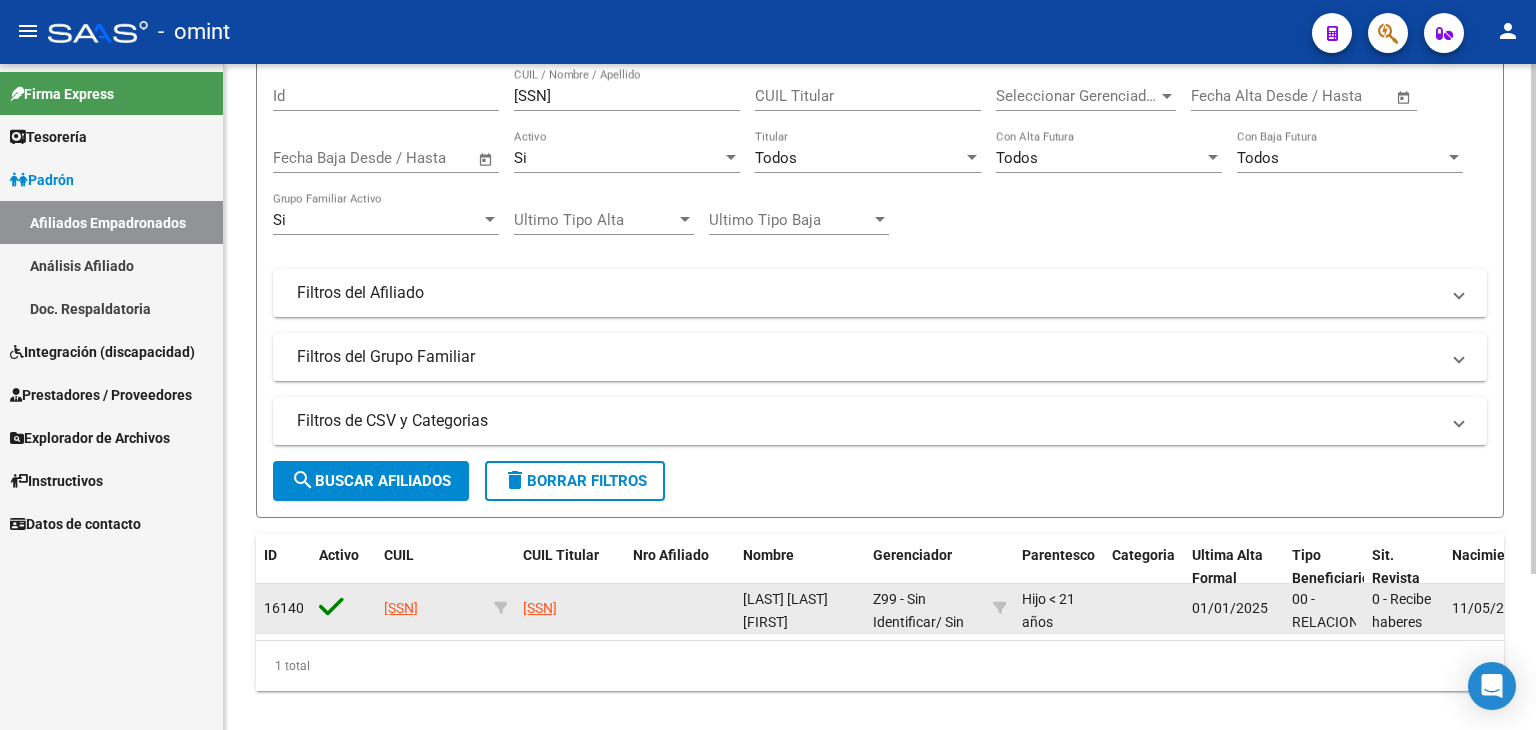 click on "[LAST] [LAST] [FIRST]" 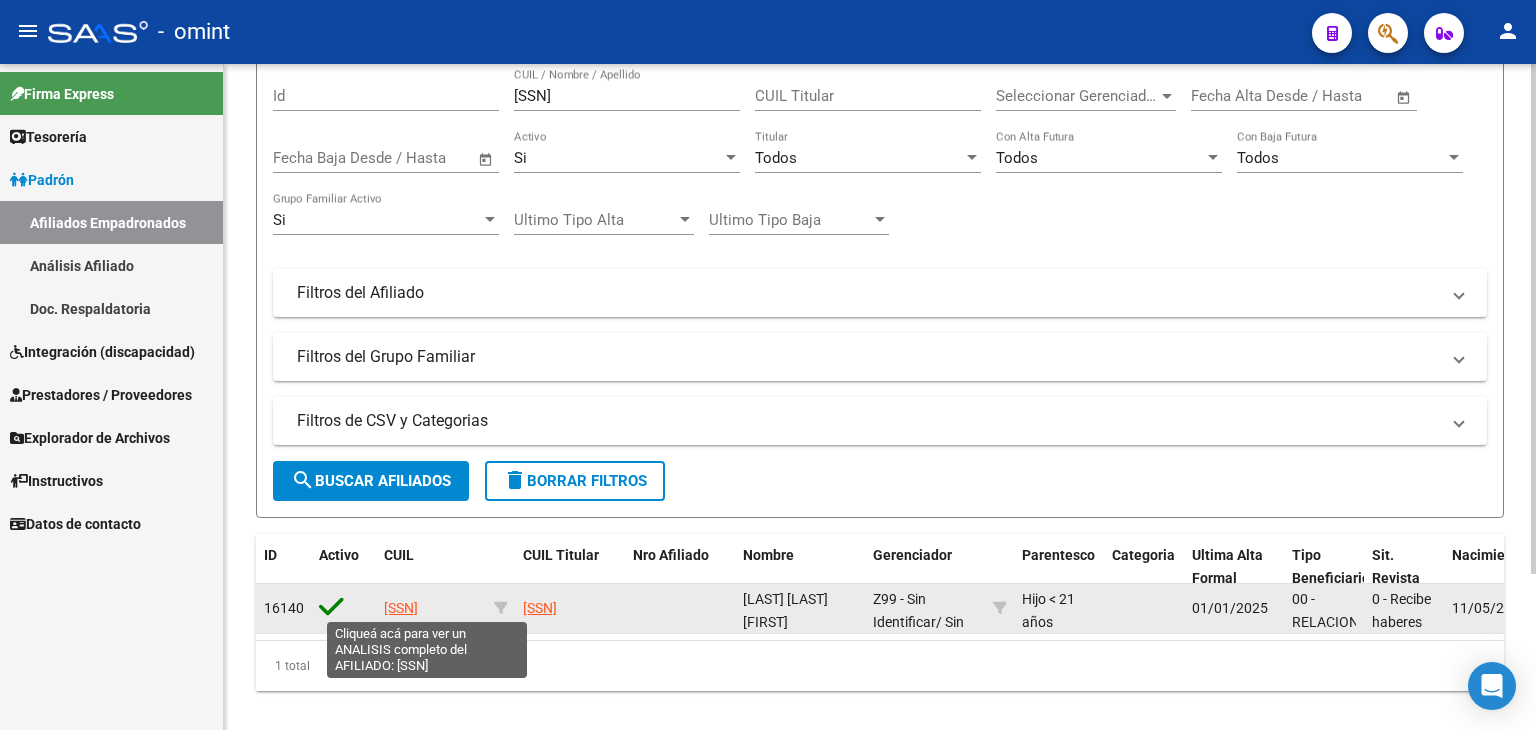 click on "[SSN]" 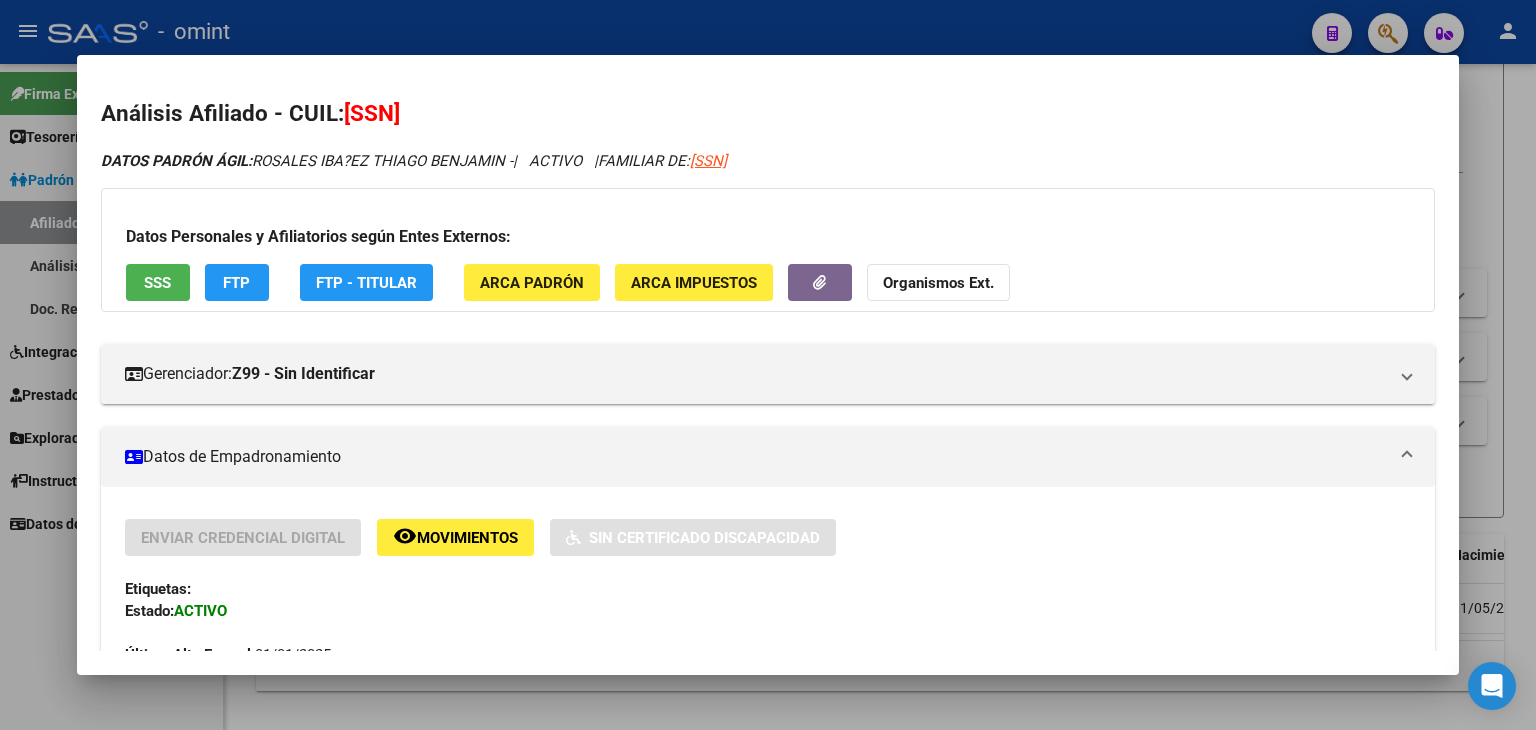 click on "DATOS PADRÓN ÁGIL: [LAST] [LAST] [LAST] - | ACTIVO | FAMILIAR DE: [CUIL]" at bounding box center [768, 161] 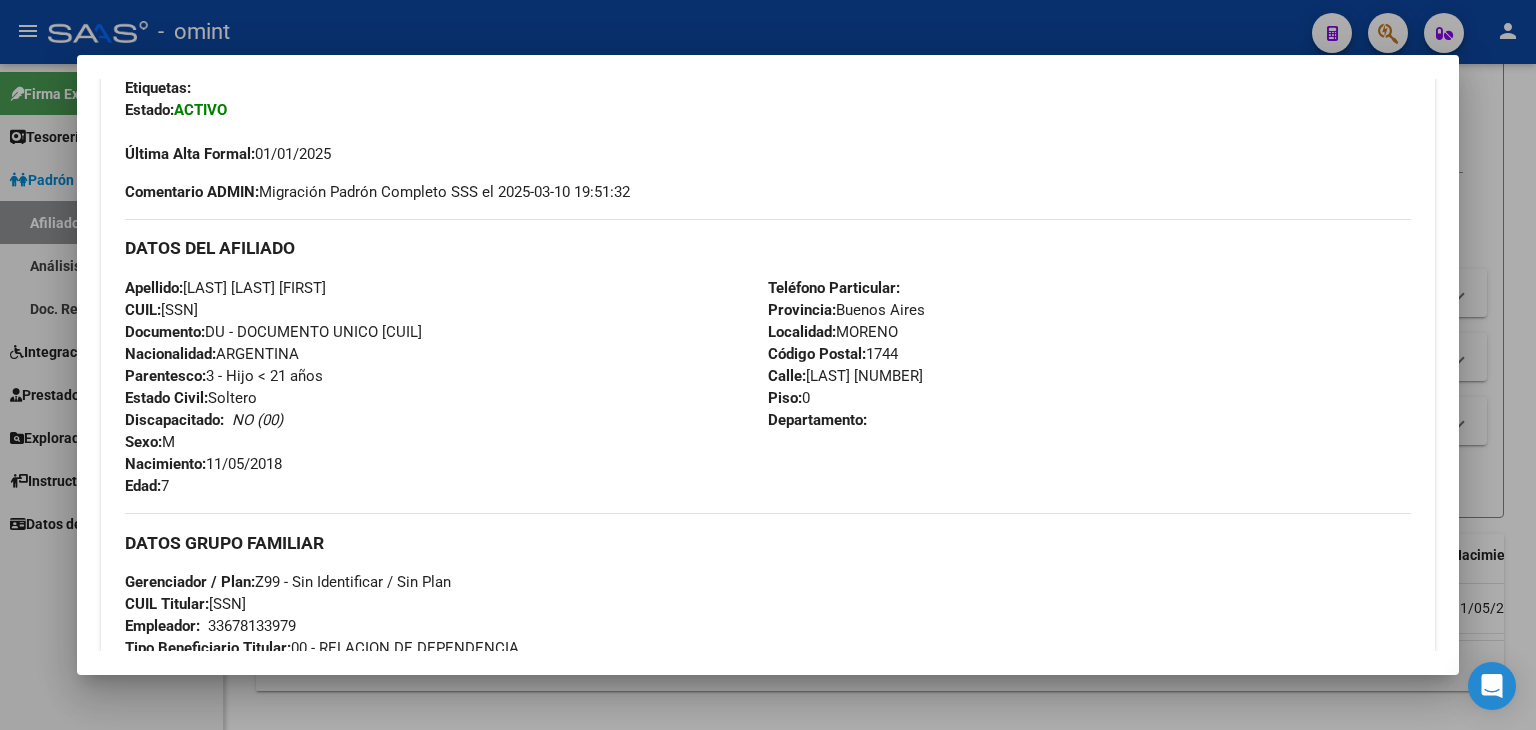 click on "Apellido:   [LAST] [LAST] [FIRST] CUIL:  [SSN] Documento:  DU - DOCUMENTO UNICO [NUMBER]  Nacionalidad:  ARGENTINA Parentesco:  3 - Hijo < 21 años Estado Civil:  Soltero Discapacitado:   NO (00) Sexo:  M Nacimiento:  11/05/2018 Edad:  7" at bounding box center [446, 387] 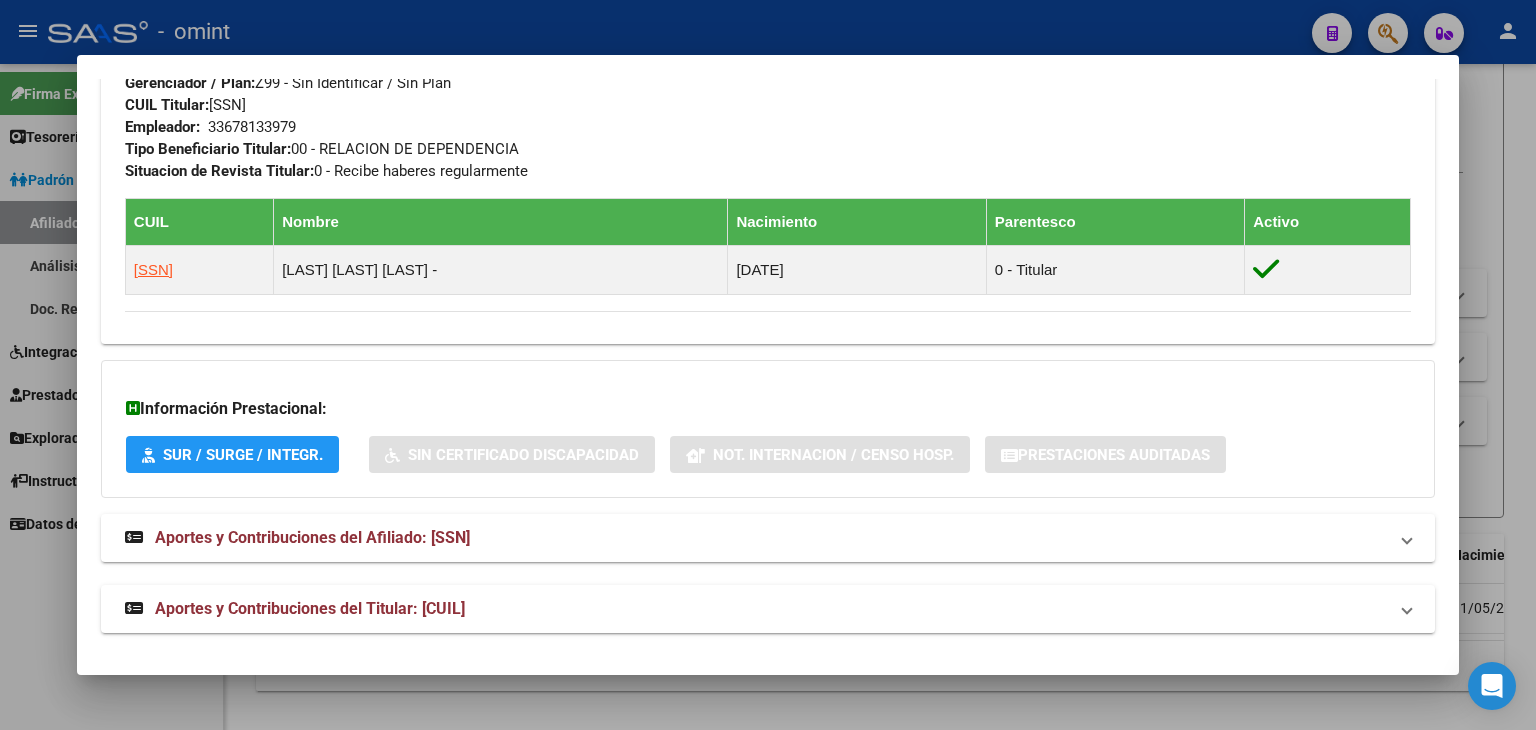 scroll, scrollTop: 1003, scrollLeft: 0, axis: vertical 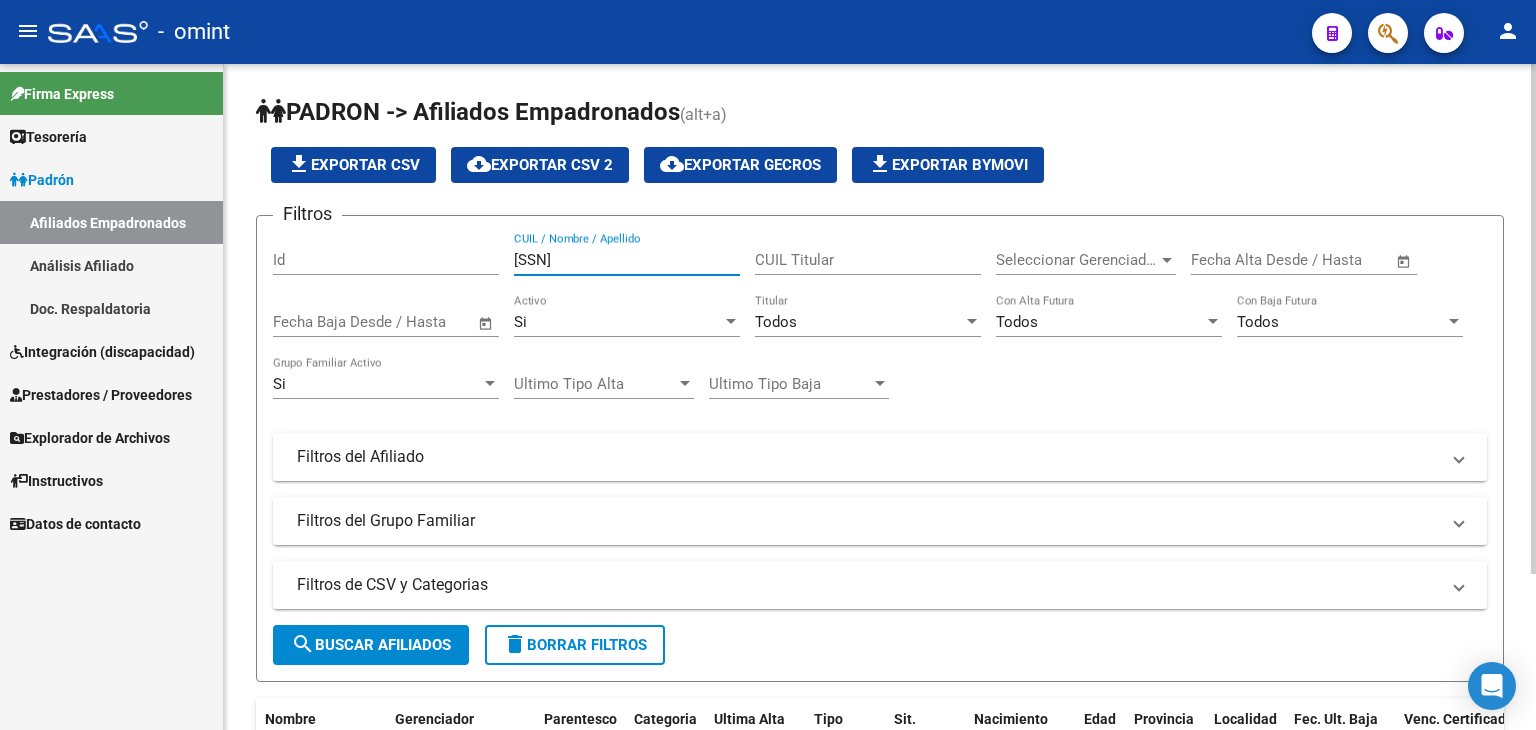 drag, startPoint x: 615, startPoint y: 259, endPoint x: 512, endPoint y: 268, distance: 103.392456 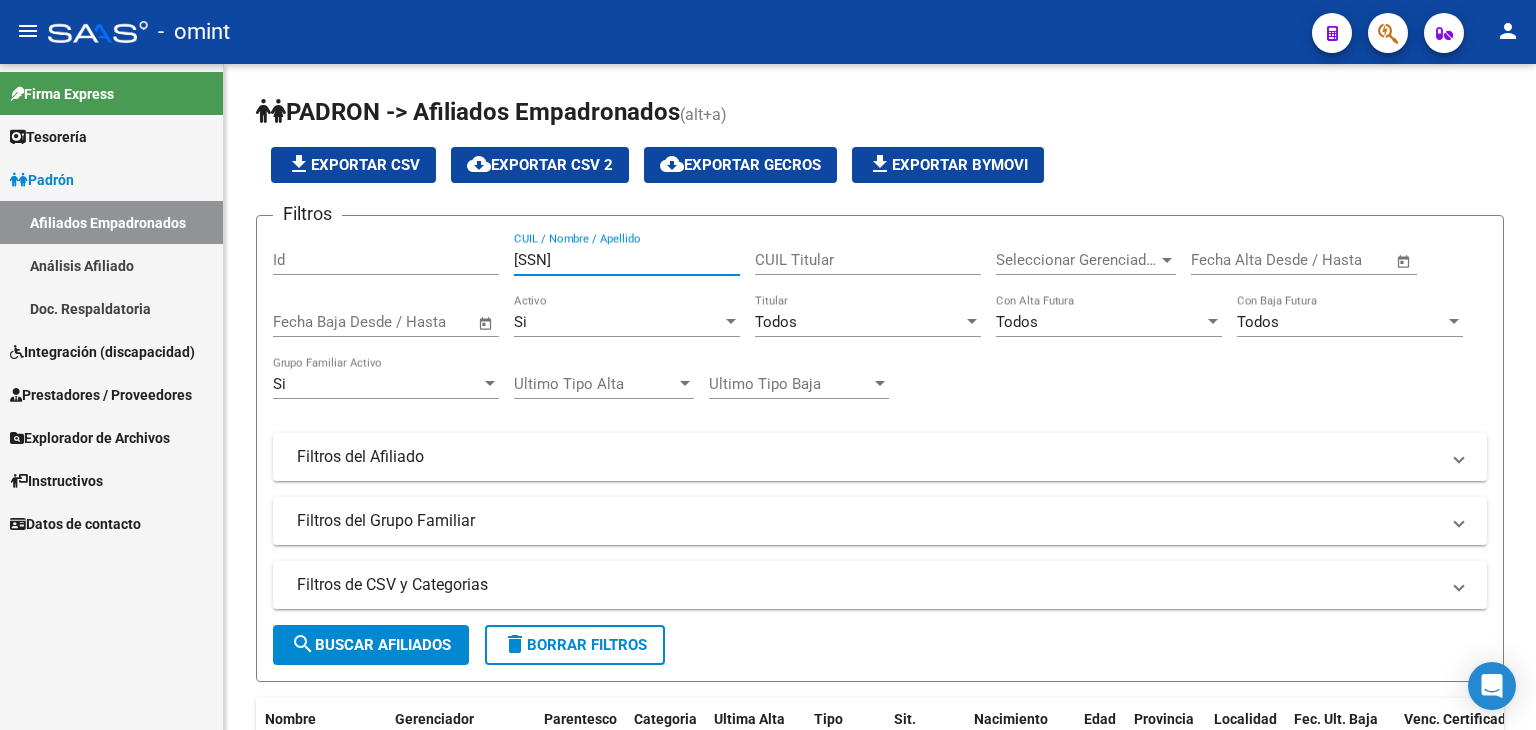 click on "Padrón" at bounding box center [42, 180] 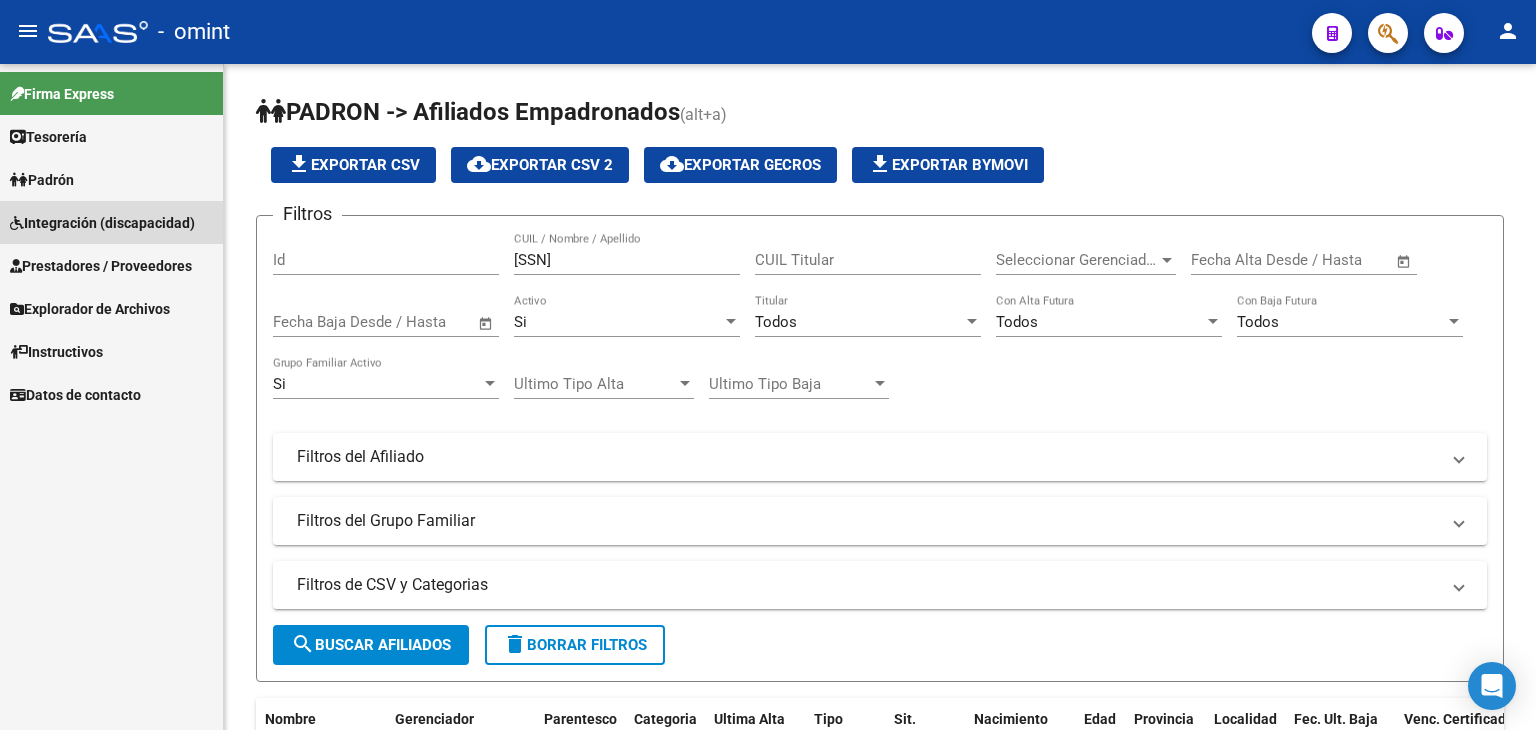click on "Integración (discapacidad)" at bounding box center (102, 223) 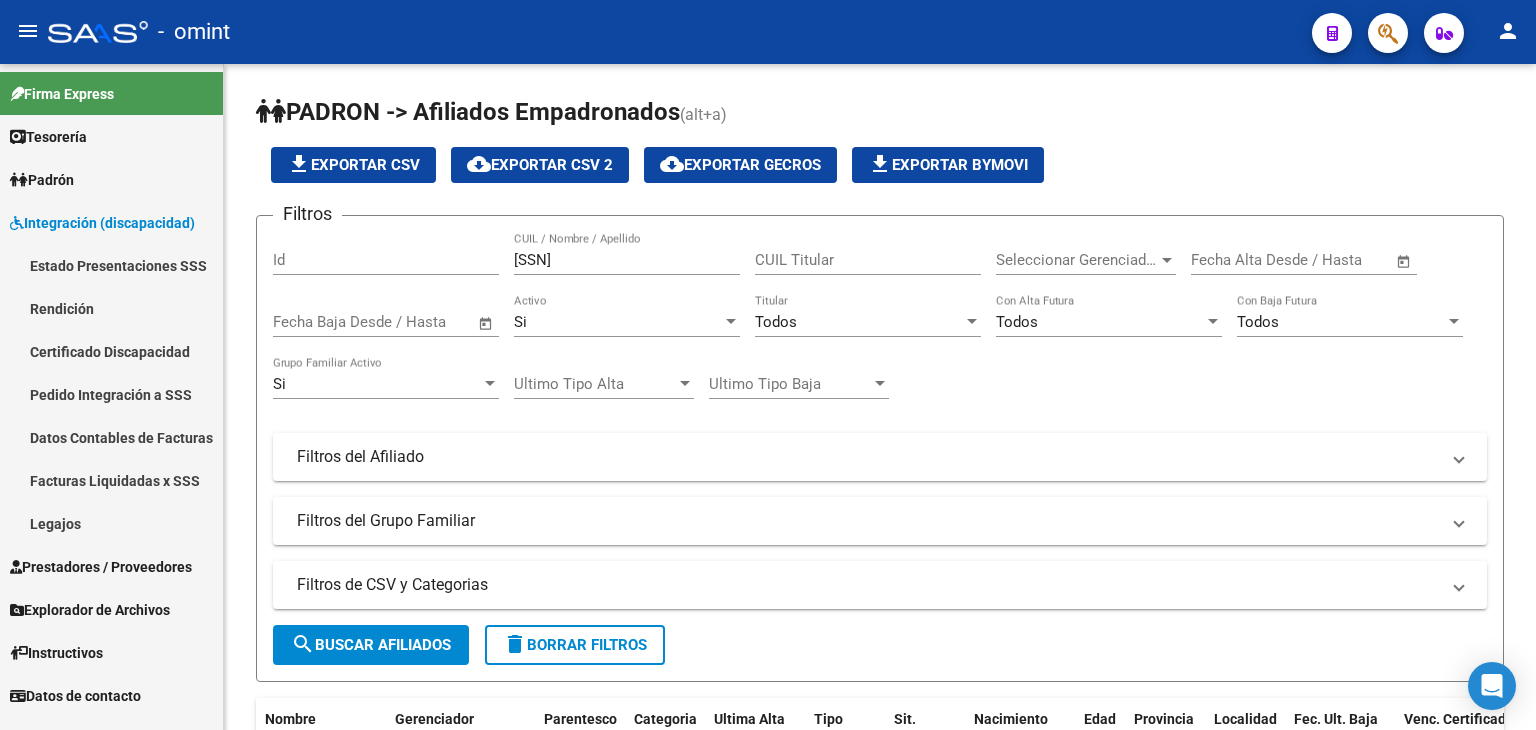 click on "Legajos" at bounding box center [111, 523] 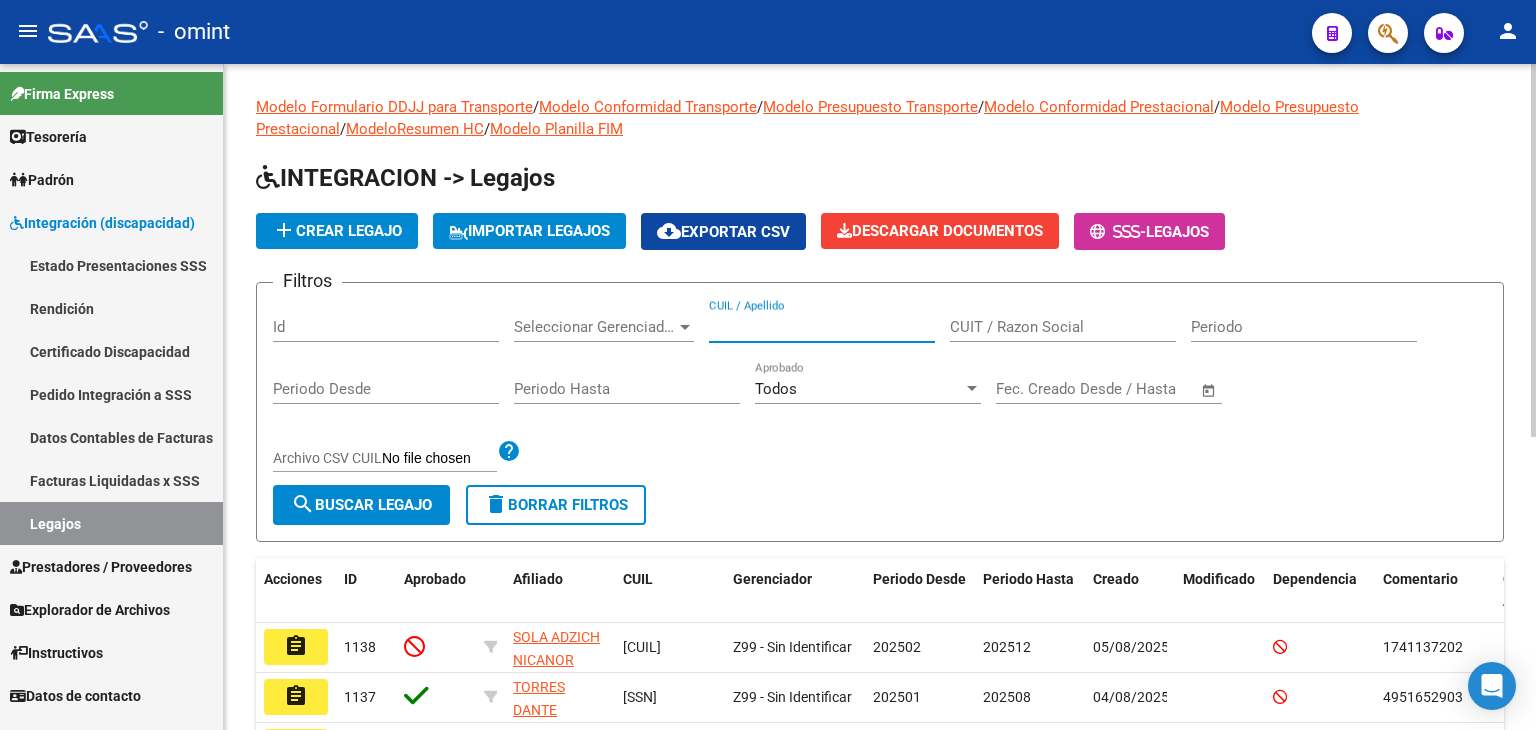 click on "CUIL / Apellido" at bounding box center (822, 327) 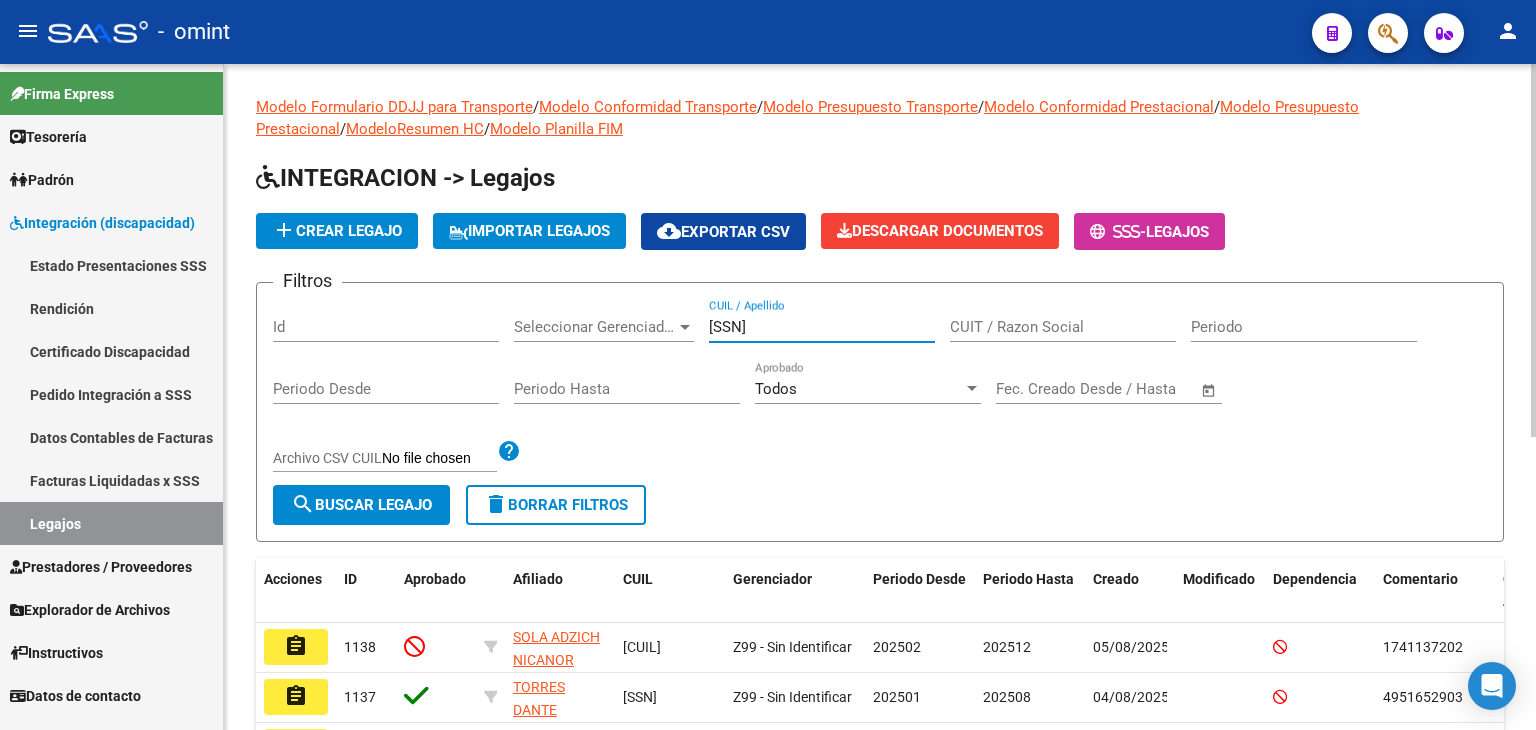 type on "[SSN]" 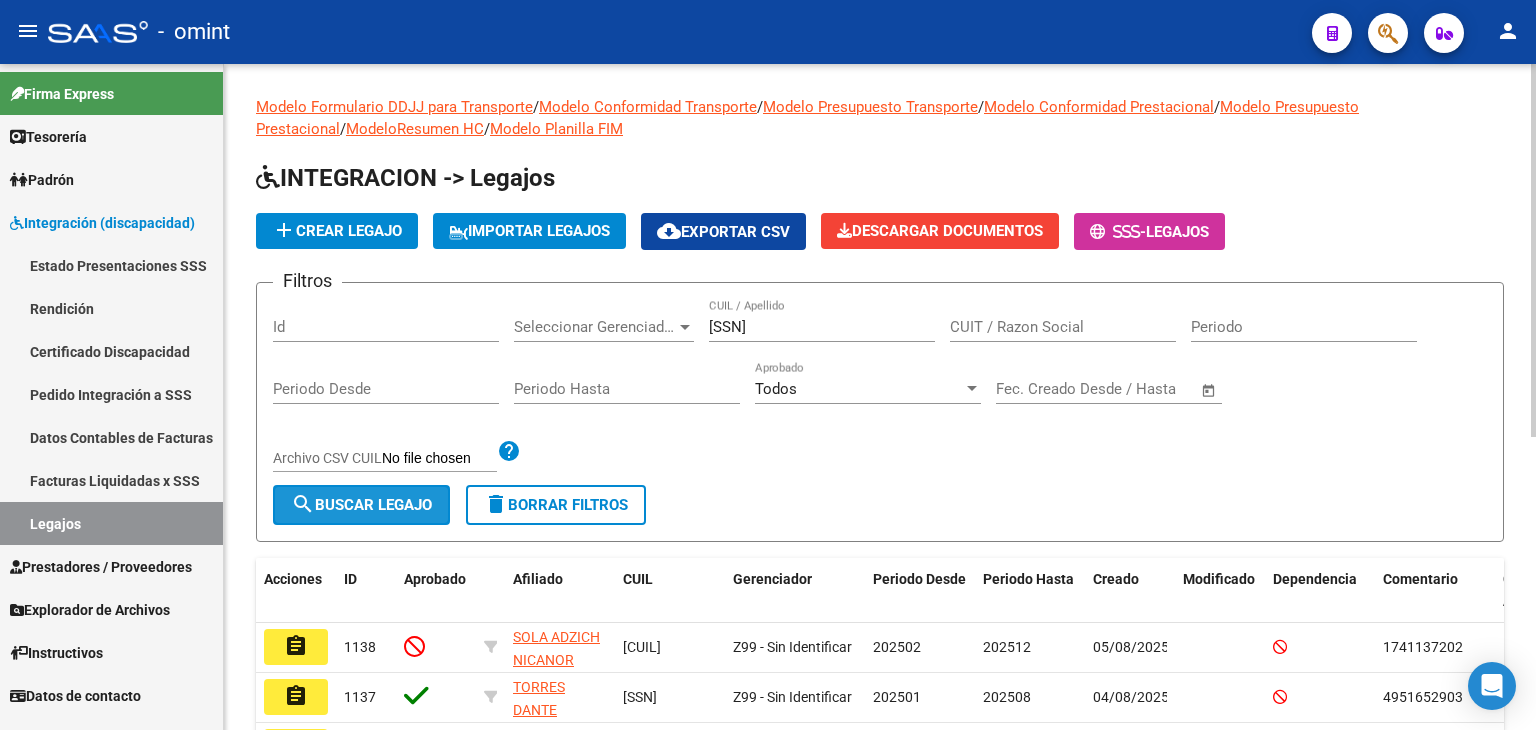 click on "search  Buscar Legajo" 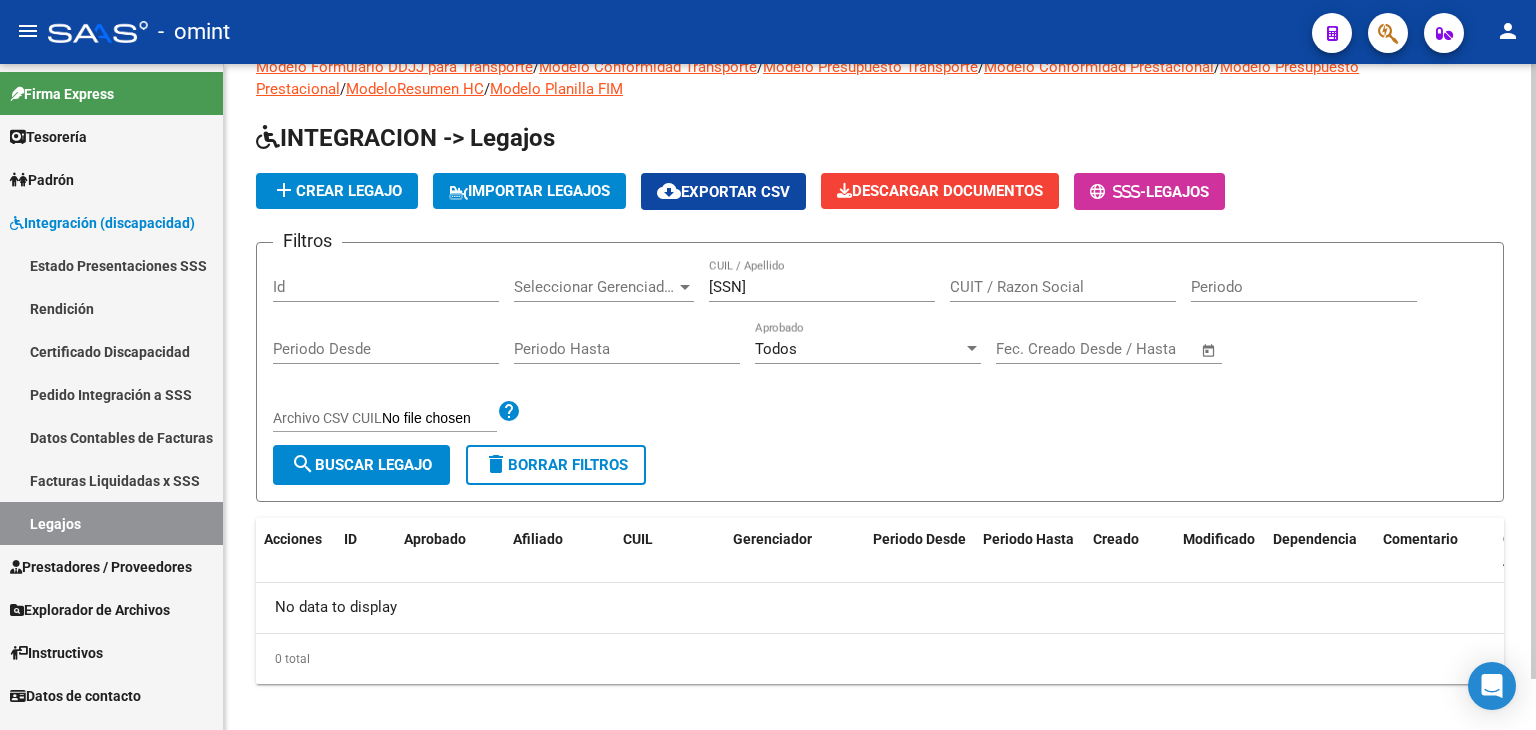 scroll, scrollTop: 56, scrollLeft: 0, axis: vertical 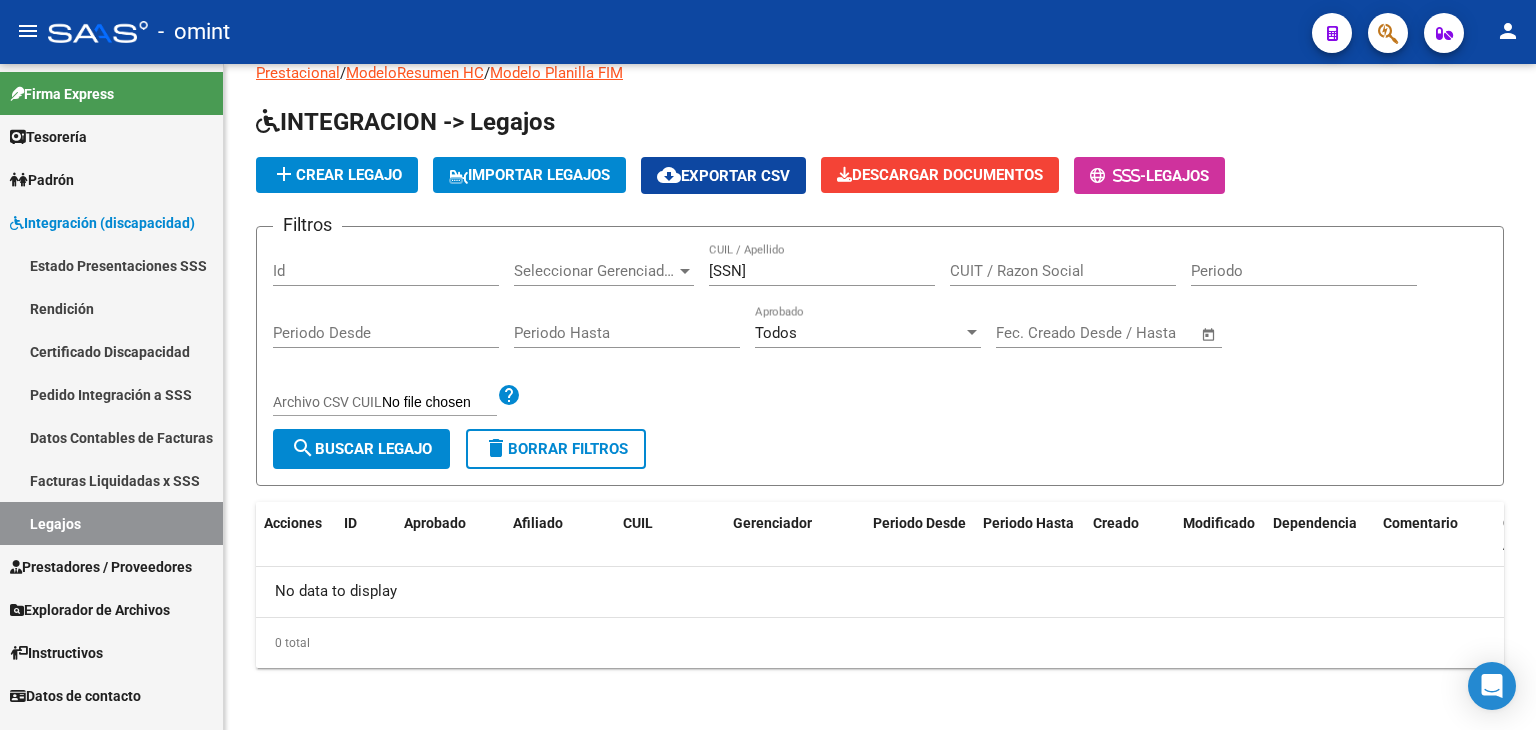 click on "Certificado Discapacidad" at bounding box center (111, 351) 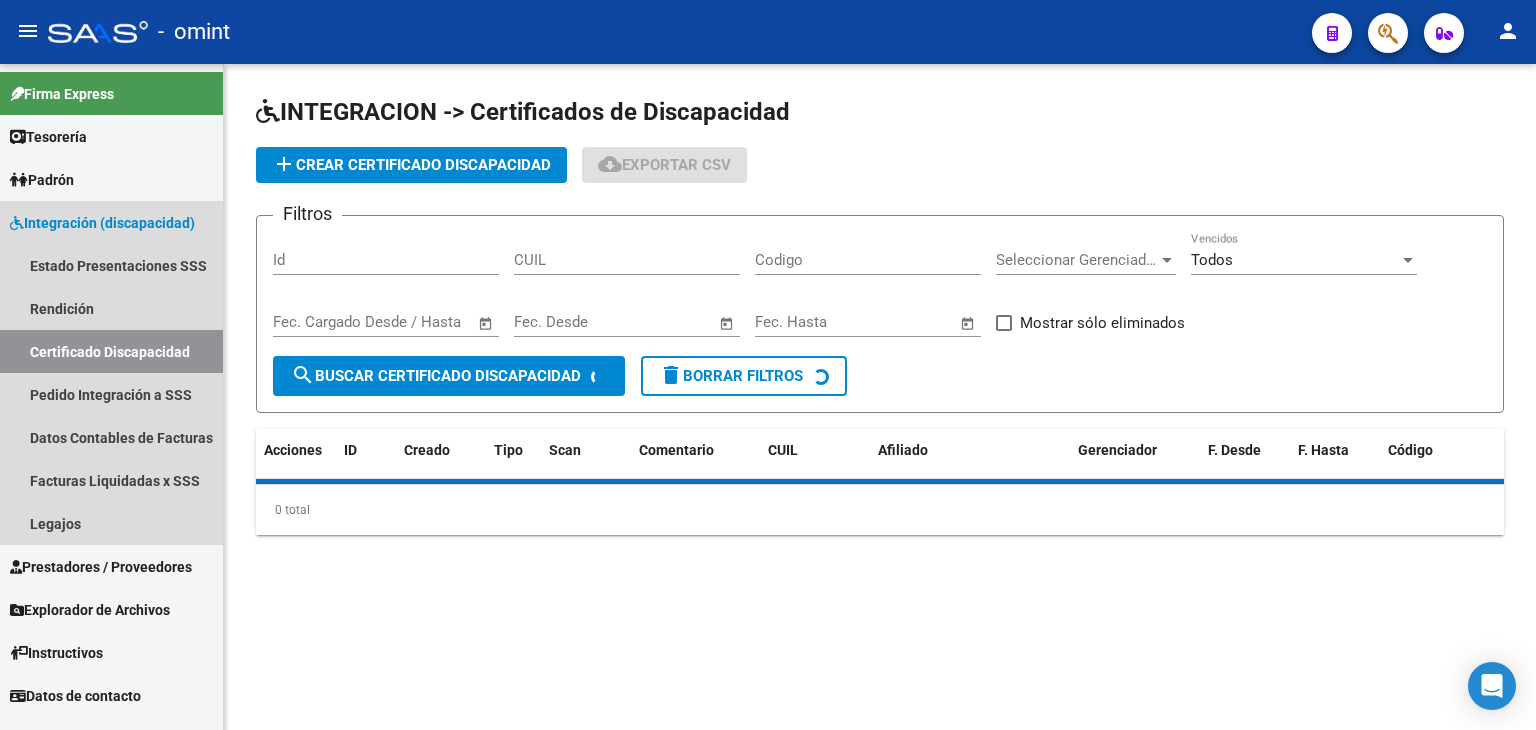 scroll, scrollTop: 0, scrollLeft: 0, axis: both 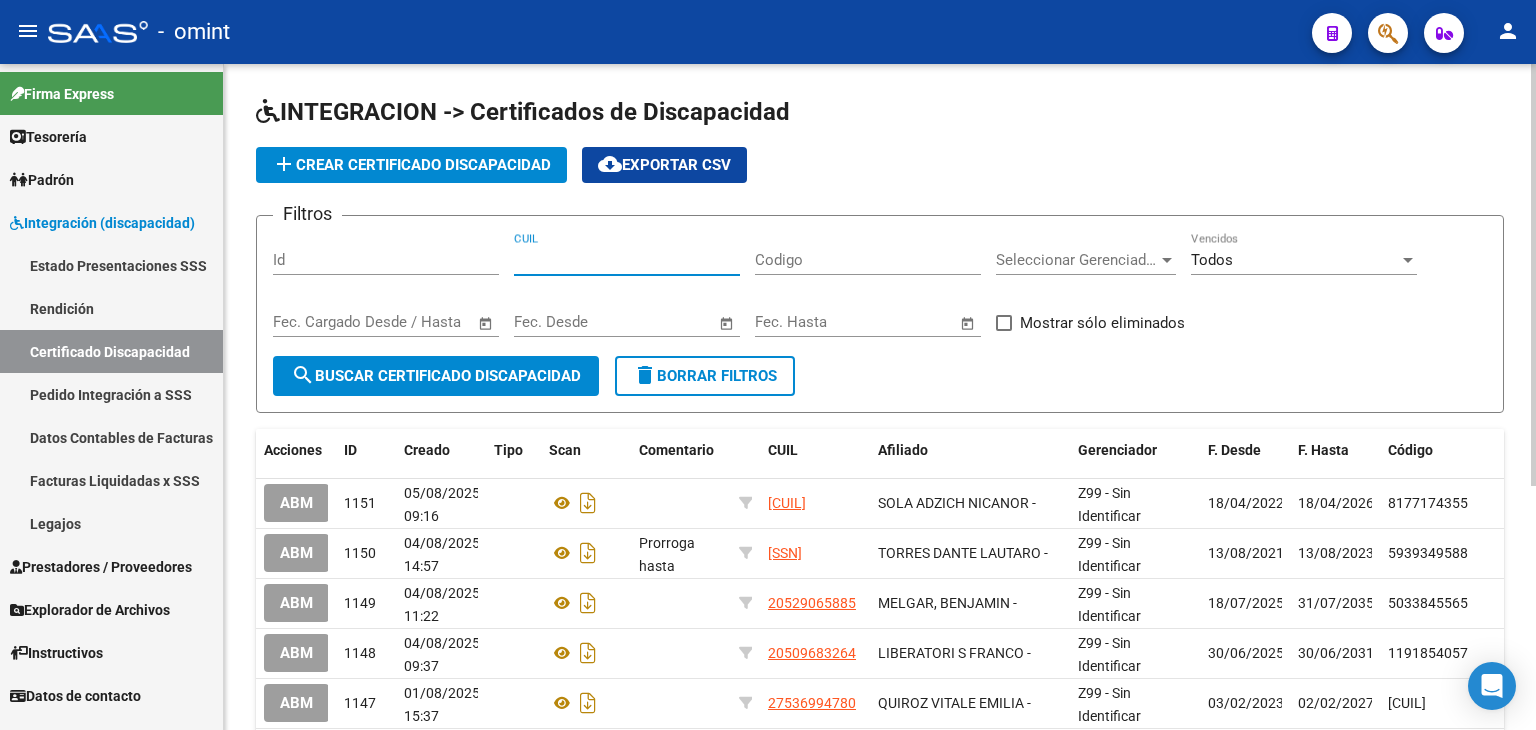click on "CUIL" at bounding box center [627, 260] 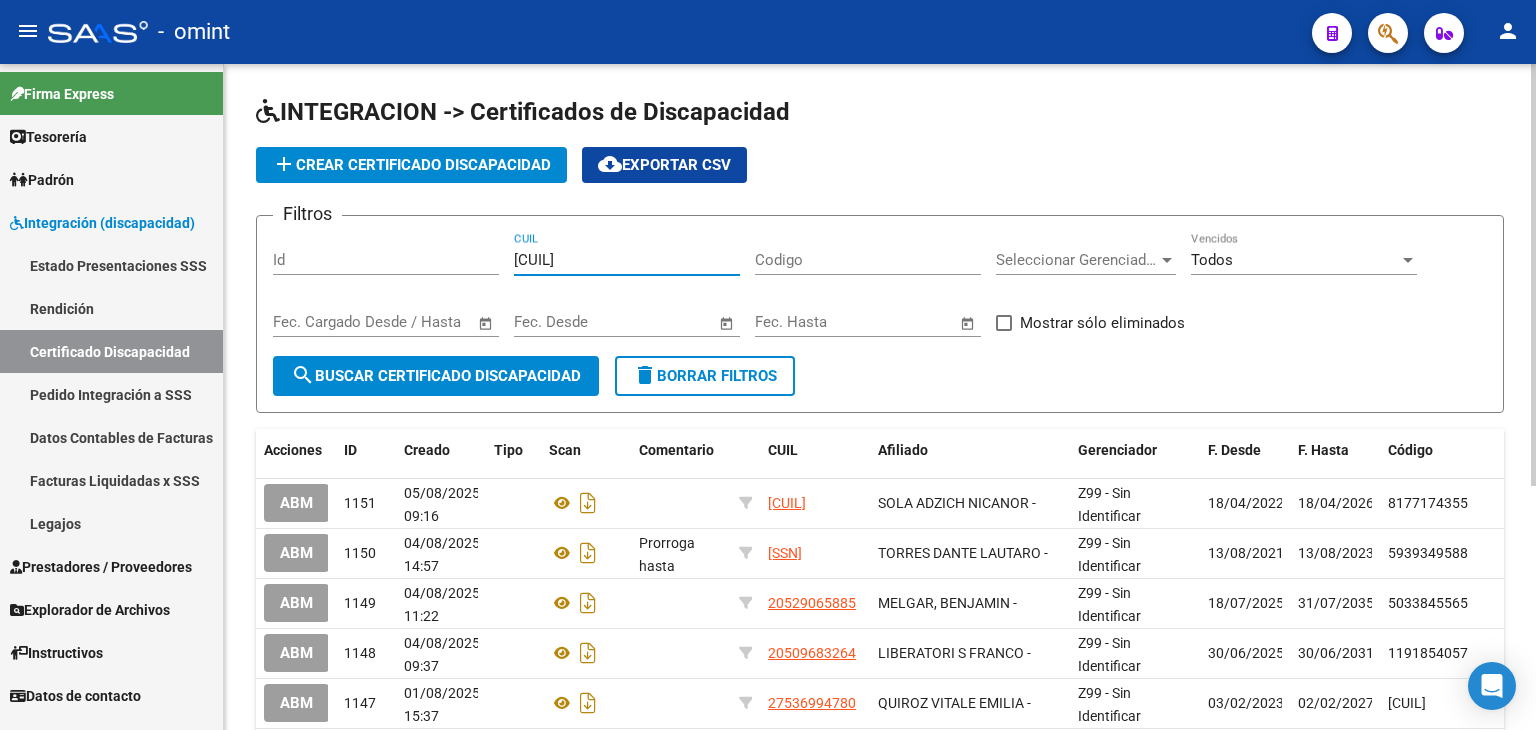 type on "[CUIL]" 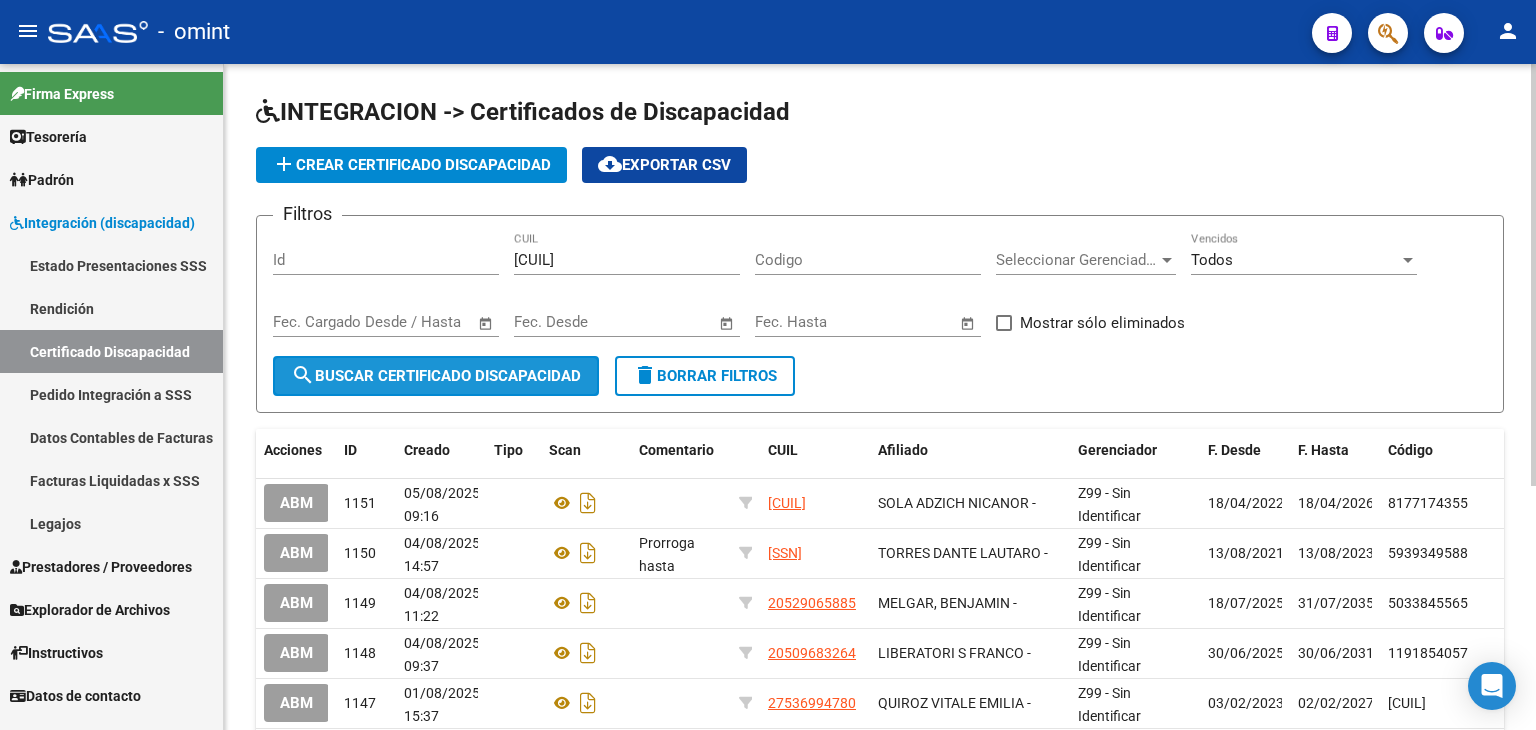 click on "search  Buscar Certificado Discapacidad" 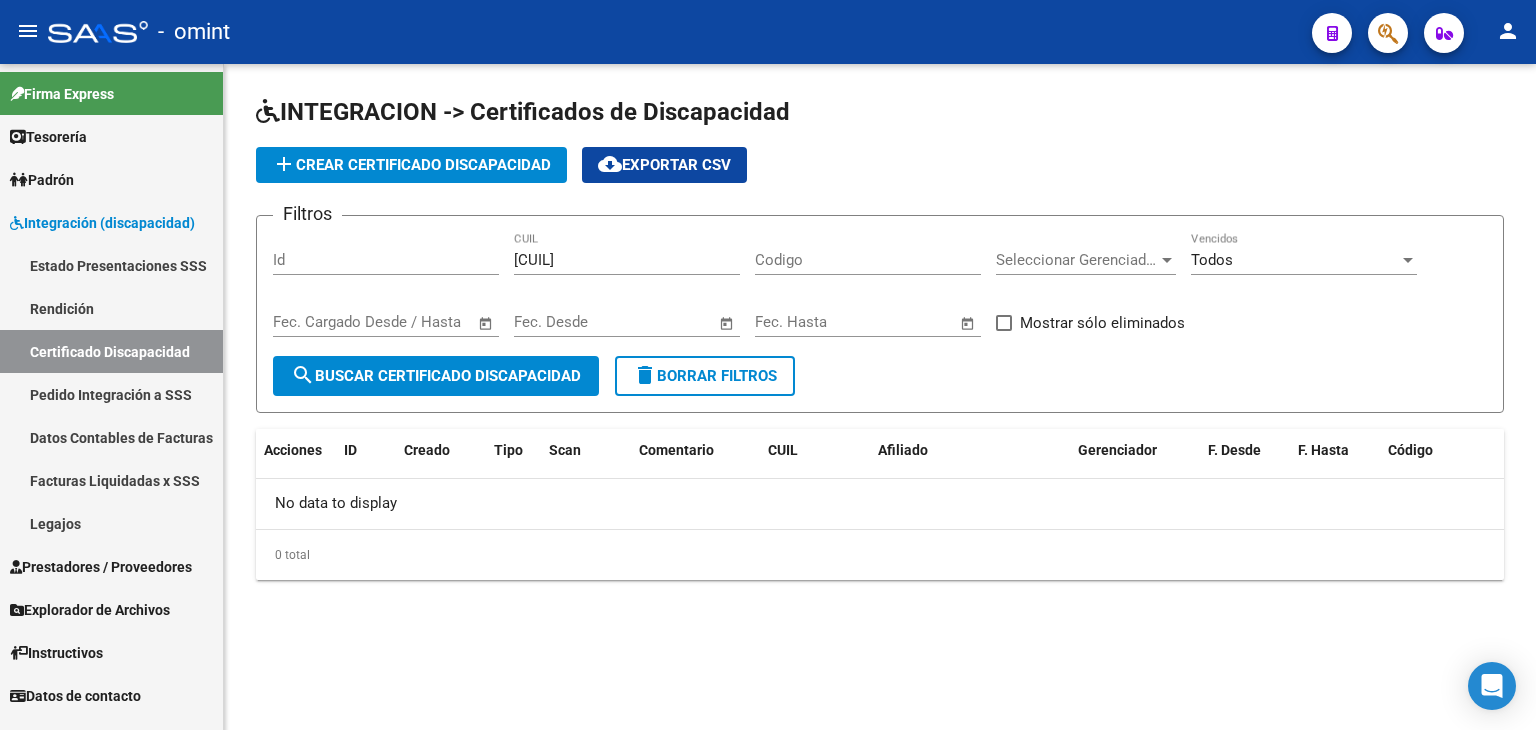 click on "add  Crear Certificado Discapacidad" 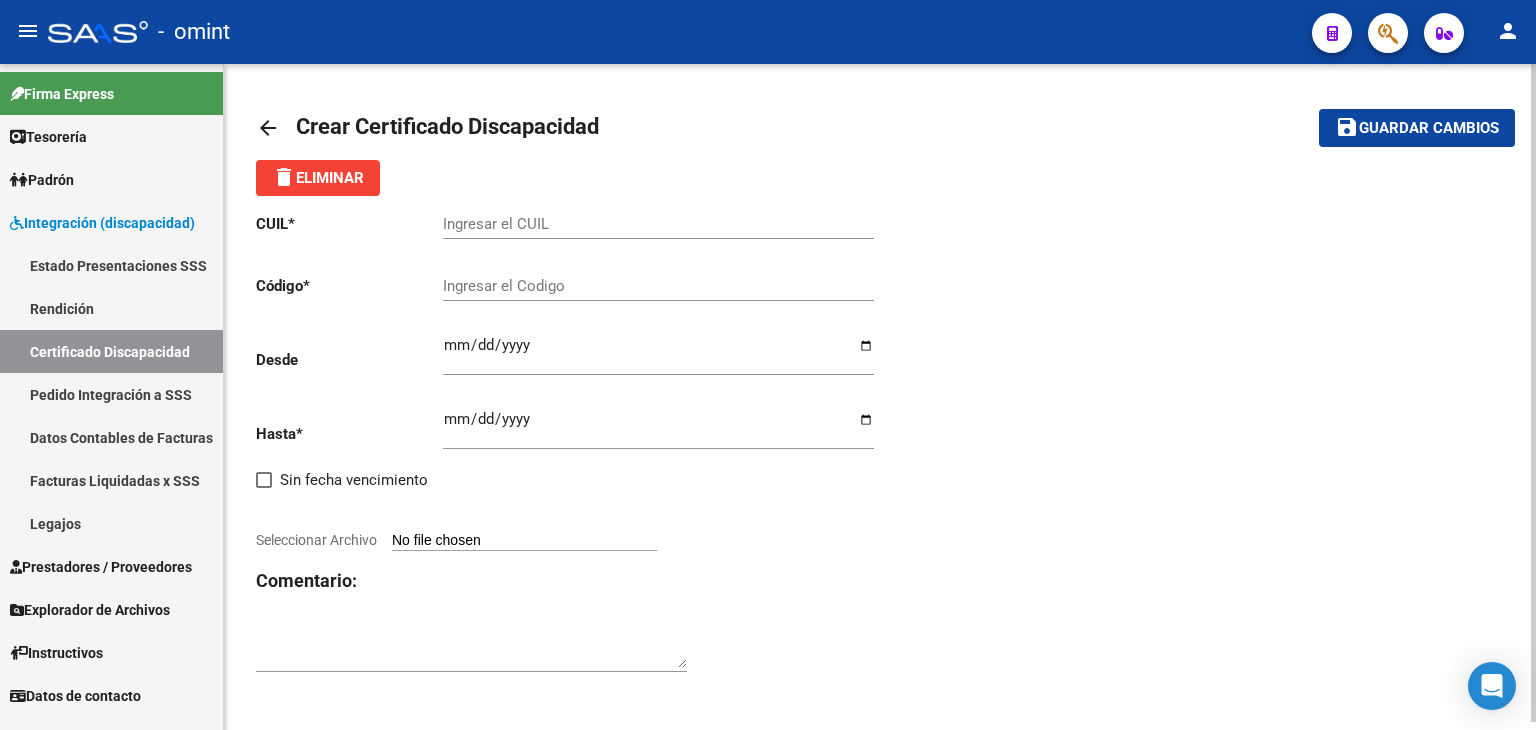 click on "Ingresar el CUIL" at bounding box center (658, 224) 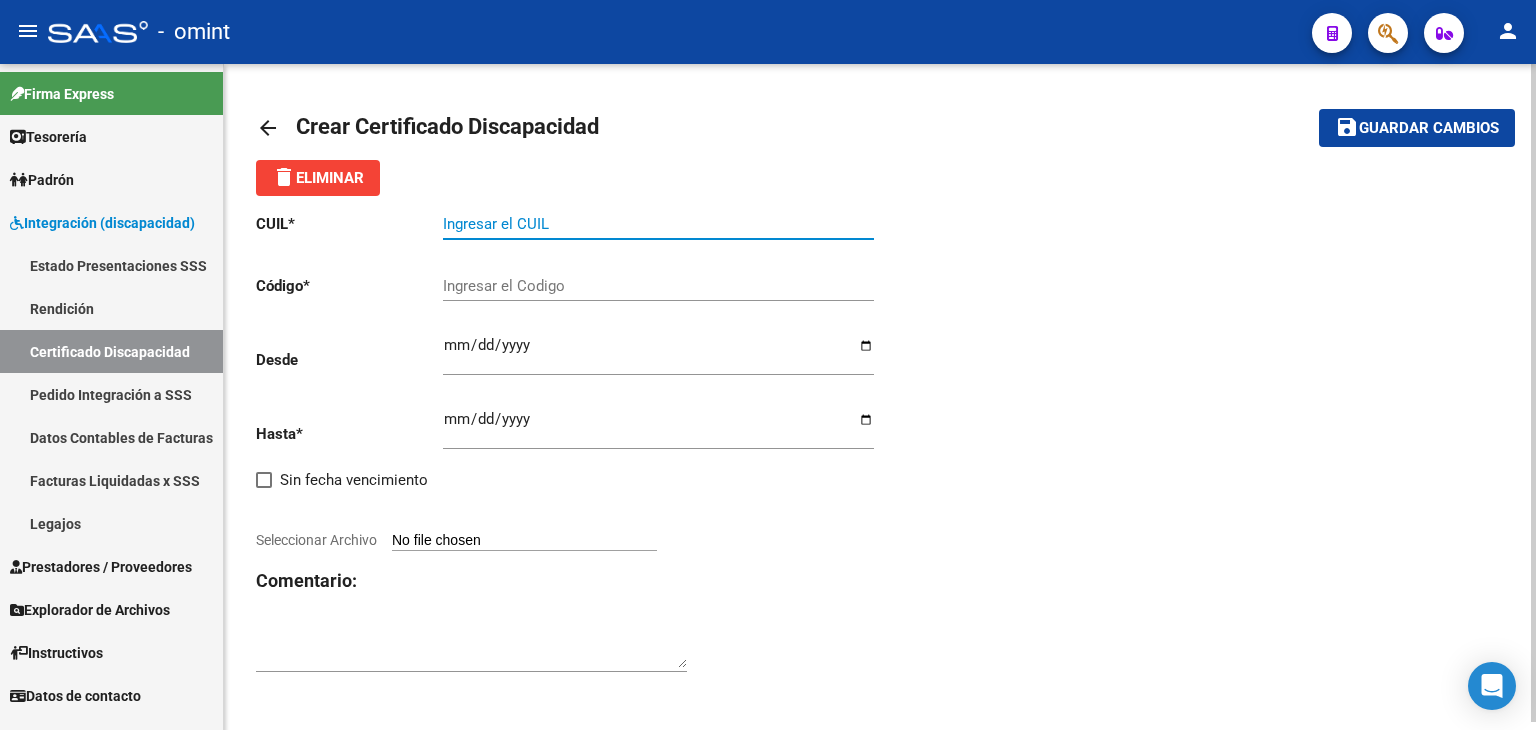 paste on "[CUIL]" 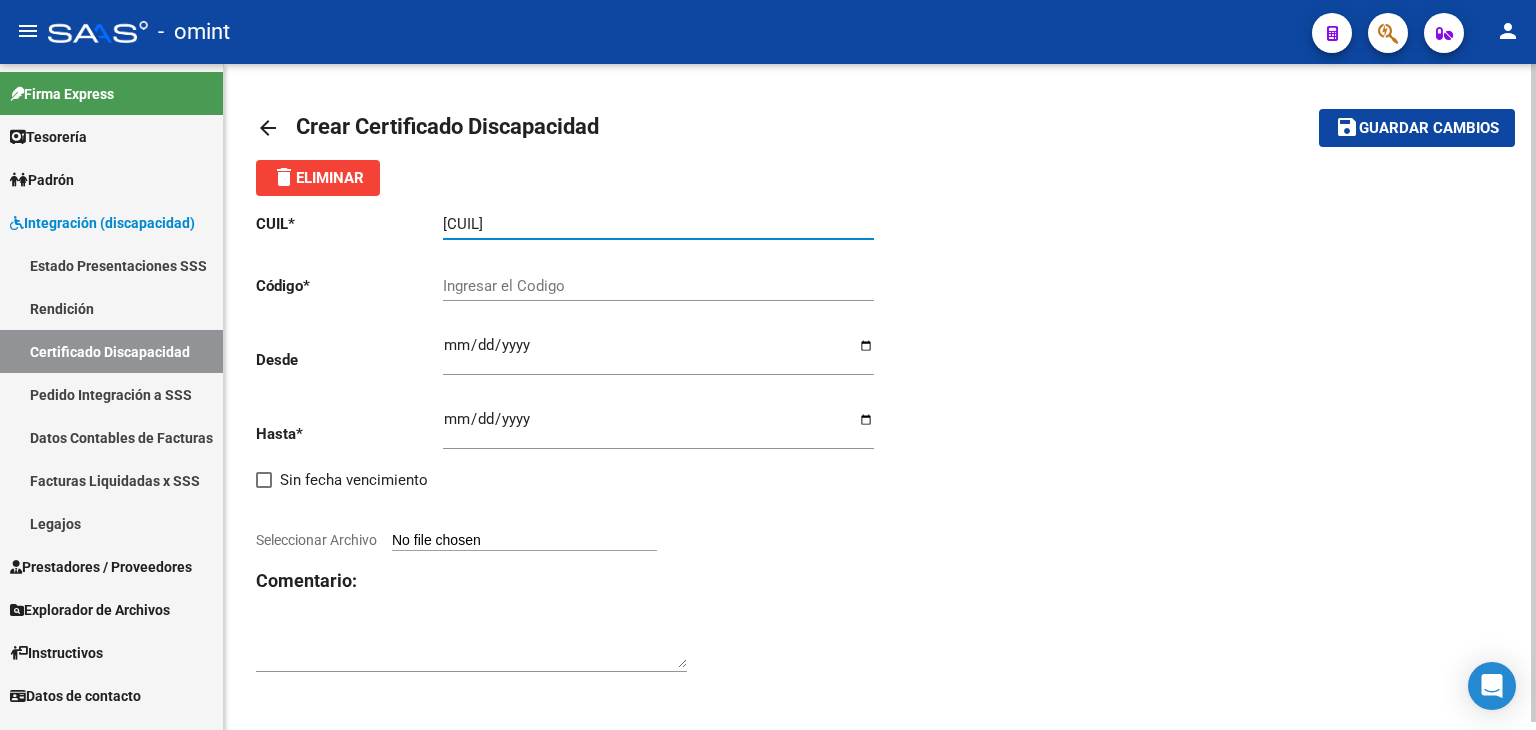 type on "[CUIL]" 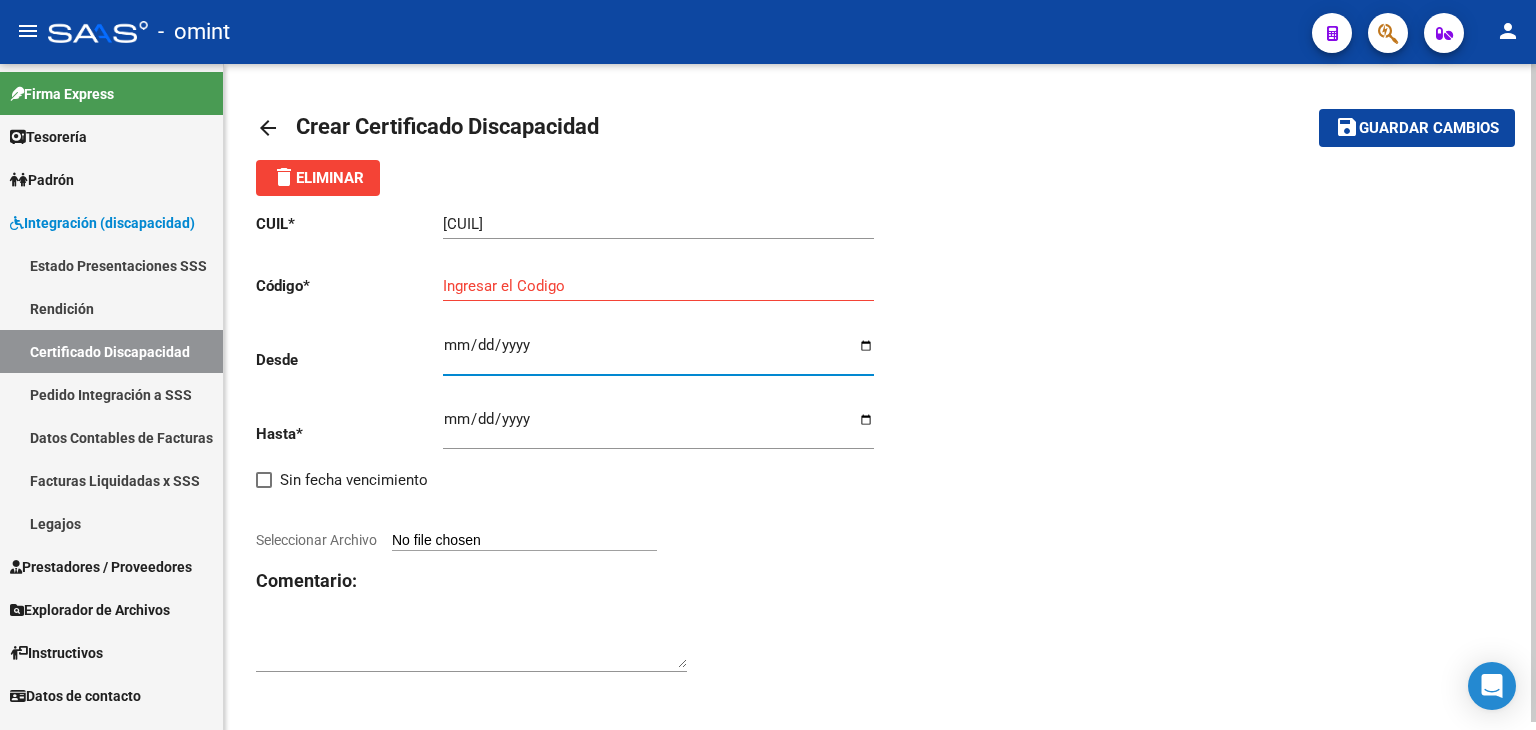 click on "Ingresar fec. Desde" at bounding box center [658, 353] 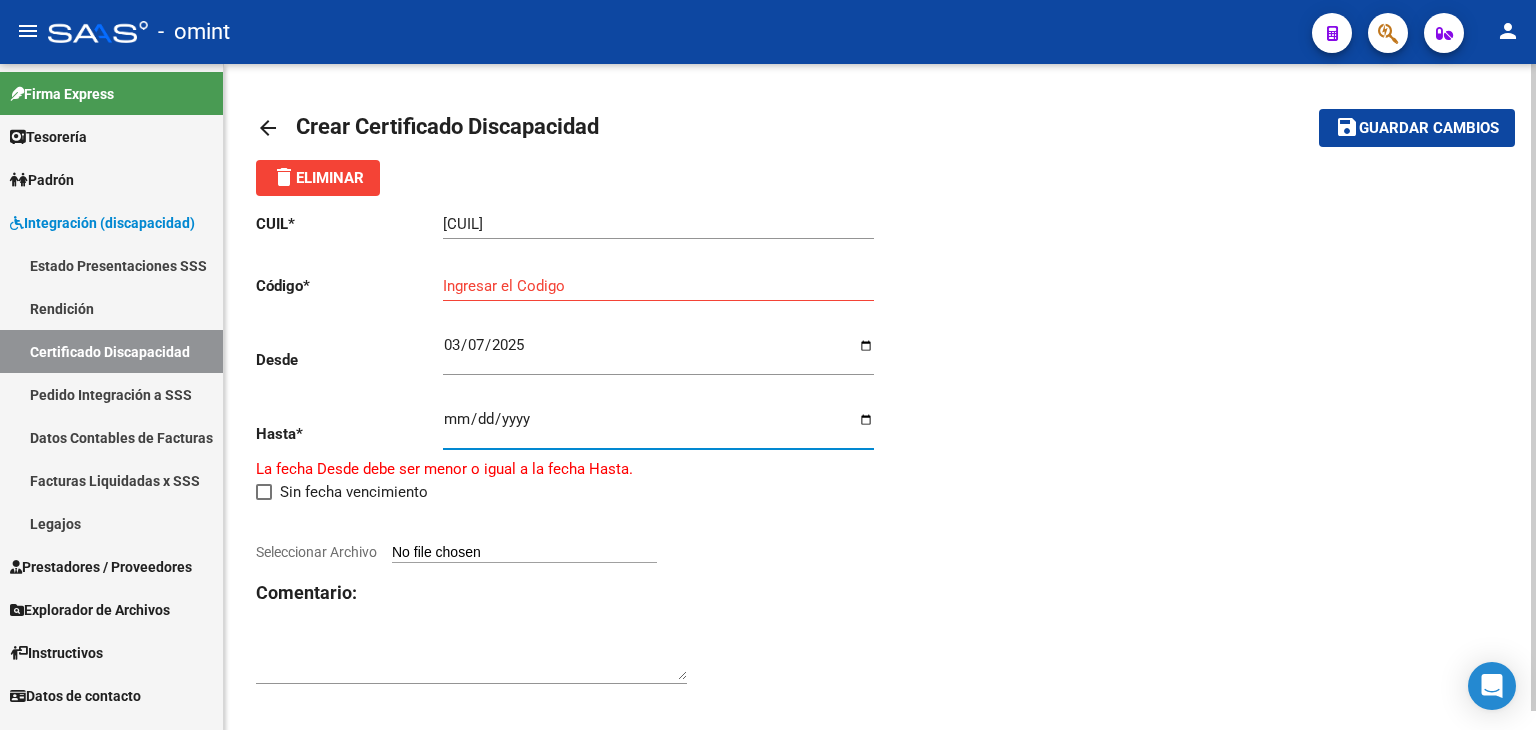 type on "[DATE]" 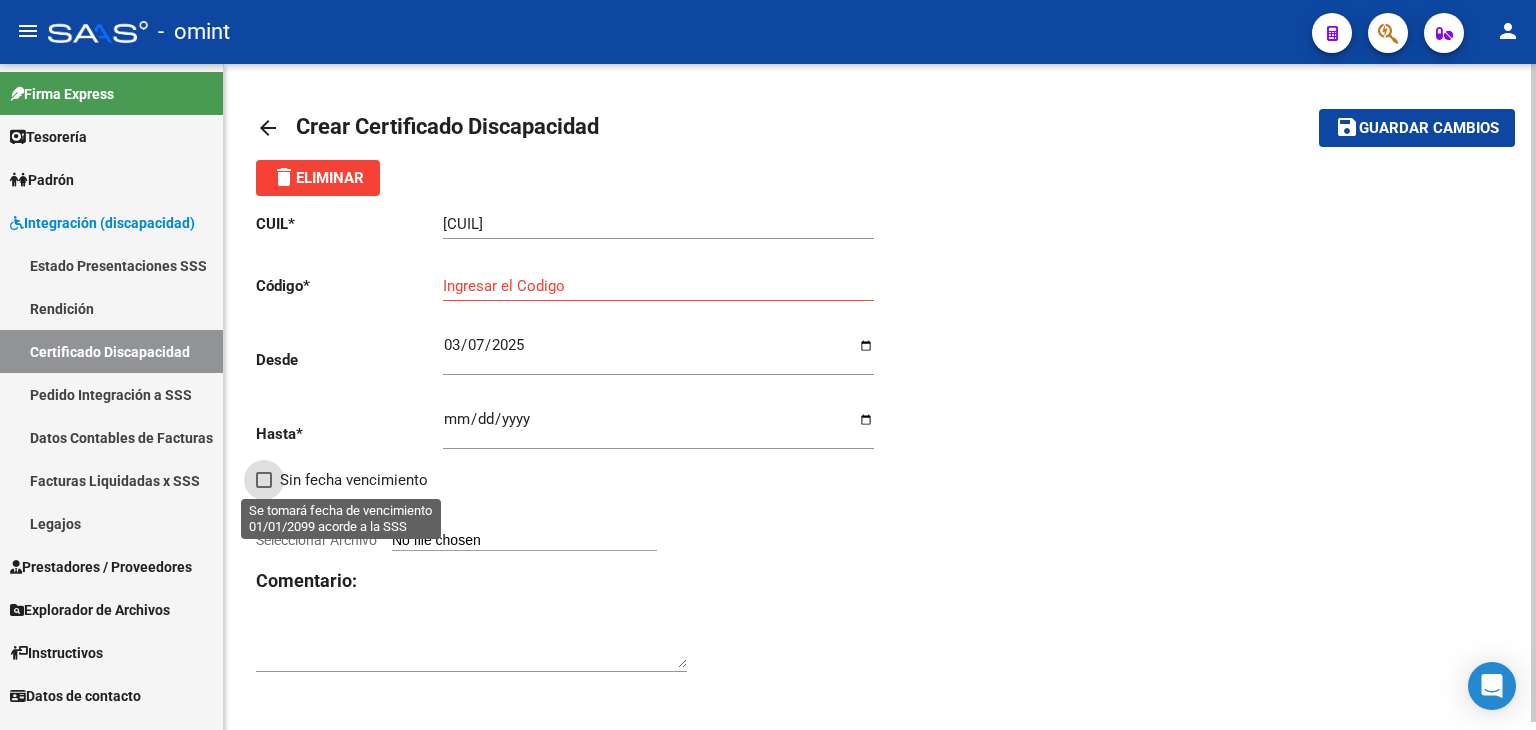 click on "CUIL * [CUIL] Ingresar el CUIL Código * Ingresar el Codigo Desde 2025-03-07 Ingresar fec. Desde Hasta * 2035-03-31 Ingresar fec. Hasta Sin fecha vencimiento Seleccionar Archivo Comentario:" 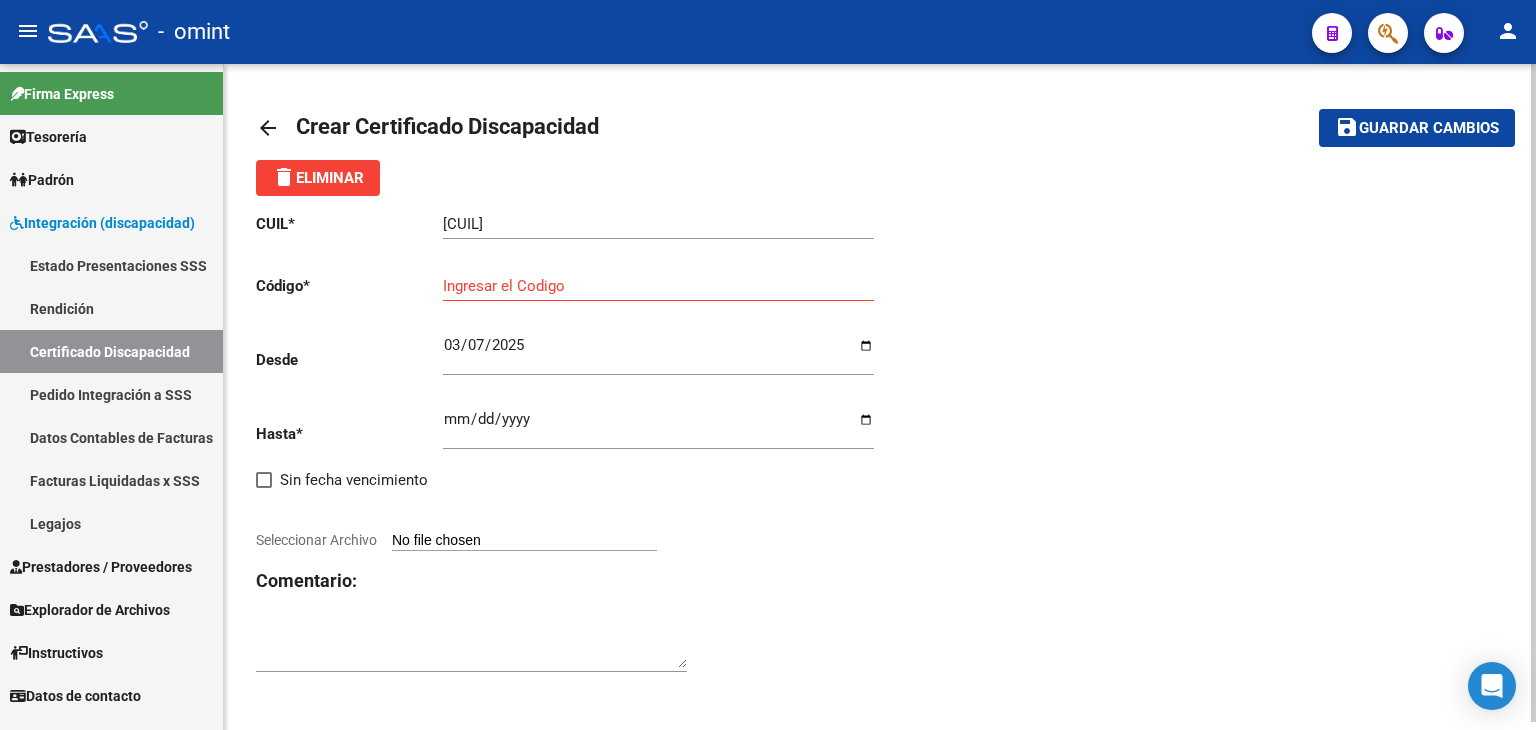 click on "Seleccionar Archivo" at bounding box center [524, 541] 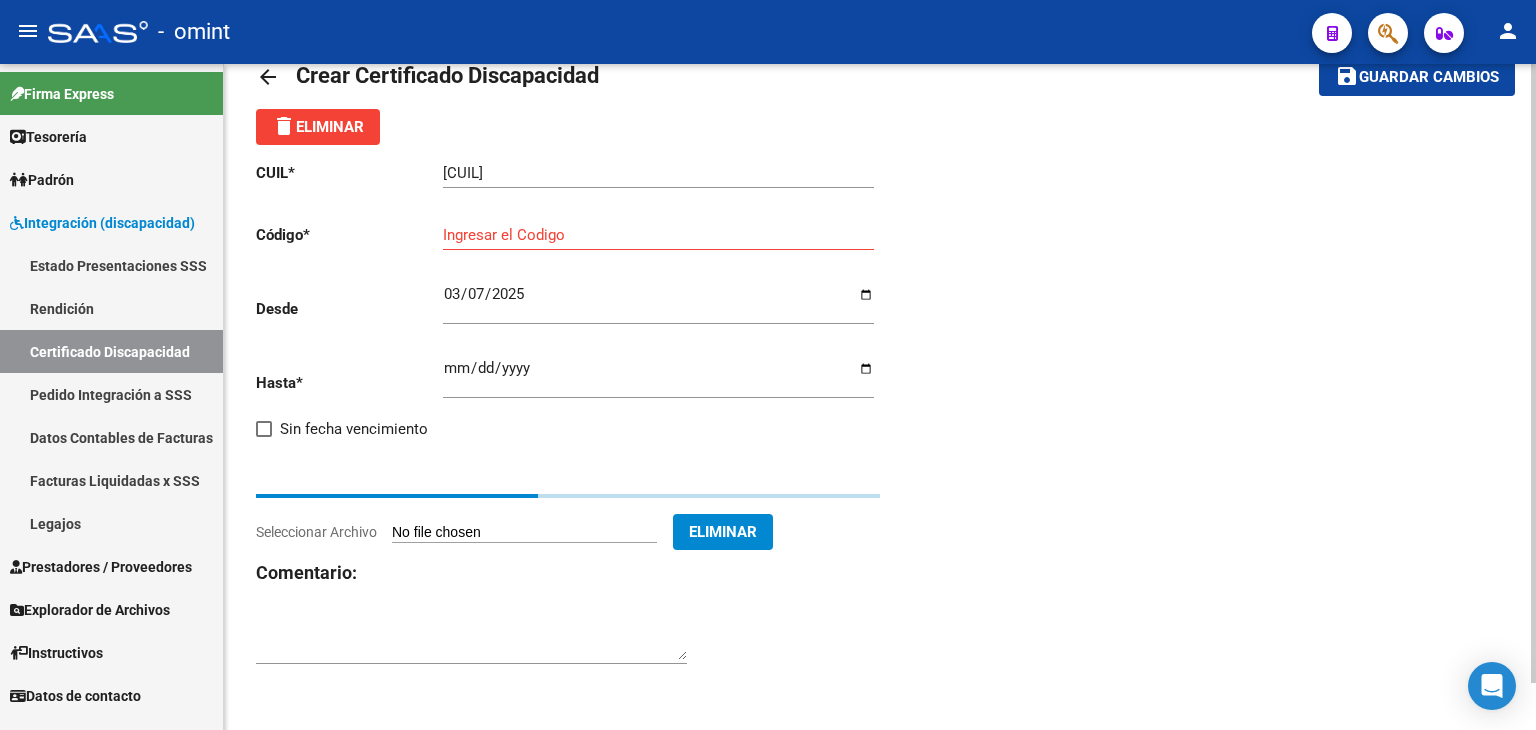 type 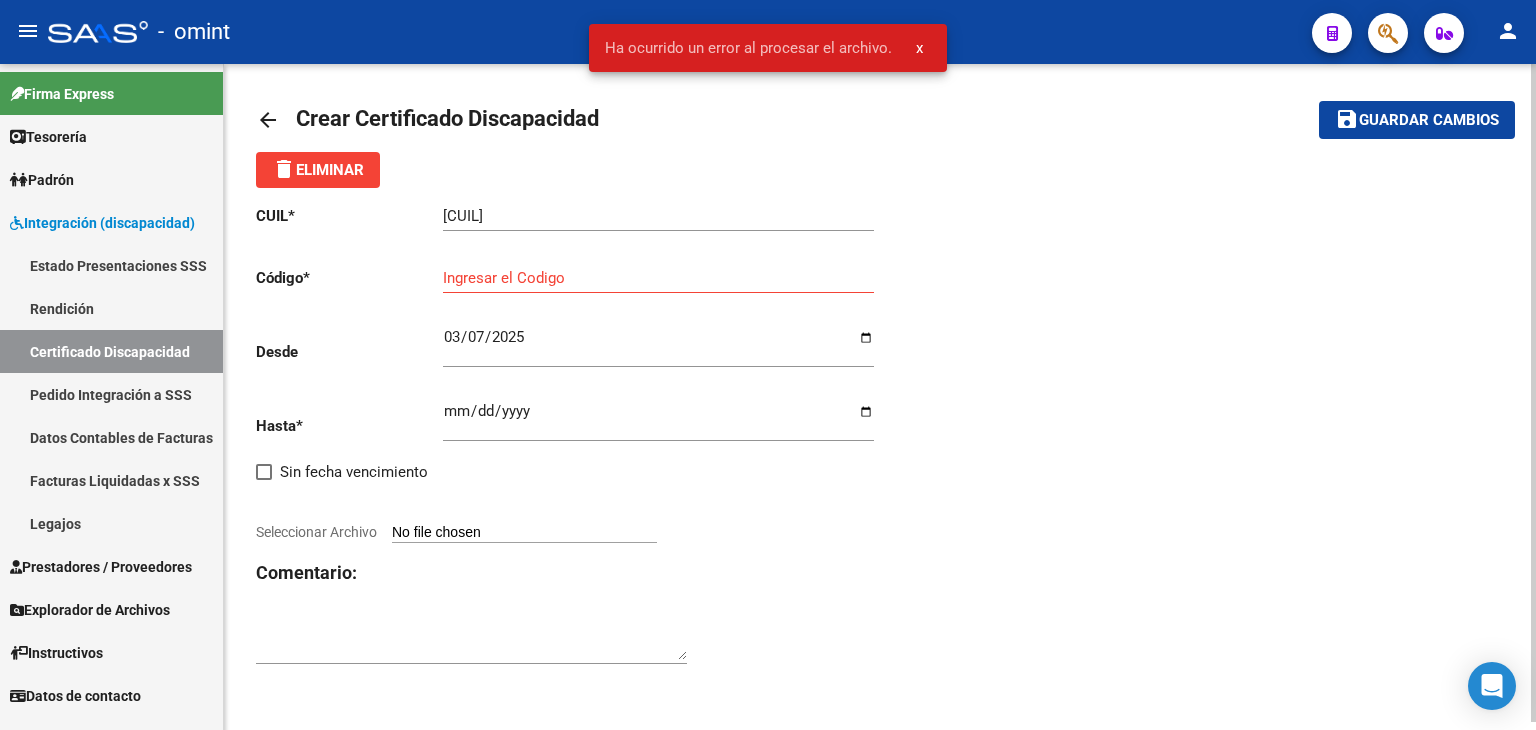 click on "Ingresar el Codigo" at bounding box center (658, 278) 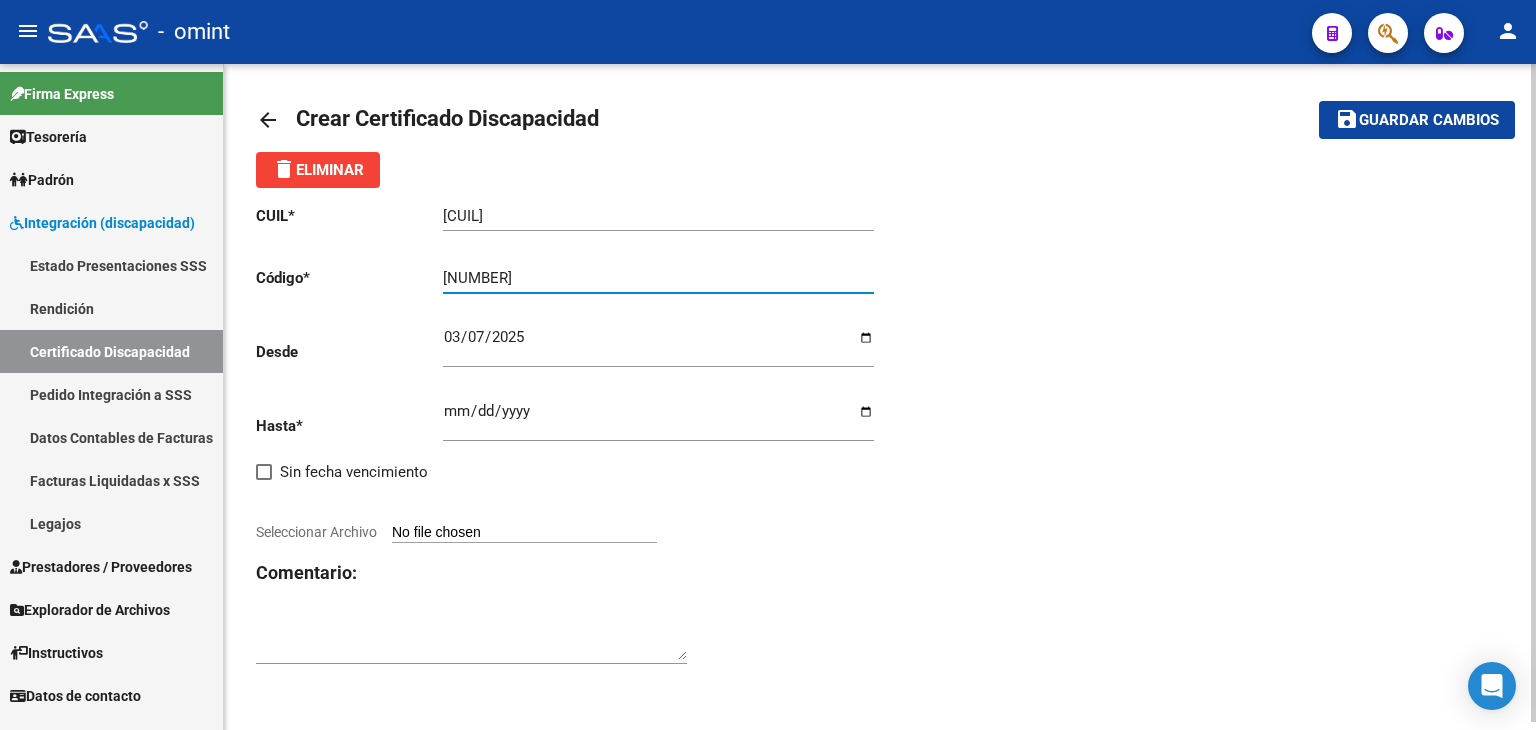 type on "[NUMBER]" 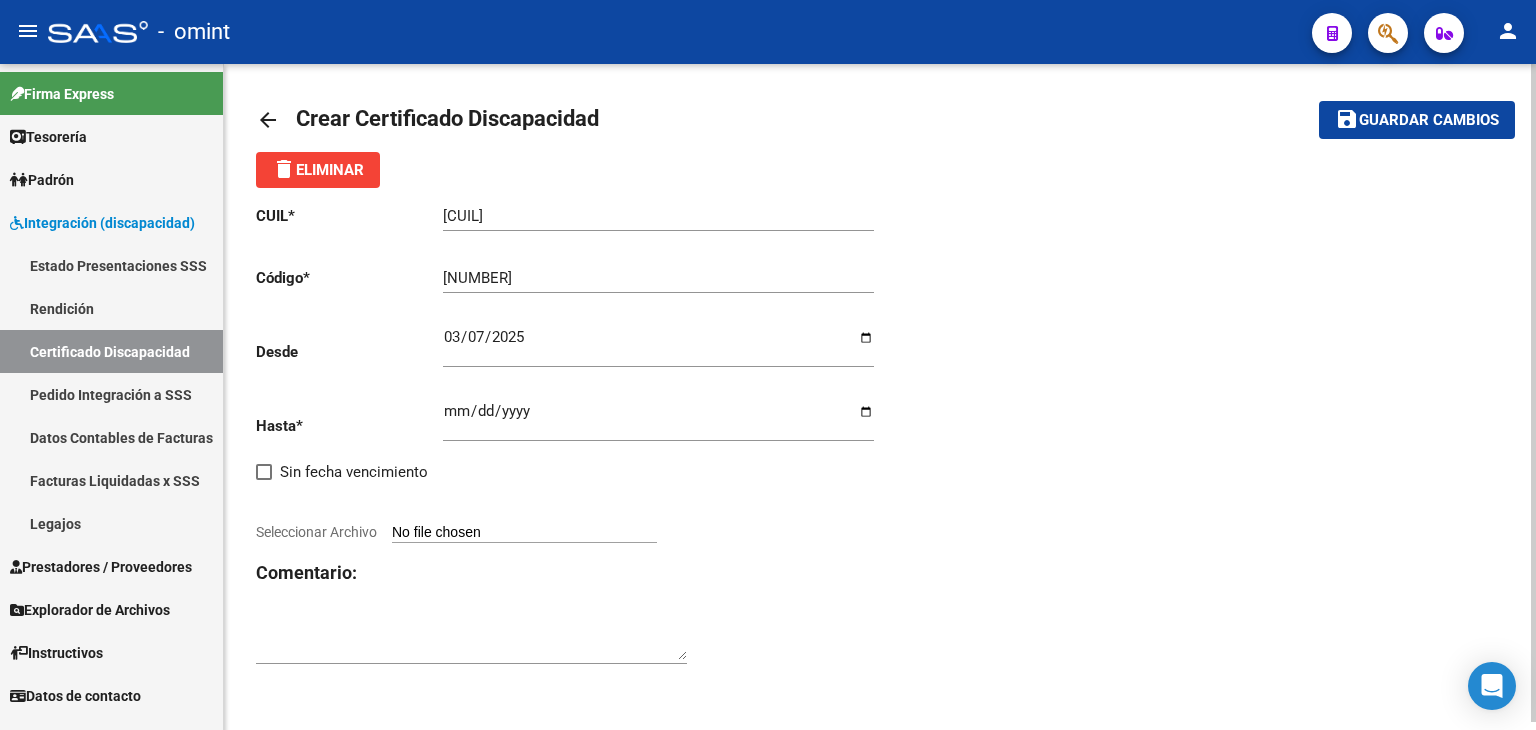 click on "Seleccionar Archivo" at bounding box center [524, 533] 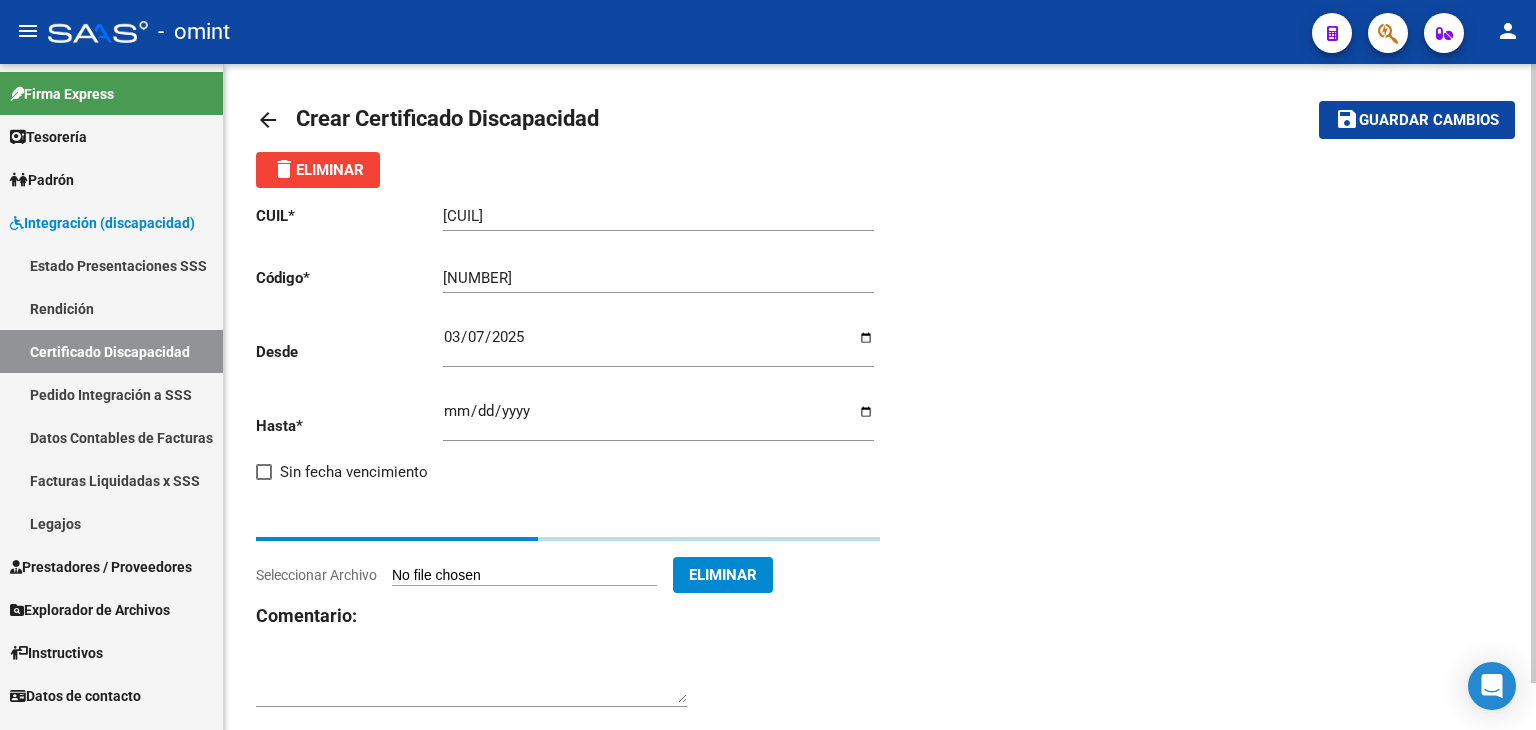 scroll, scrollTop: 0, scrollLeft: 0, axis: both 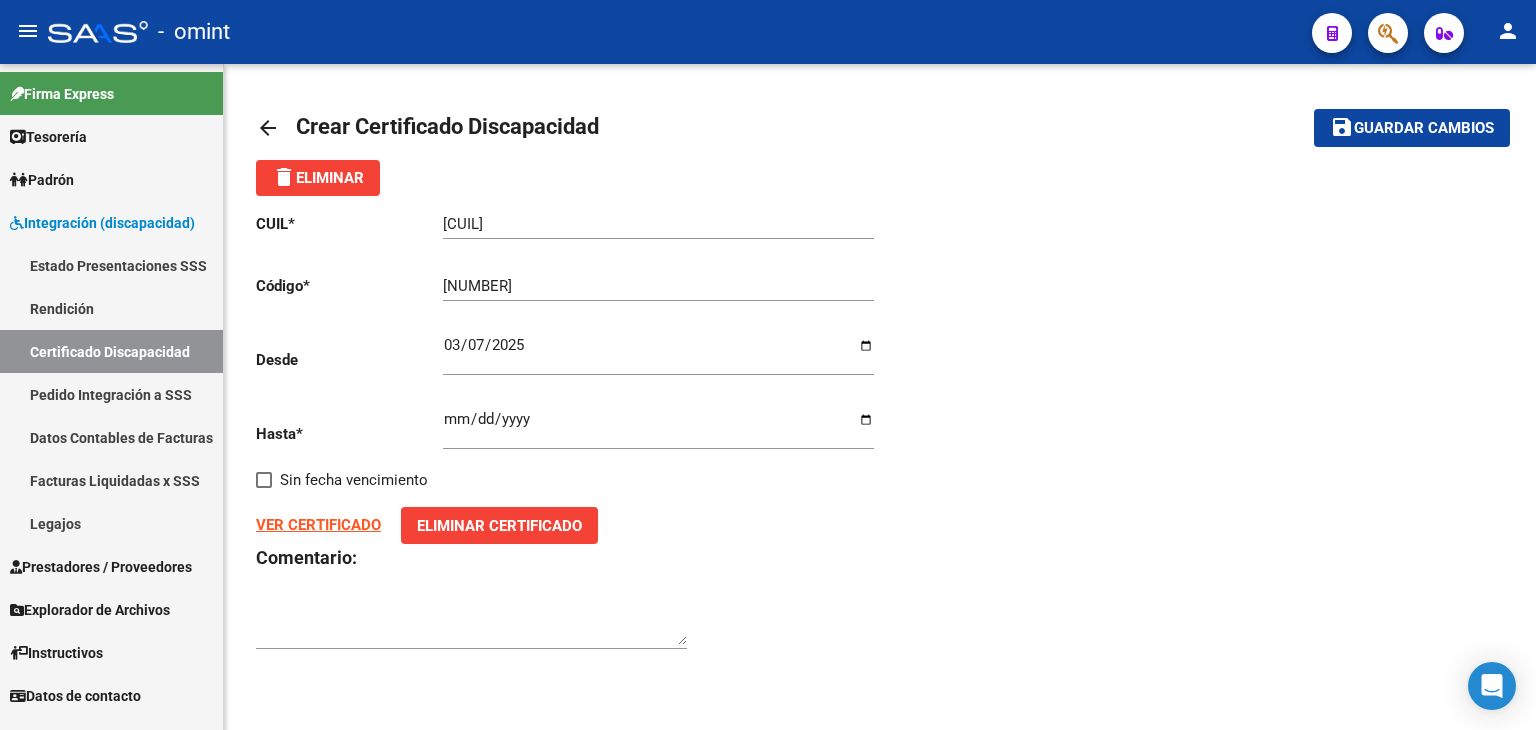 click on "CUIL * [CUIL] Ingresar el CUIL Código * [CUIL] Ingresar el Codigo Desde 2025-03-07 Ingresar fec. Desde Hasta * 2035-03-31 Ingresar fec. Hasta Sin fecha vencimiento VER CERTIFICADO Eliminar Certificado Comentario:" 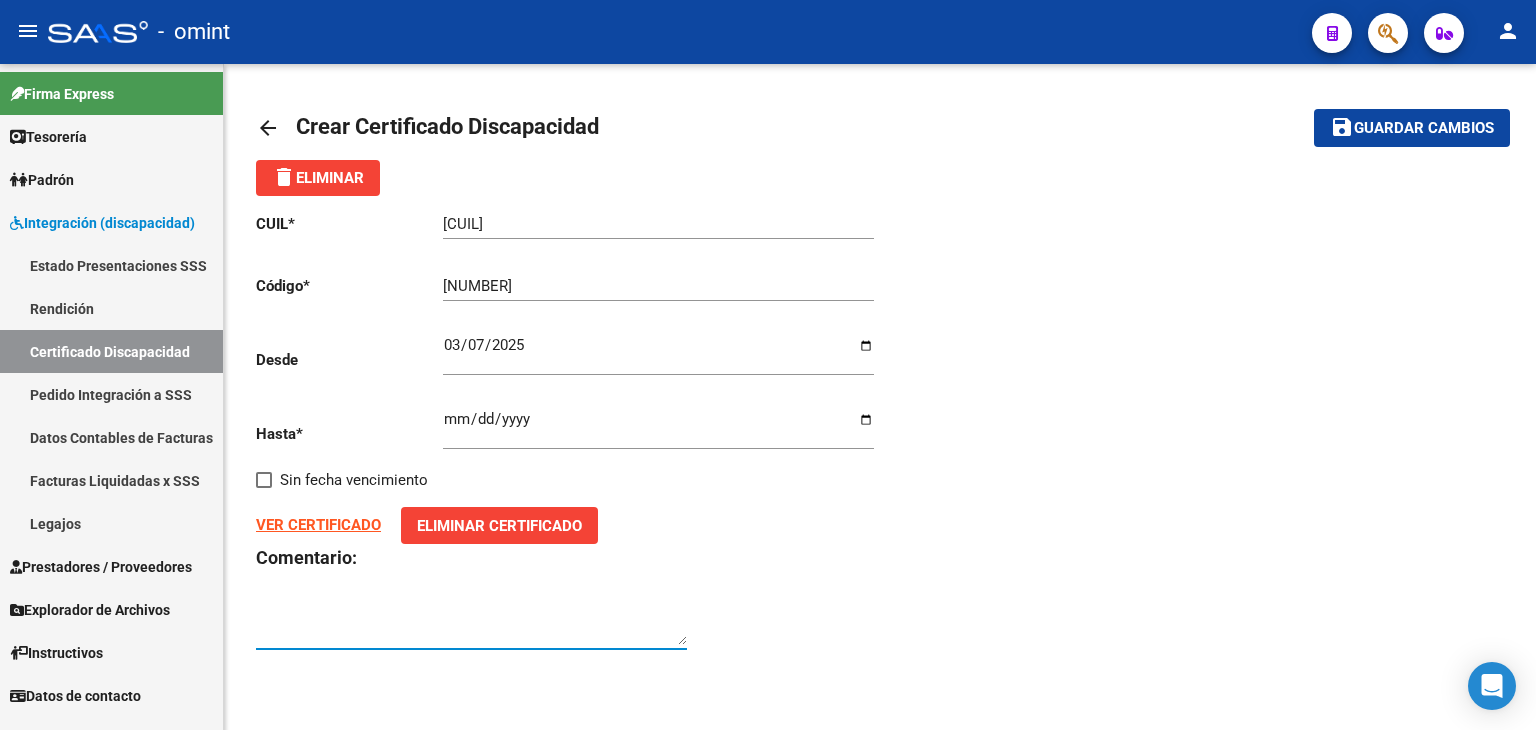 click at bounding box center [471, 625] 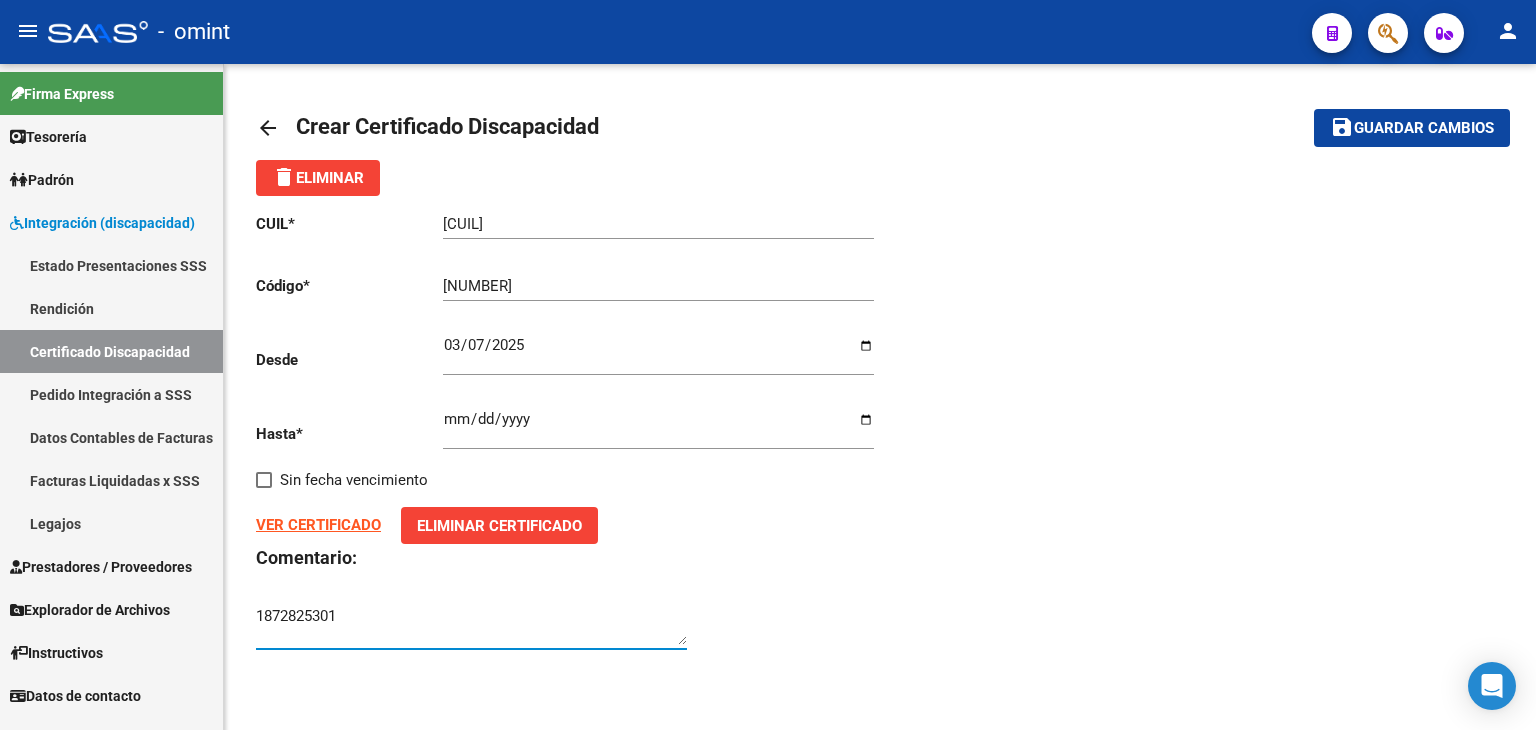type on "1872825301" 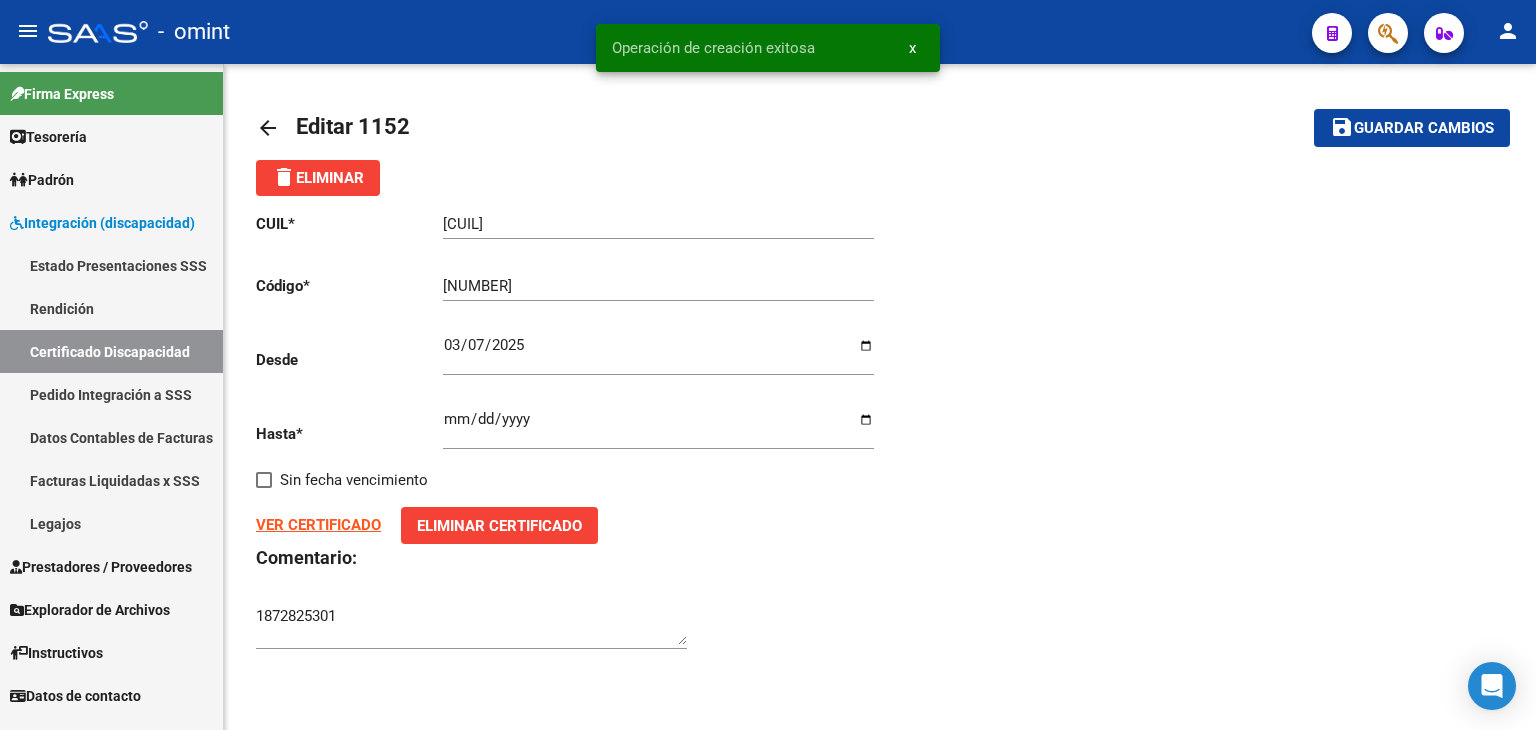 click on "[CUIL]" at bounding box center [658, 224] 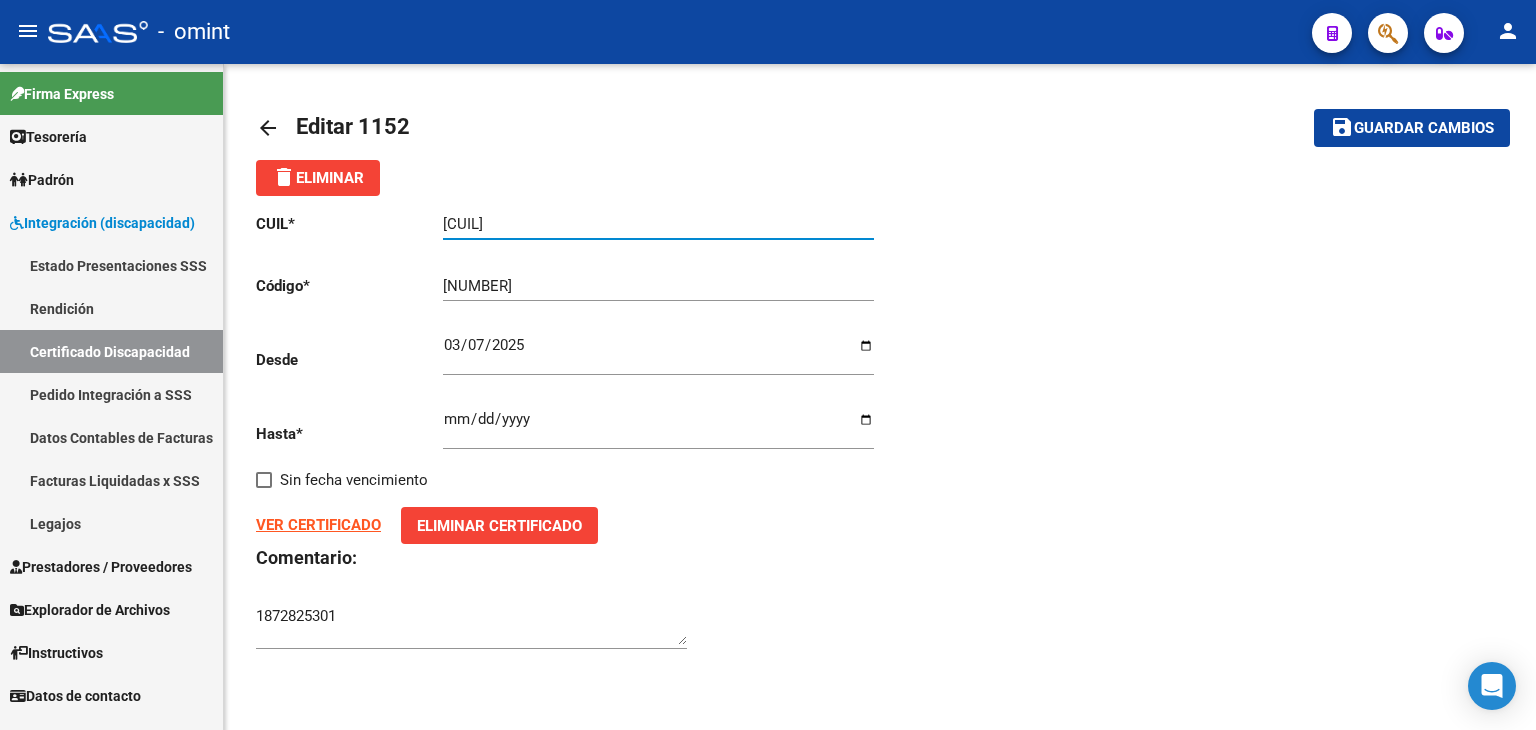 click on "[CUIL]" at bounding box center (658, 224) 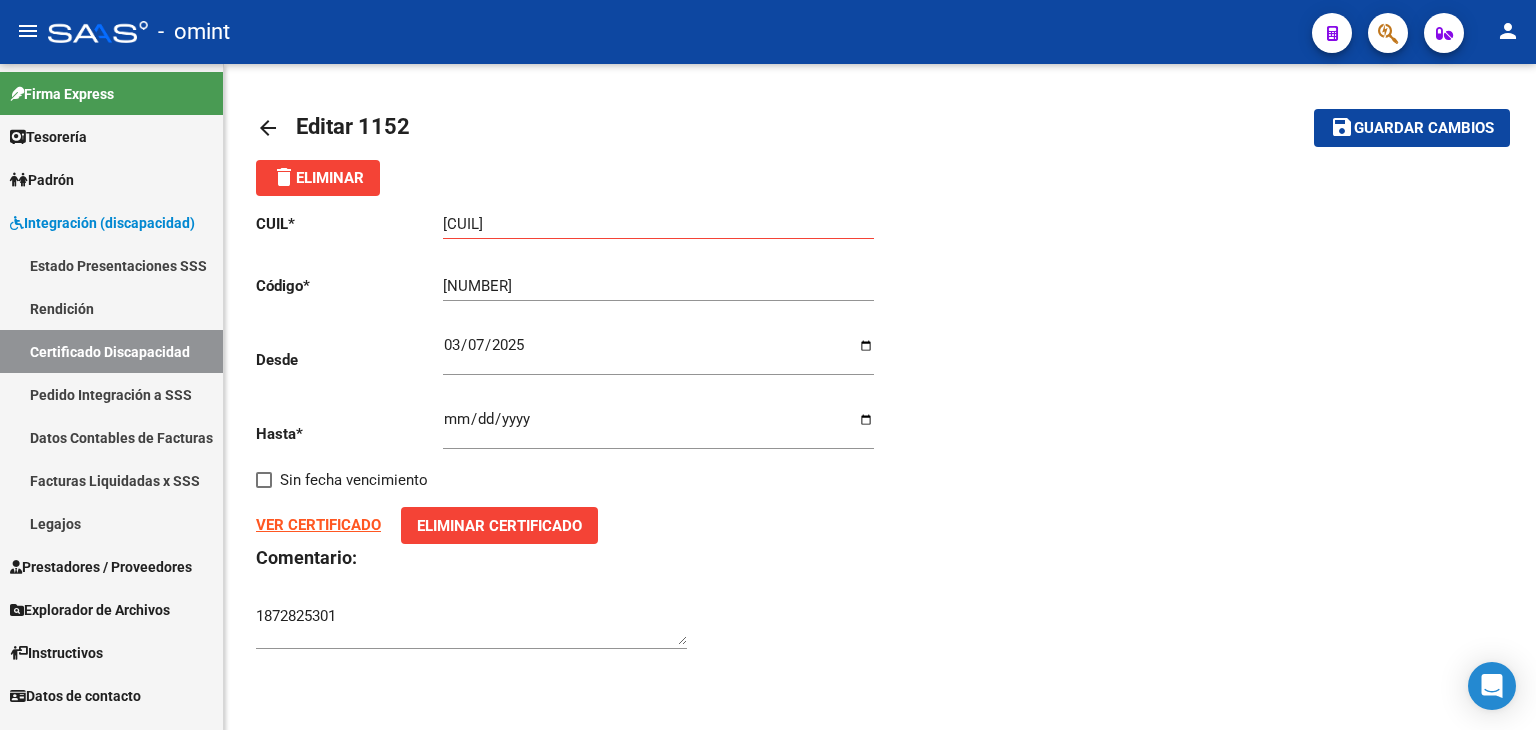 drag, startPoint x: 482, startPoint y: 216, endPoint x: 446, endPoint y: 222, distance: 36.496574 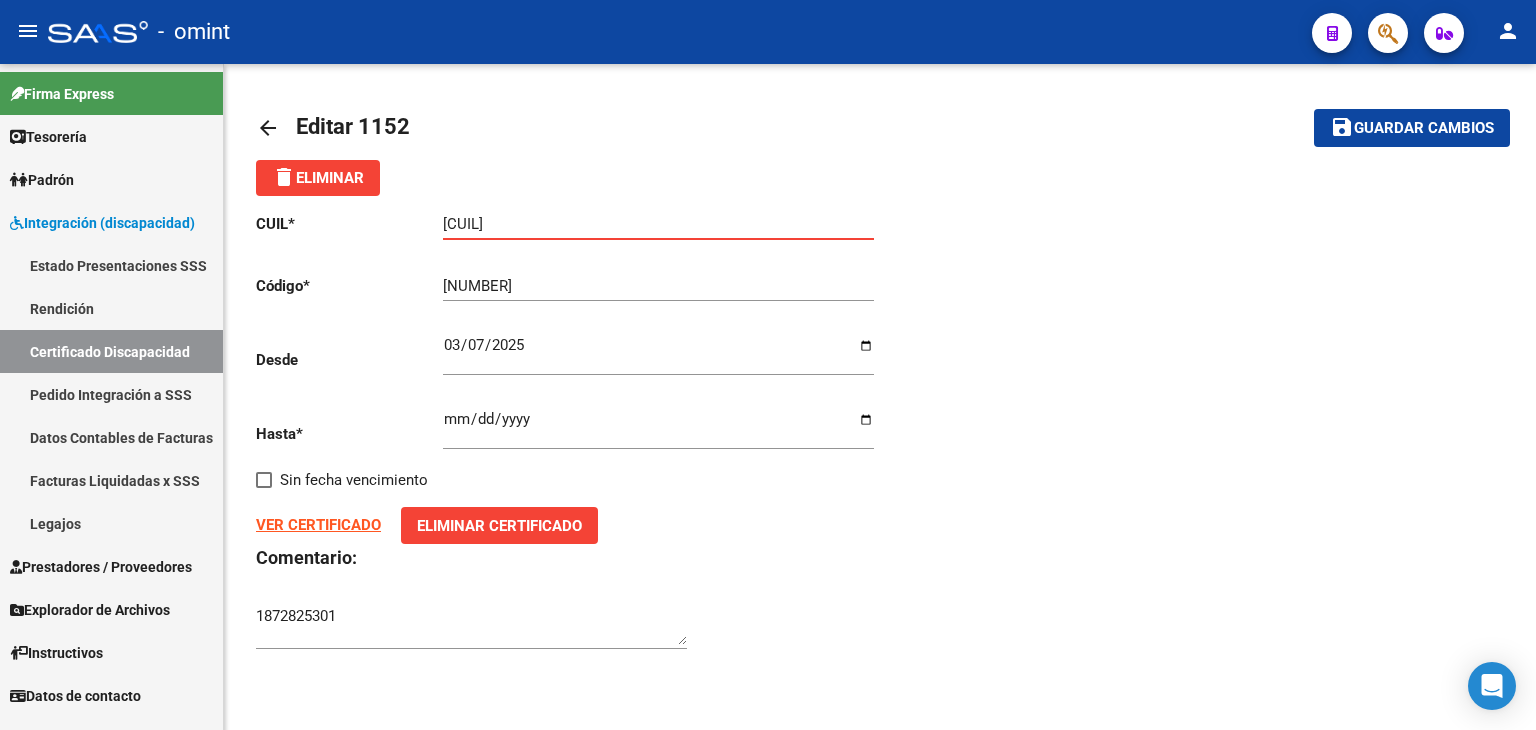 click on "[CUIL]" at bounding box center [658, 224] 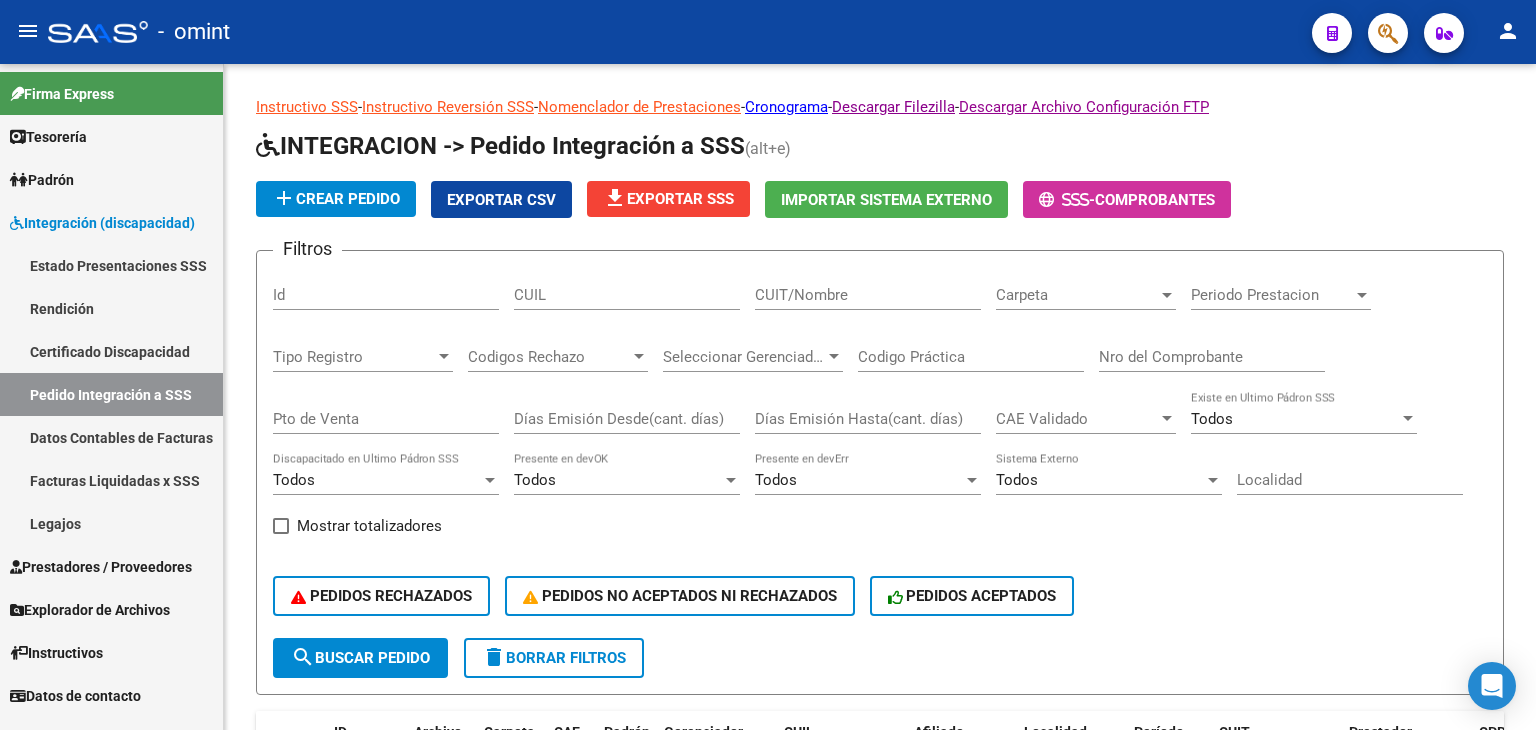 click on "Certificado Discapacidad" at bounding box center [111, 351] 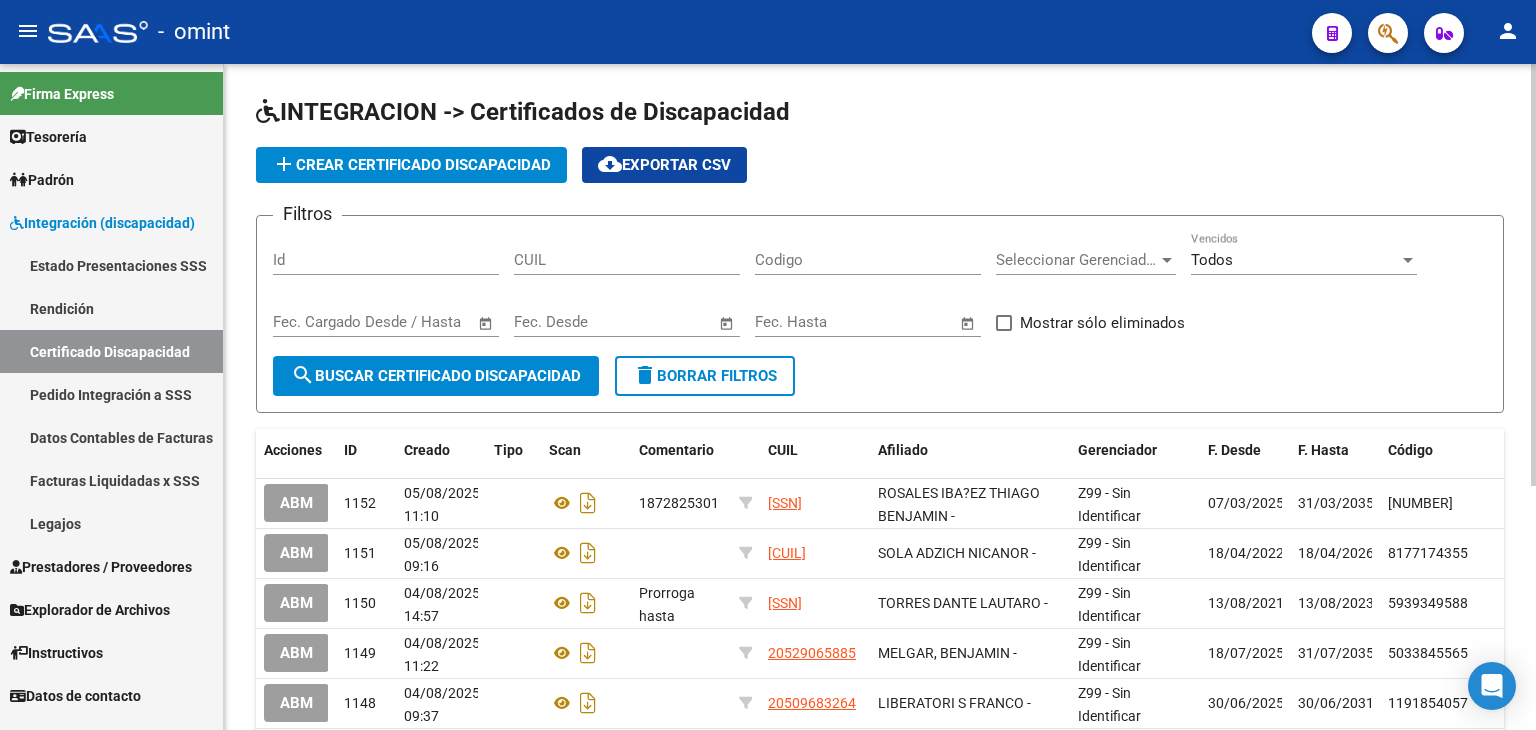 click on "CUIL" 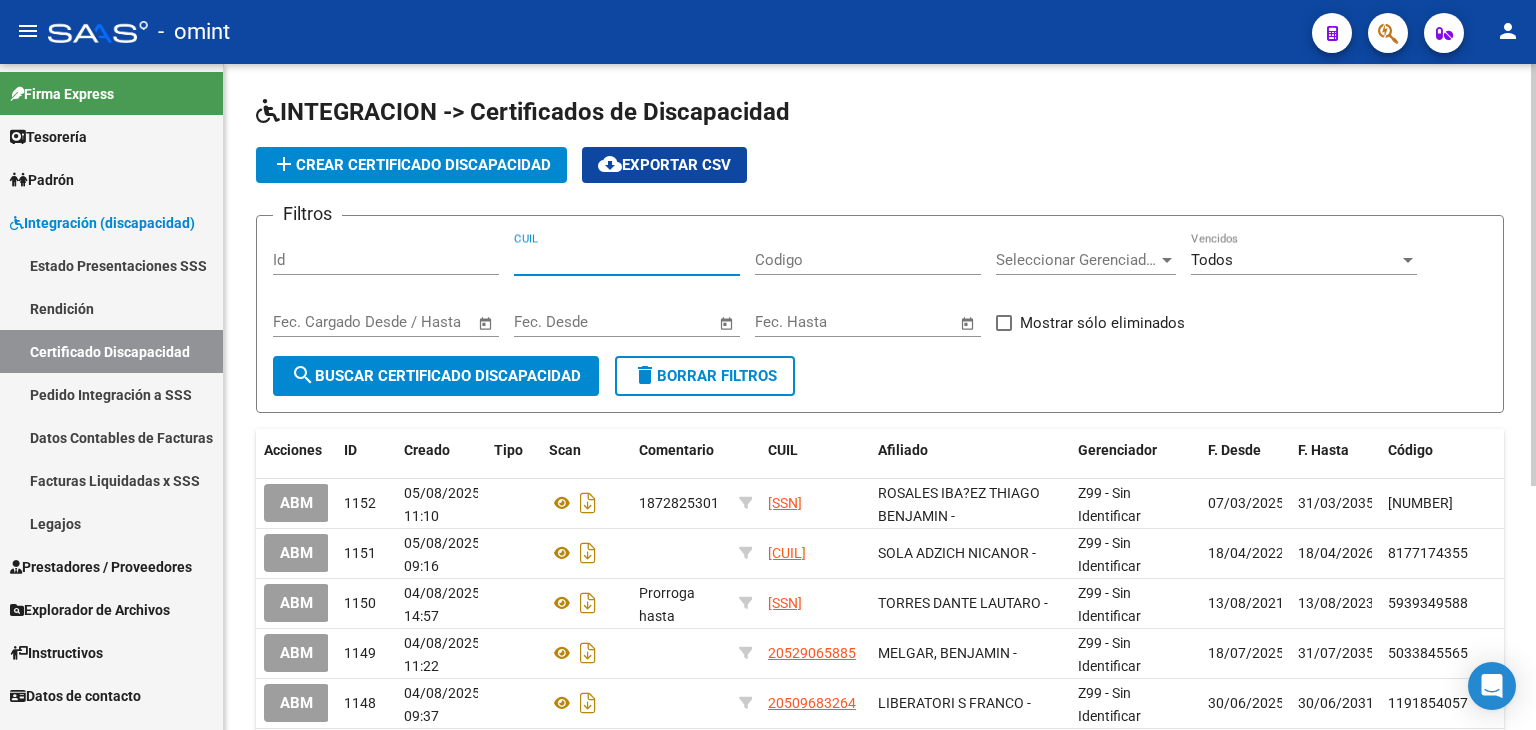paste on "[CUIL]" 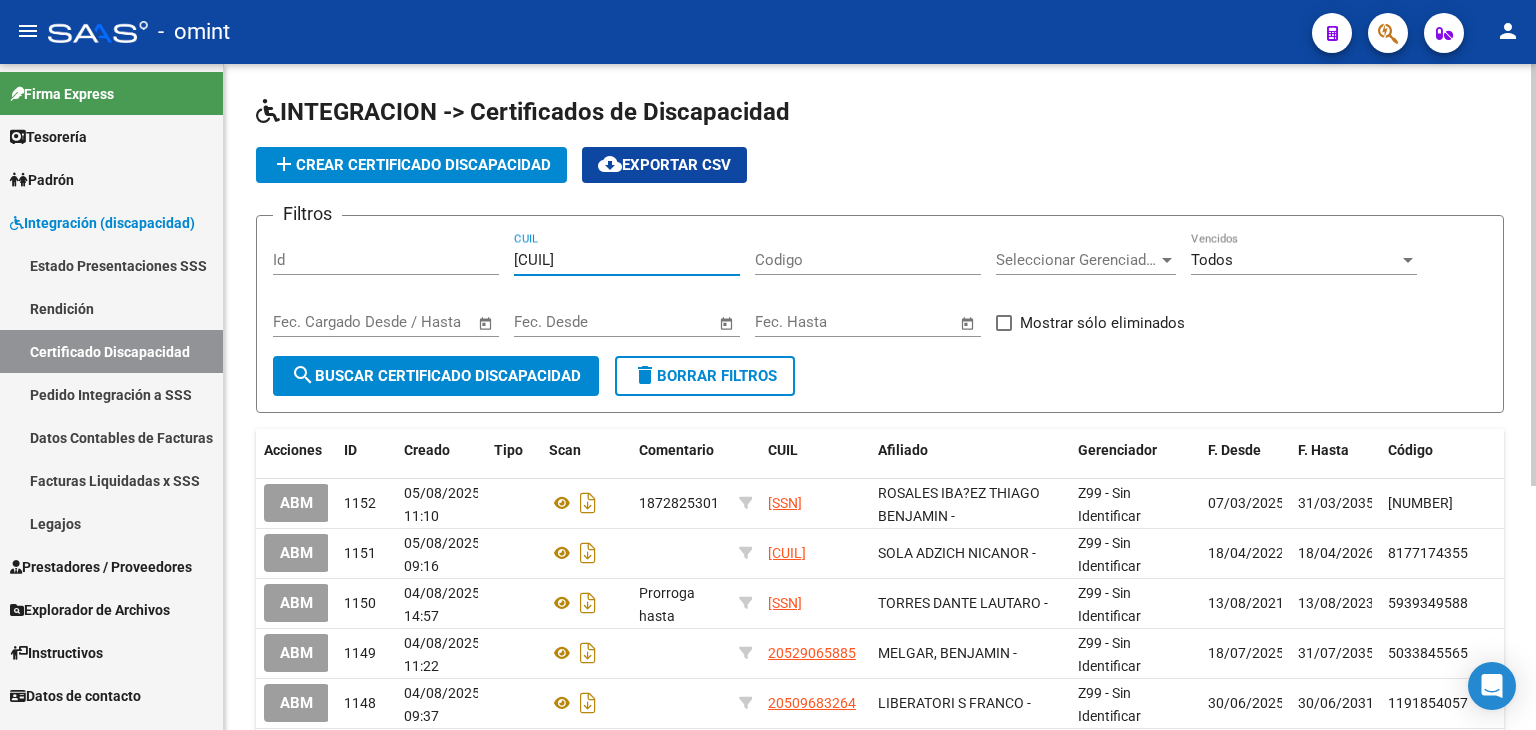 type on "[CUIL]" 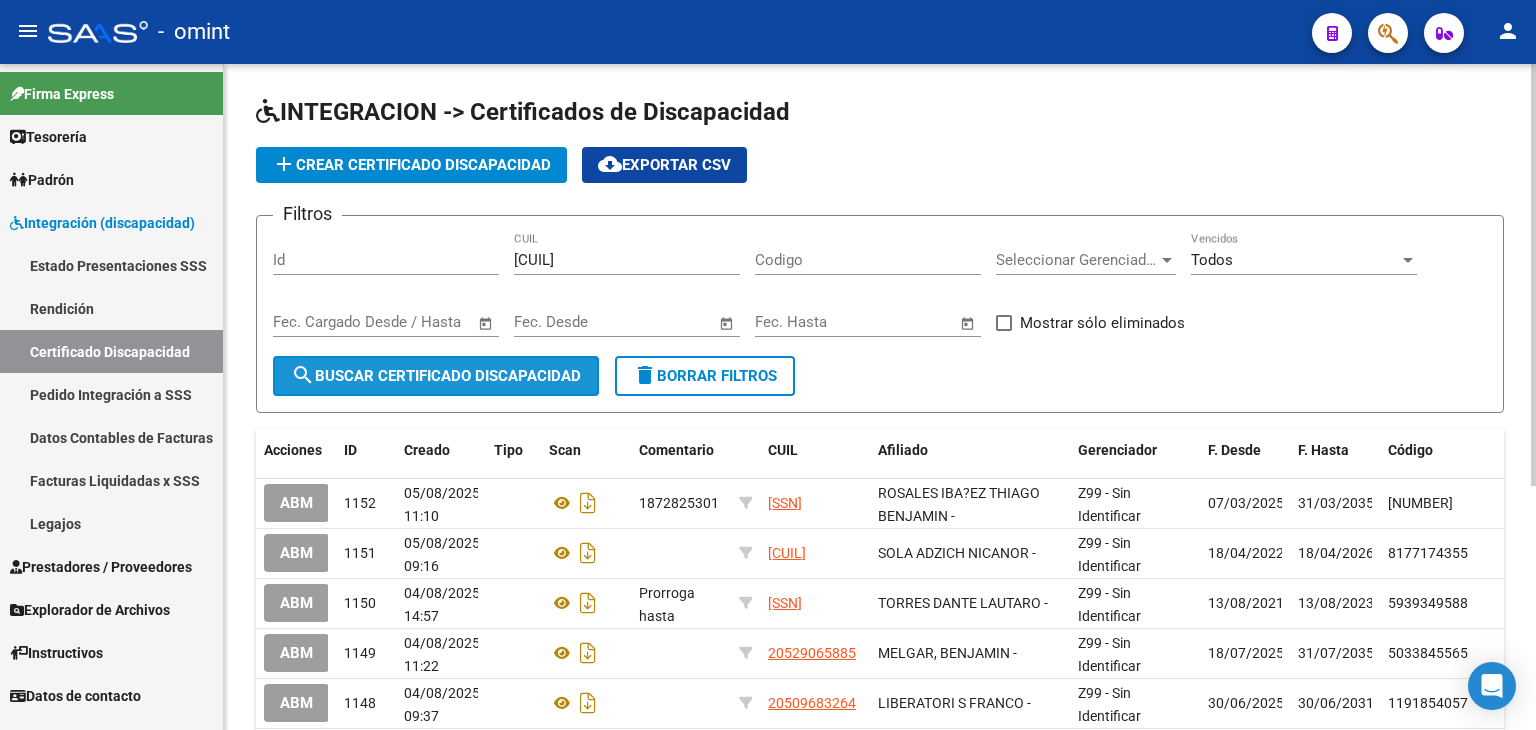 click on "search  Buscar Certificado Discapacidad" 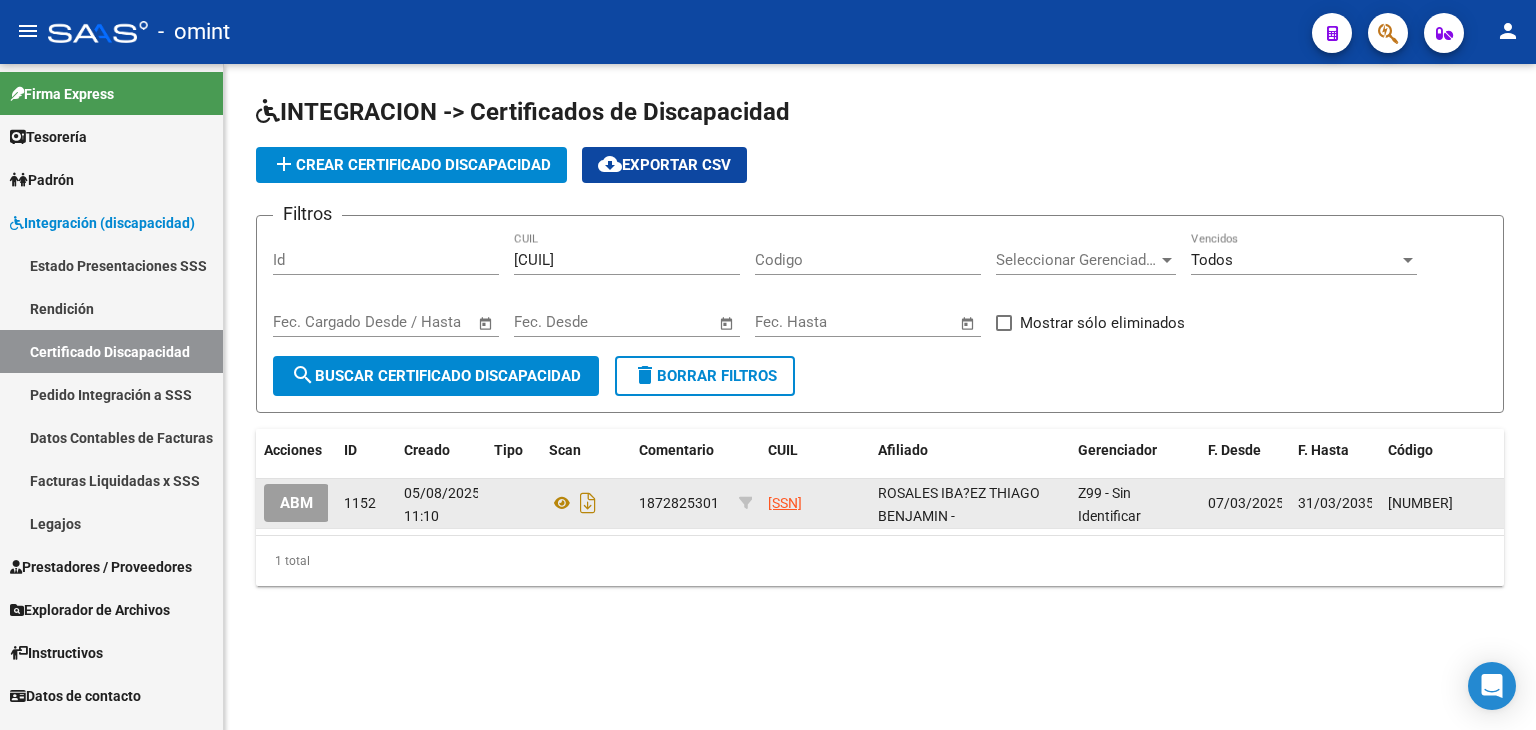 scroll, scrollTop: 3, scrollLeft: 0, axis: vertical 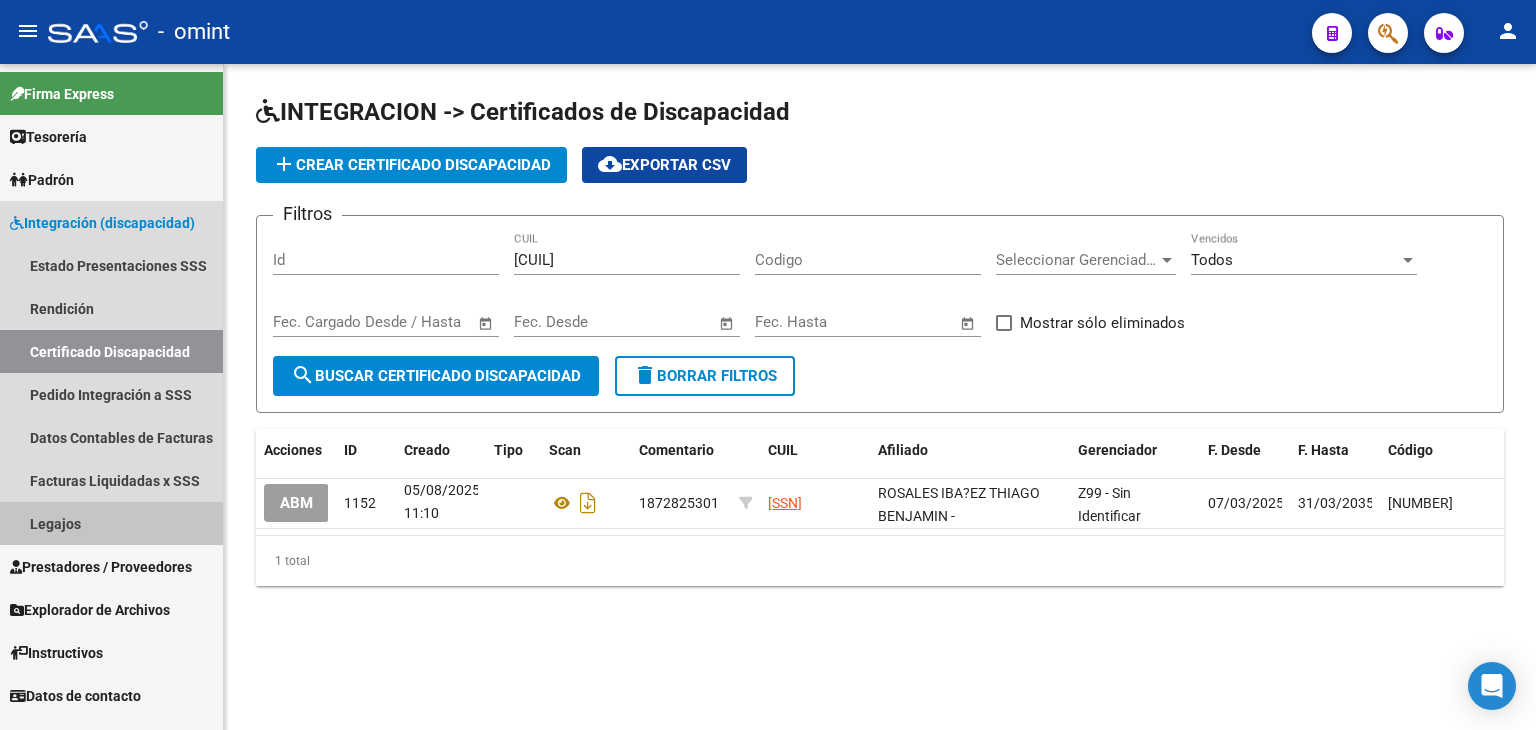 click on "Legajos" at bounding box center [111, 523] 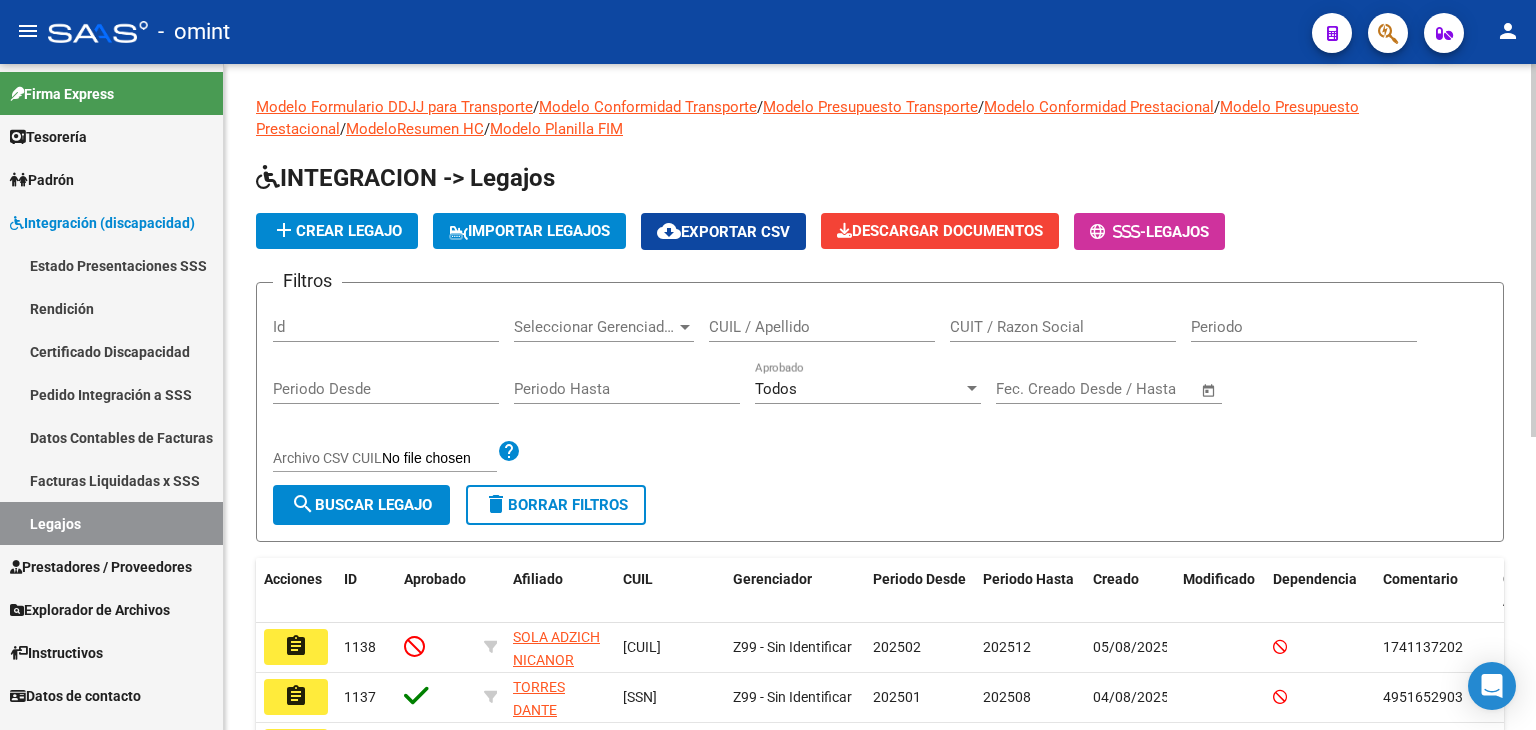 click on "CUIL / Apellido" at bounding box center [822, 327] 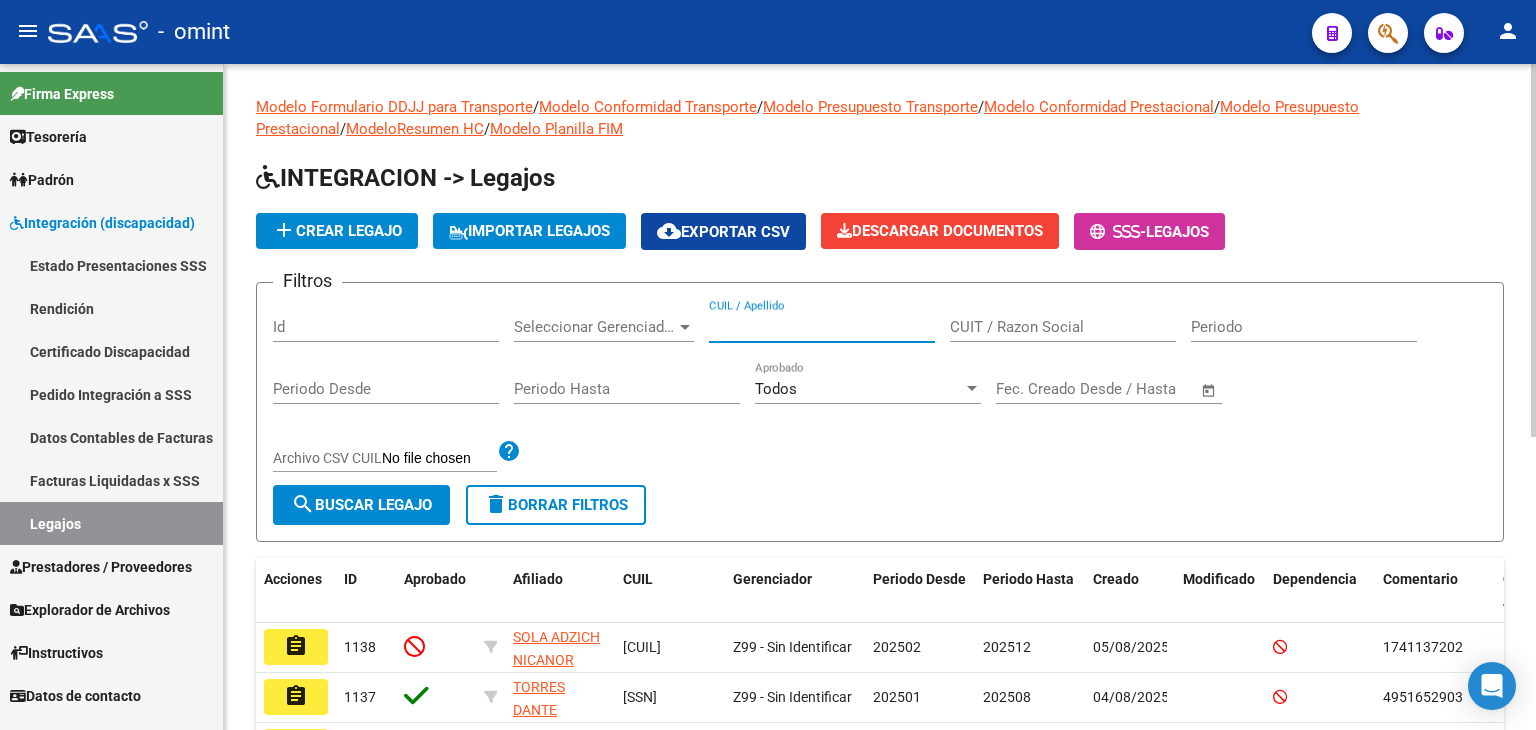 paste on "[CUIL]" 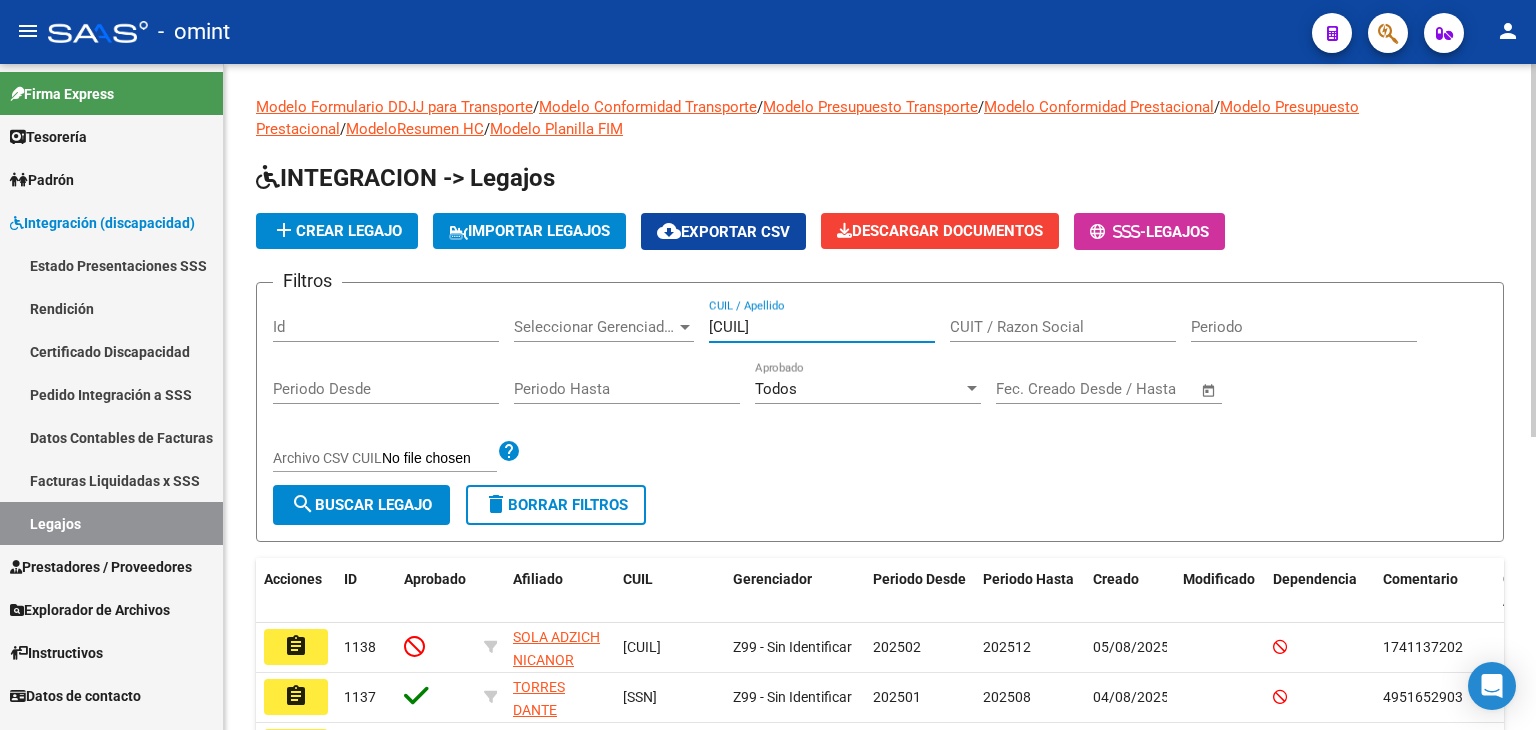 type on "[CUIL]" 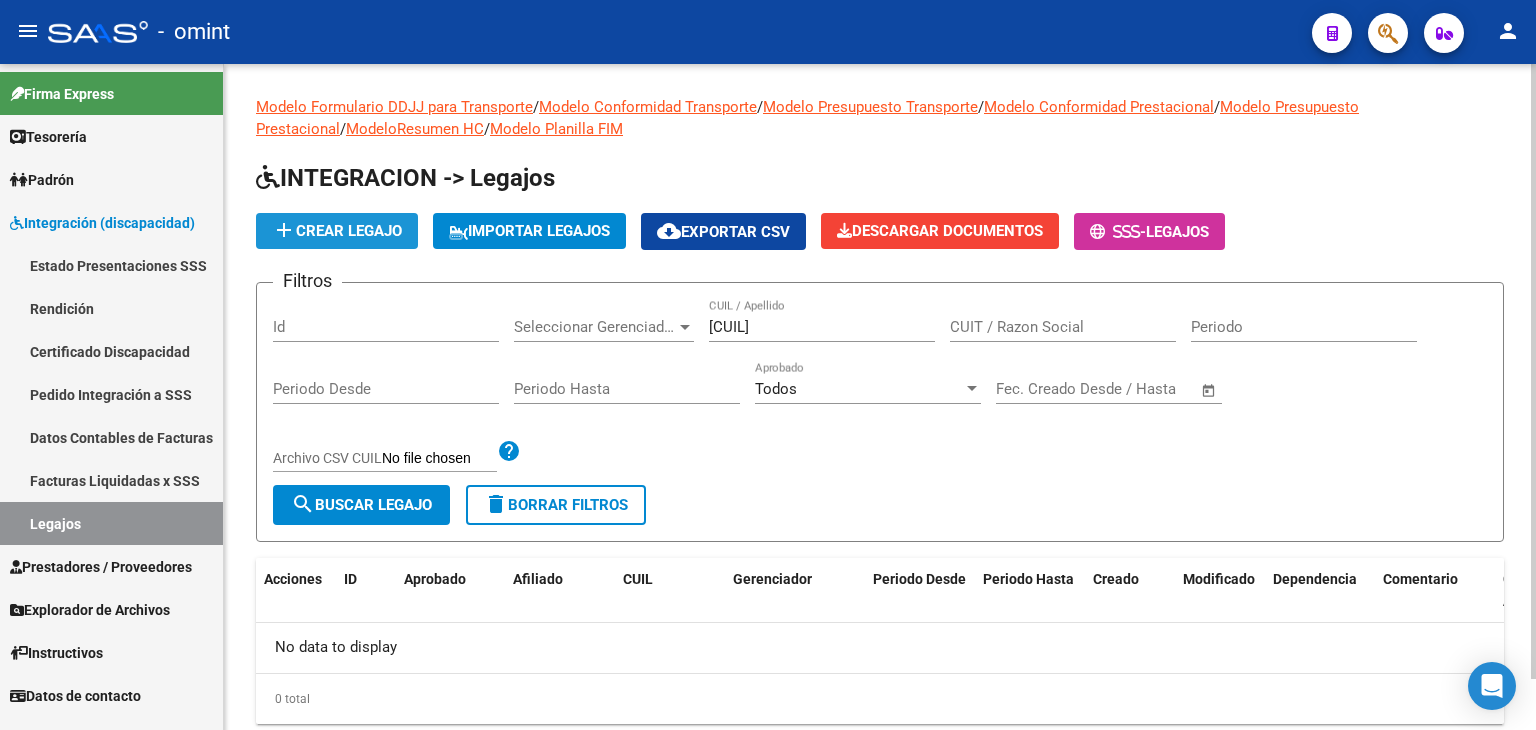click on "add  Crear Legajo" 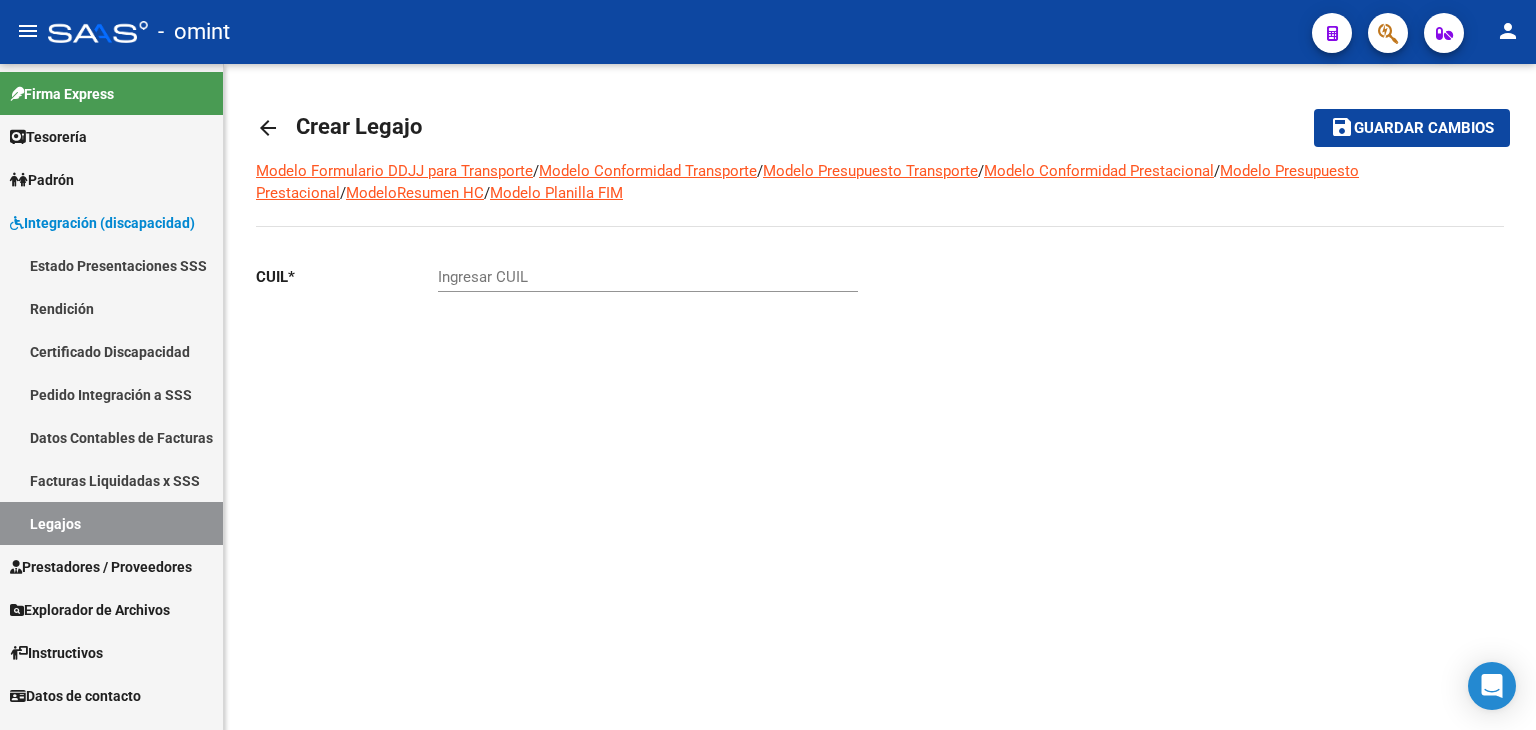 click on "Ingresar CUIL" at bounding box center [648, 277] 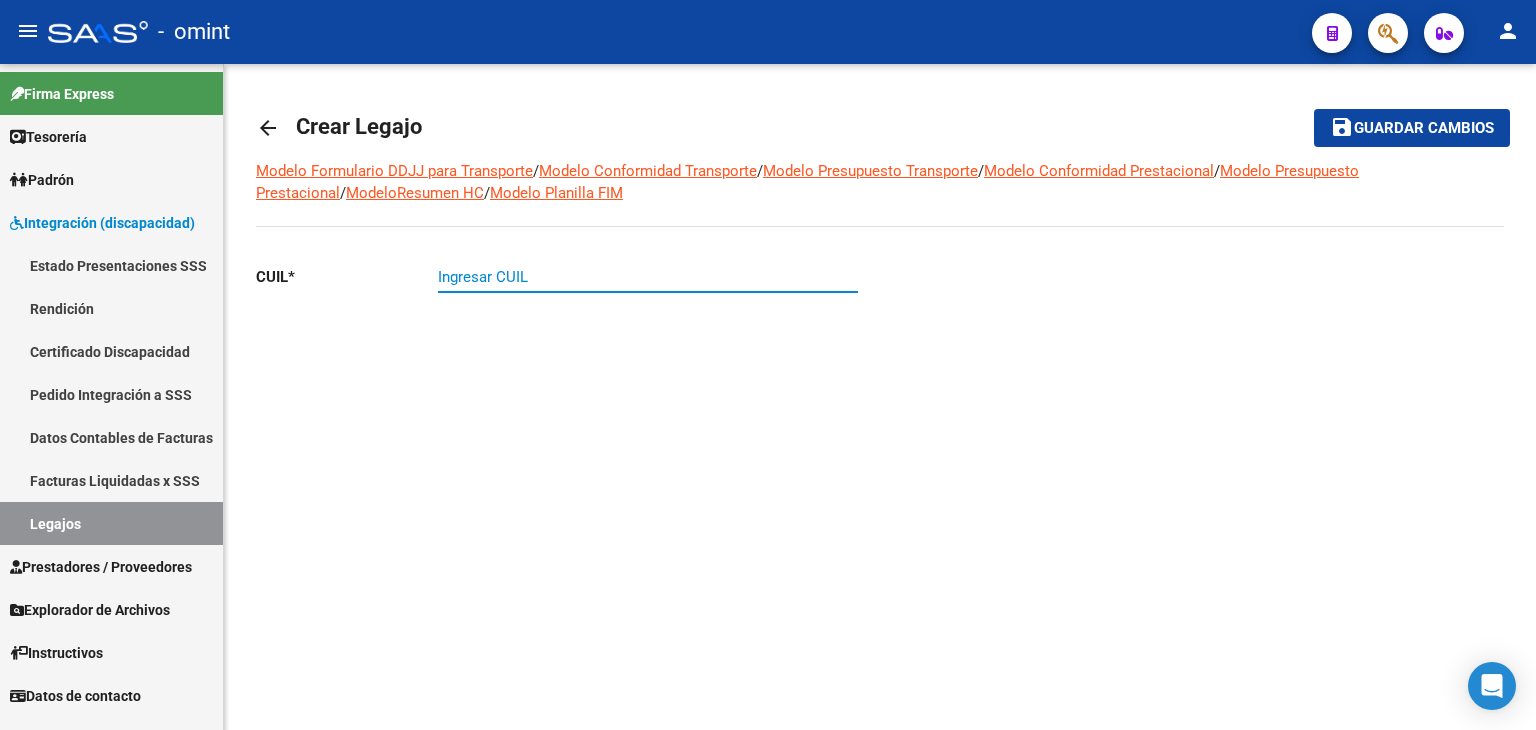 paste on "[CUIL]" 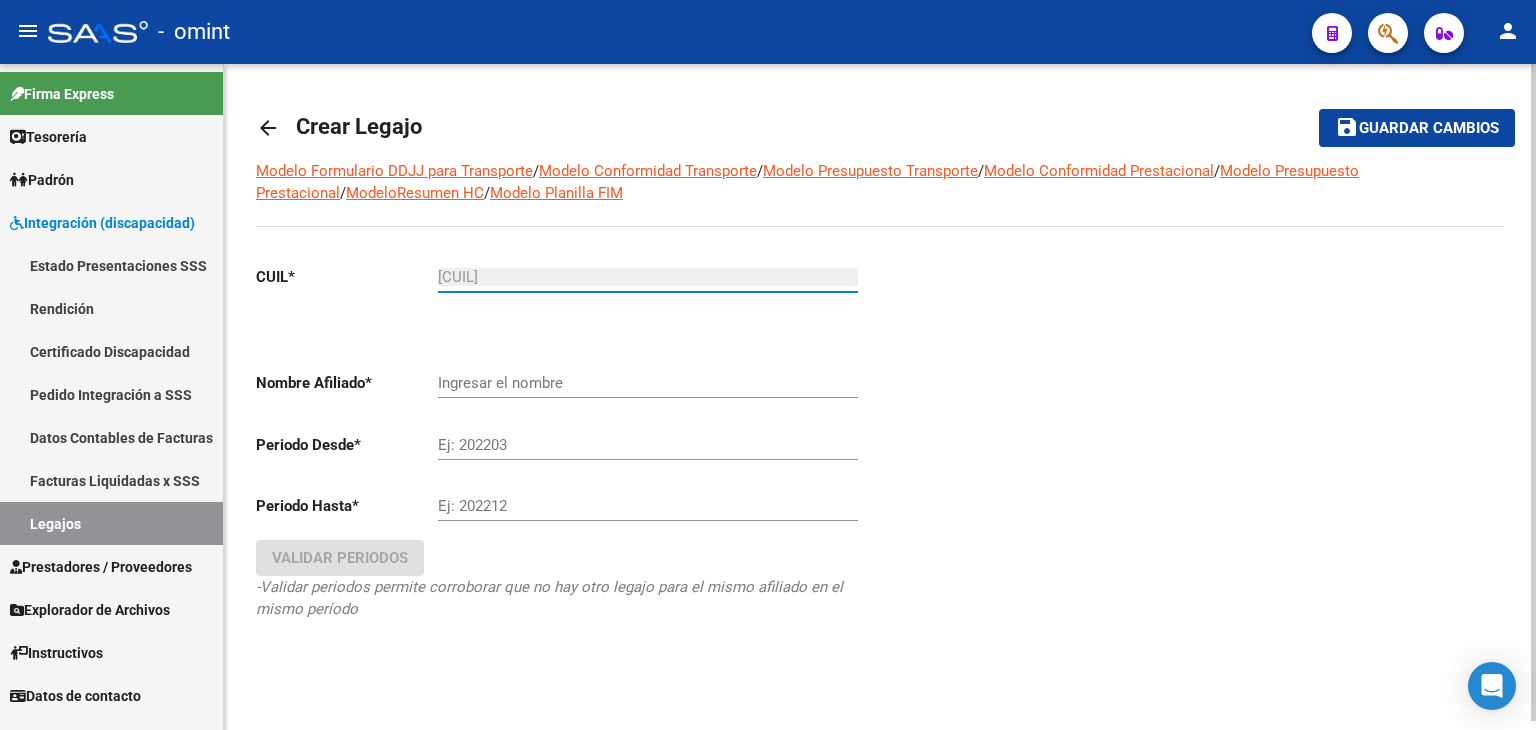 type on "ROSALES IBAÑEZ THIAGO BENJAMIN" 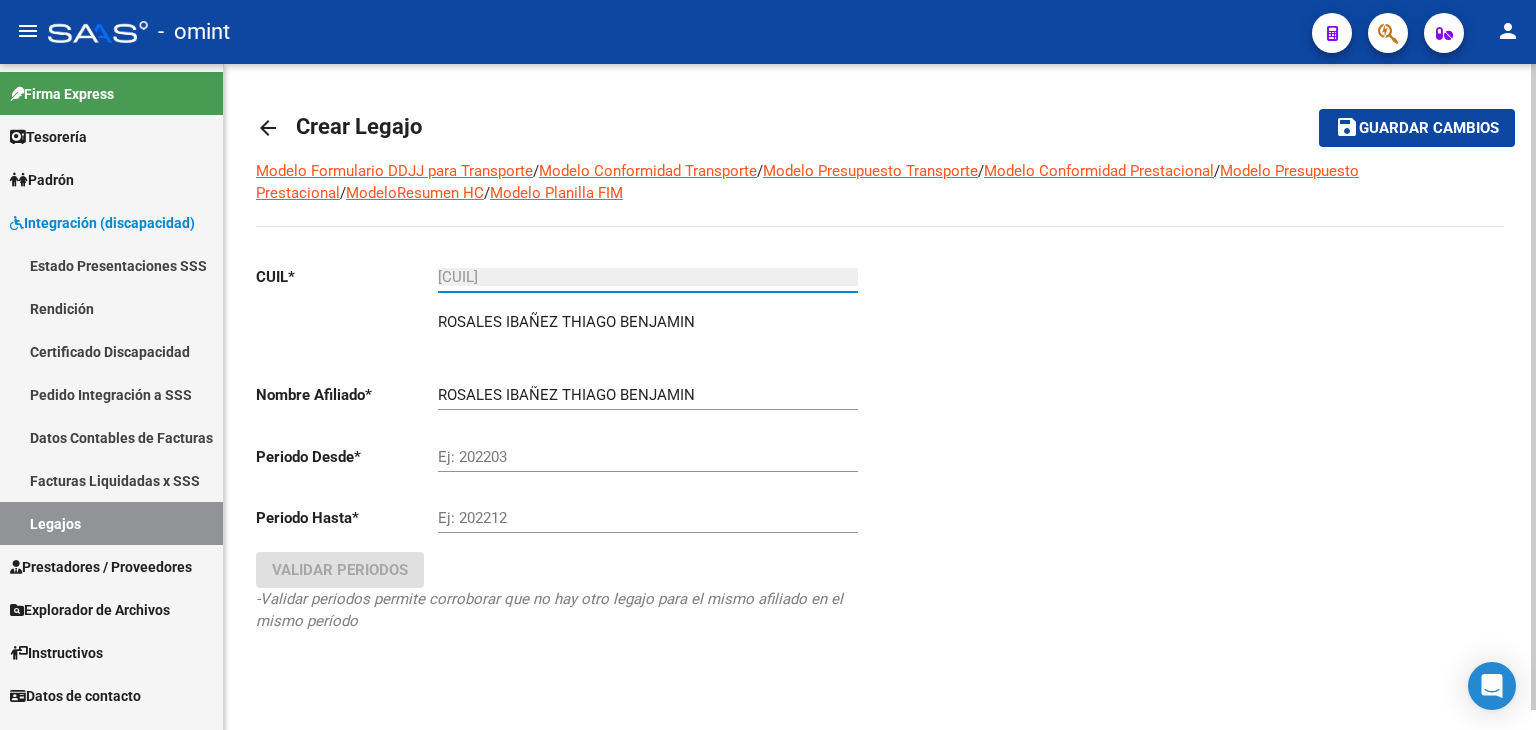 type on "[CUIL]" 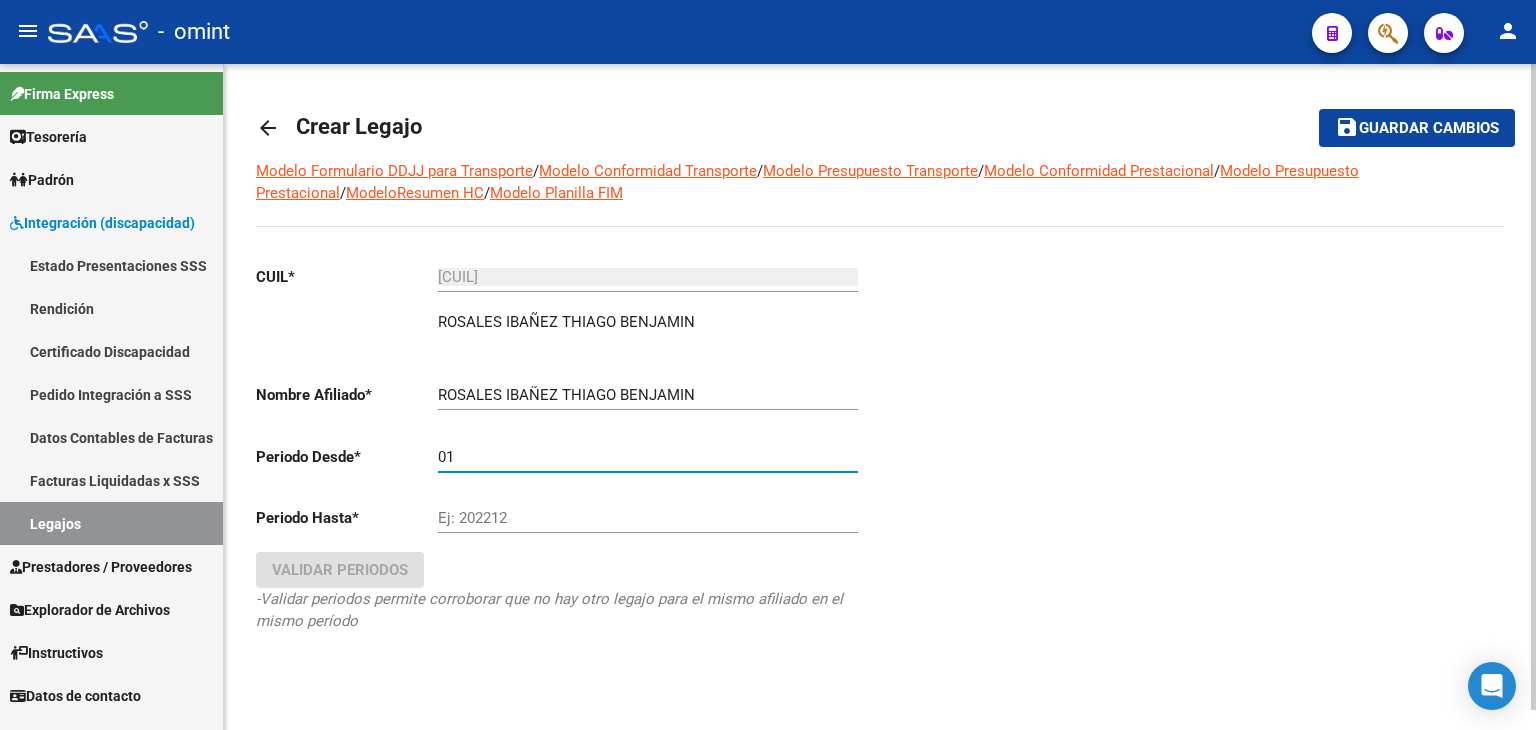 type on "0" 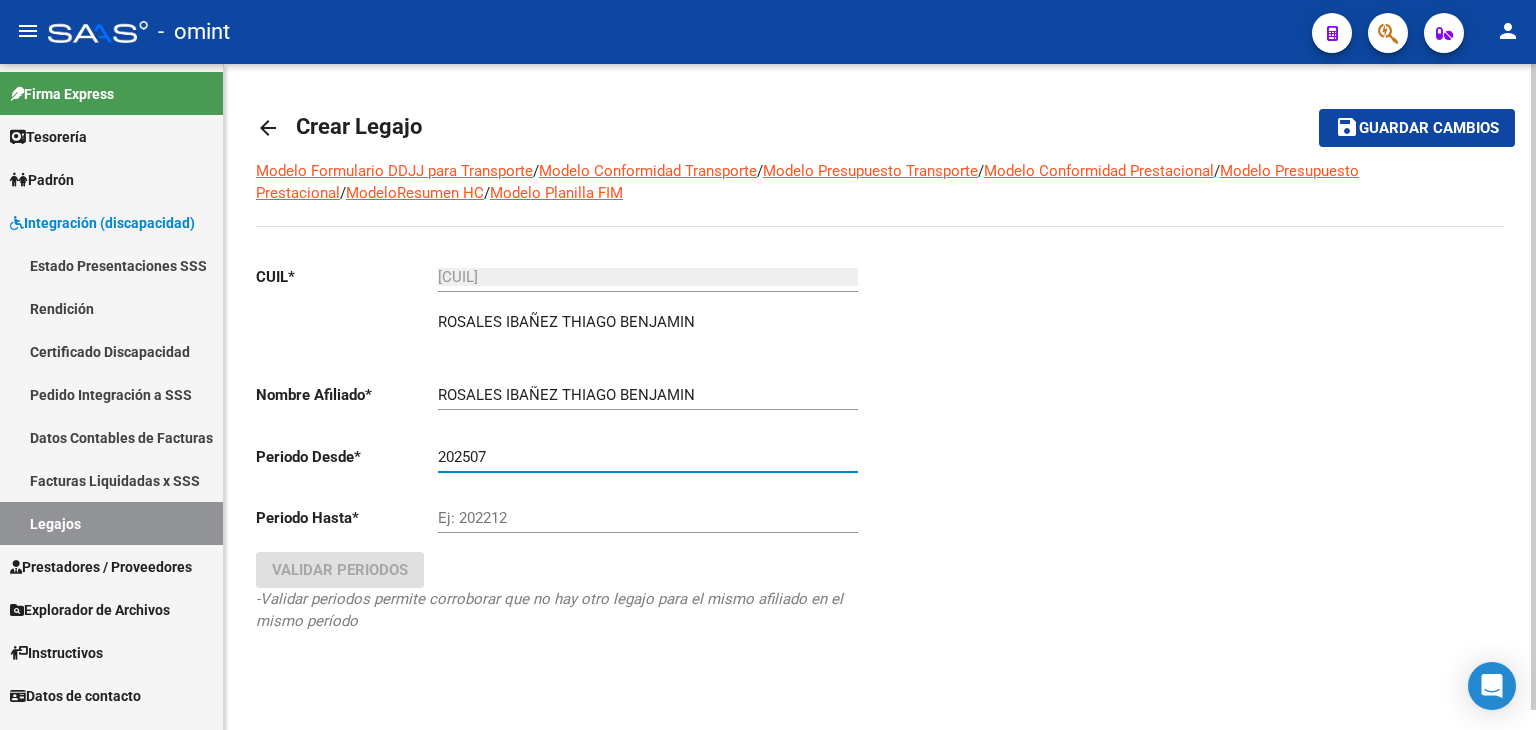 type on "202507" 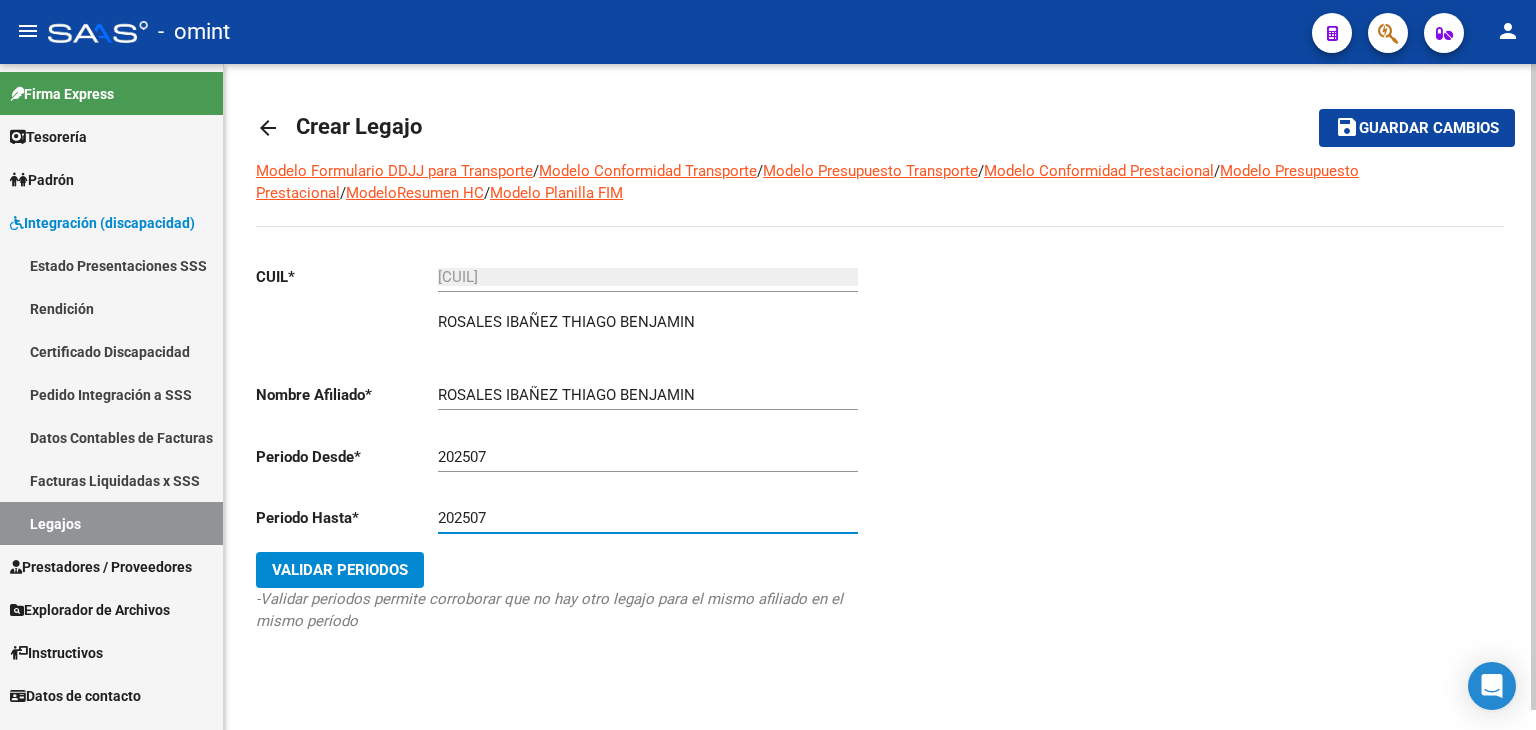 type on "202507" 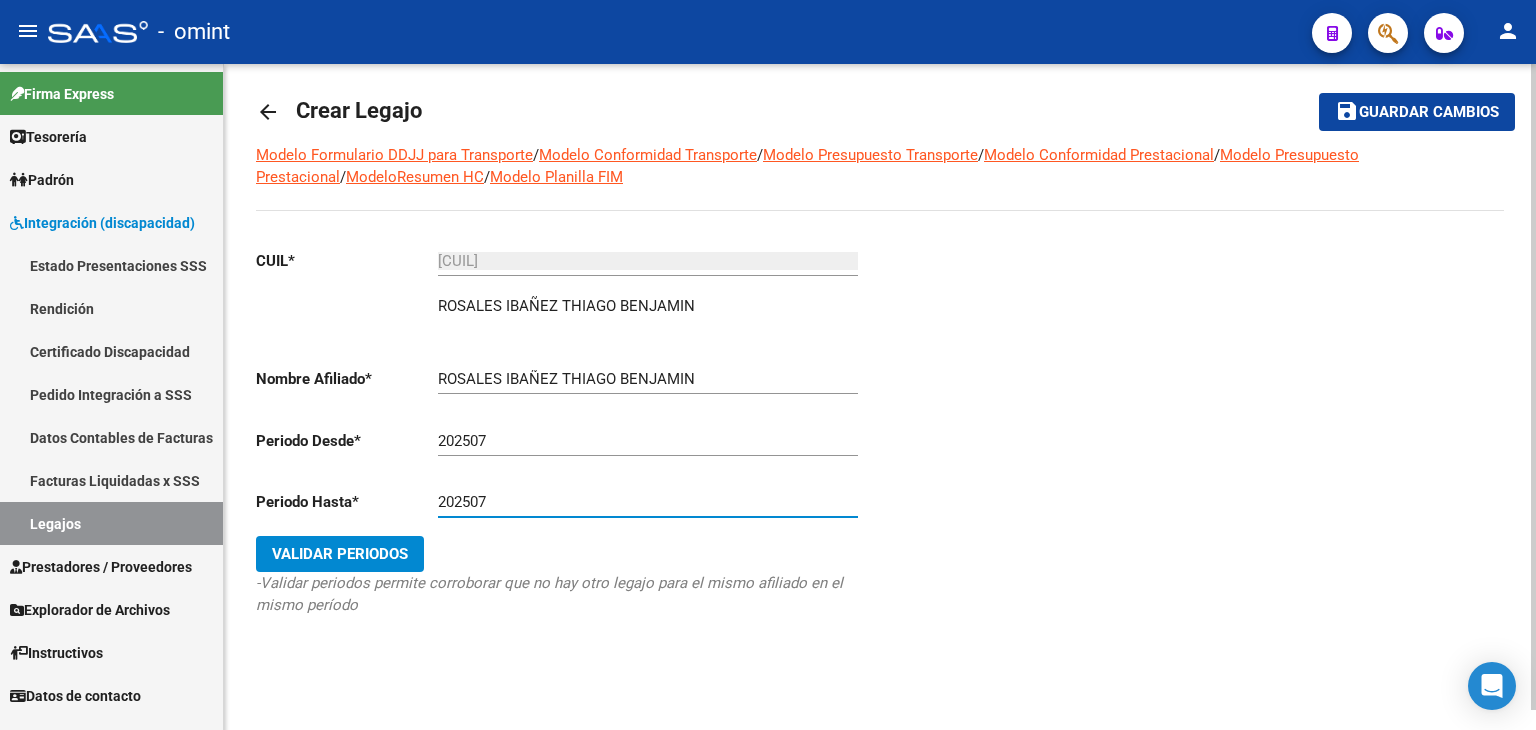 scroll, scrollTop: 21, scrollLeft: 0, axis: vertical 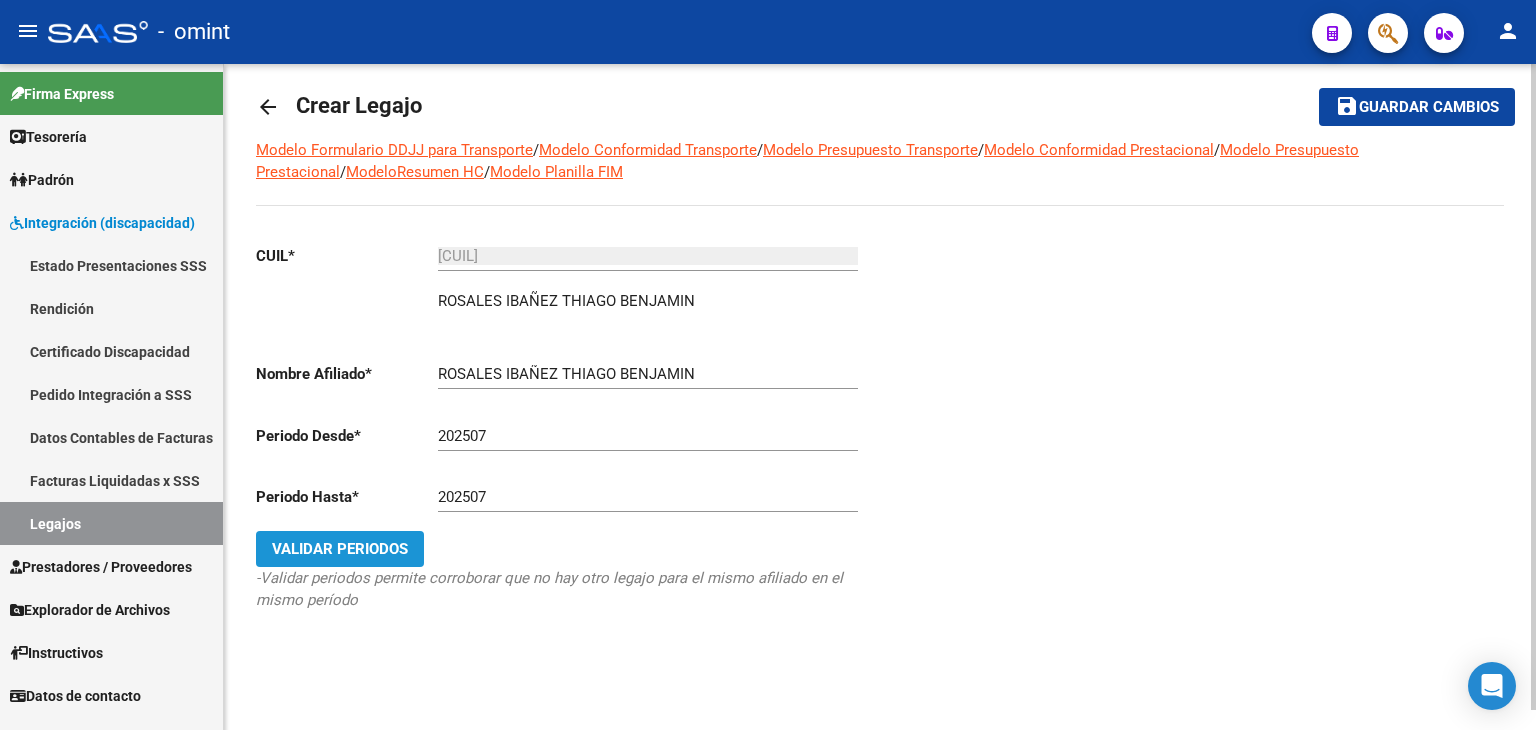 click on "Validar Periodos" 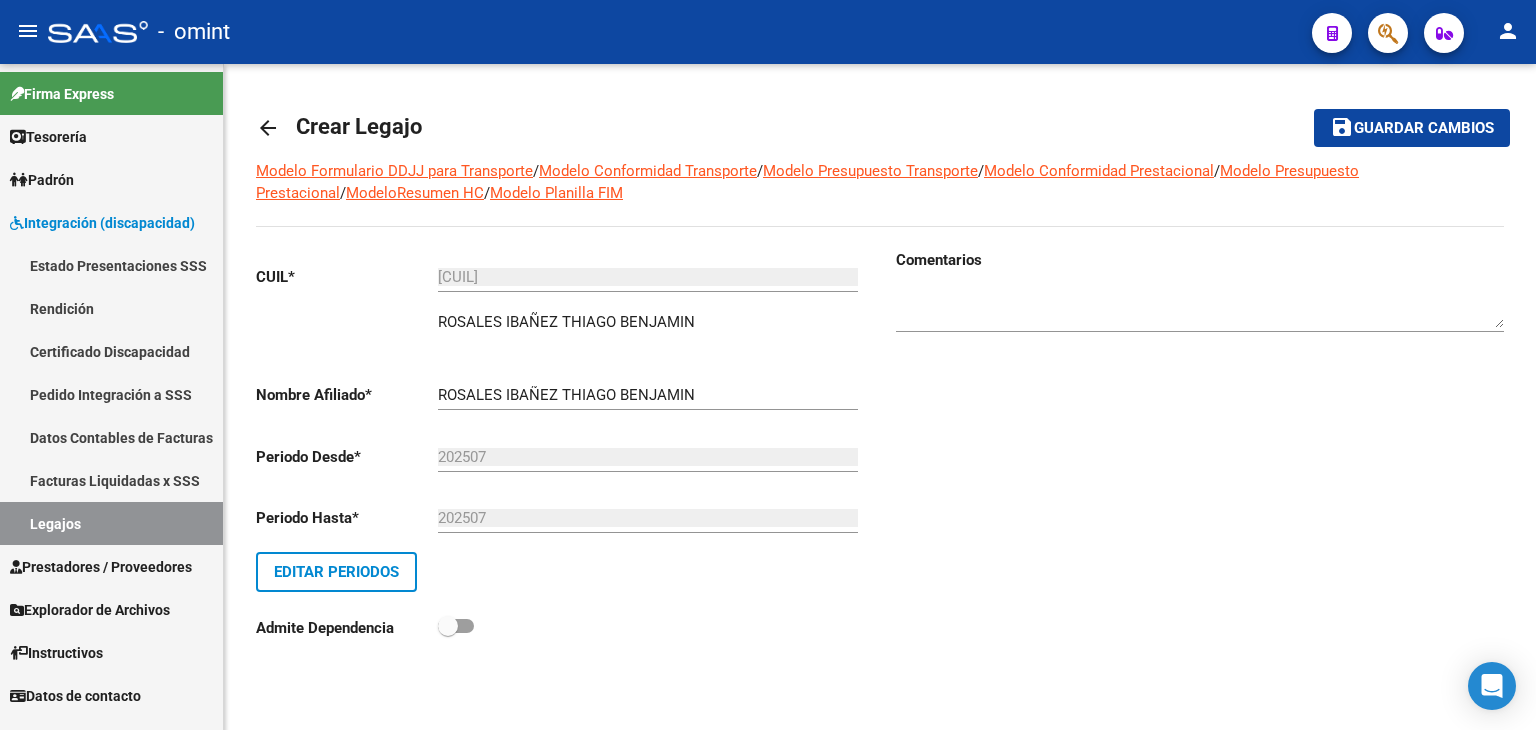 scroll, scrollTop: 0, scrollLeft: 0, axis: both 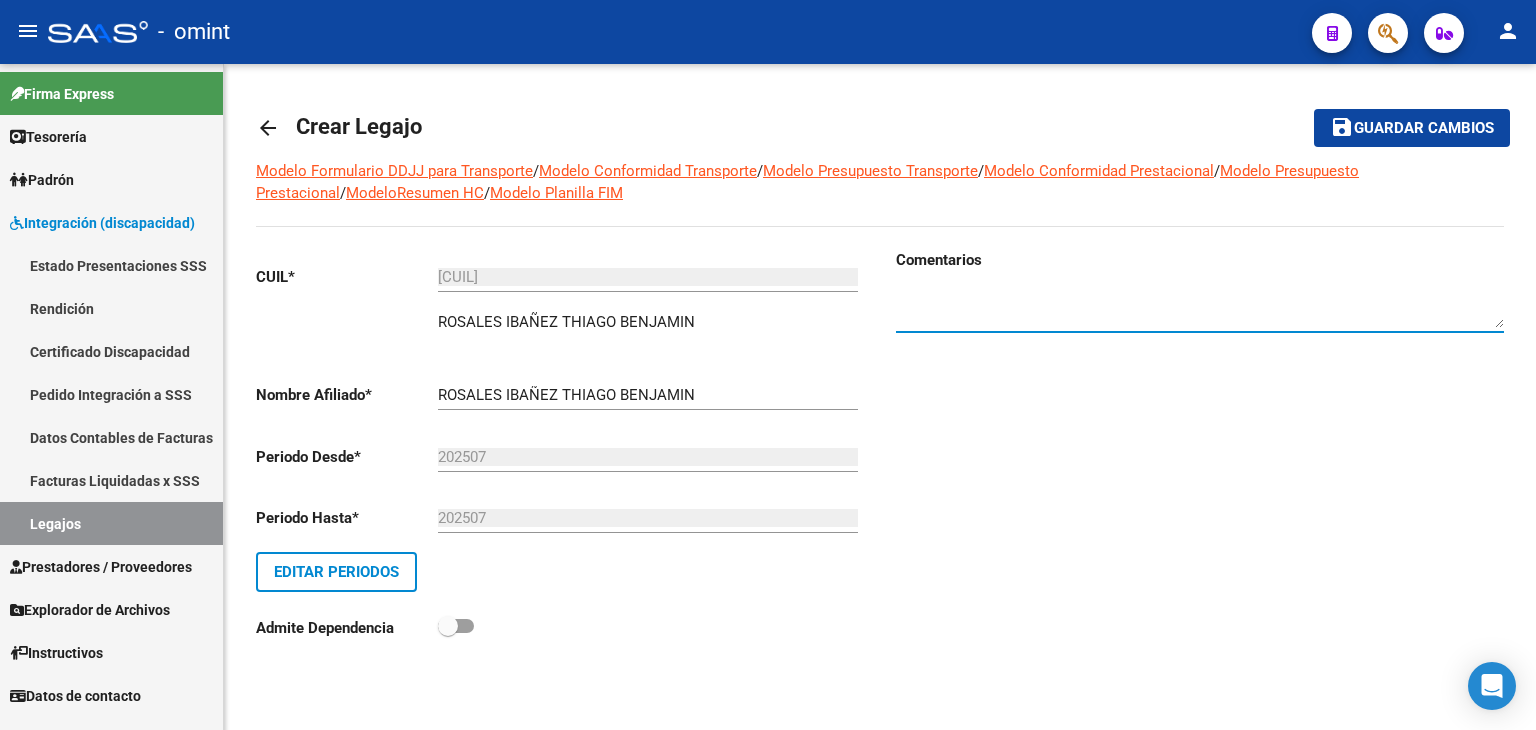 paste on "1872825301" 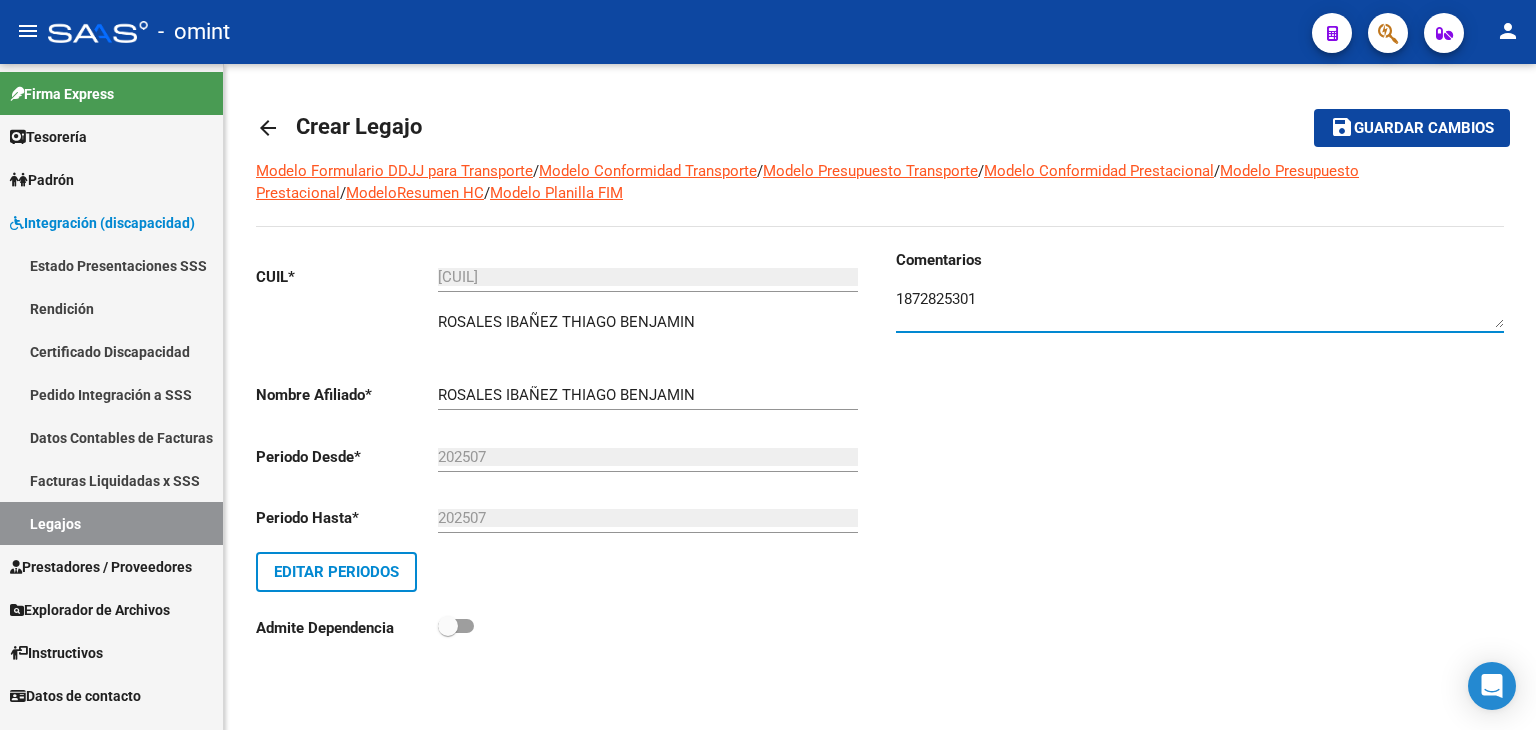 type on "1872825301" 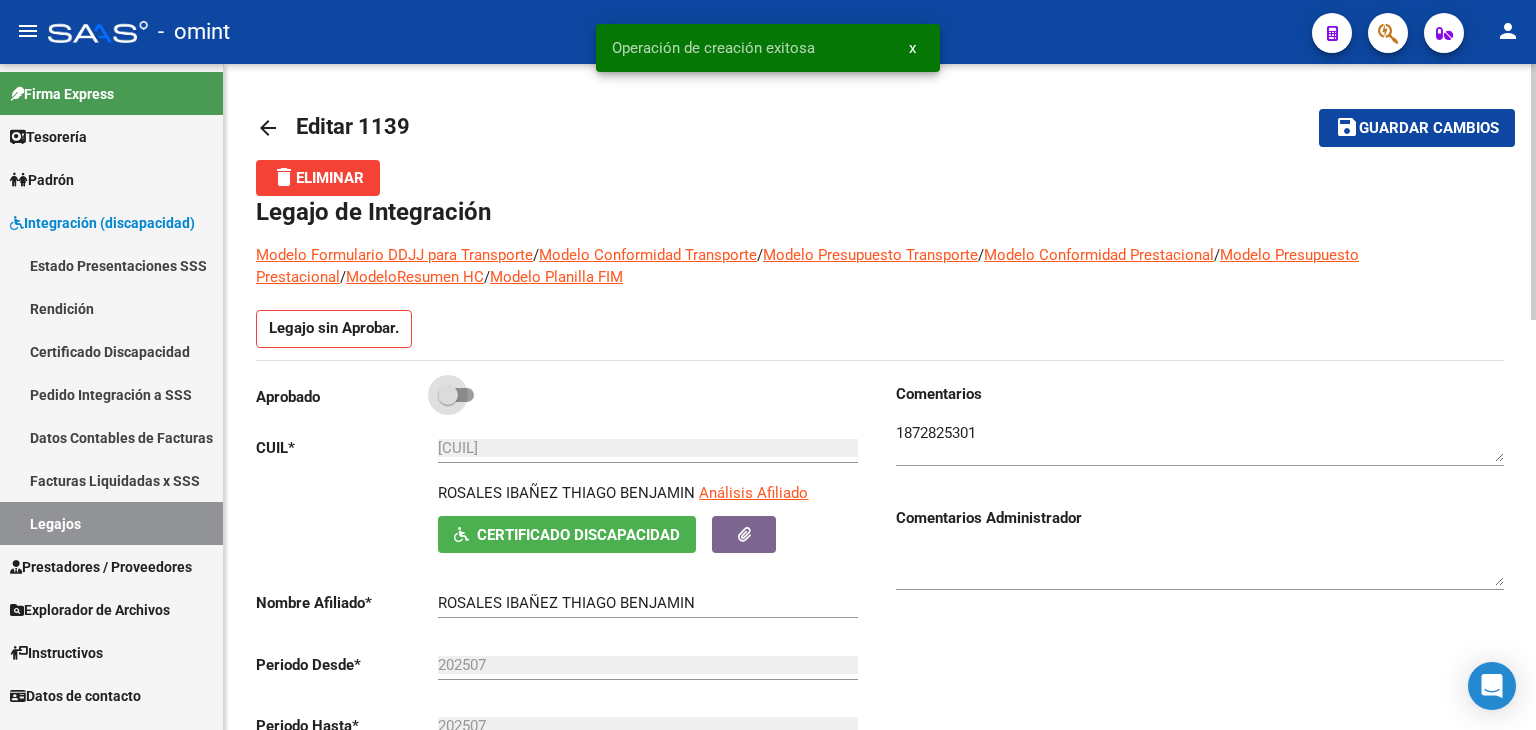 click at bounding box center [448, 395] 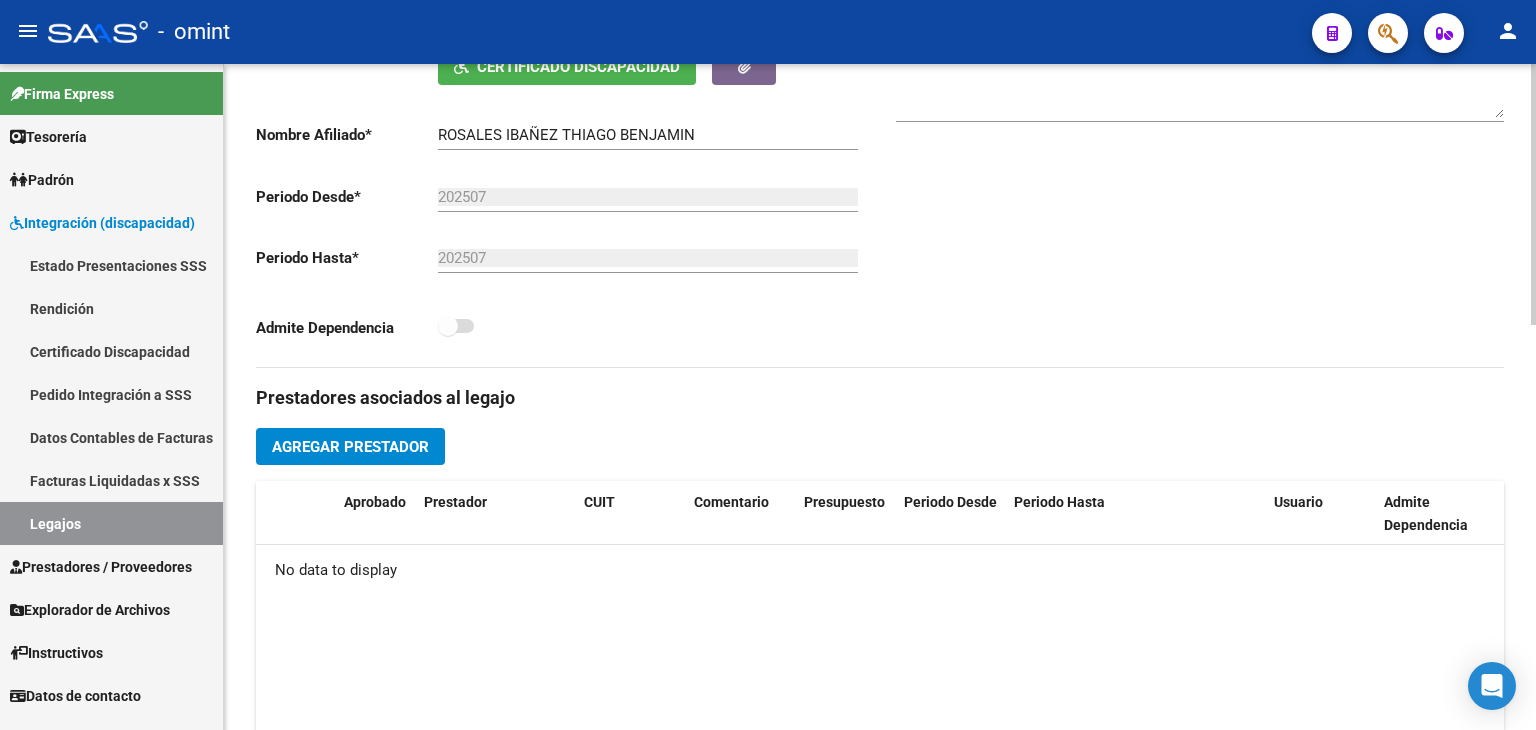 scroll, scrollTop: 0, scrollLeft: 0, axis: both 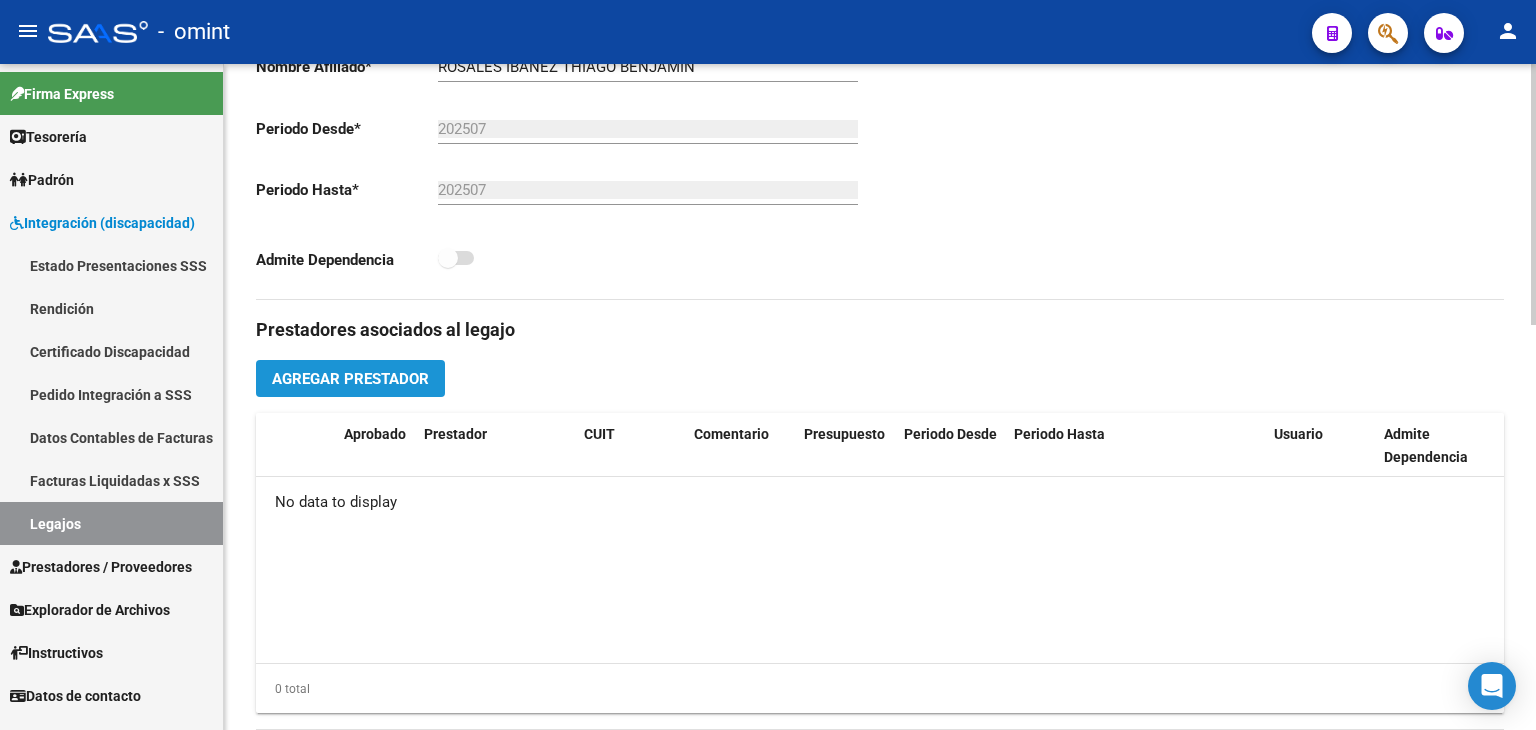 click on "Agregar Prestador" 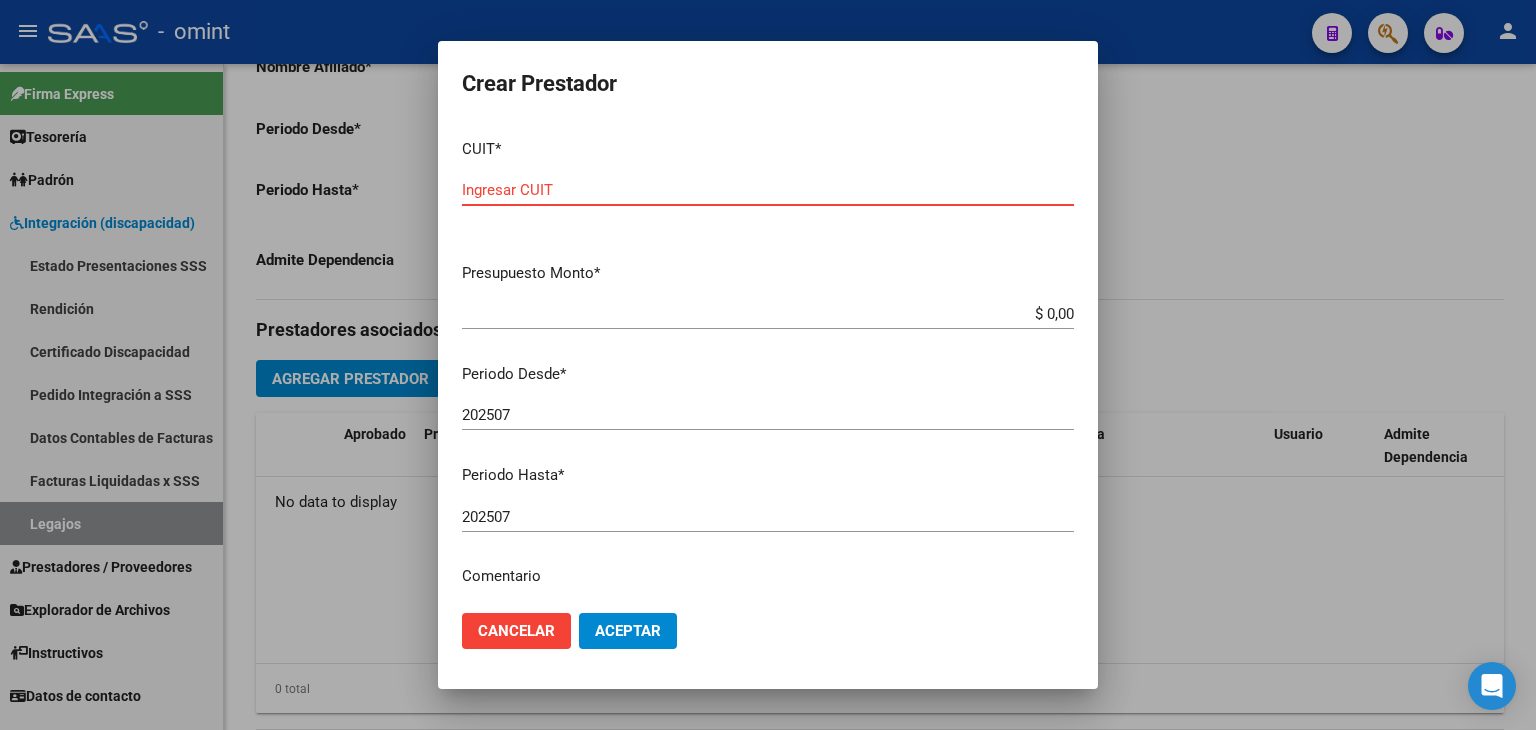 click on "Ingresar CUIT" at bounding box center [768, 190] 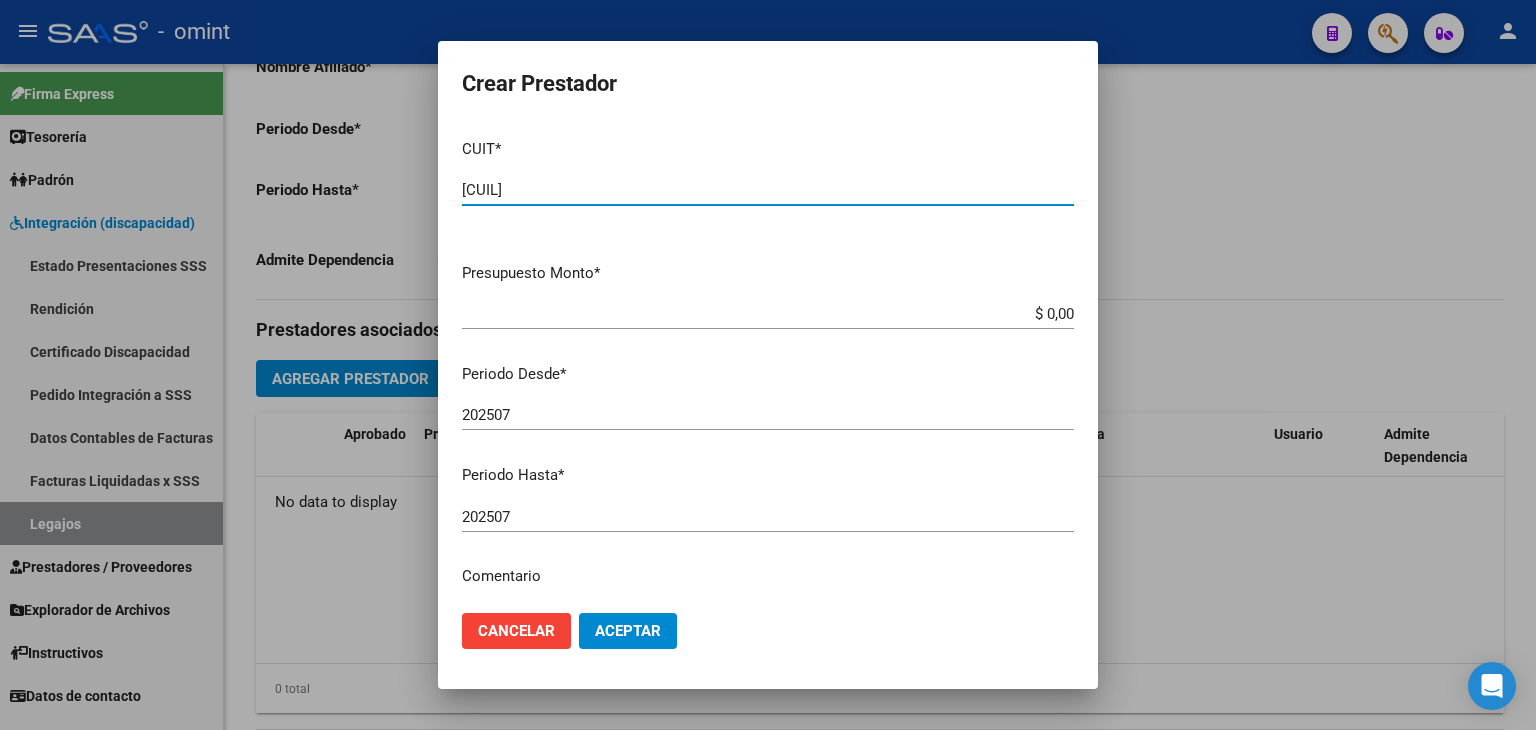 type on "[CUIL]" 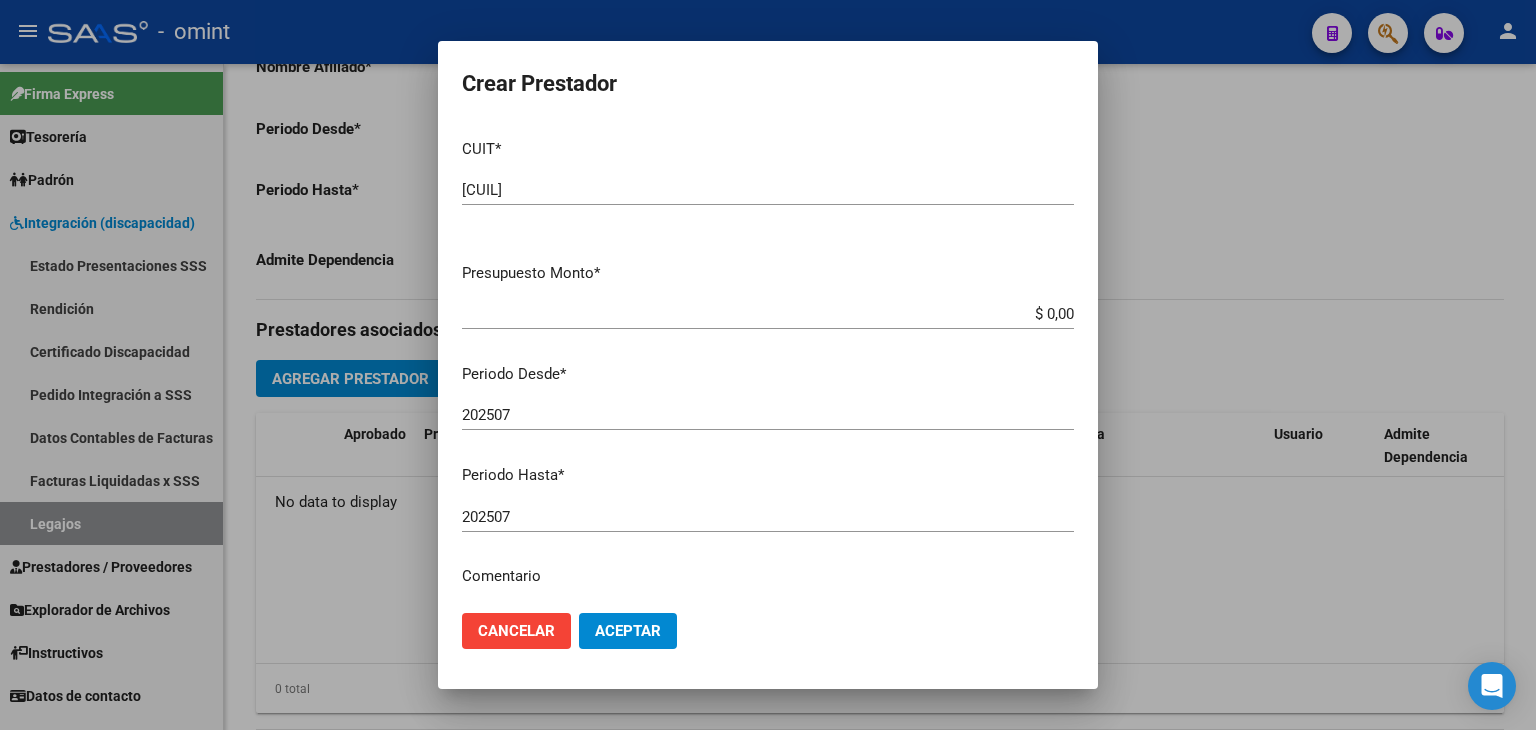 click on "$ 0,00" at bounding box center (768, 314) 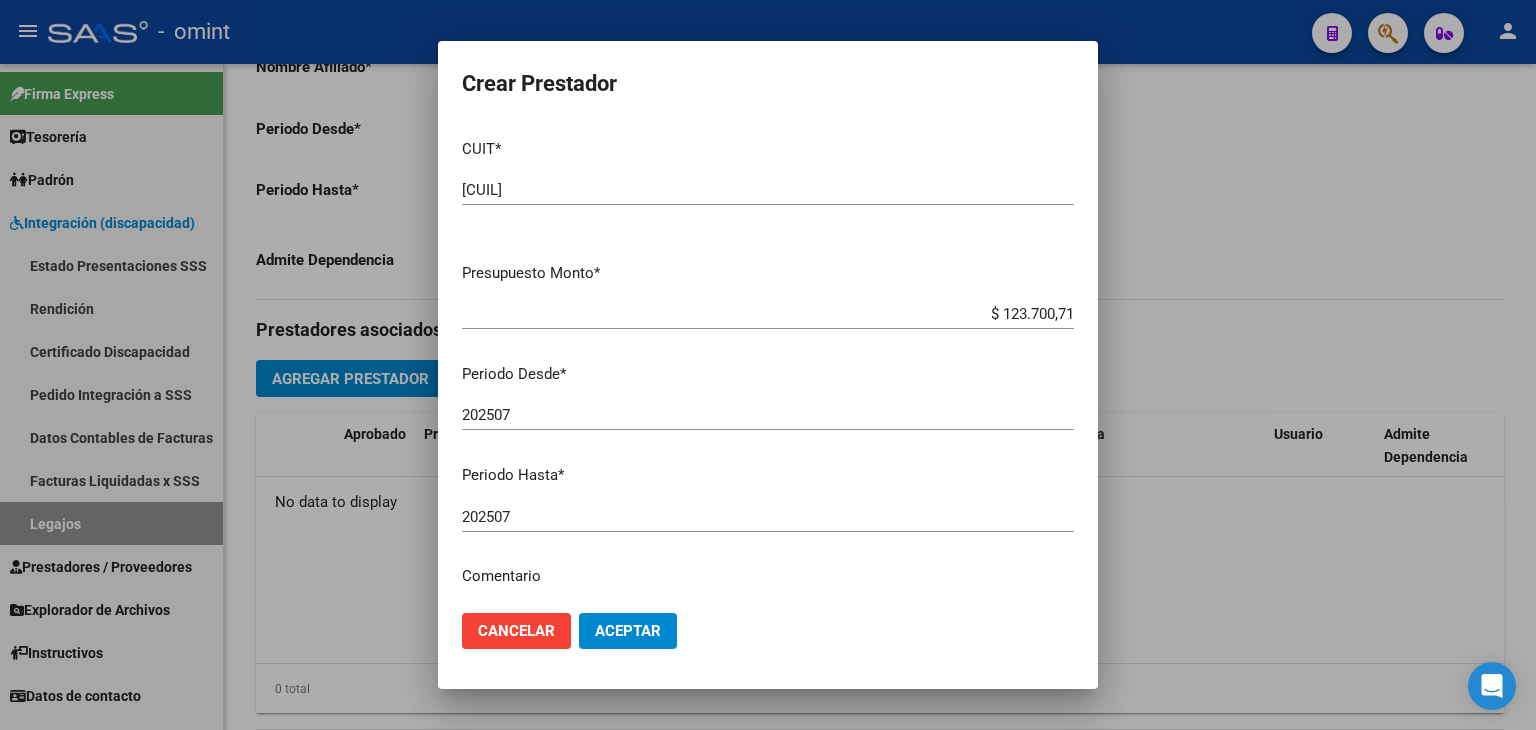 drag, startPoint x: 1058, startPoint y: 309, endPoint x: 953, endPoint y: 307, distance: 105.01904 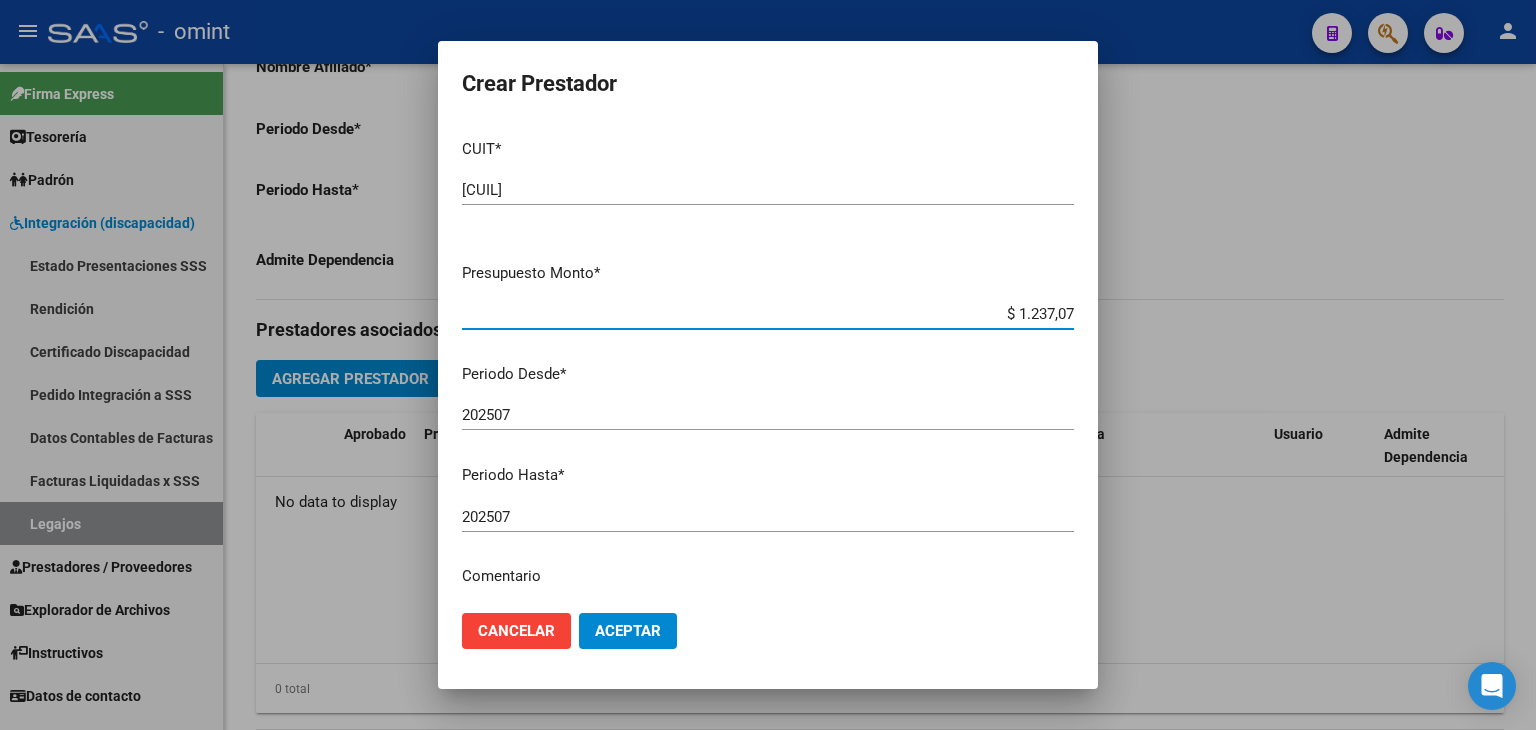 type on "$ 12.370,71" 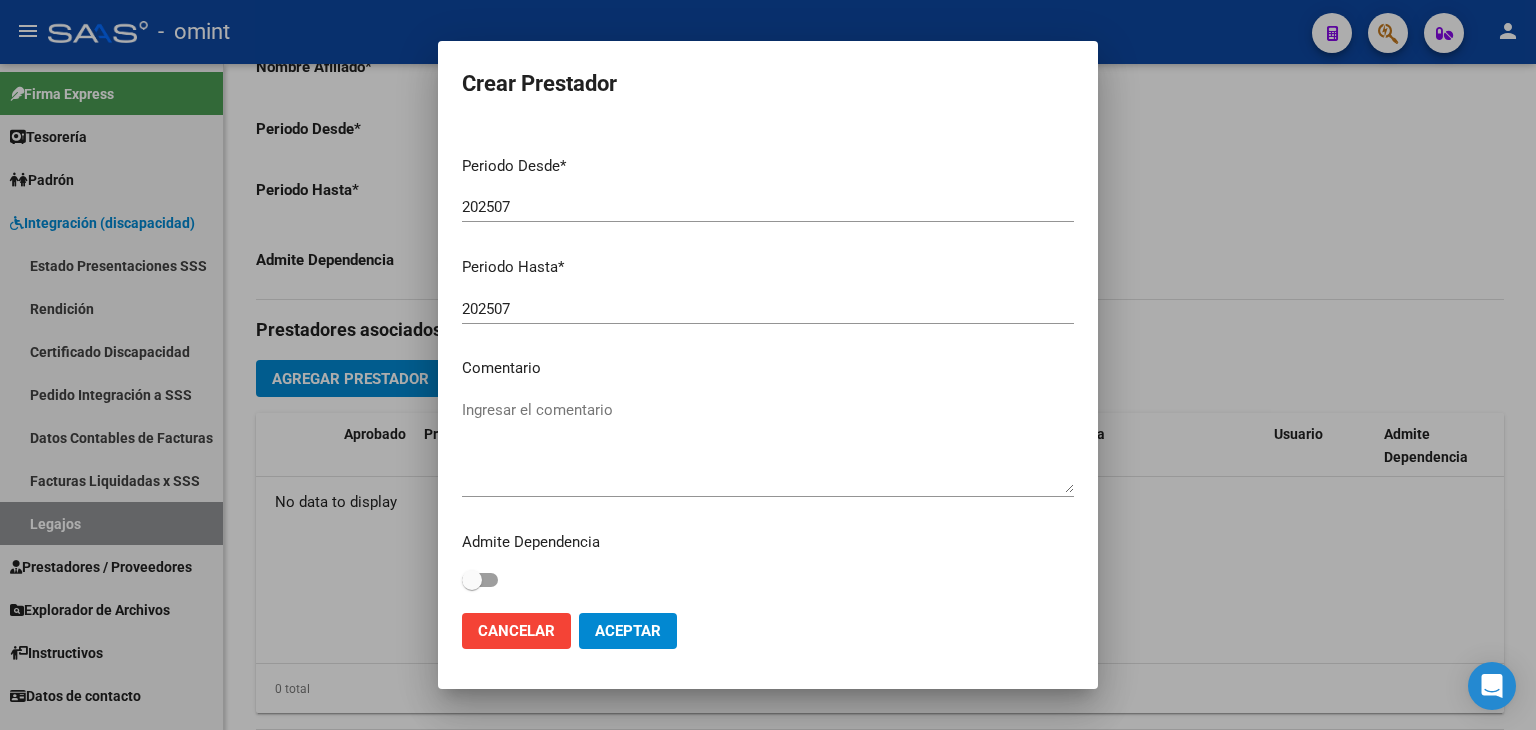 scroll, scrollTop: 211, scrollLeft: 0, axis: vertical 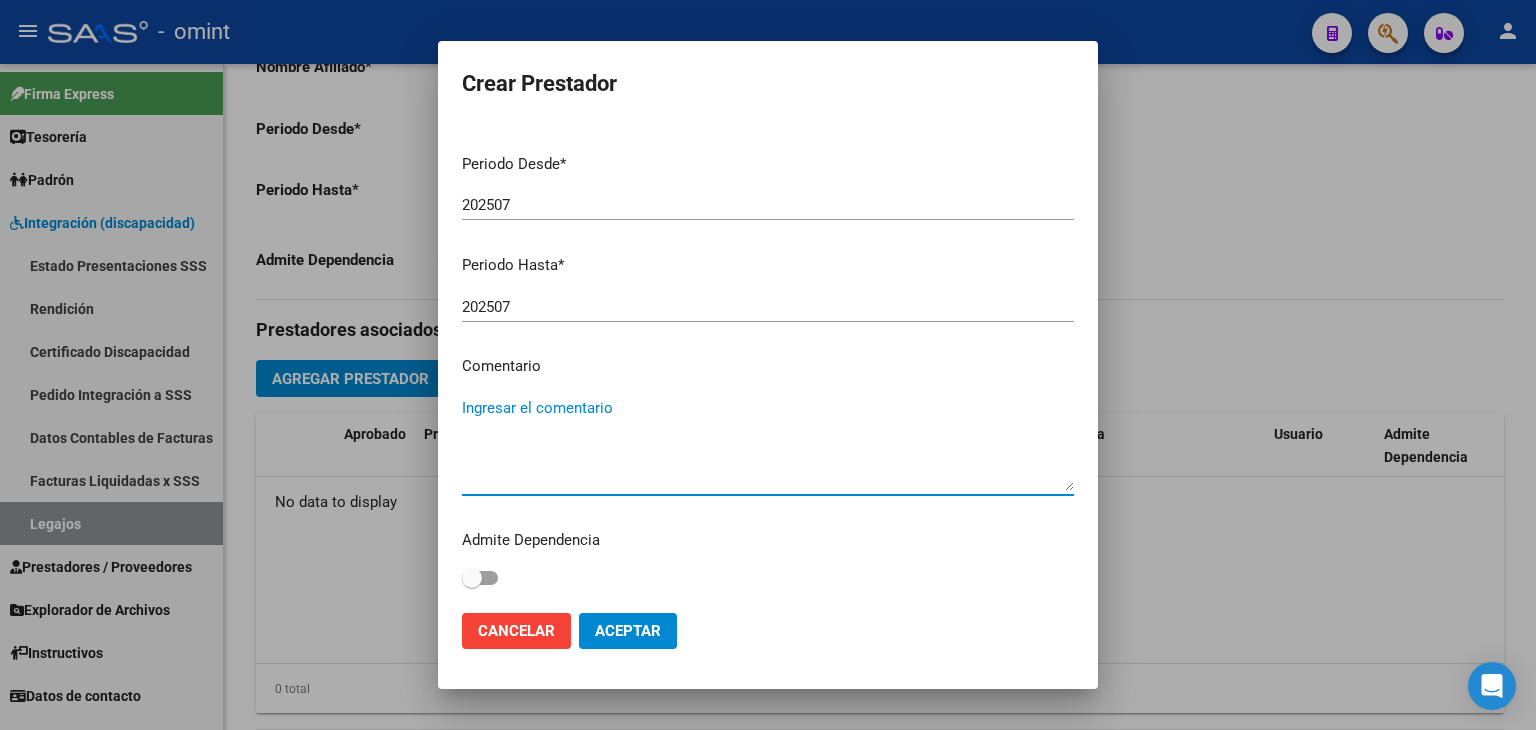 click on "Ingresar el comentario" at bounding box center [768, 444] 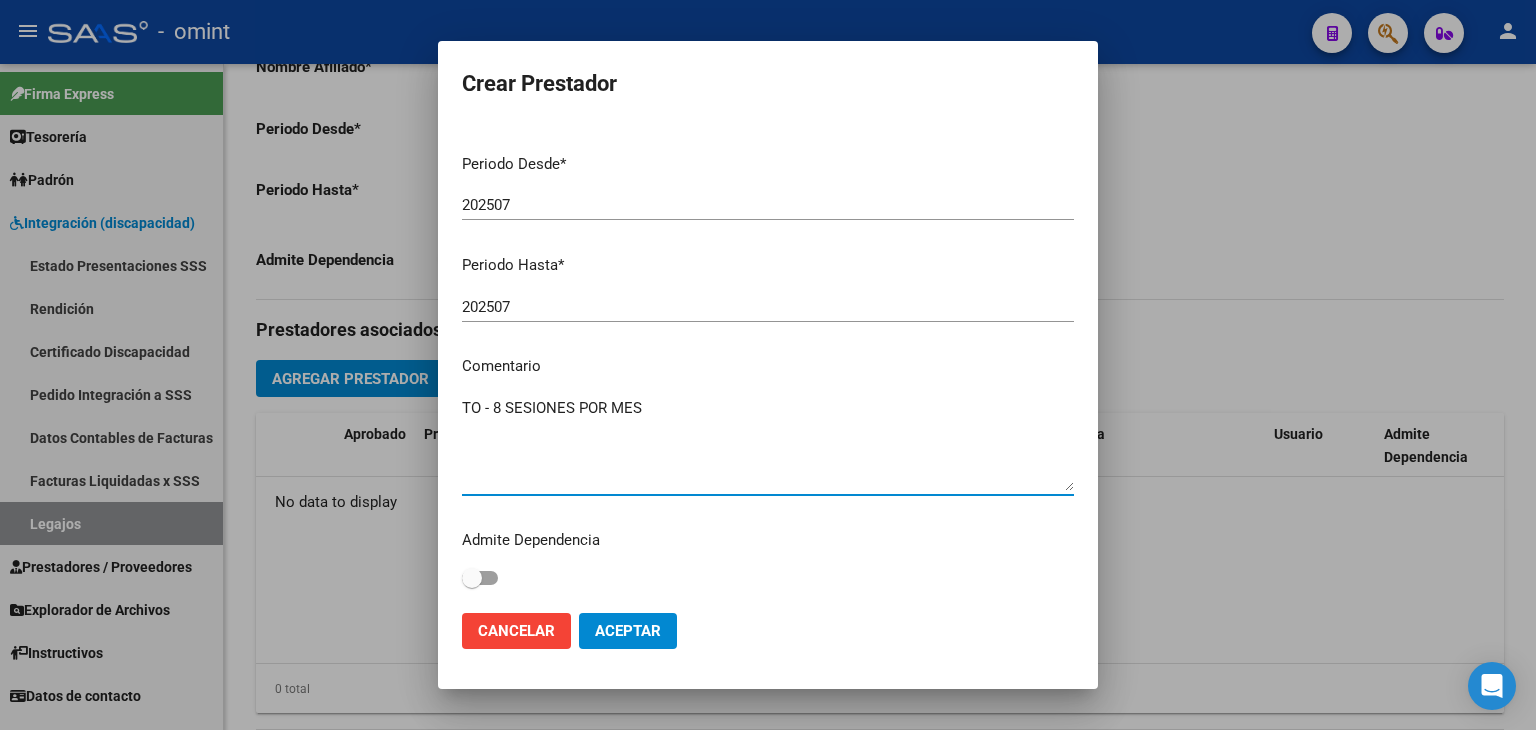 click on "TO - 8 SESIONES POR MES" at bounding box center [768, 444] 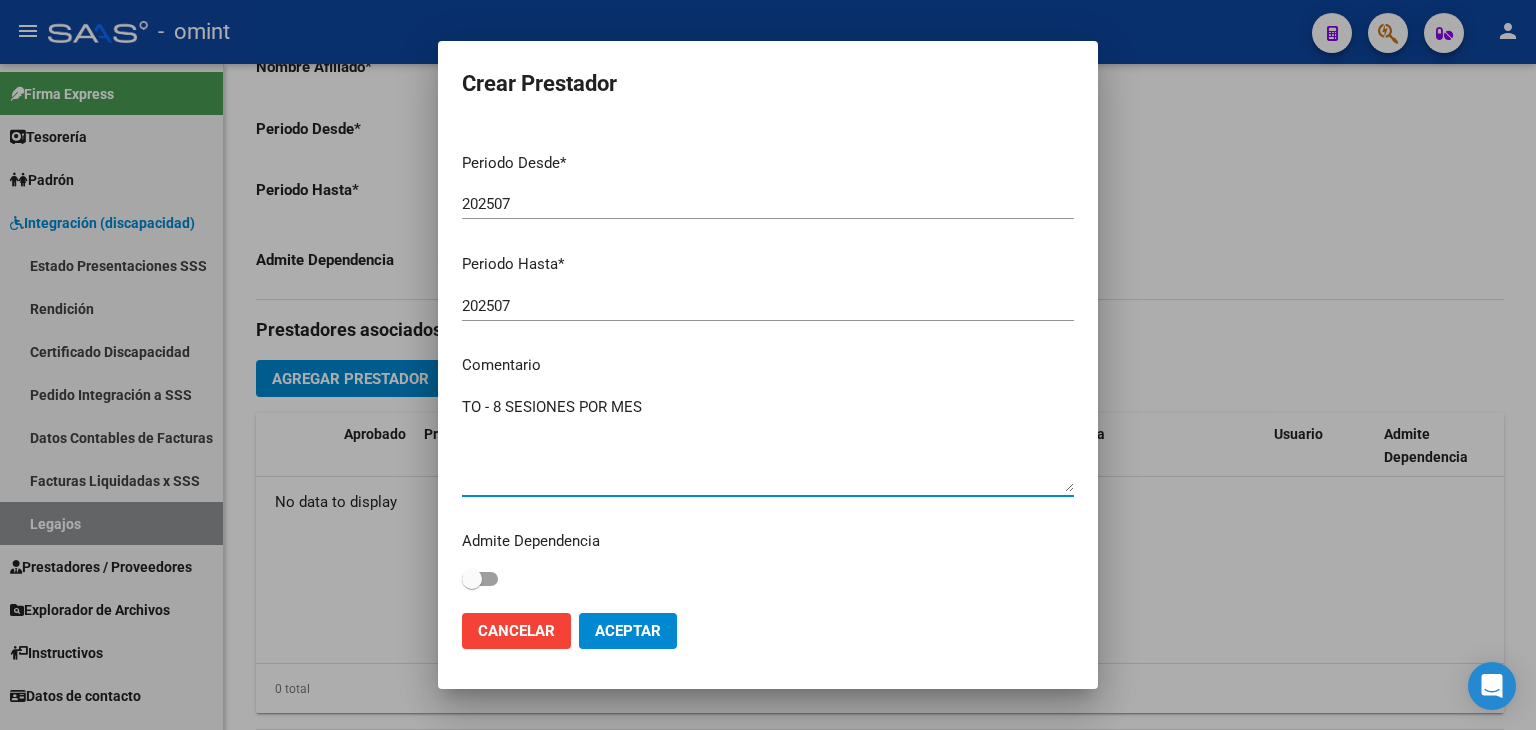 click on "TO - 8 SESIONES POR MES" at bounding box center (768, 444) 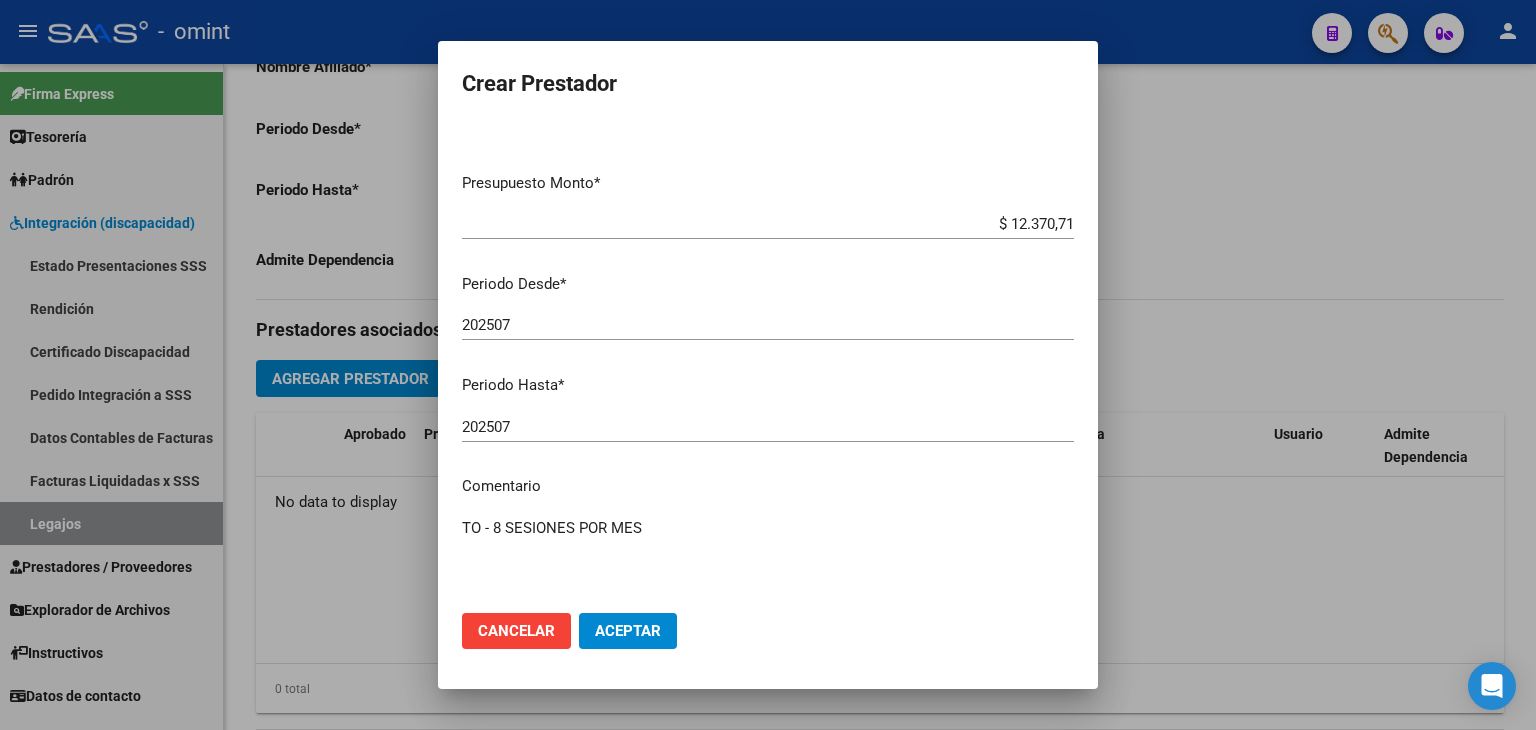 scroll, scrollTop: 200, scrollLeft: 0, axis: vertical 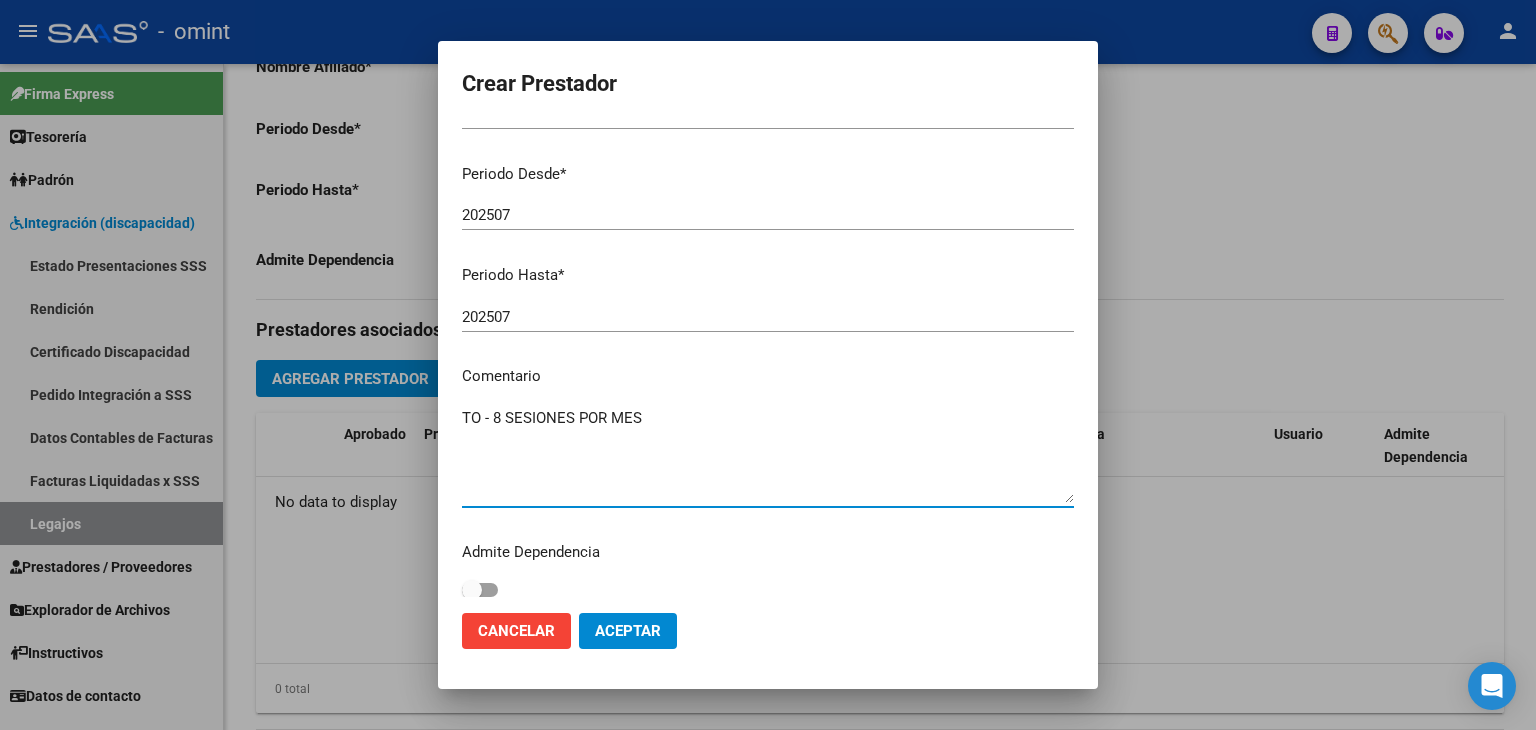 type on "TO - 8 SESIONES POR MES" 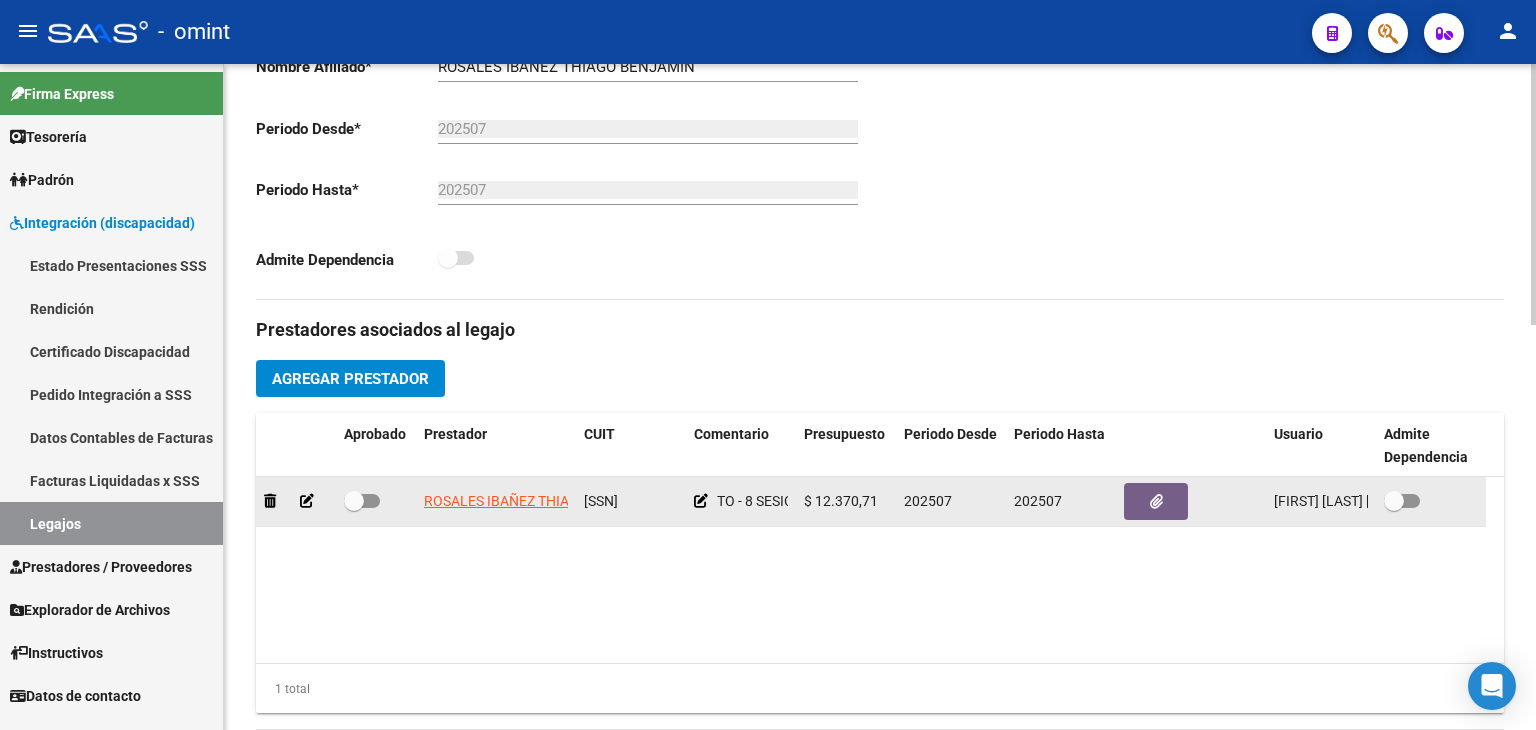 click 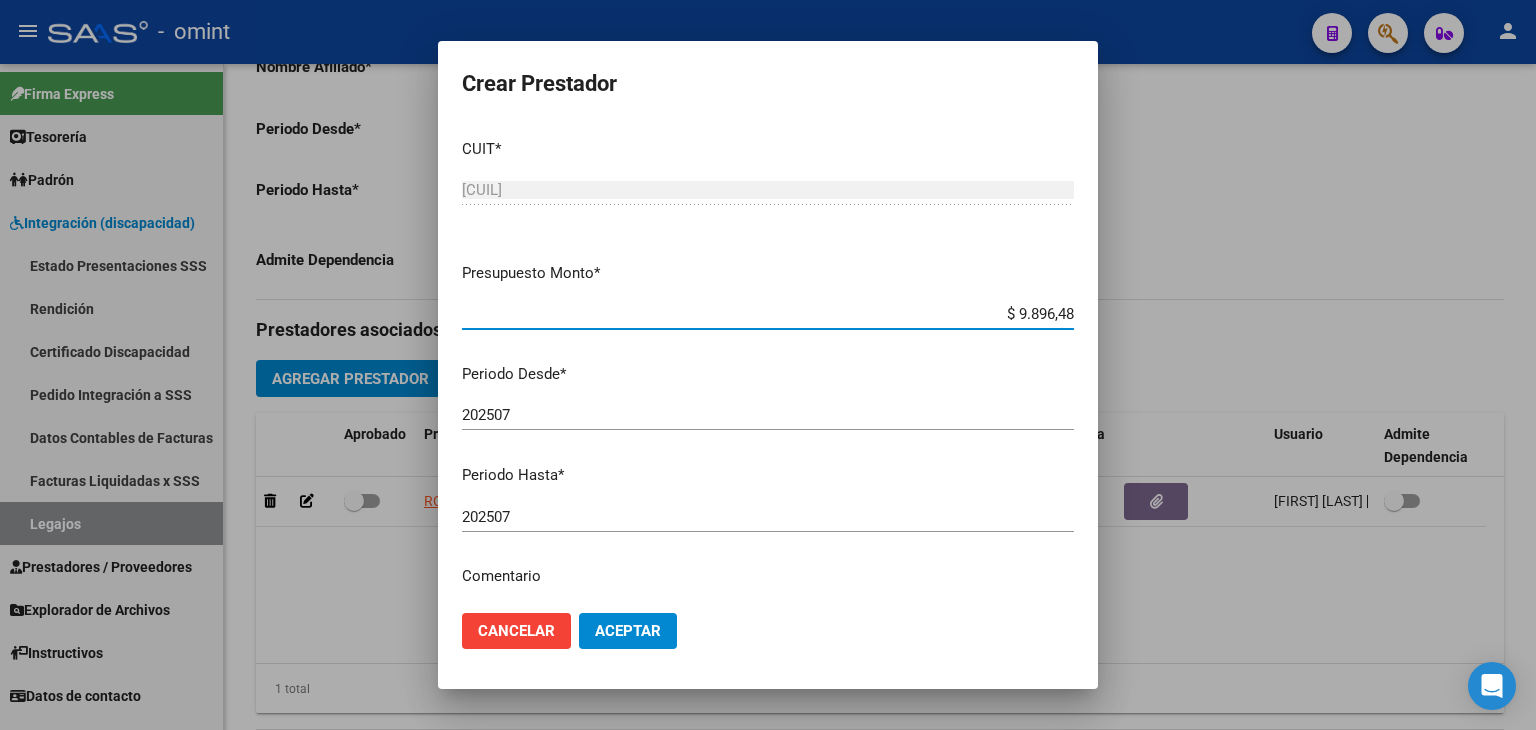 type on "$ 98.964,88" 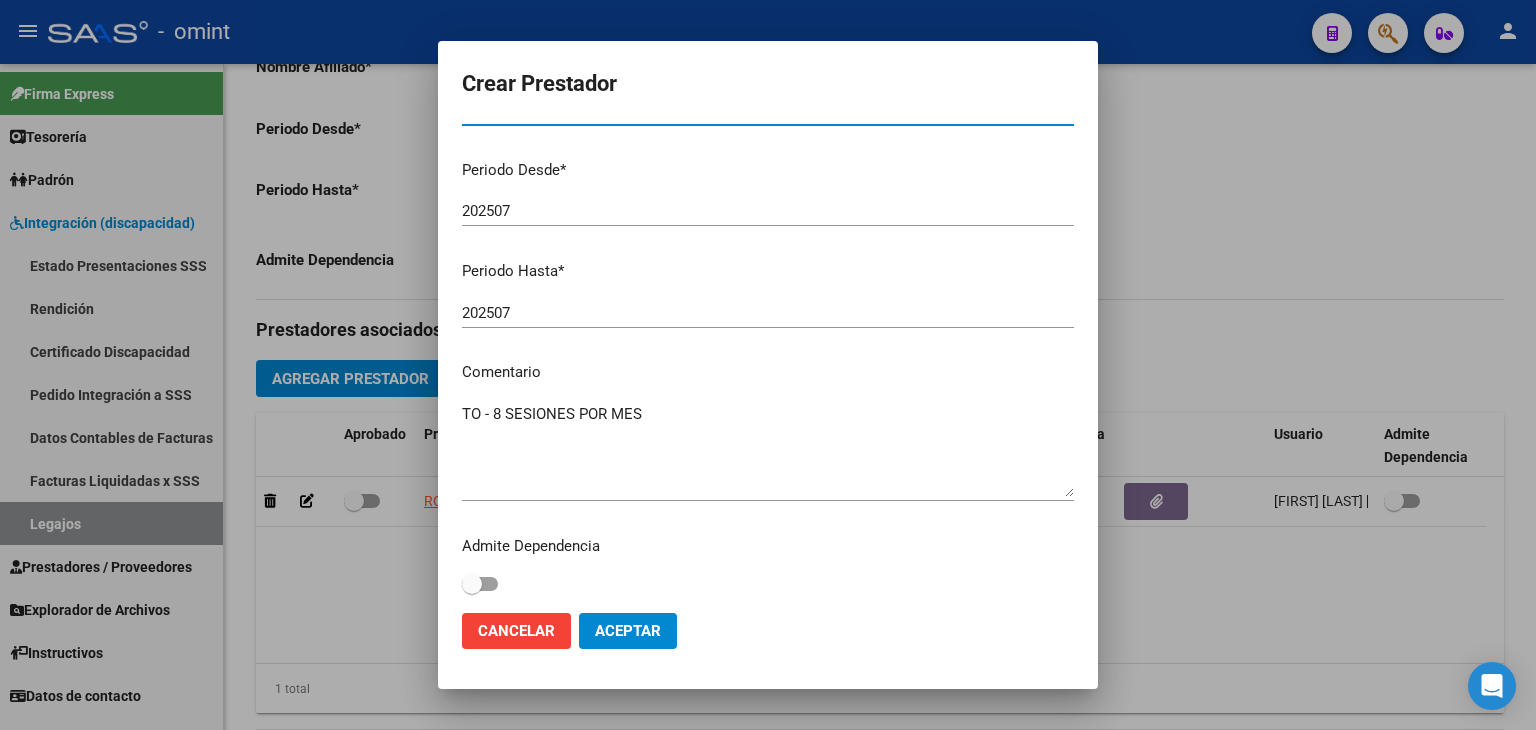 scroll, scrollTop: 211, scrollLeft: 0, axis: vertical 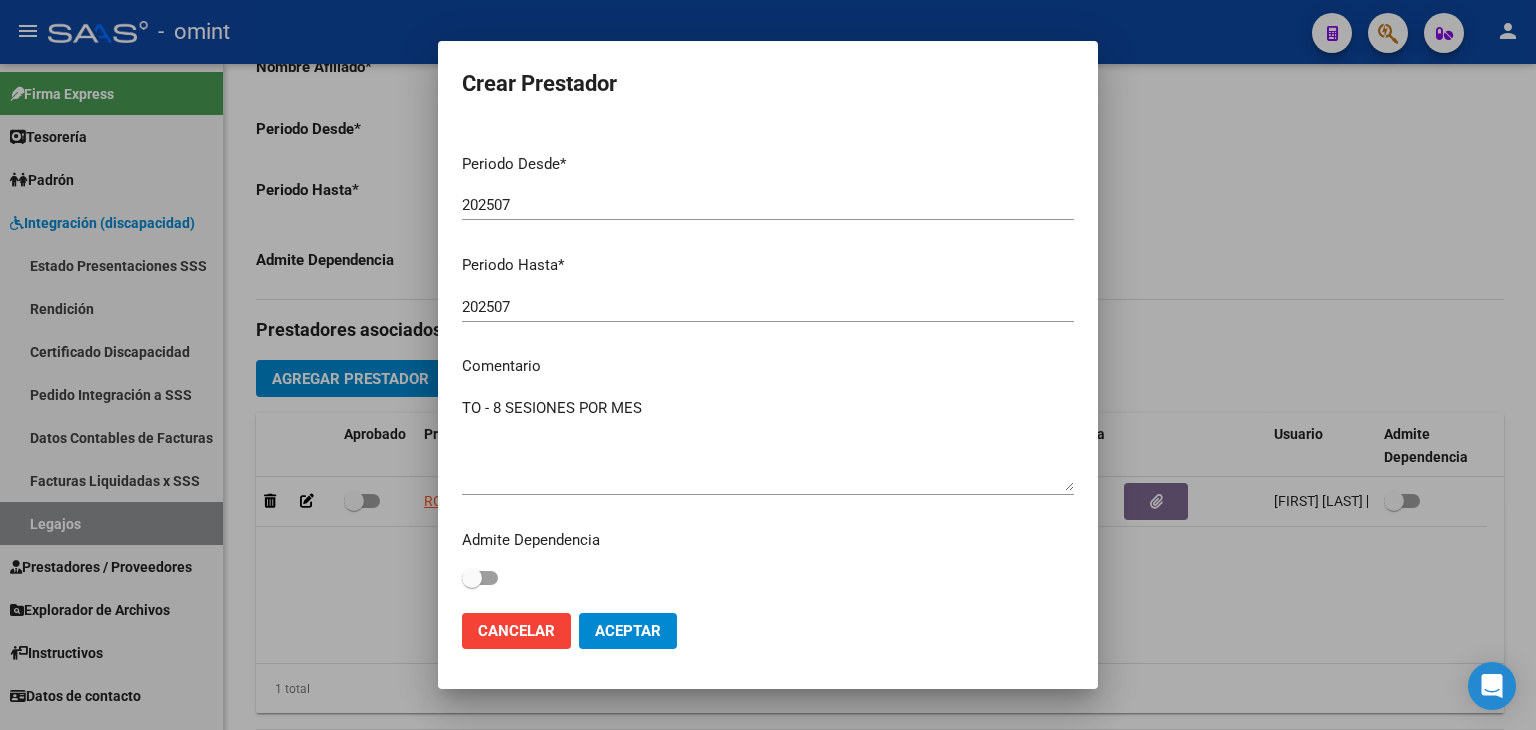click on "Aceptar" 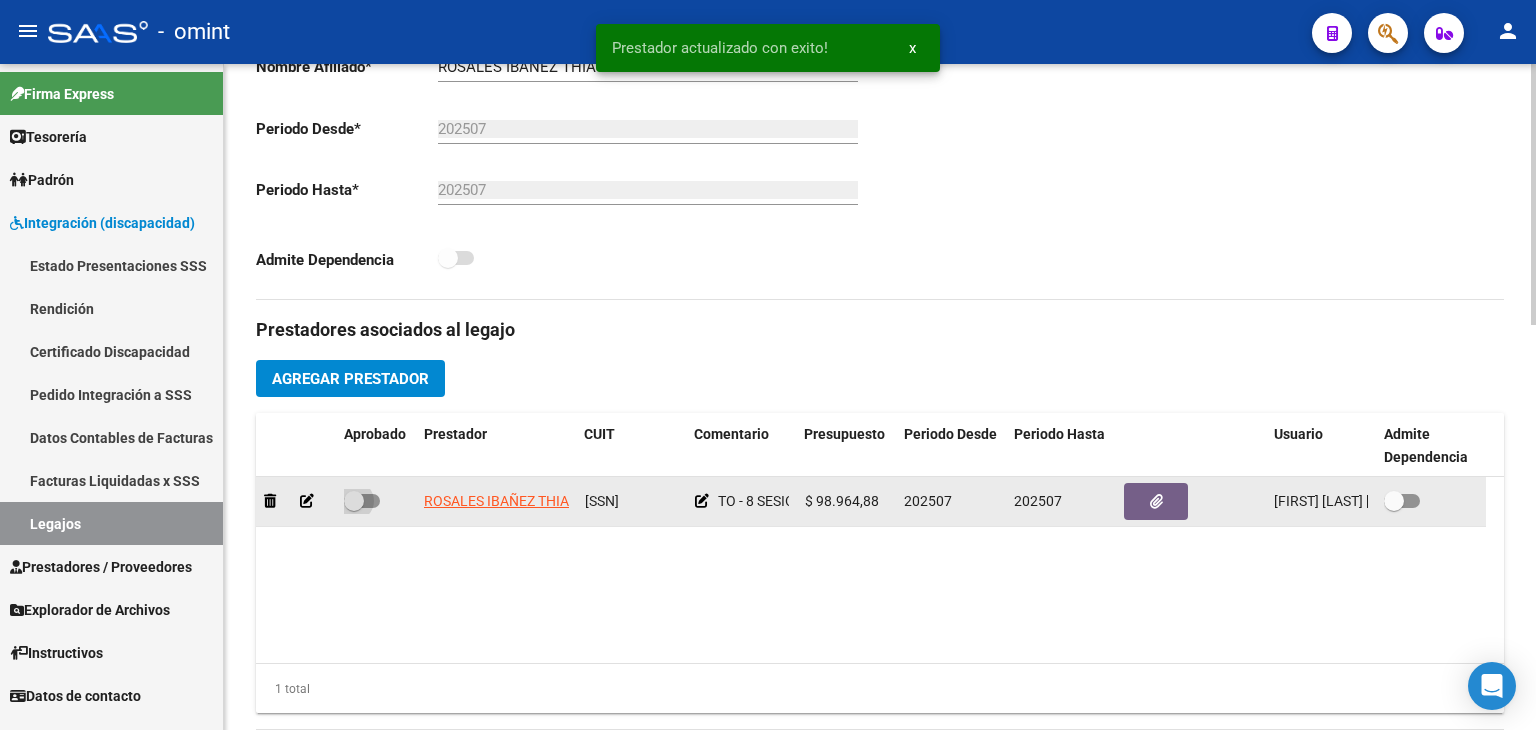 click at bounding box center [362, 501] 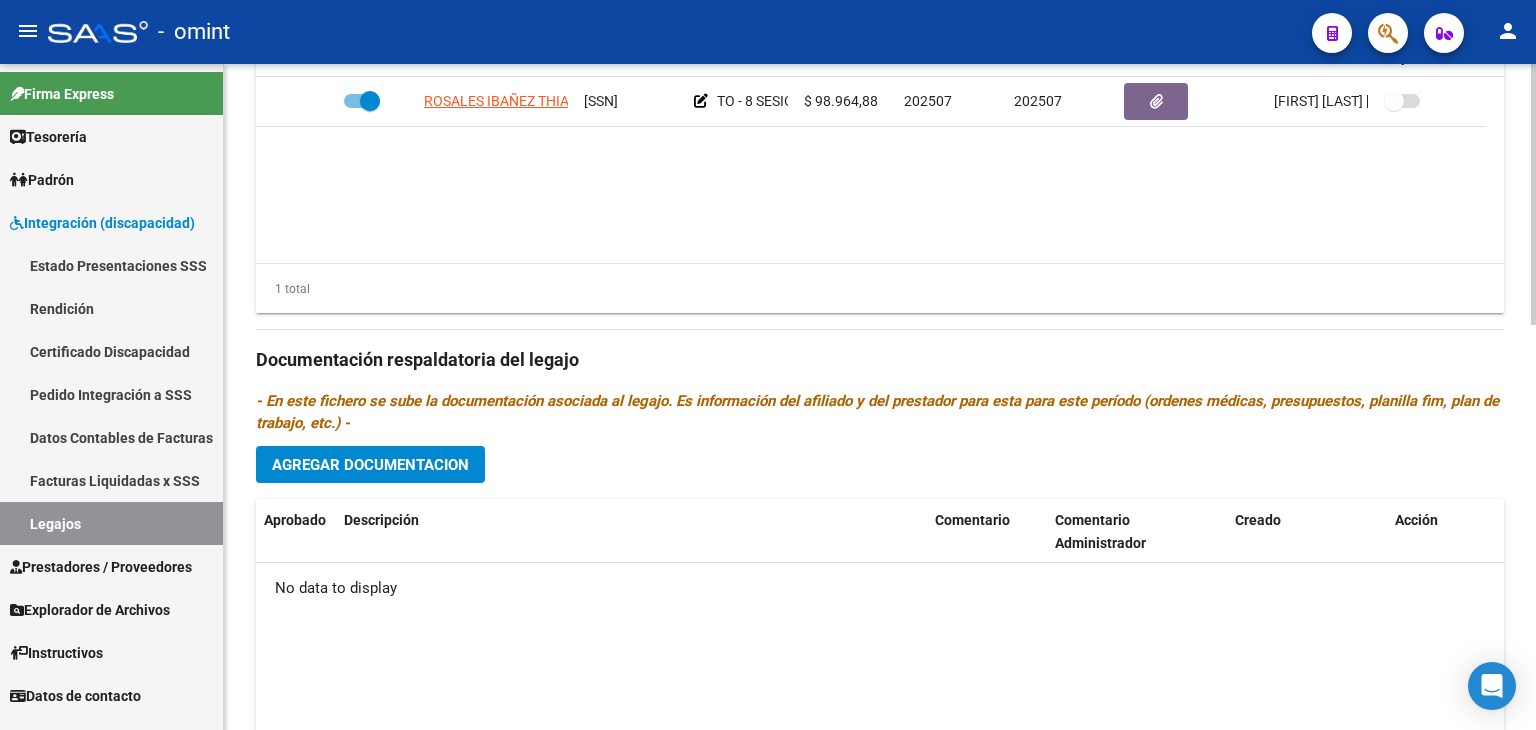 scroll, scrollTop: 1000, scrollLeft: 0, axis: vertical 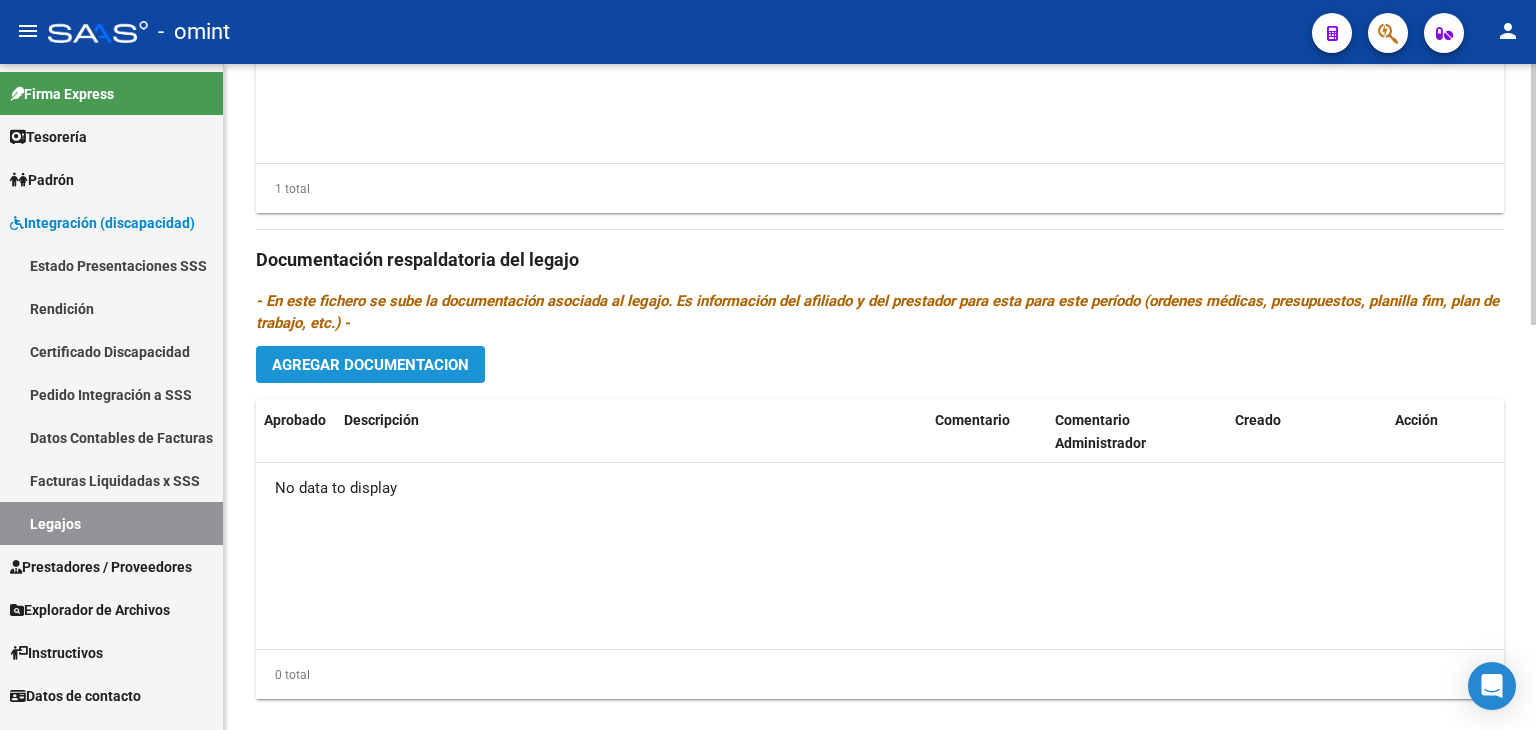 click on "Agregar Documentacion" 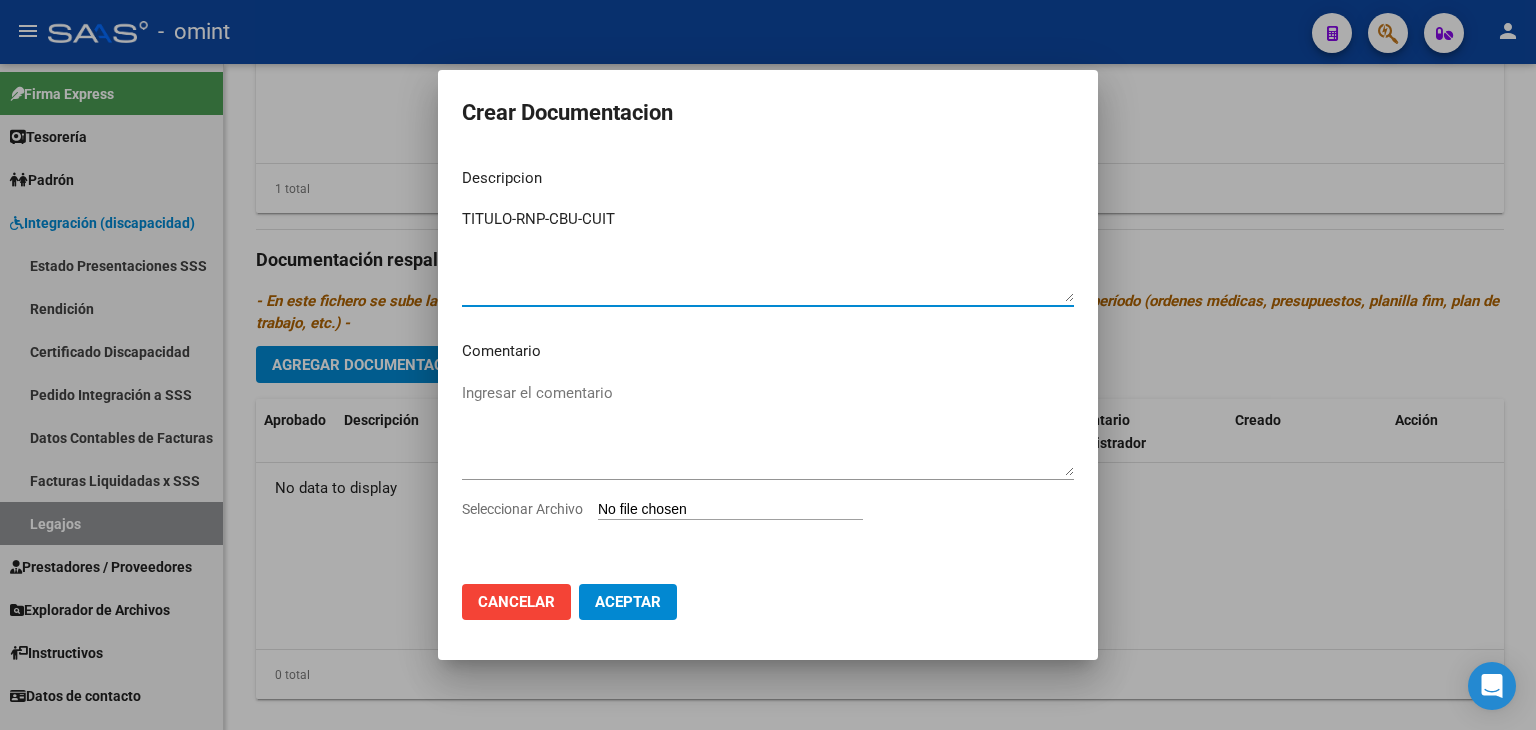 click on "TITULO-RNP-CBU-CUIT" at bounding box center (768, 255) 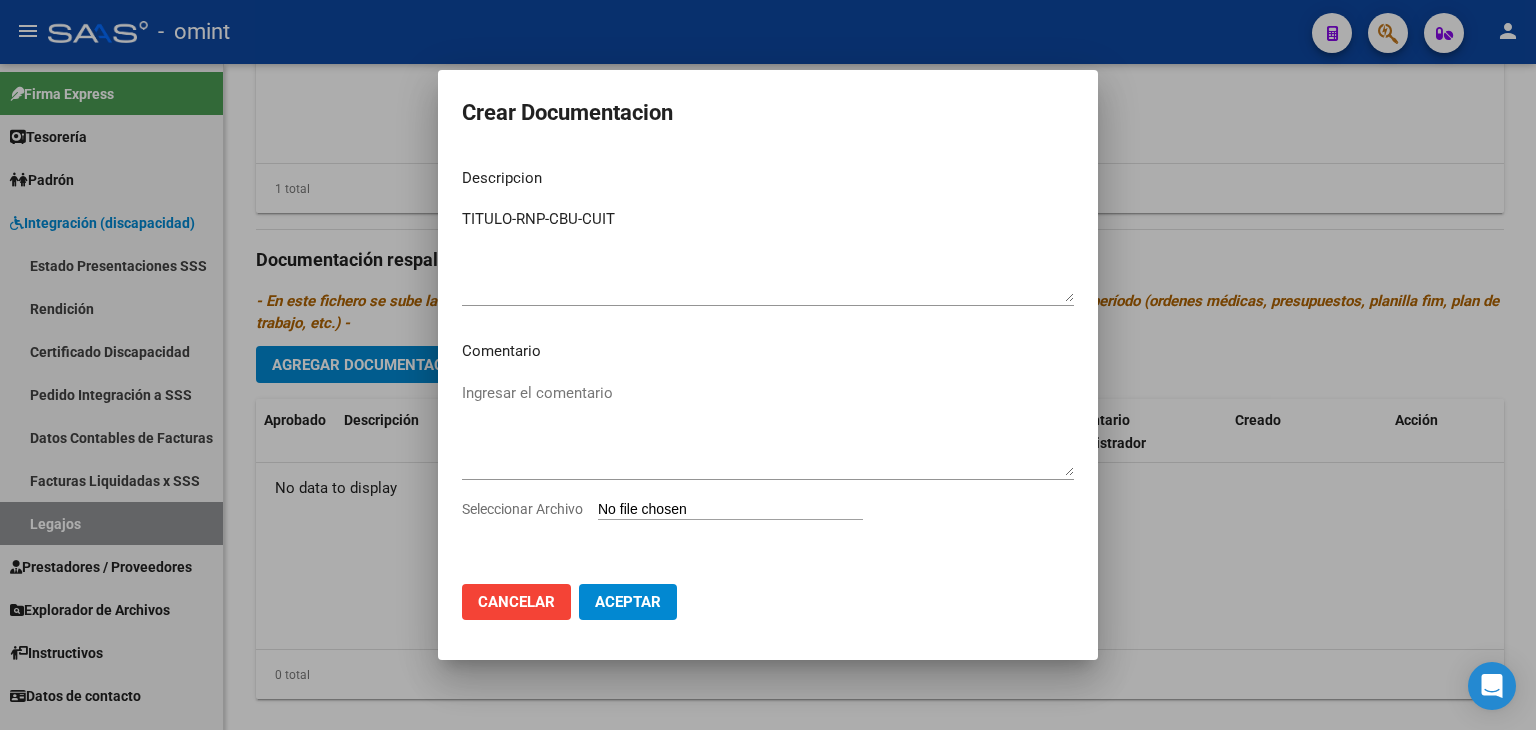 type on "C:\fakepath\Doc prestador TO Fotia Pamela.pdf" 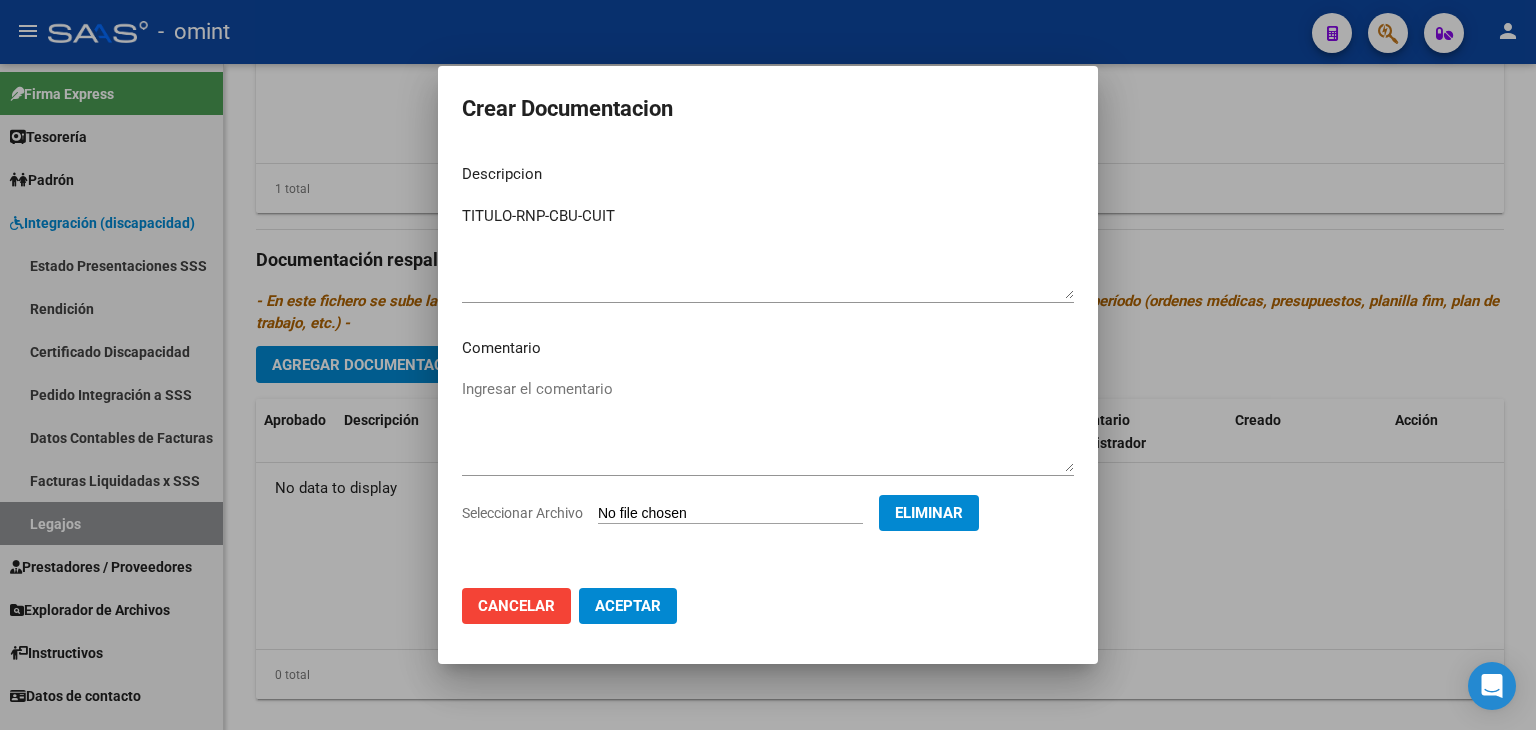 click on "Aceptar" 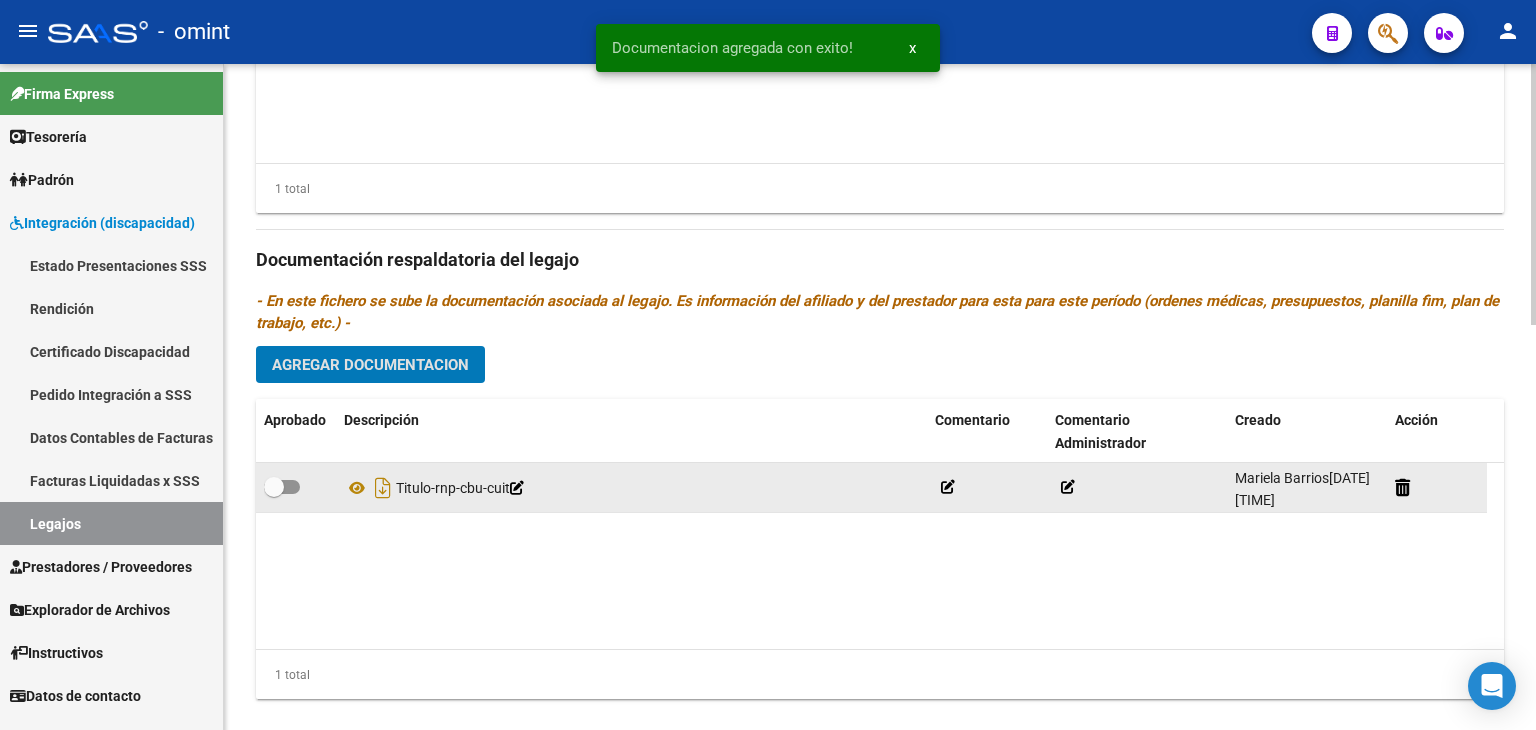 click at bounding box center (282, 487) 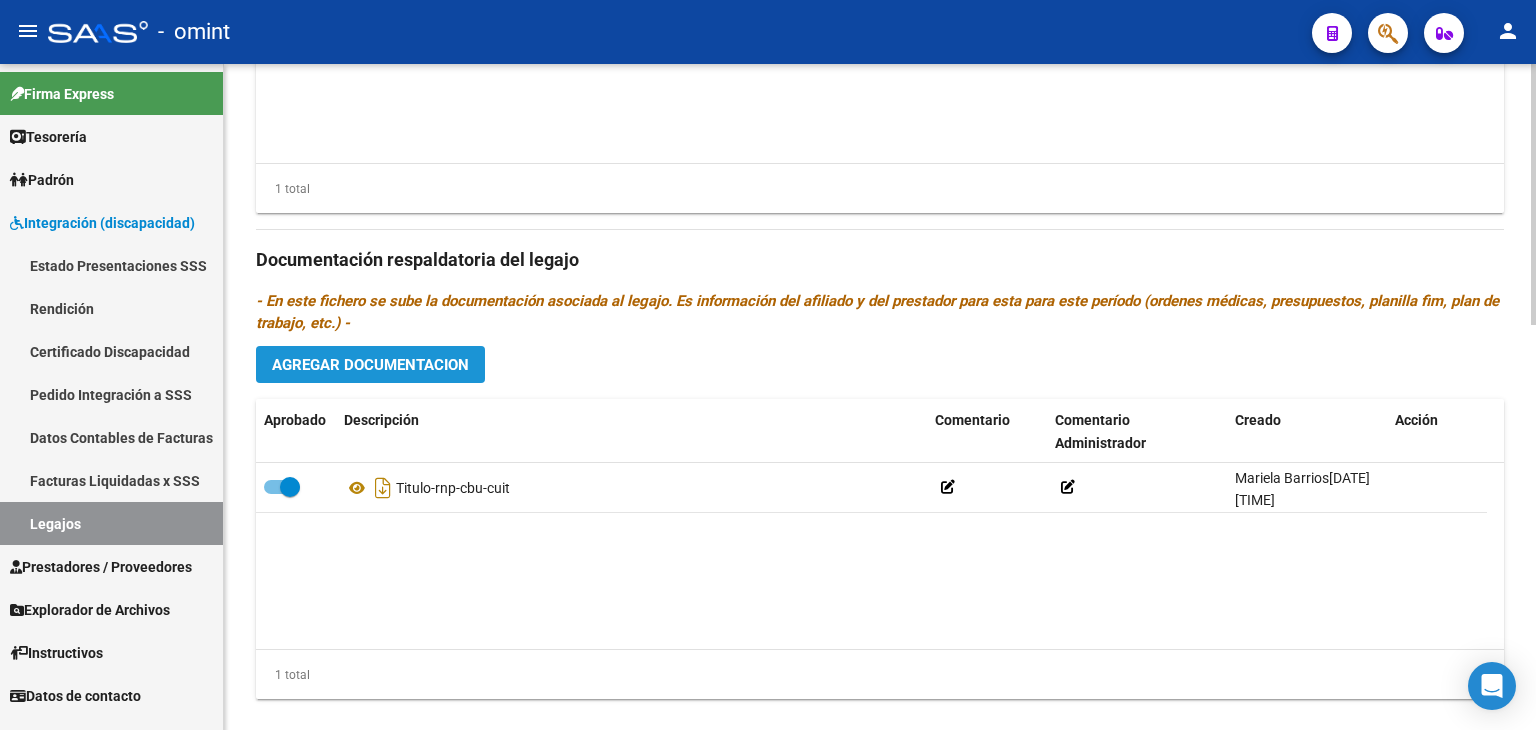 click on "Agregar Documentacion" 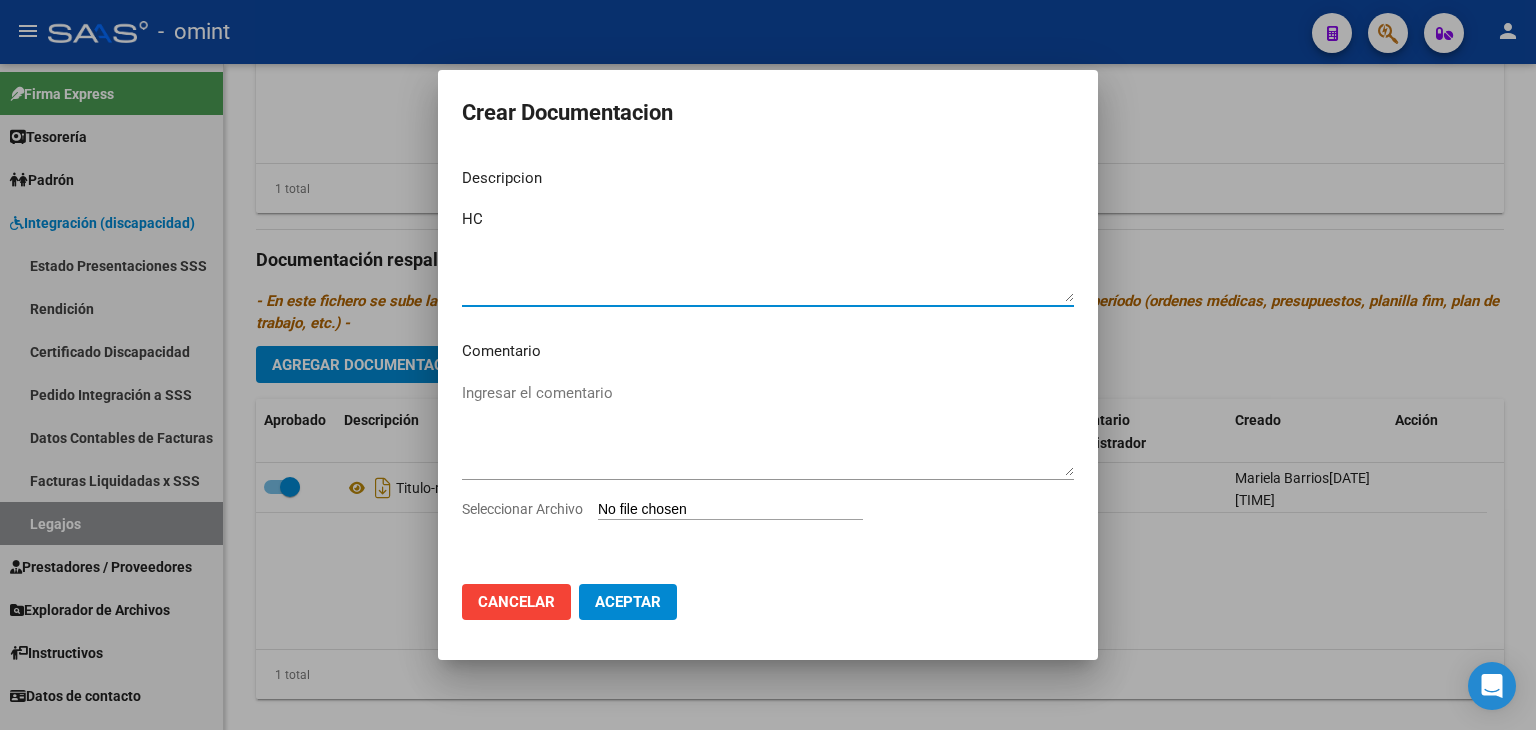 type on "HC" 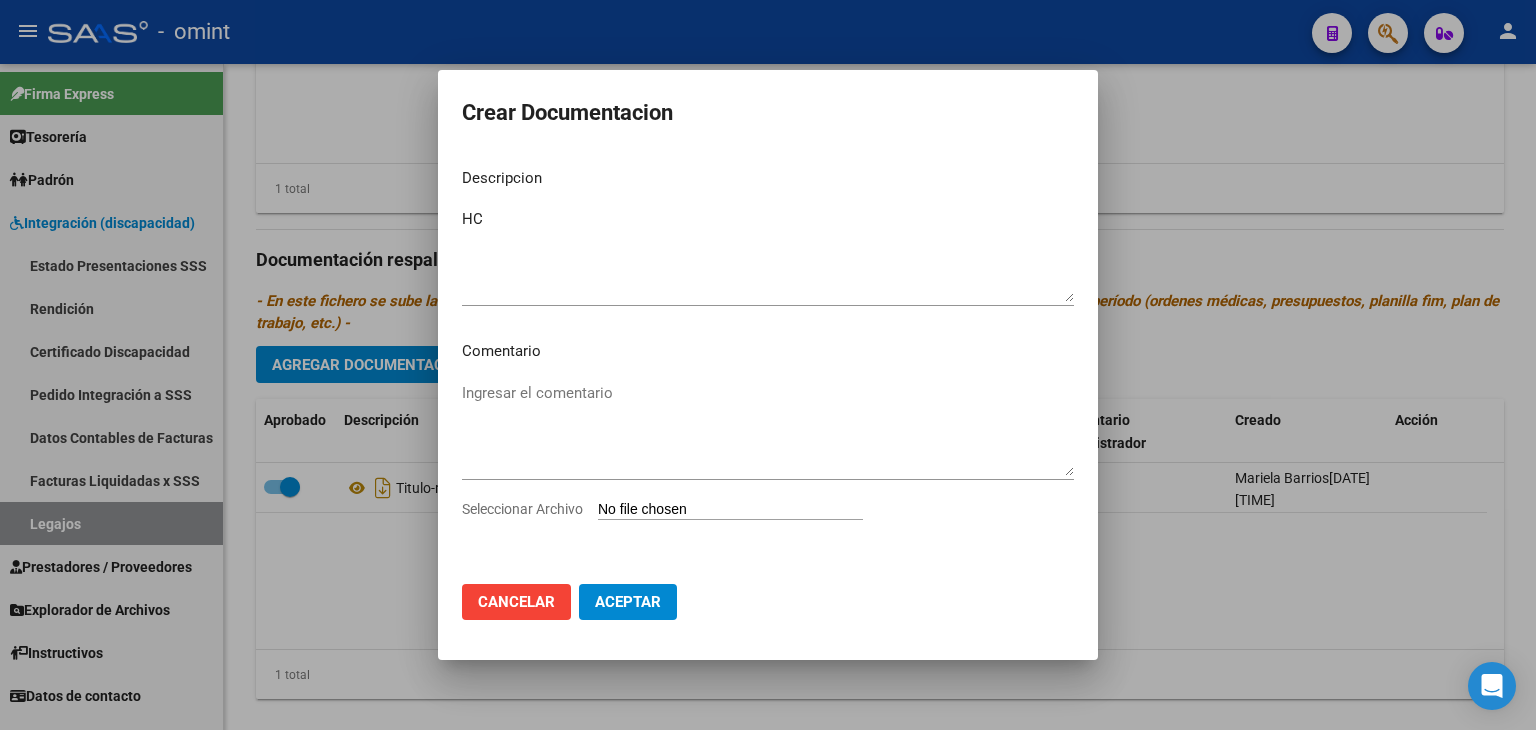 click on "Seleccionar Archivo" at bounding box center (730, 510) 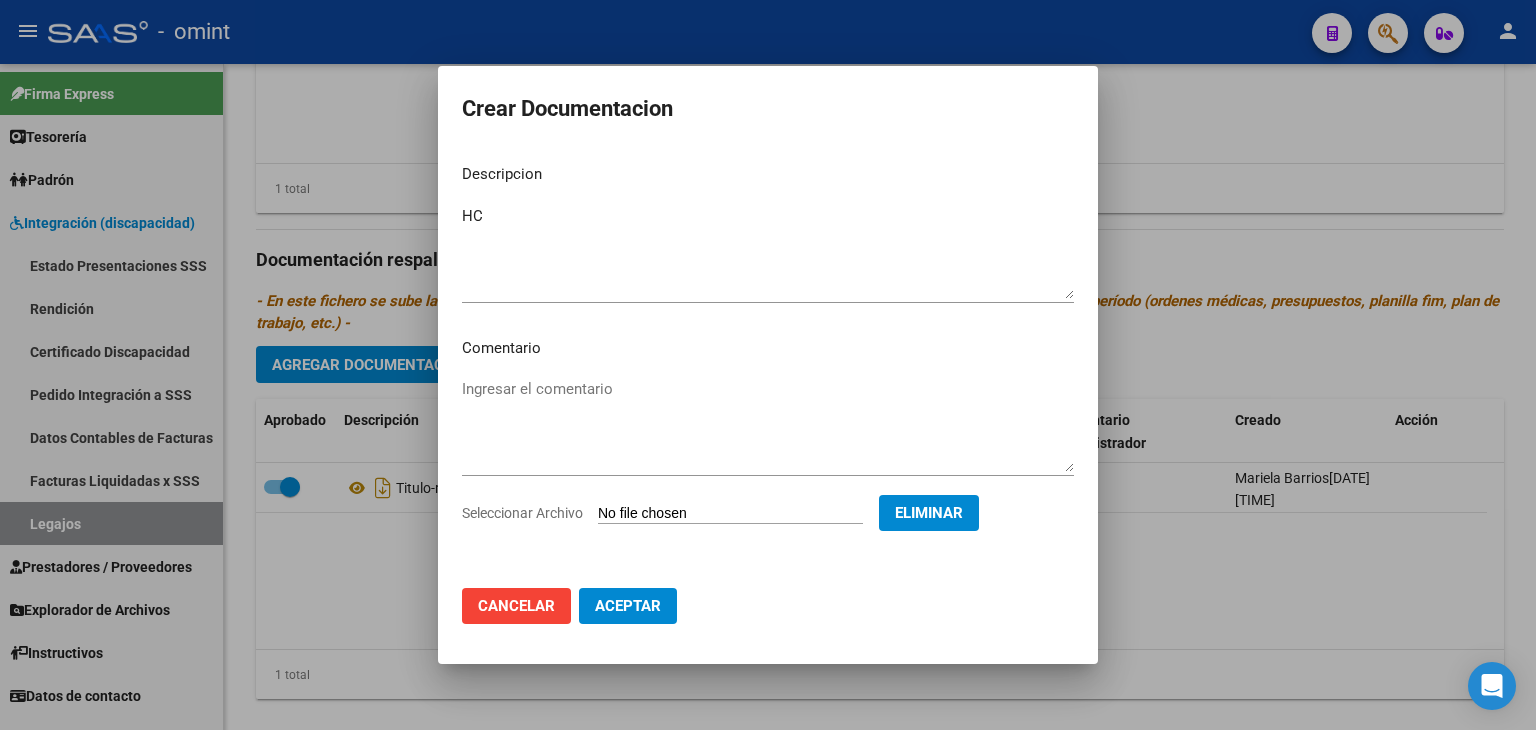 click on "Aceptar" 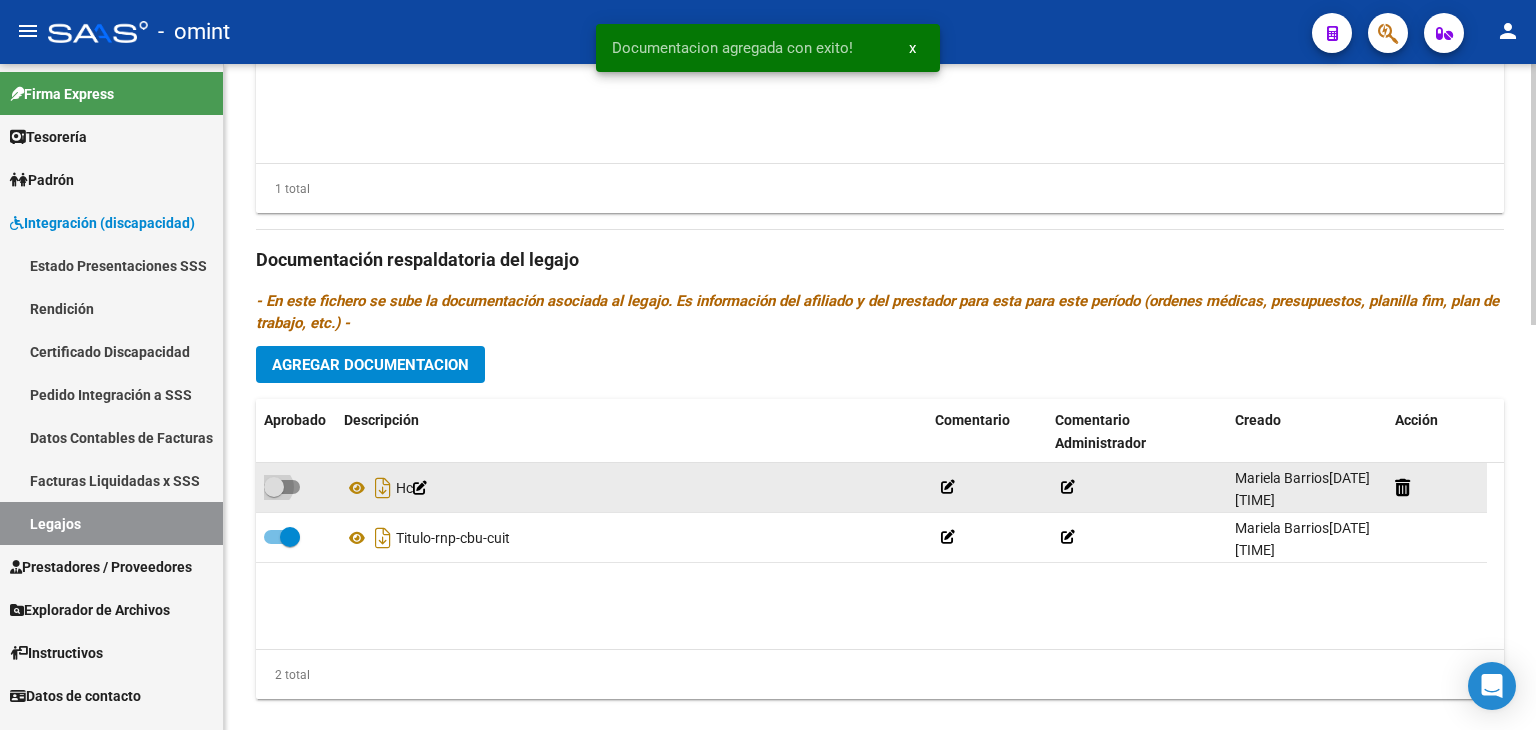 click at bounding box center [282, 487] 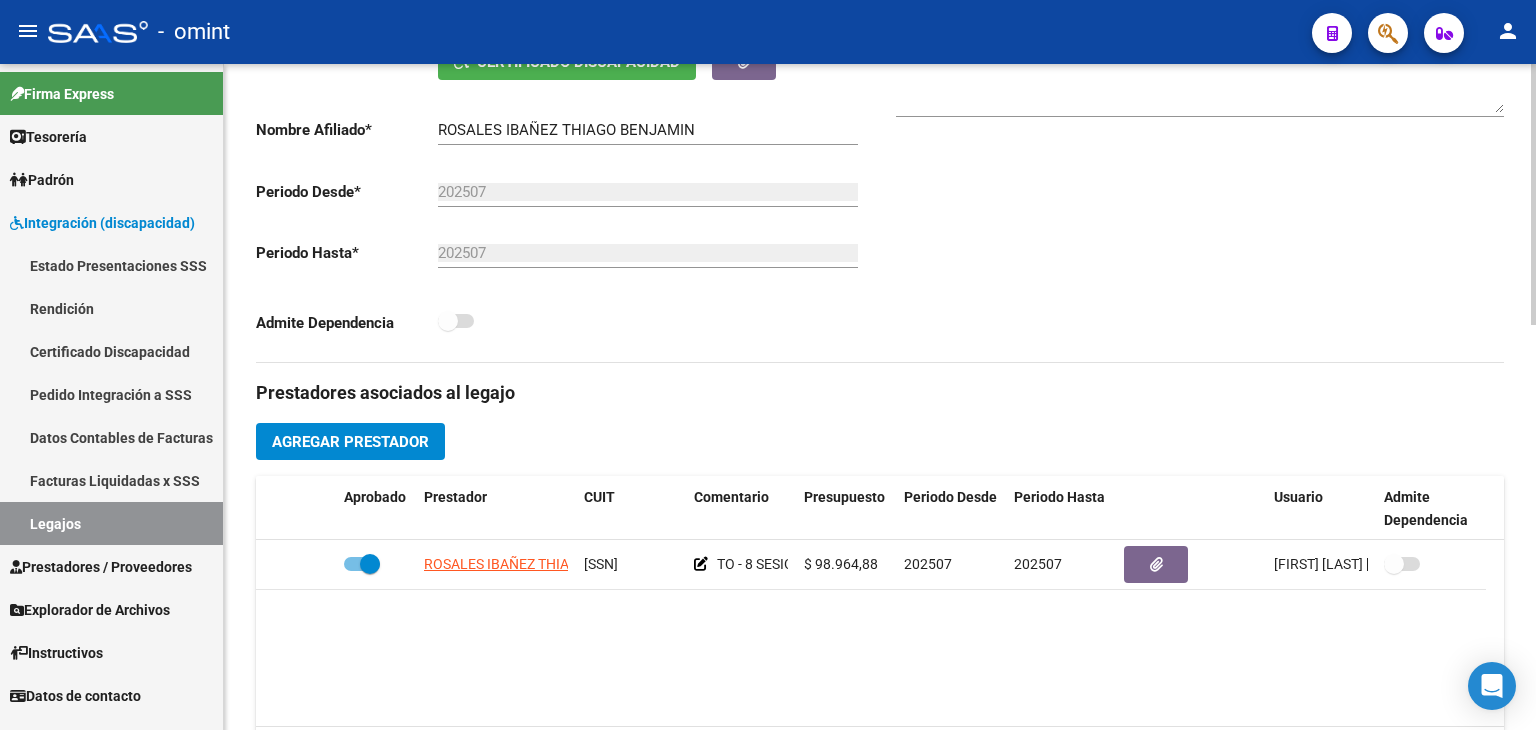 scroll, scrollTop: 432, scrollLeft: 0, axis: vertical 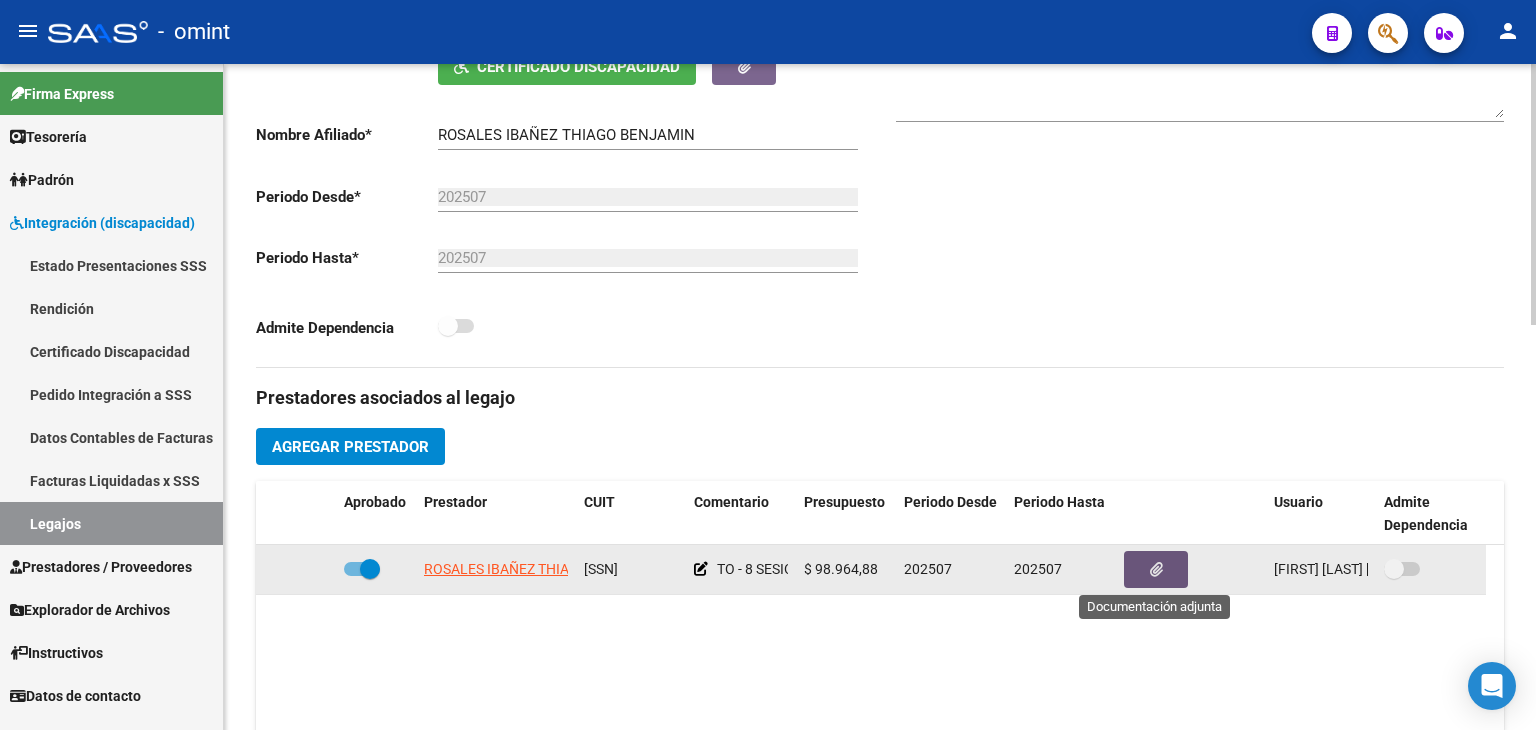 click 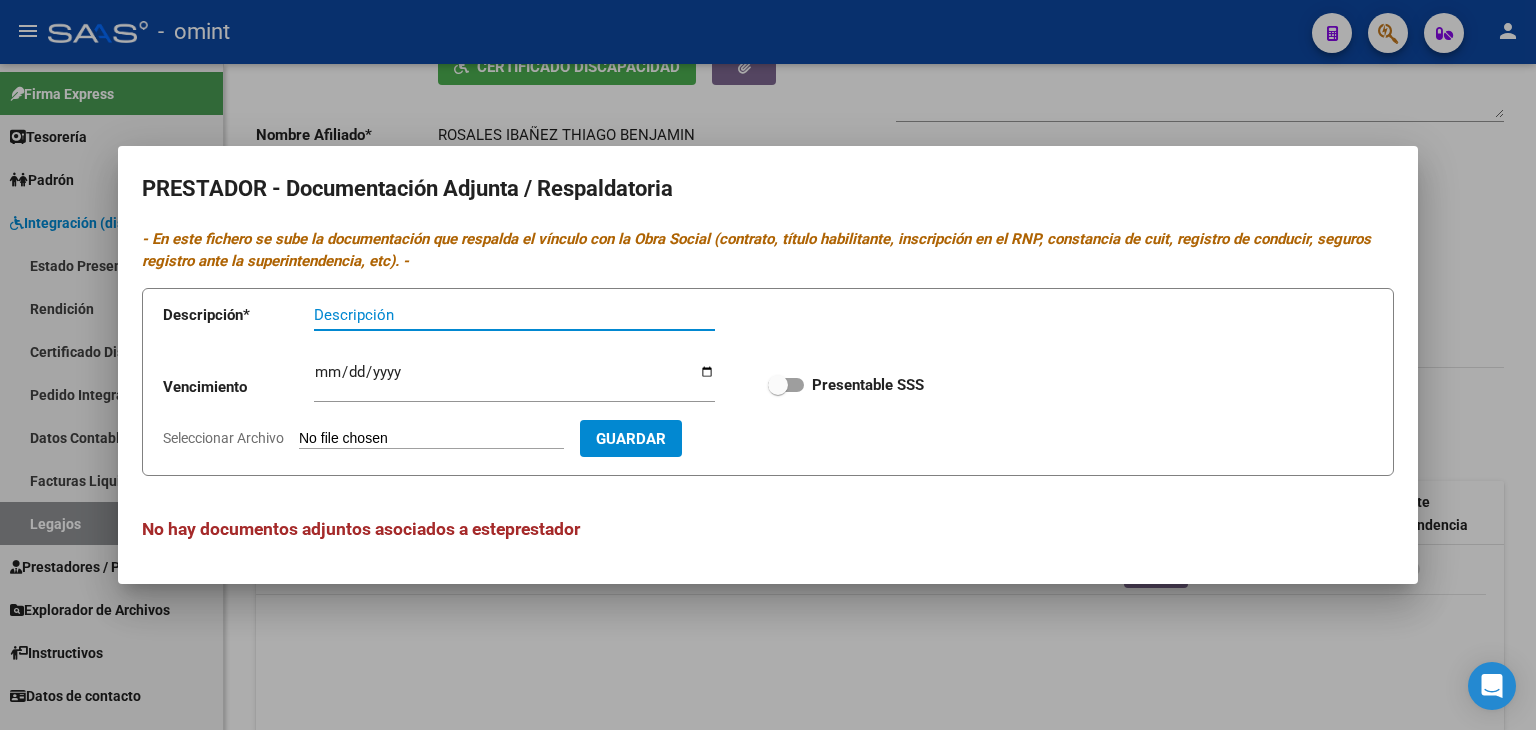 click at bounding box center [768, 365] 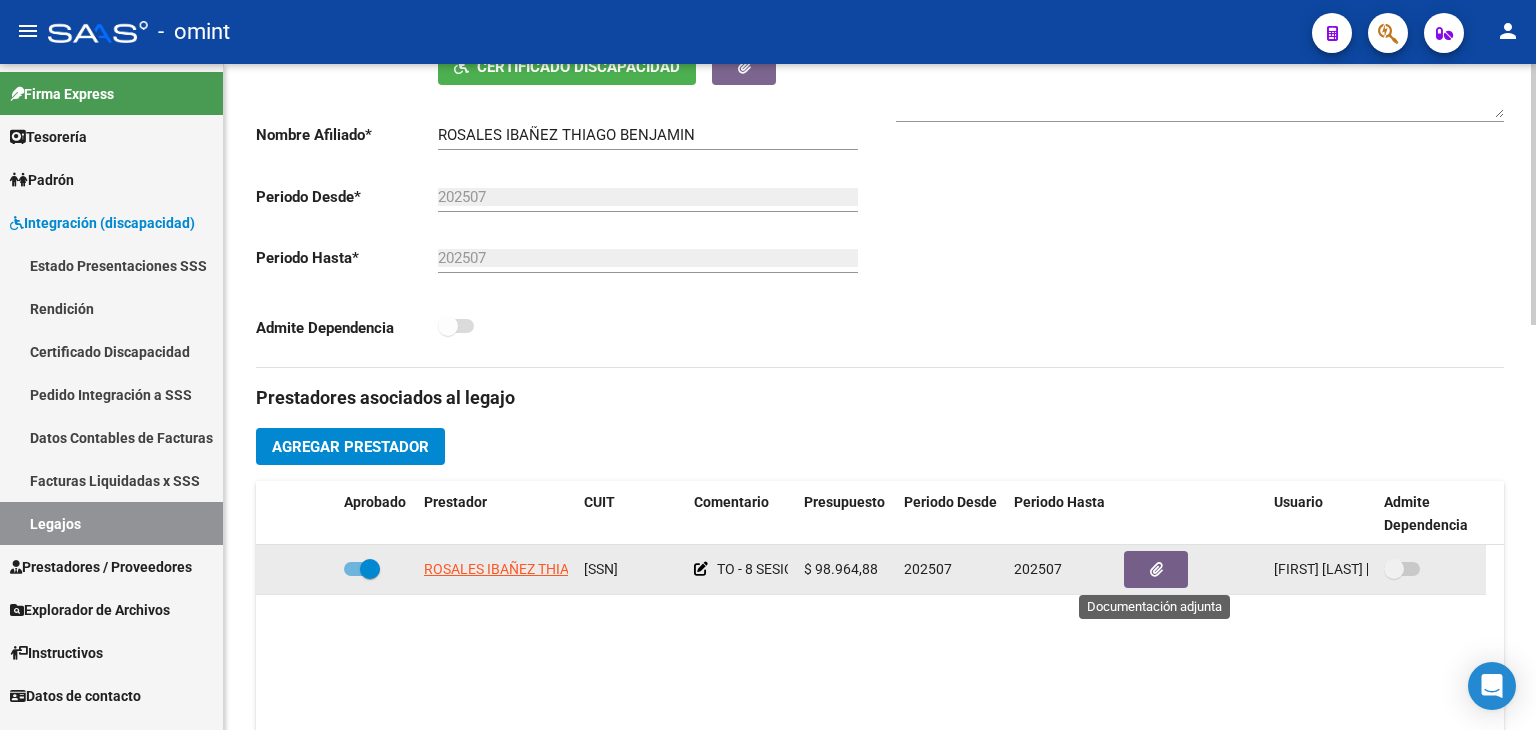 click 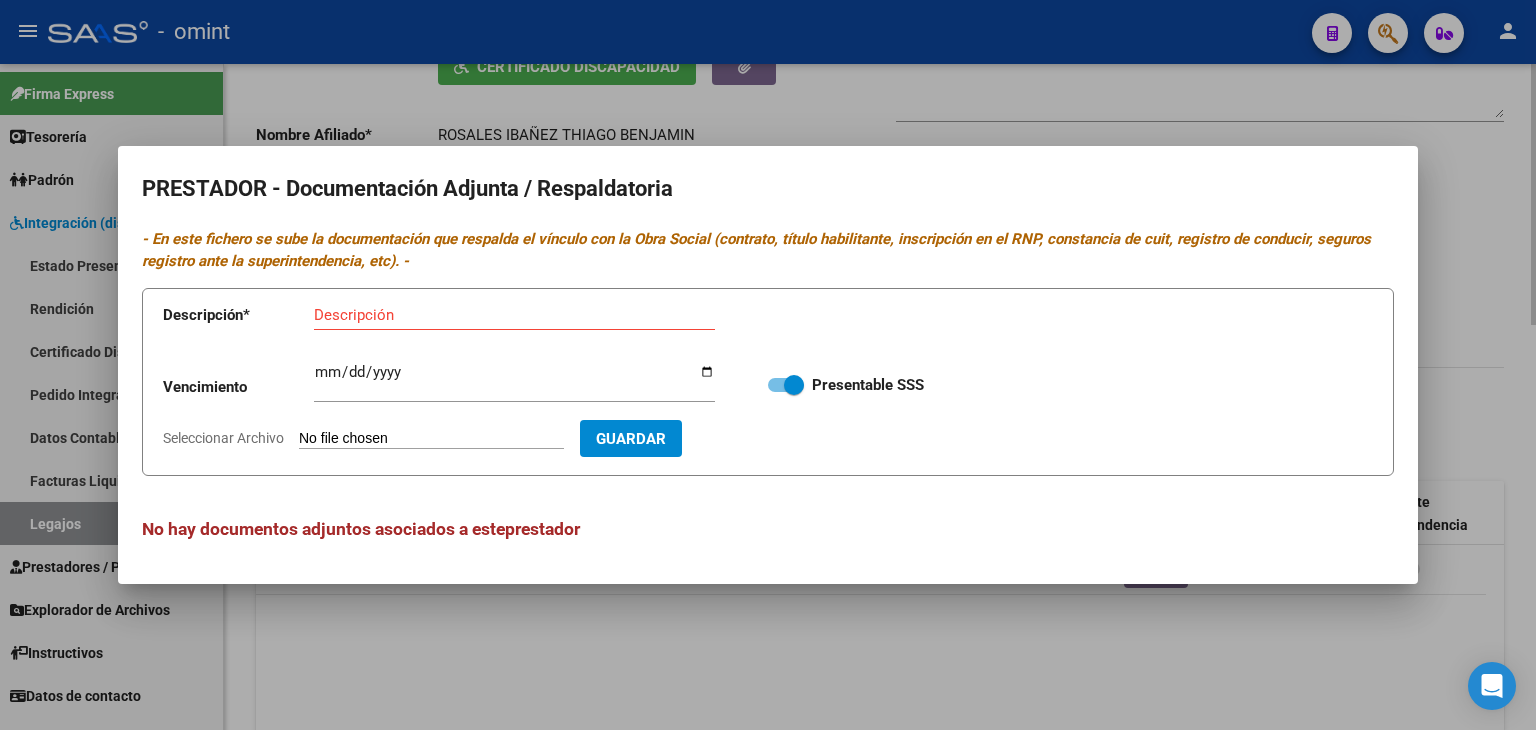 drag, startPoint x: 1000, startPoint y: 99, endPoint x: 1002, endPoint y: 452, distance: 353.00568 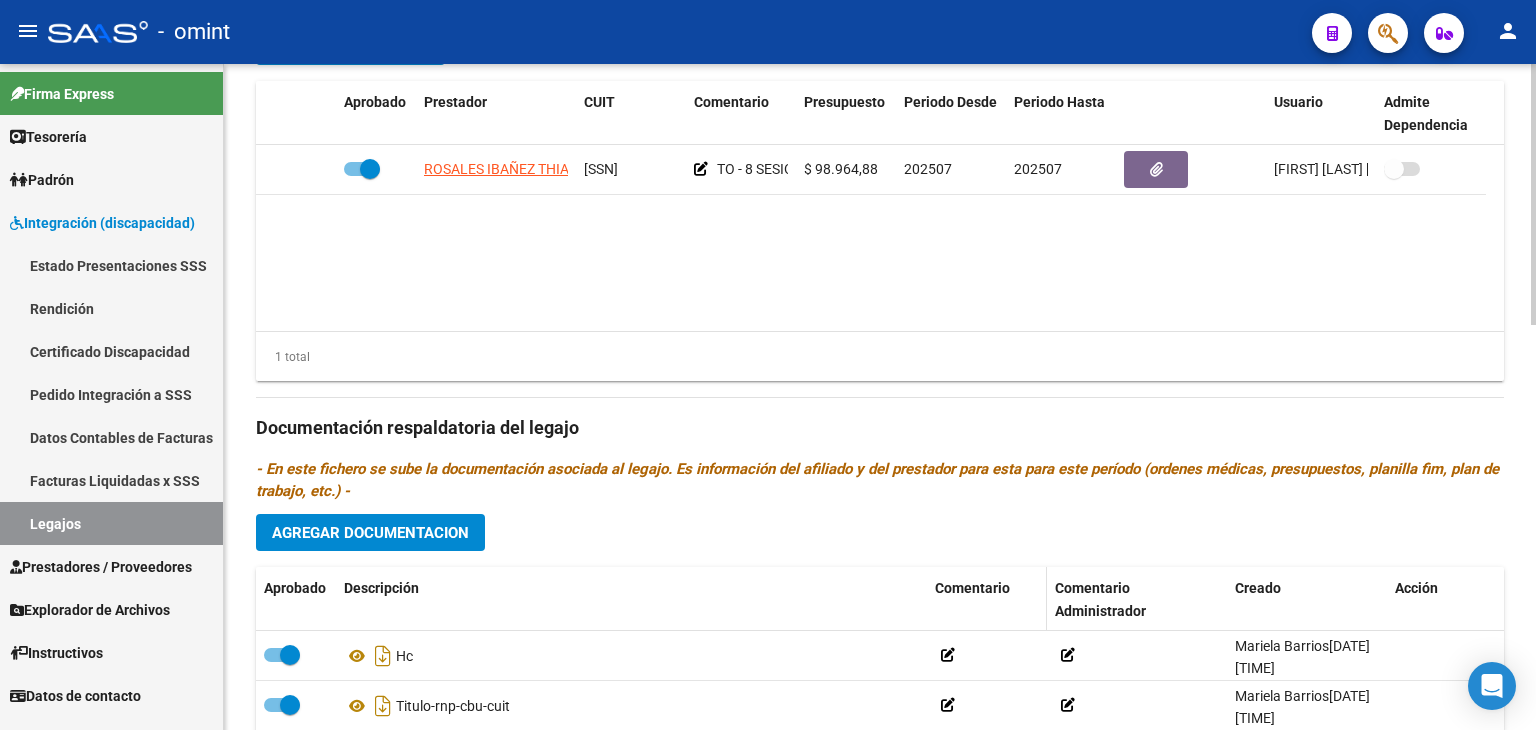 scroll, scrollTop: 932, scrollLeft: 0, axis: vertical 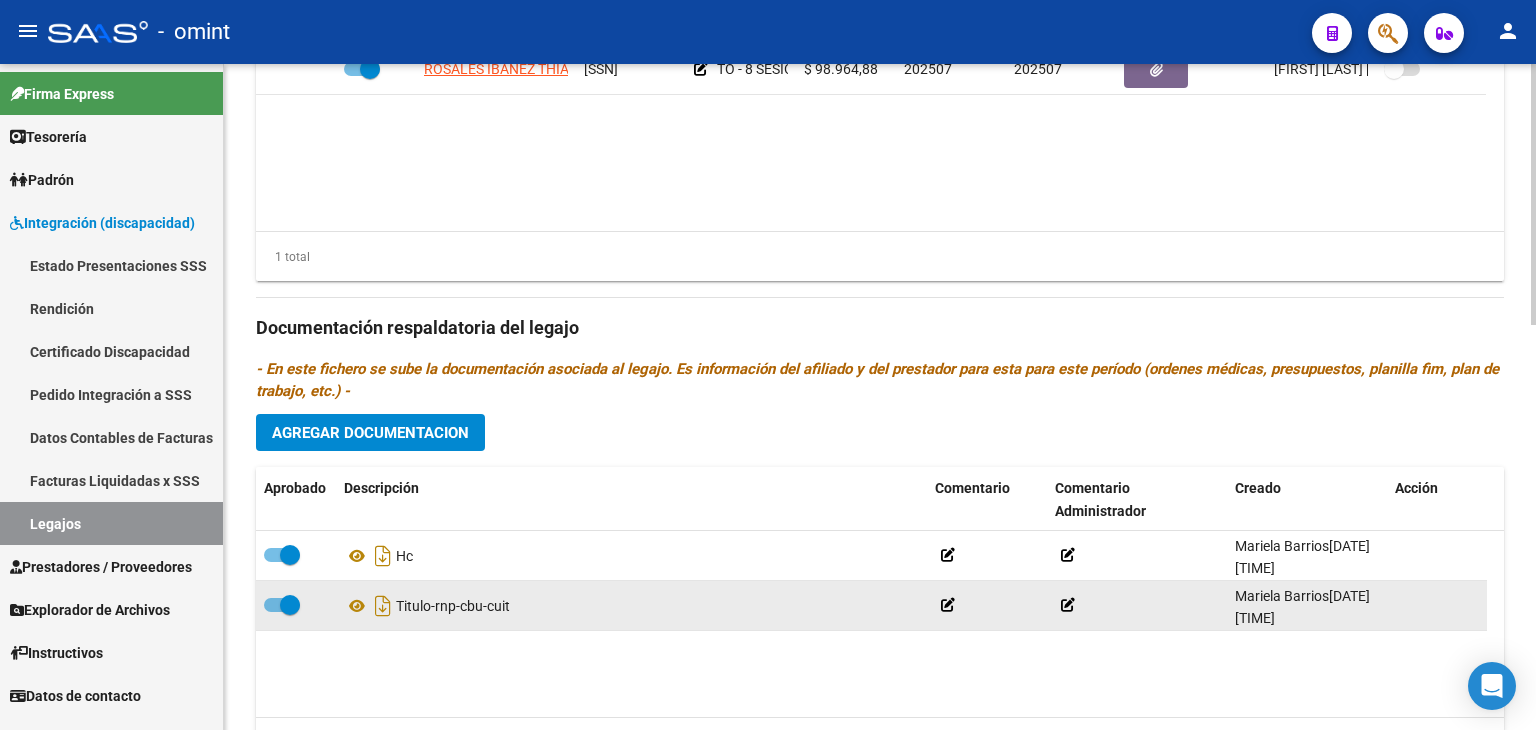 click at bounding box center [290, 605] 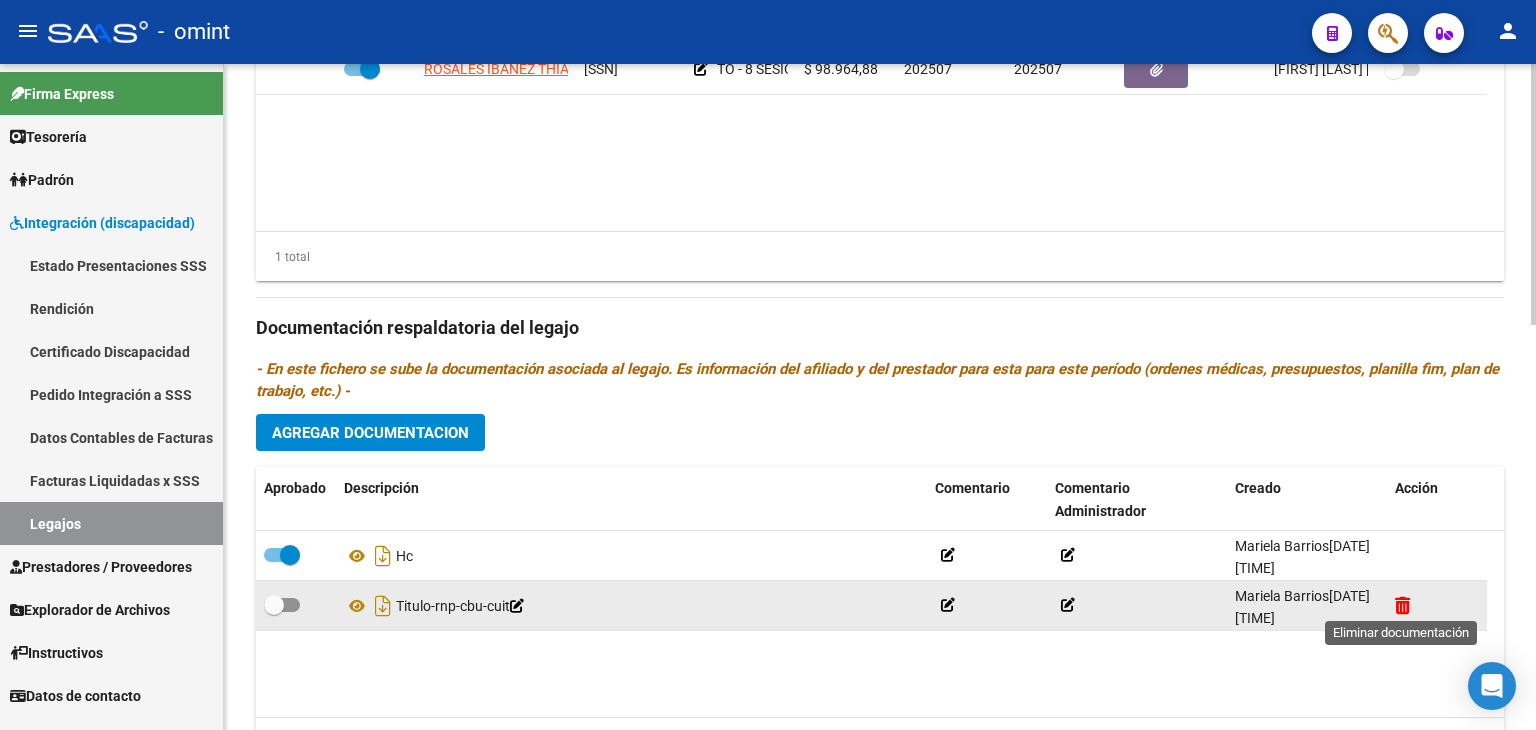 click 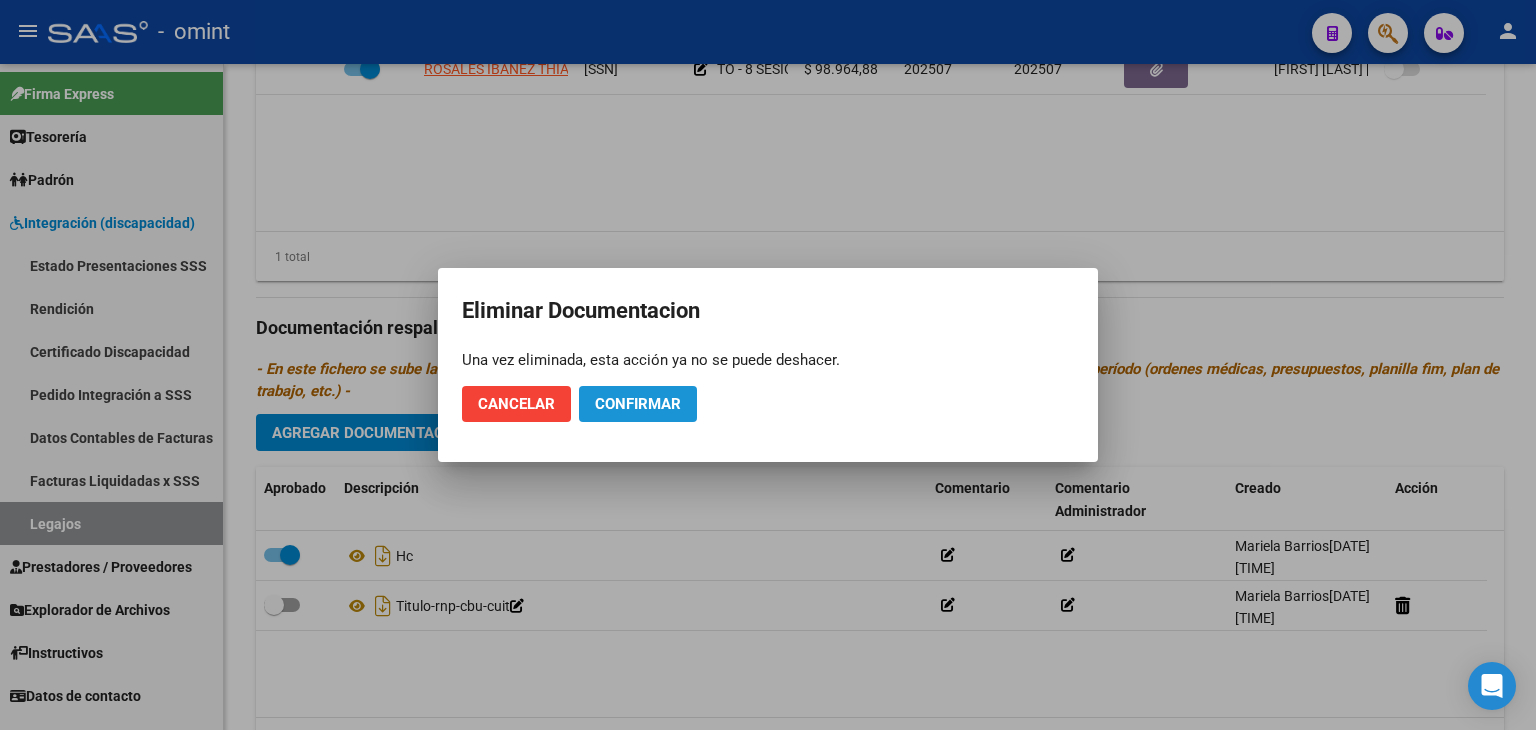 click on "Confirmar" 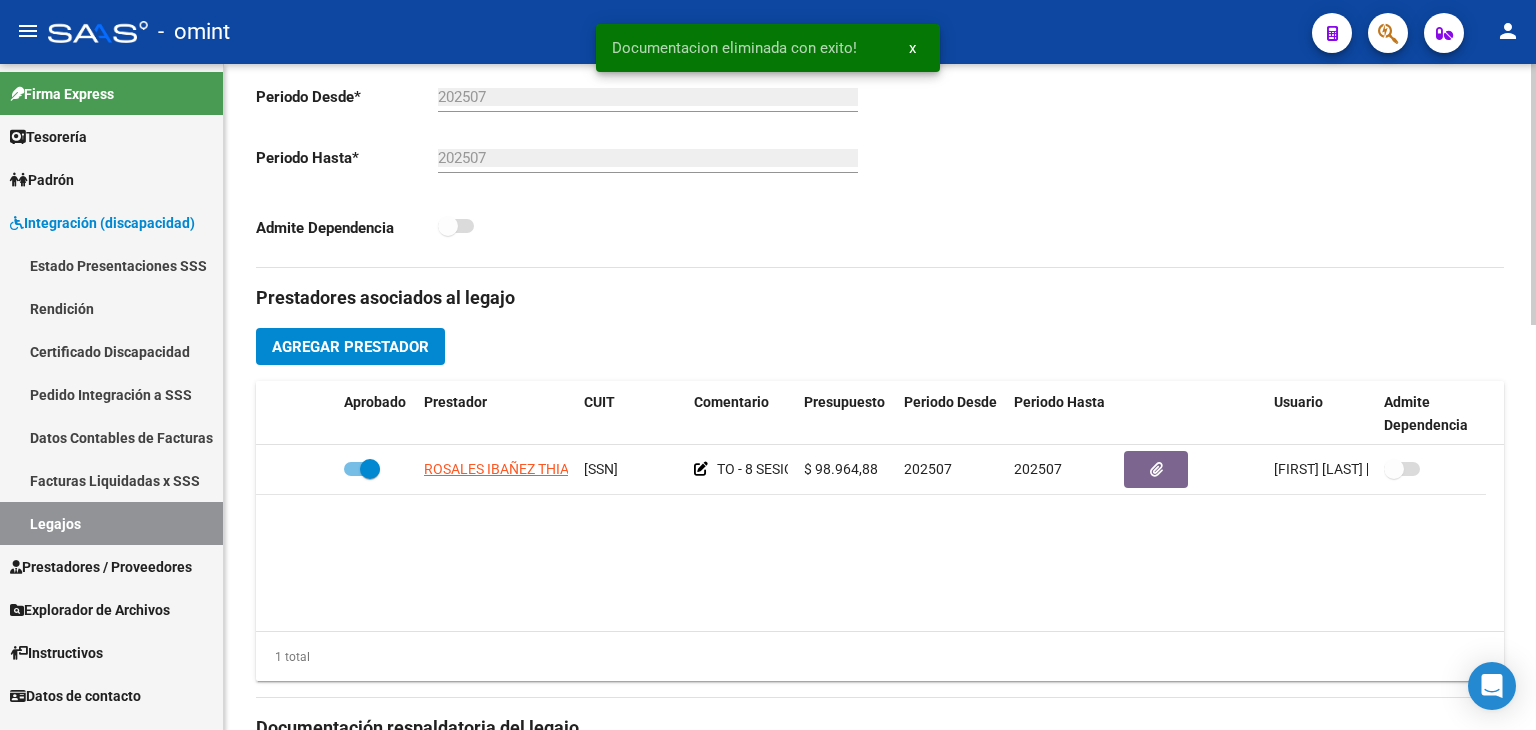 scroll, scrollTop: 632, scrollLeft: 0, axis: vertical 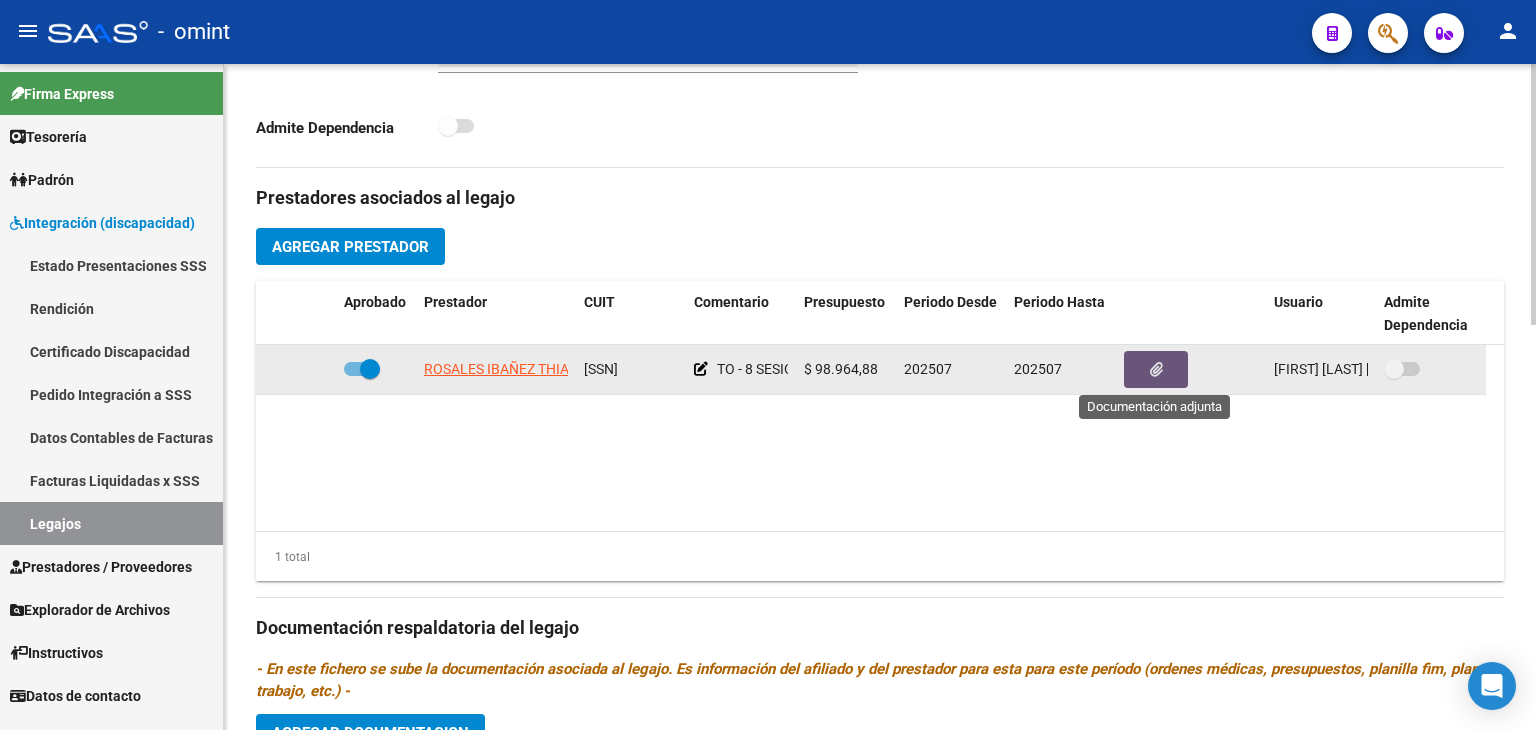 click 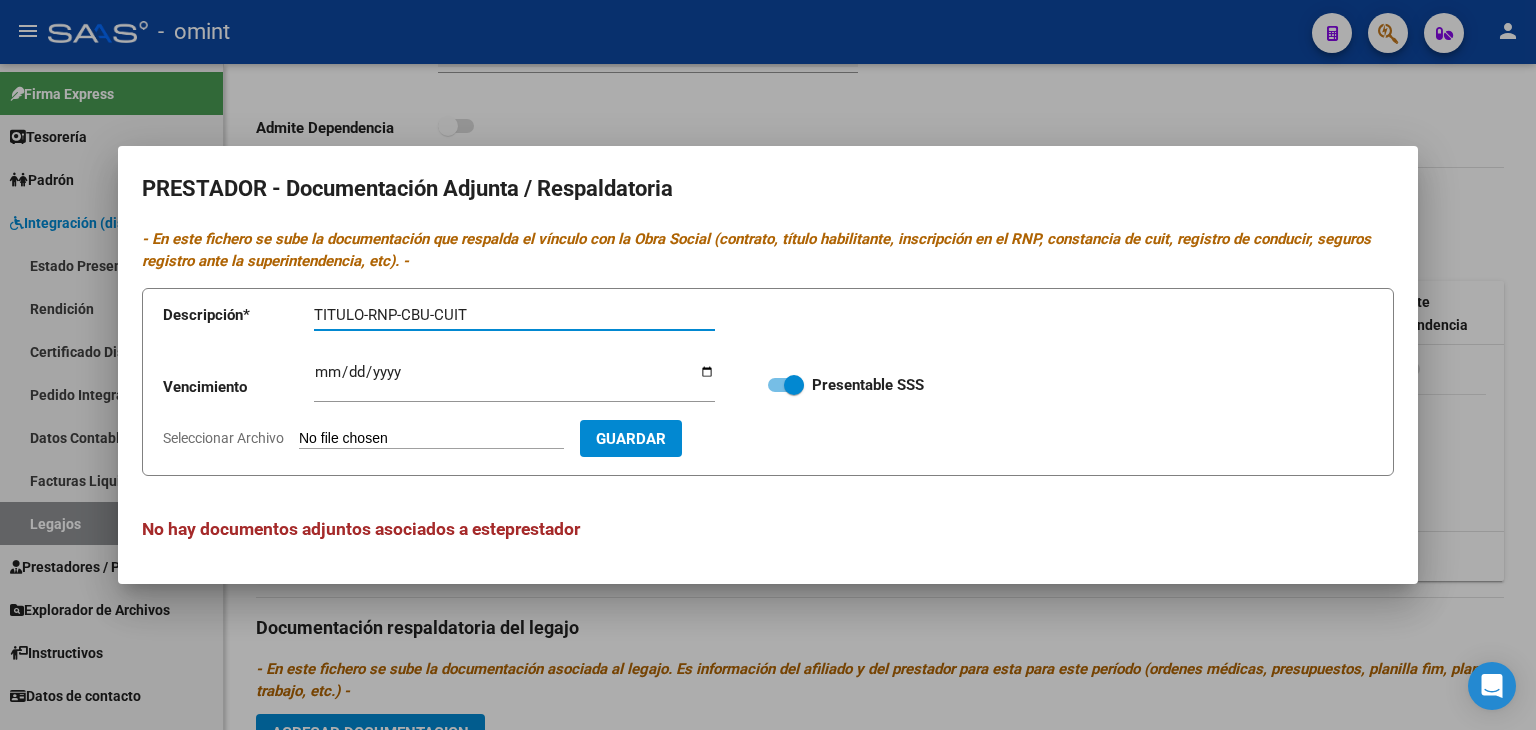type on "TITULO-RNP-CBU-CUIT" 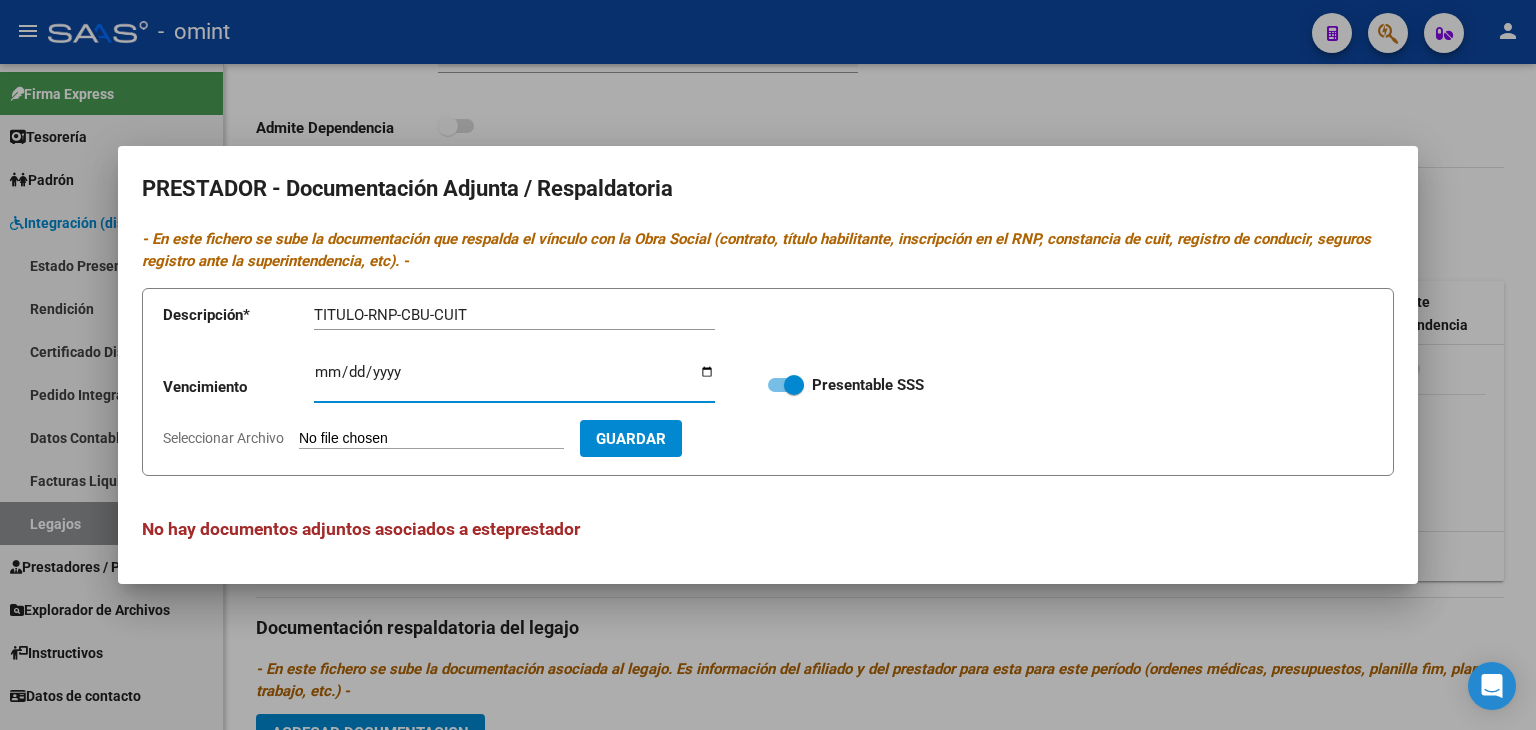 click on "Ingresar vencimiento" at bounding box center [514, 380] 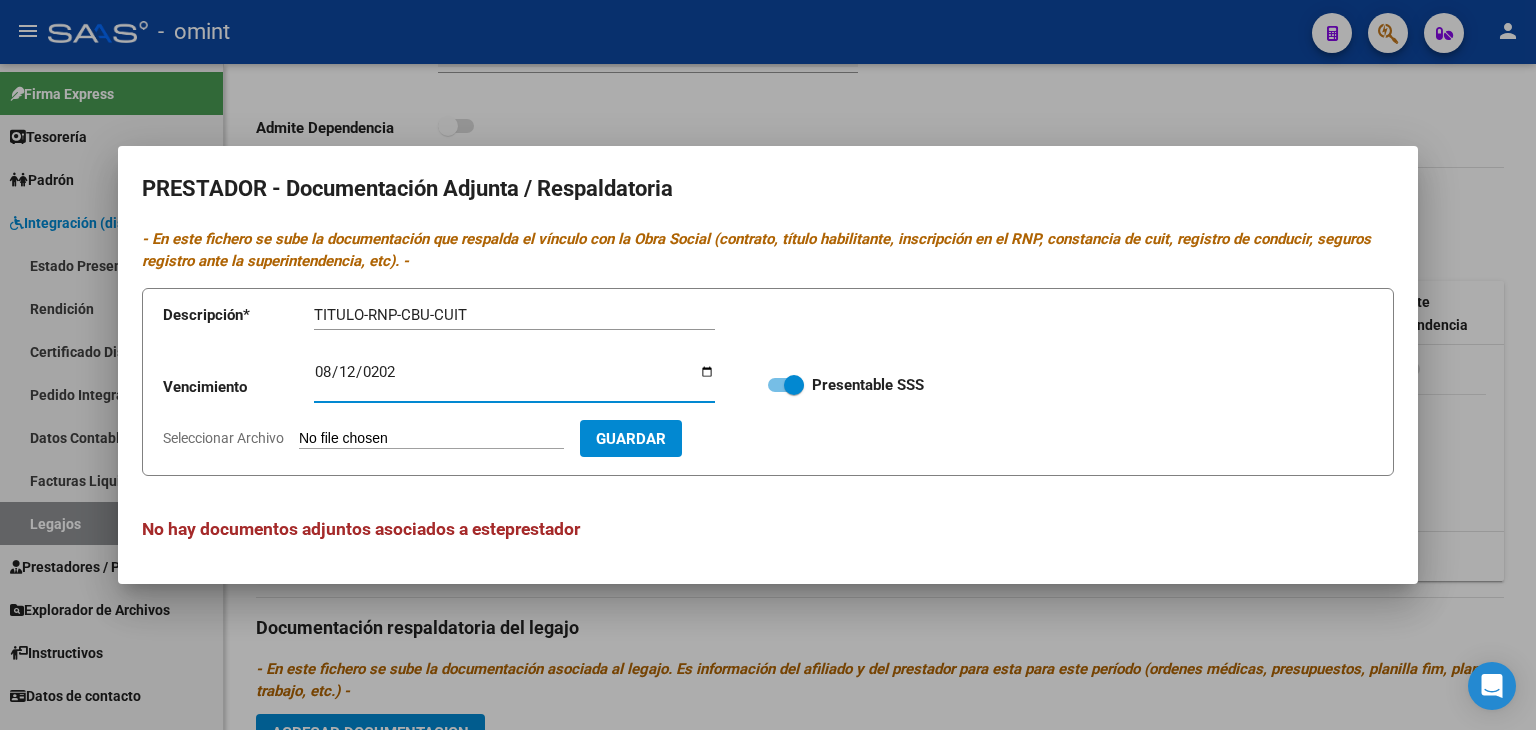 type on "[DATE]" 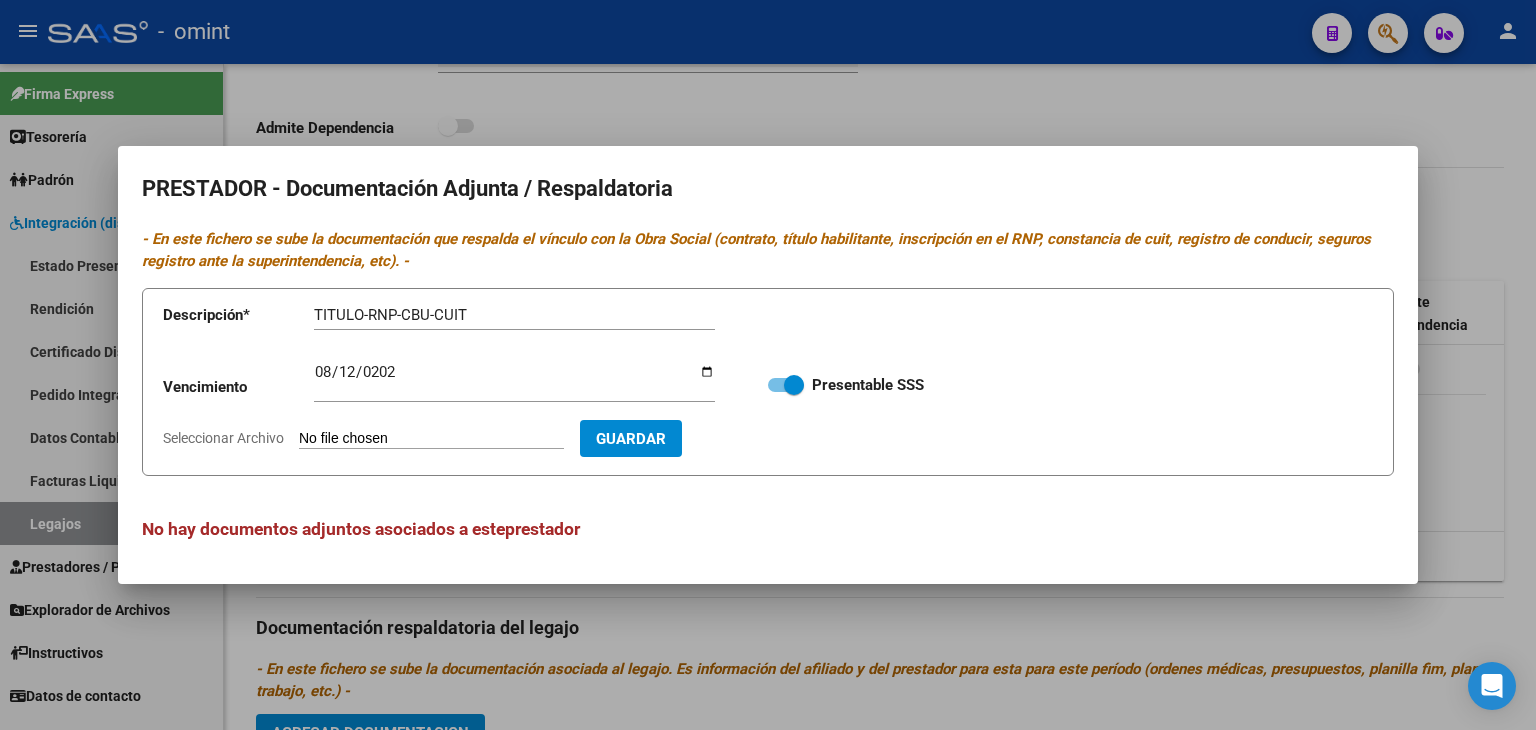 click on "Seleccionar Archivo" at bounding box center [431, 439] 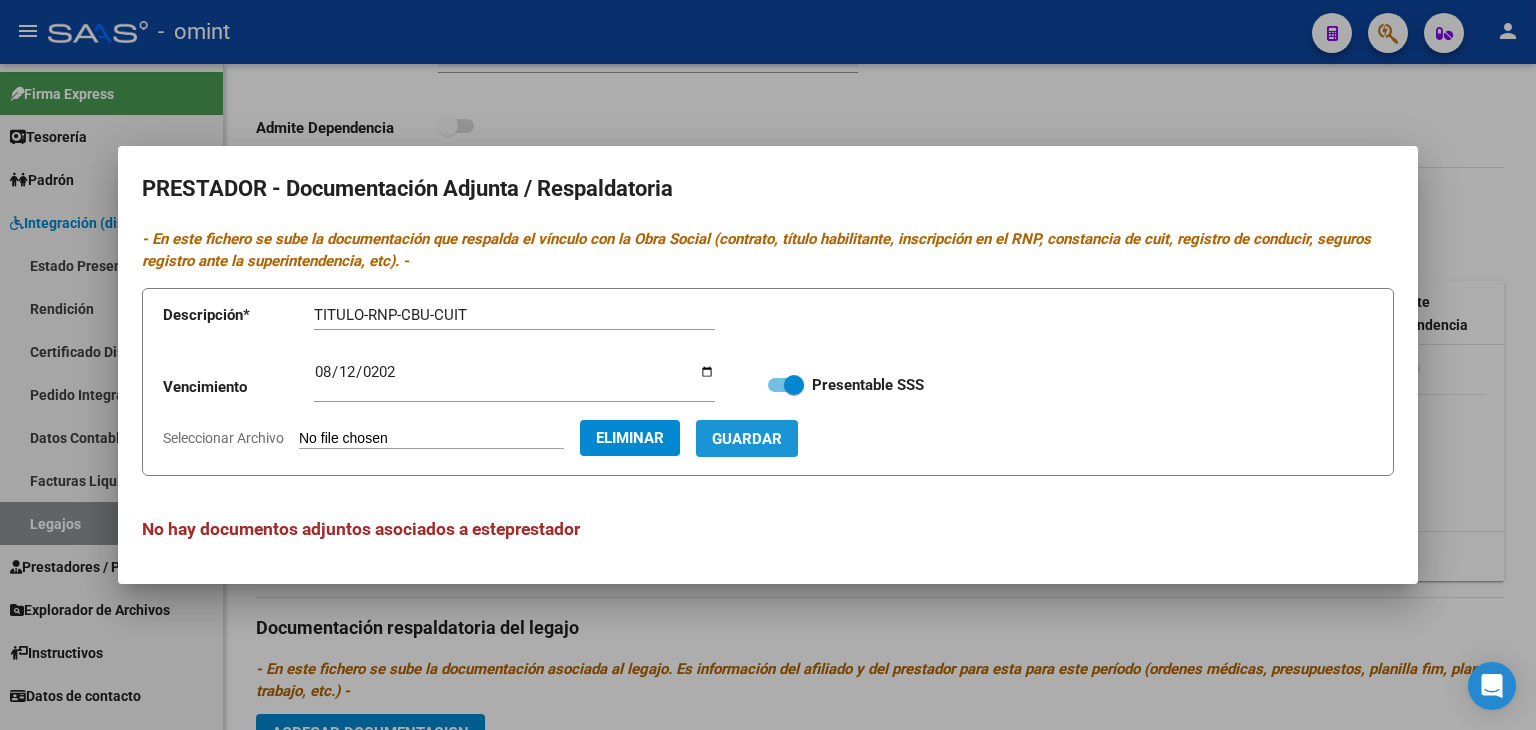 click on "Guardar" at bounding box center [747, 439] 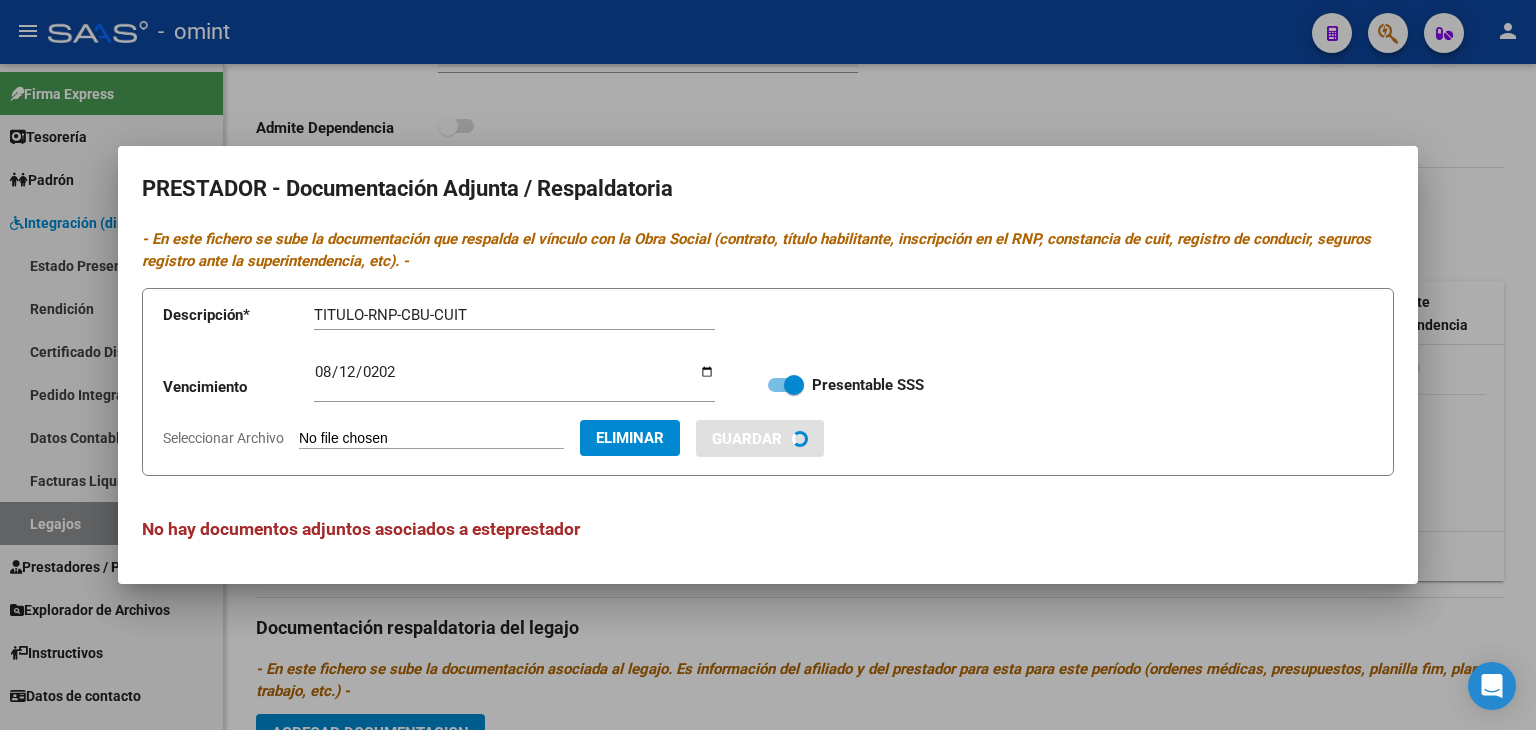type 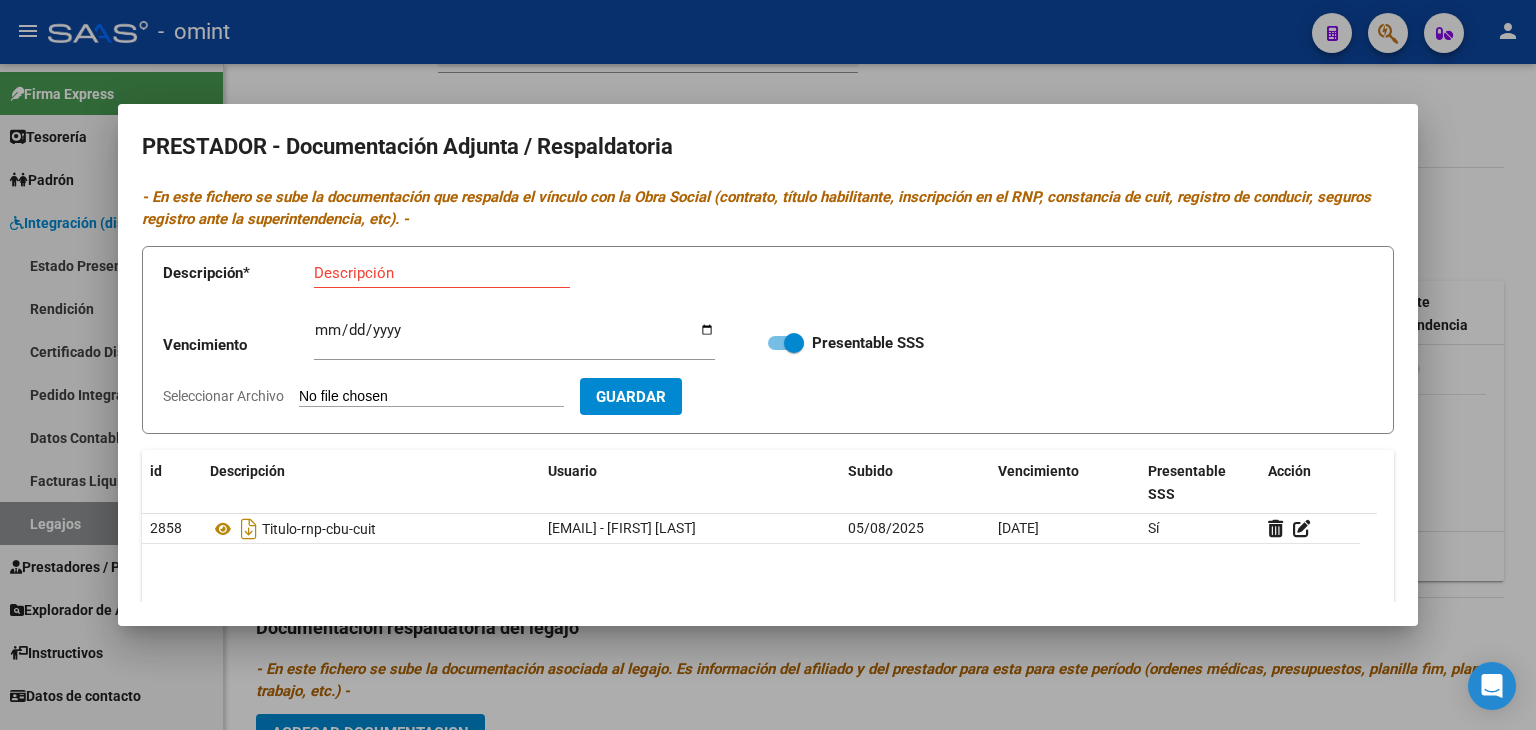 click at bounding box center (768, 365) 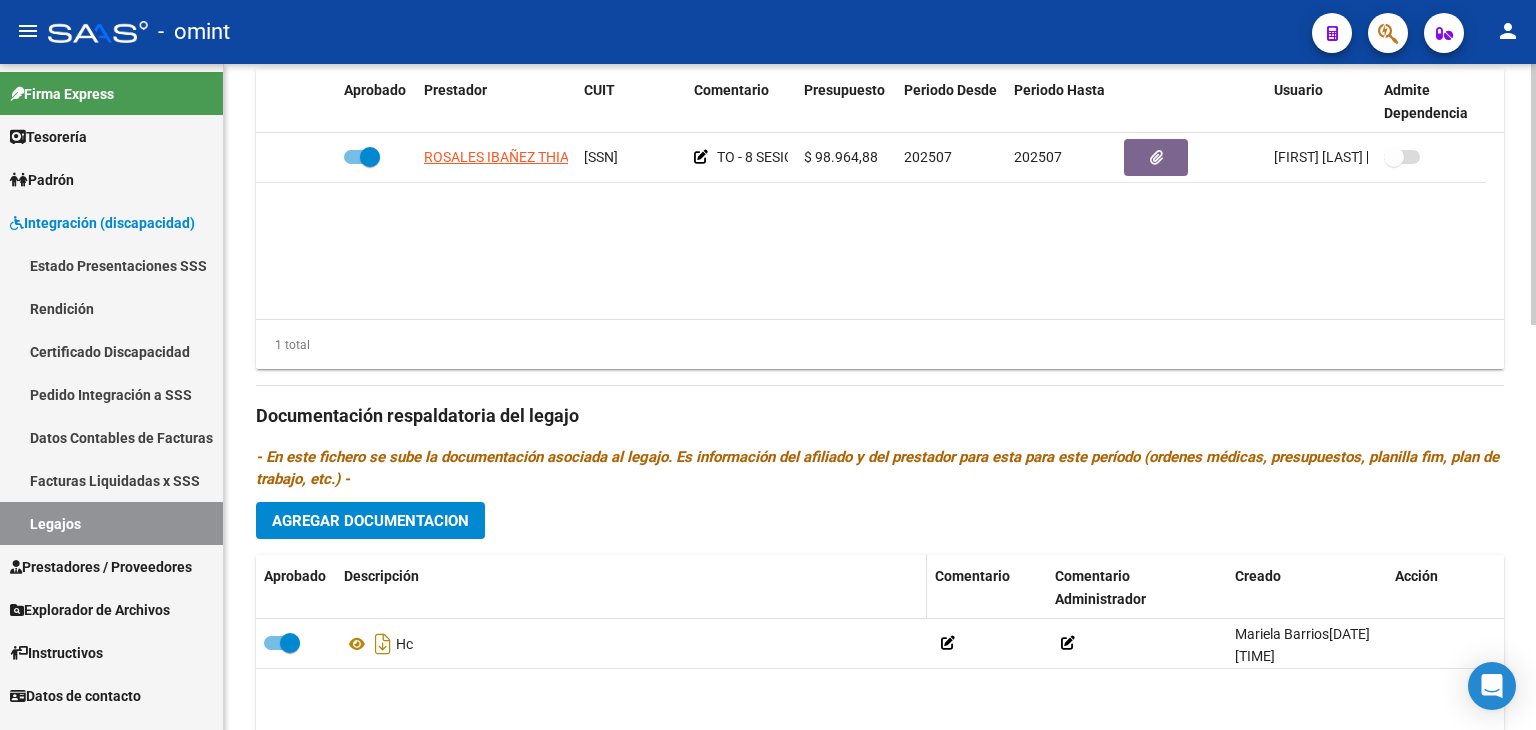 scroll, scrollTop: 1032, scrollLeft: 0, axis: vertical 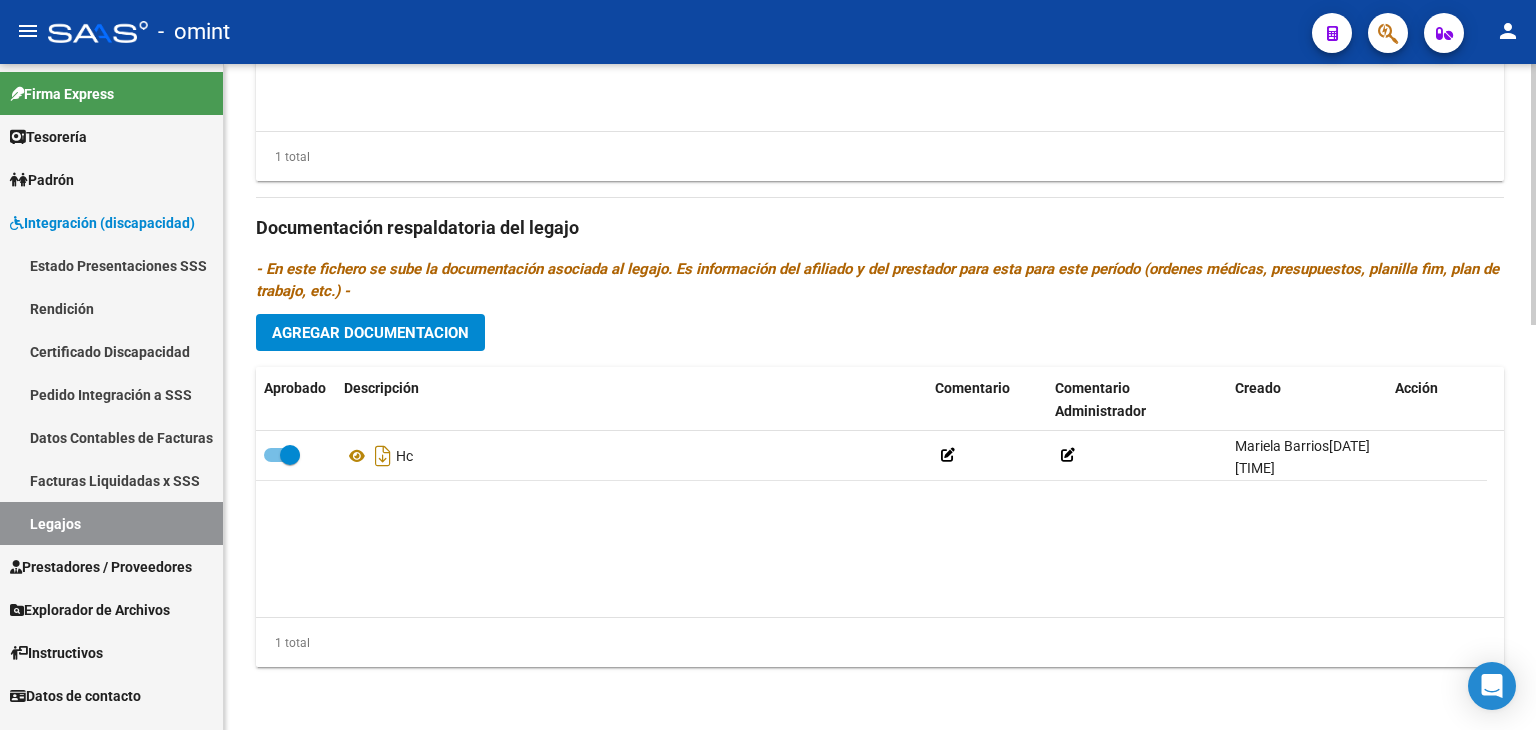 click on "Agregar Documentacion" 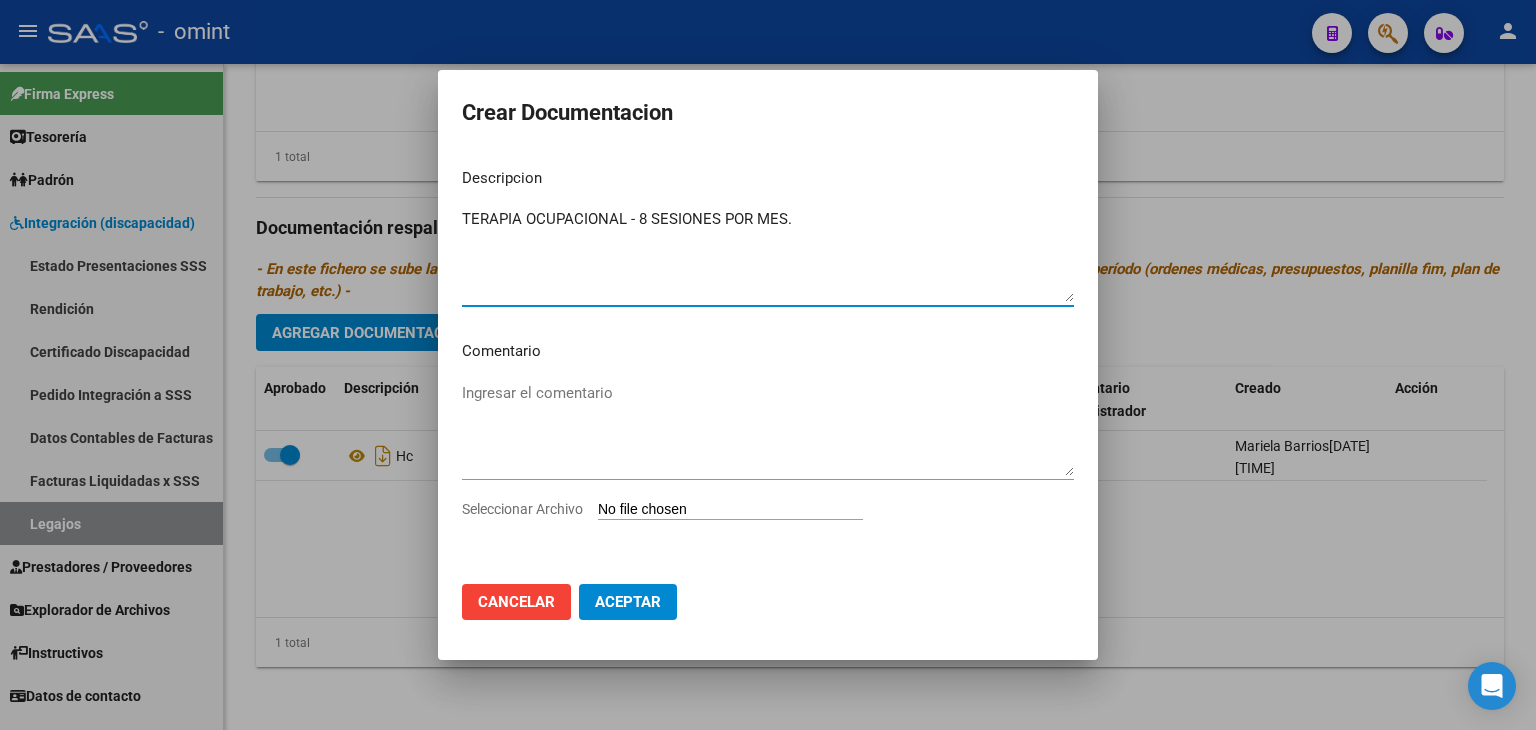 type on "TERAPIA OCUPACIONAL - 8 SESIONES POR MES." 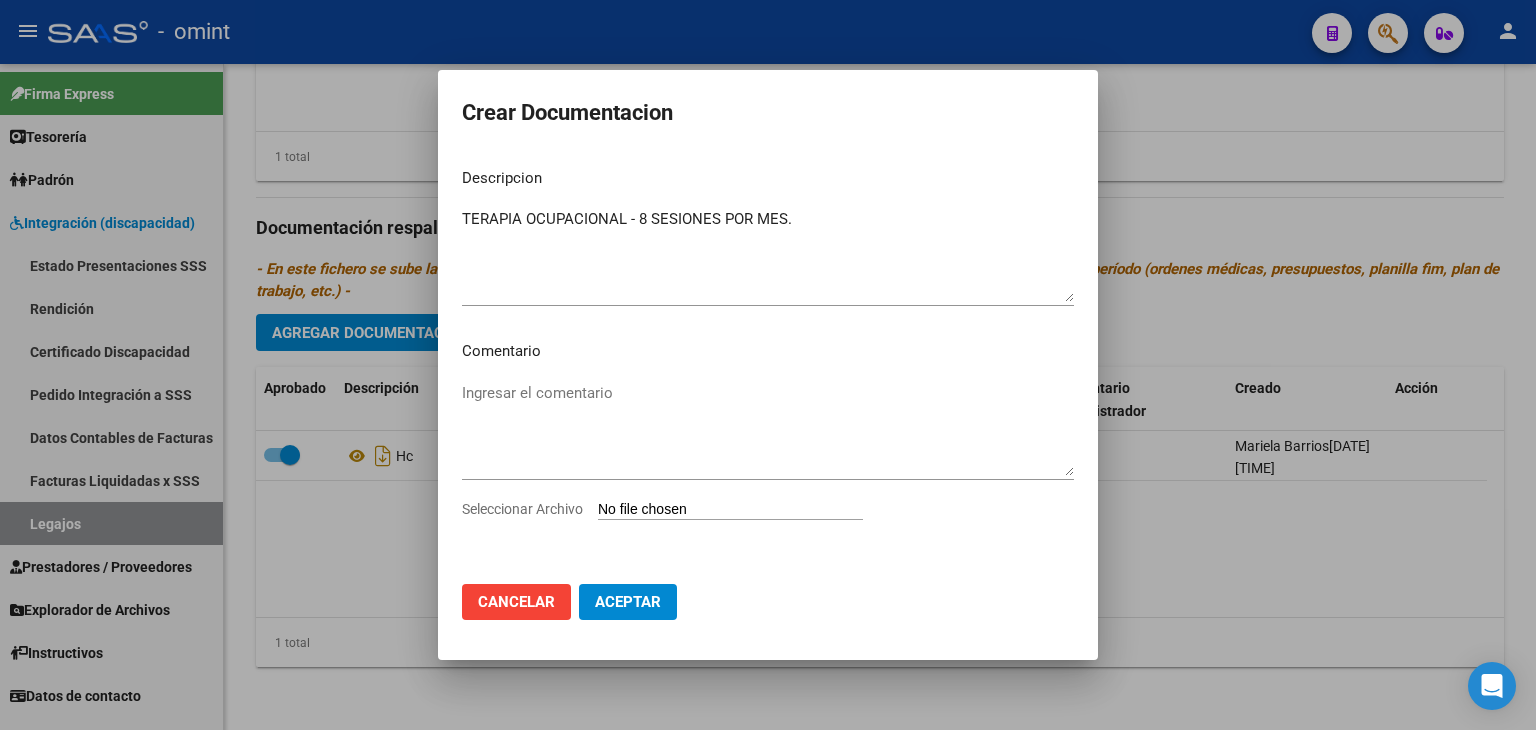 click on "Seleccionar Archivo" at bounding box center (730, 510) 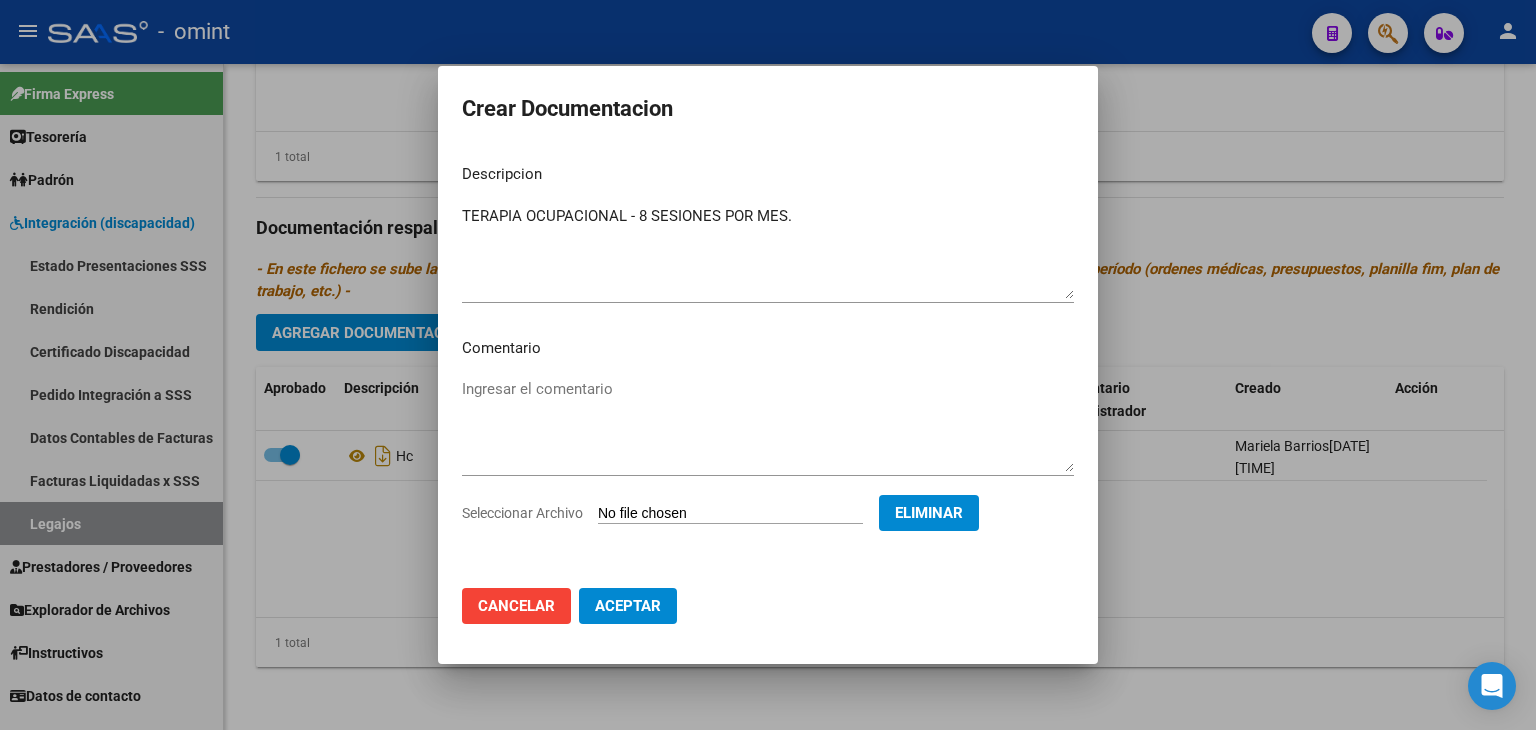 click on "Cancelar Aceptar" 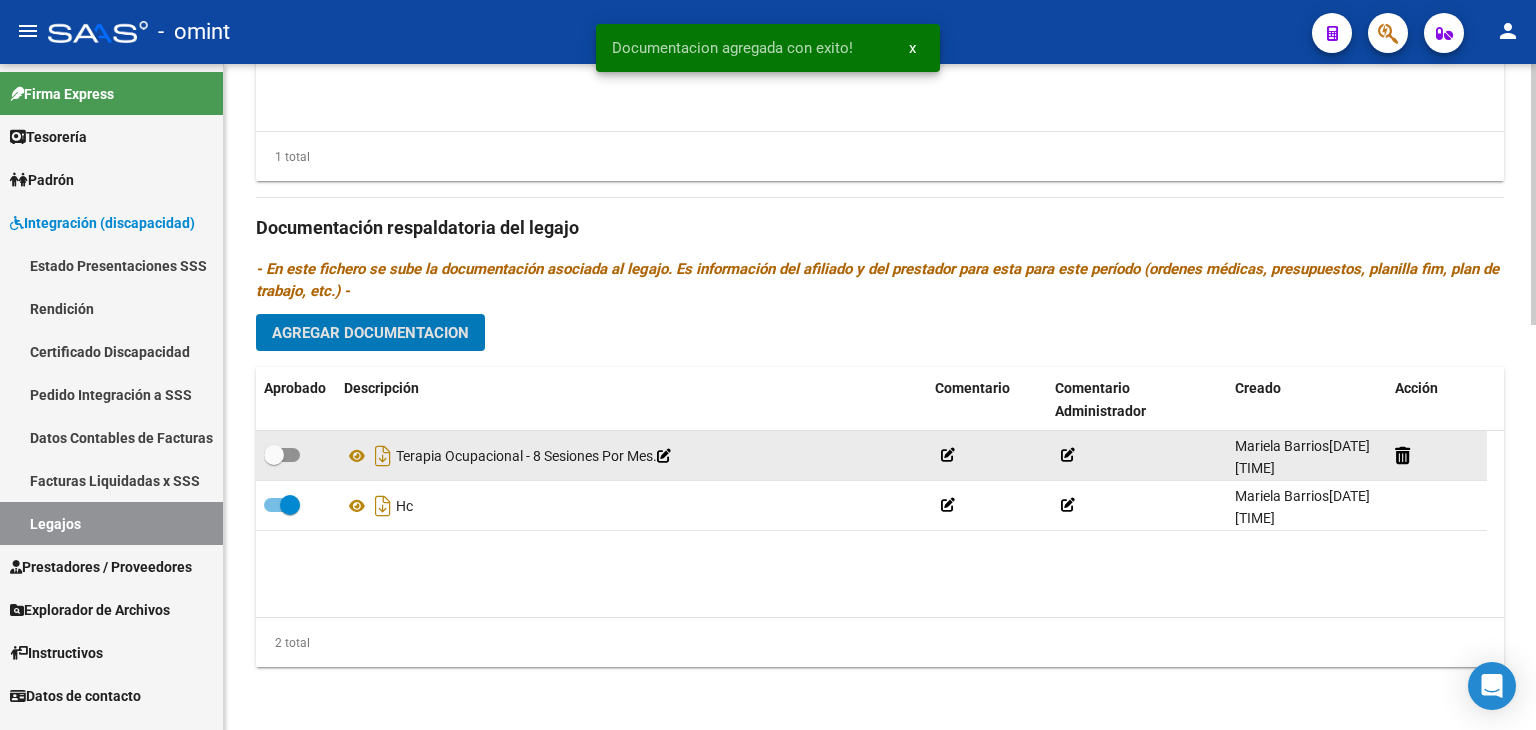 click at bounding box center (274, 455) 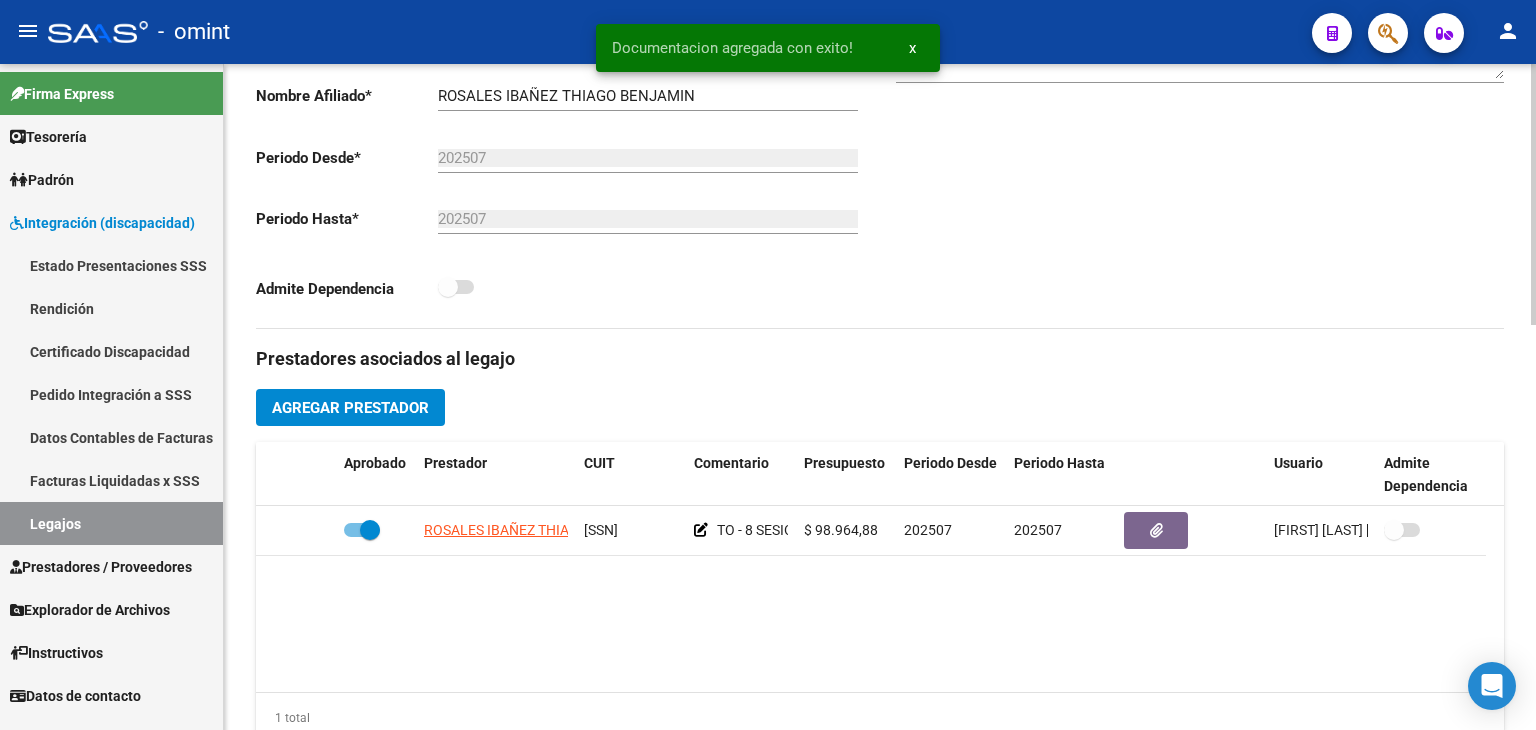 scroll, scrollTop: 432, scrollLeft: 0, axis: vertical 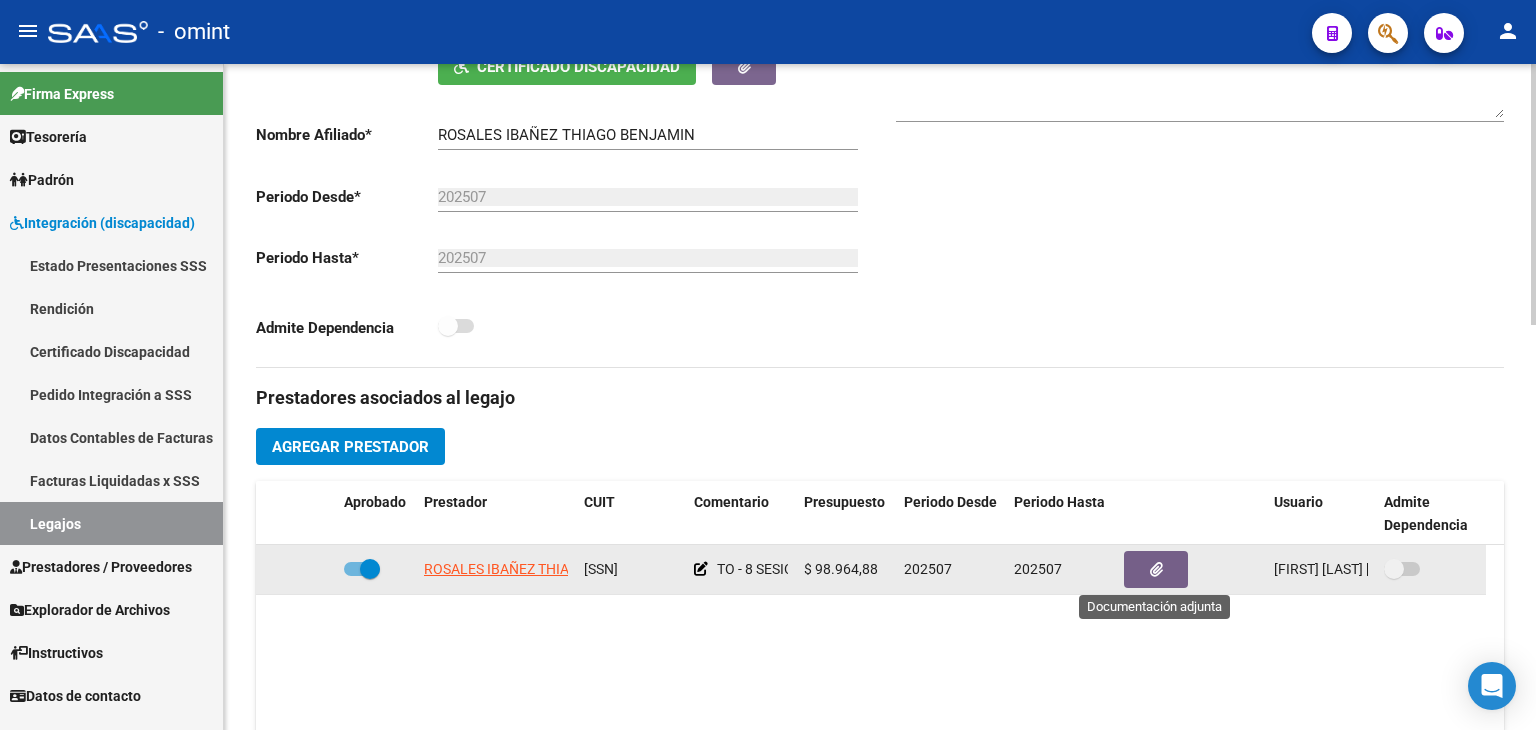 click 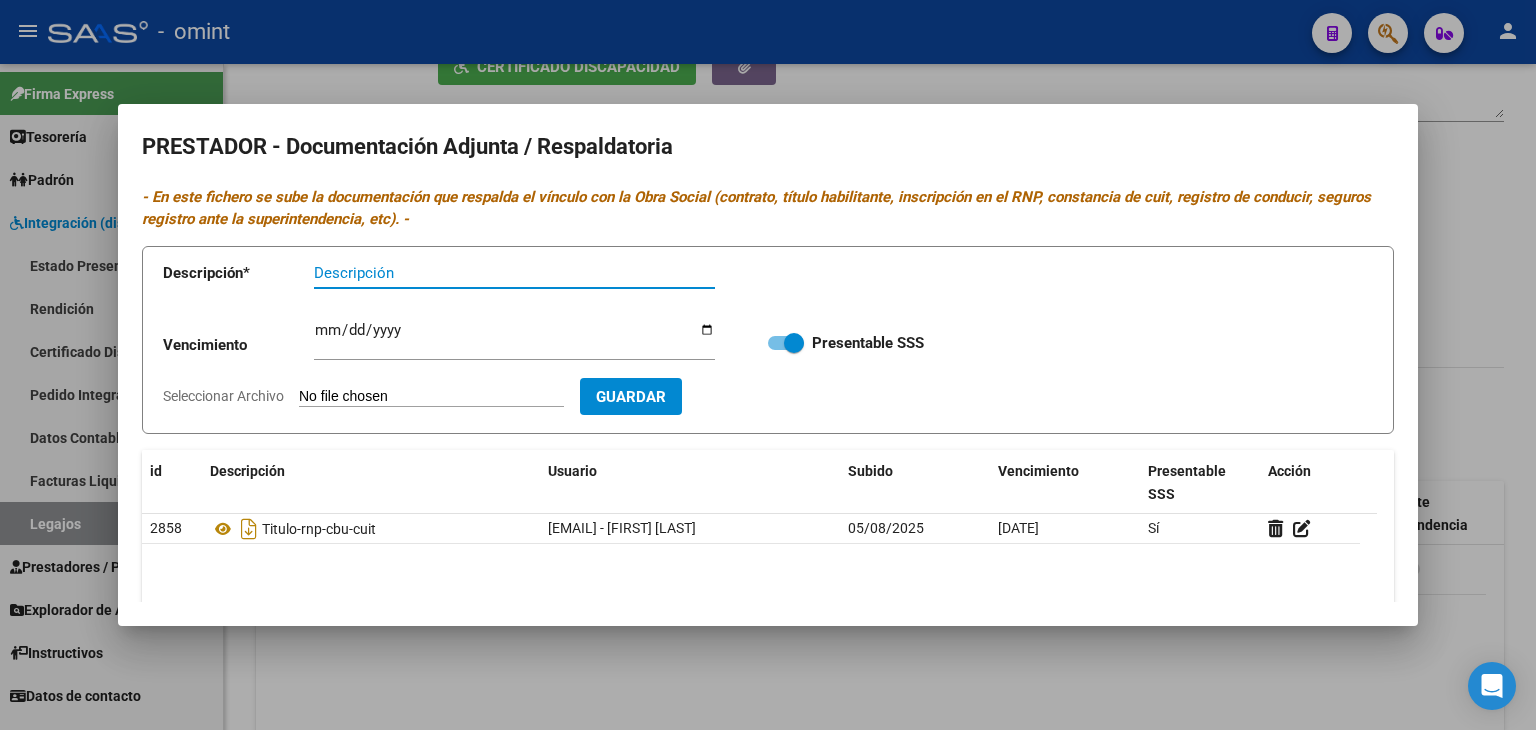 click at bounding box center (768, 365) 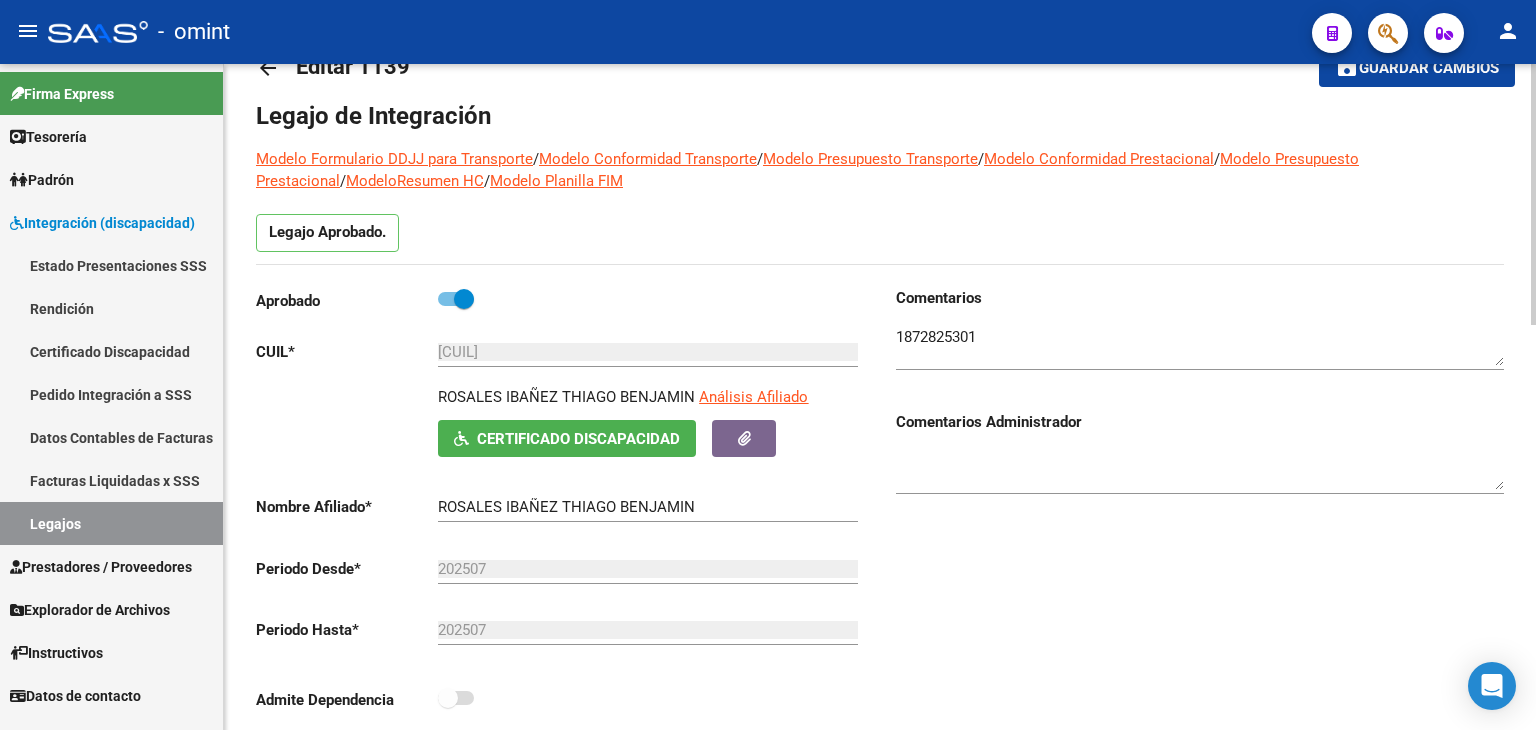 scroll, scrollTop: 0, scrollLeft: 0, axis: both 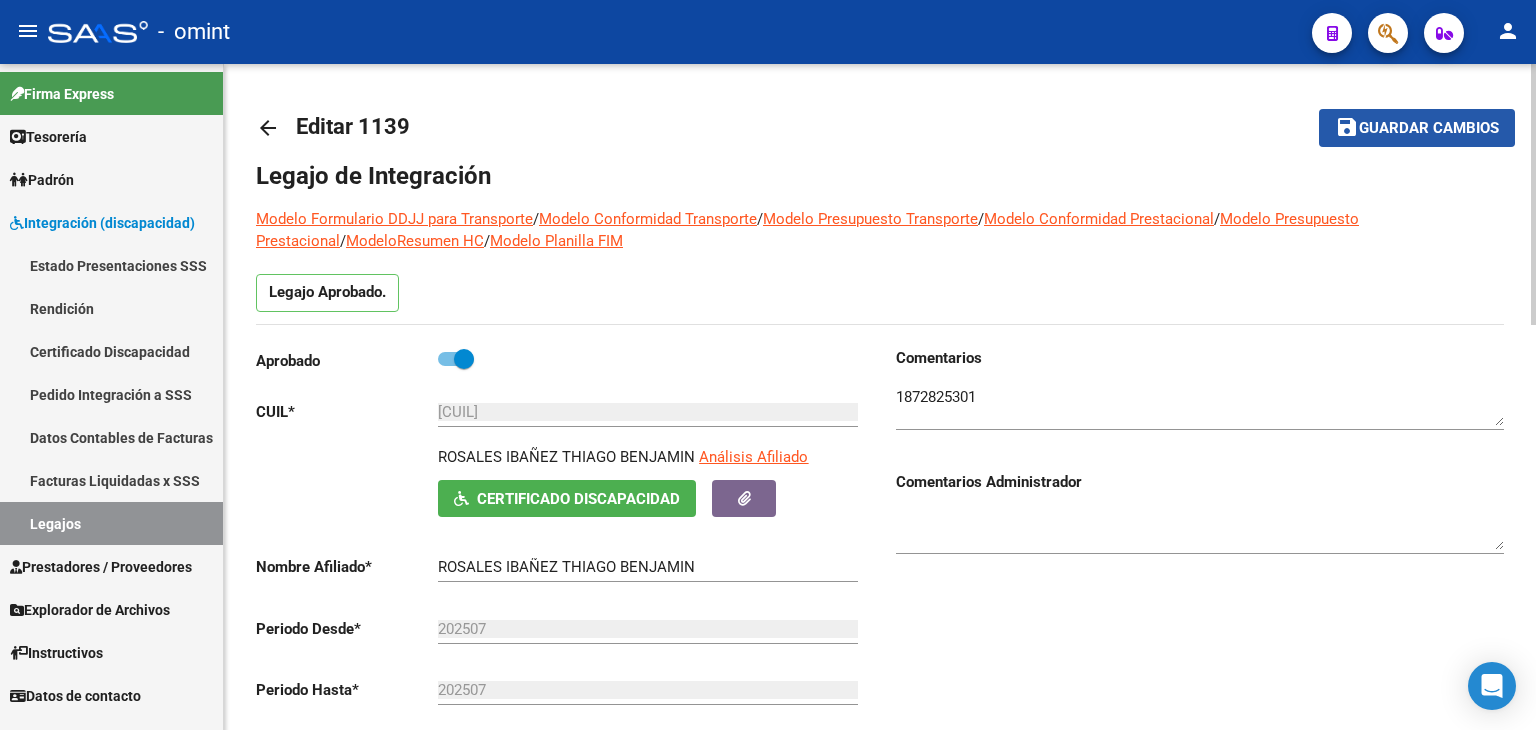 click on "Guardar cambios" 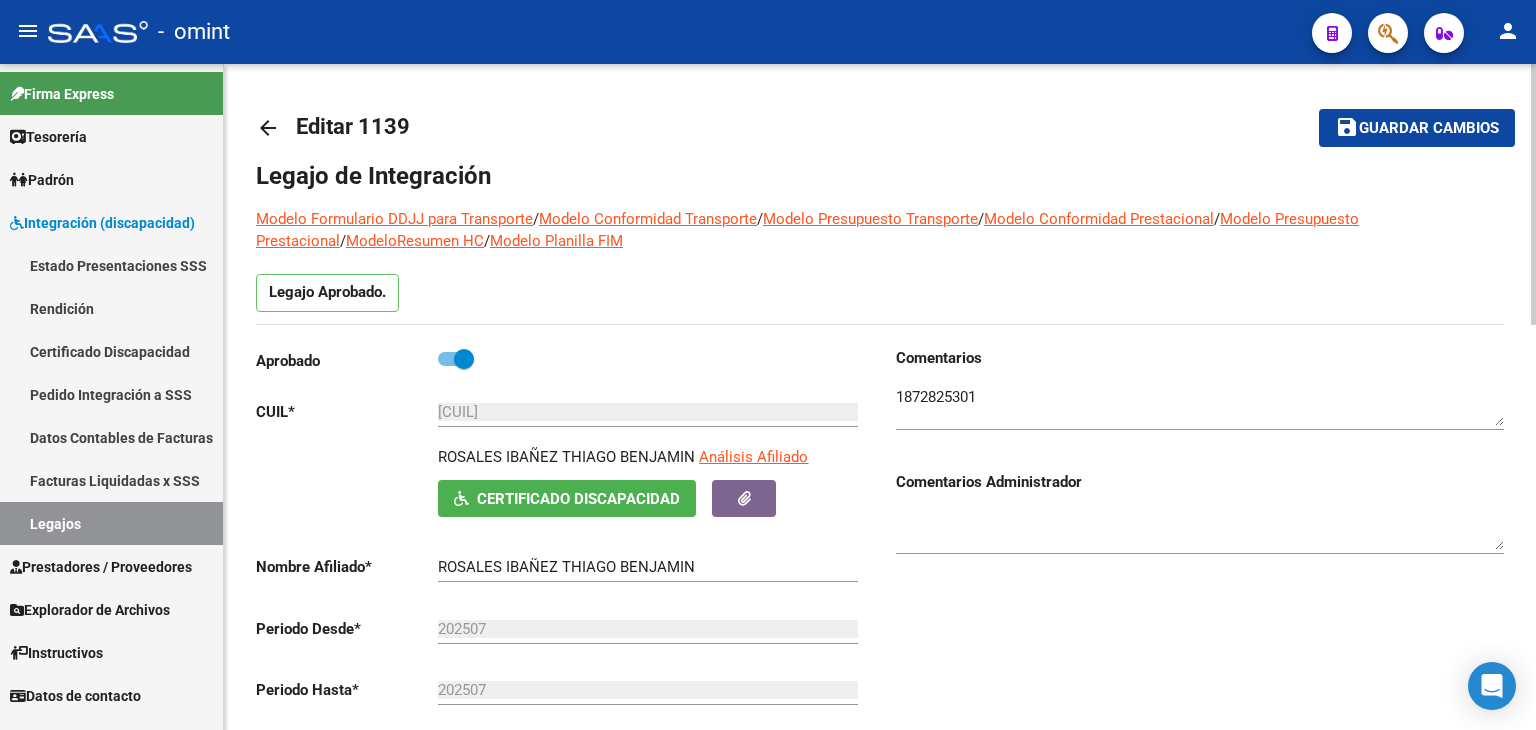 click on "[CUIL]" at bounding box center [648, 412] 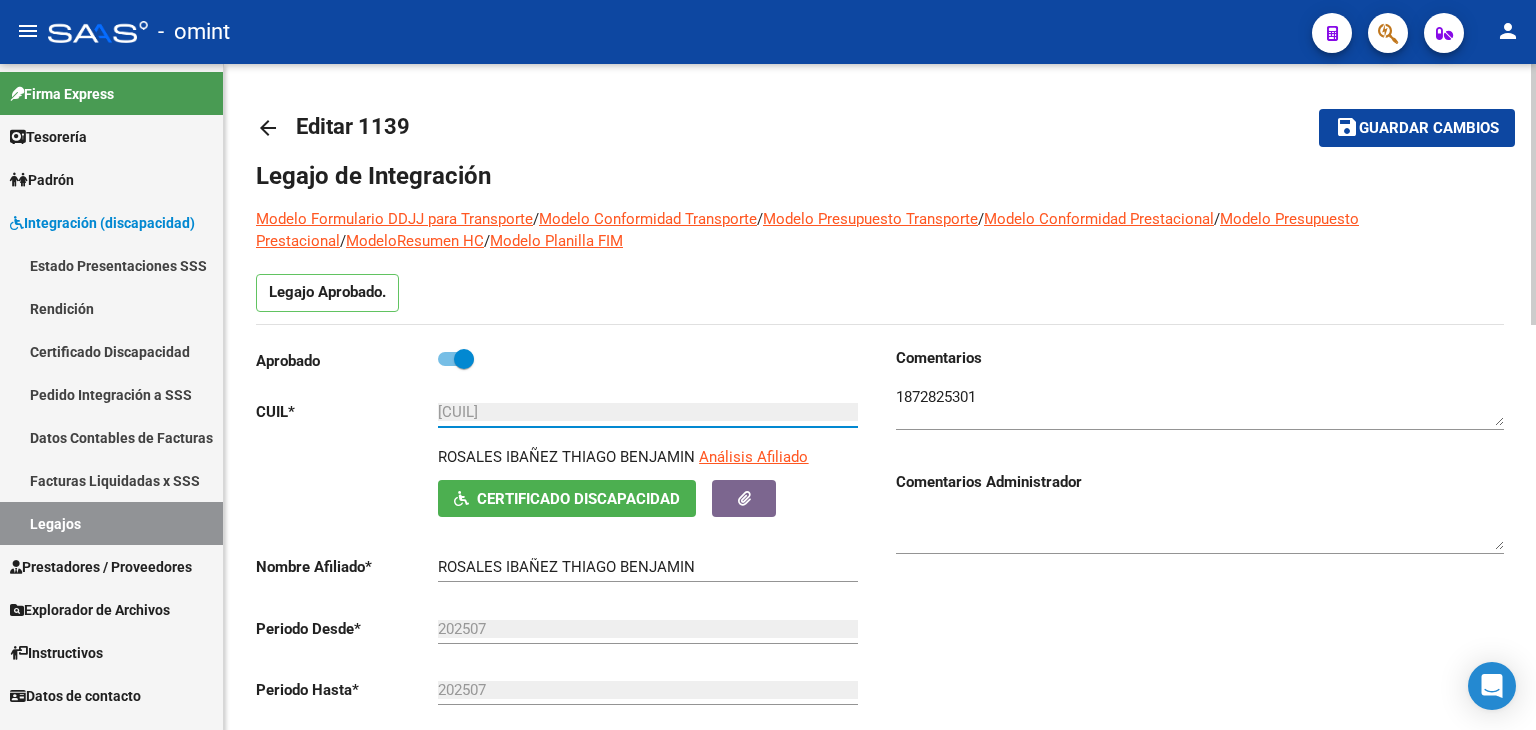 click on "[CUIL]" at bounding box center [648, 412] 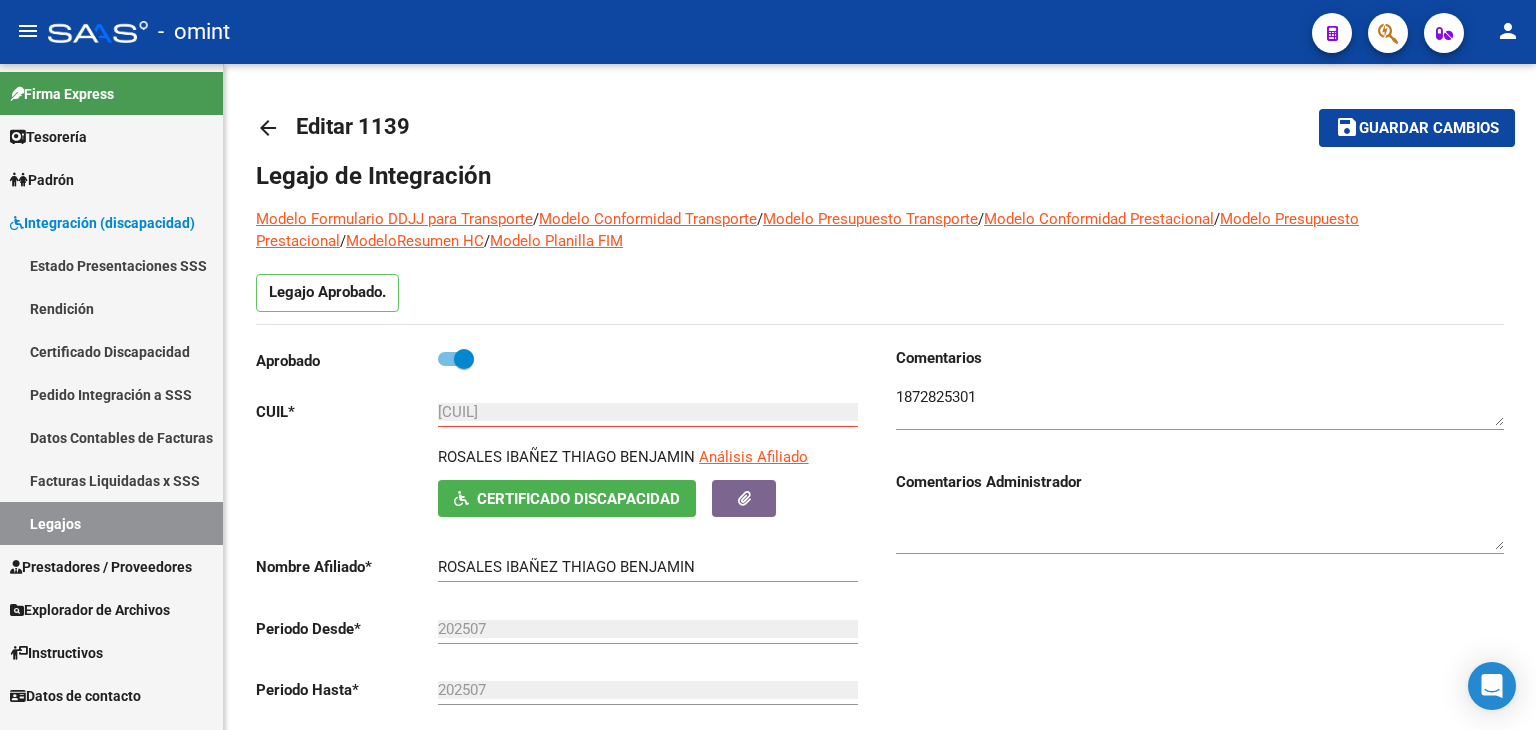 click on "Legajos" at bounding box center (111, 523) 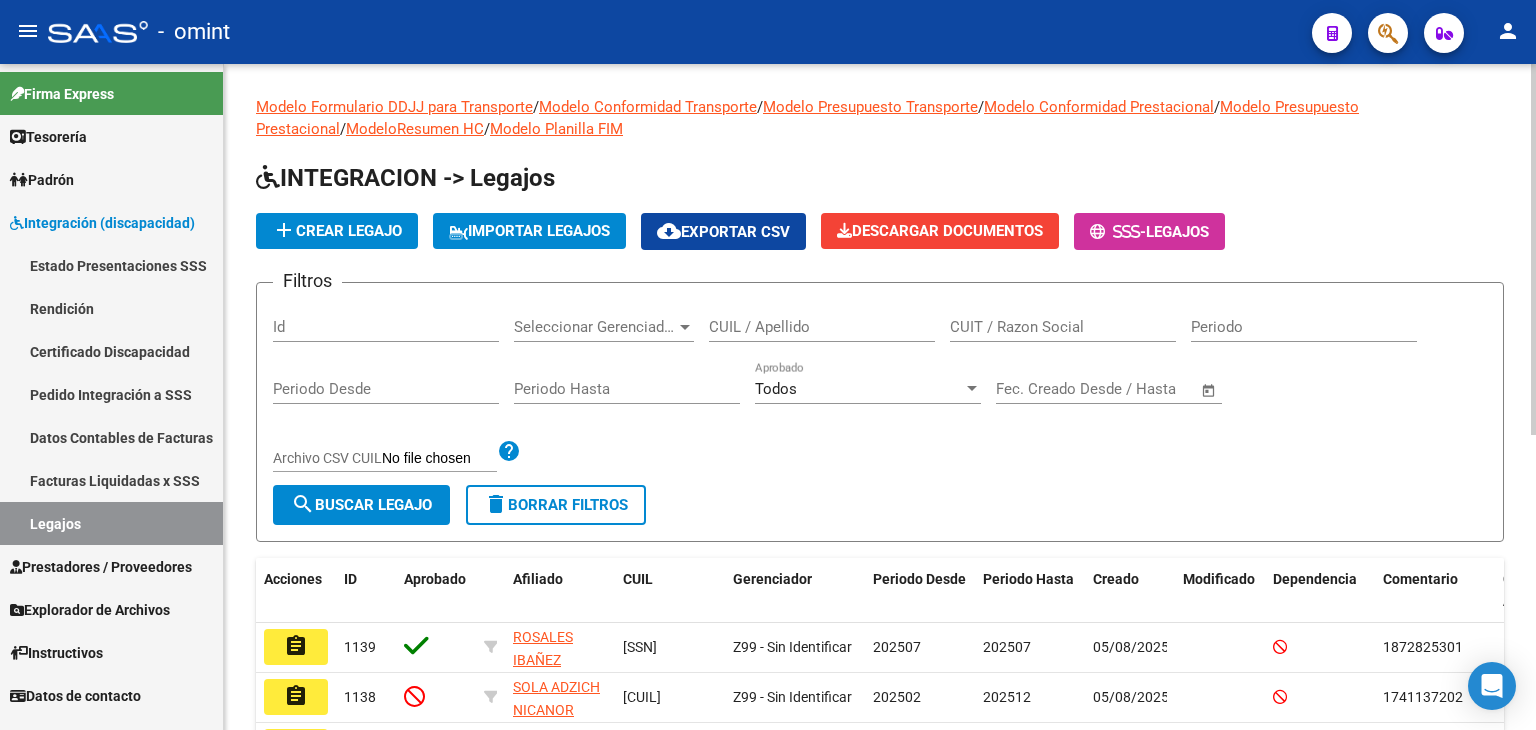 click on "CUIL / Apellido" at bounding box center (822, 327) 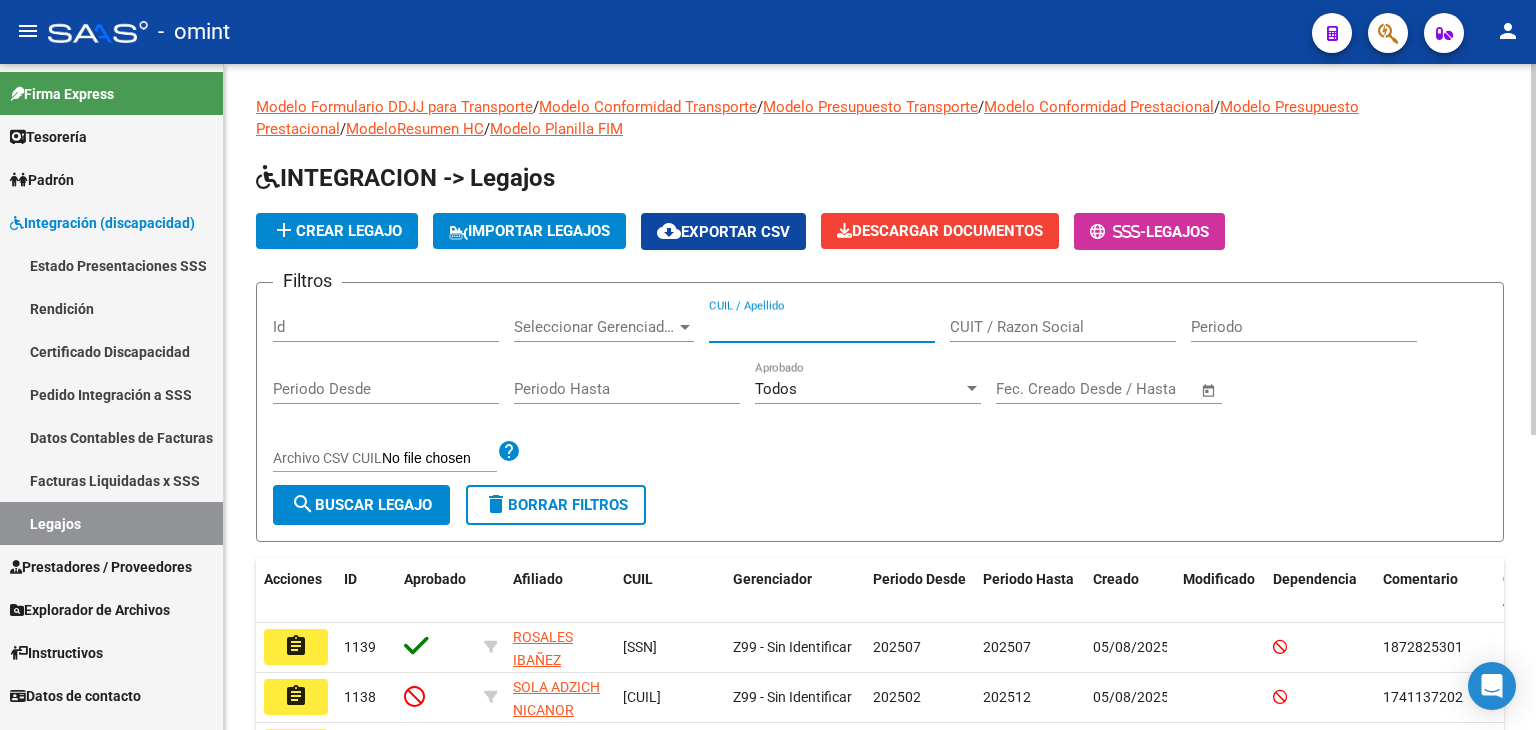 paste on "[CUIL]" 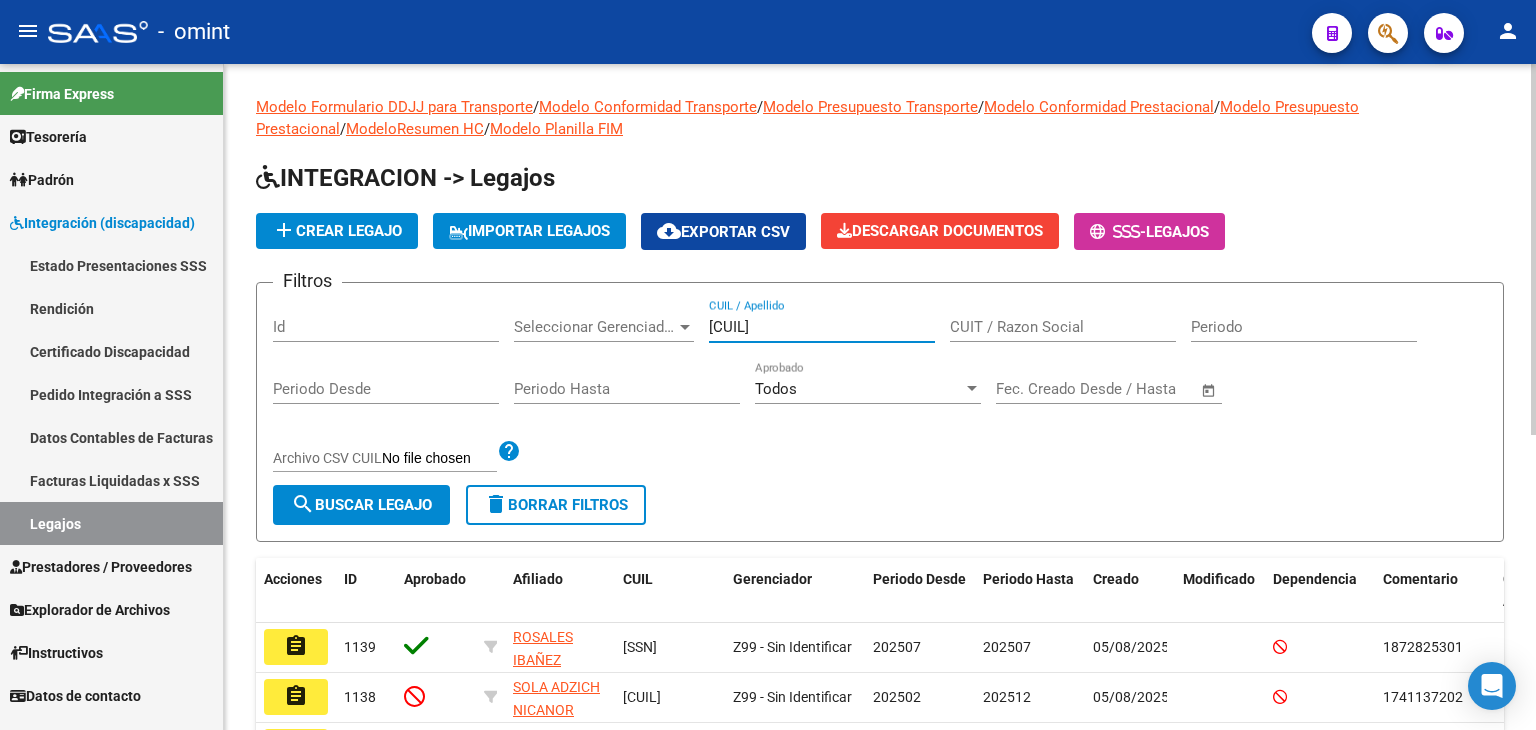 click on "search  Buscar Legajo" 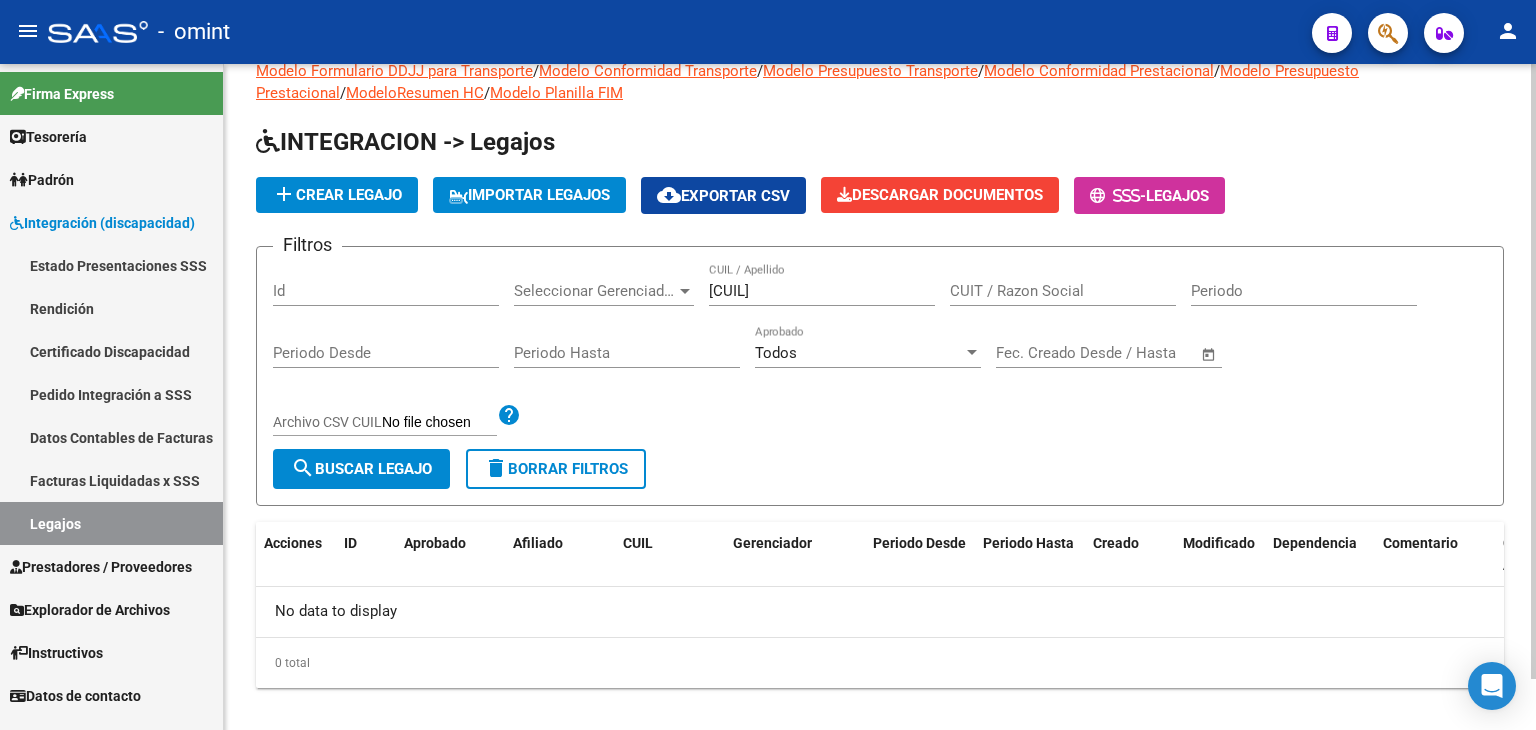 scroll, scrollTop: 56, scrollLeft: 0, axis: vertical 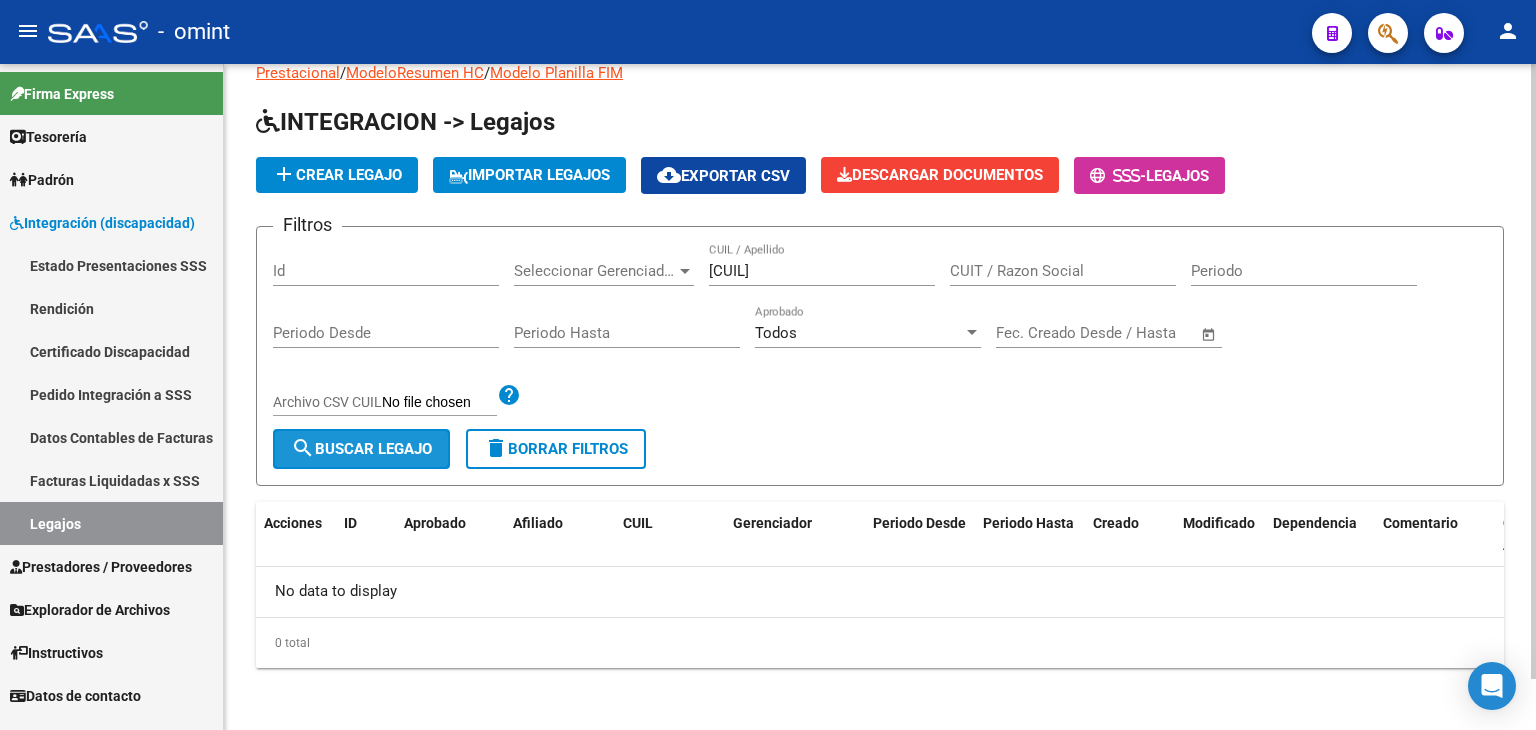 click on "search  Buscar Legajo" 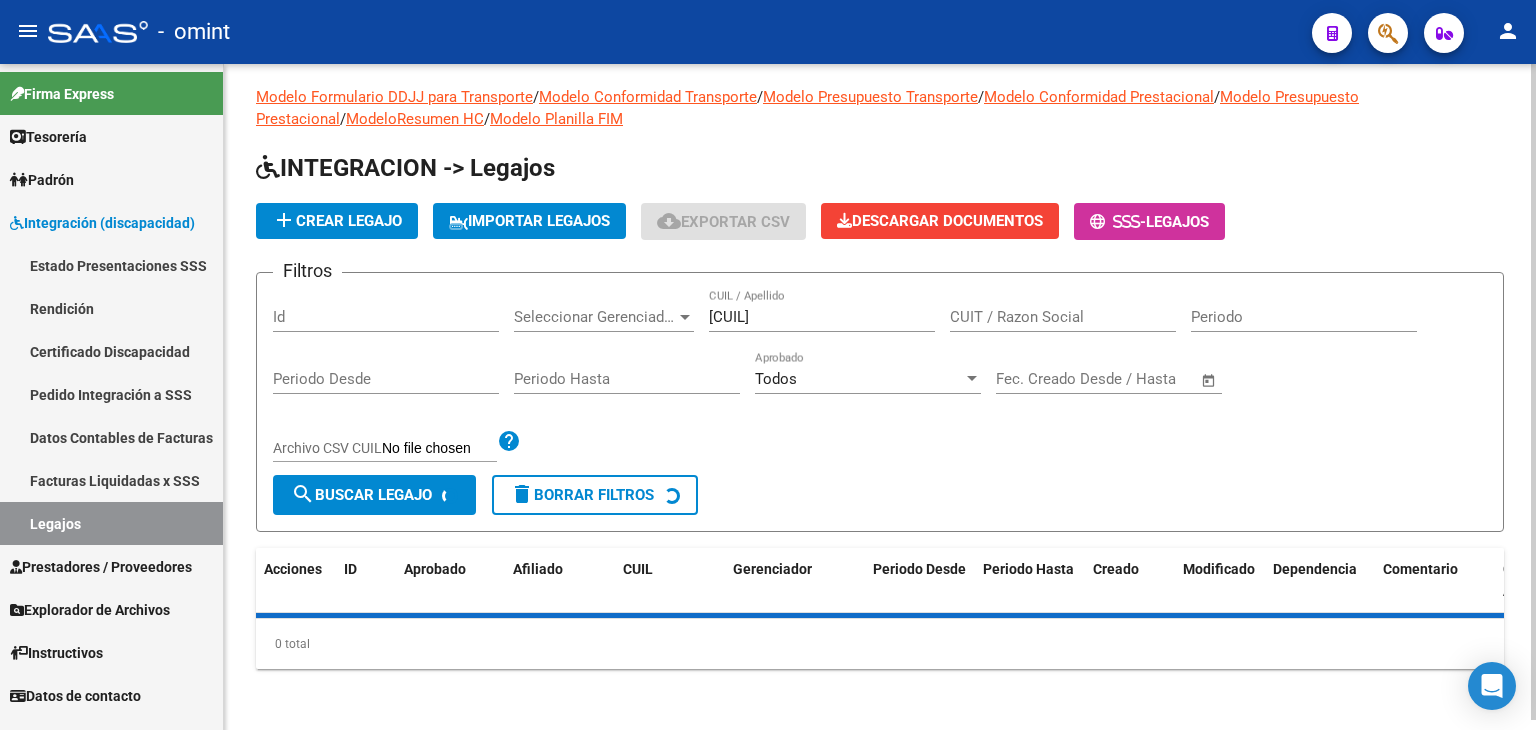 scroll, scrollTop: 56, scrollLeft: 0, axis: vertical 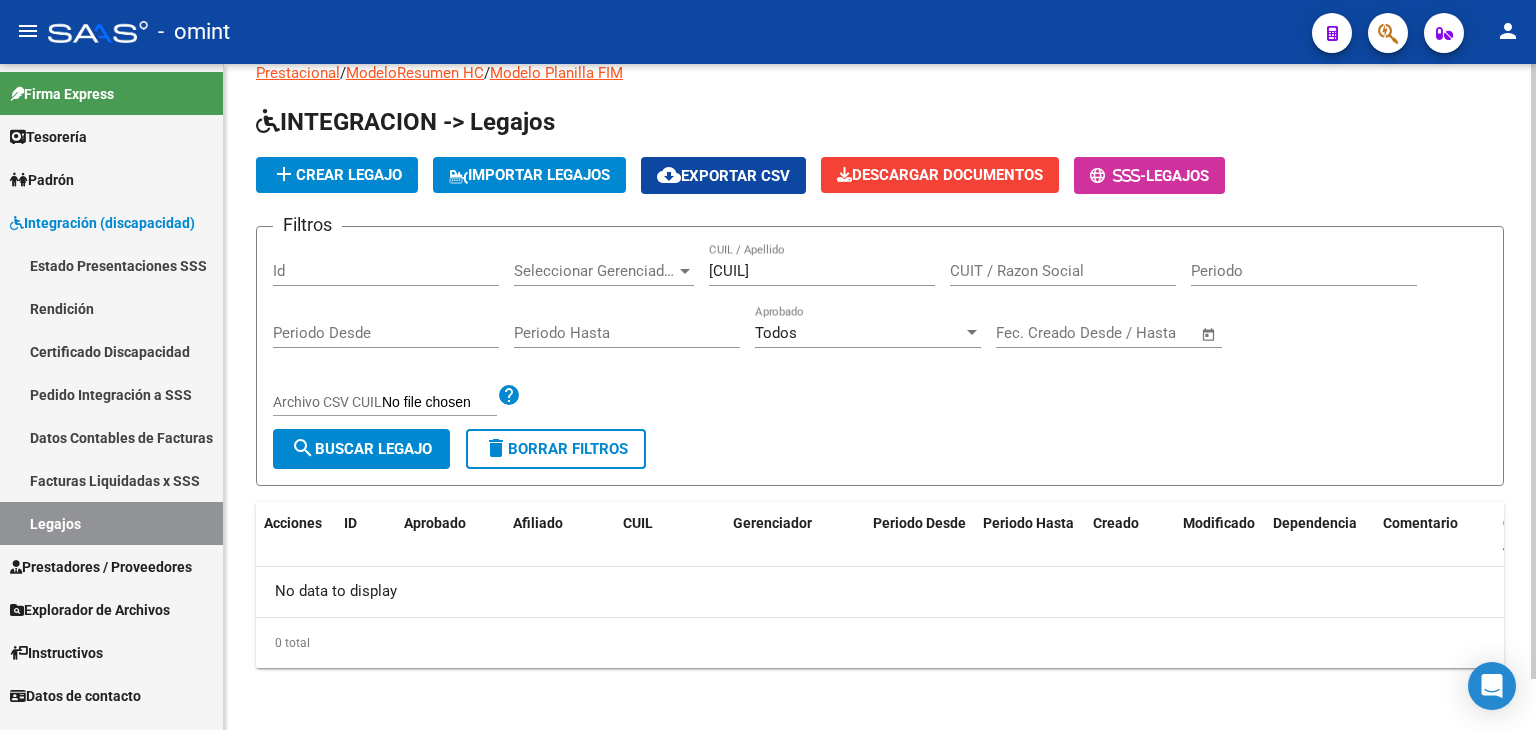 drag, startPoint x: 728, startPoint y: 266, endPoint x: 740, endPoint y: 269, distance: 12.369317 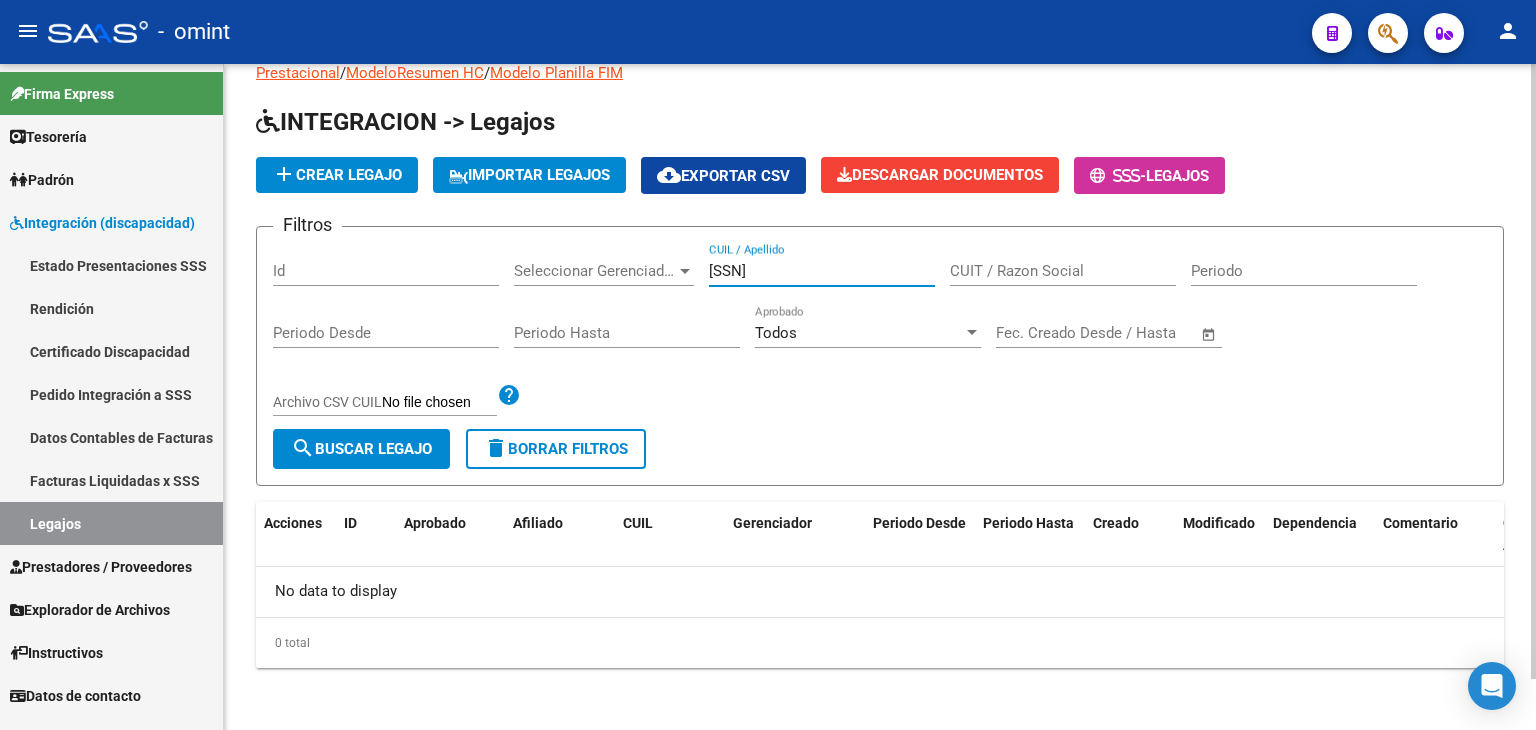 type on "[SSN]" 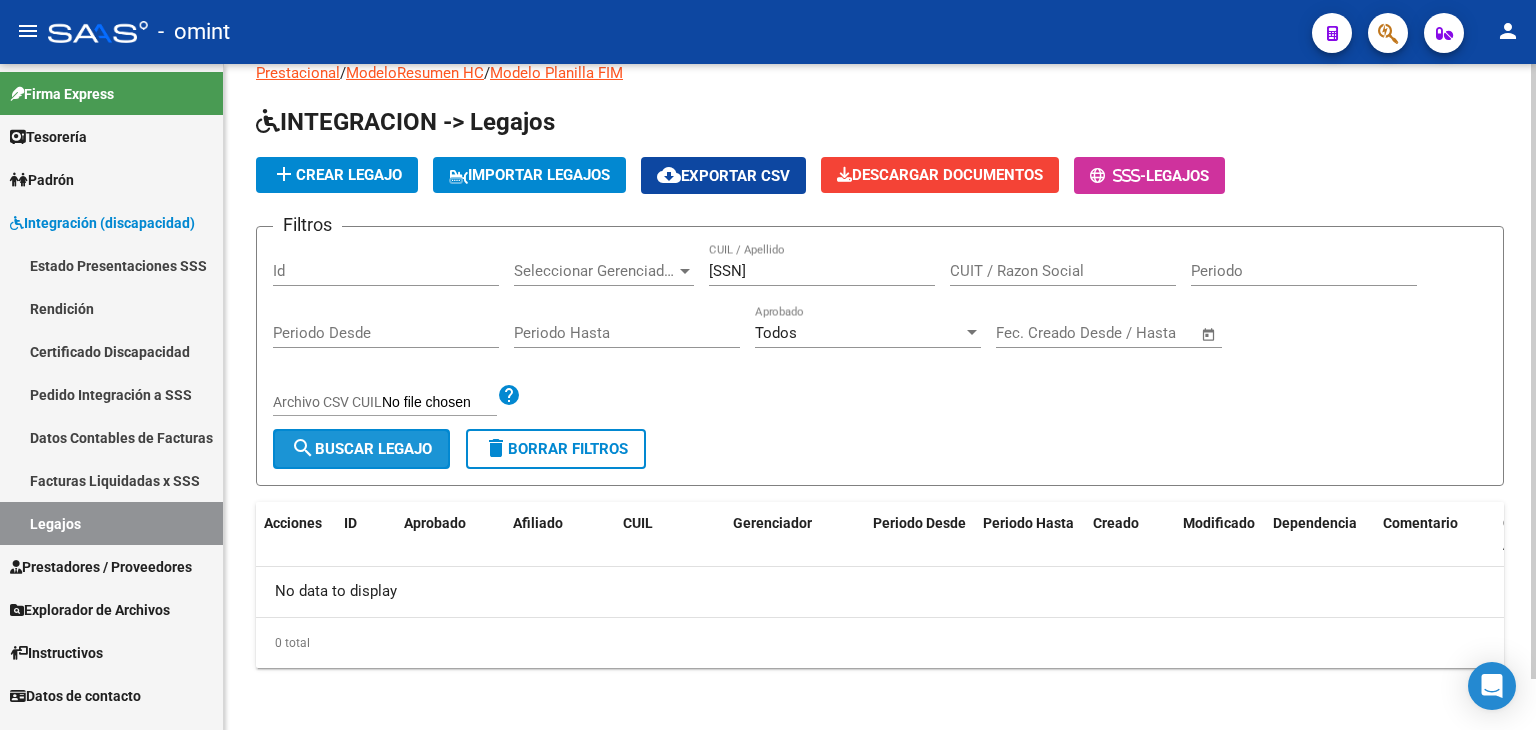 click on "search  Buscar Legajo" 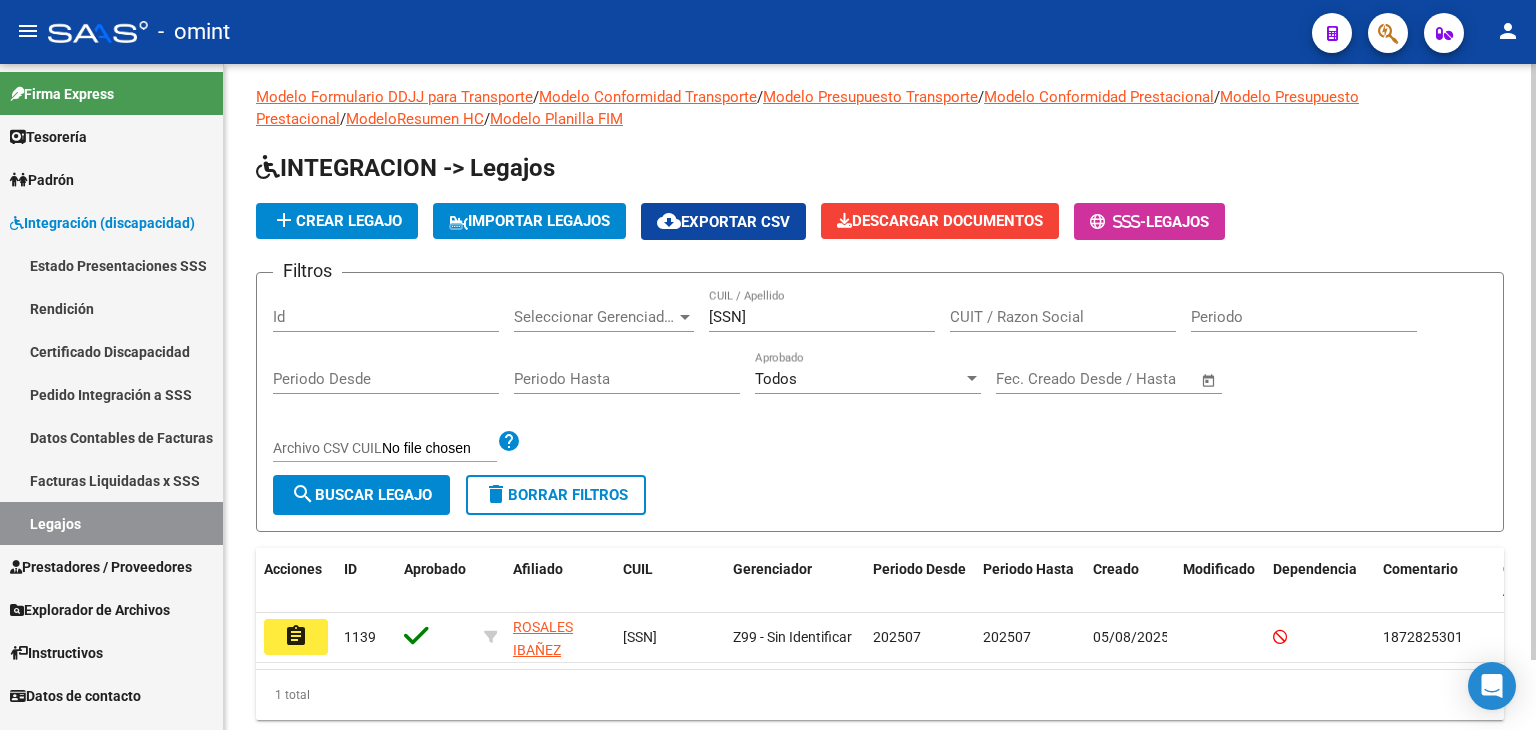 scroll, scrollTop: 56, scrollLeft: 0, axis: vertical 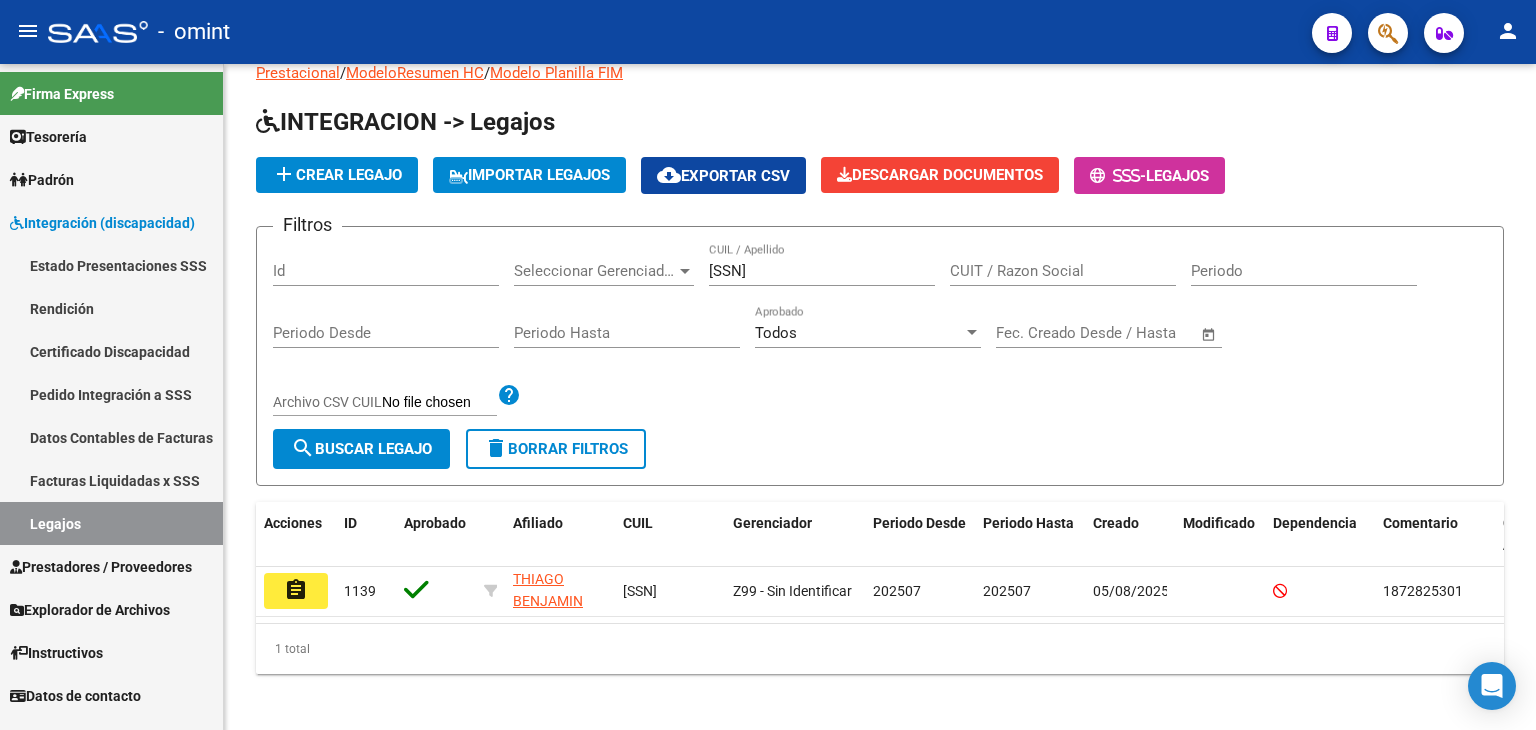 click on "assignment" 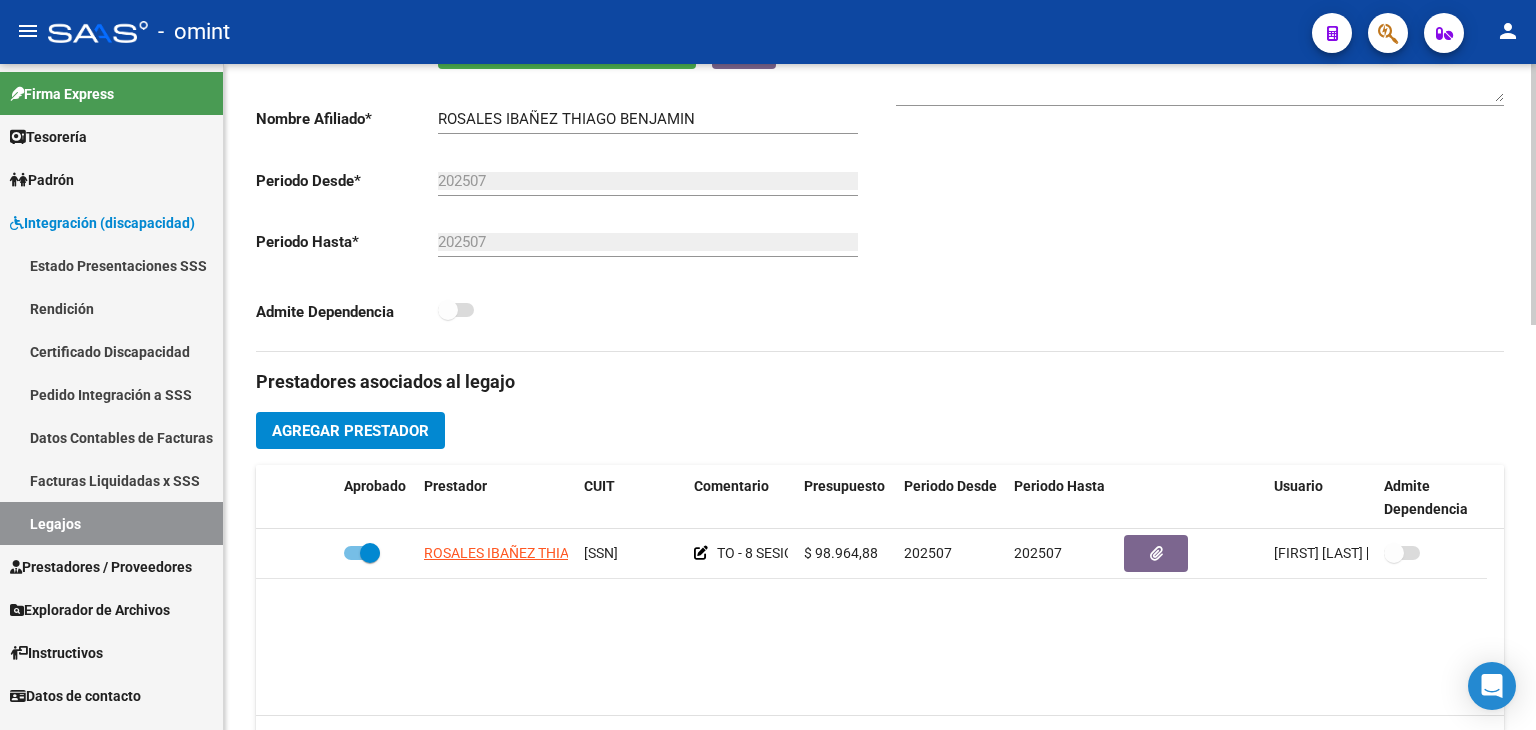 scroll, scrollTop: 532, scrollLeft: 0, axis: vertical 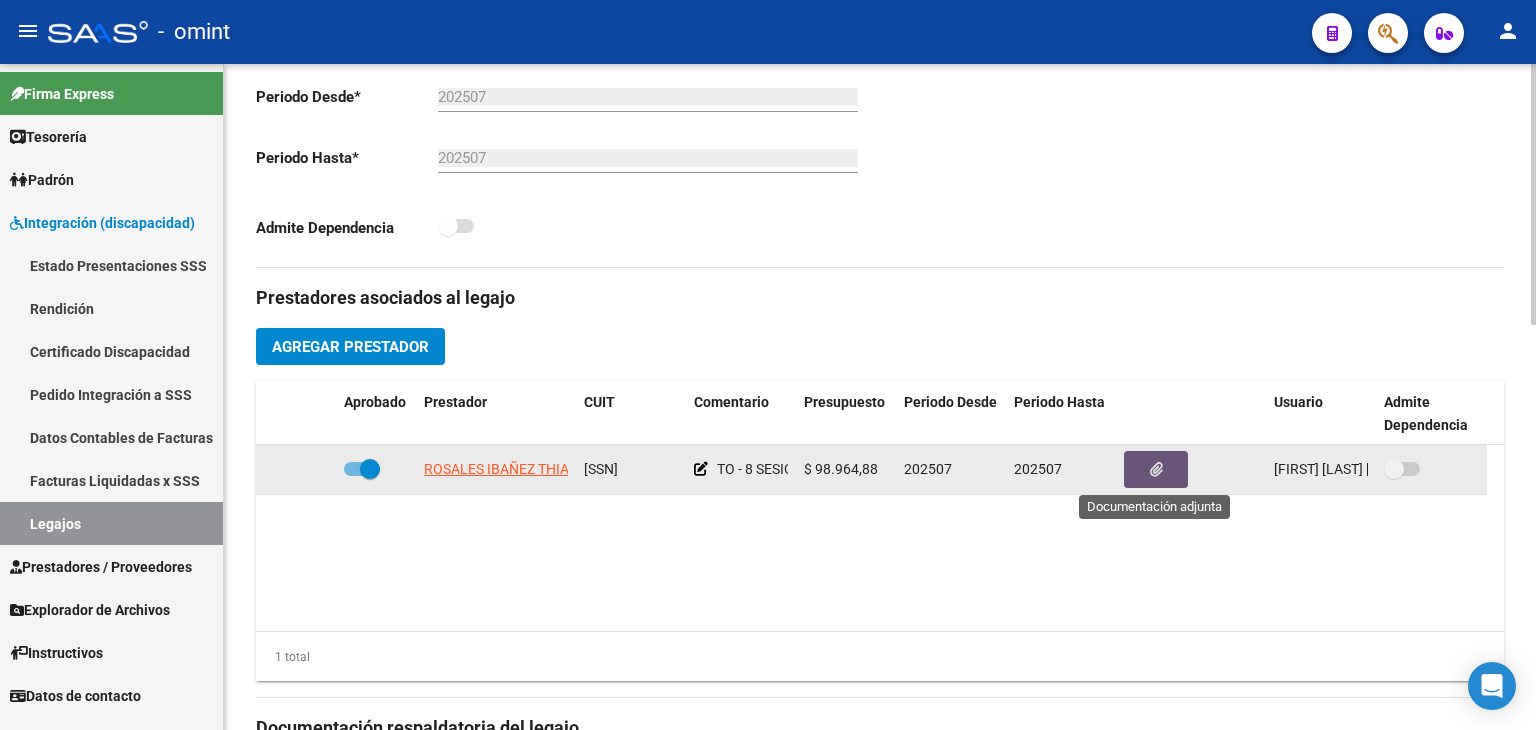 click 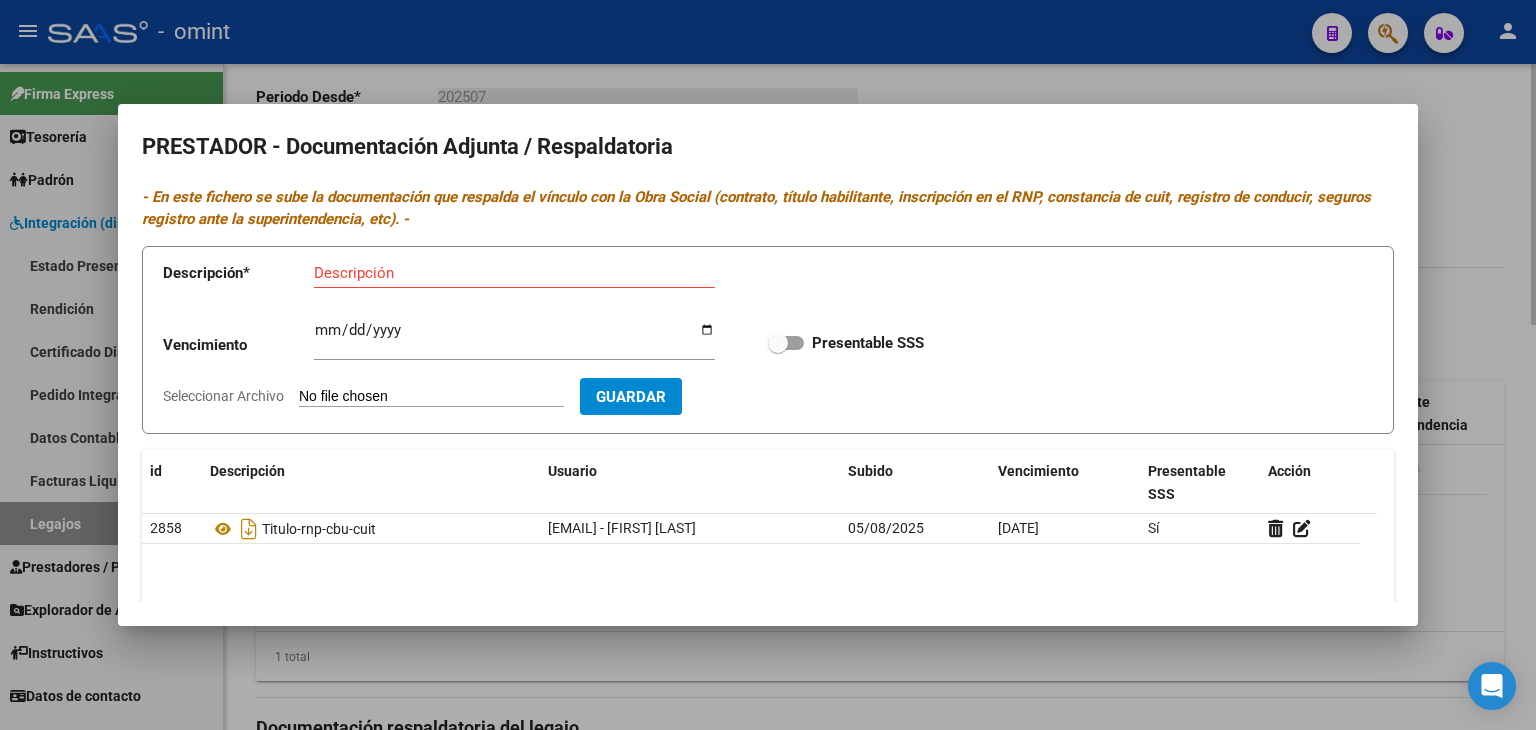click at bounding box center (768, 365) 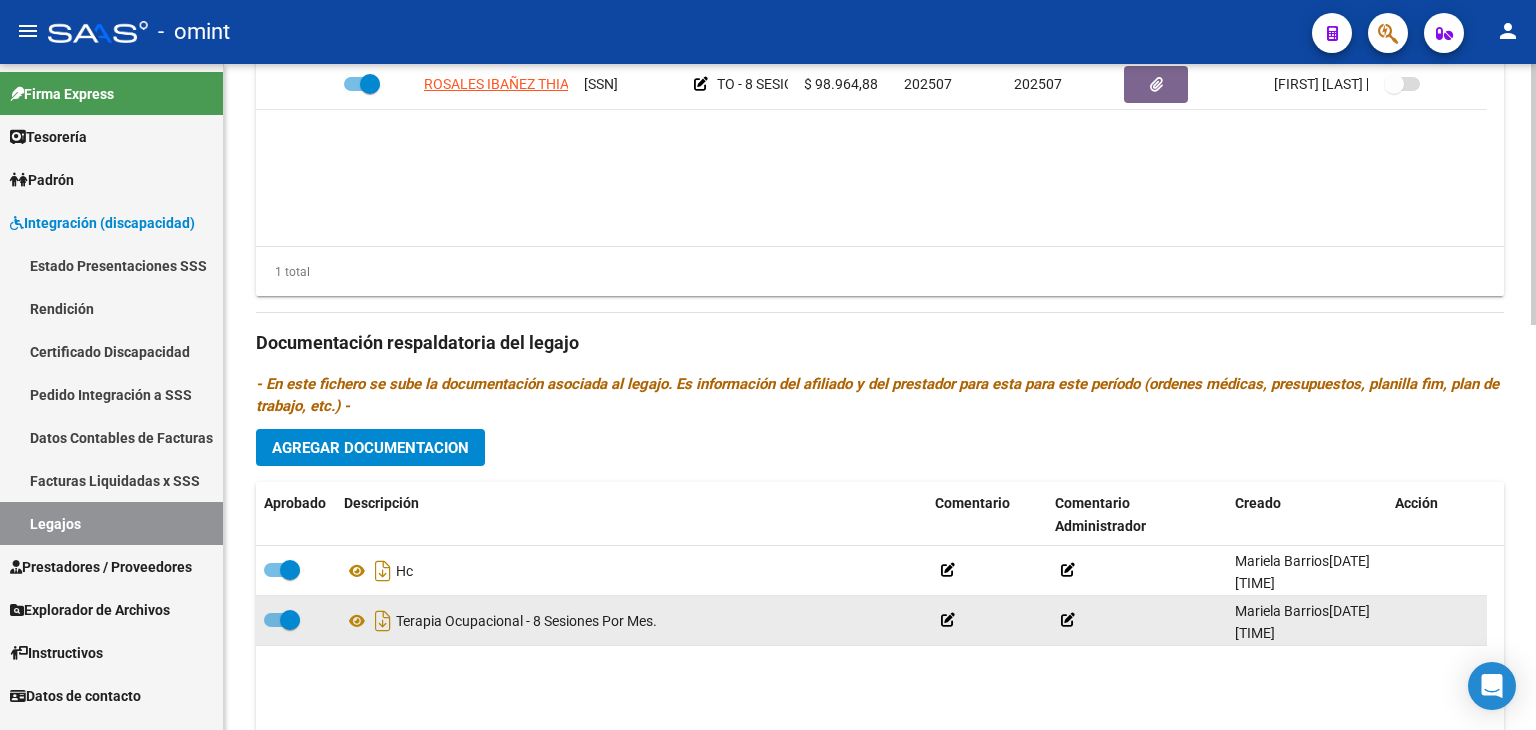 scroll, scrollTop: 1032, scrollLeft: 0, axis: vertical 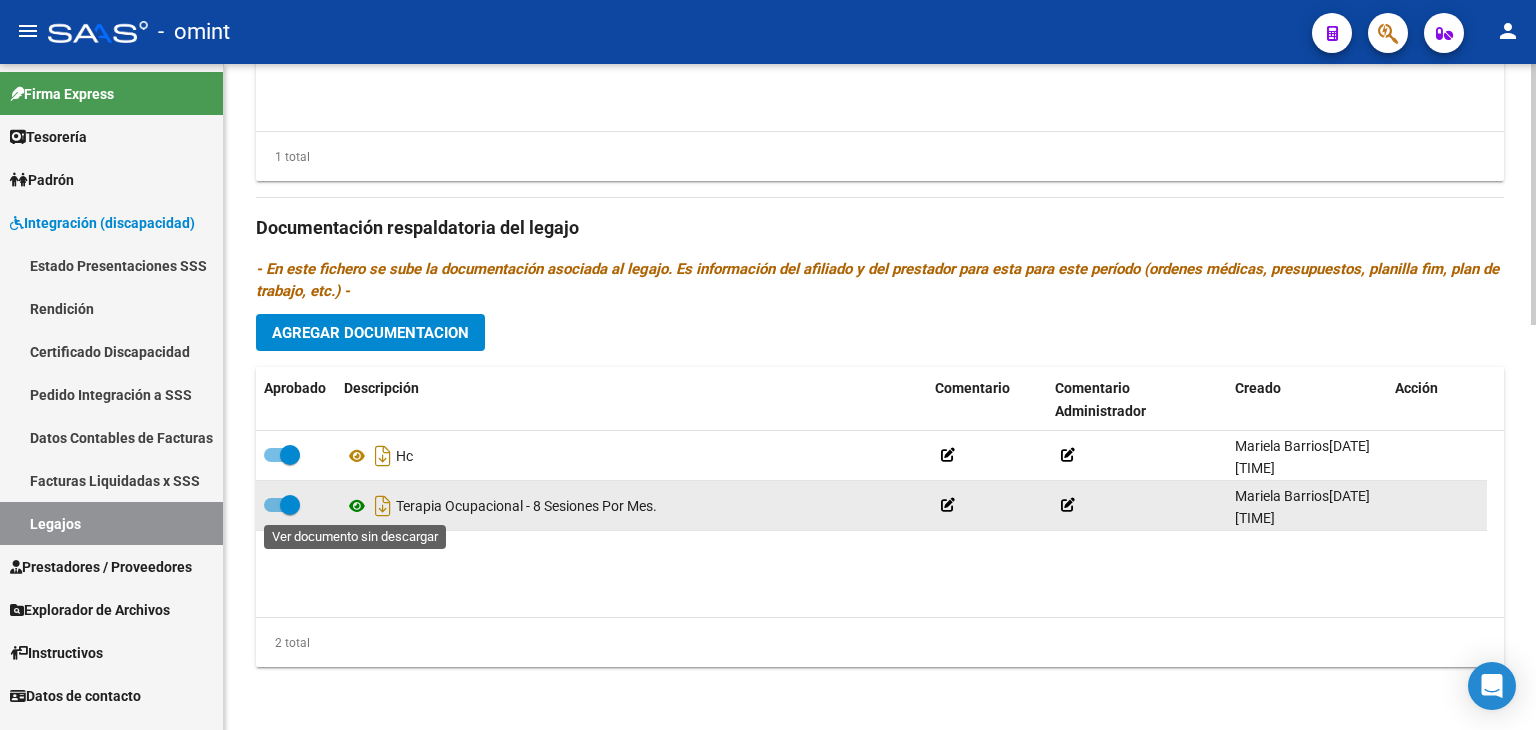 click 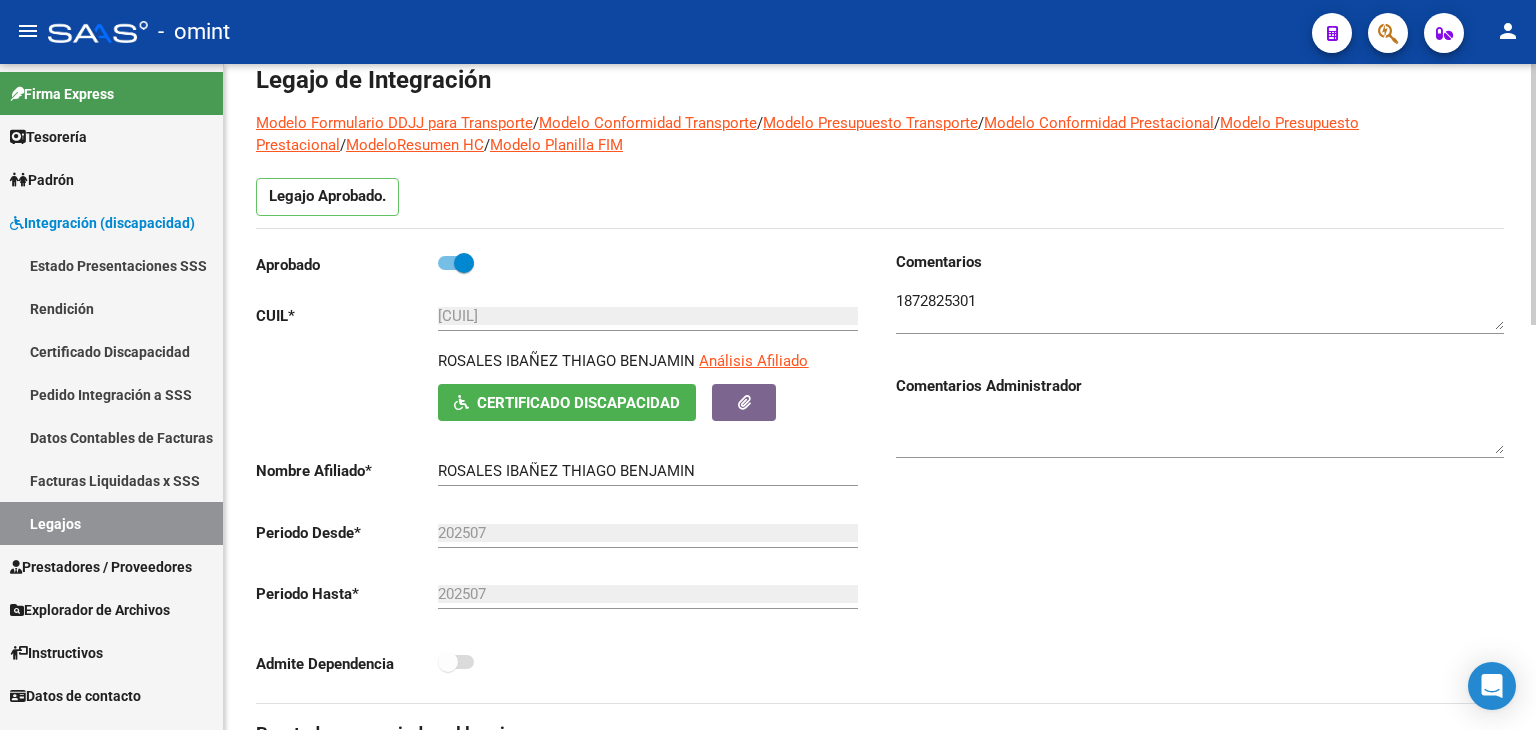 scroll, scrollTop: 0, scrollLeft: 0, axis: both 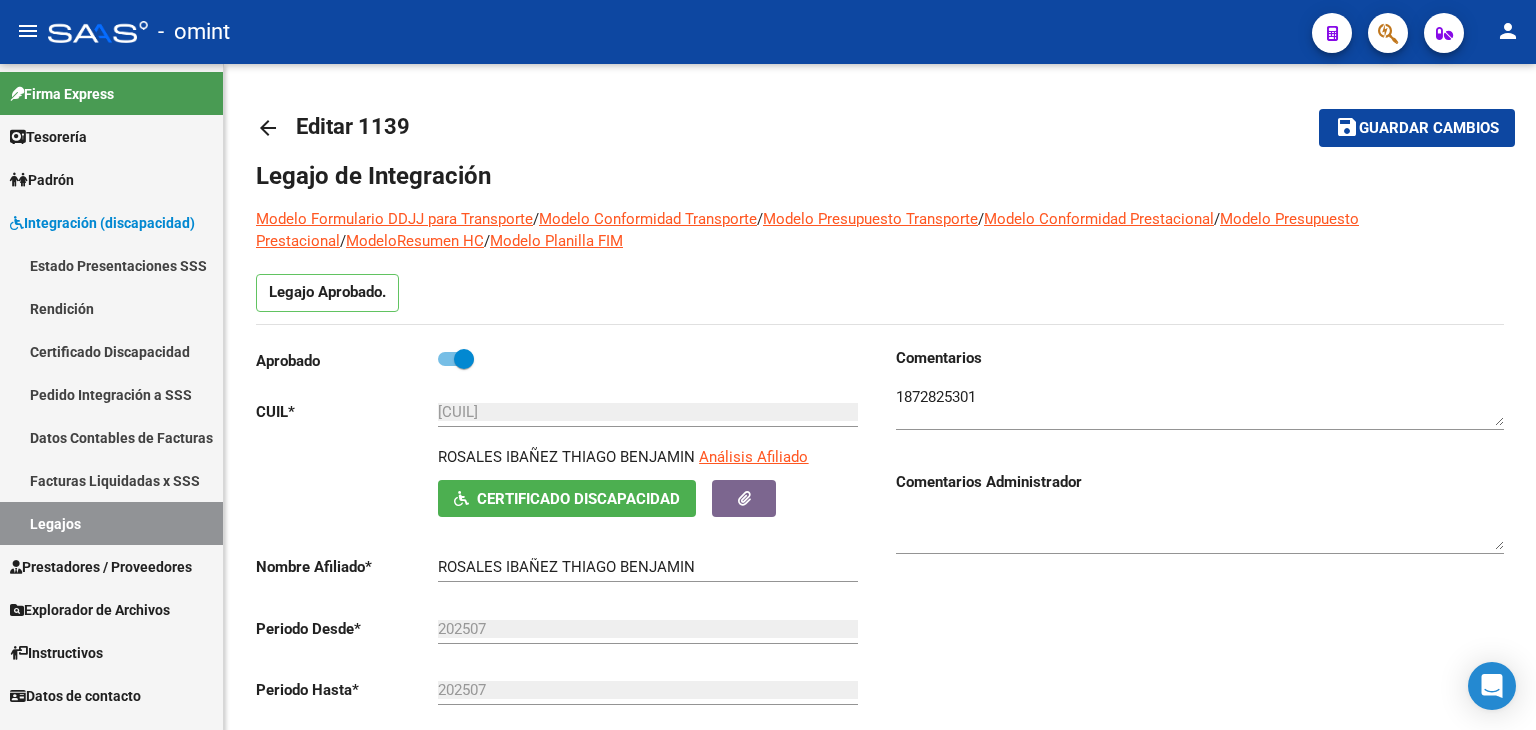 click on "Facturas Liquidadas x SSS" at bounding box center (111, 480) 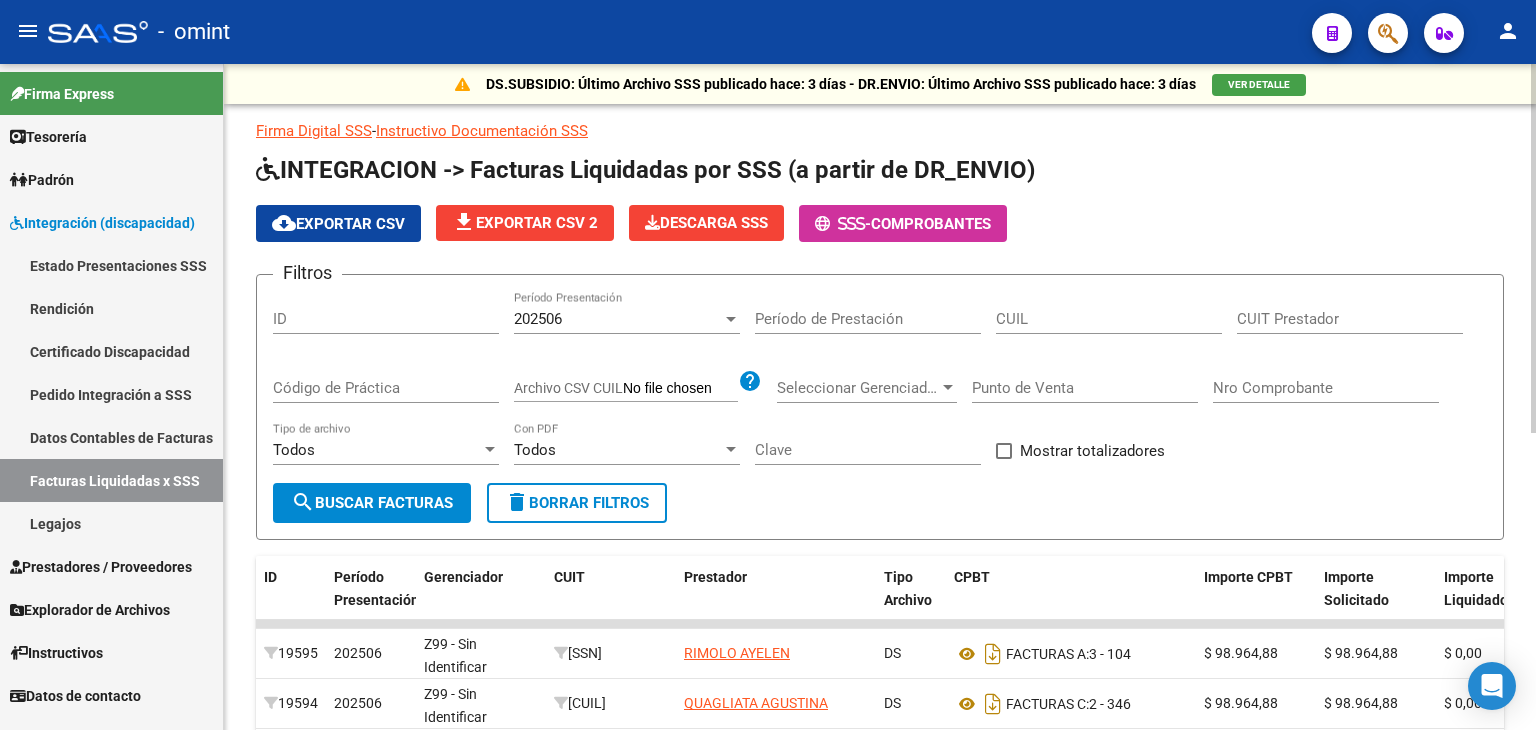 click at bounding box center [731, 319] 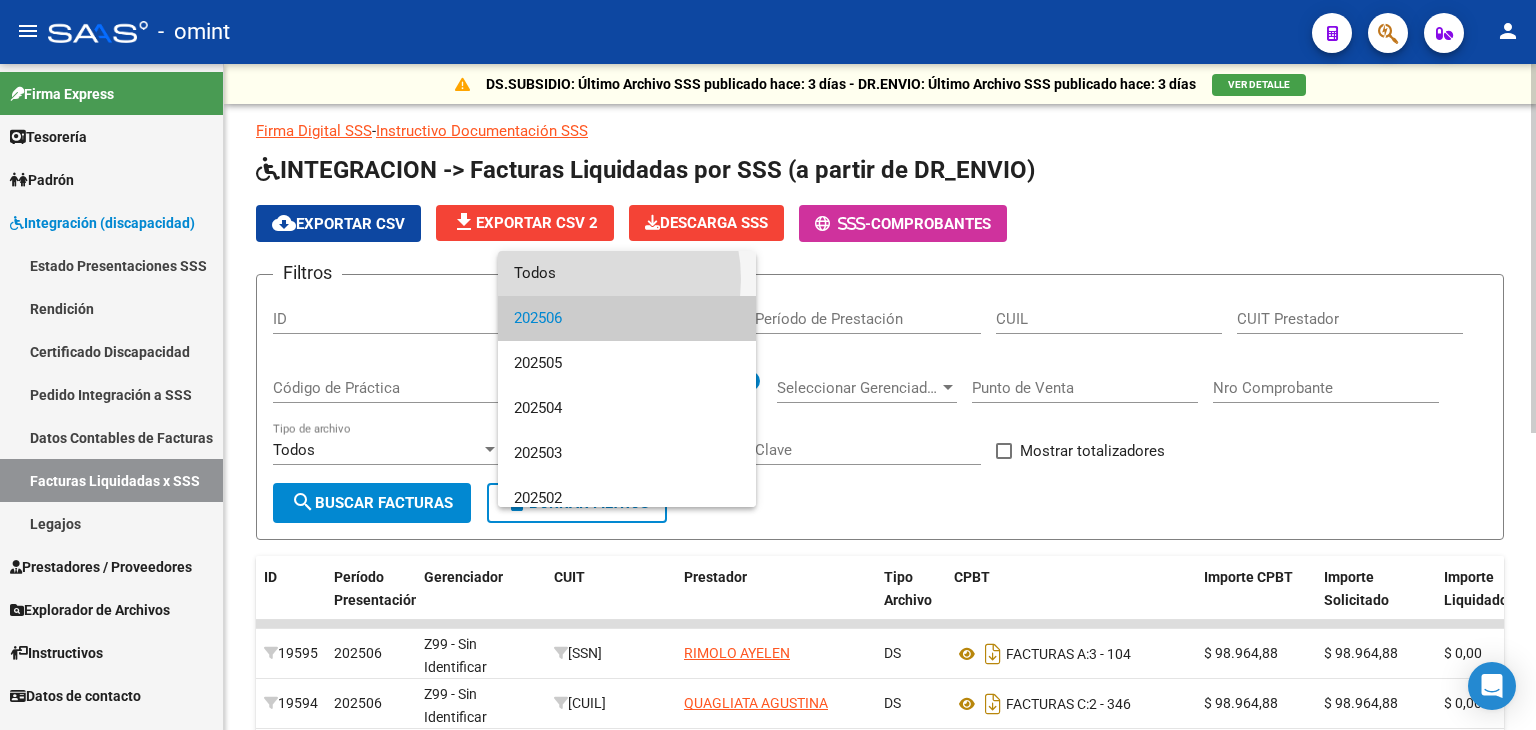 drag, startPoint x: 574, startPoint y: 279, endPoint x: 744, endPoint y: 328, distance: 176.92088 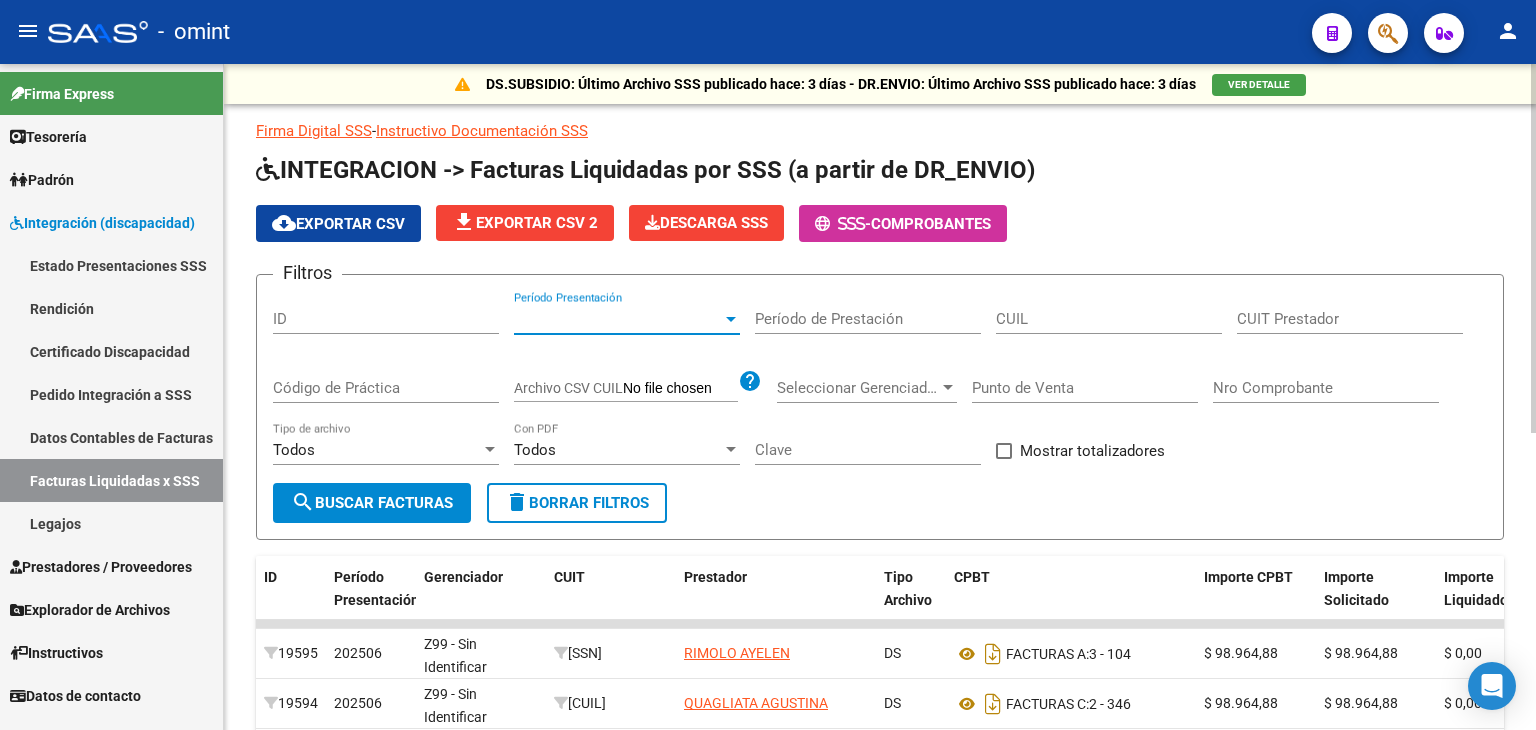 click on "CUIL" at bounding box center (1109, 319) 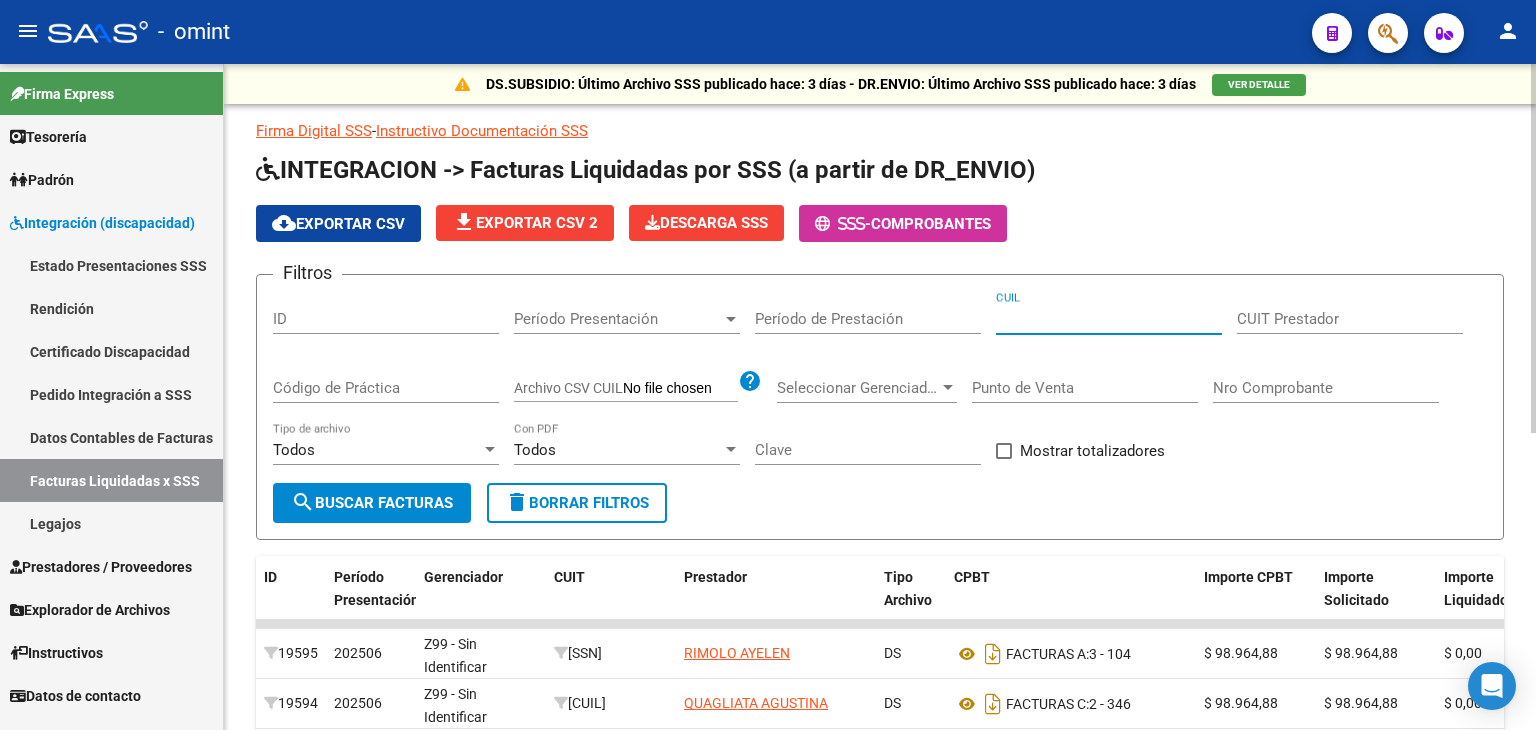 paste on "[CUIL]" 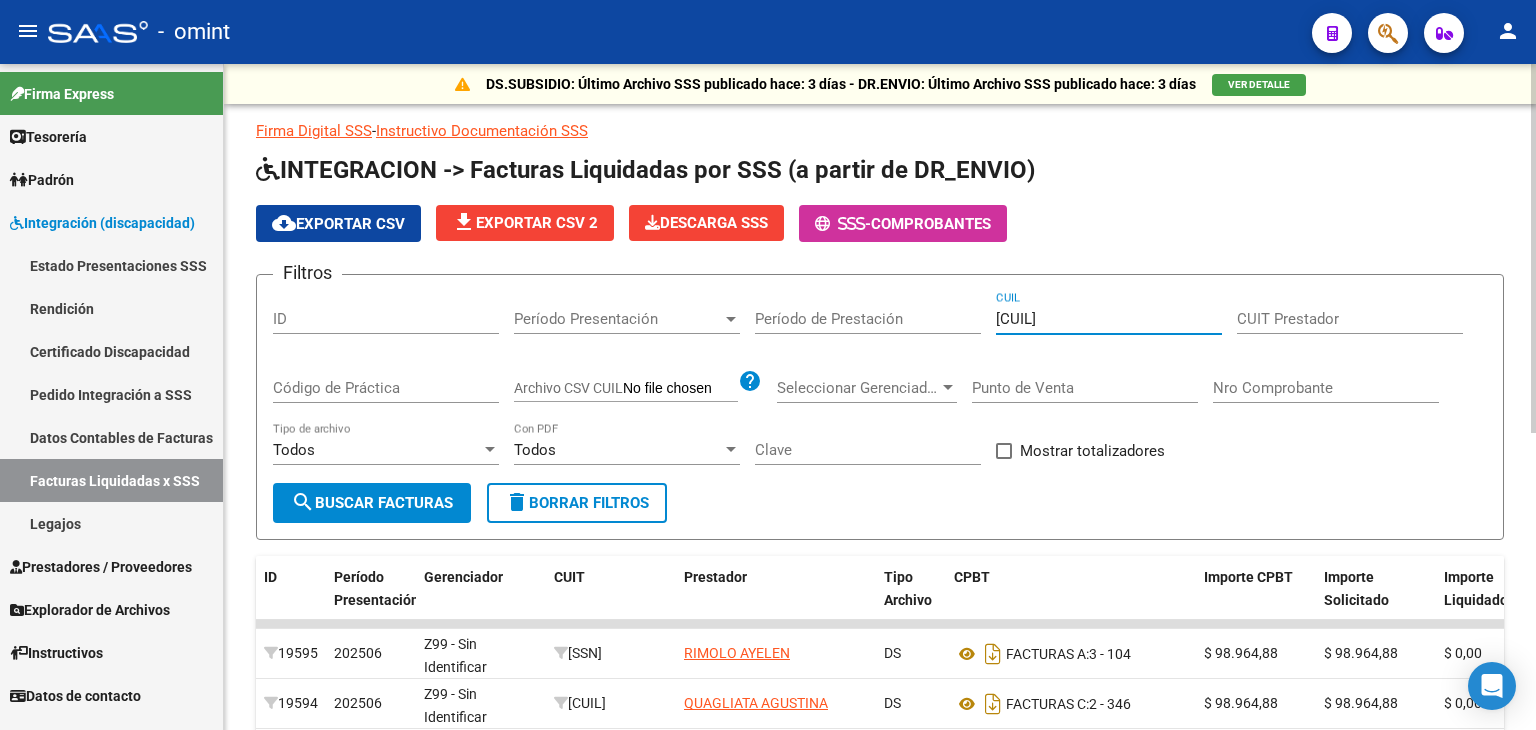 type on "[CUIL]" 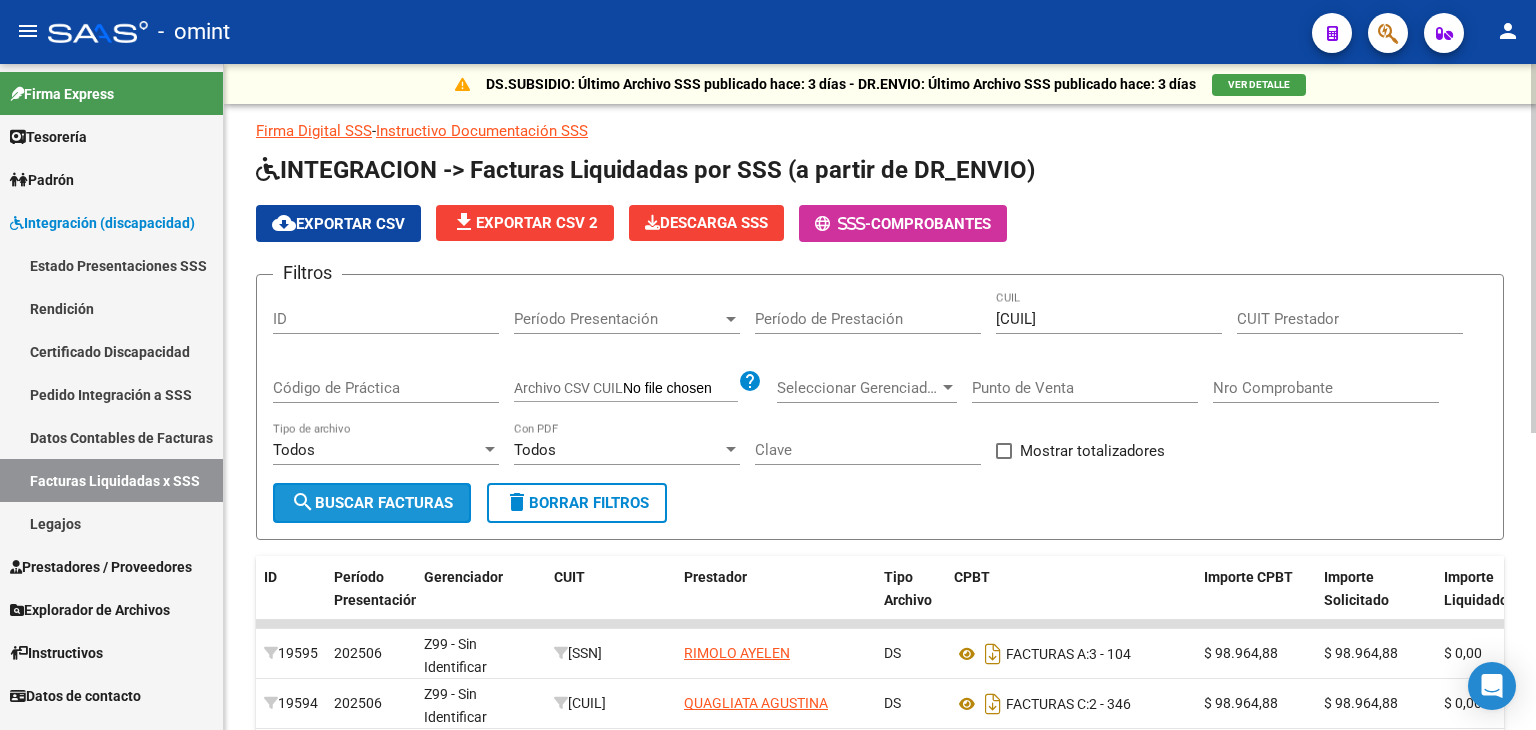 click on "search  Buscar Facturas" 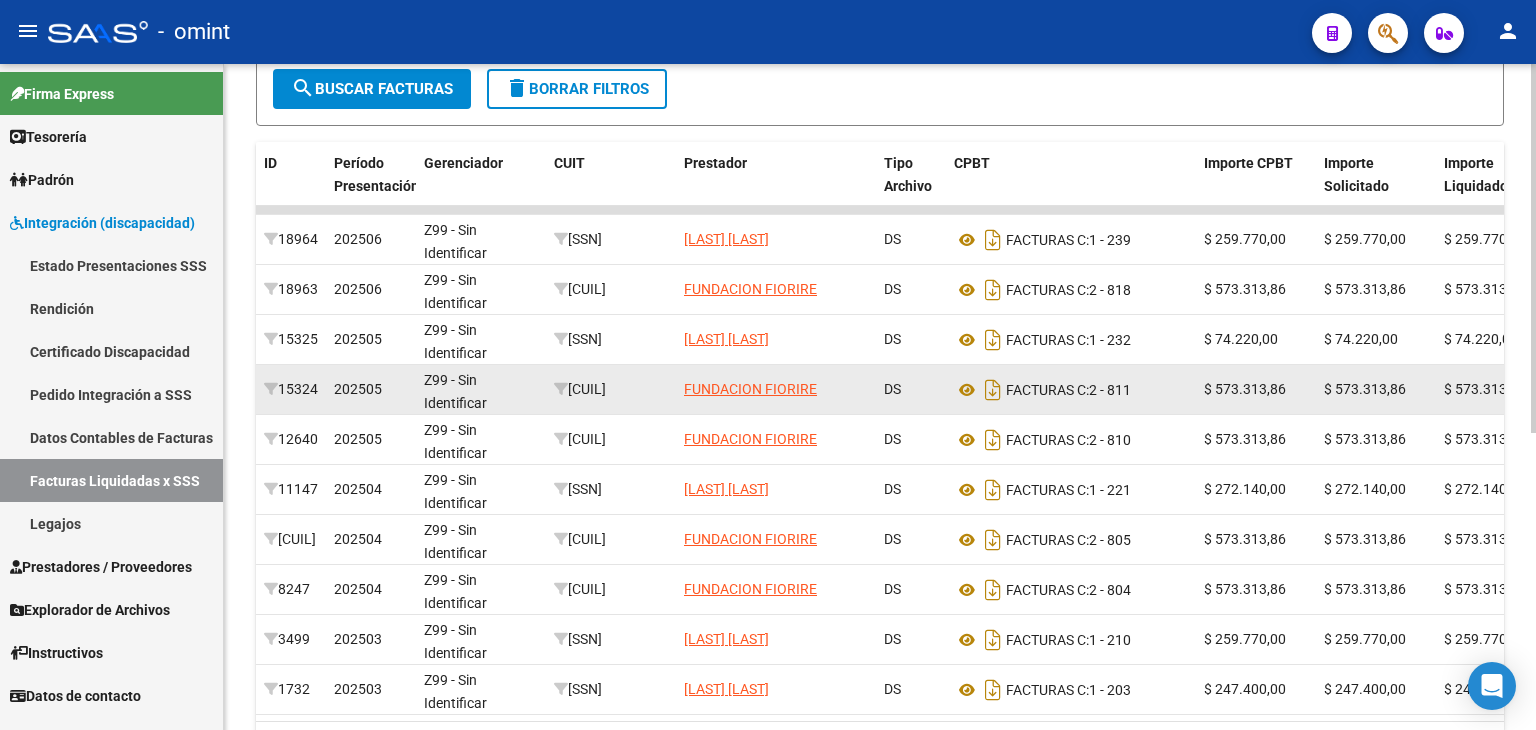 scroll, scrollTop: 435, scrollLeft: 0, axis: vertical 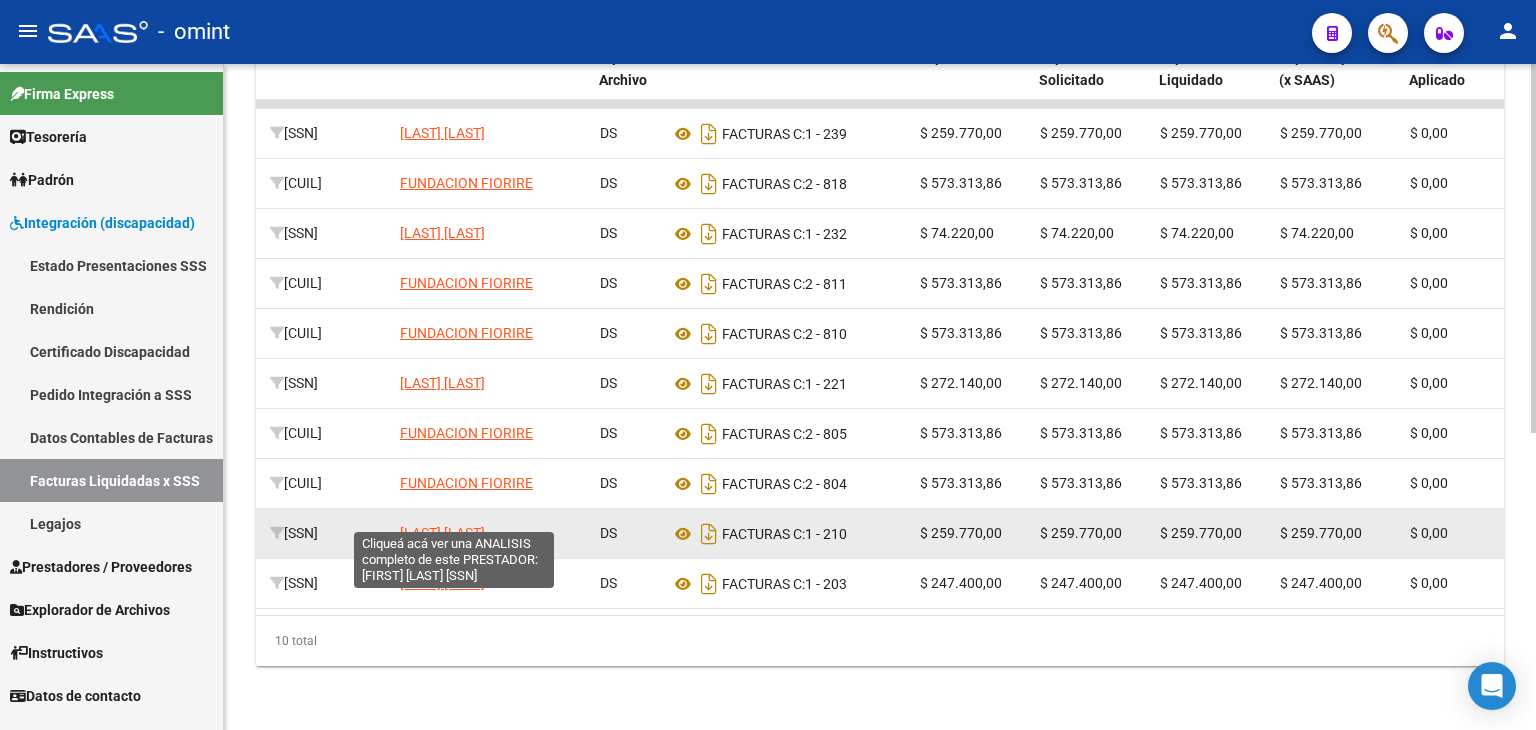 click on "[LAST] [LAST]" 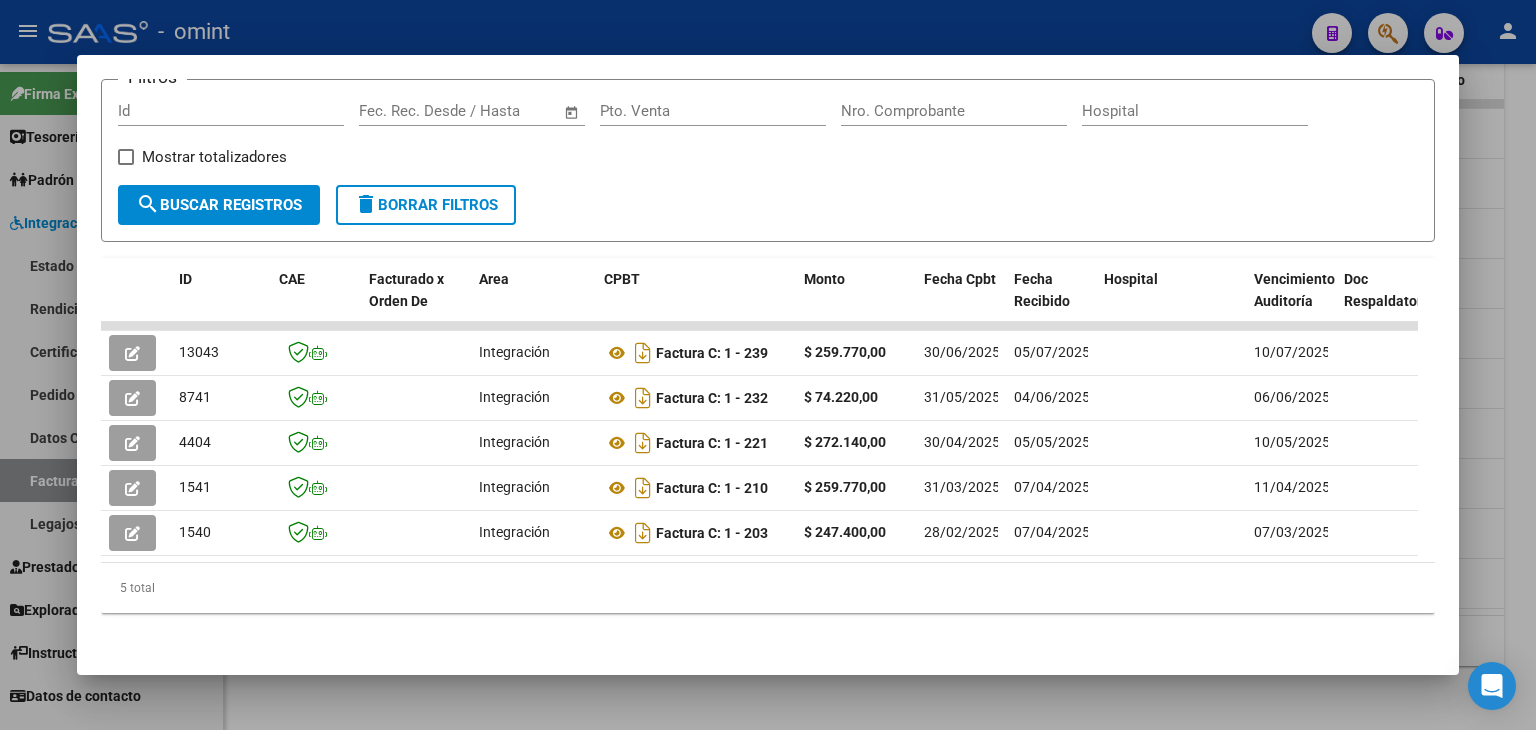 scroll, scrollTop: 337, scrollLeft: 0, axis: vertical 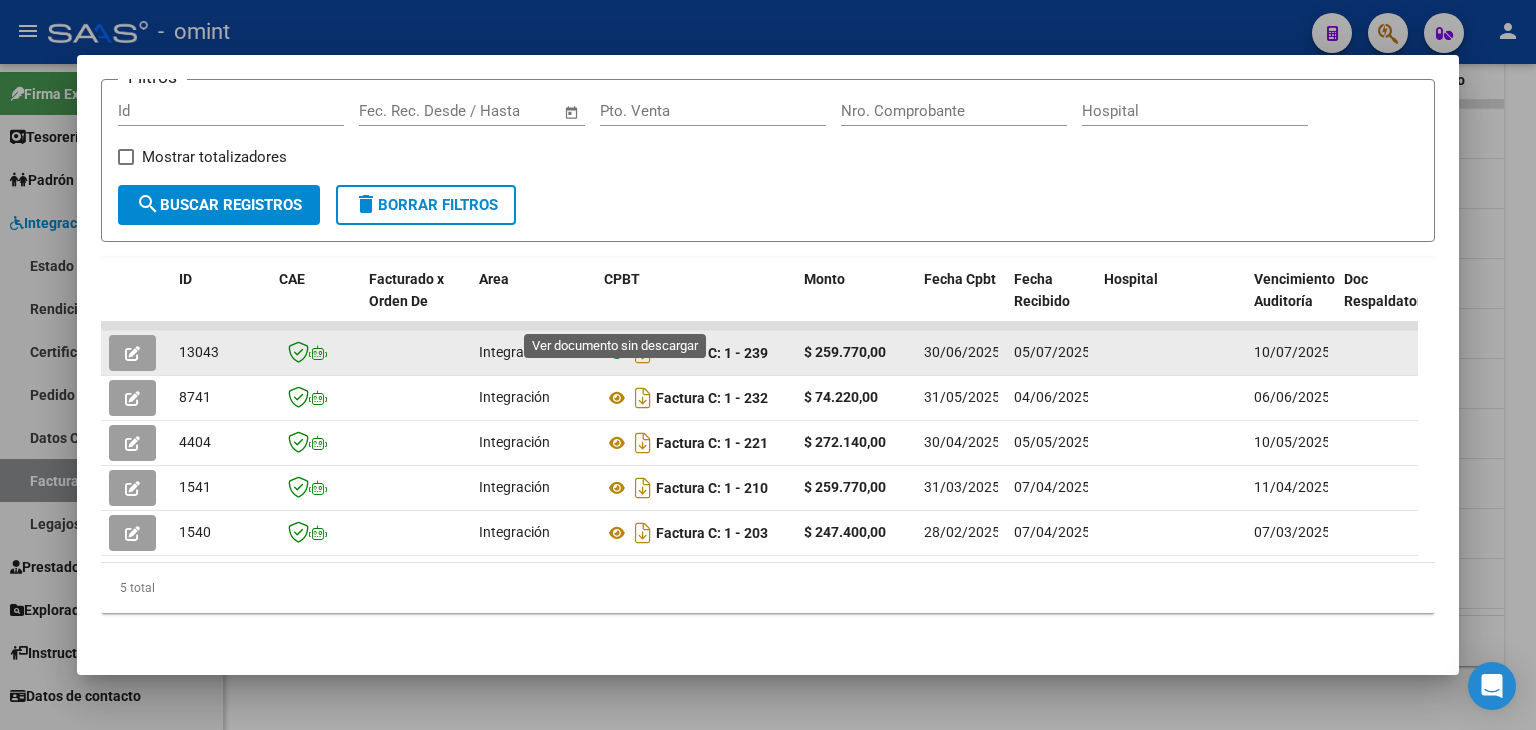 click 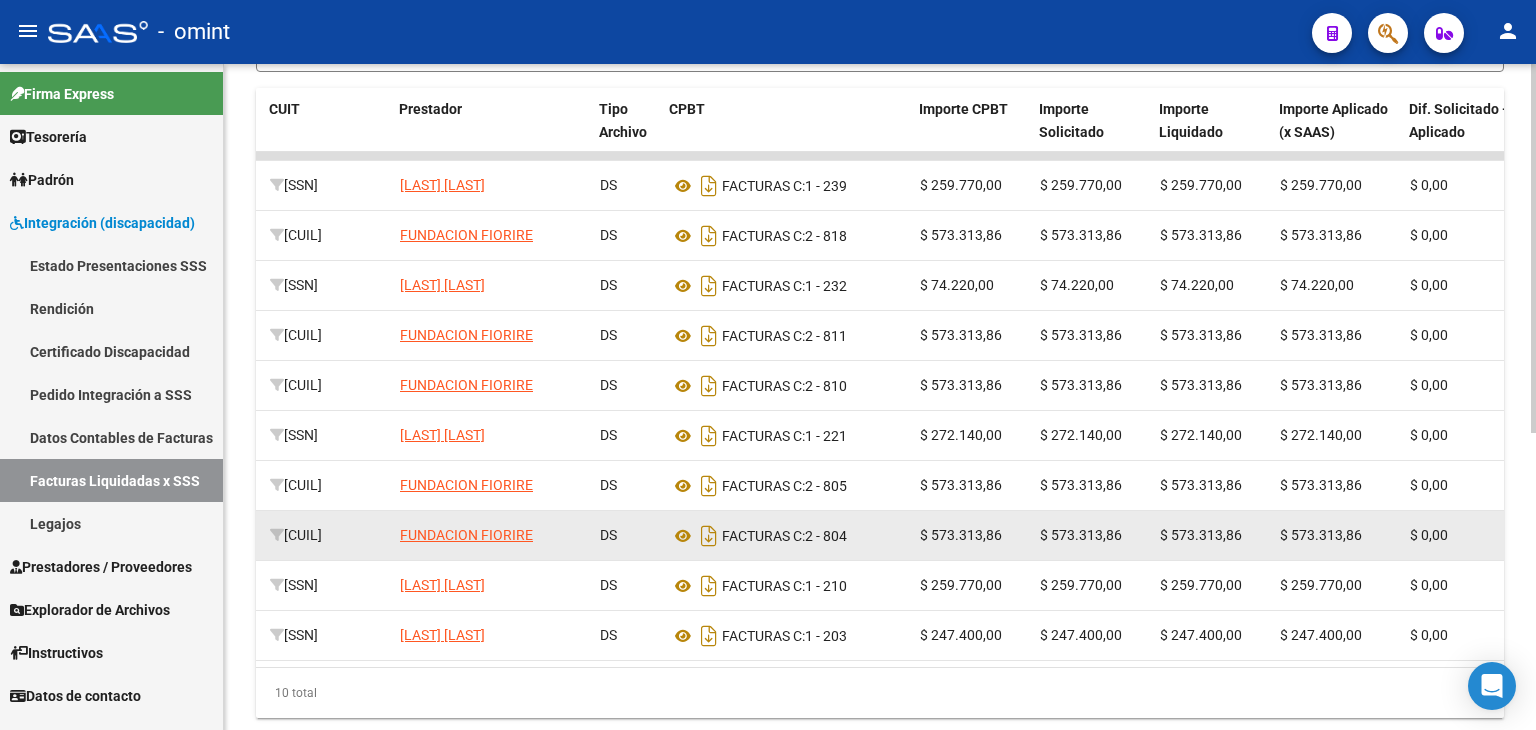 scroll, scrollTop: 500, scrollLeft: 0, axis: vertical 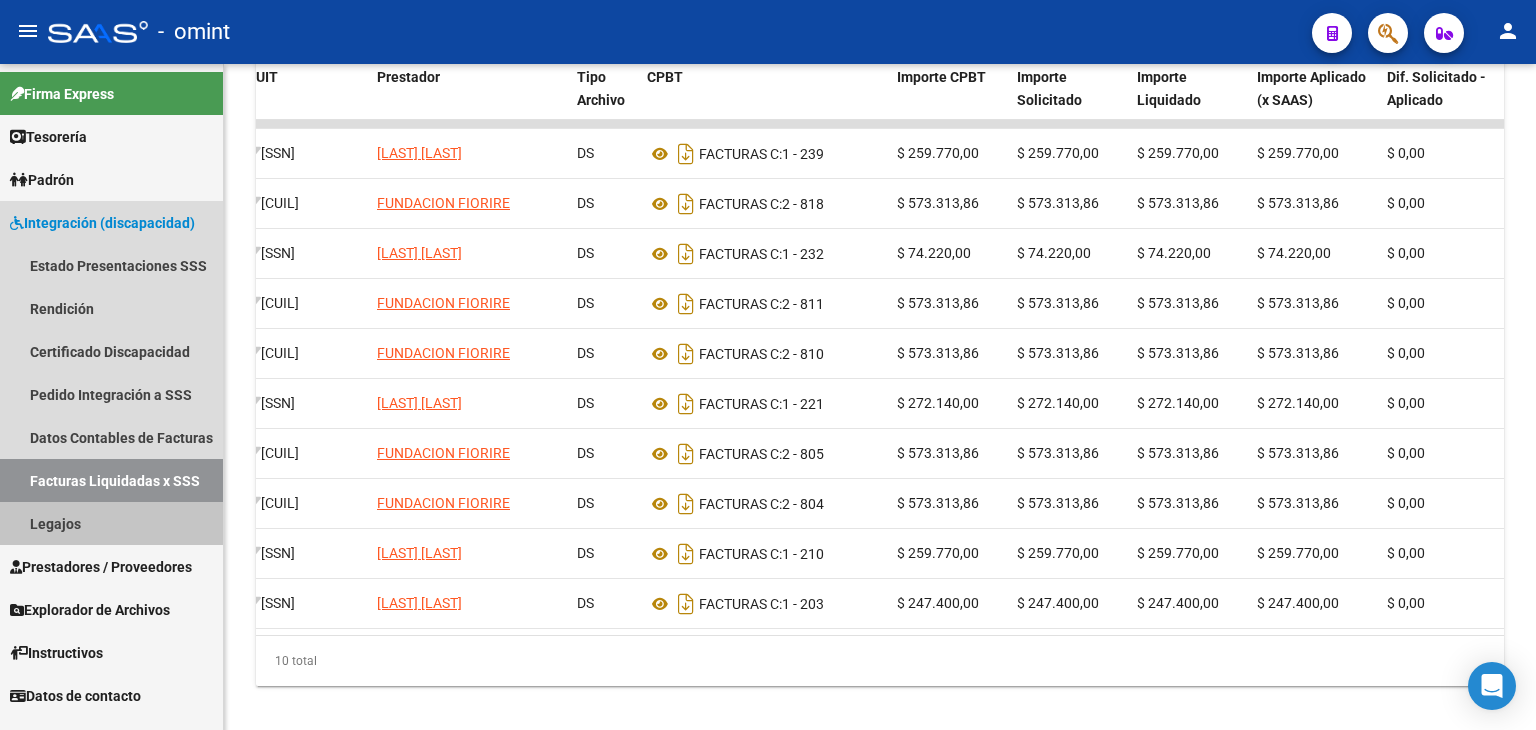click on "Legajos" at bounding box center (111, 523) 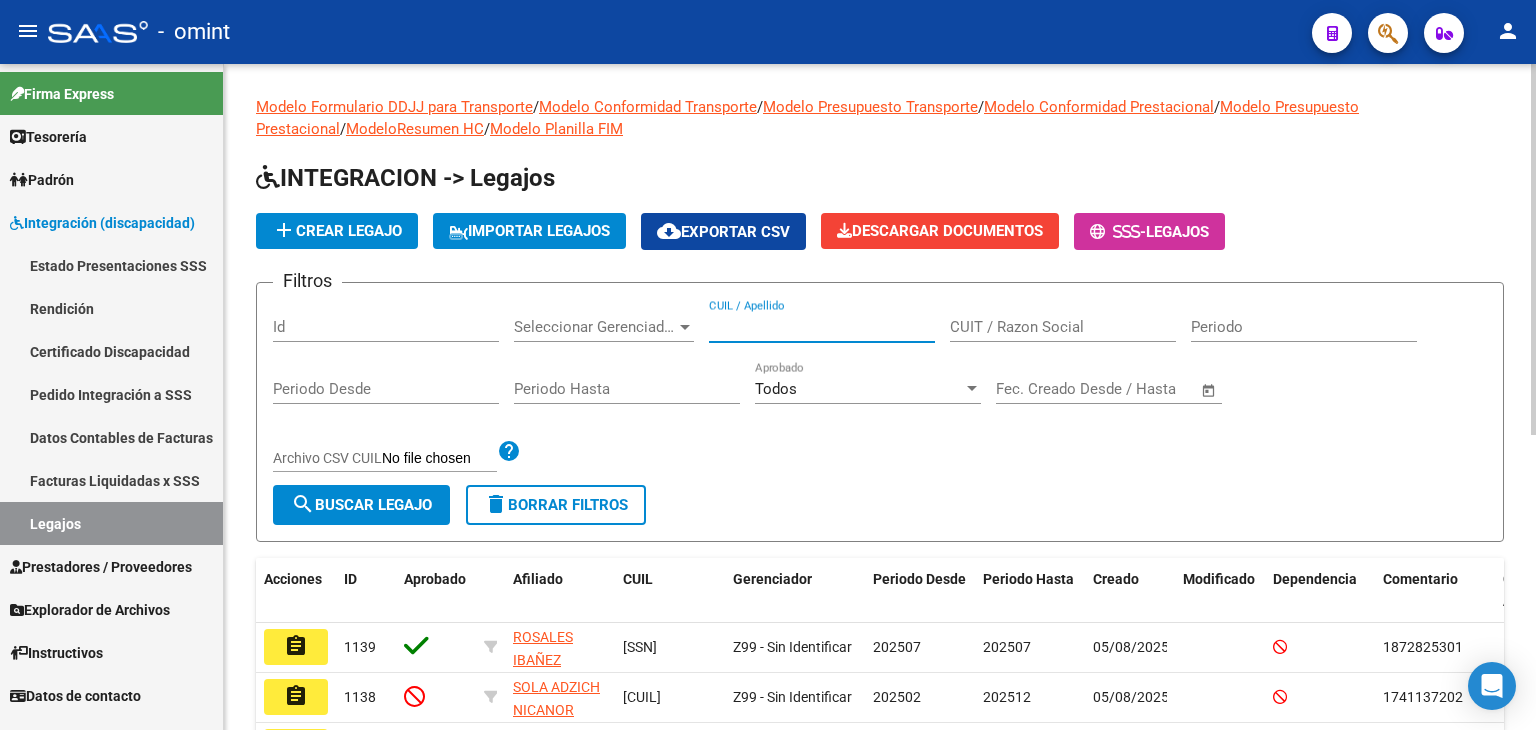 click on "CUIL / Apellido" at bounding box center [822, 327] 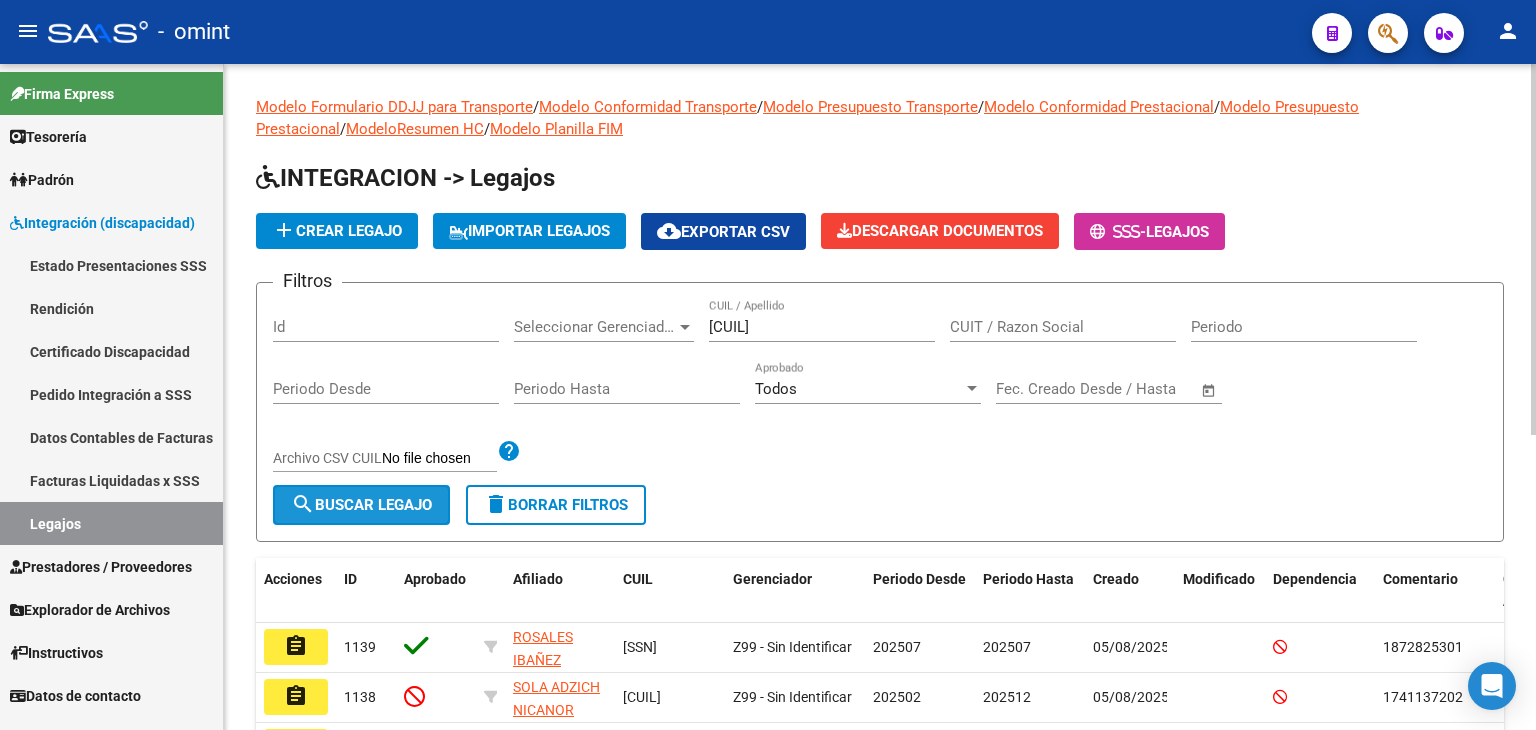click on "search  Buscar Legajo" 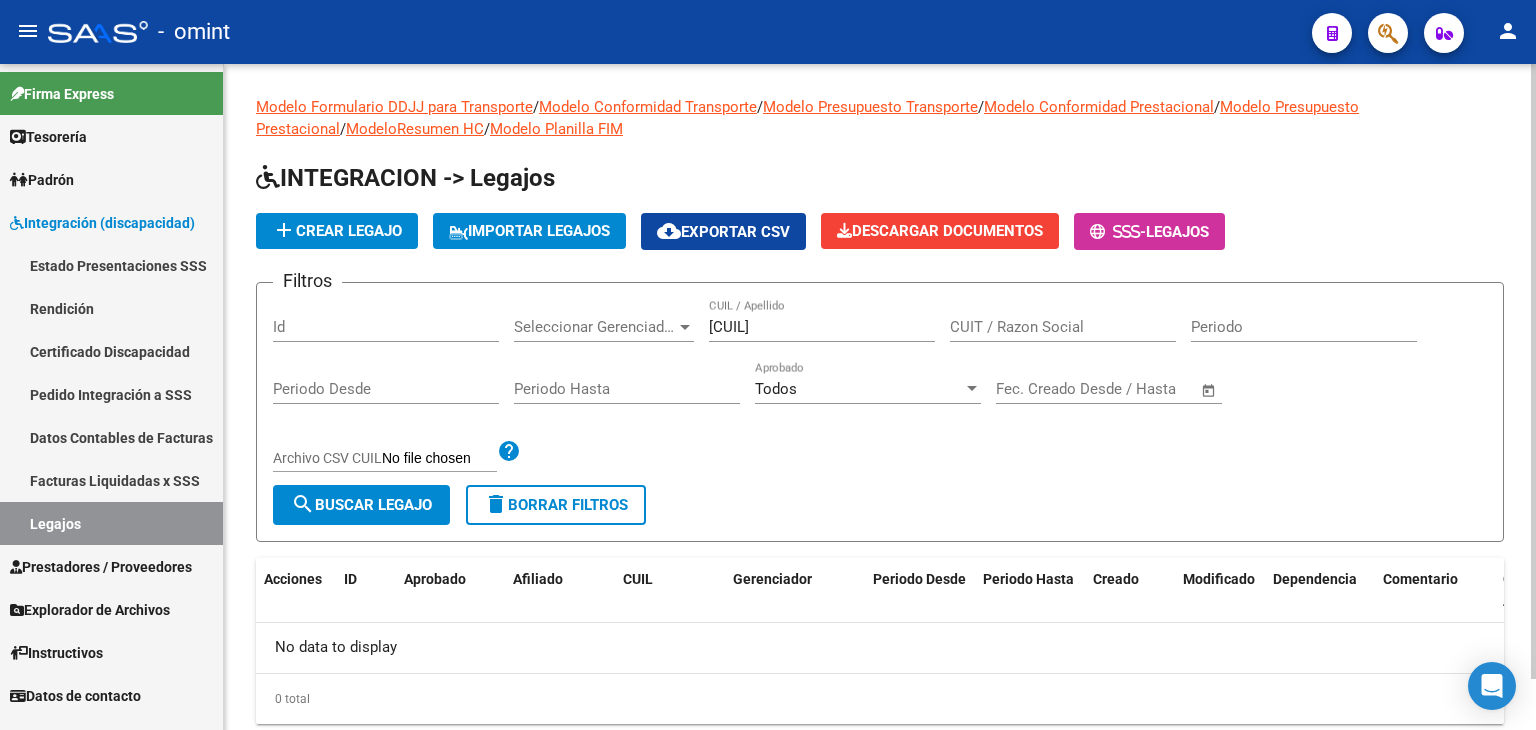 drag, startPoint x: 797, startPoint y: 329, endPoint x: 824, endPoint y: 328, distance: 27.018513 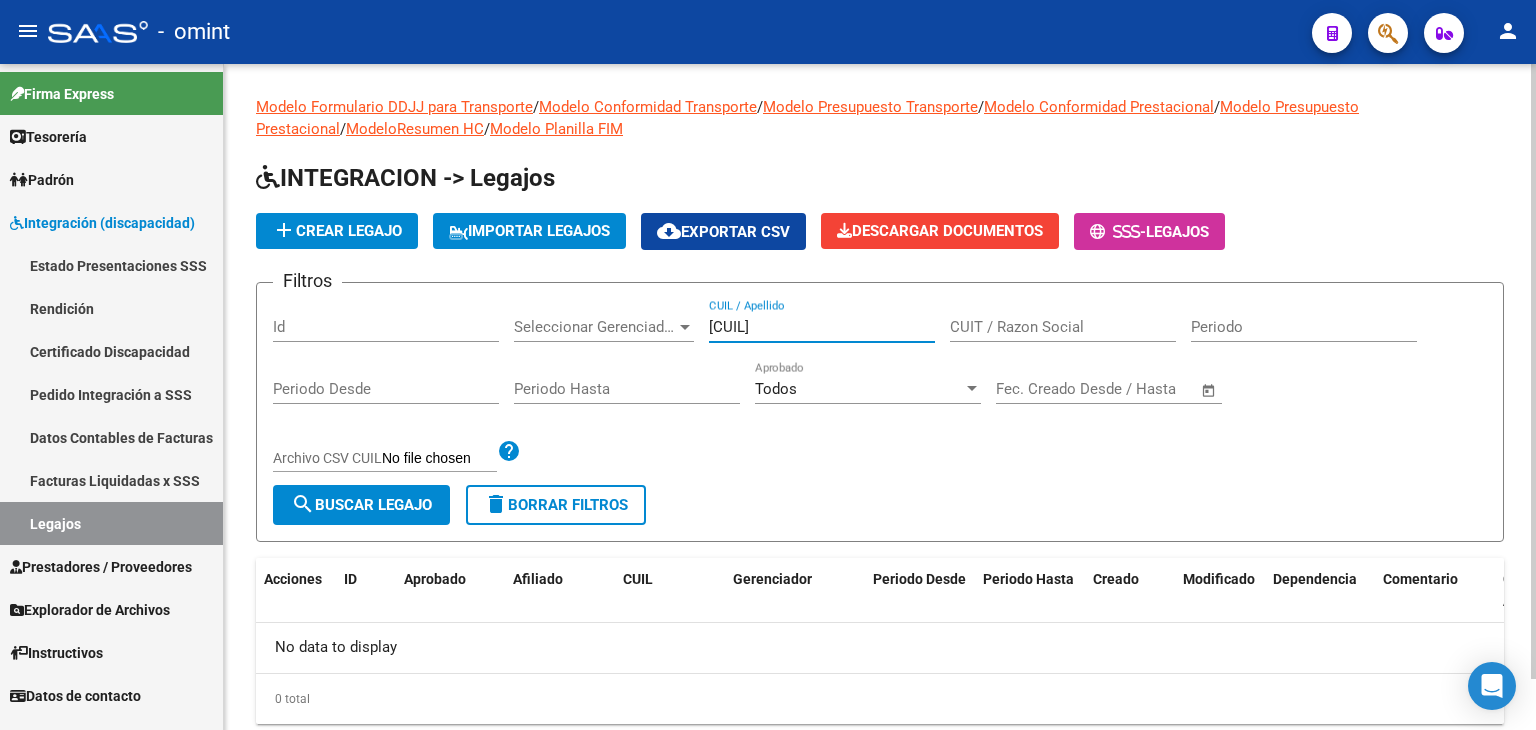 type on "[CUIL]" 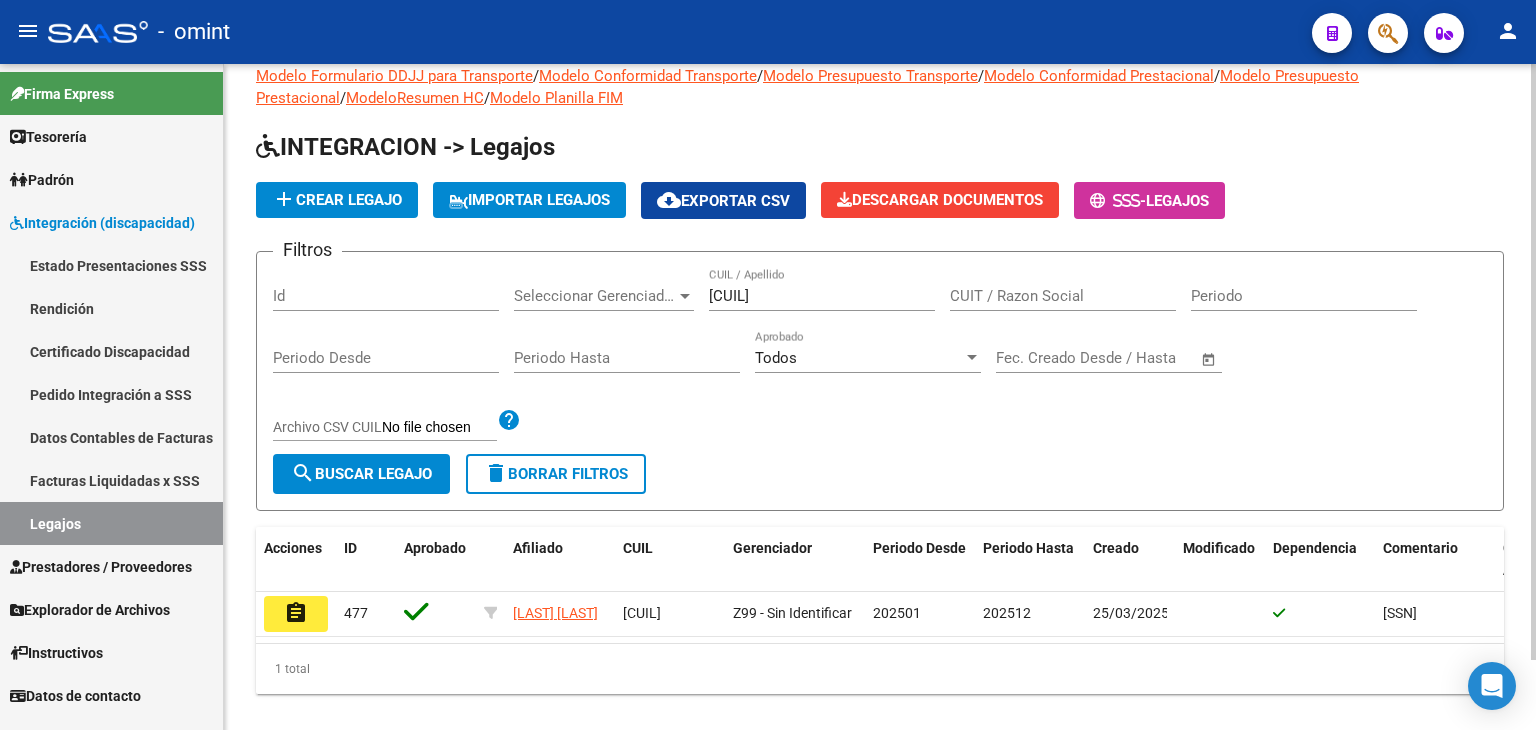scroll, scrollTop: 78, scrollLeft: 0, axis: vertical 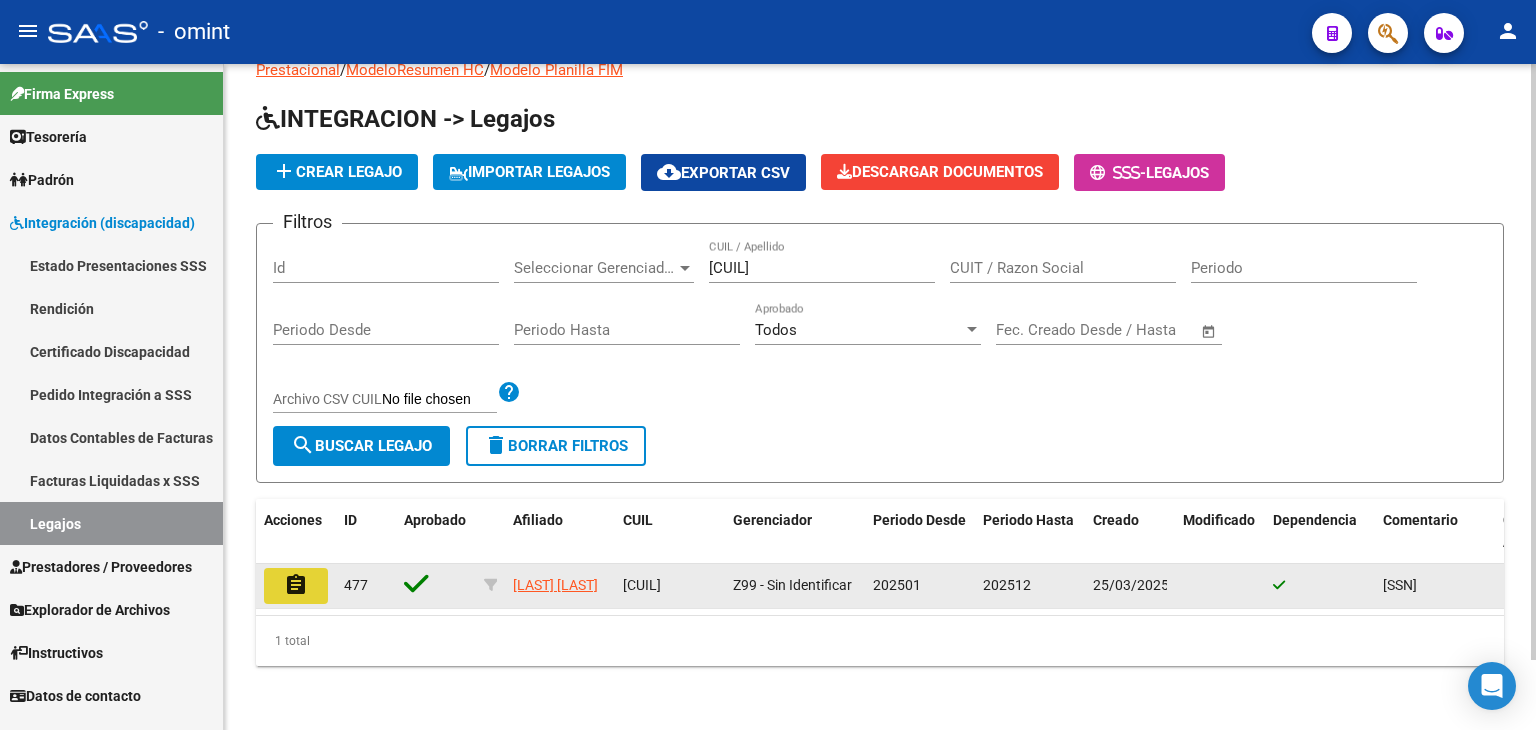 click on "assignment" 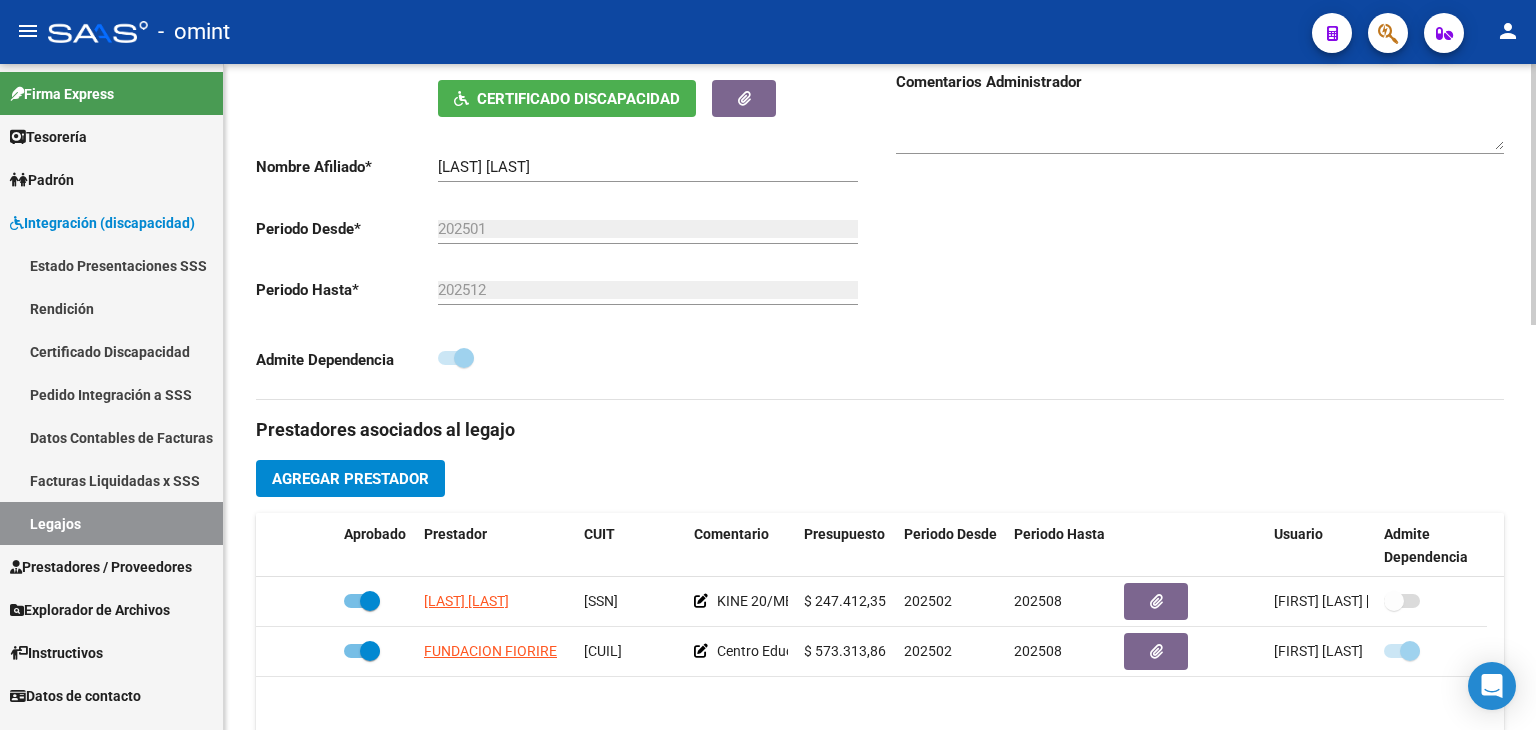 scroll, scrollTop: 700, scrollLeft: 0, axis: vertical 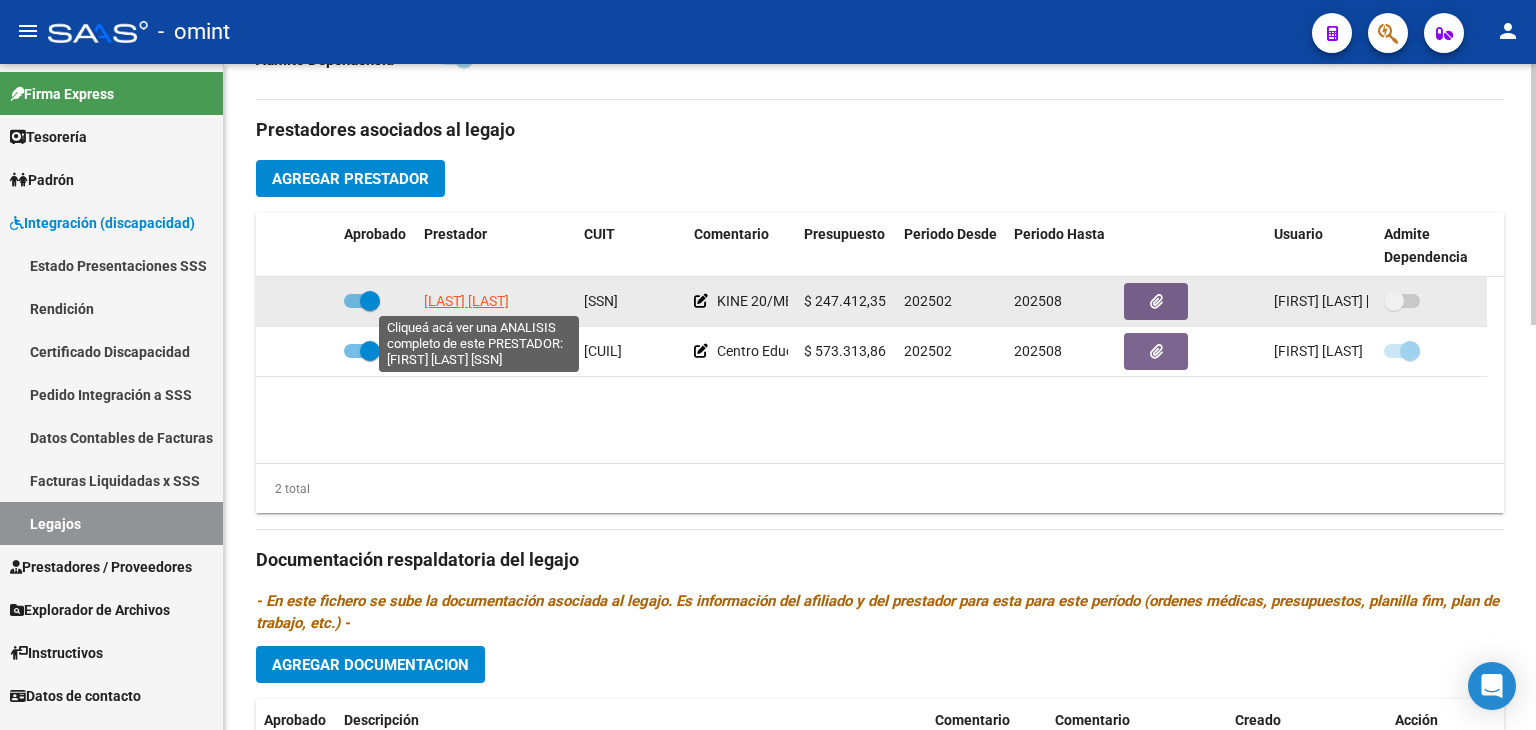 click on "[LAST] [LAST]" 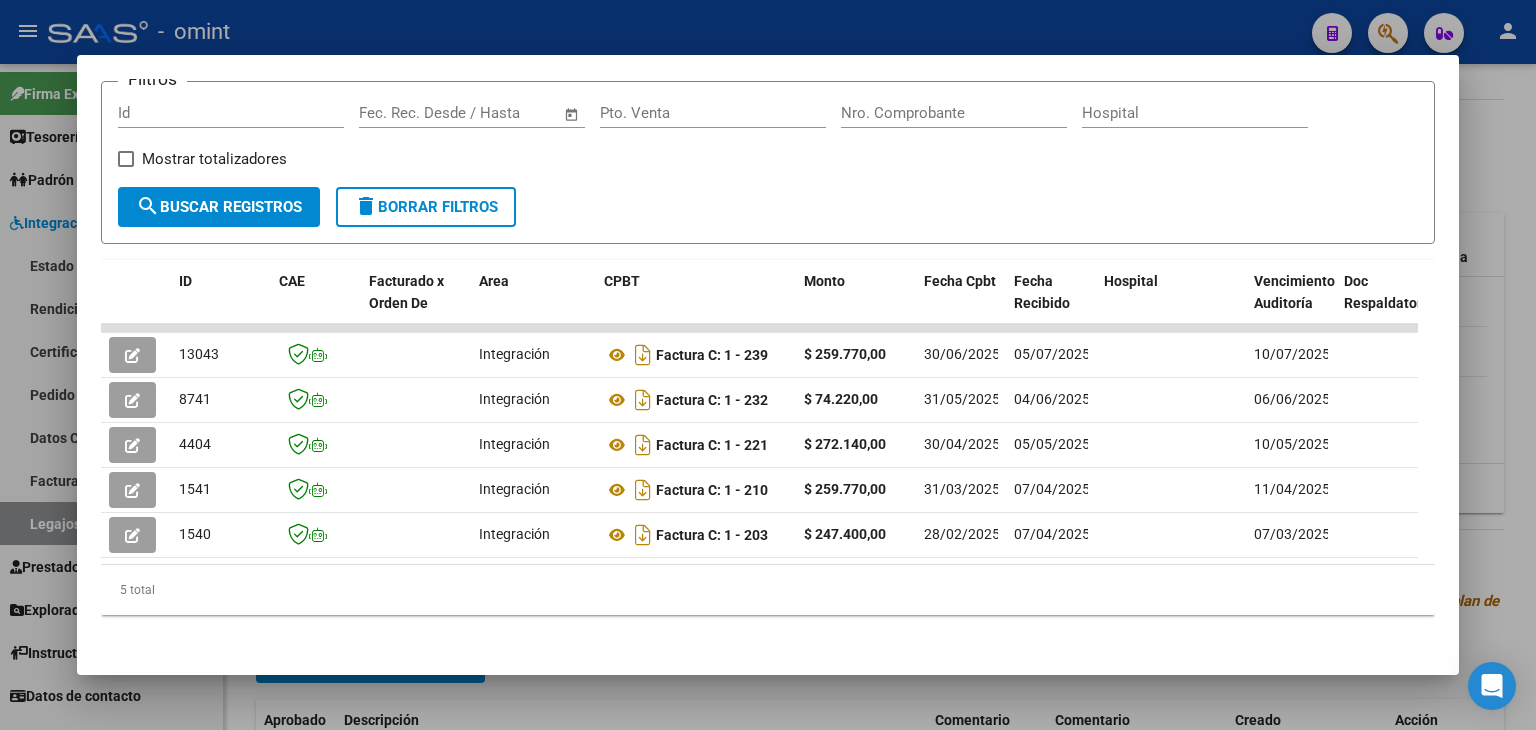 scroll, scrollTop: 300, scrollLeft: 0, axis: vertical 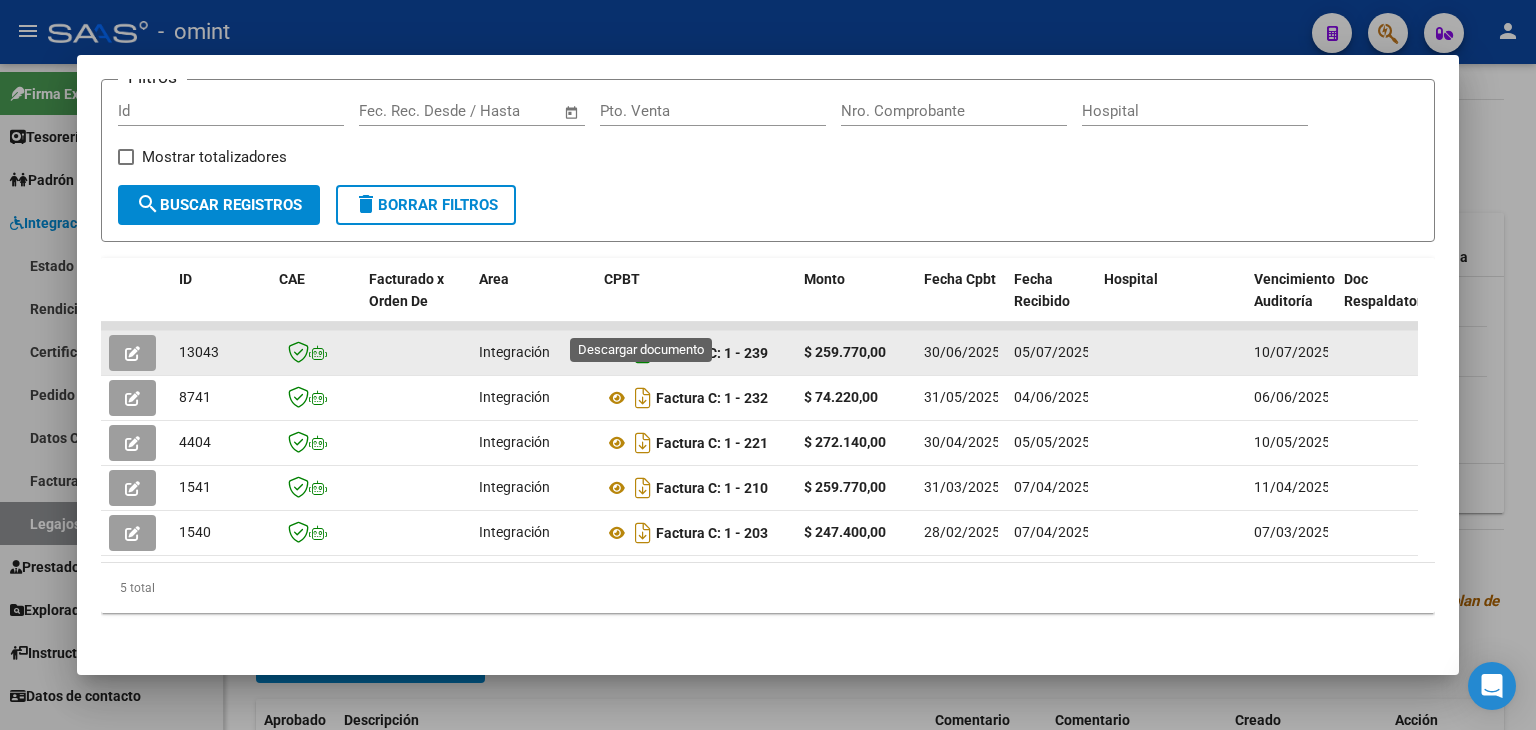 click 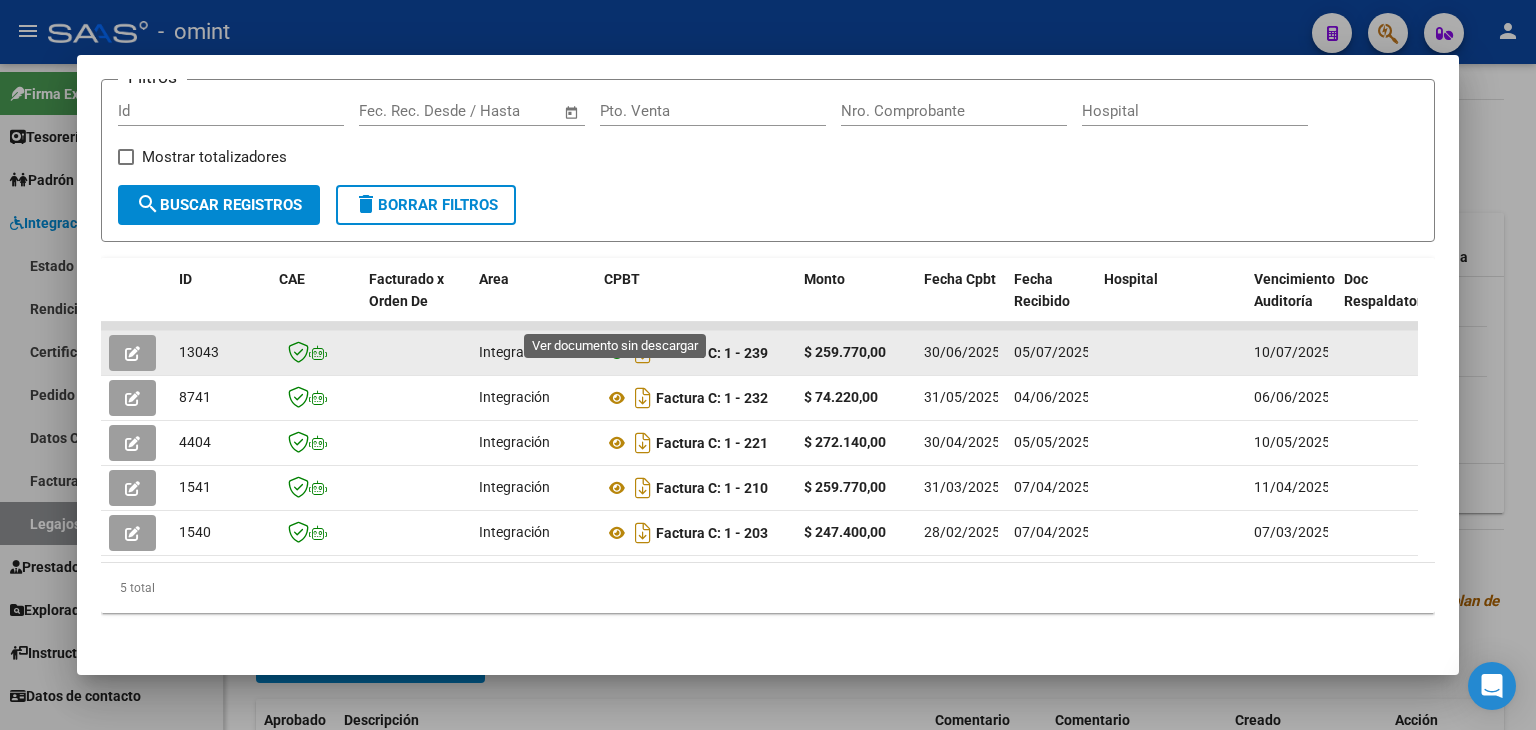 click 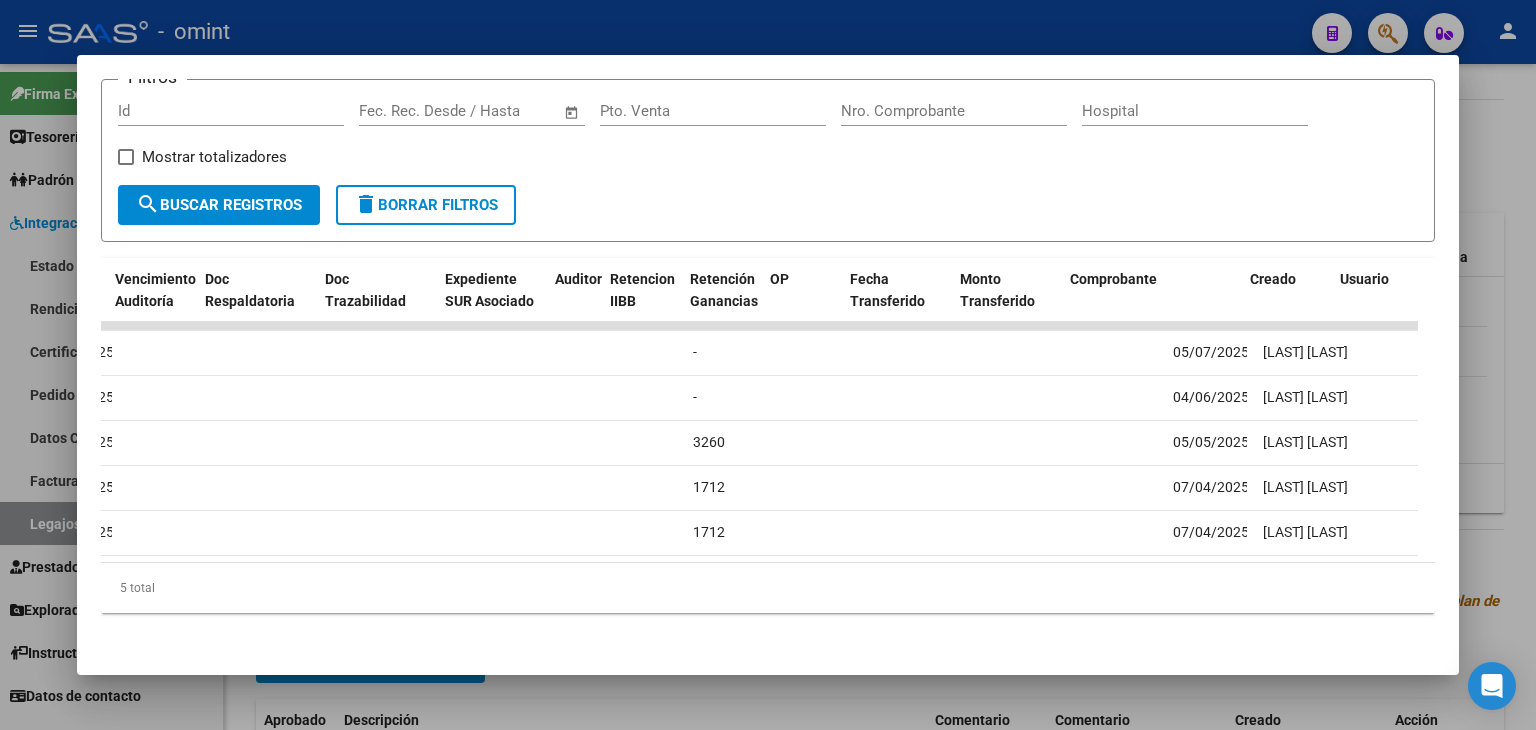 scroll, scrollTop: 0, scrollLeft: 928, axis: horizontal 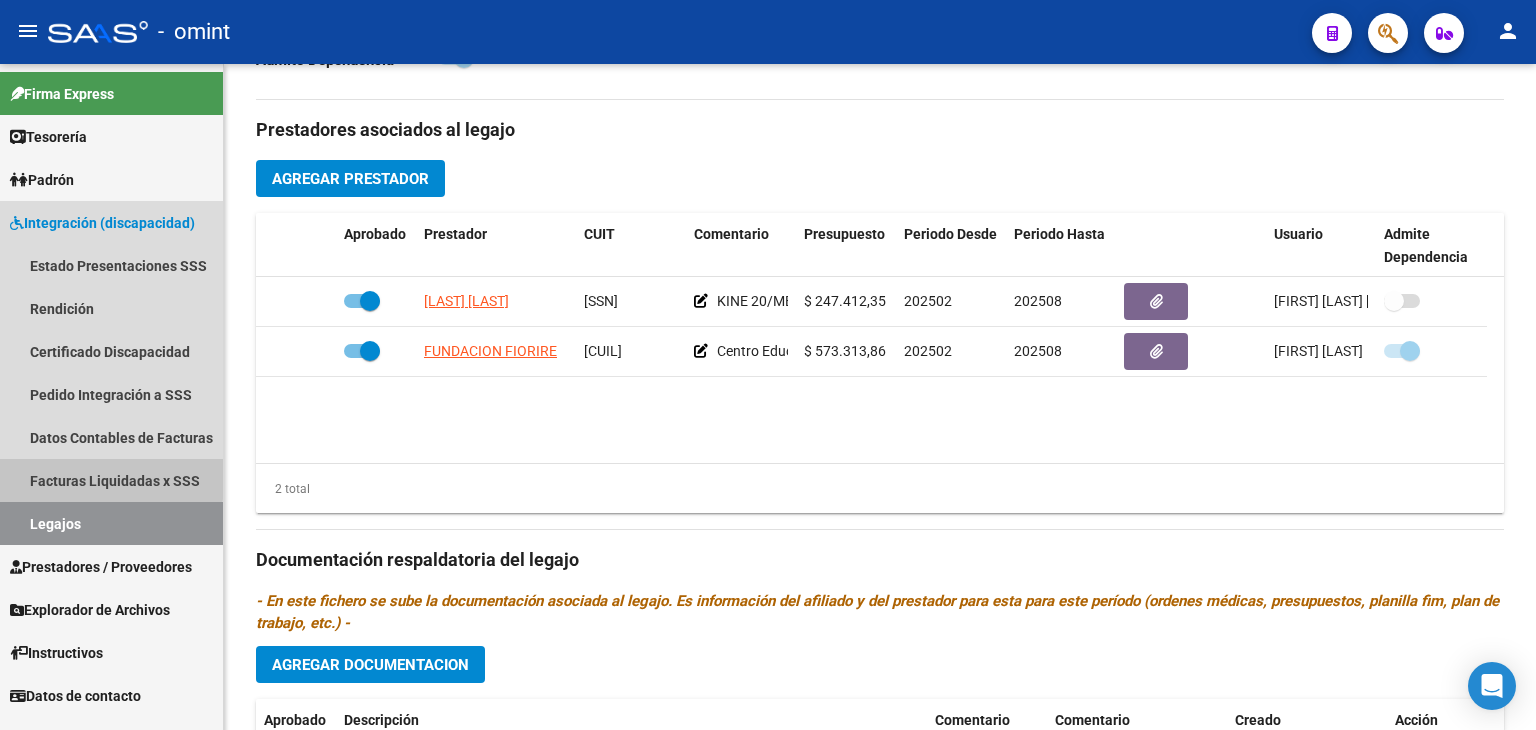 click on "Facturas Liquidadas x SSS" at bounding box center [111, 480] 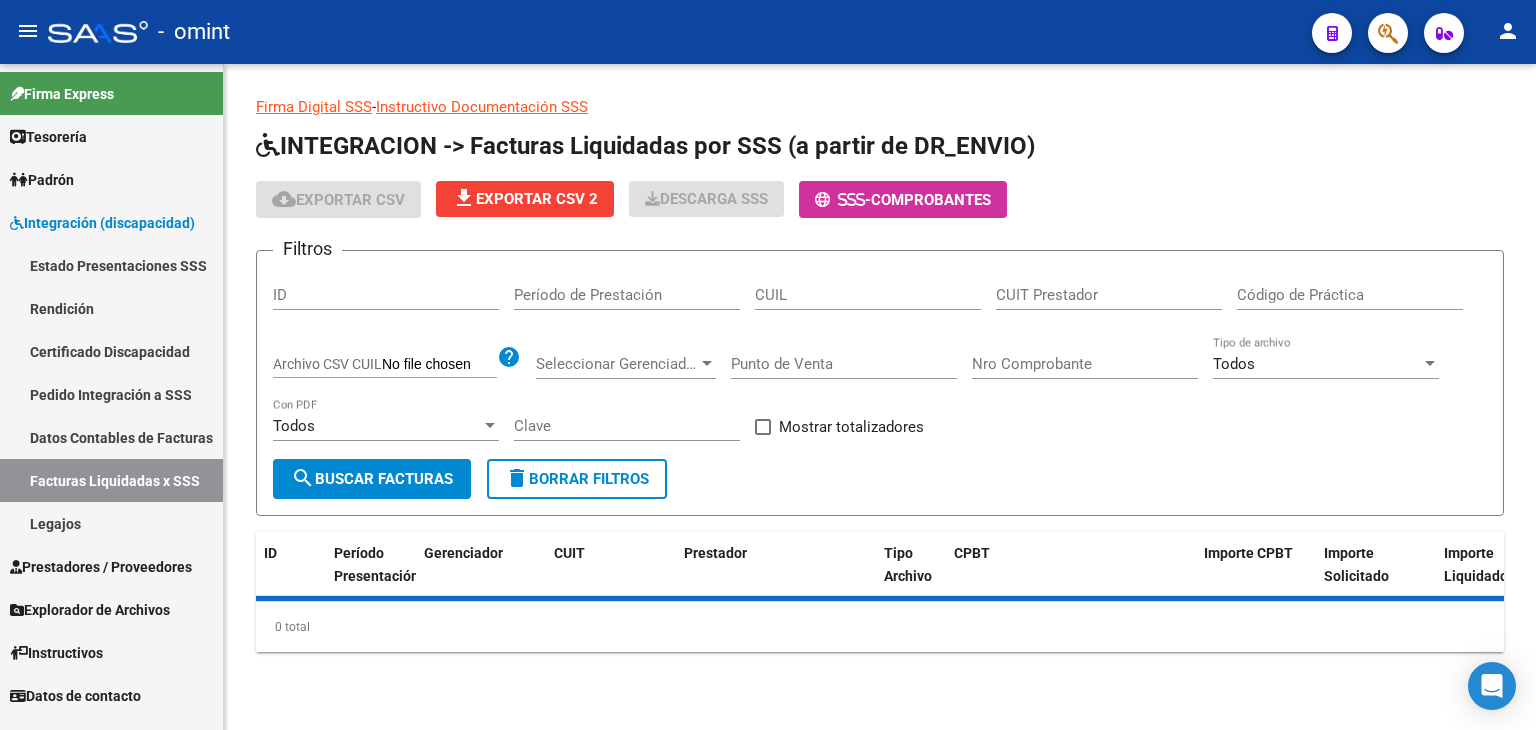 scroll, scrollTop: 0, scrollLeft: 0, axis: both 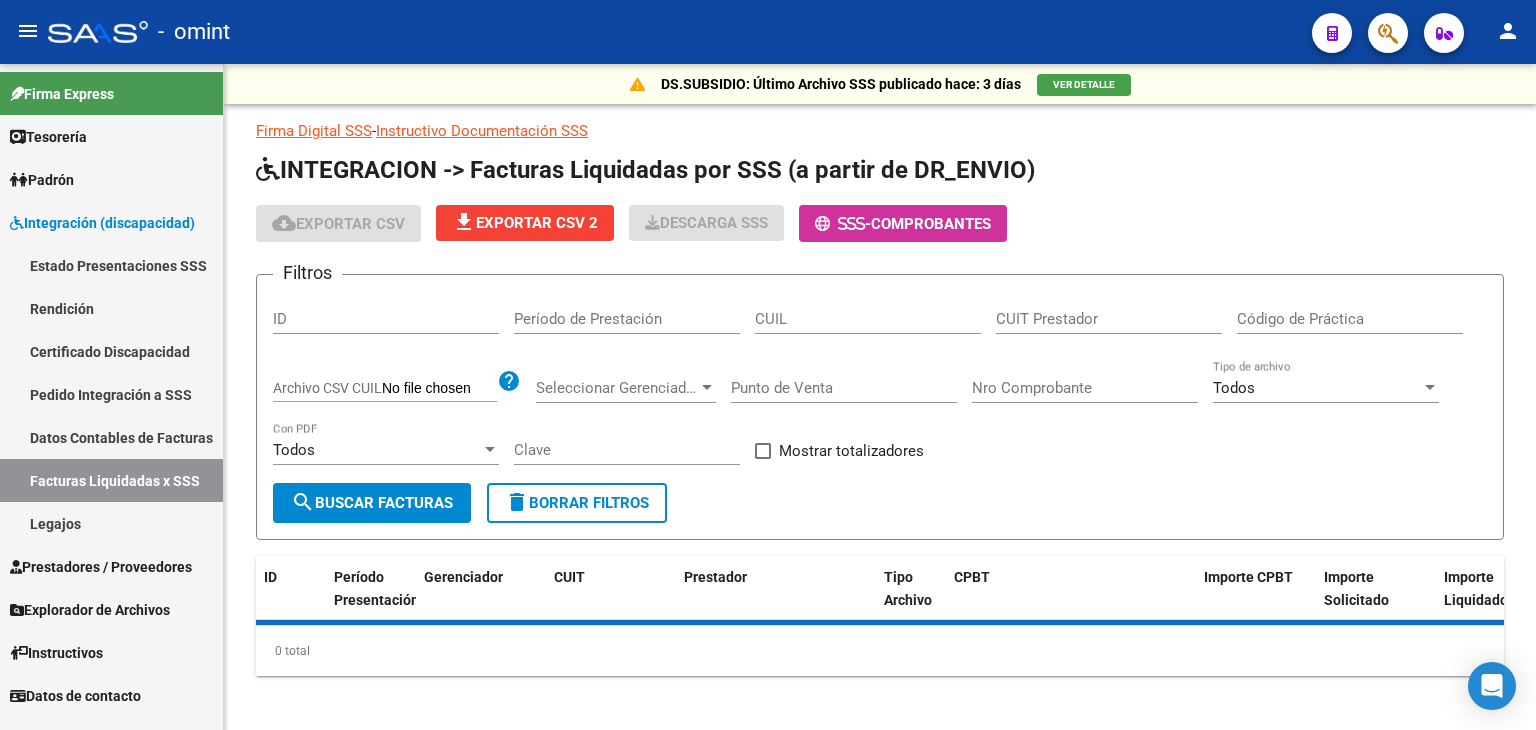 click on "Legajos" at bounding box center (111, 523) 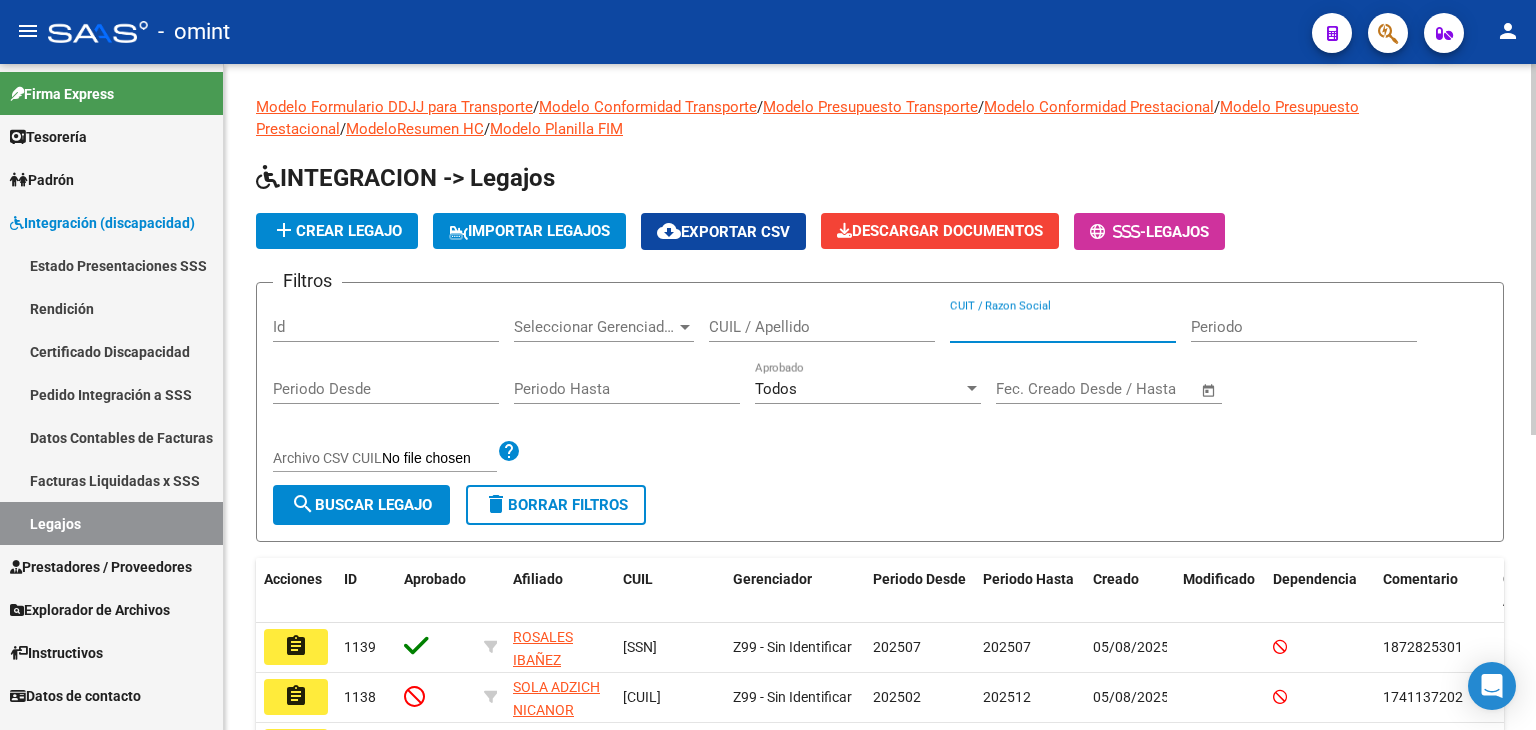 click on "CUIT / Razon Social" at bounding box center (1063, 327) 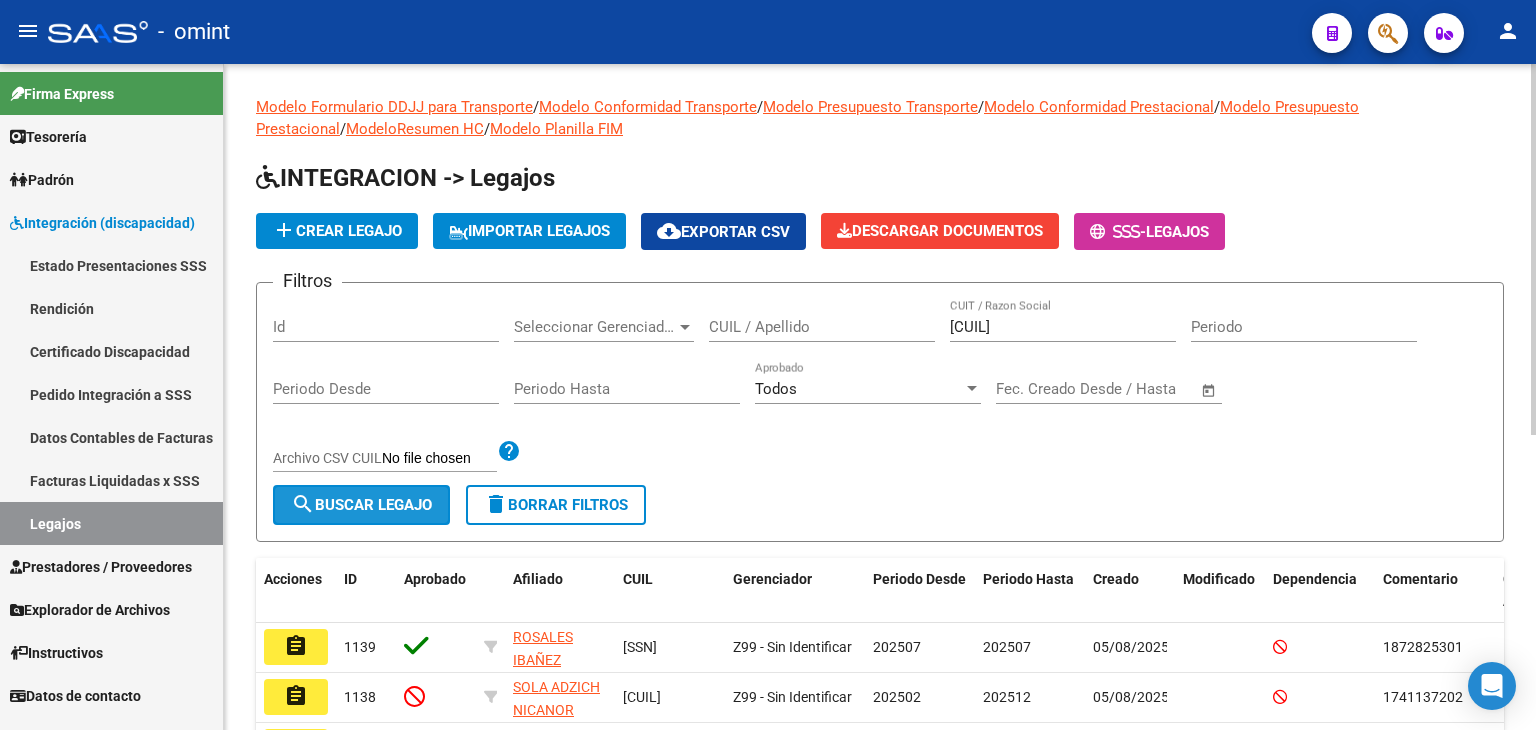 click on "search  Buscar Legajo" 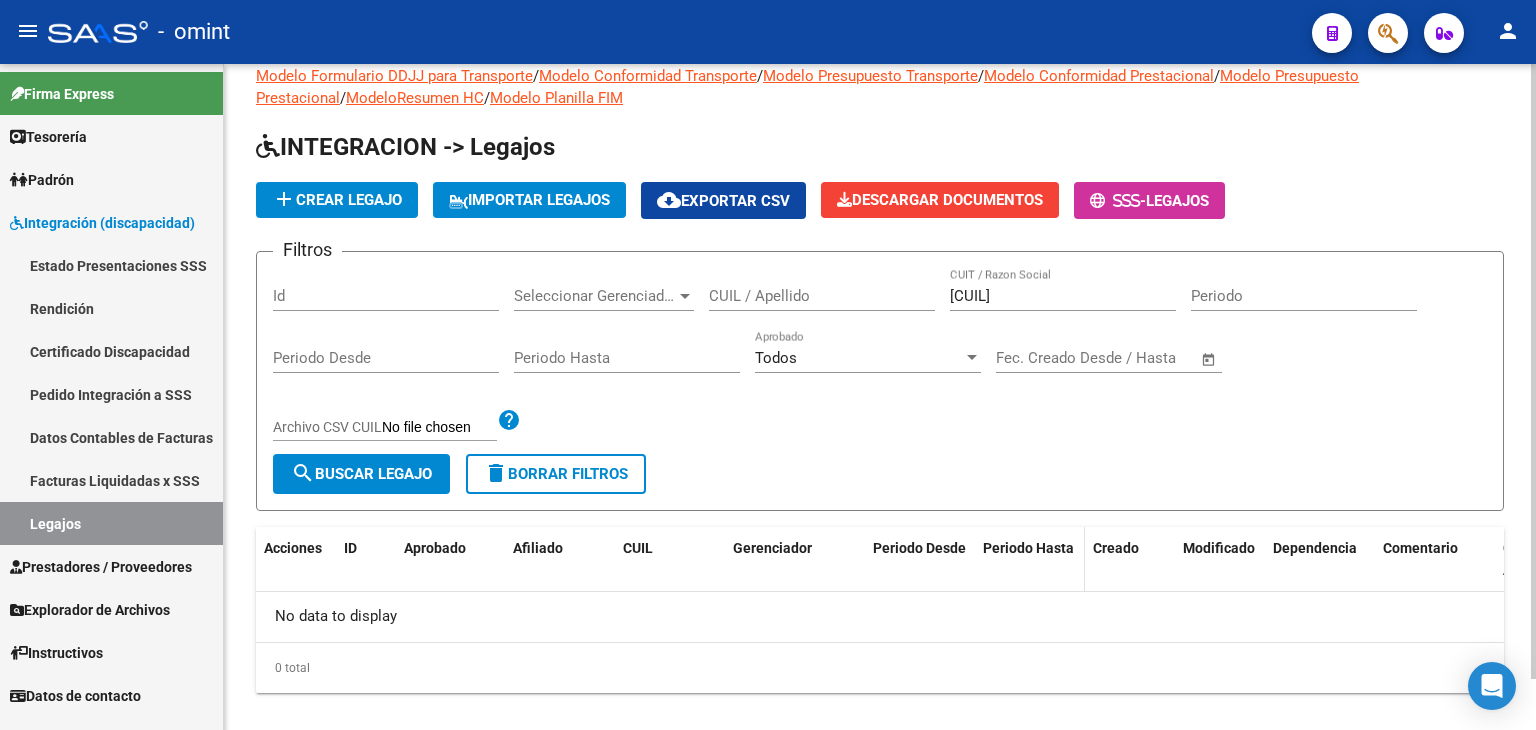 scroll, scrollTop: 56, scrollLeft: 0, axis: vertical 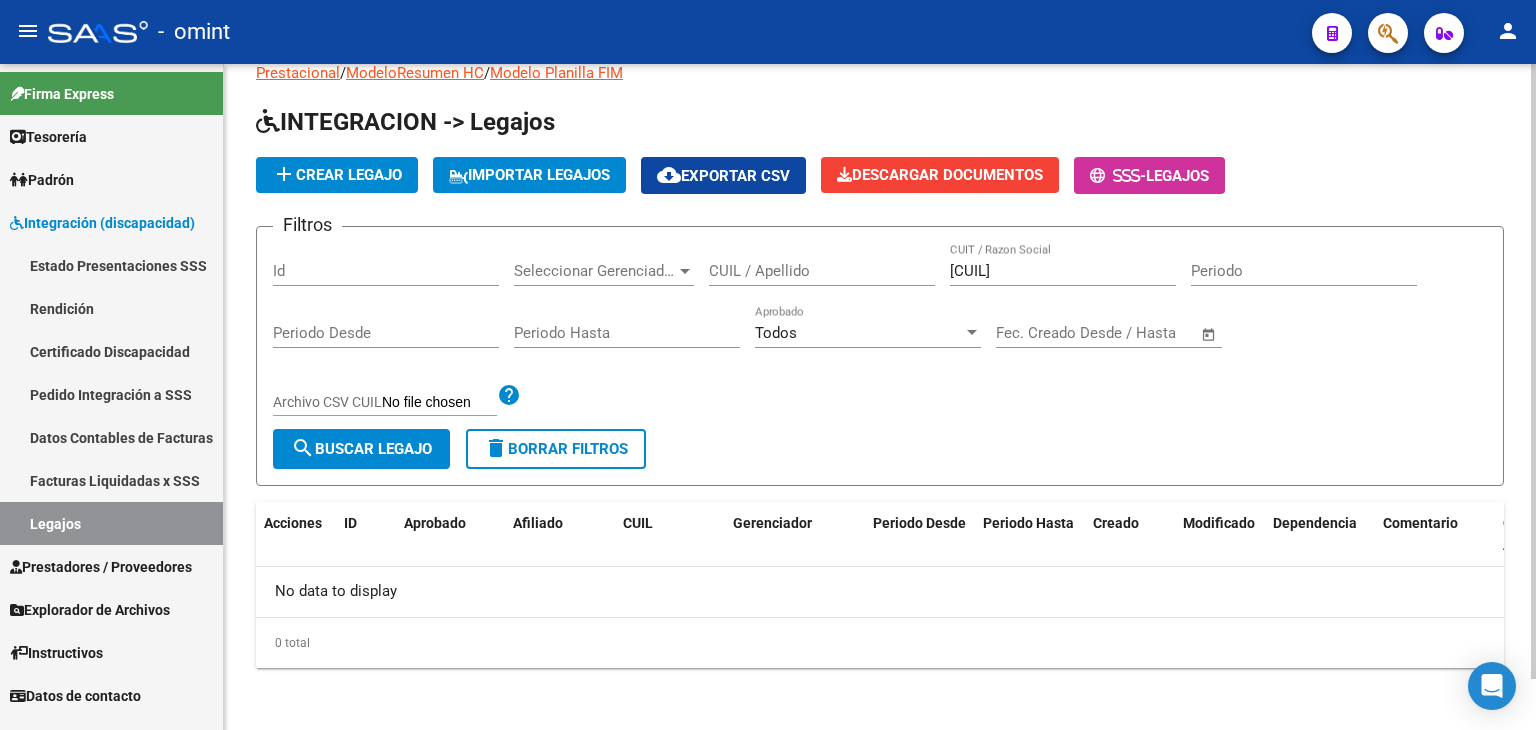 click on "[CUIL]" at bounding box center (1063, 271) 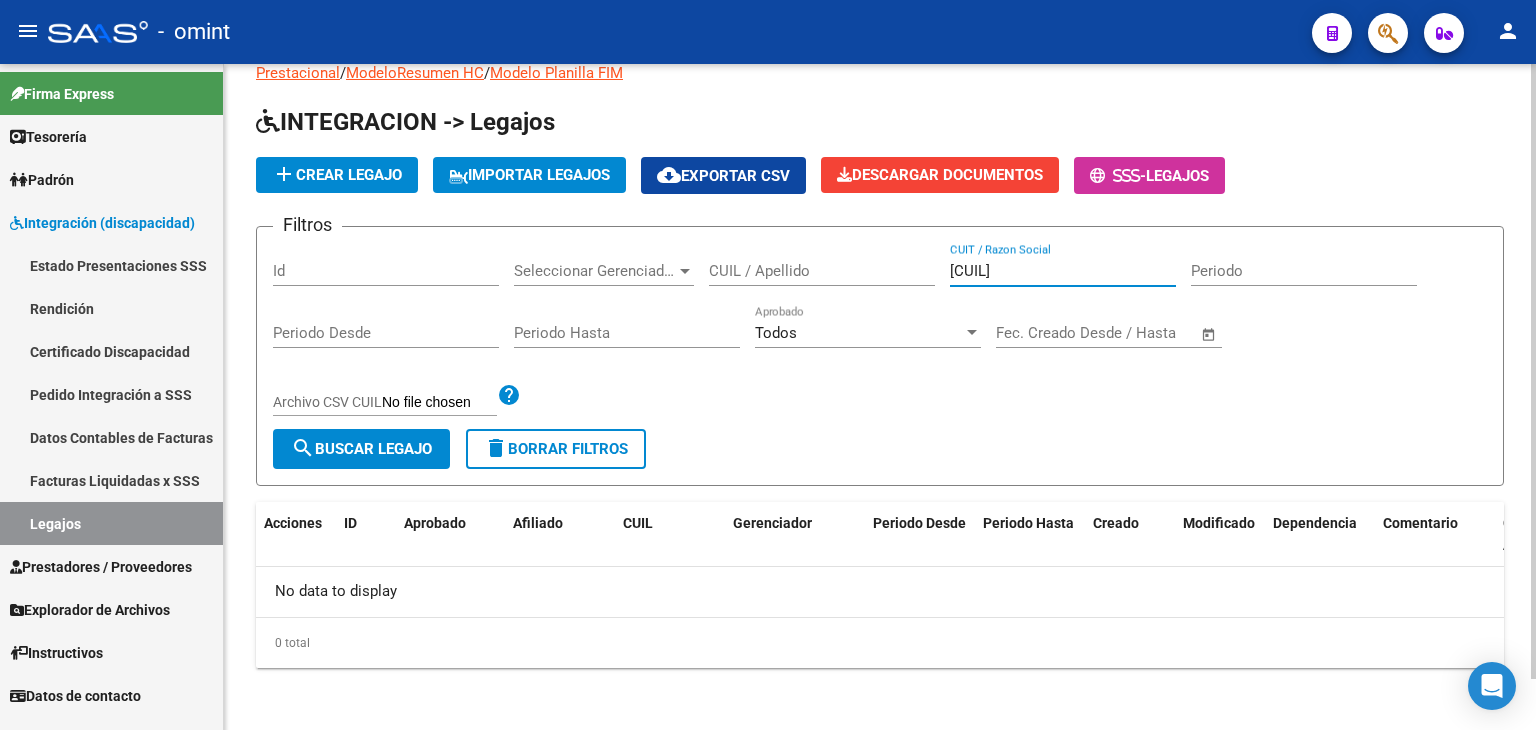 click on "[CUIL]" at bounding box center (1063, 271) 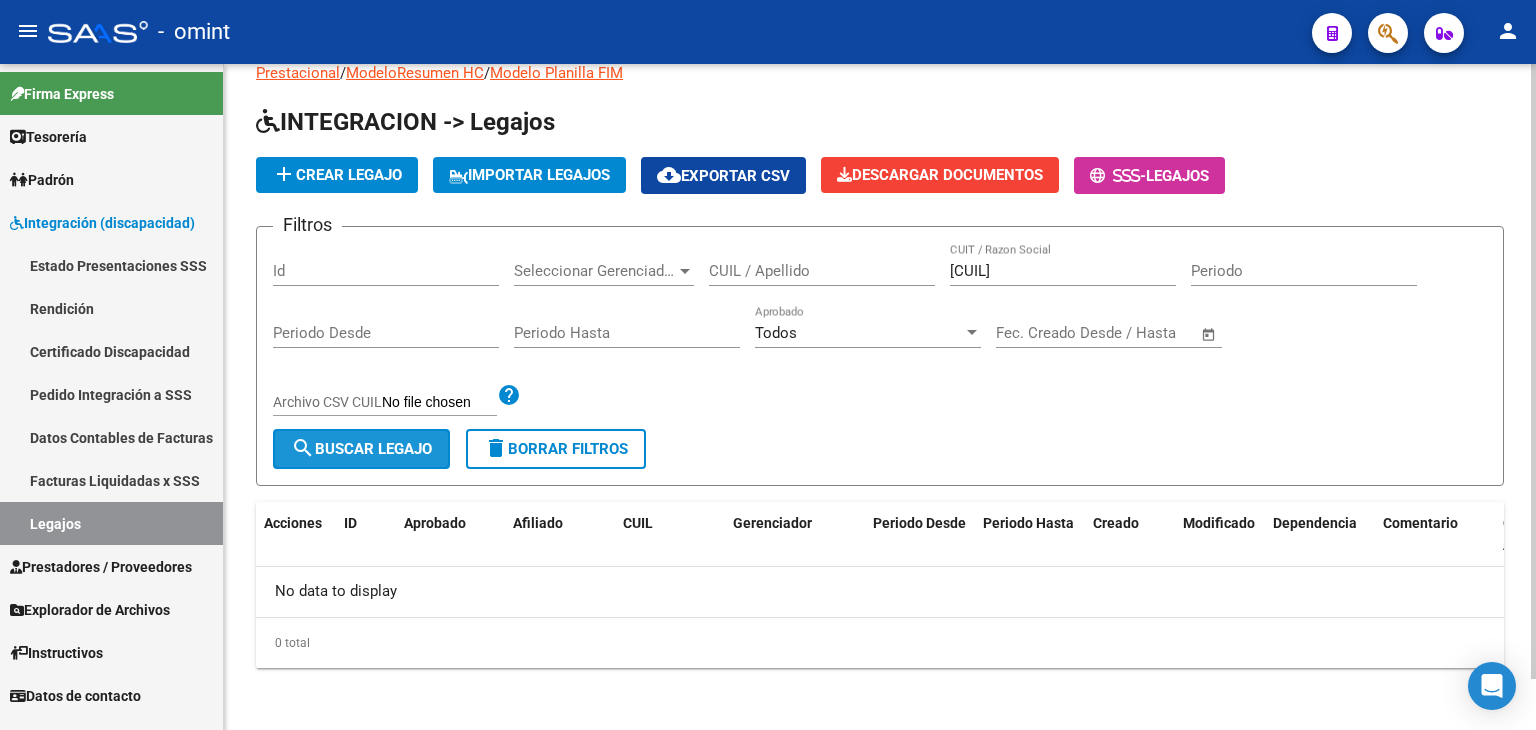 click on "search  Buscar Legajo" 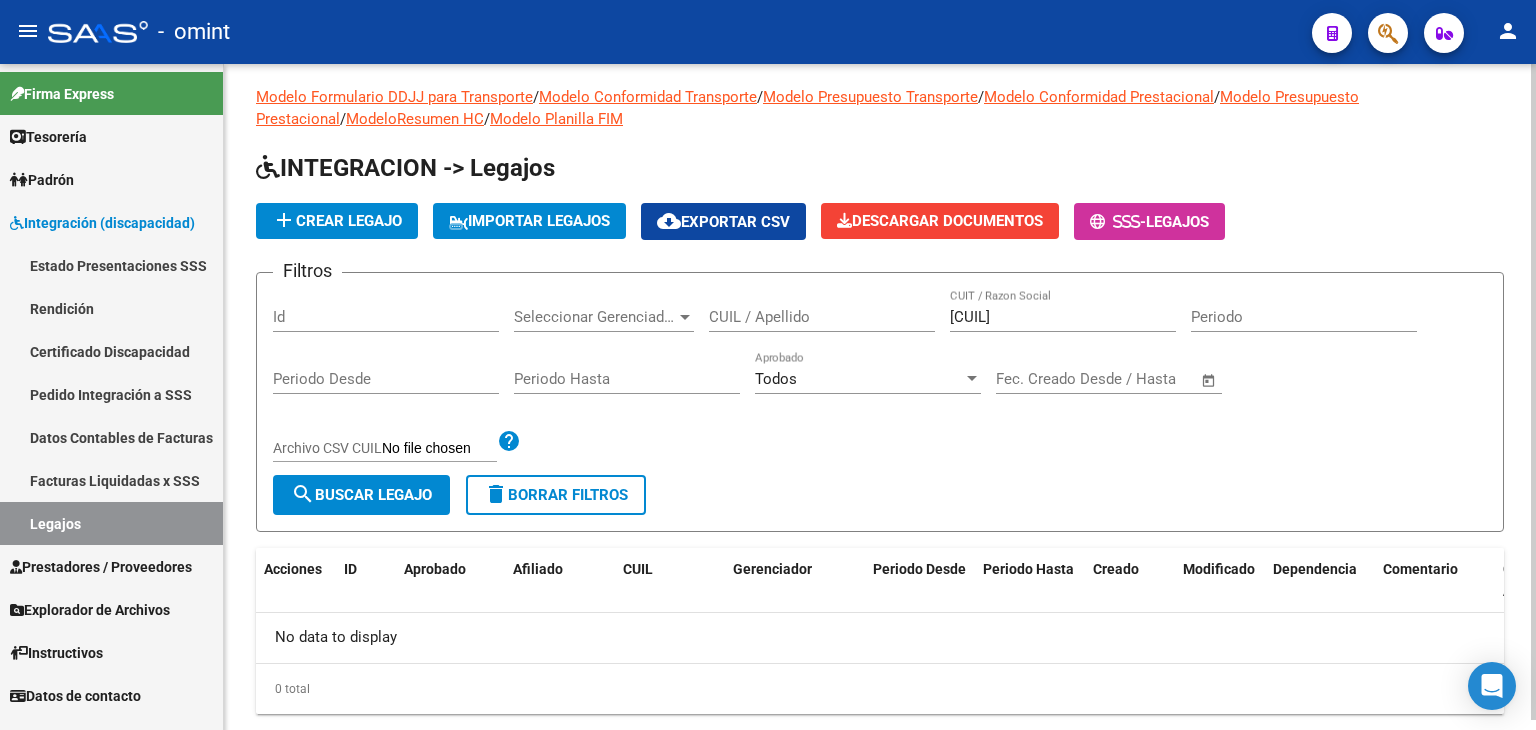 scroll, scrollTop: 56, scrollLeft: 0, axis: vertical 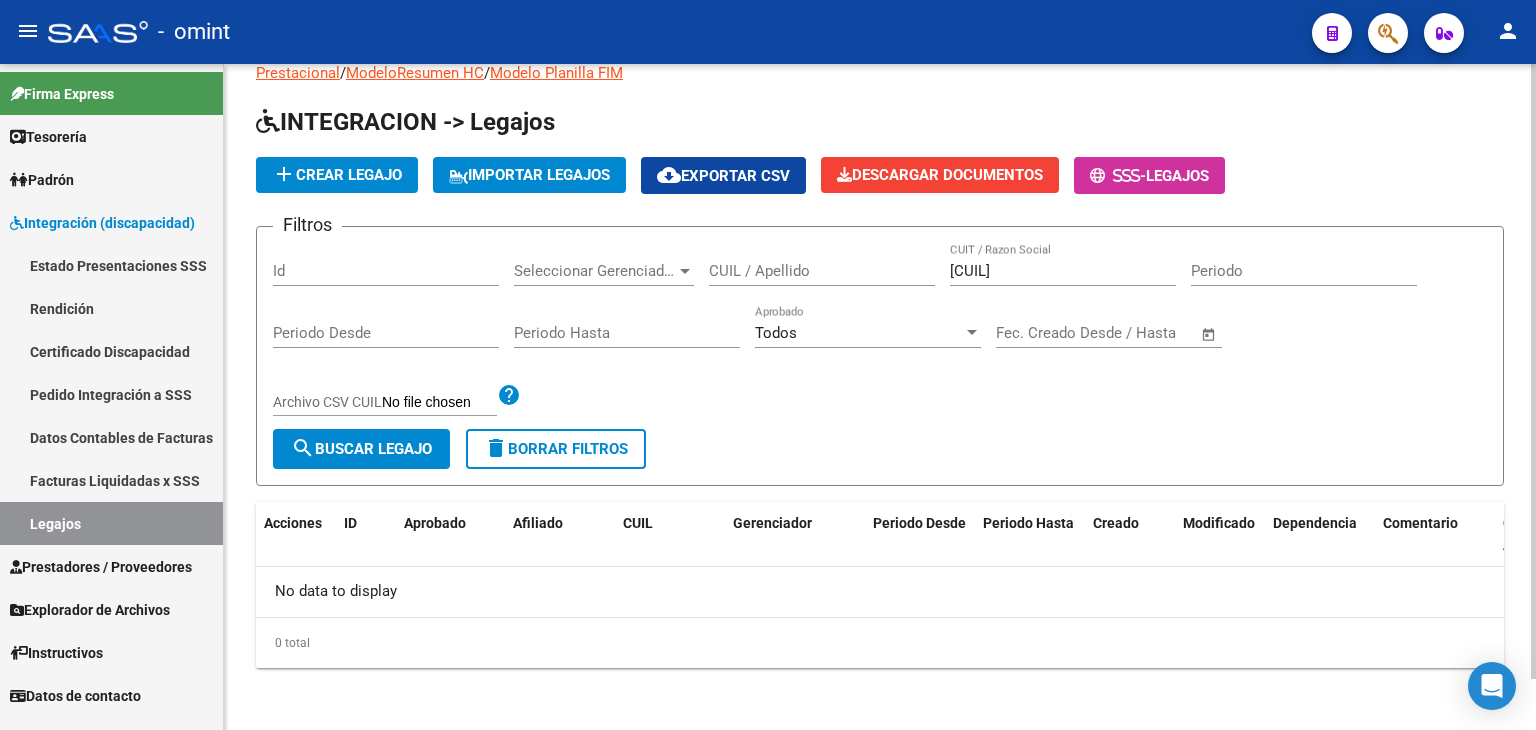 click on "Filtros Id Seleccionar Gerenciador Seleccionar Gerenciador CUIL / Apellido [CUIL] CUIT / Razon Social Periodo Periodo Desde Periodo Hasta Todos Aprobado Start date – End date Fec. Creado Desde / Hasta Archivo CSV CUIL help" 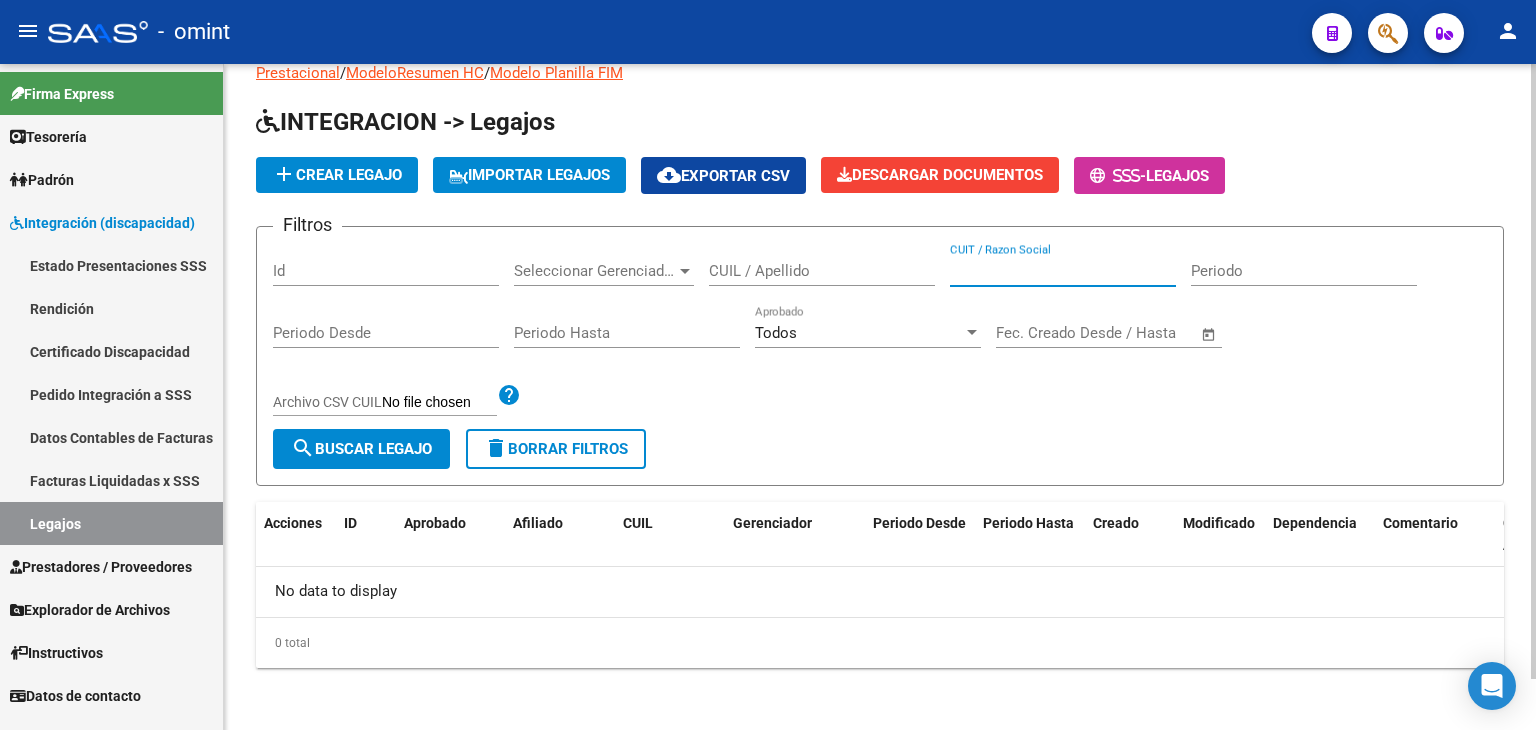 type 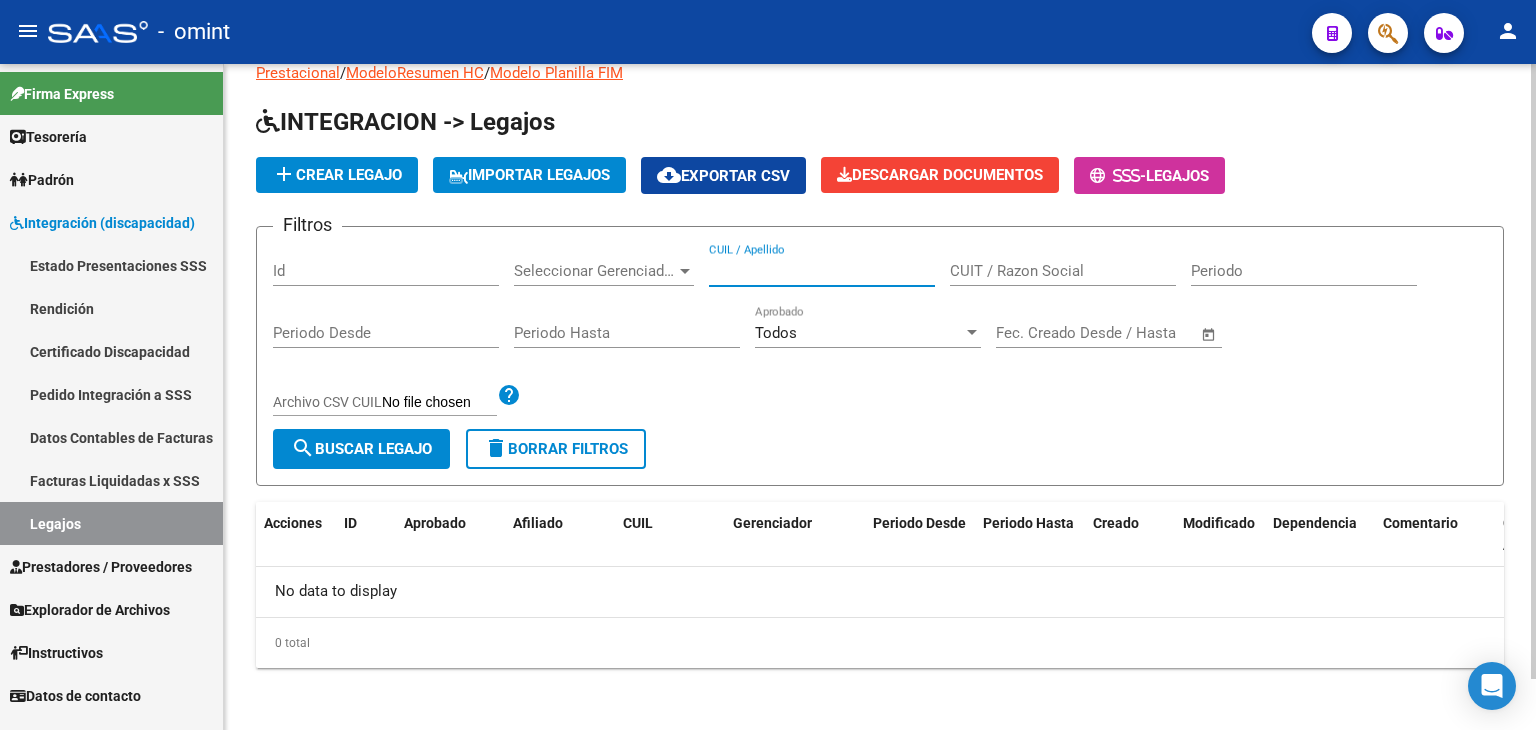 paste on "[CUIL]" 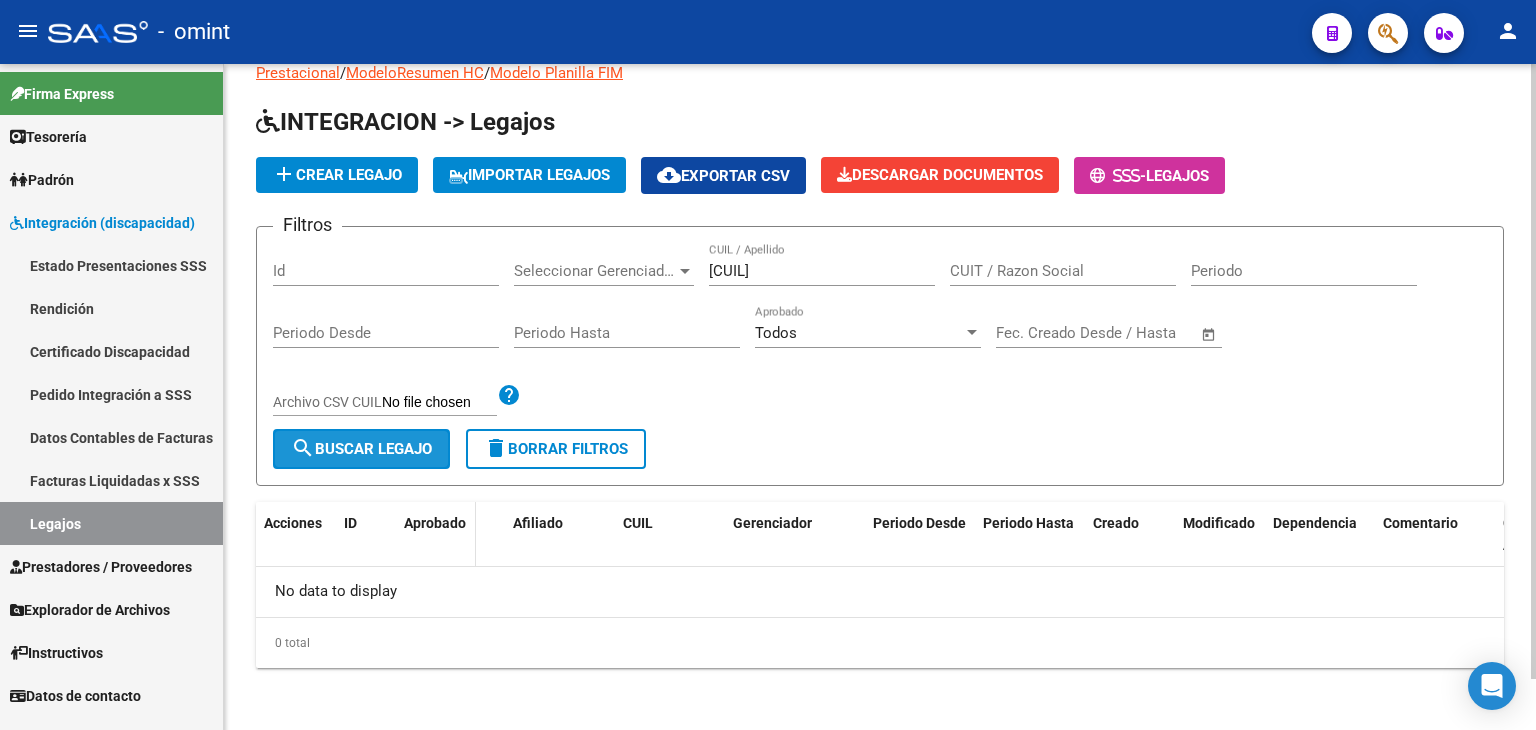 drag, startPoint x: 376, startPoint y: 441, endPoint x: 440, endPoint y: 582, distance: 154.84508 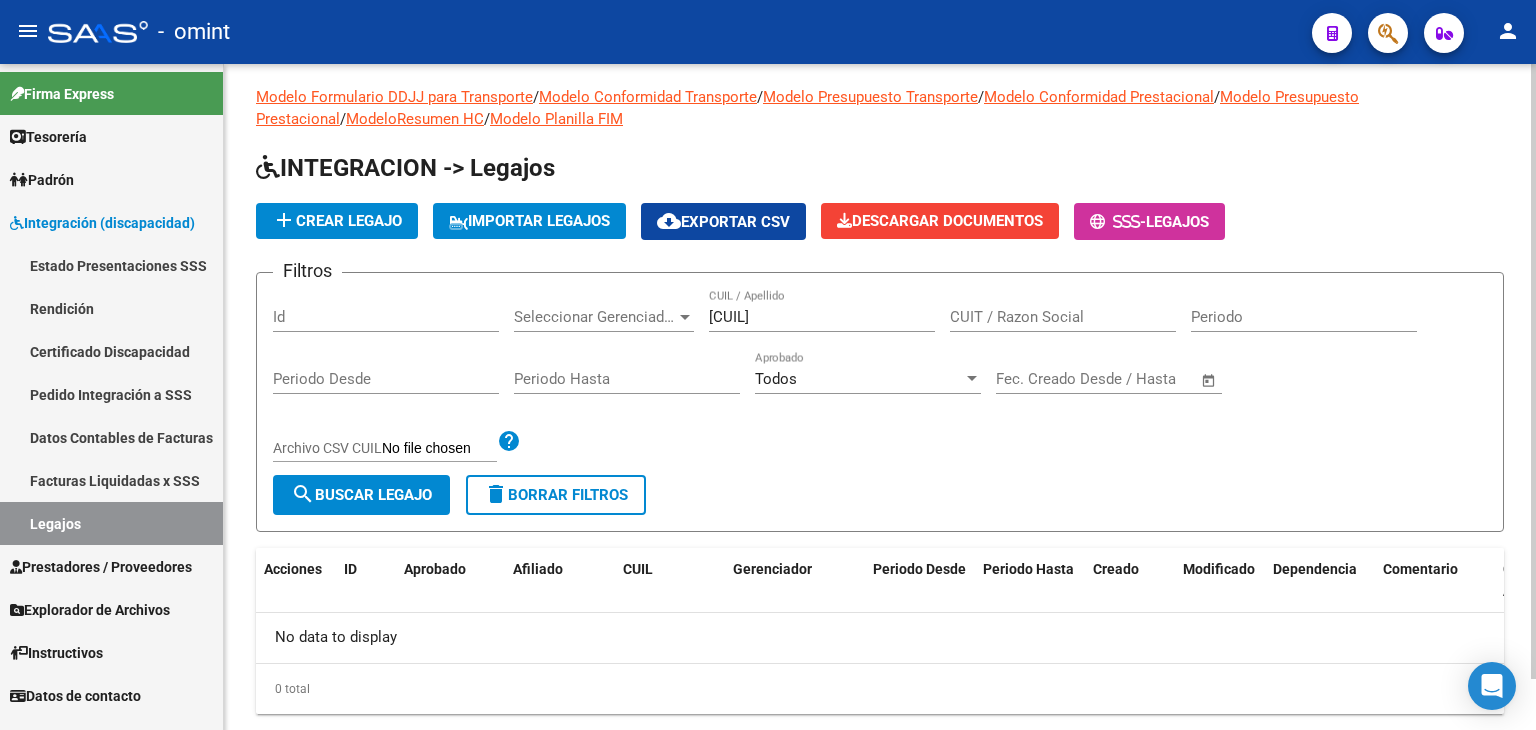 scroll, scrollTop: 56, scrollLeft: 0, axis: vertical 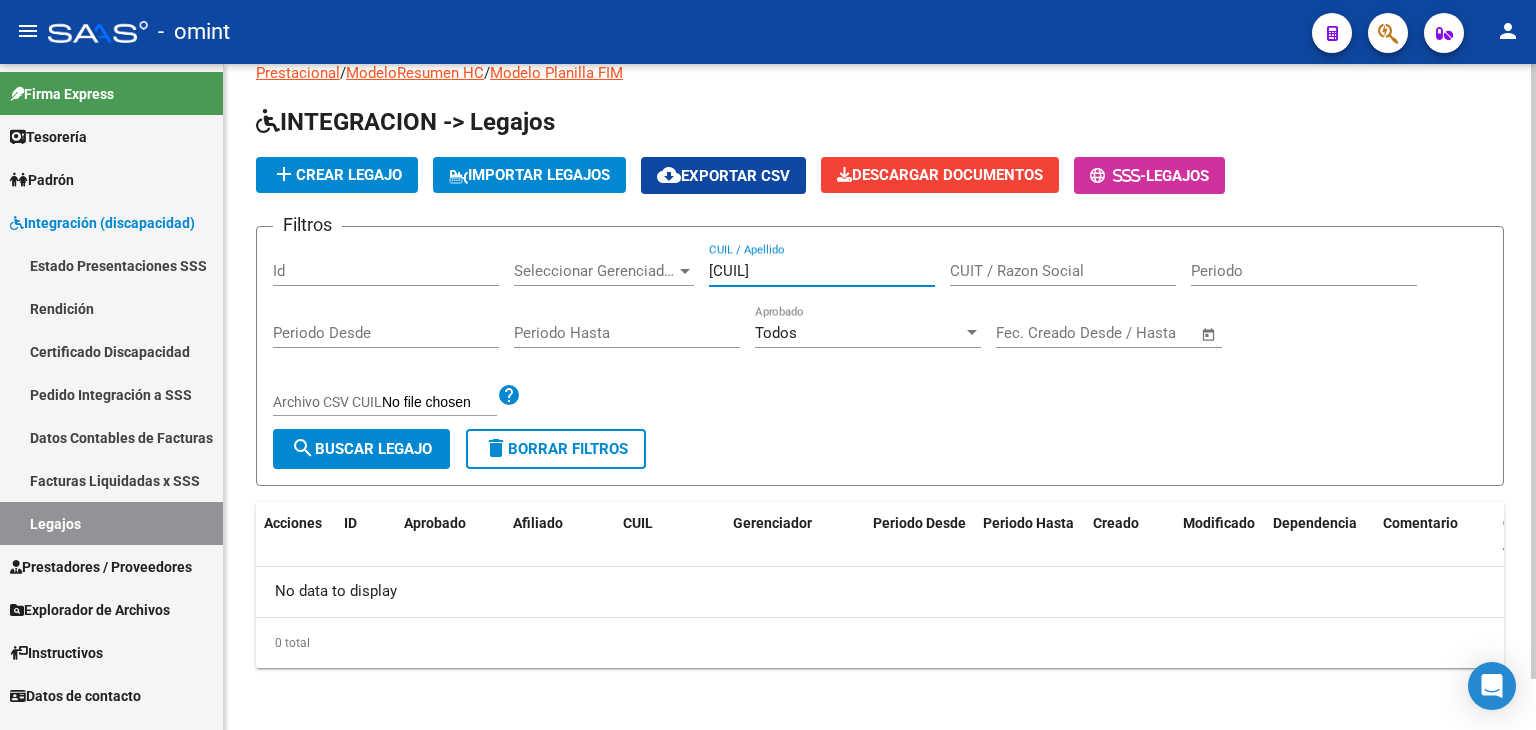 click on "[CUIL]" at bounding box center [822, 271] 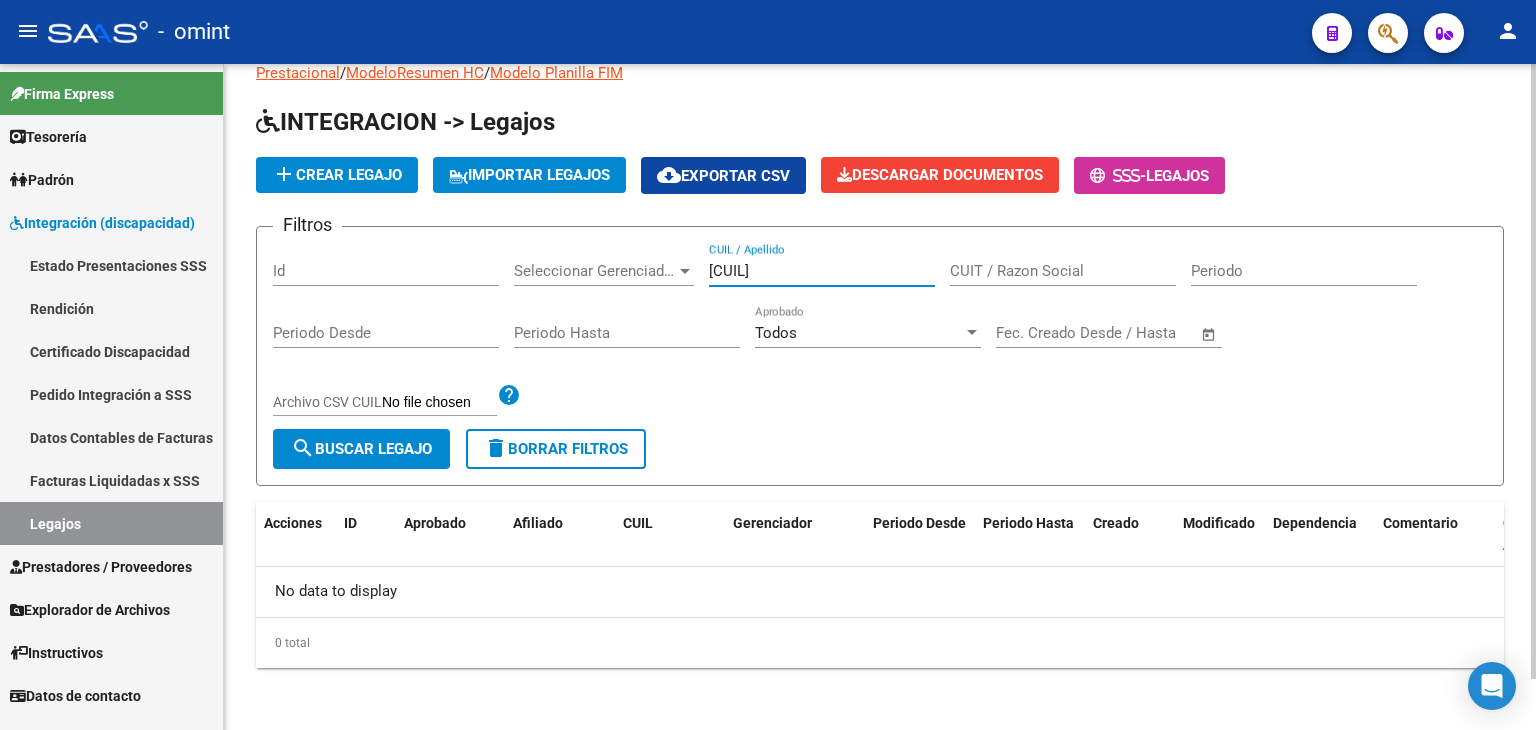type on "[CUIL]" 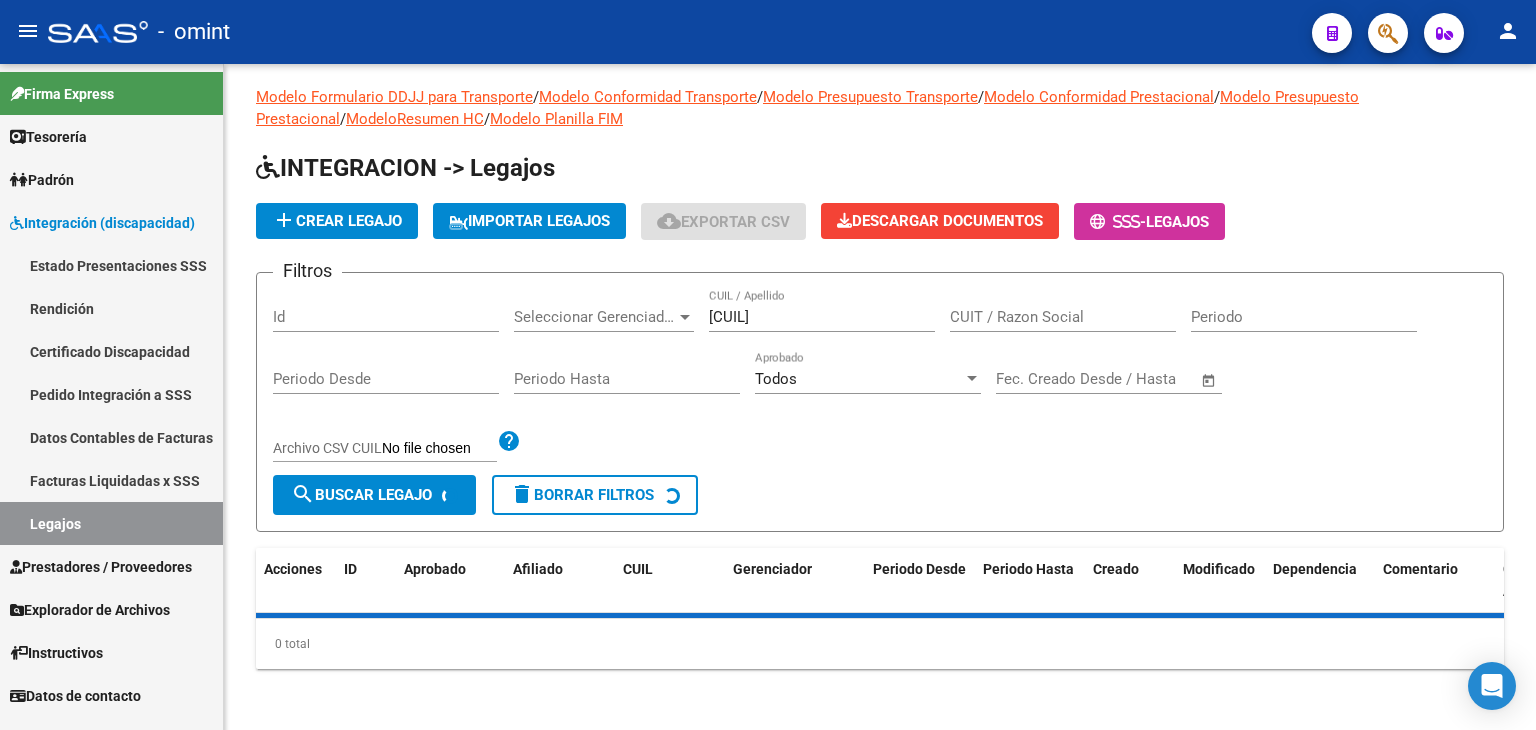scroll, scrollTop: 56, scrollLeft: 0, axis: vertical 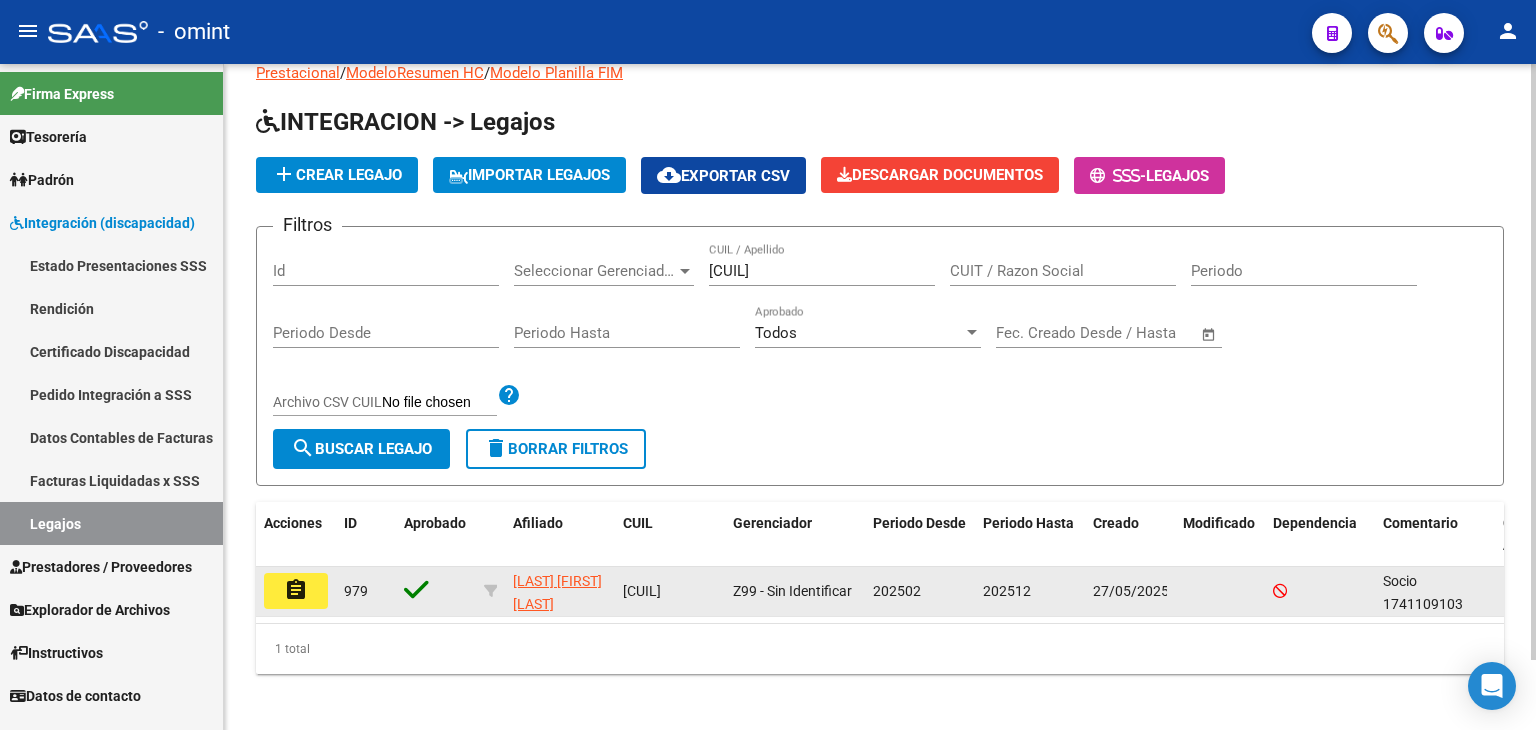 click on "979" 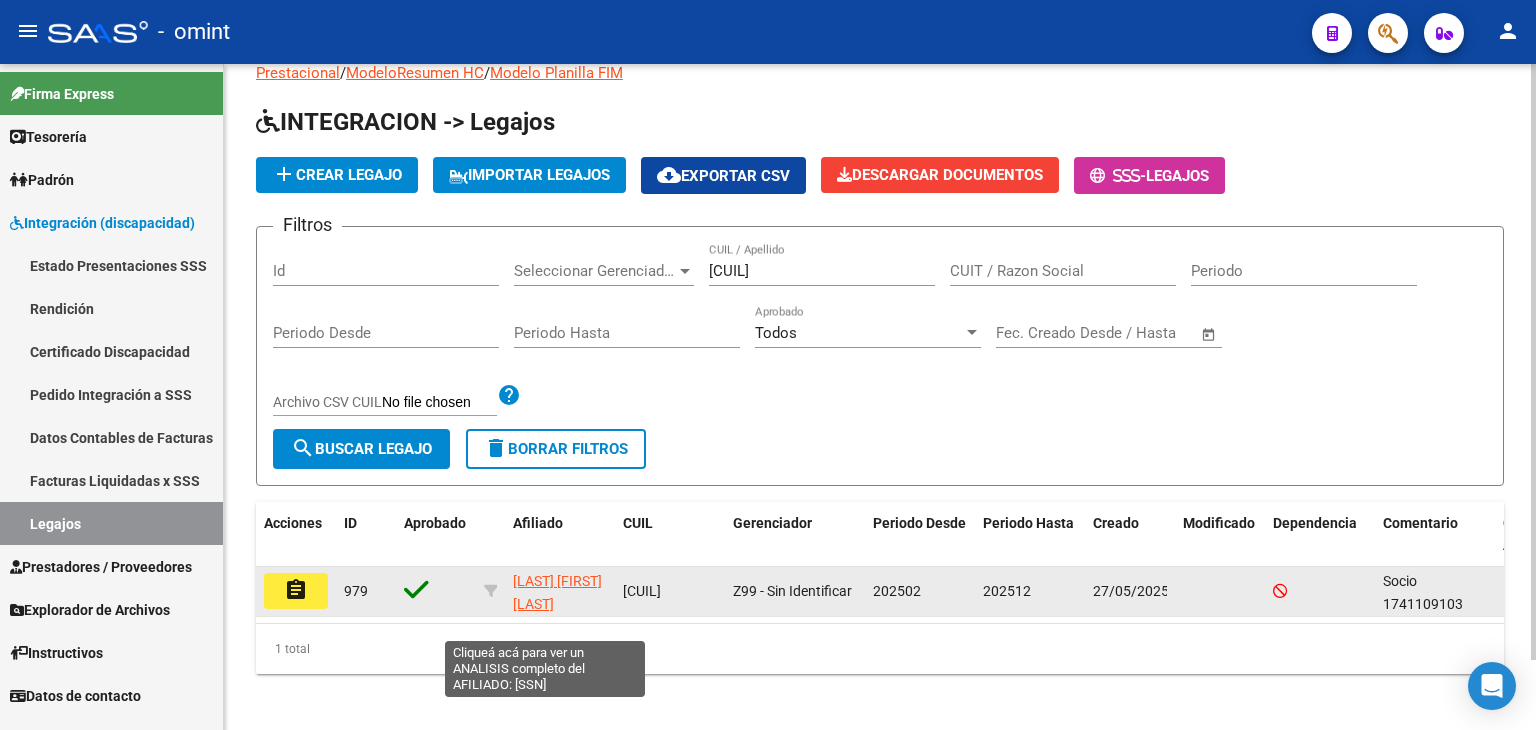 click on "[LAST] [FIRST] [LAST]" 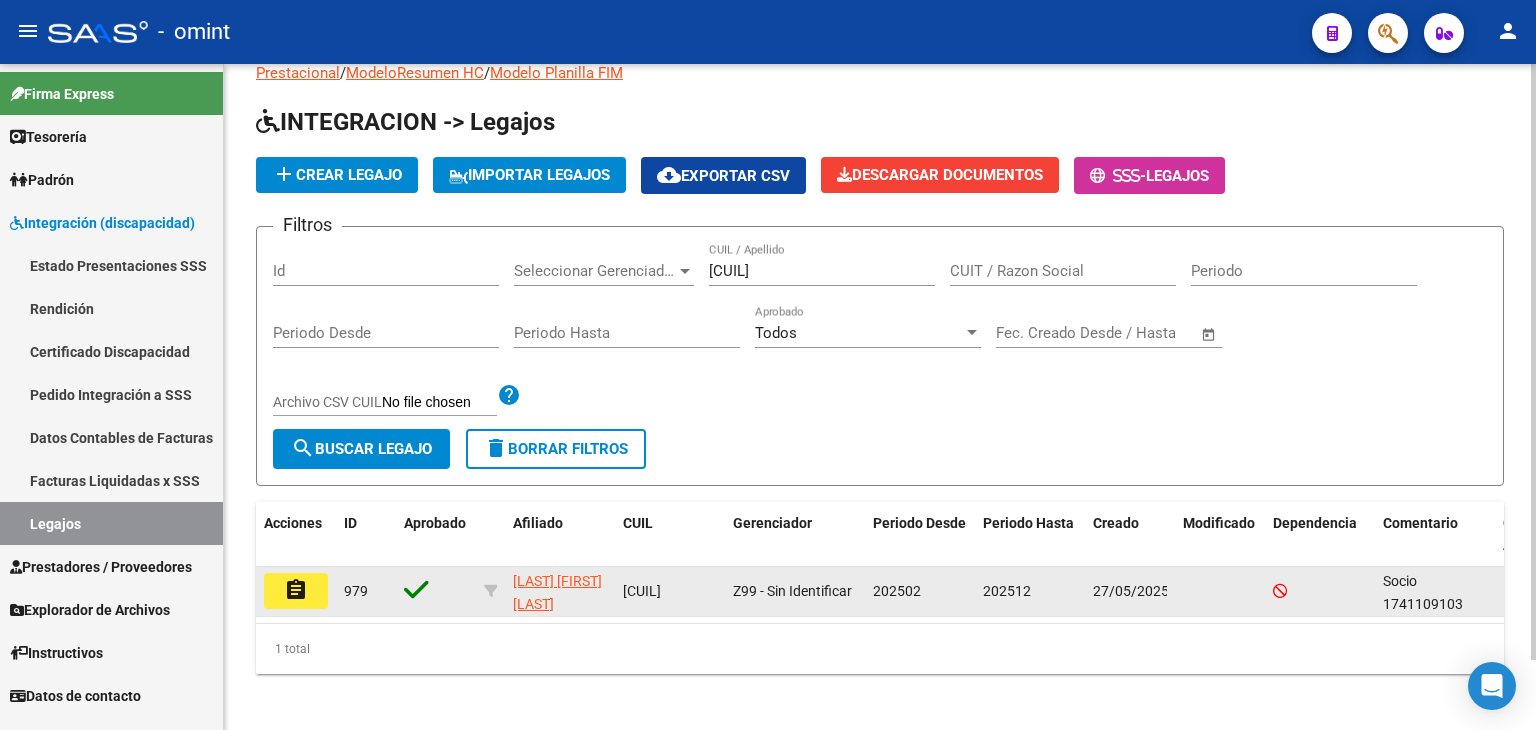 click on "assignment" 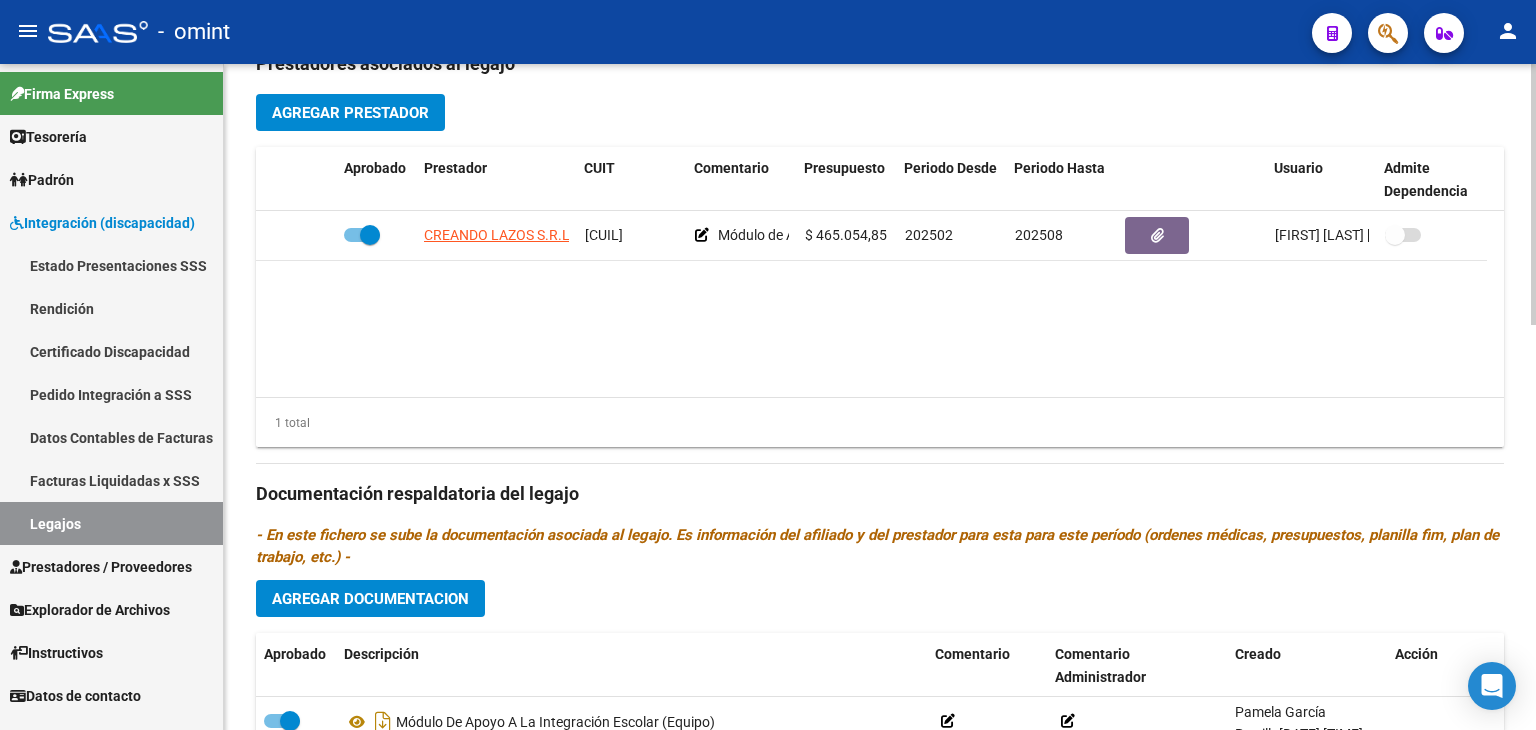 scroll, scrollTop: 800, scrollLeft: 0, axis: vertical 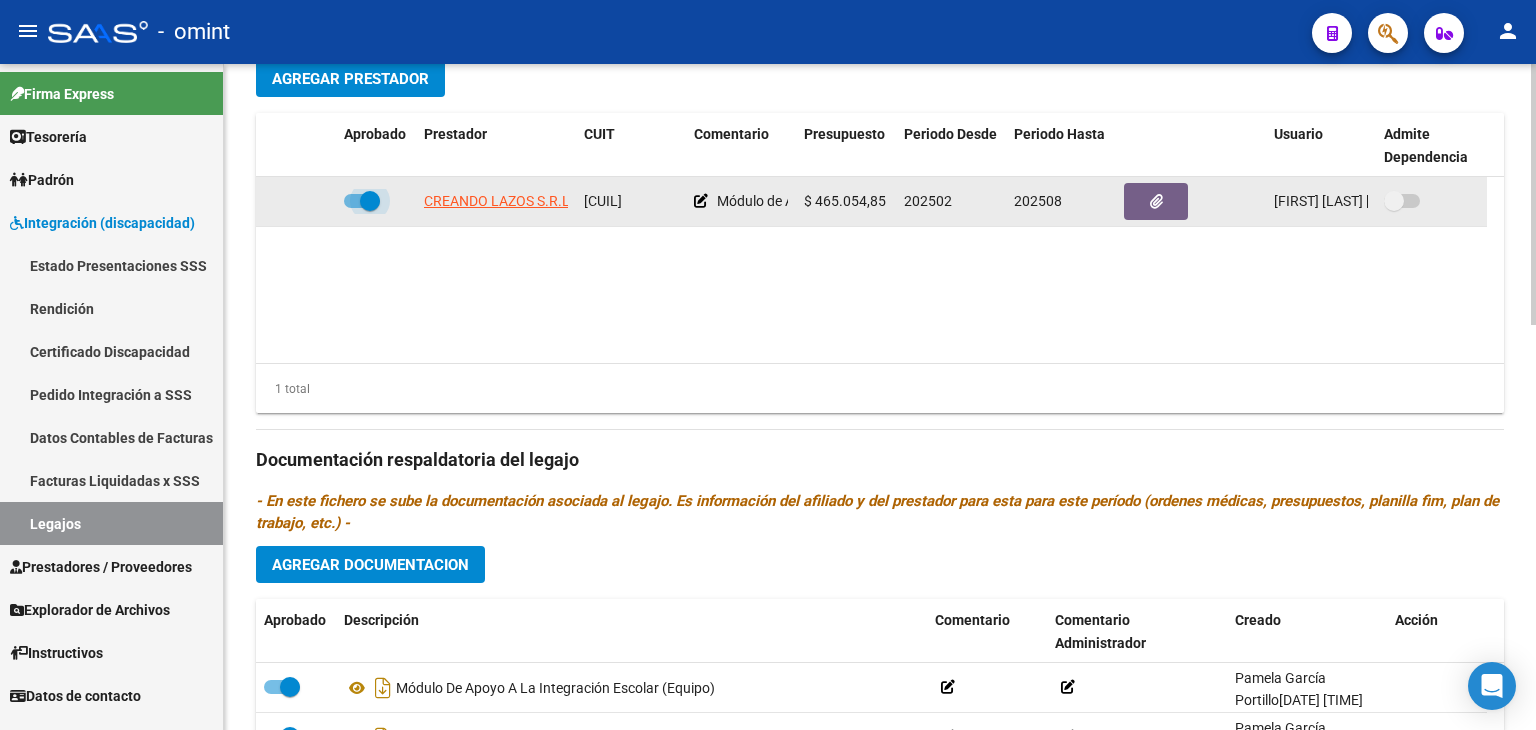 click at bounding box center [370, 201] 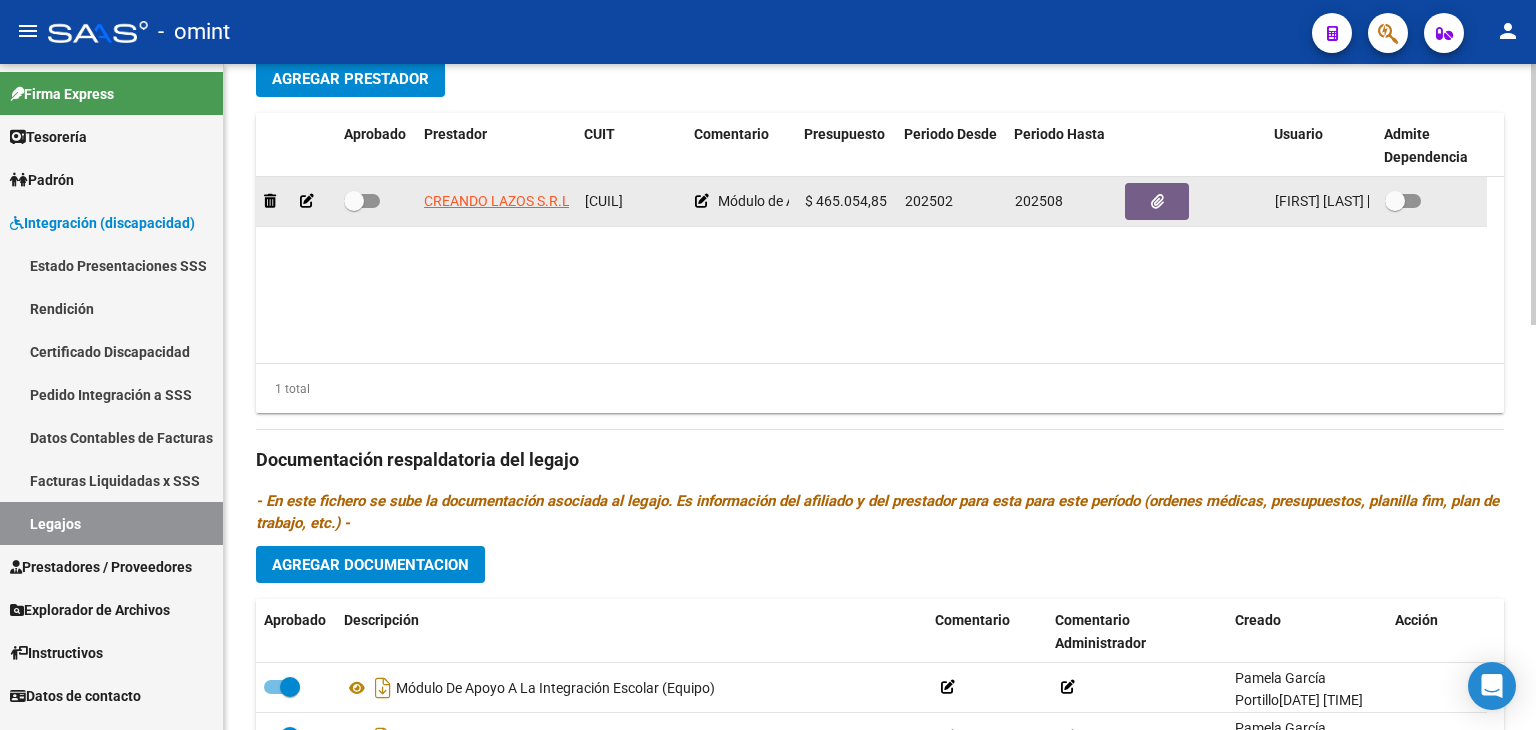 click 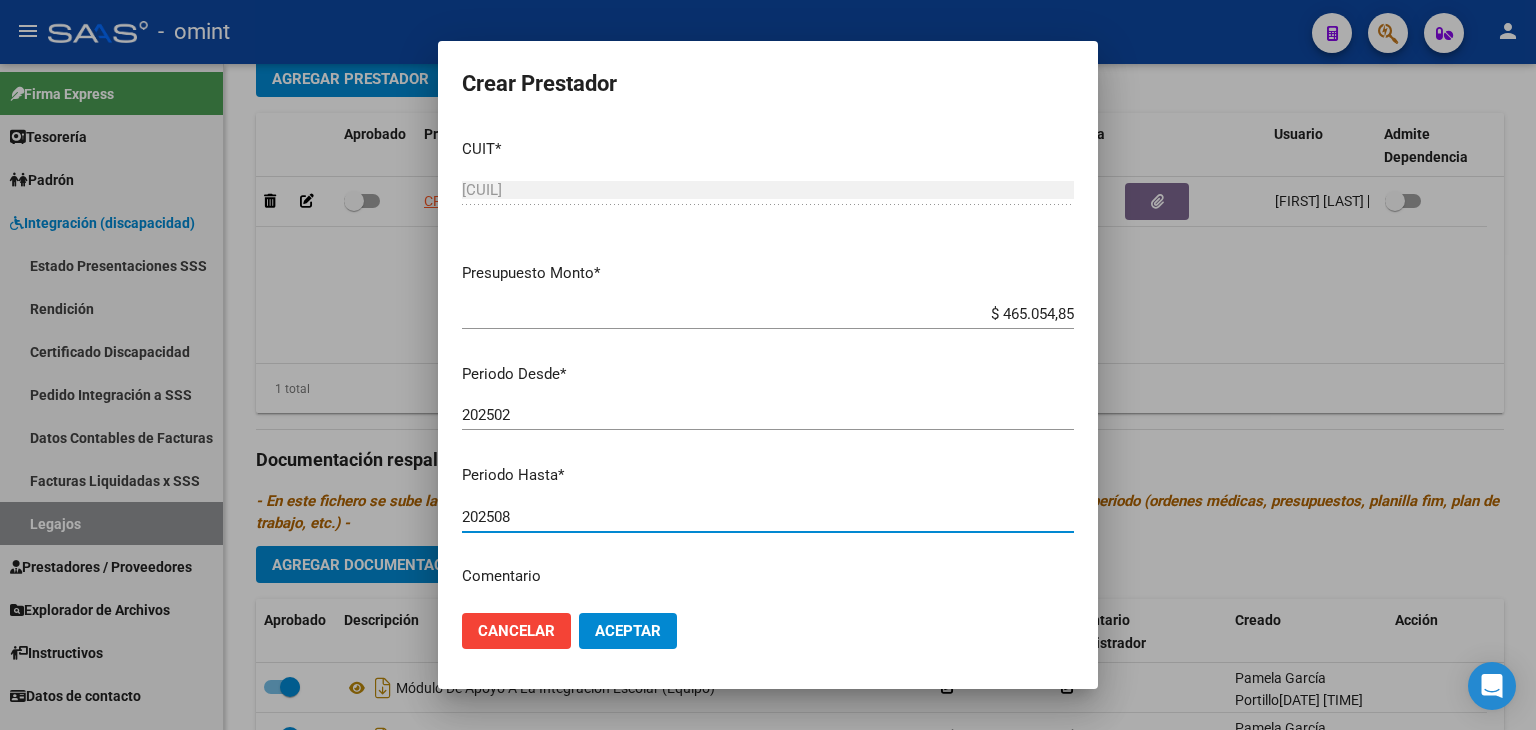 click on "202508" at bounding box center [768, 517] 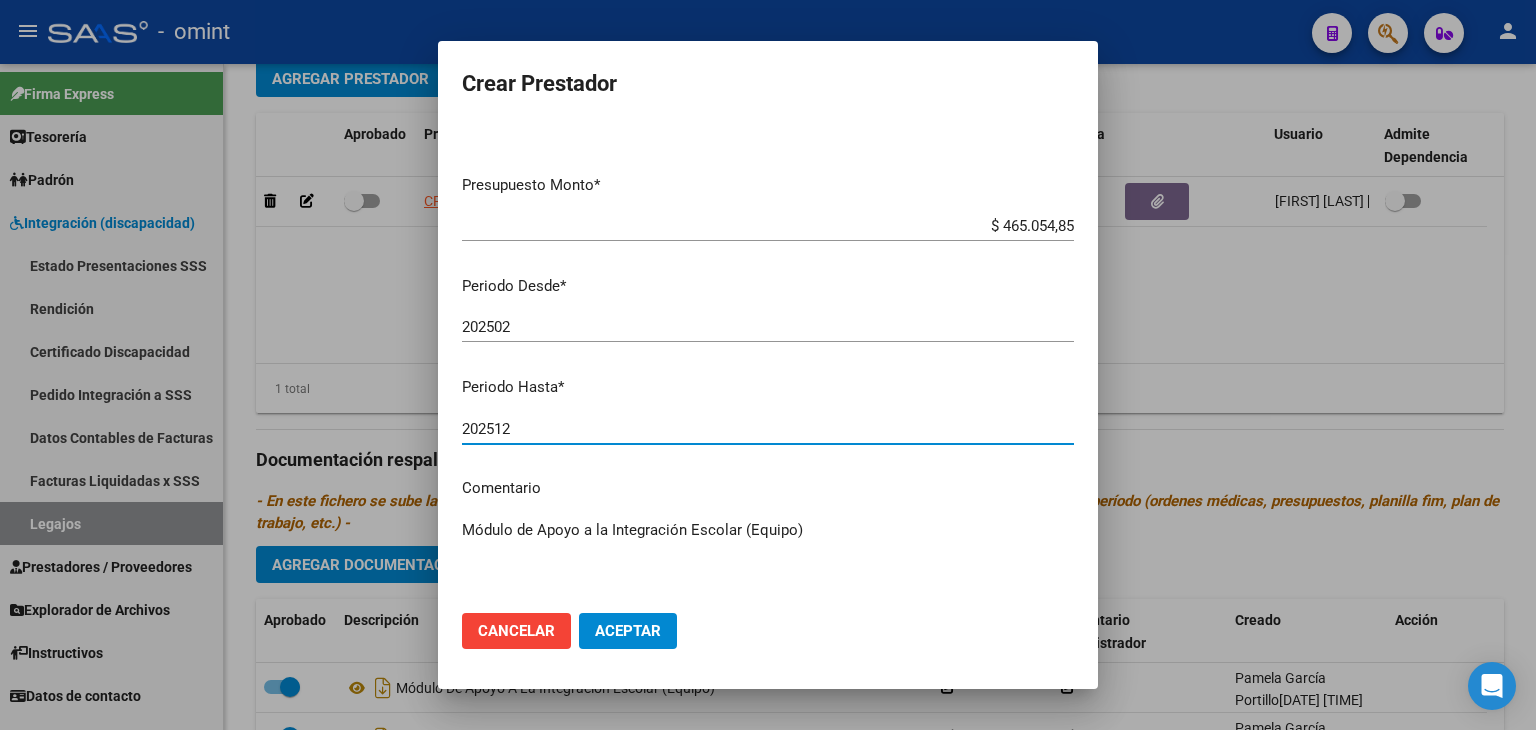 scroll, scrollTop: 211, scrollLeft: 0, axis: vertical 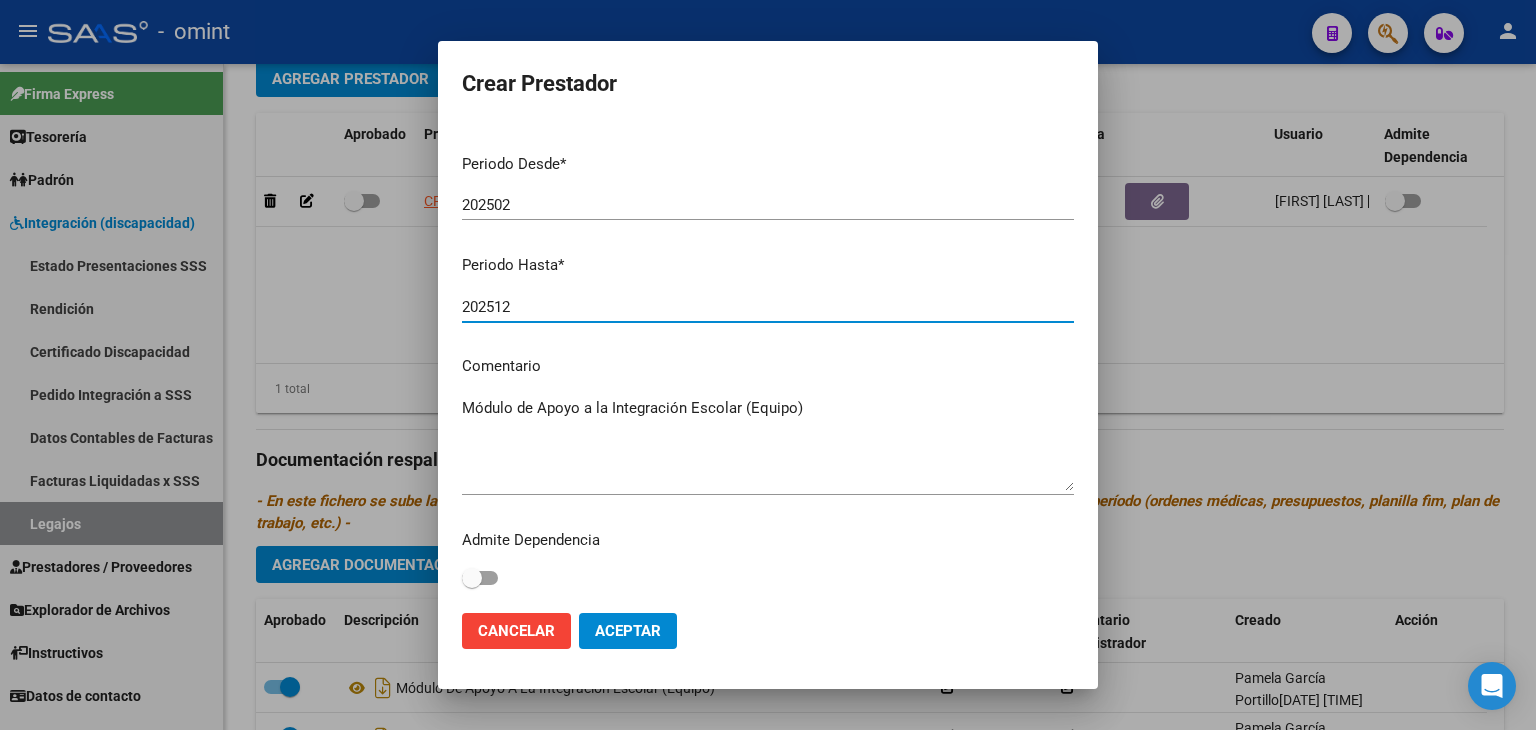 type on "202512" 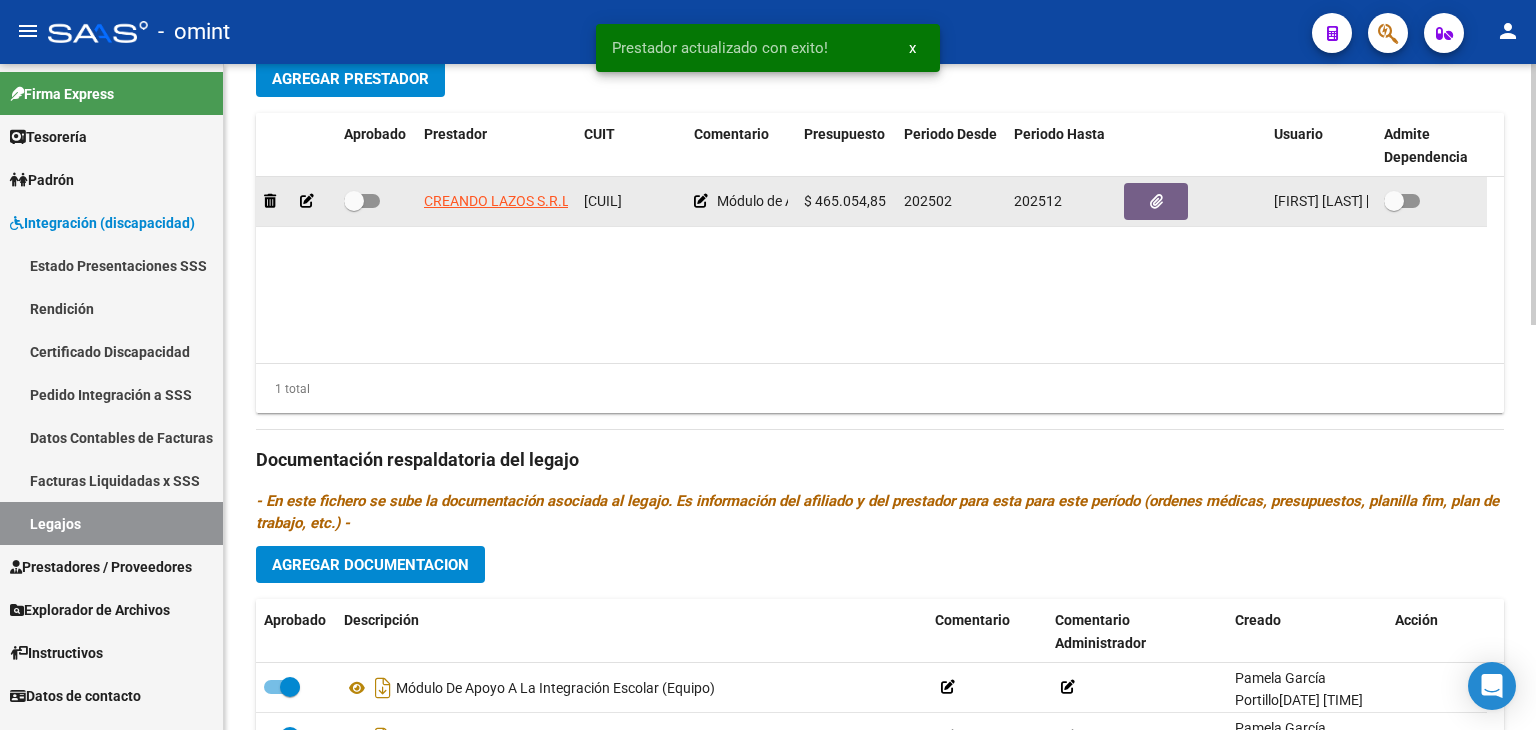 click at bounding box center (354, 201) 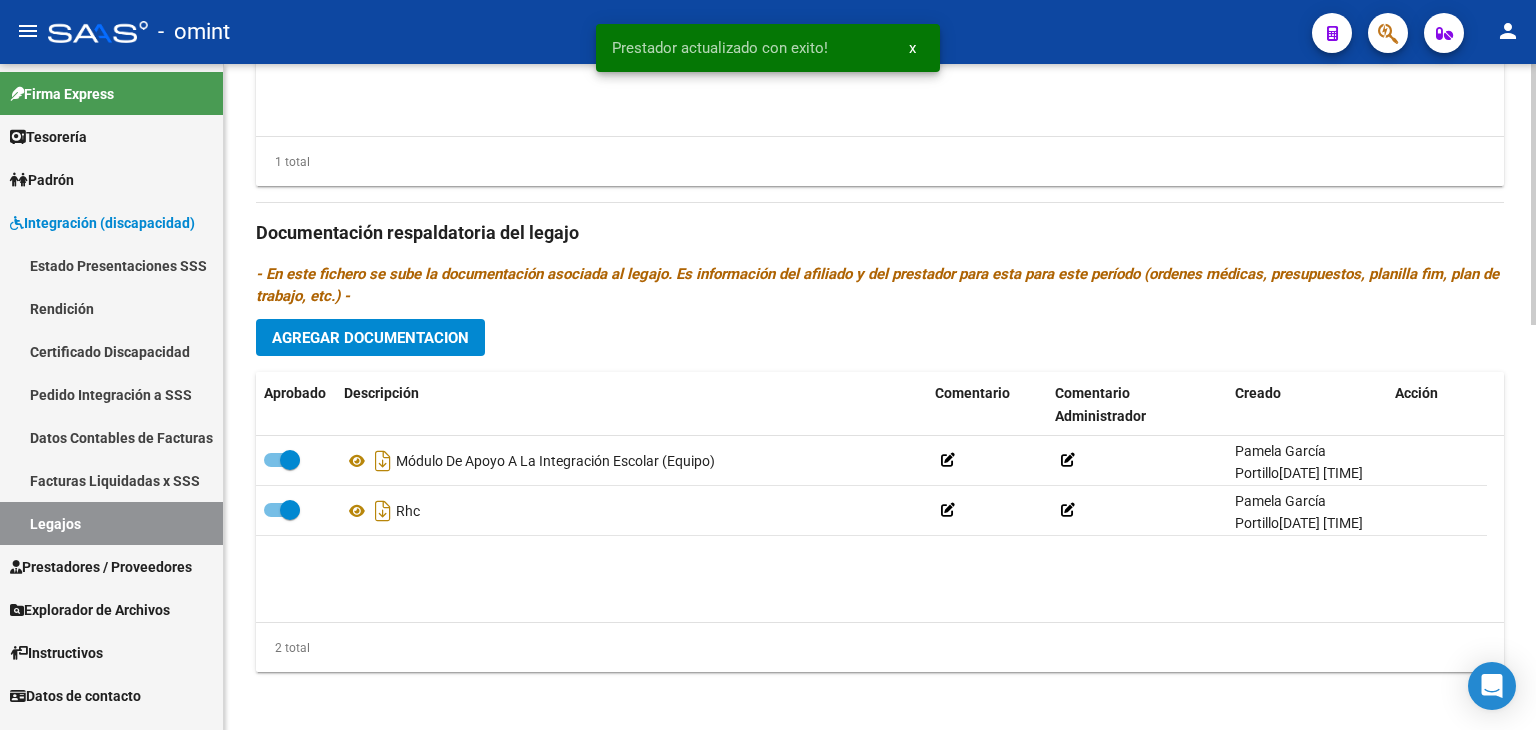 scroll, scrollTop: 1032, scrollLeft: 0, axis: vertical 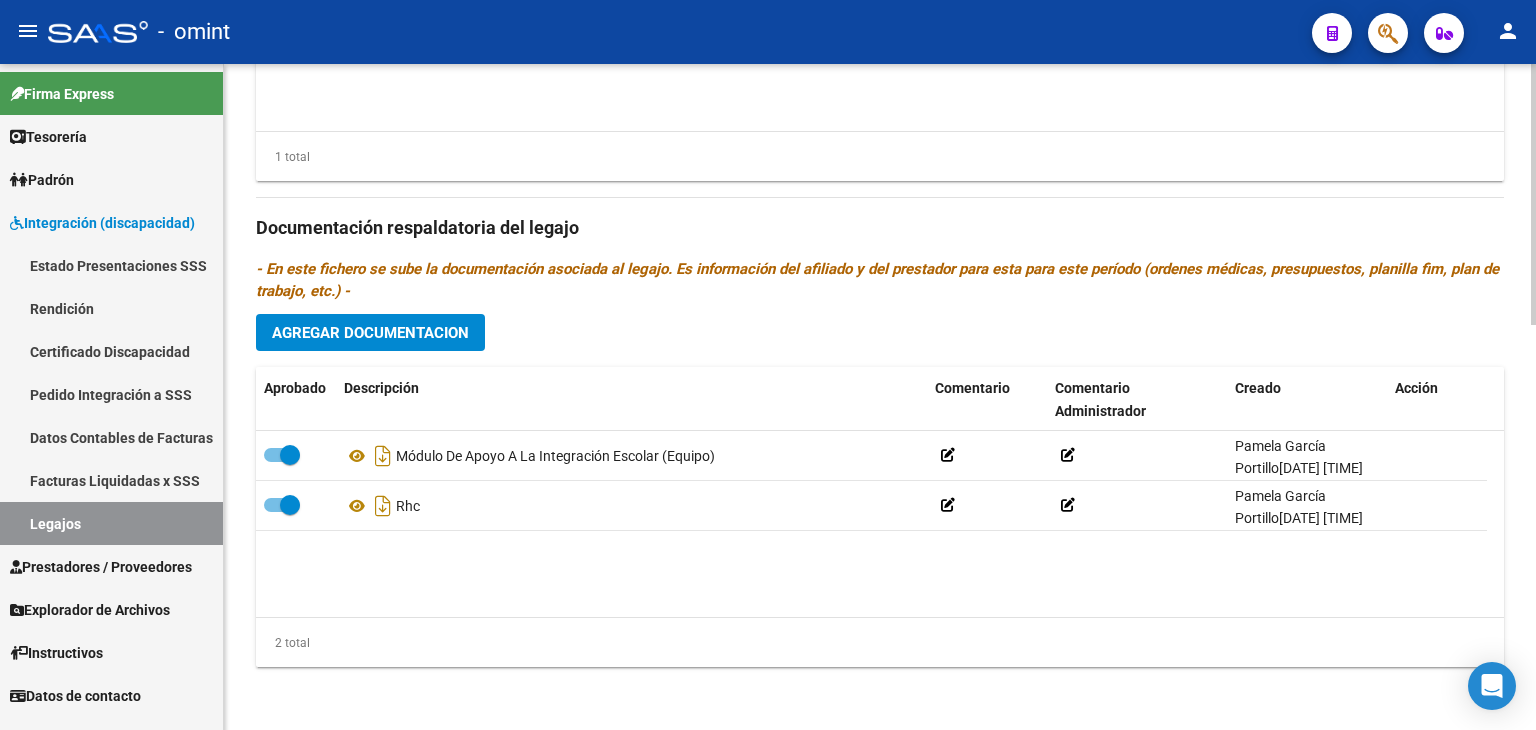 click on "Agregar Documentacion" 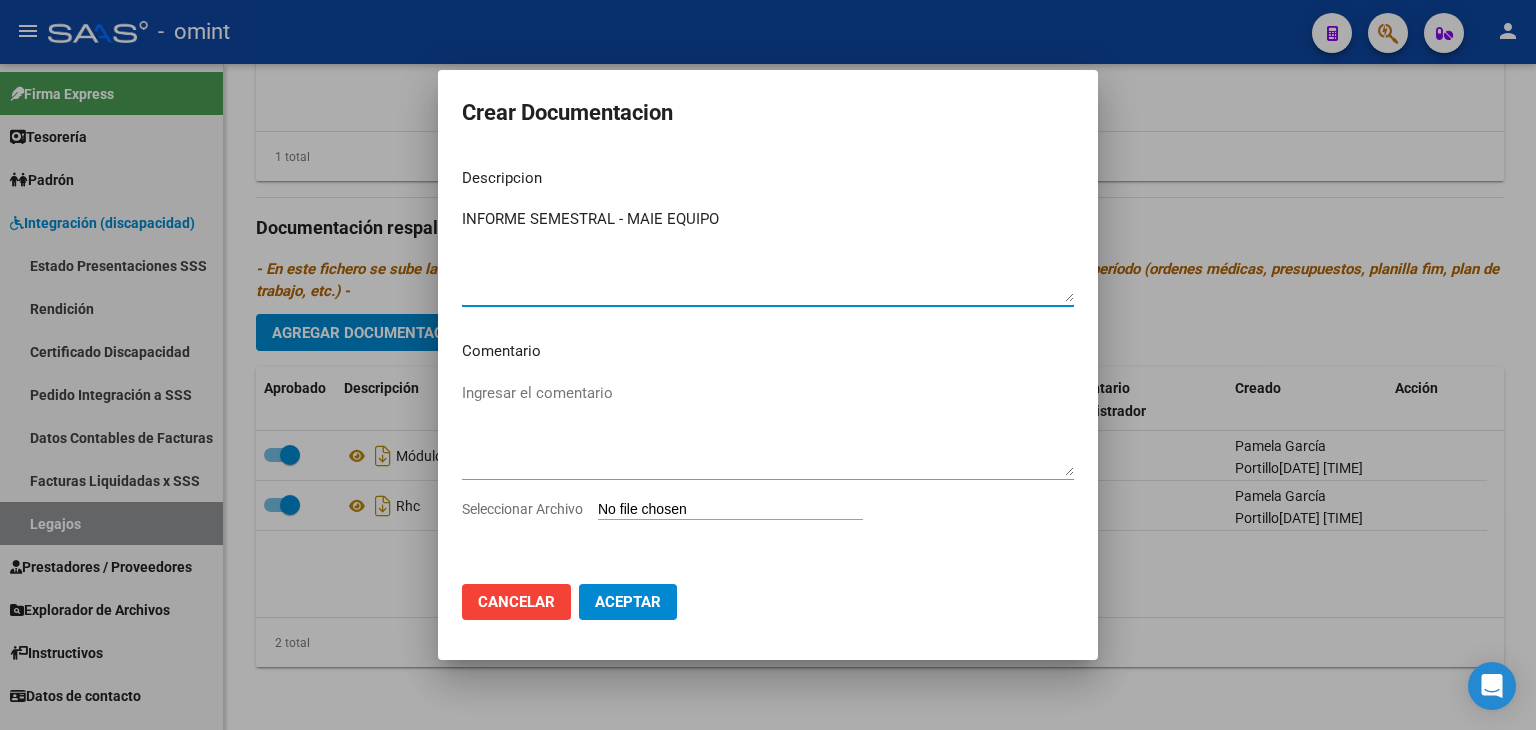 type on "INFORME SEMESTRAL - MAIE EQUIPO" 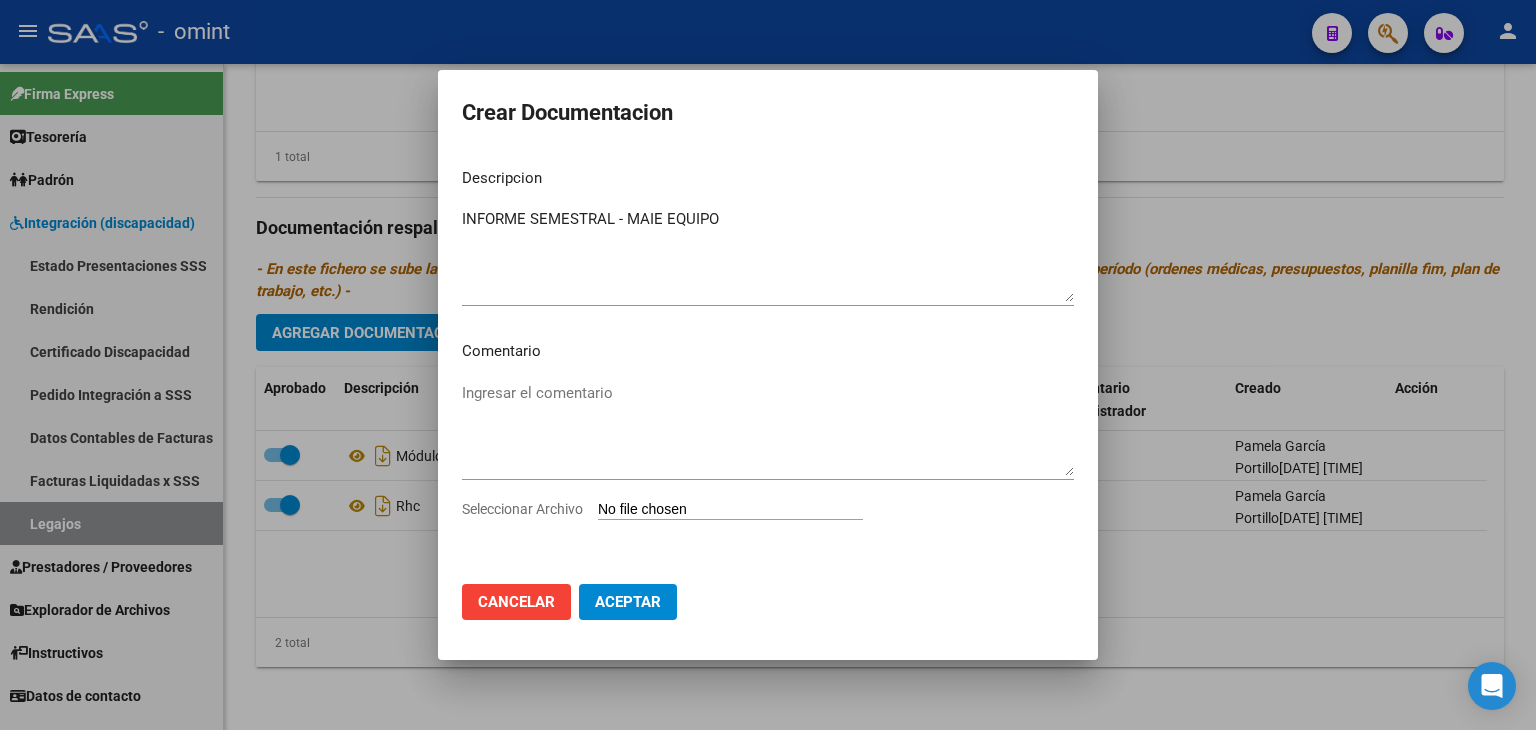 click on "Seleccionar Archivo" at bounding box center [730, 510] 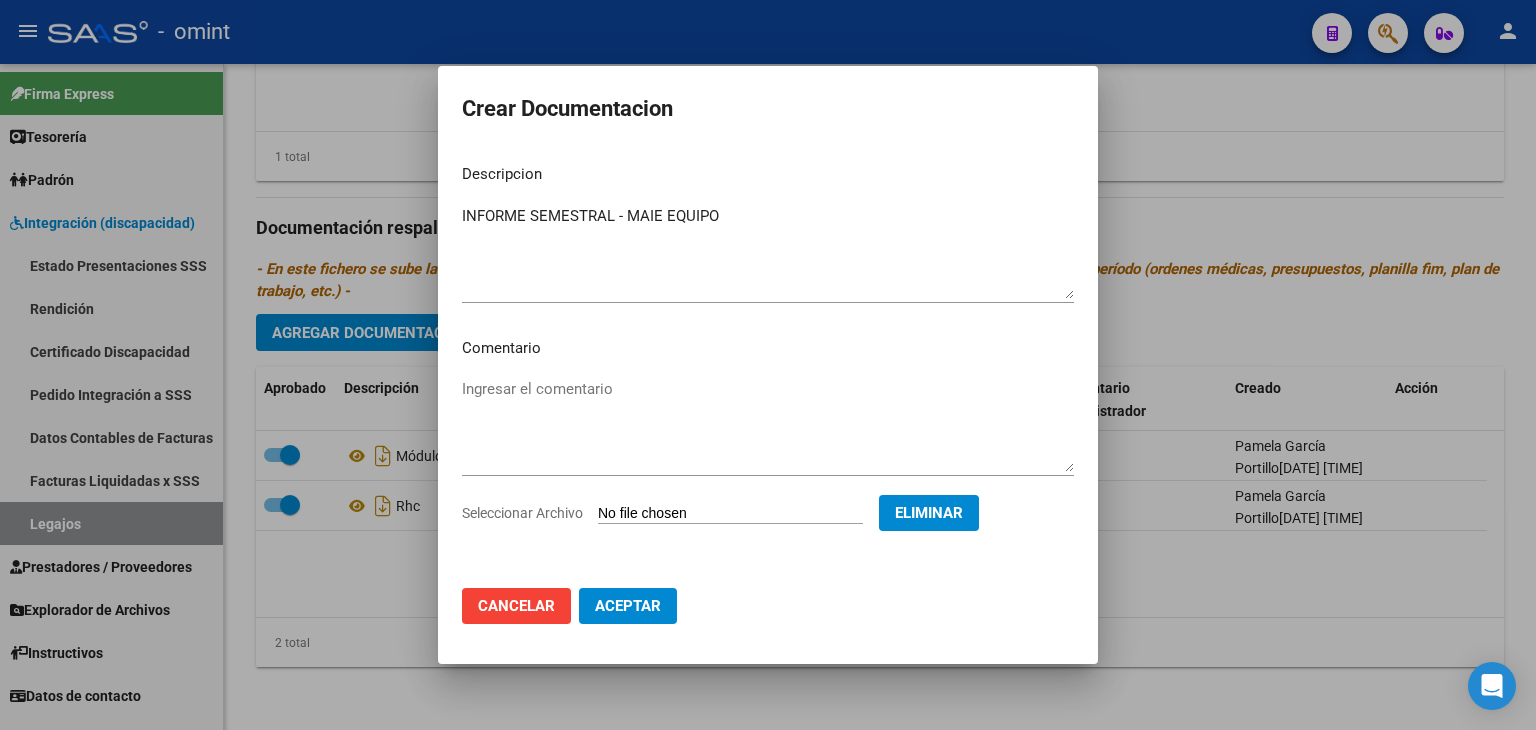 click on "Aceptar" 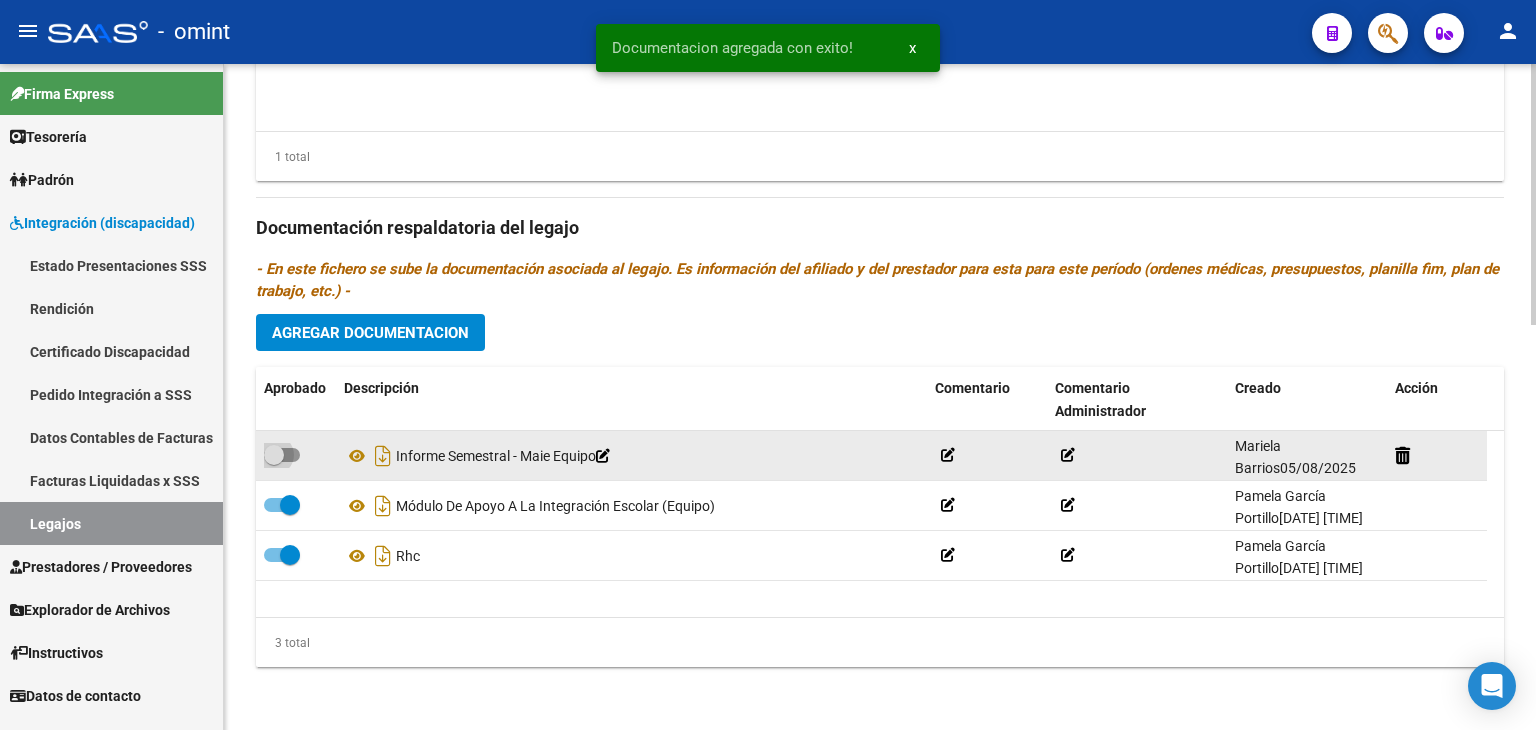 click at bounding box center (282, 455) 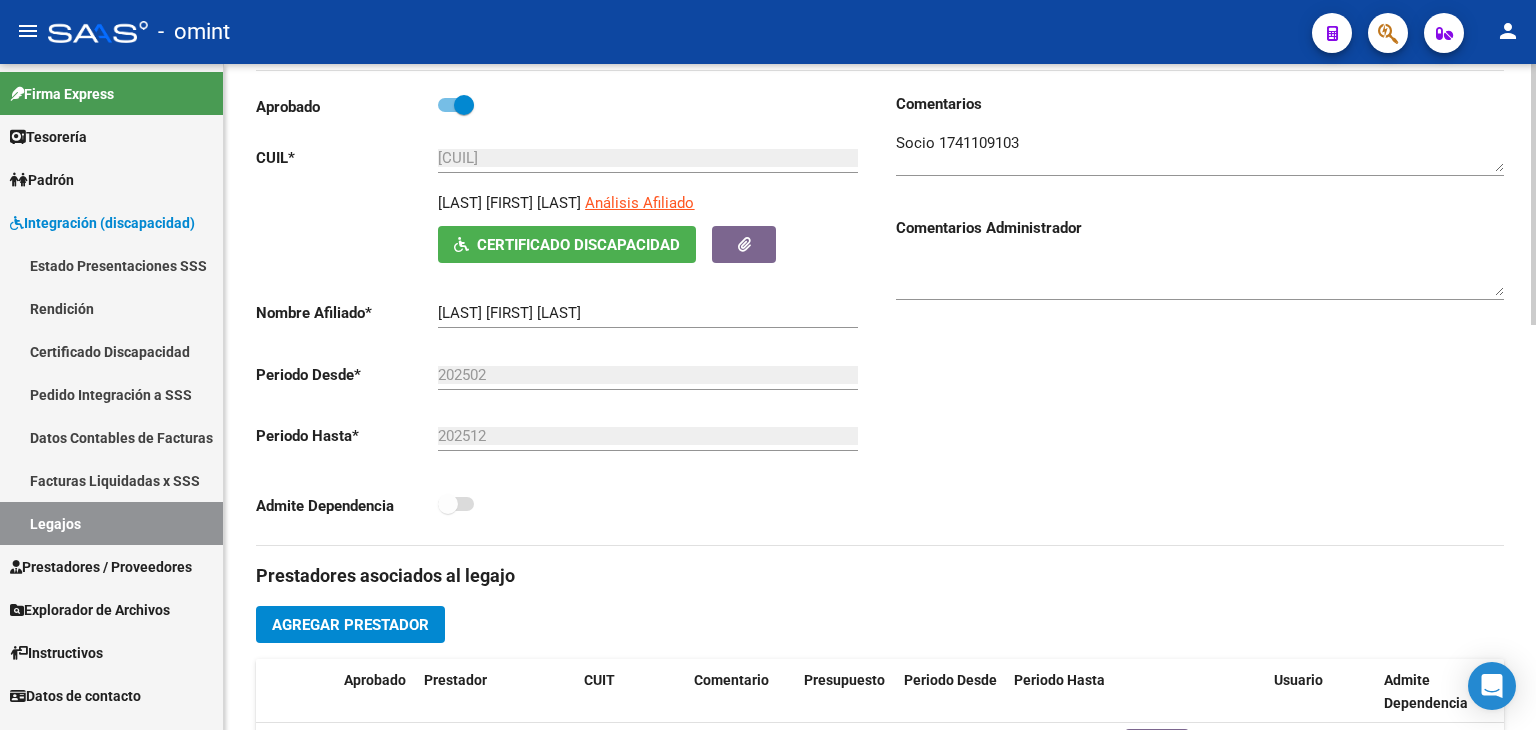scroll, scrollTop: 0, scrollLeft: 0, axis: both 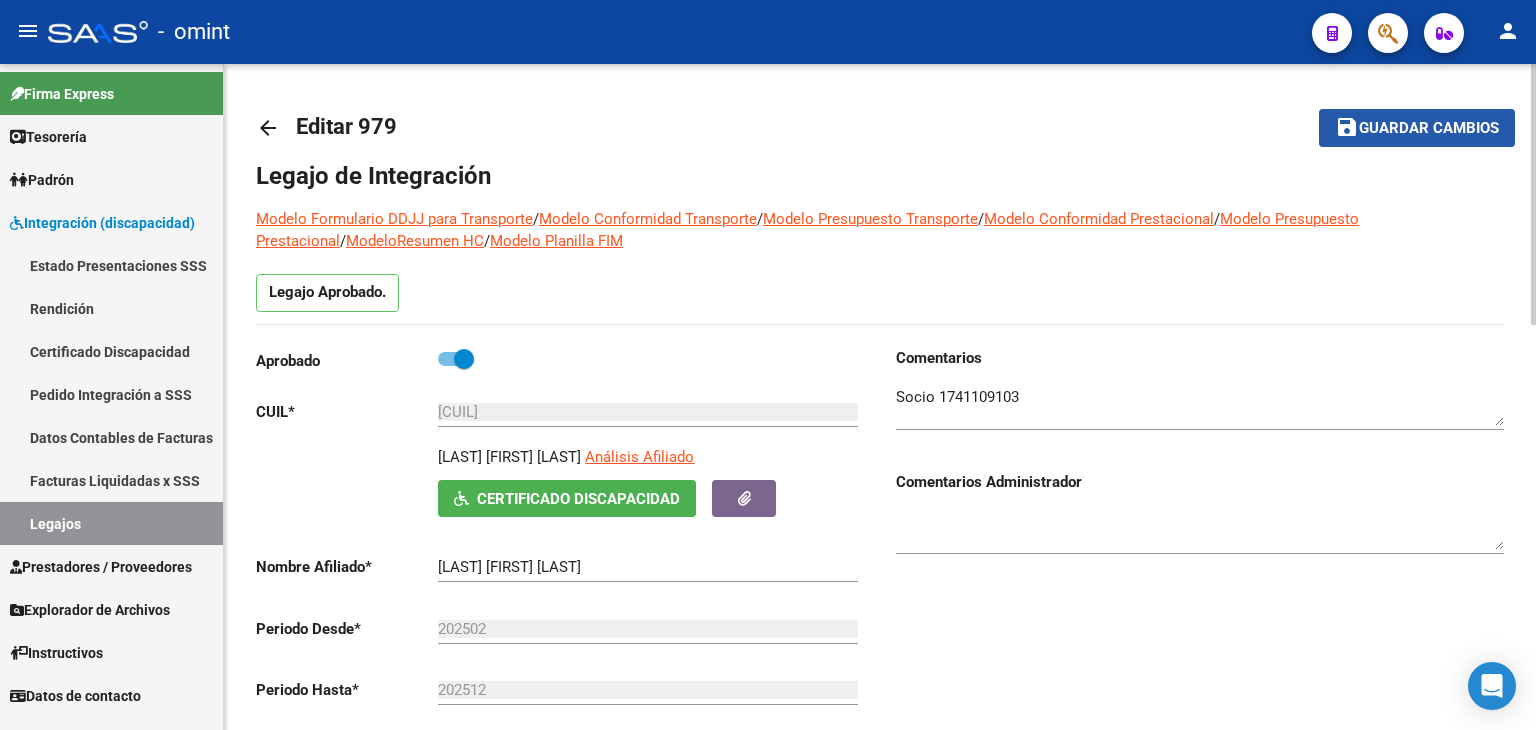 drag, startPoint x: 1431, startPoint y: 133, endPoint x: 607, endPoint y: 430, distance: 875.891 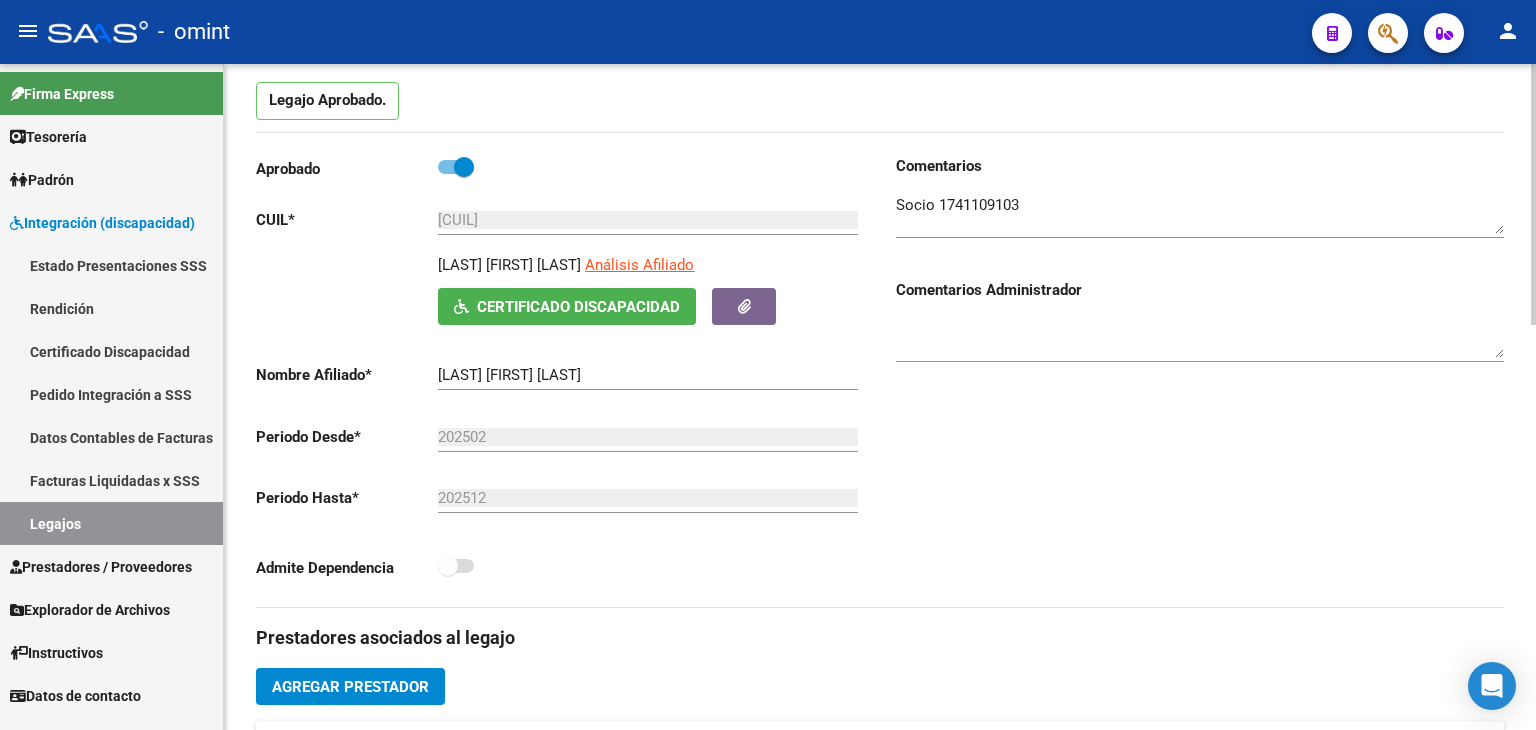 scroll, scrollTop: 0, scrollLeft: 0, axis: both 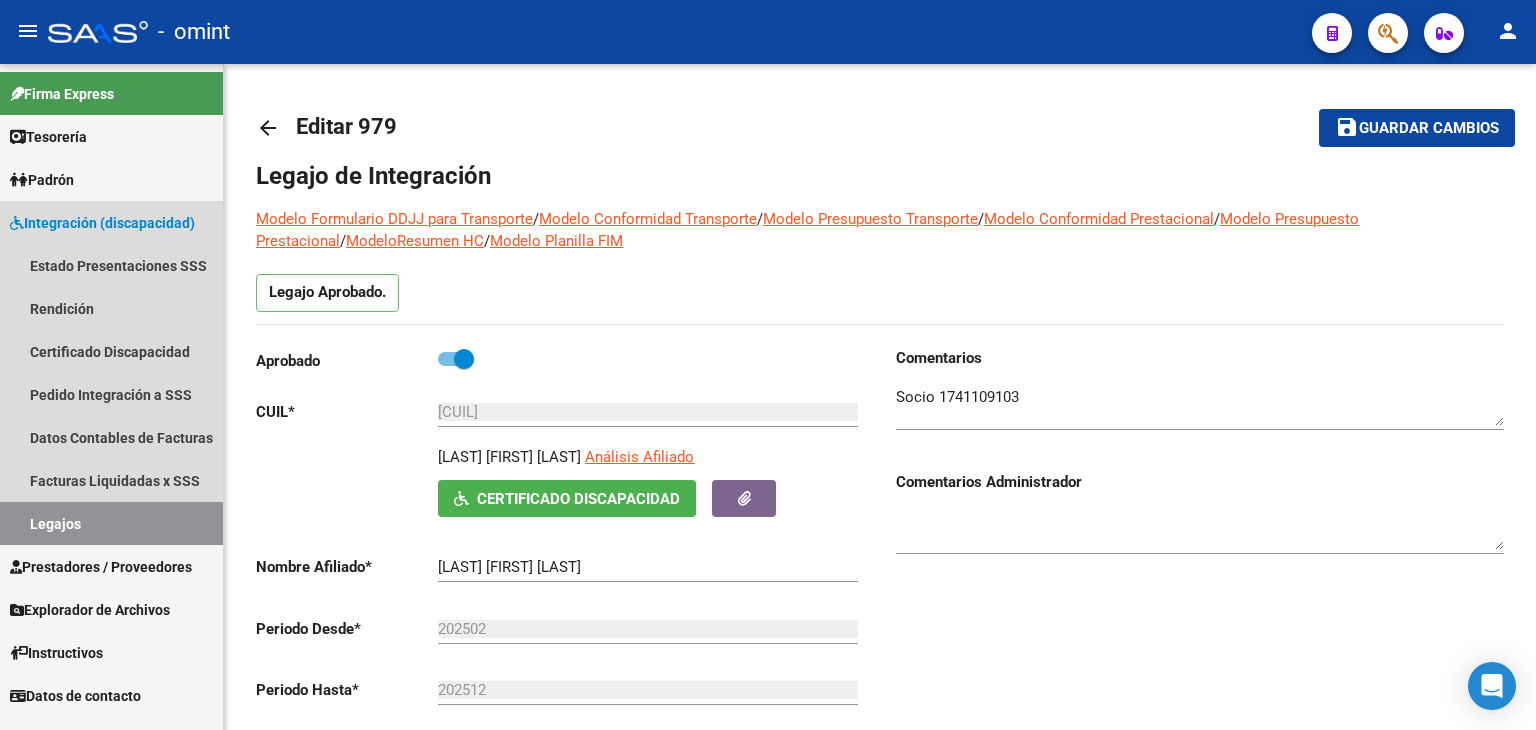 click on "Legajos" at bounding box center [111, 523] 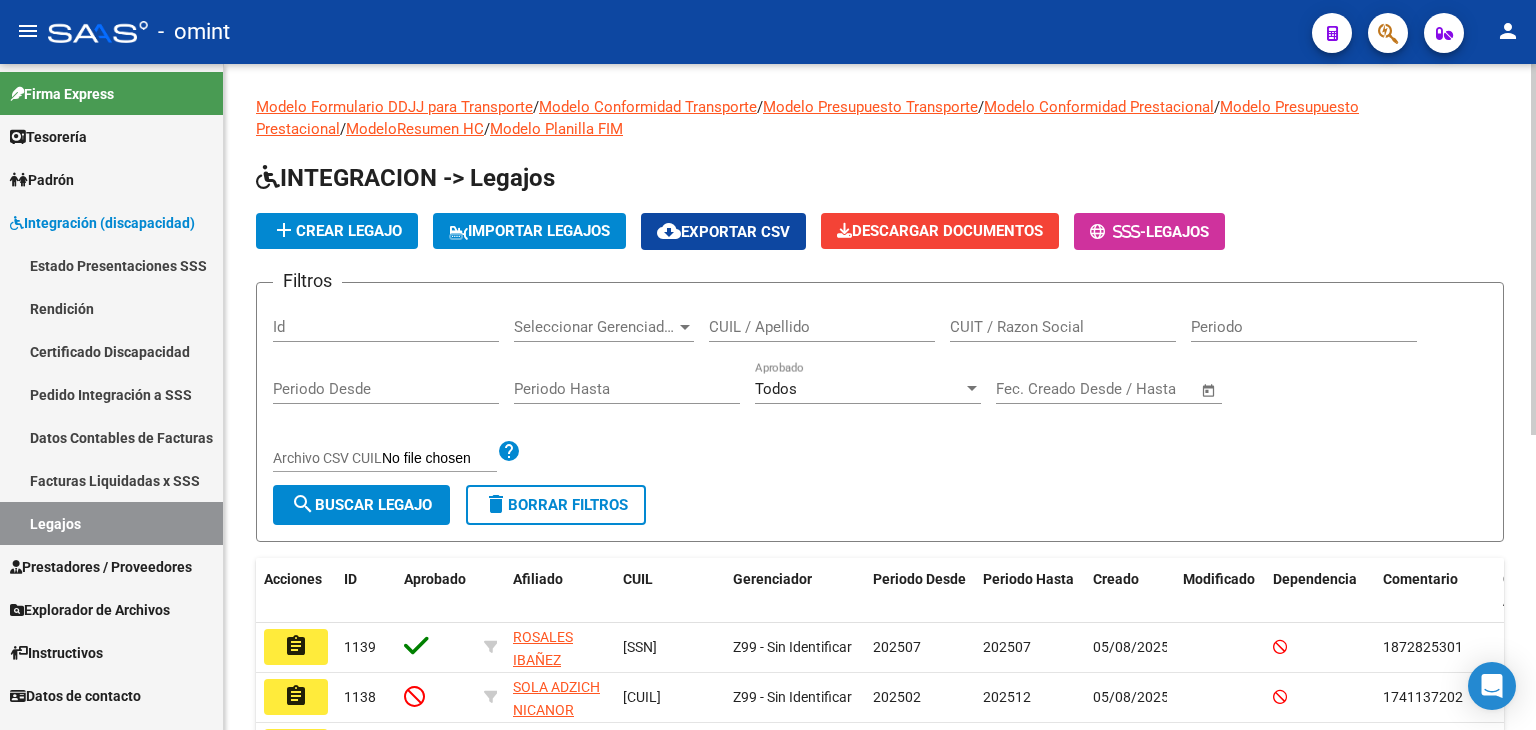 click on "CUIL / Apellido" at bounding box center (822, 327) 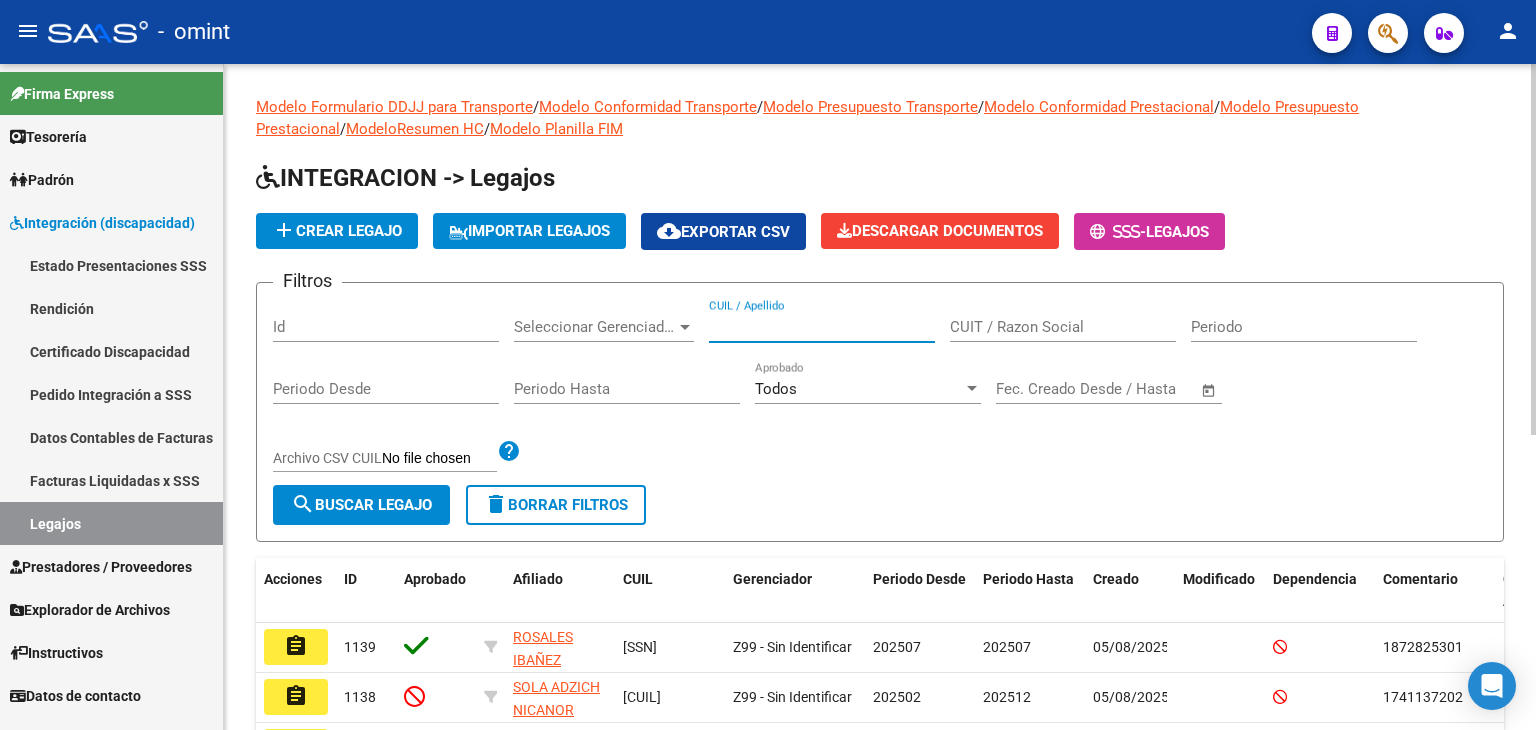 paste on "[CUIL]" 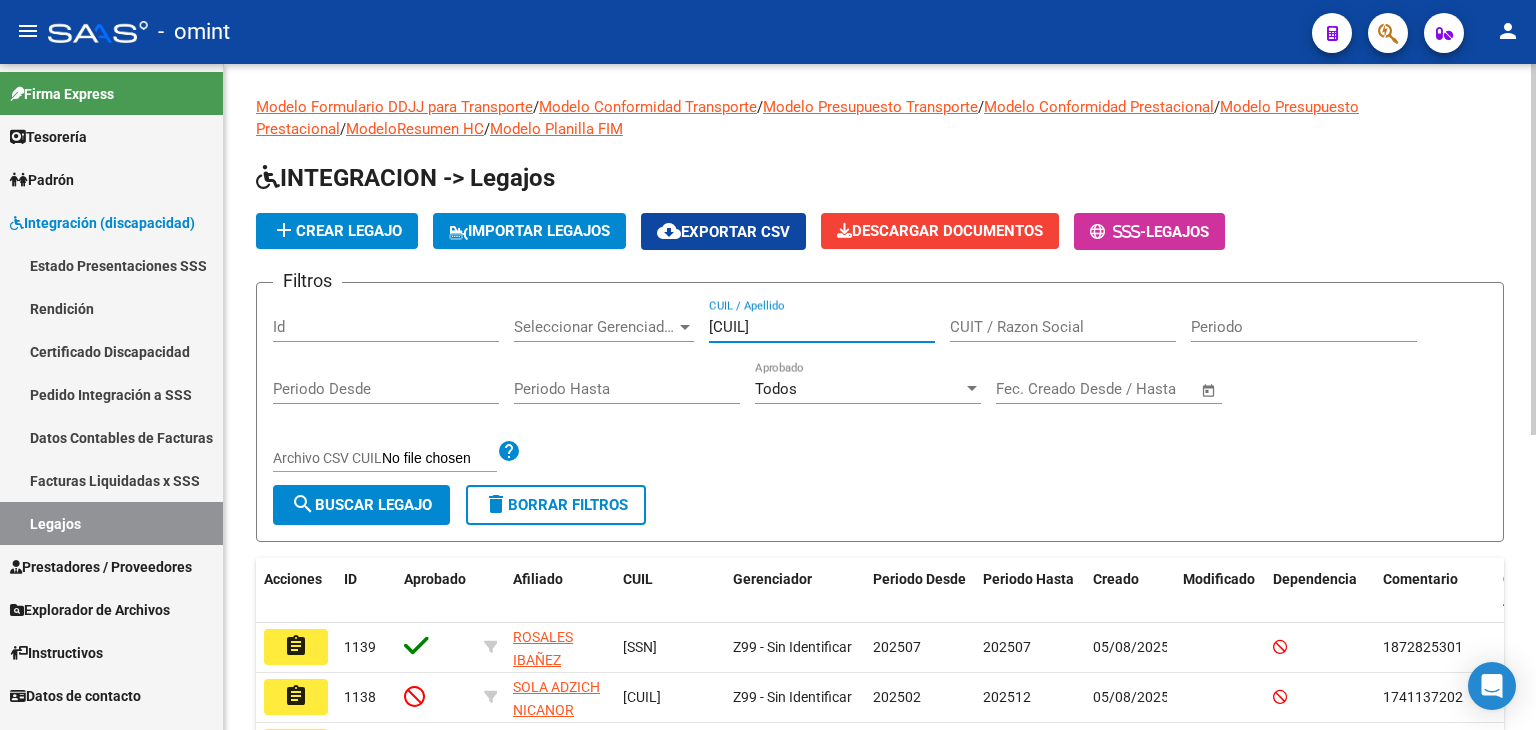 type on "[CUIL]" 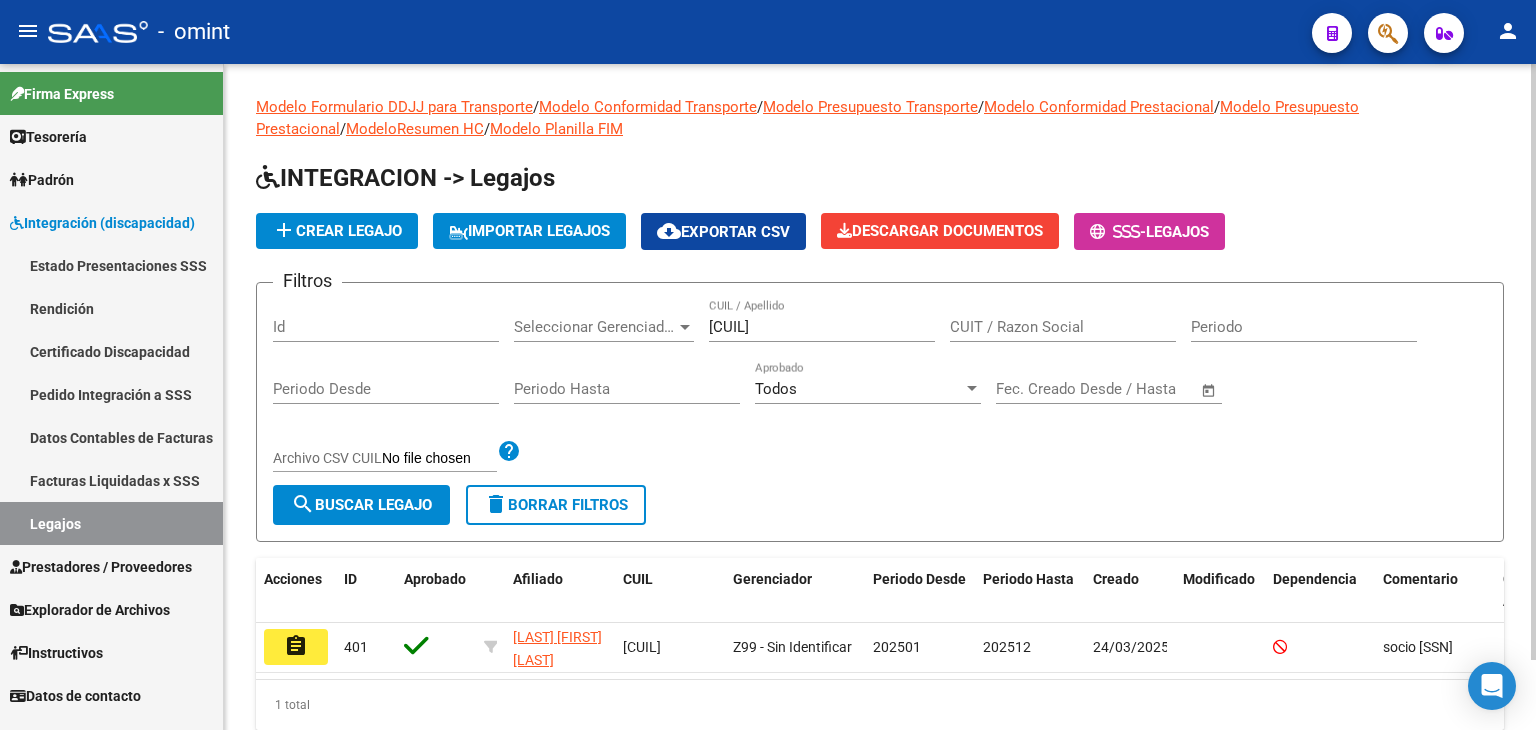 scroll, scrollTop: 78, scrollLeft: 0, axis: vertical 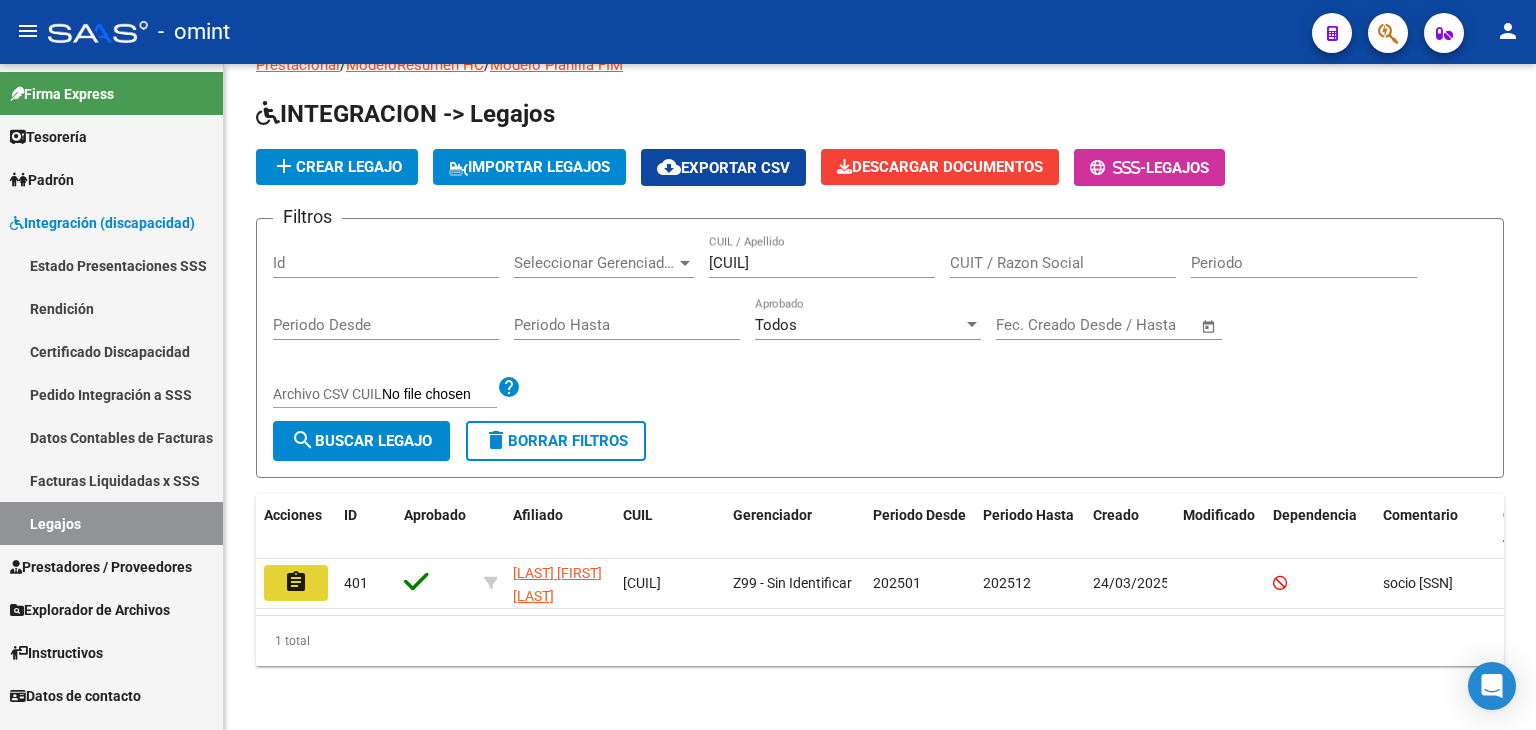 drag, startPoint x: 295, startPoint y: 565, endPoint x: 317, endPoint y: 604, distance: 44.777225 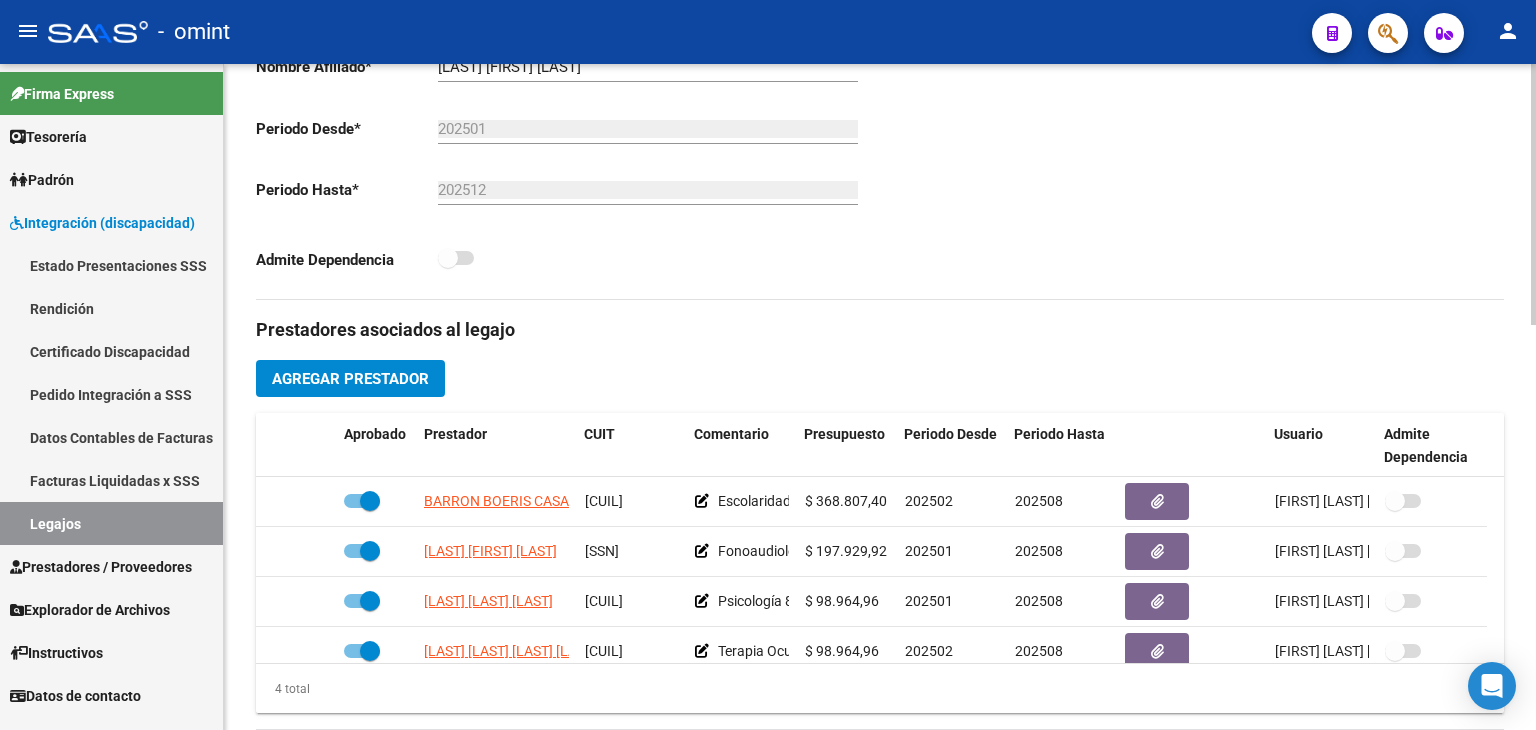 scroll, scrollTop: 600, scrollLeft: 0, axis: vertical 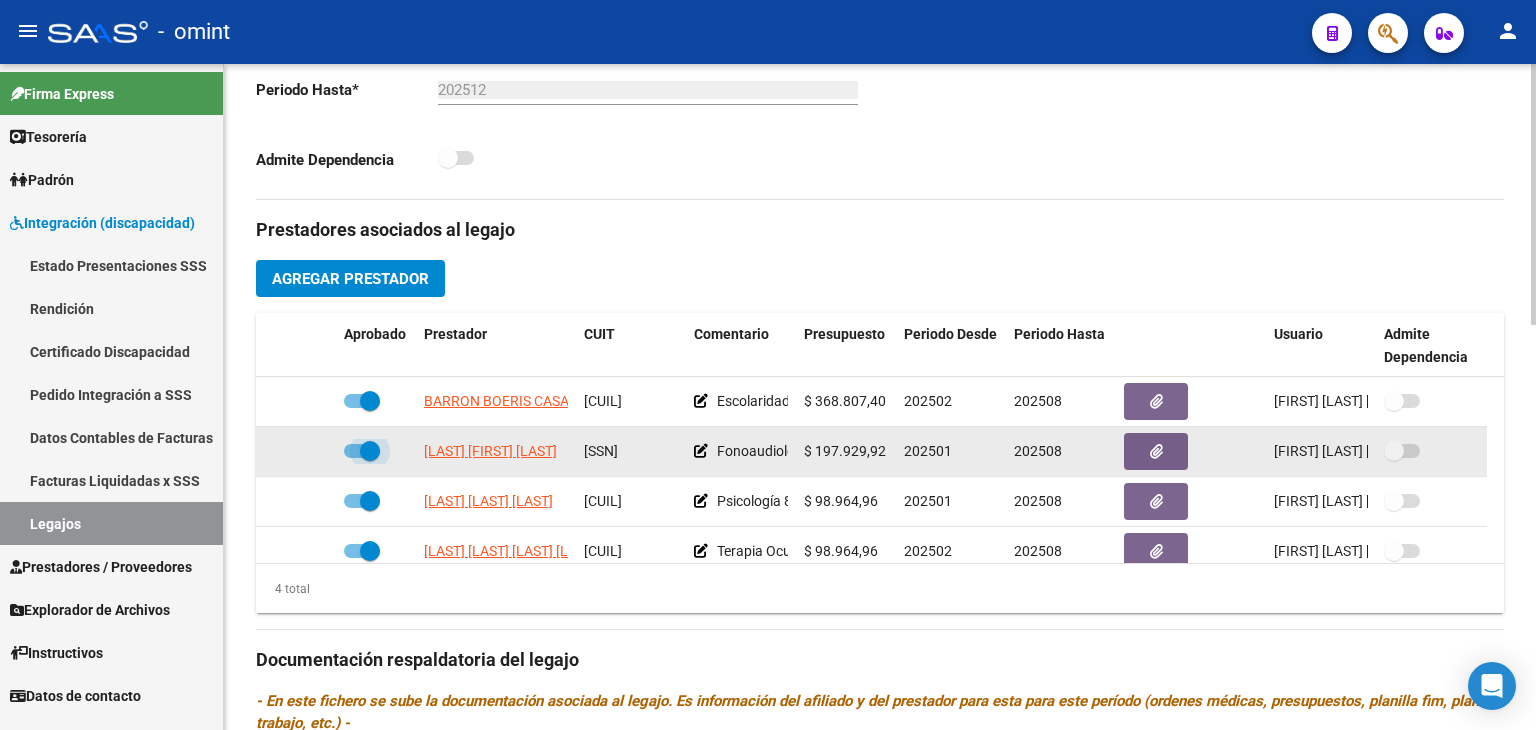 click at bounding box center [370, 451] 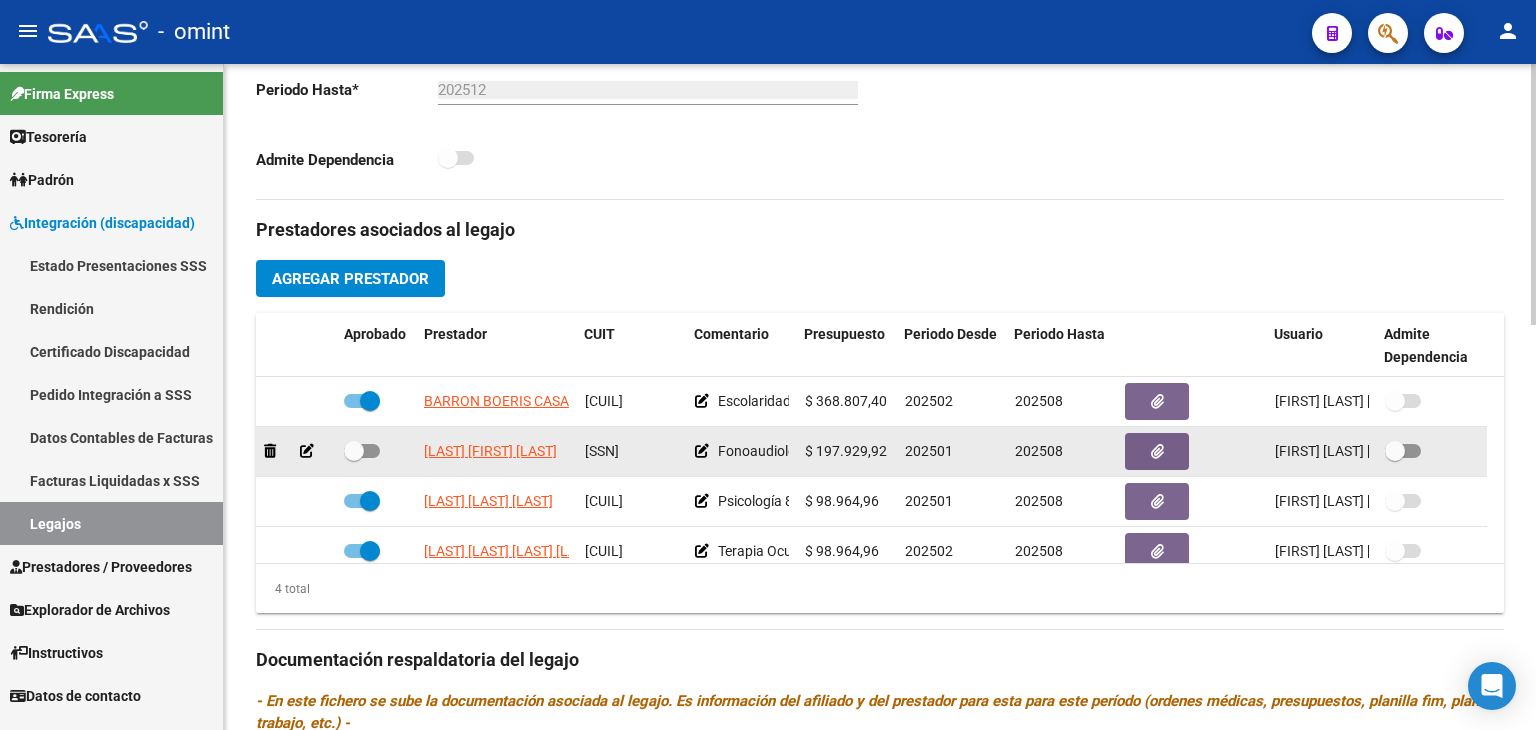 click 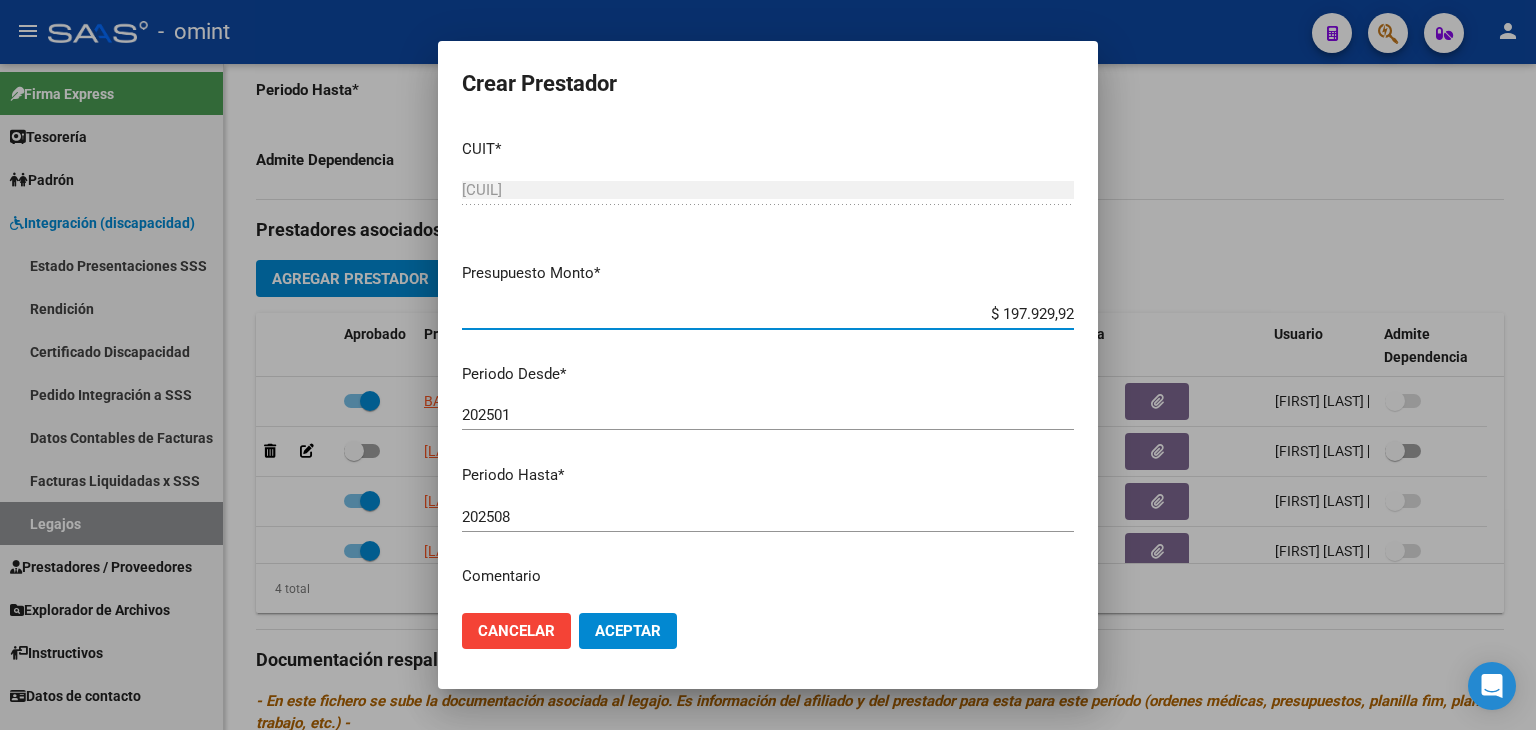 click on "202508" at bounding box center [768, 517] 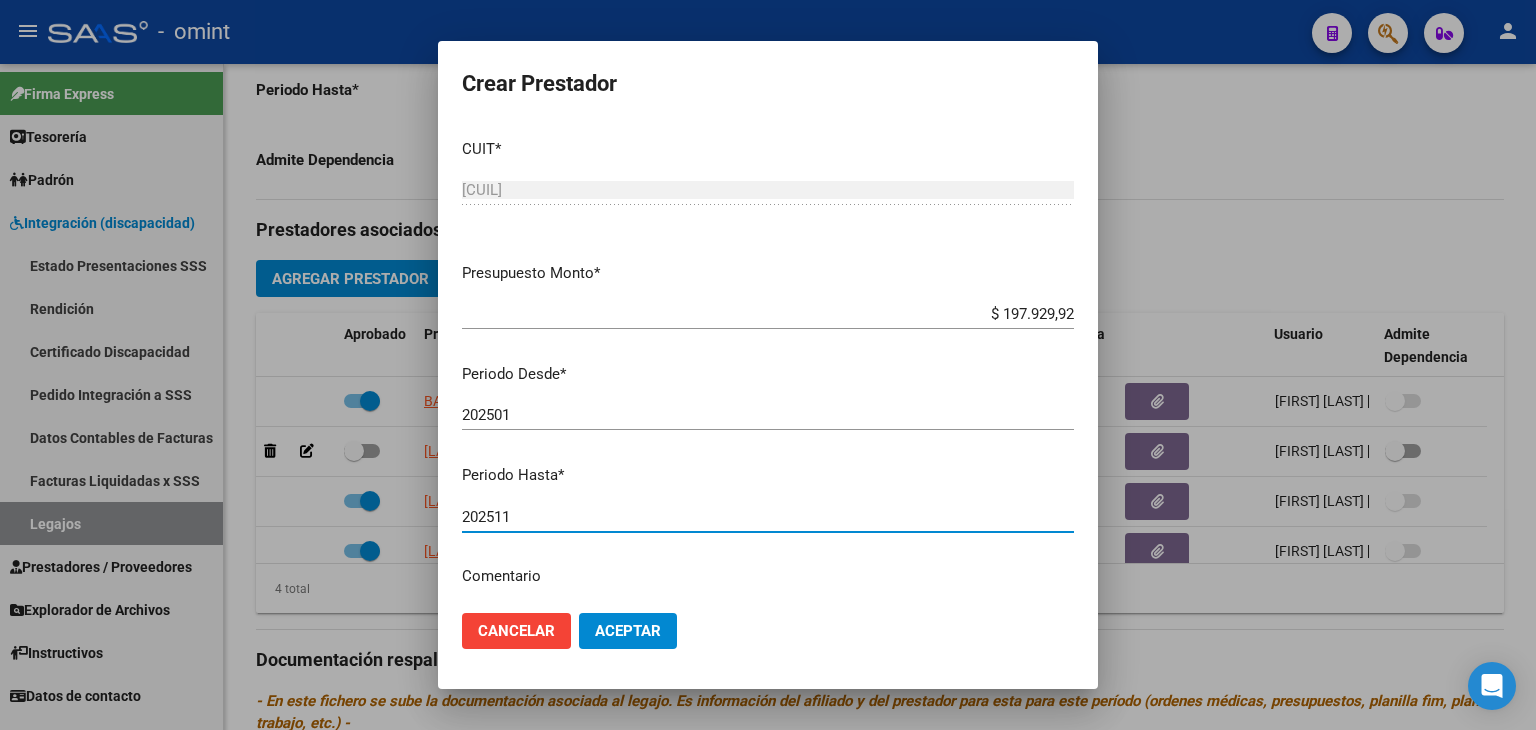 type on "202511" 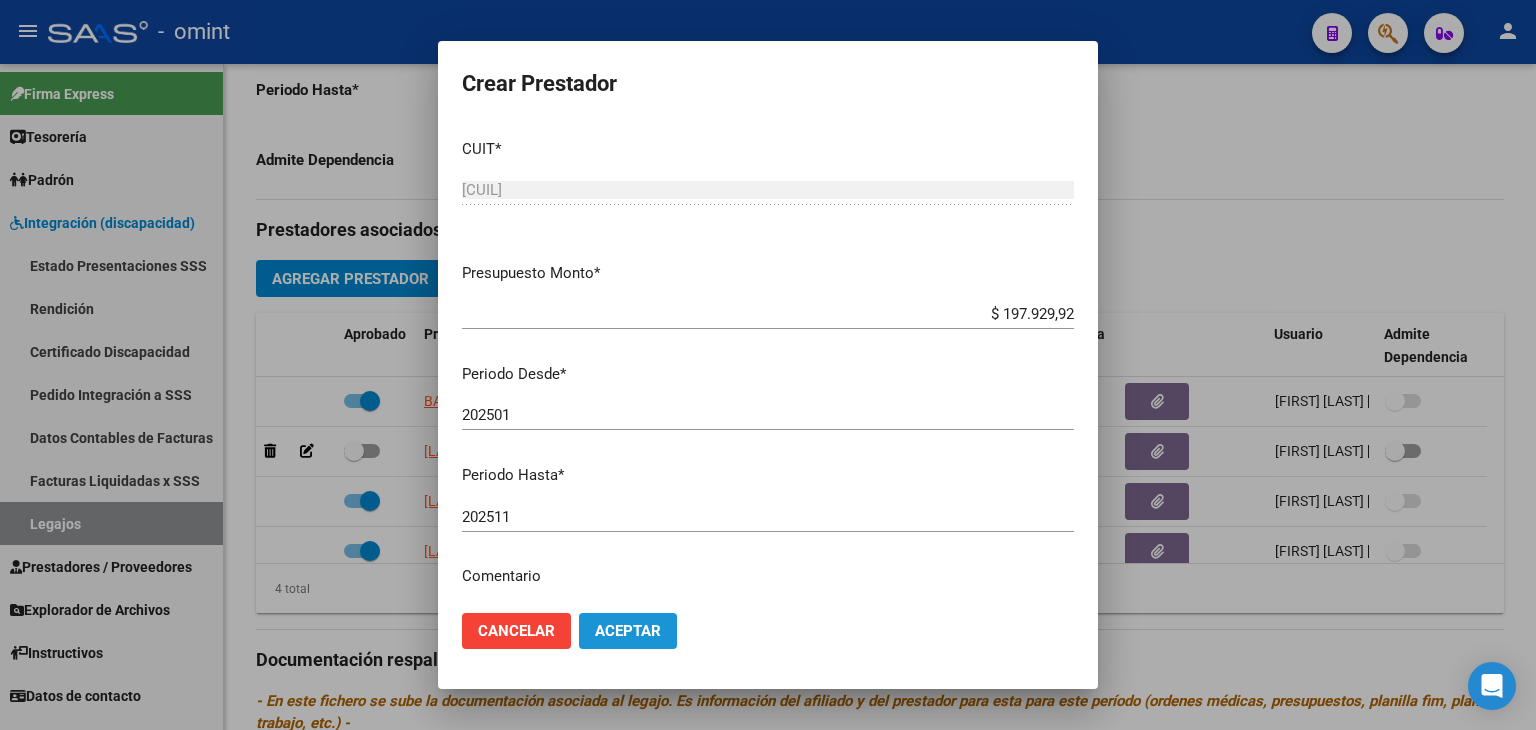 click on "Aceptar" 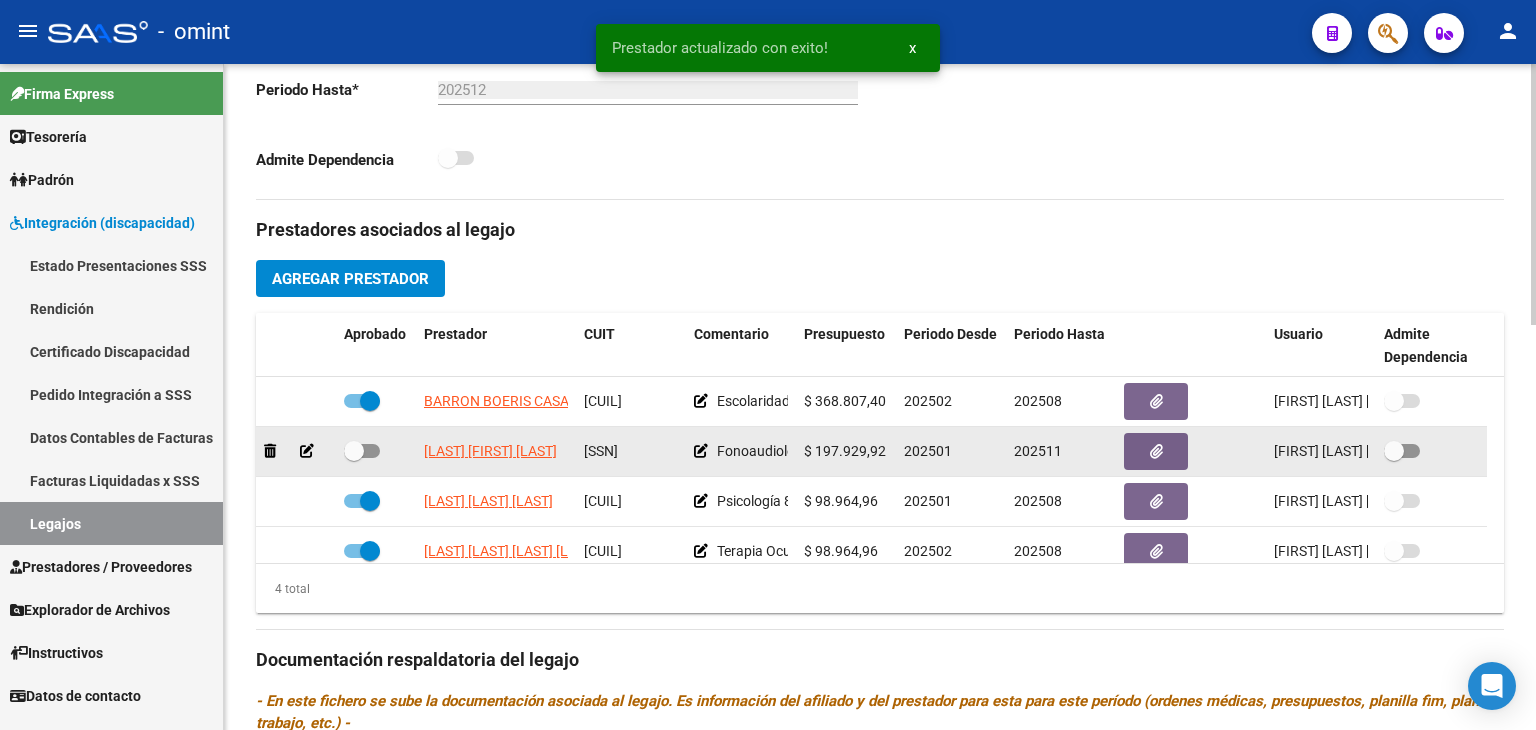 click at bounding box center (354, 451) 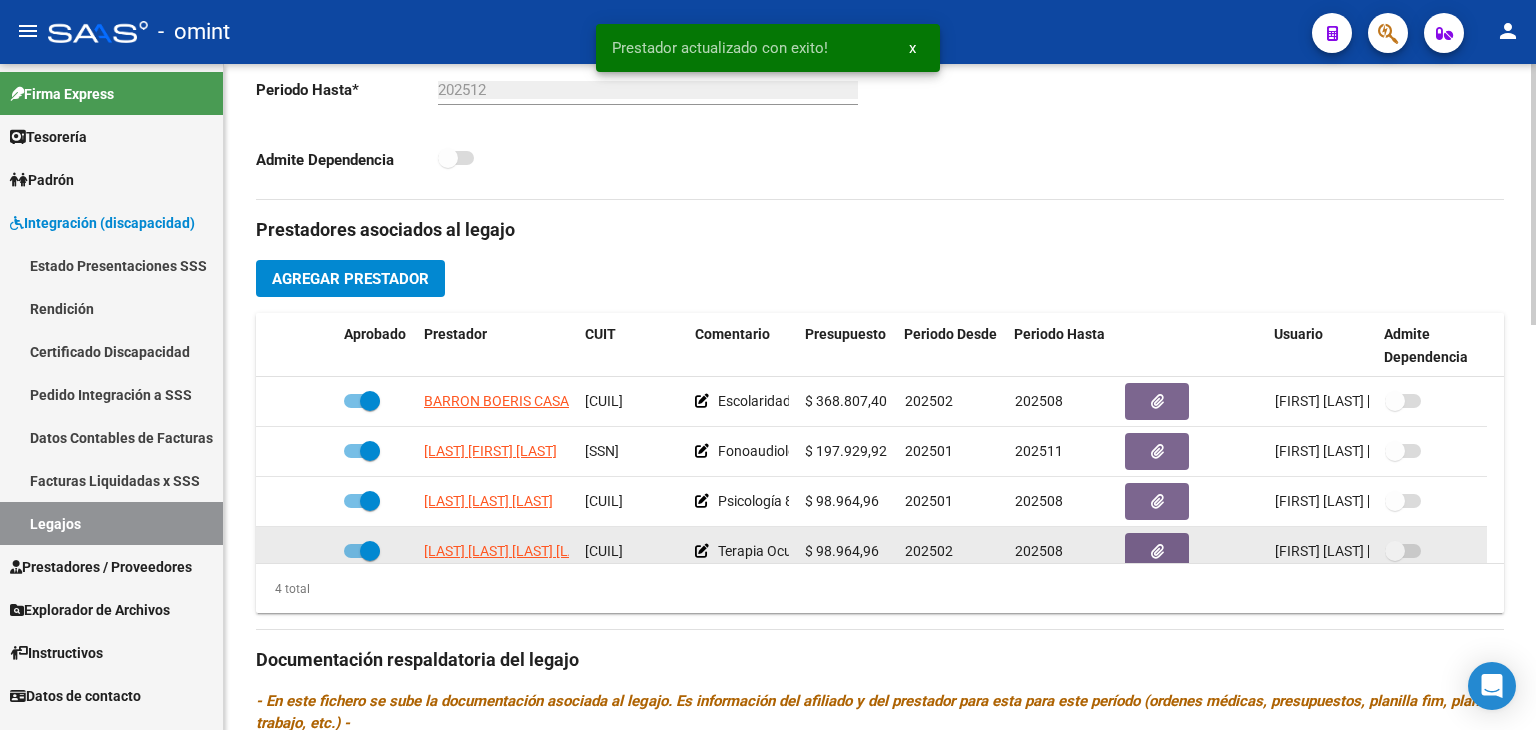 scroll, scrollTop: 20, scrollLeft: 0, axis: vertical 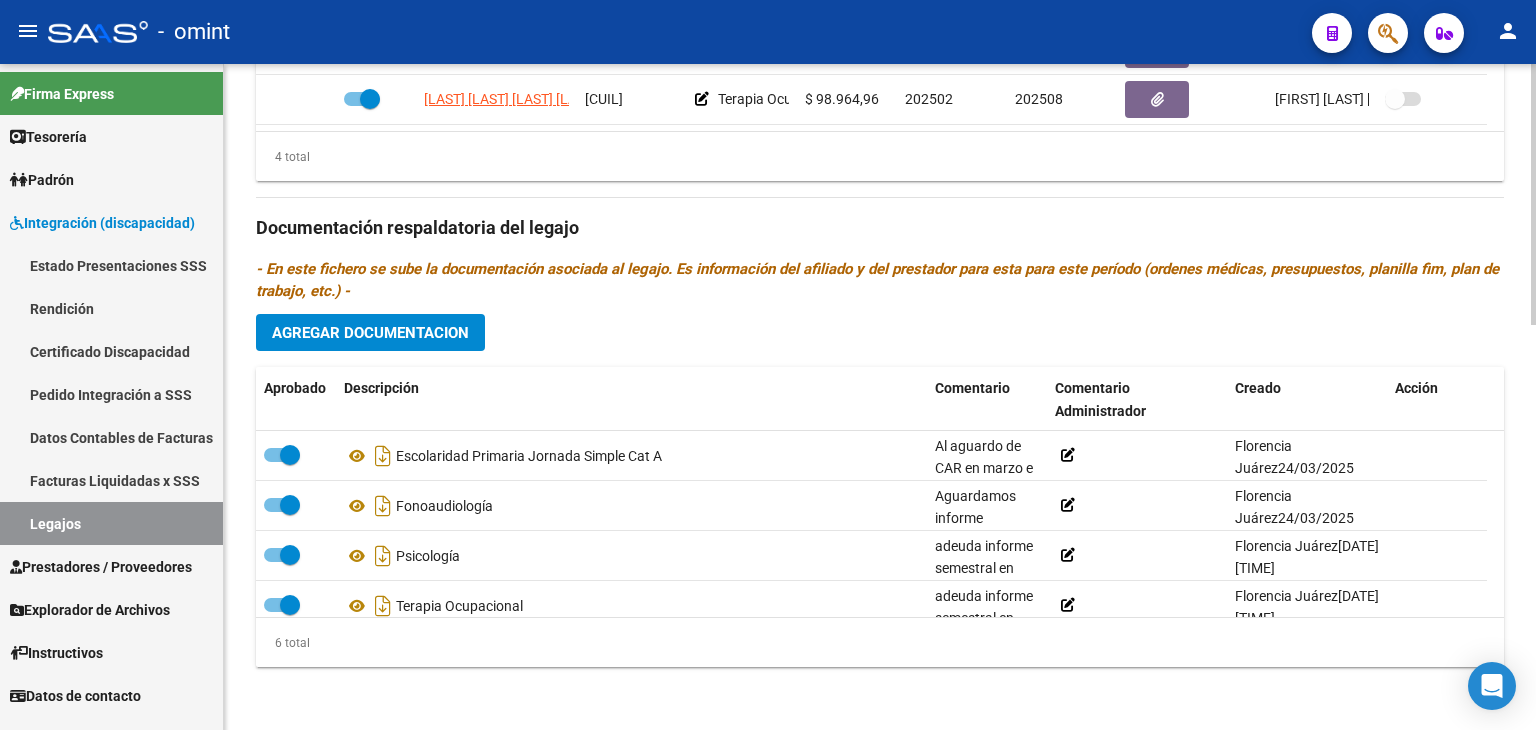 click on "Agregar Documentacion" 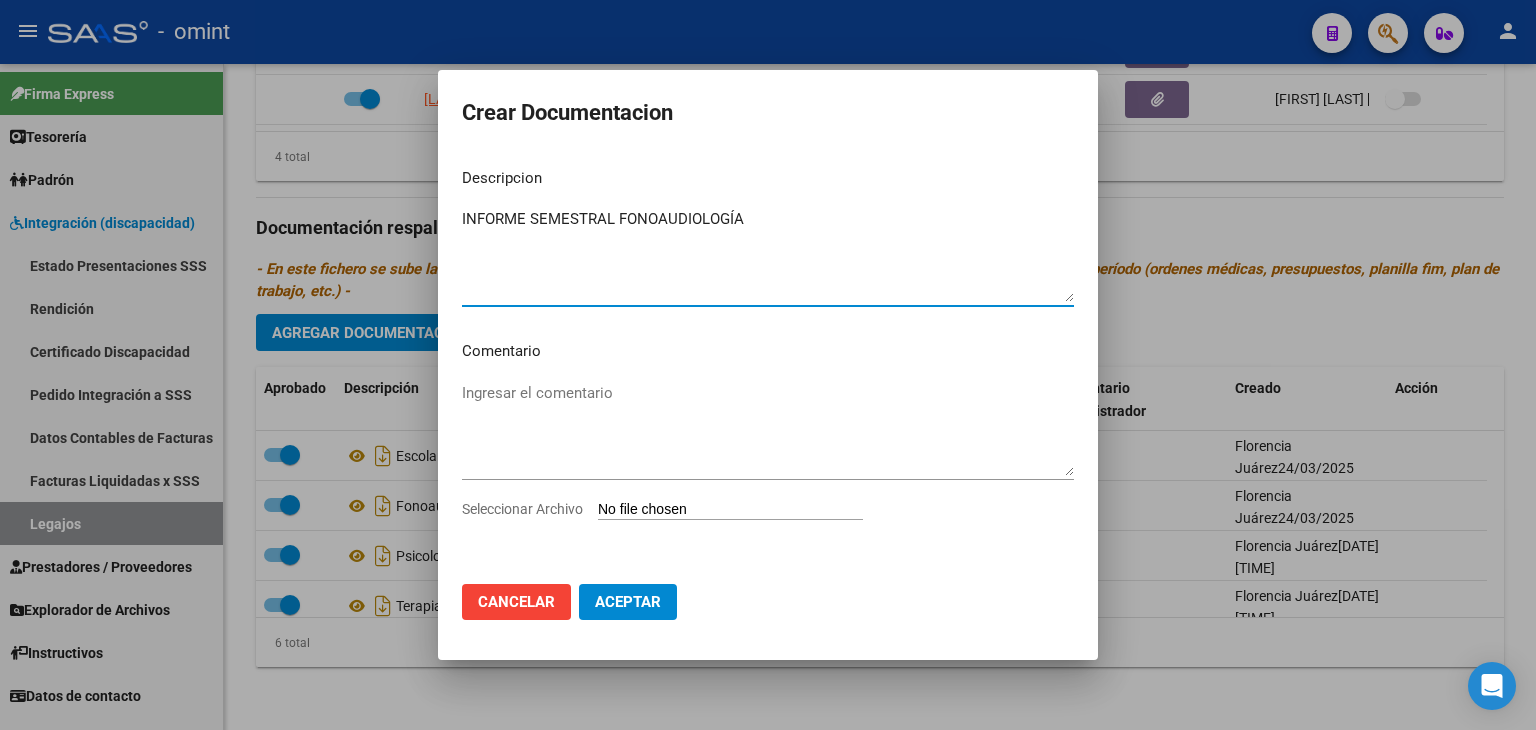type on "INFORME SEMESTRAL FONOAUDIOLOGÍA" 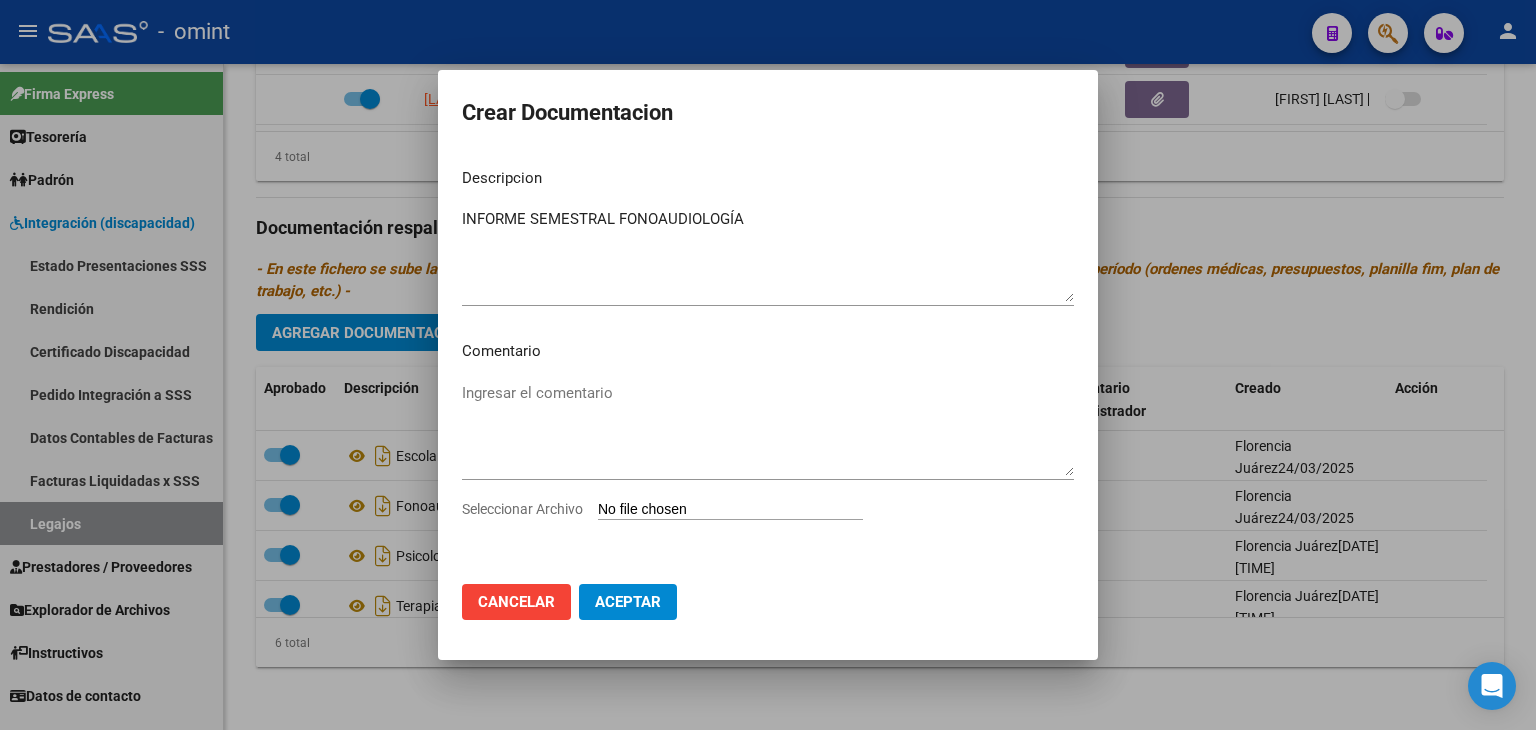 click on "Seleccionar Archivo" at bounding box center (730, 510) 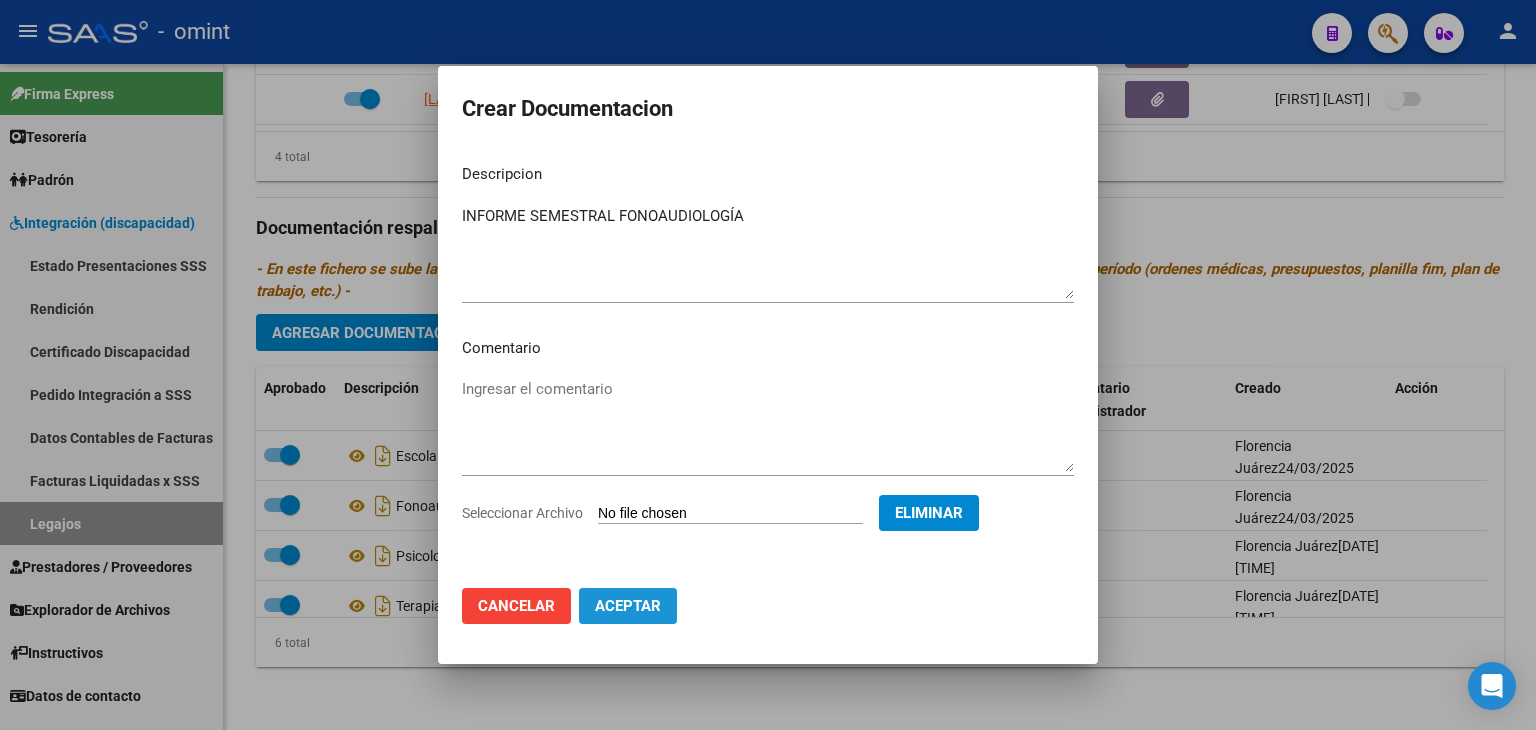 click on "Aceptar" 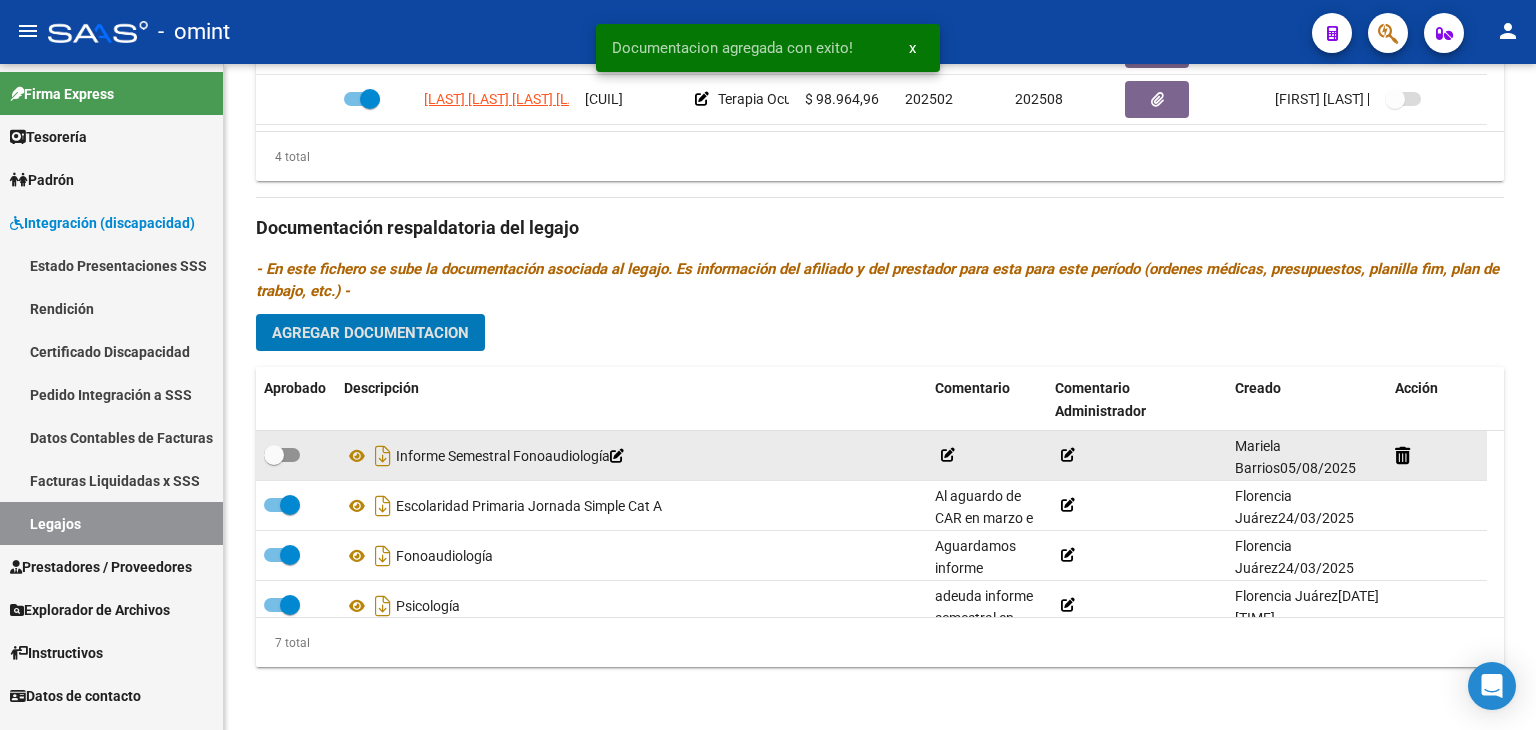 click at bounding box center (282, 455) 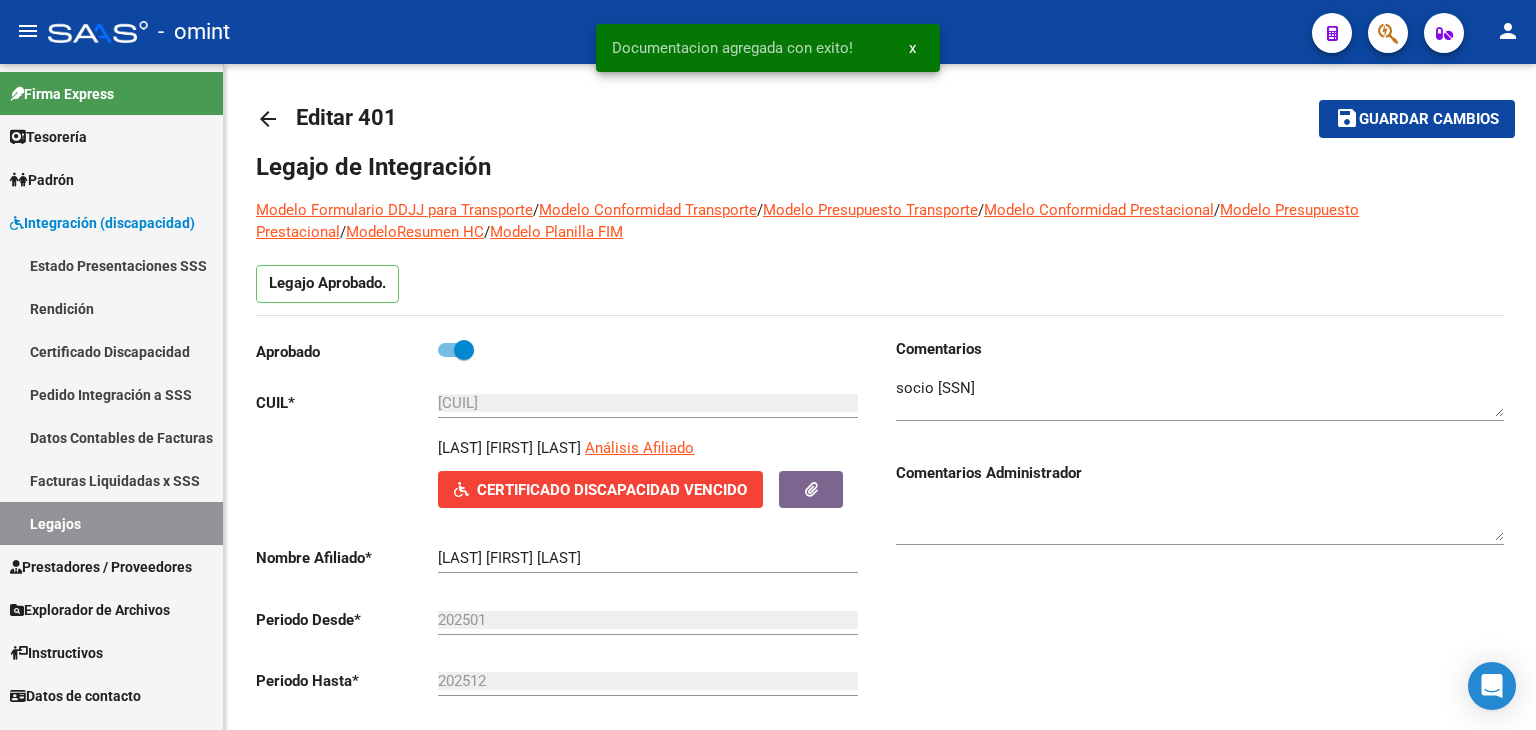 scroll, scrollTop: 0, scrollLeft: 0, axis: both 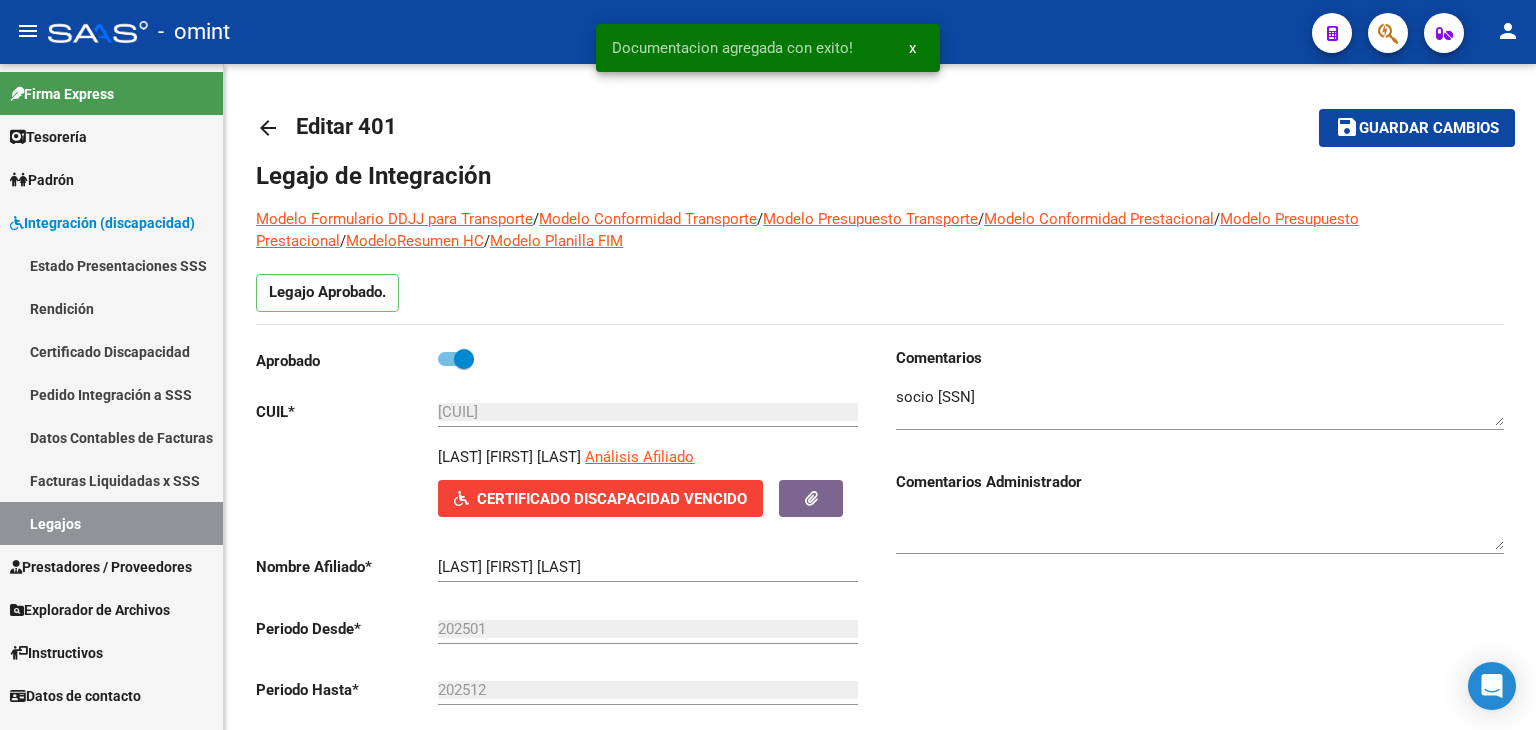 click on "Guardar cambios" 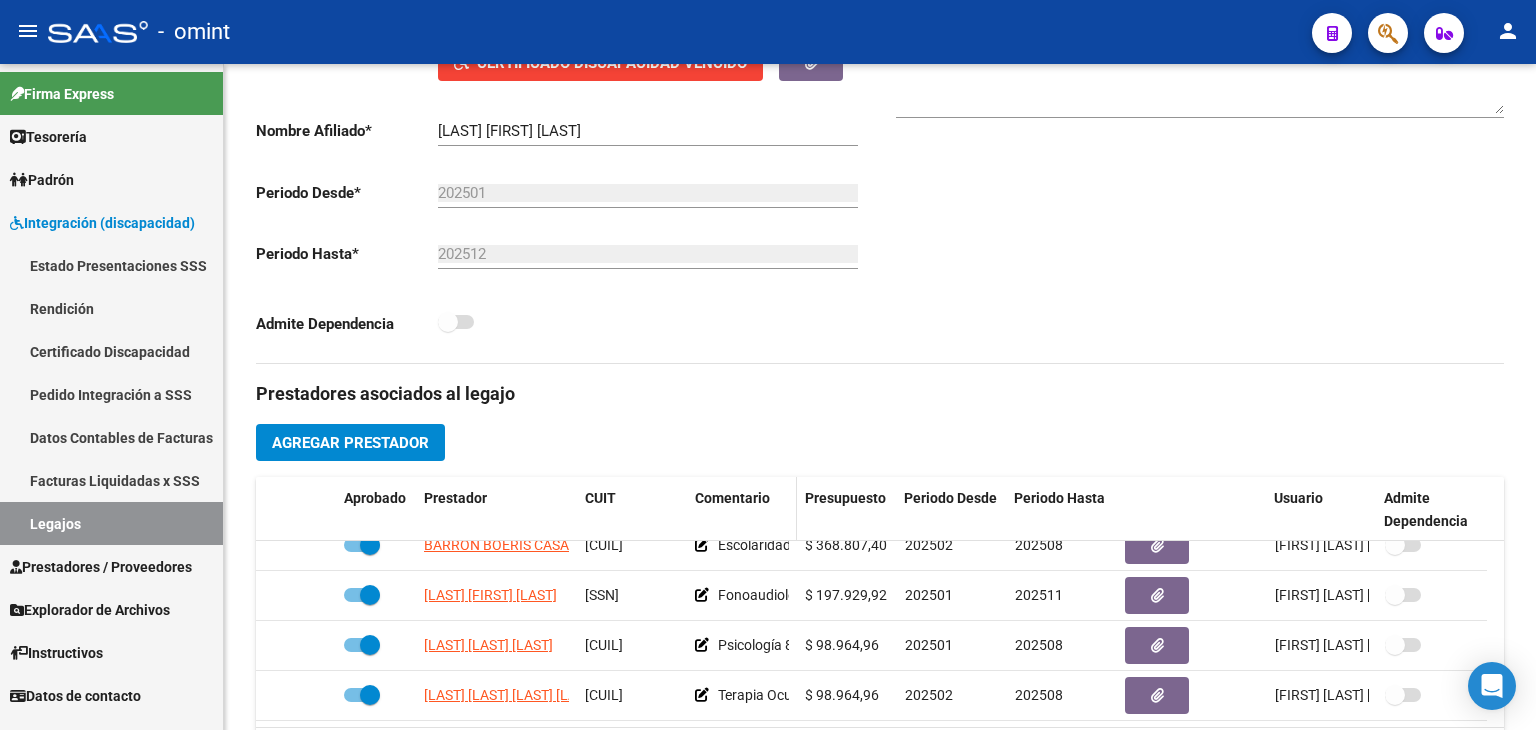 scroll, scrollTop: 400, scrollLeft: 0, axis: vertical 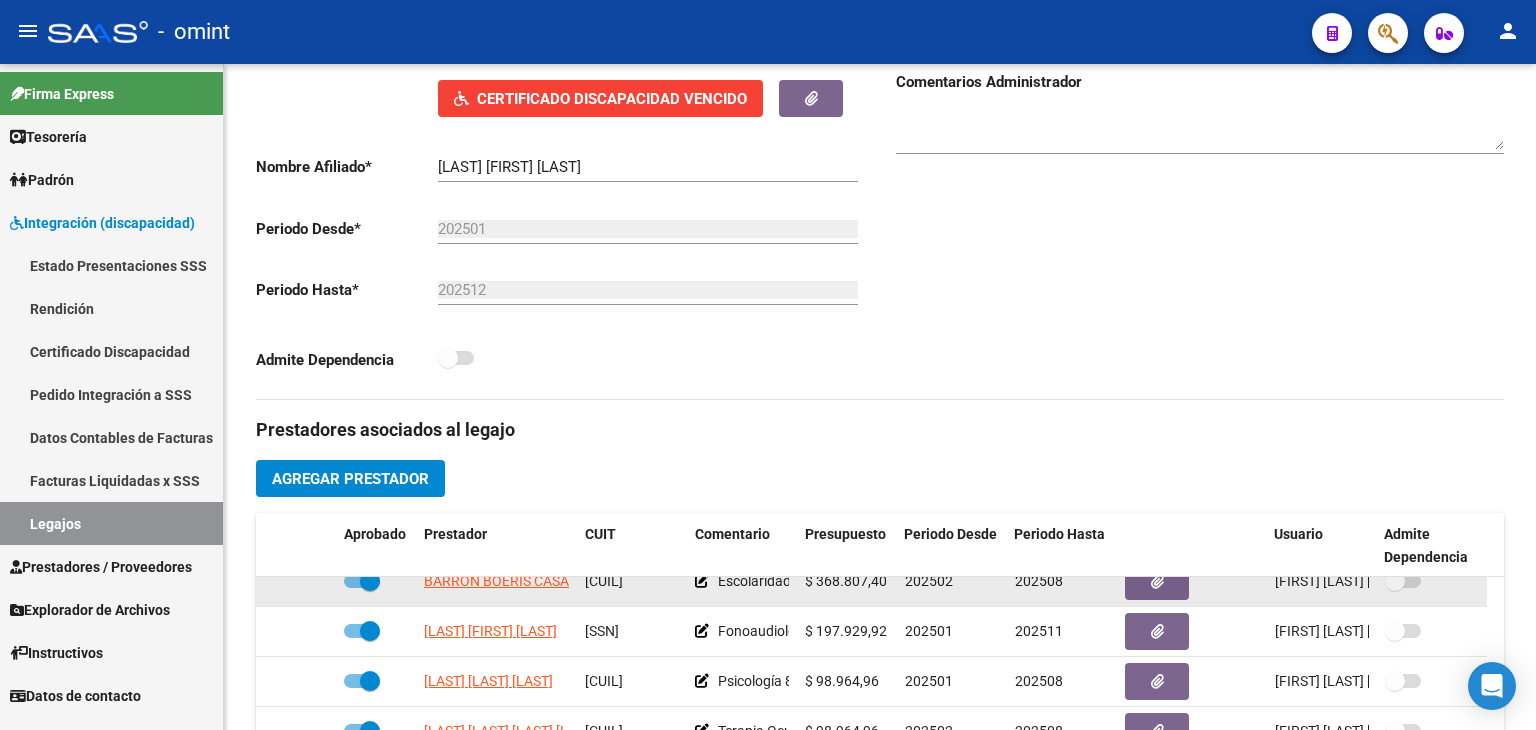 click at bounding box center (370, 581) 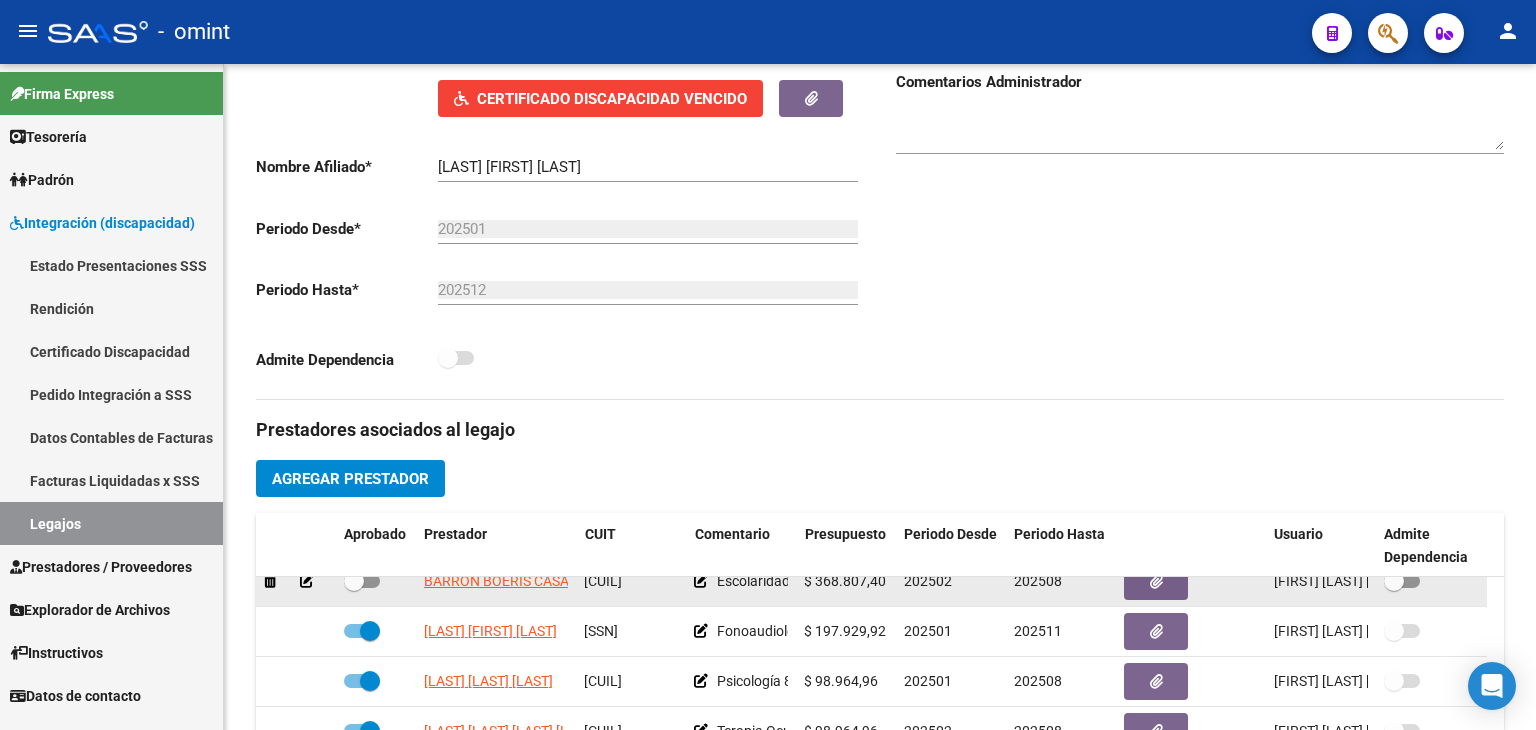 click 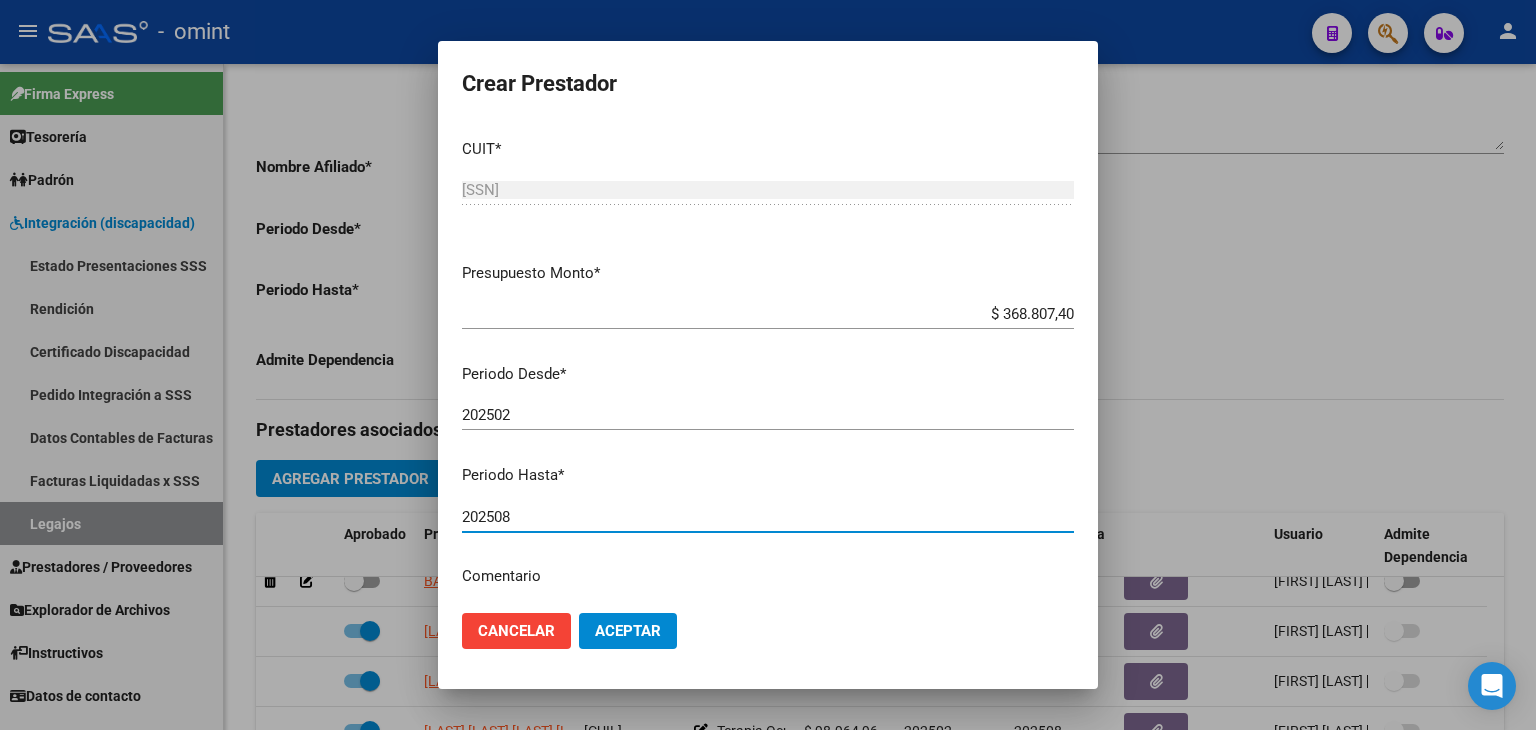 click on "202508" at bounding box center [768, 517] 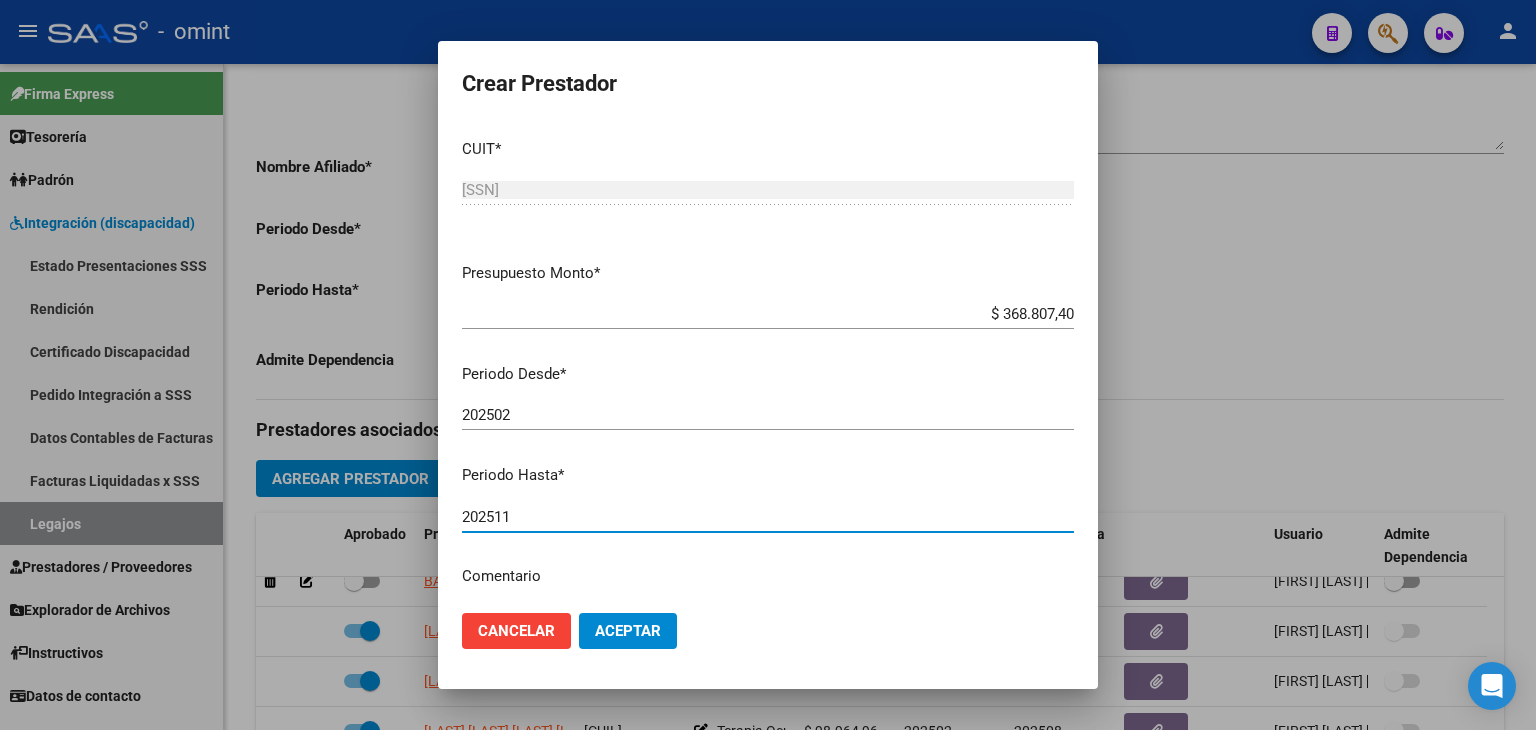 type on "202511" 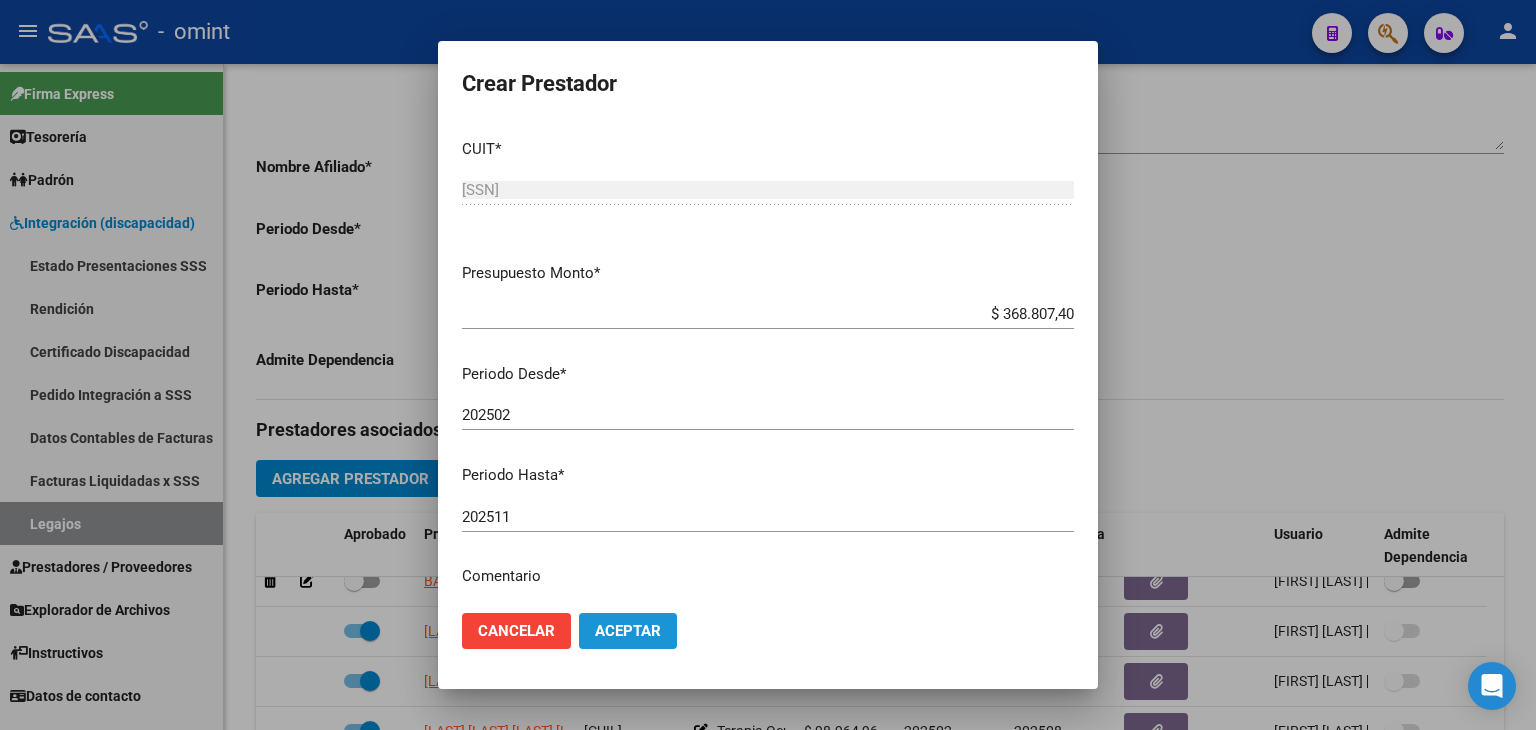 click on "Aceptar" 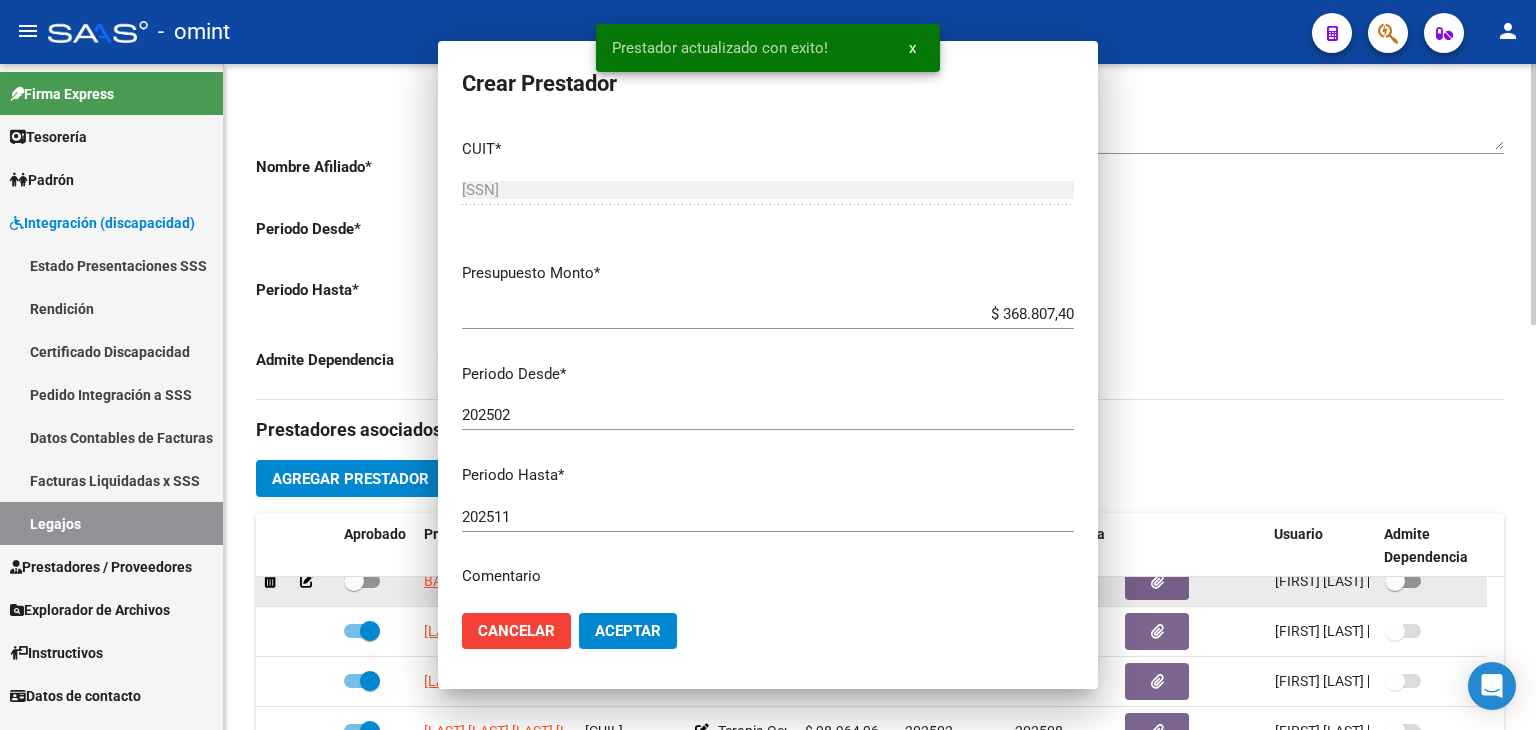 scroll, scrollTop: 0, scrollLeft: 0, axis: both 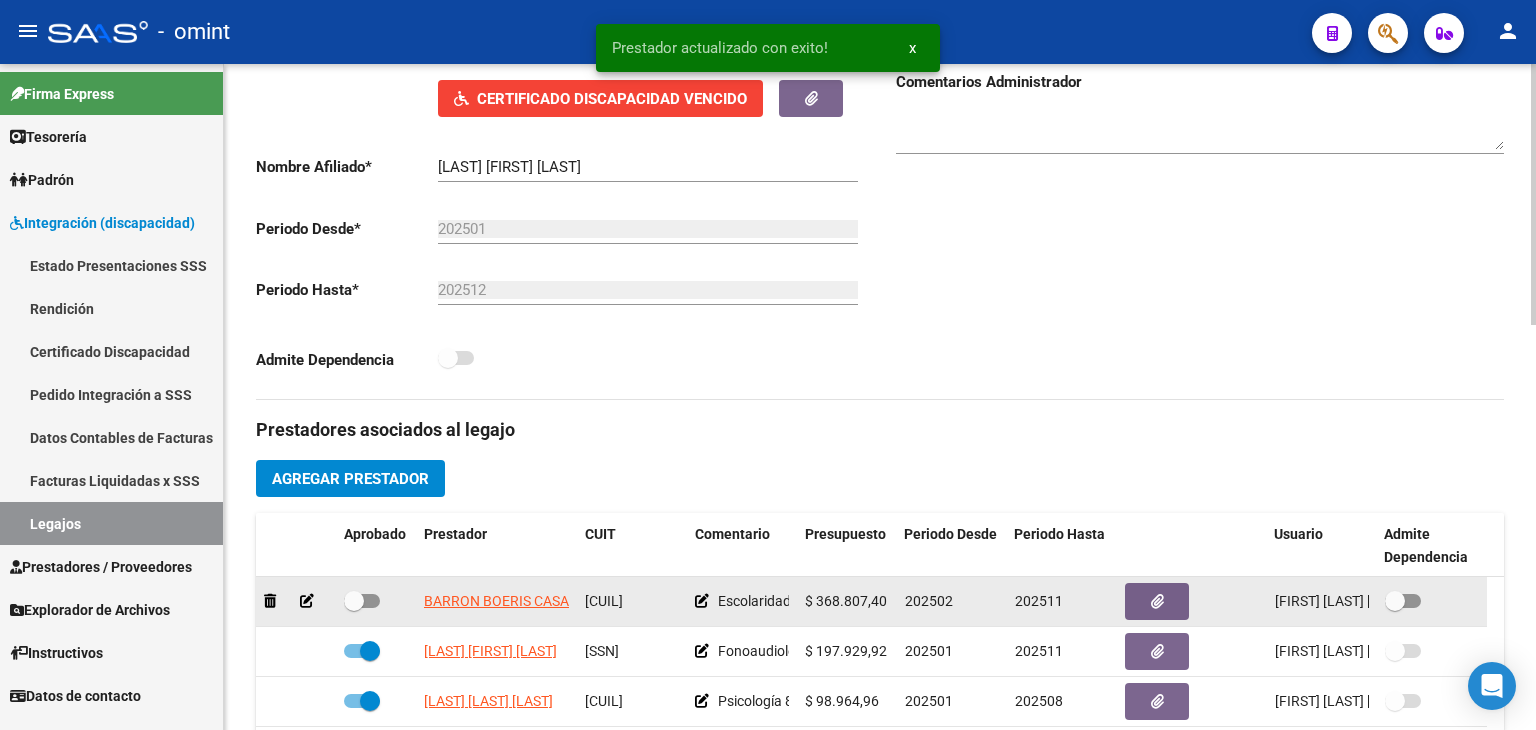 click at bounding box center [354, 601] 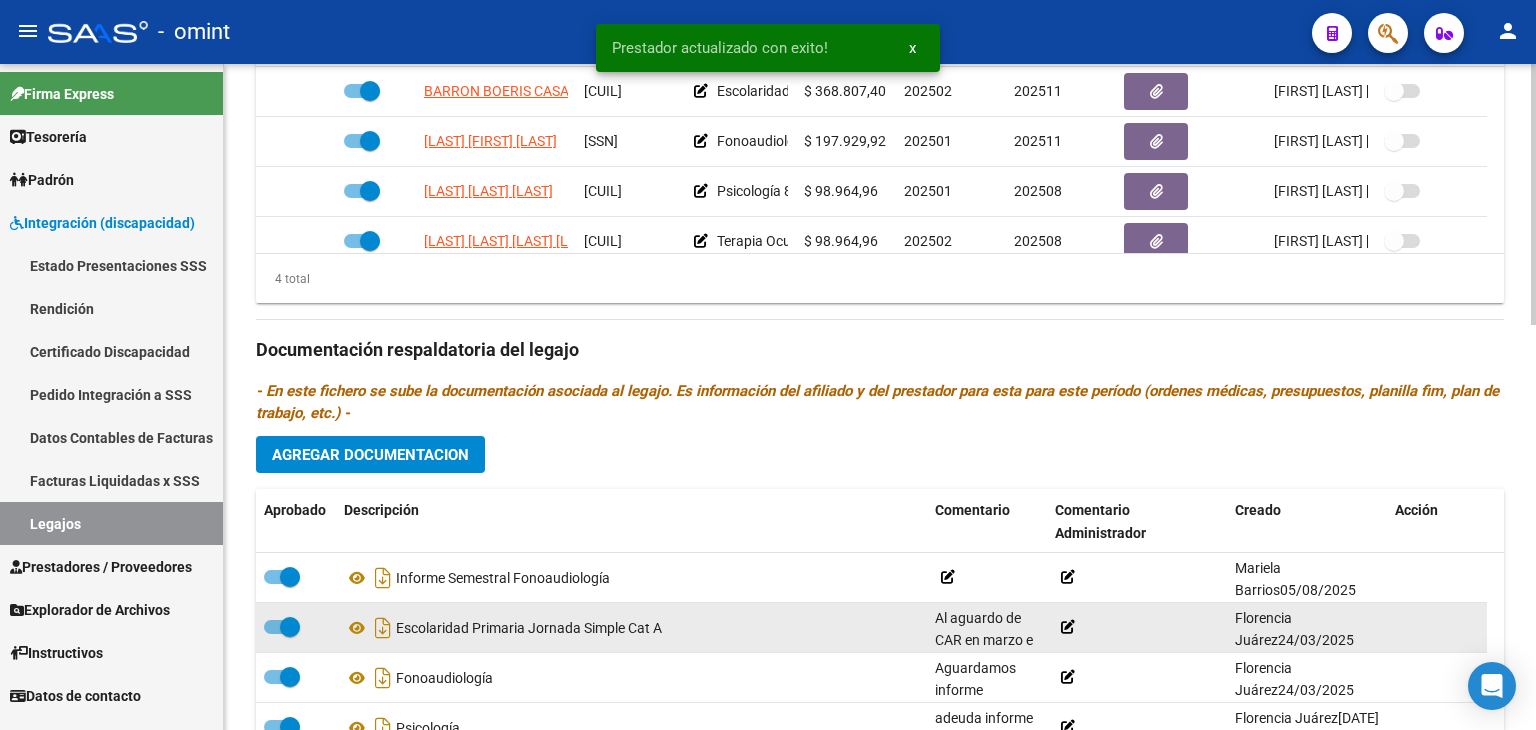 scroll, scrollTop: 1032, scrollLeft: 0, axis: vertical 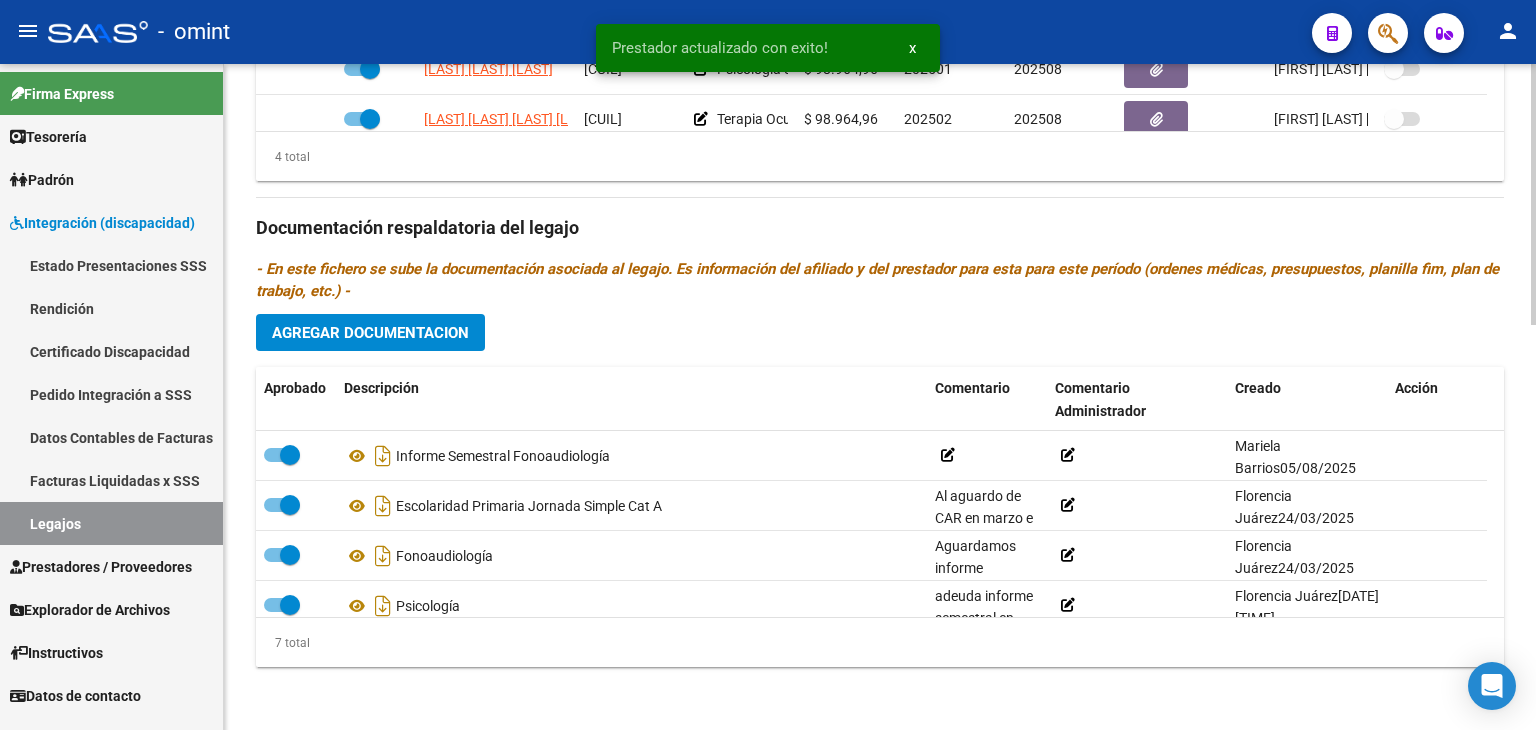 click on "Agregar Documentacion" 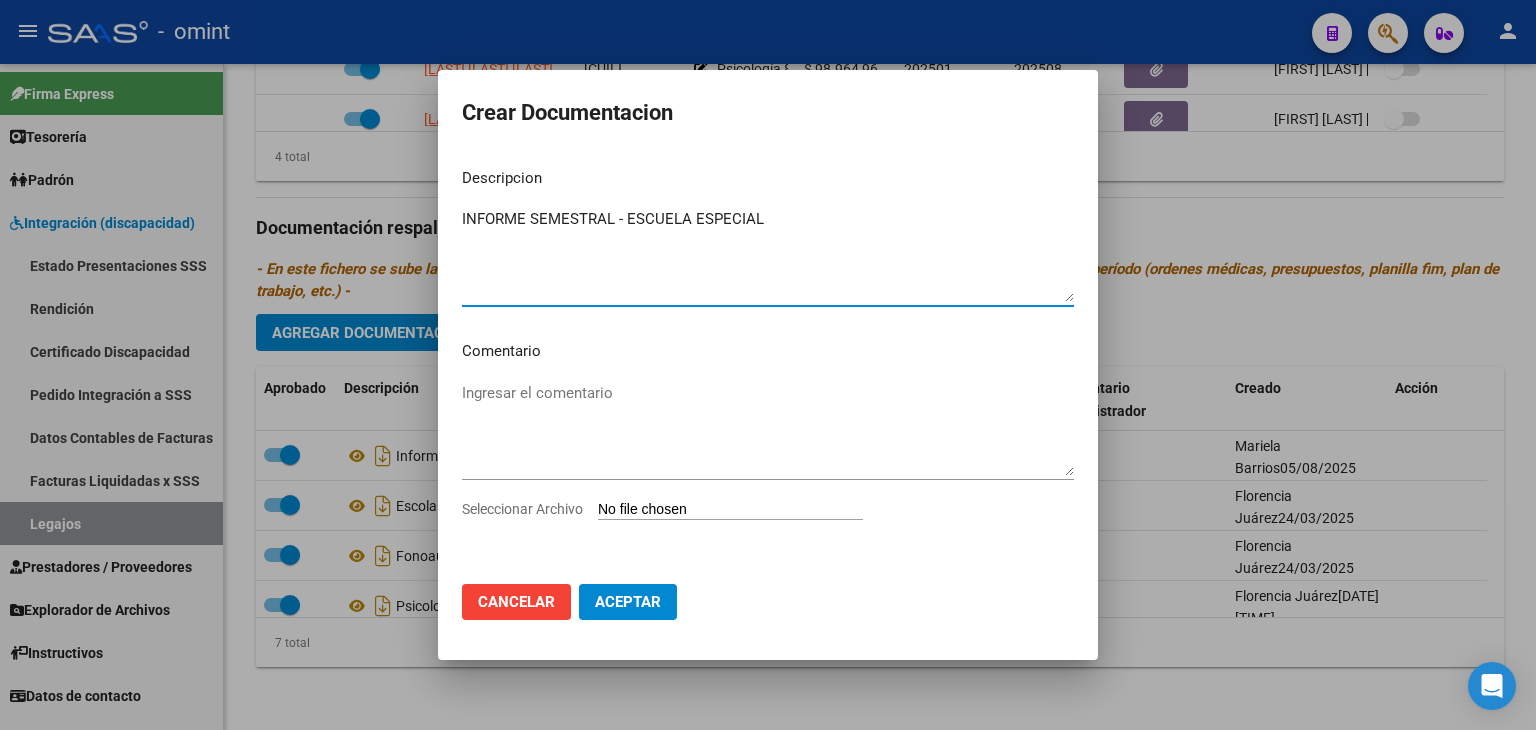 type on "INFORME SEMESTRAL - ESCUELA ESPECIAL" 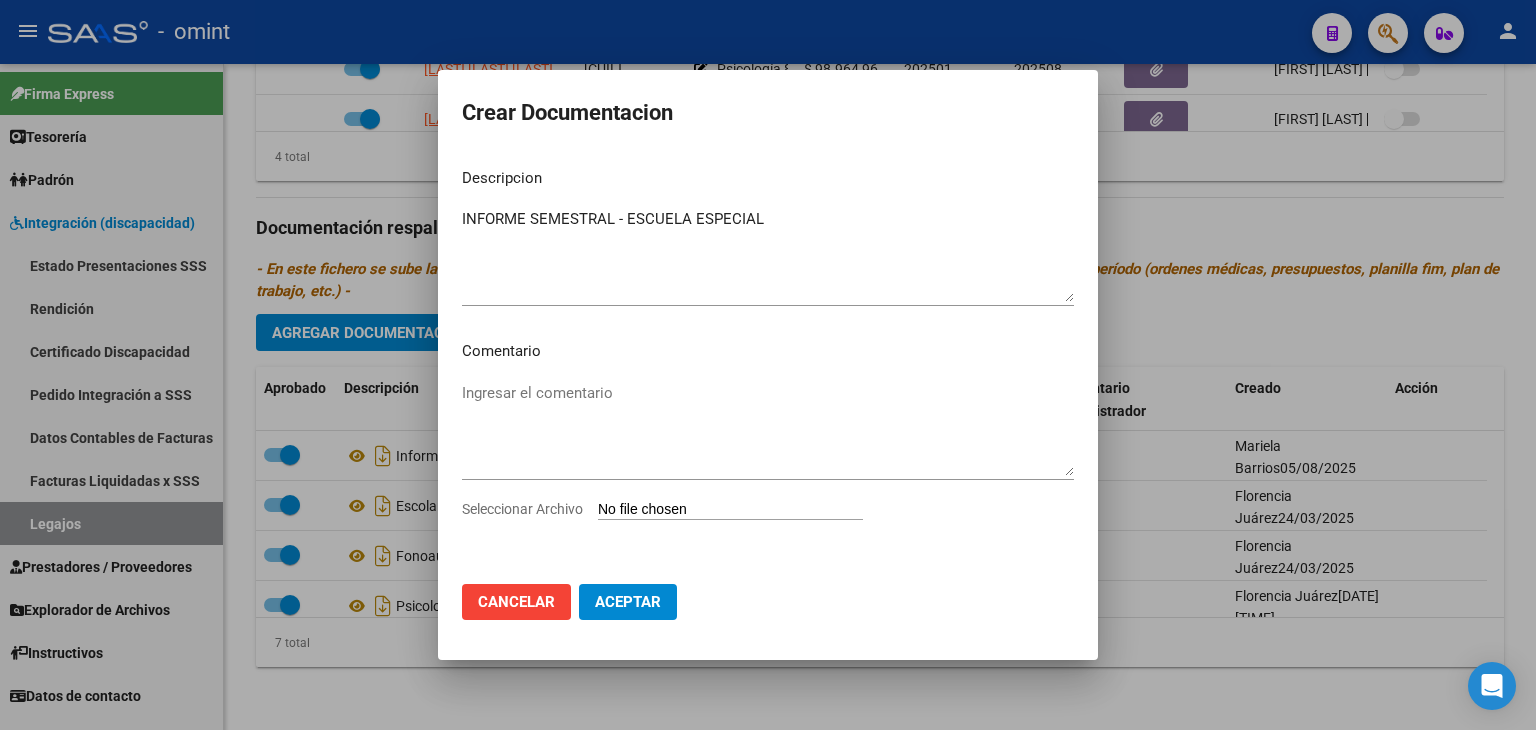 type on "C:\fakepath\ESCUELA ESPECIAL - INFORME SEMESTRAL.pdf" 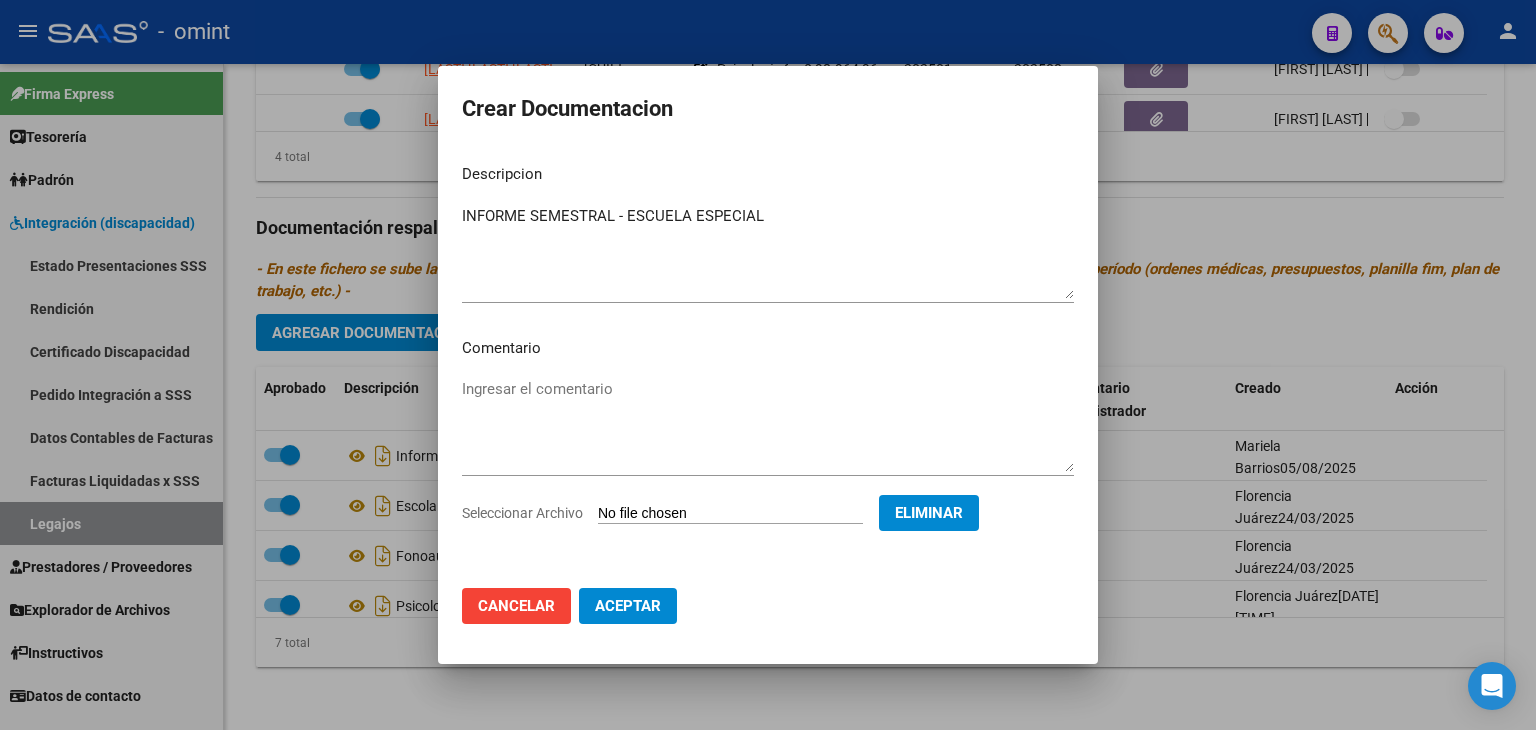 click on "Aceptar" 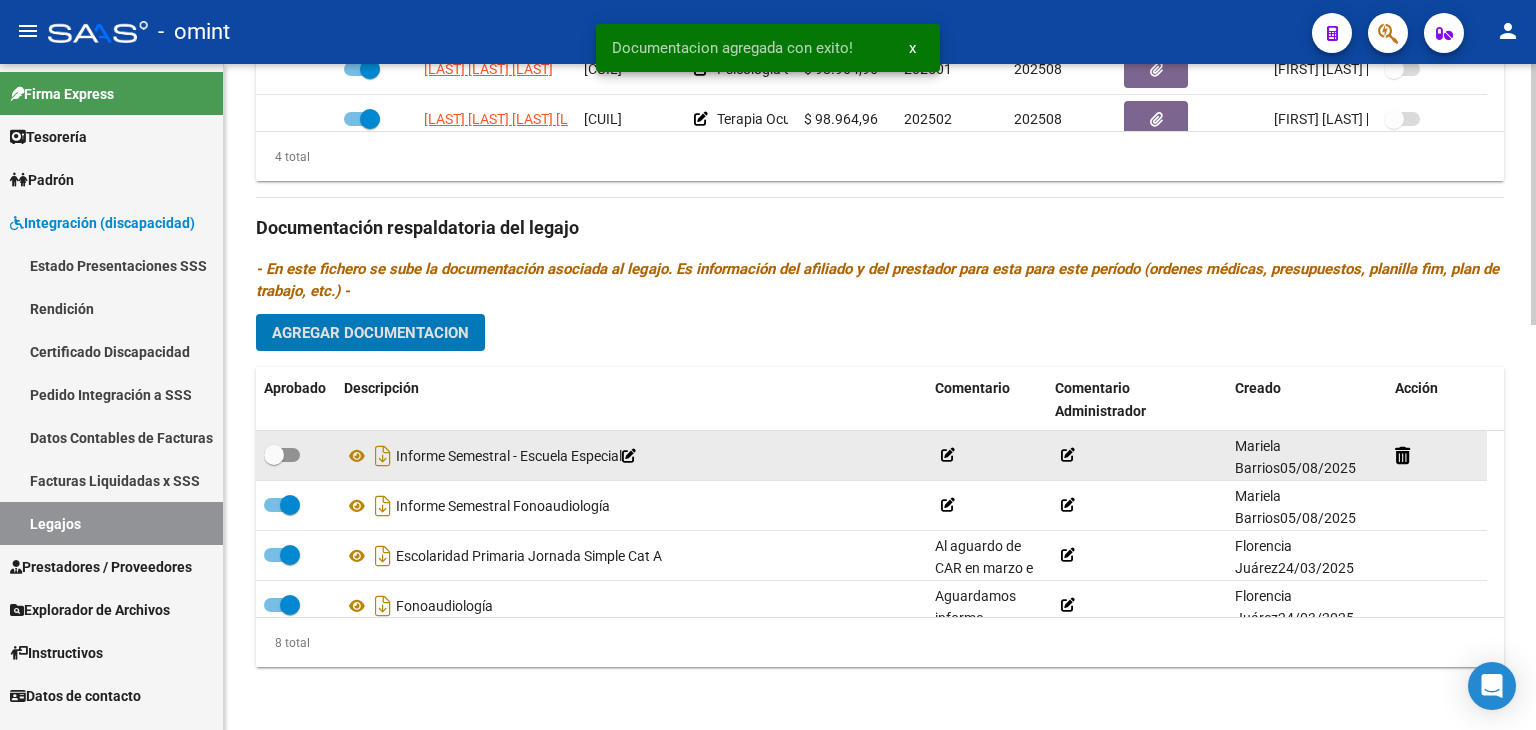 click at bounding box center [274, 455] 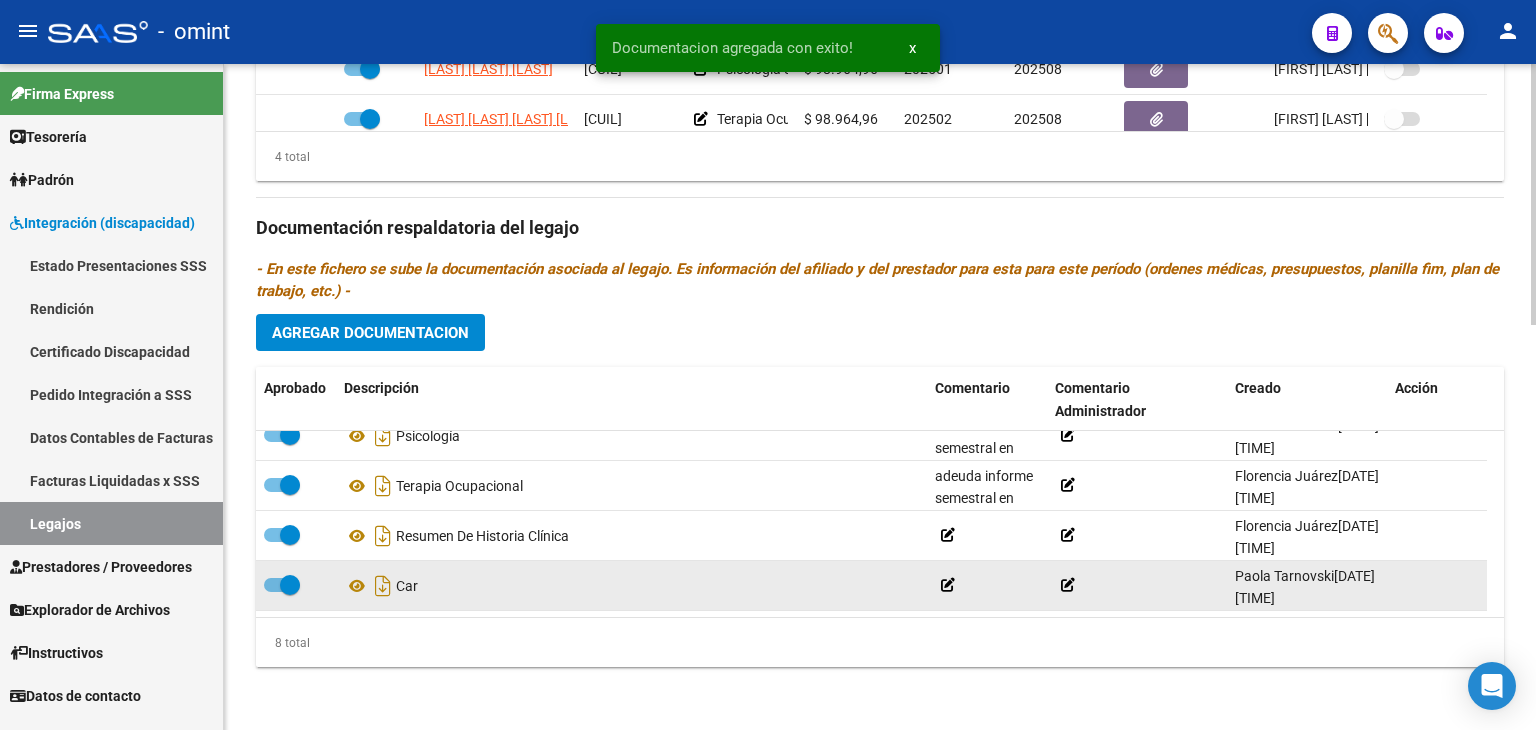 scroll, scrollTop: 0, scrollLeft: 0, axis: both 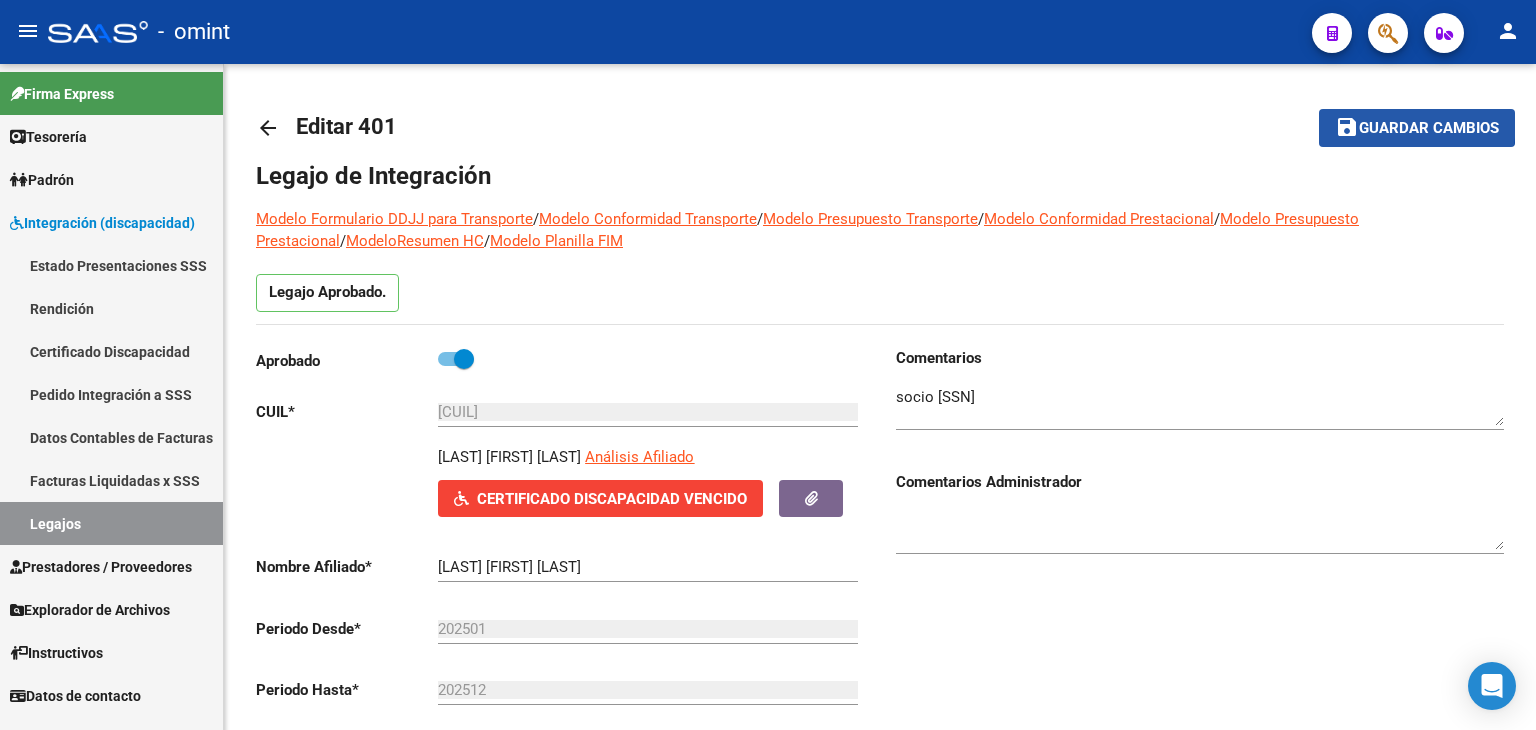 click on "Guardar cambios" 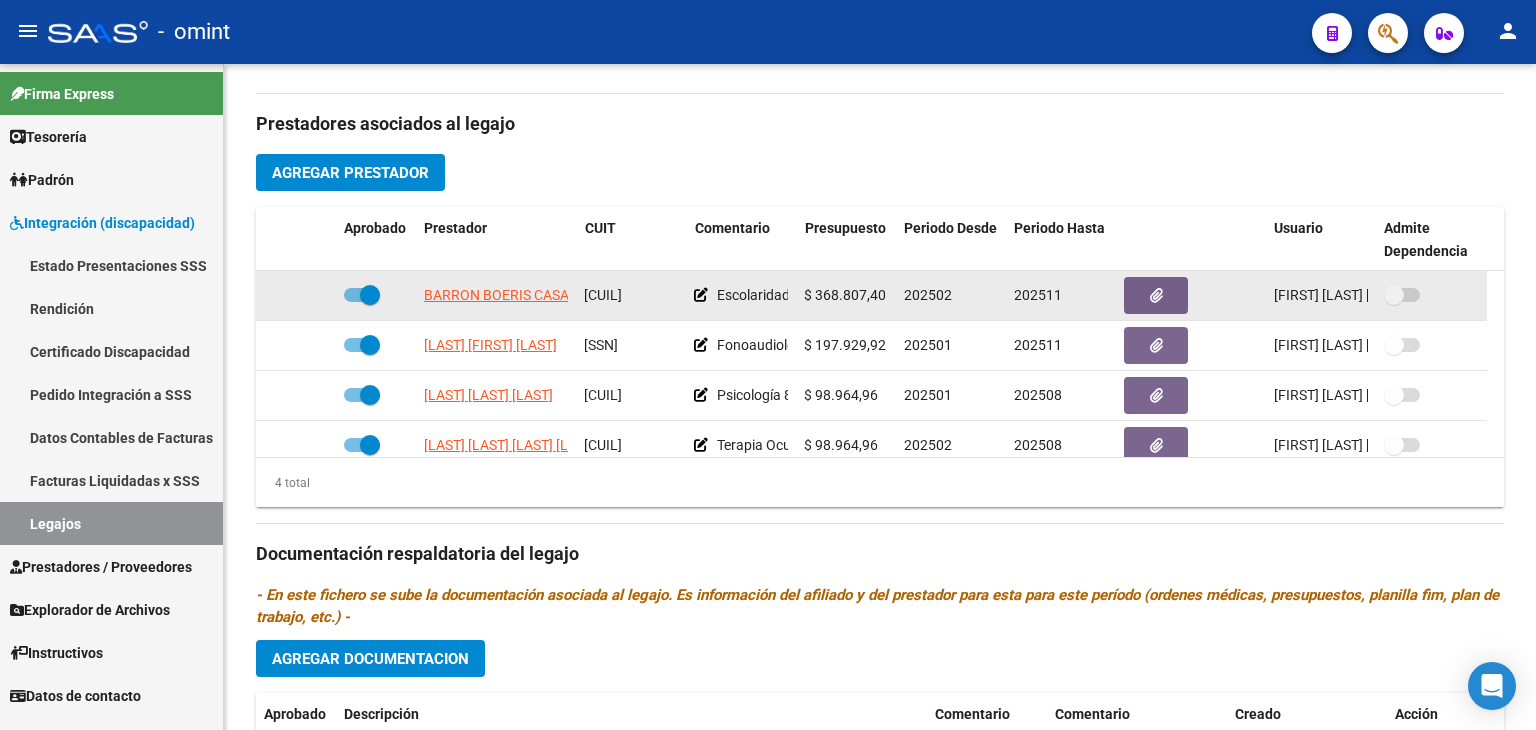 scroll, scrollTop: 700, scrollLeft: 0, axis: vertical 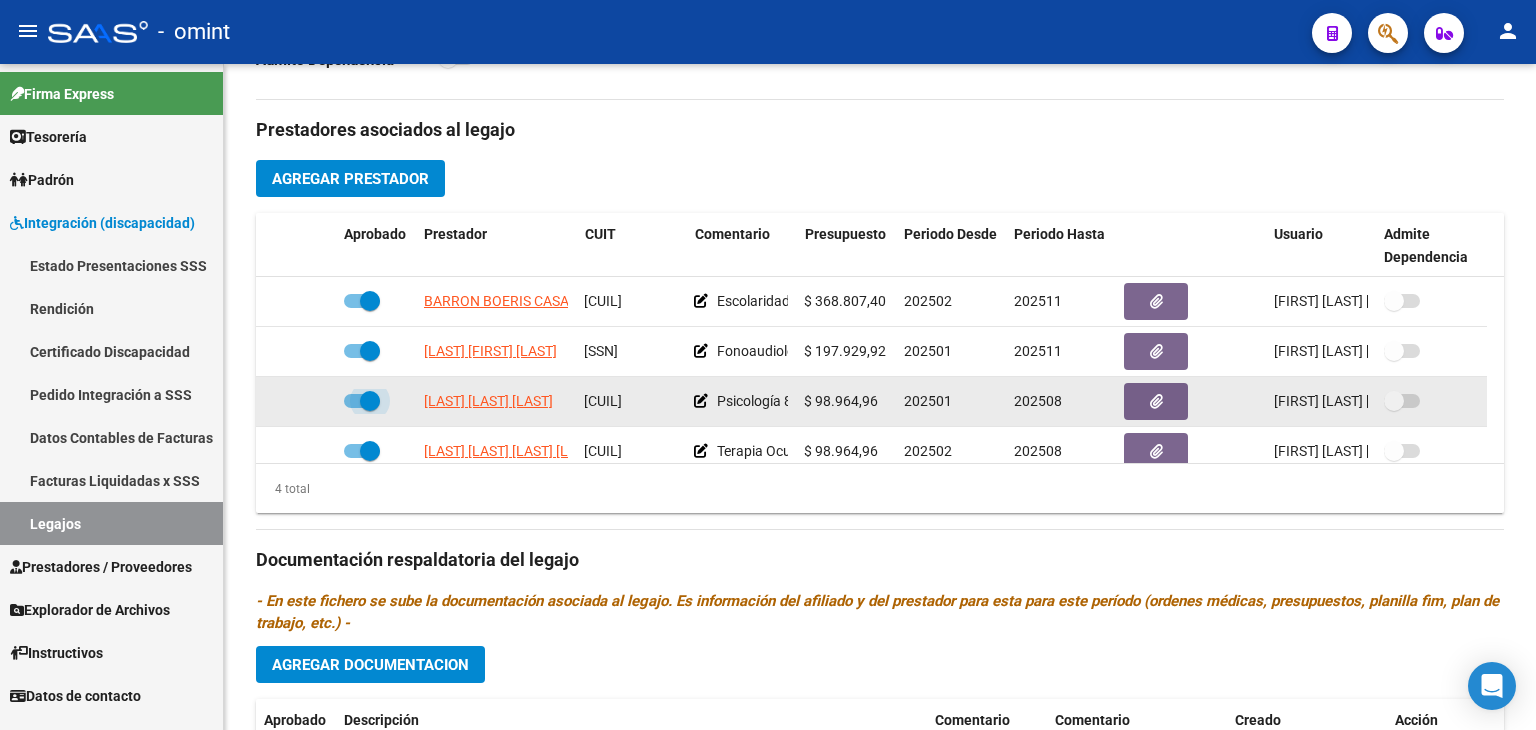 click at bounding box center [370, 401] 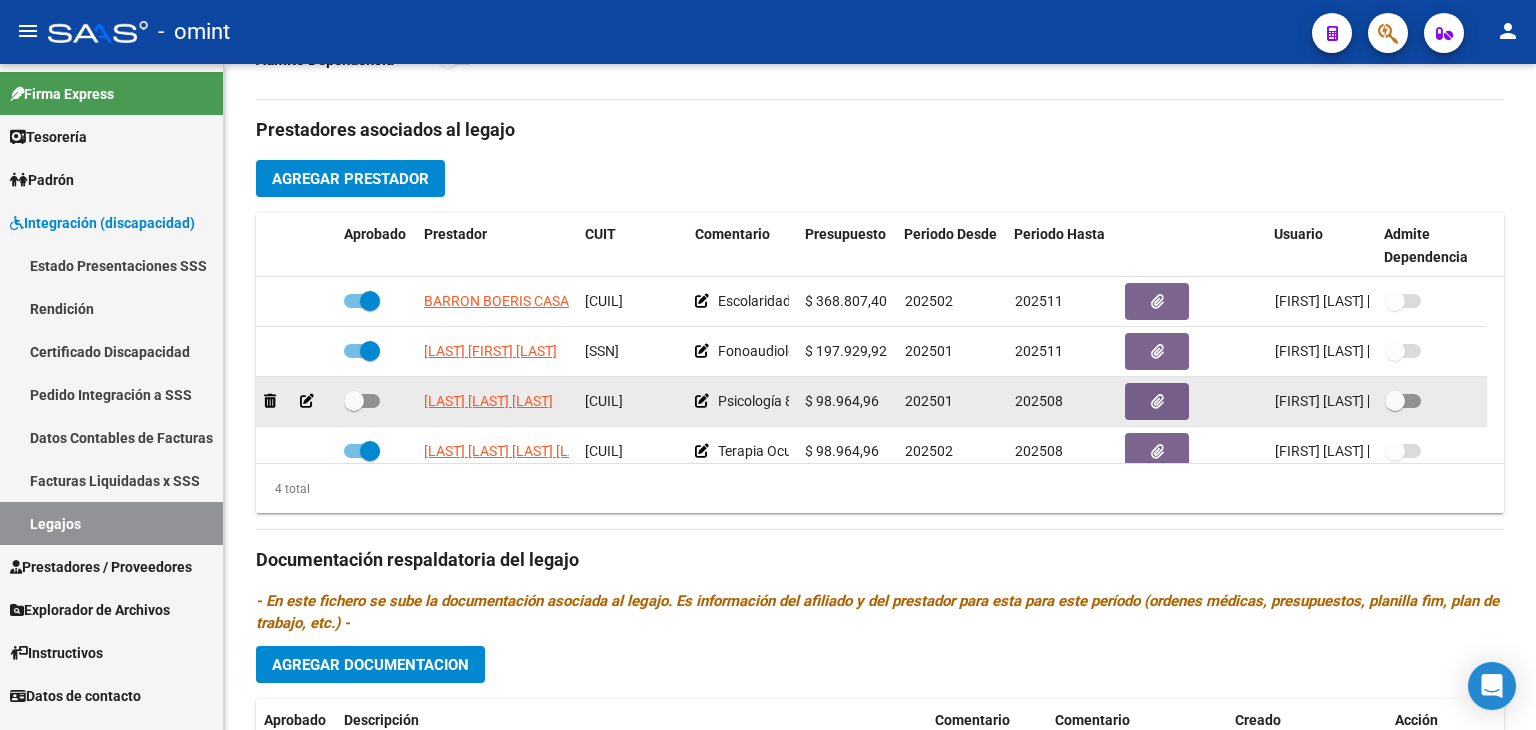 click 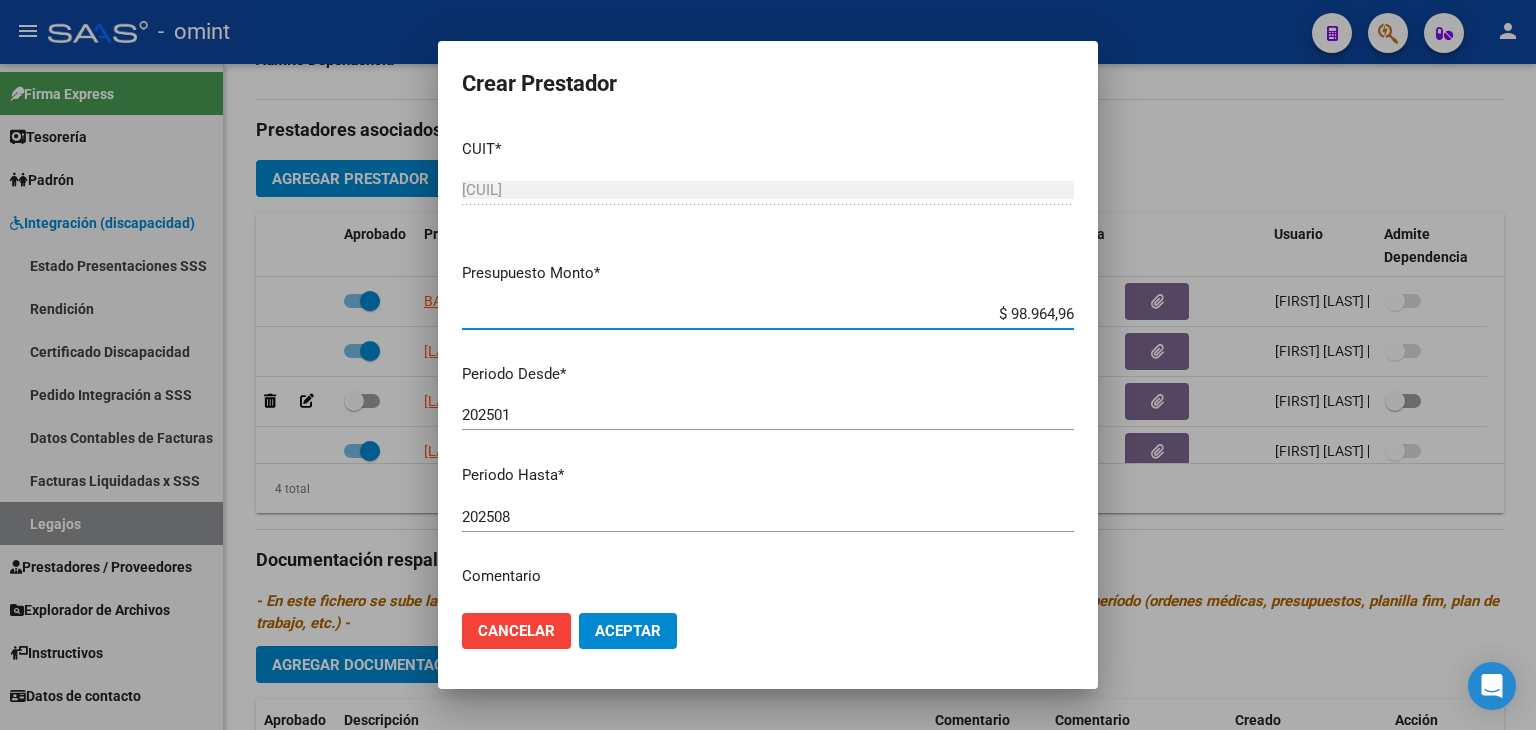 click on "202508" at bounding box center (768, 517) 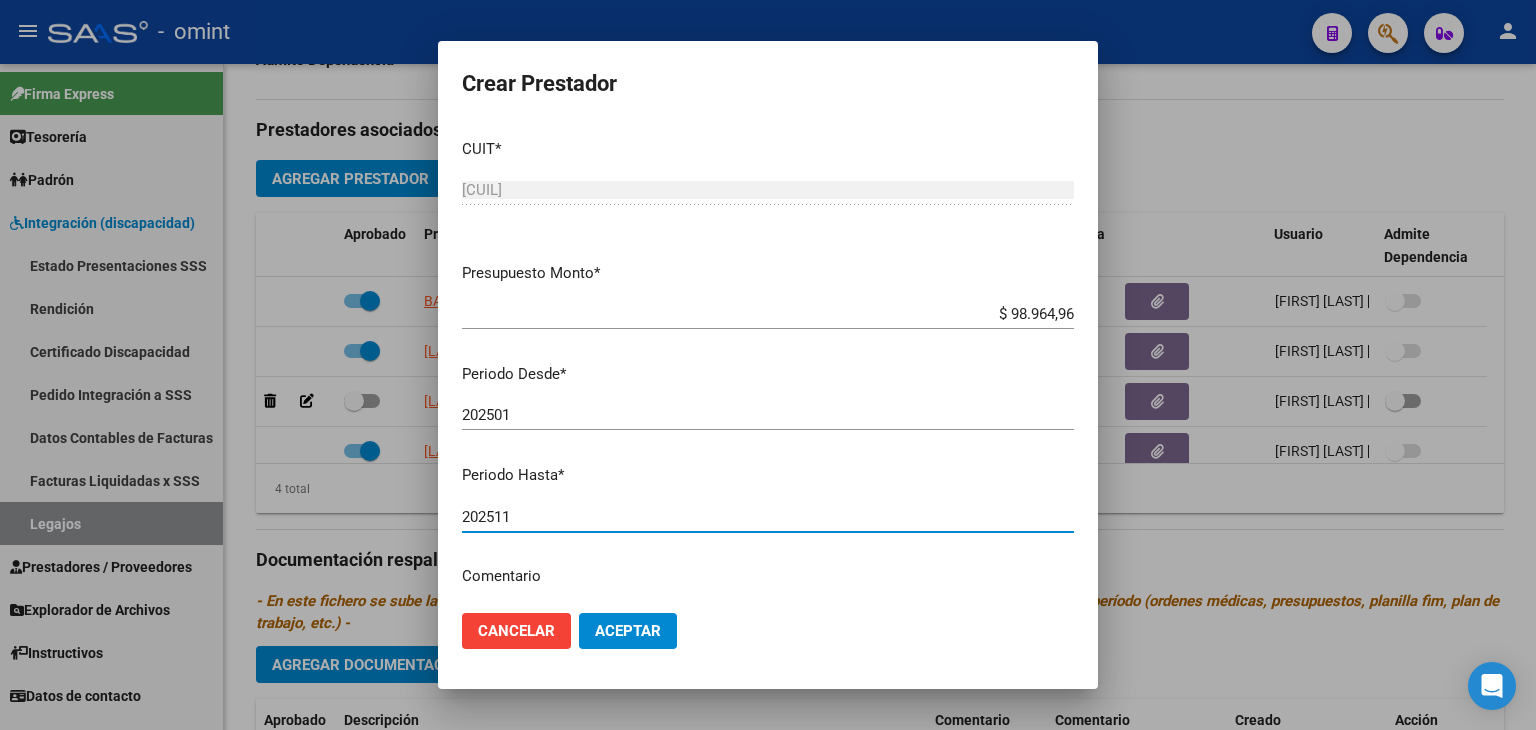 type on "202511" 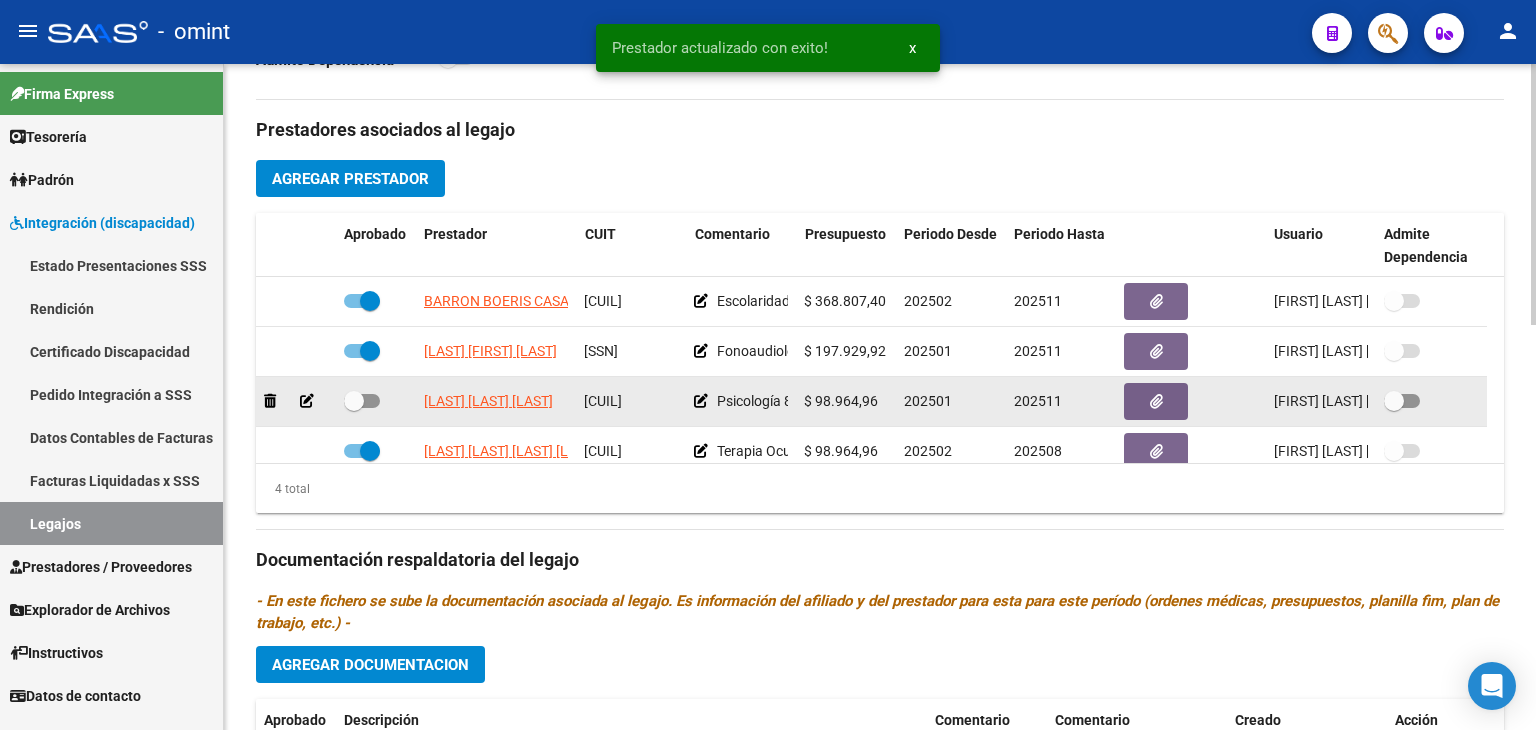 click at bounding box center (354, 401) 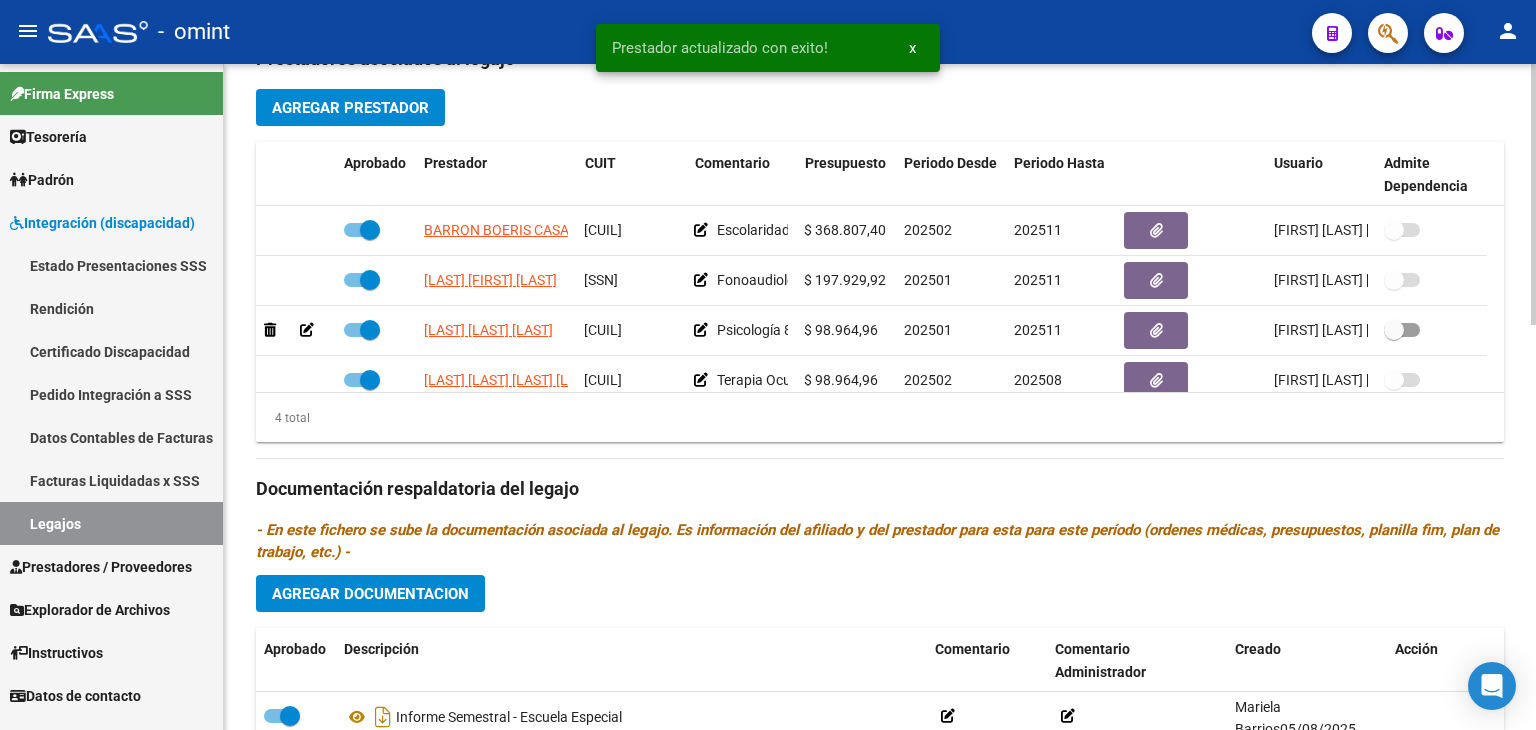 scroll, scrollTop: 800, scrollLeft: 0, axis: vertical 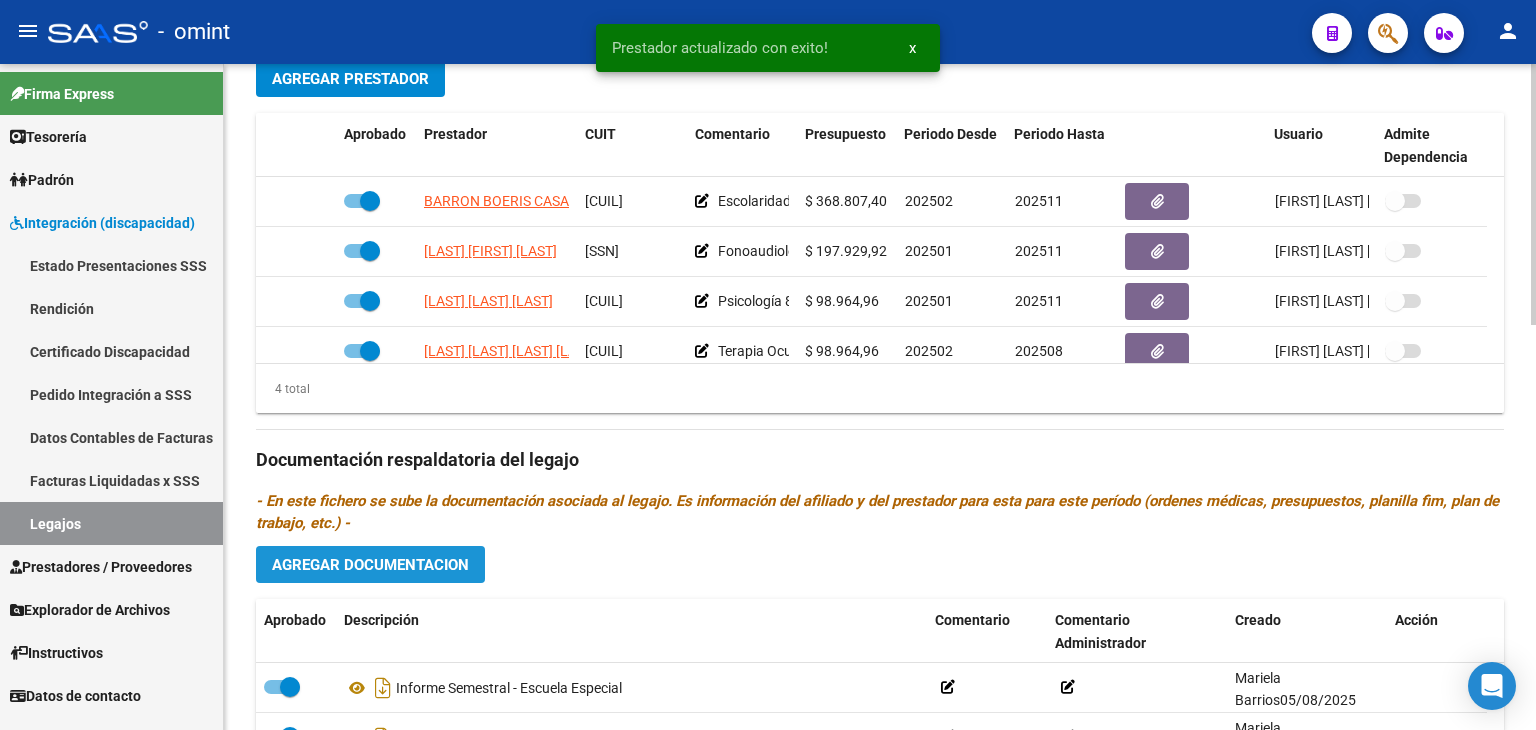 click on "Agregar Documentacion" 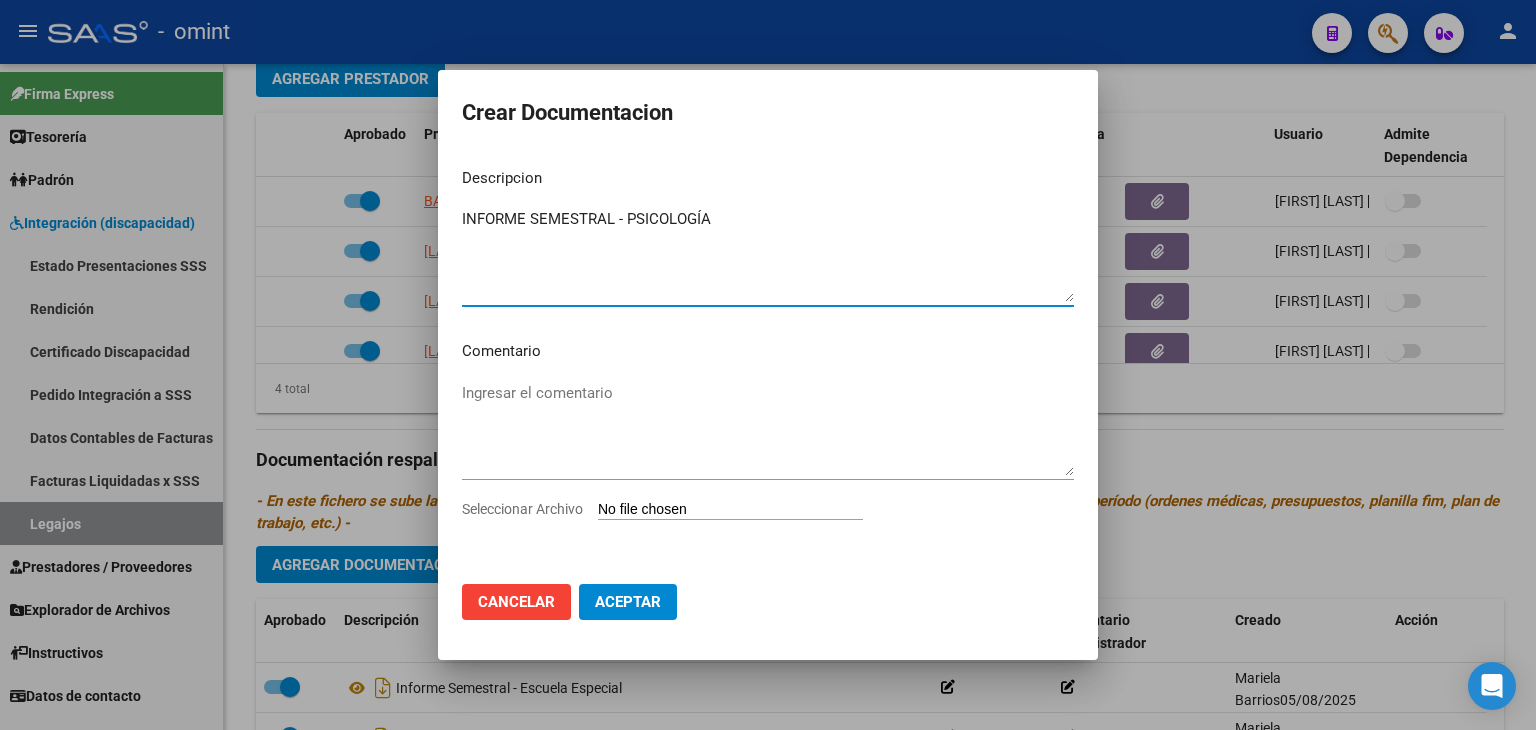 type on "INFORME SEMESTRAL - PSICOLOGÍA" 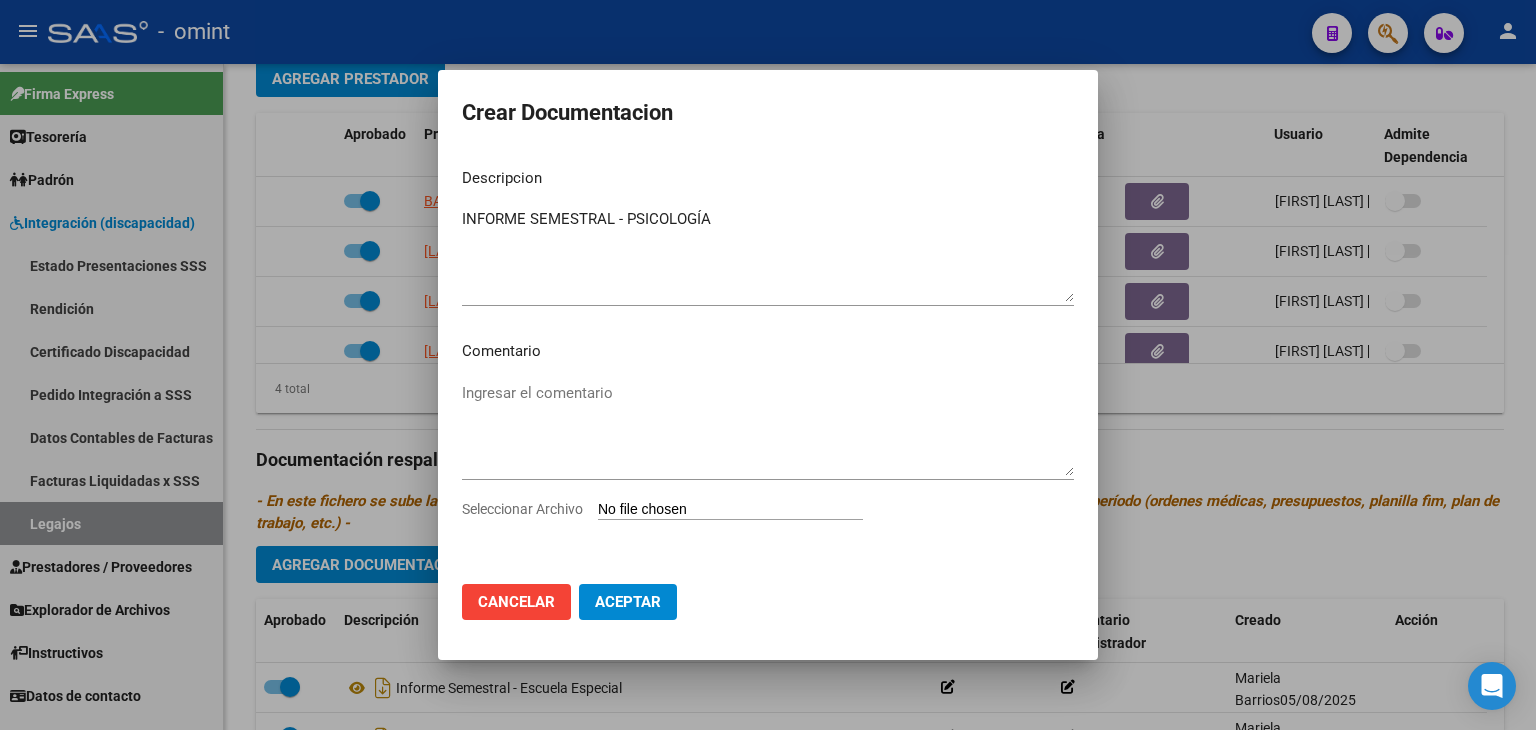 click on "Seleccionar Archivo" at bounding box center [730, 510] 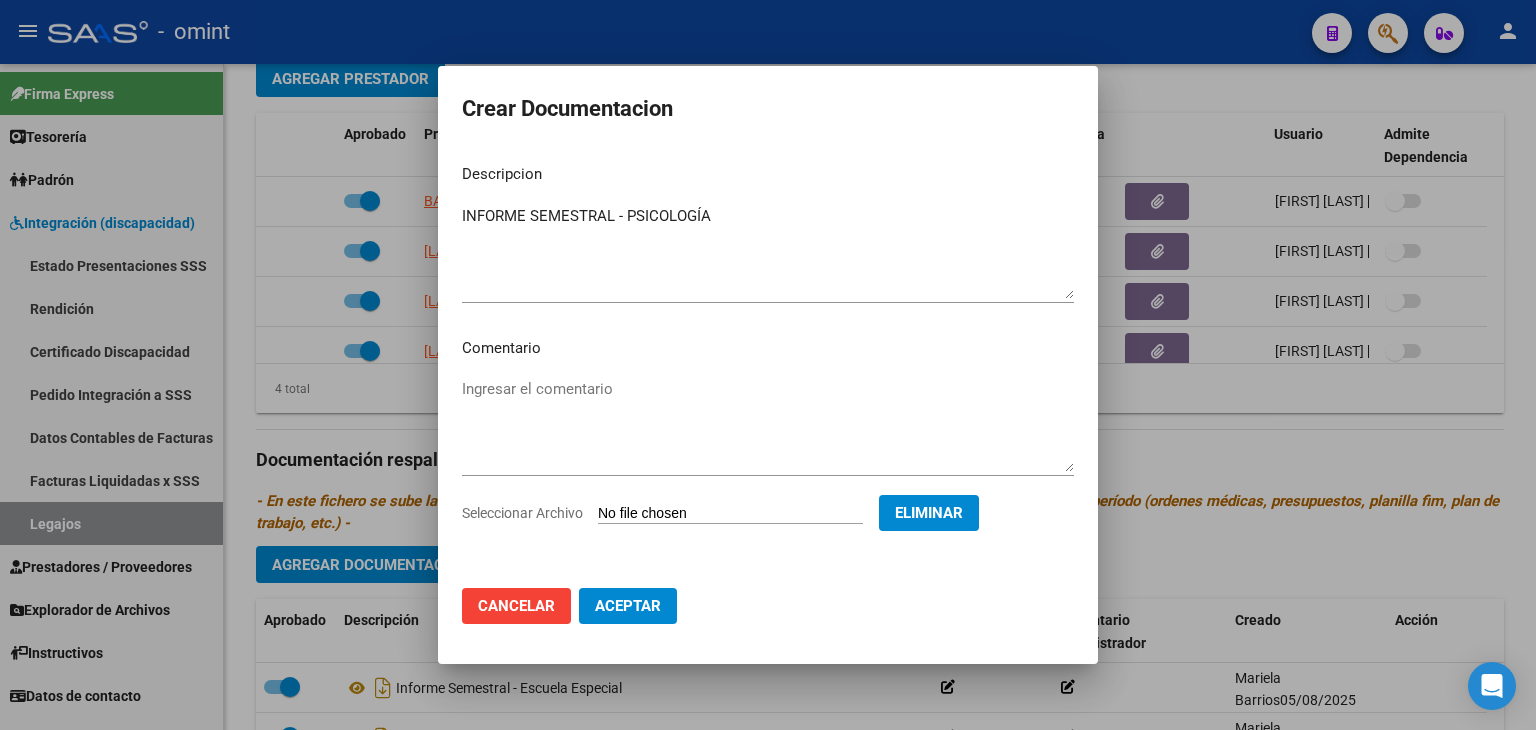 click on "Aceptar" 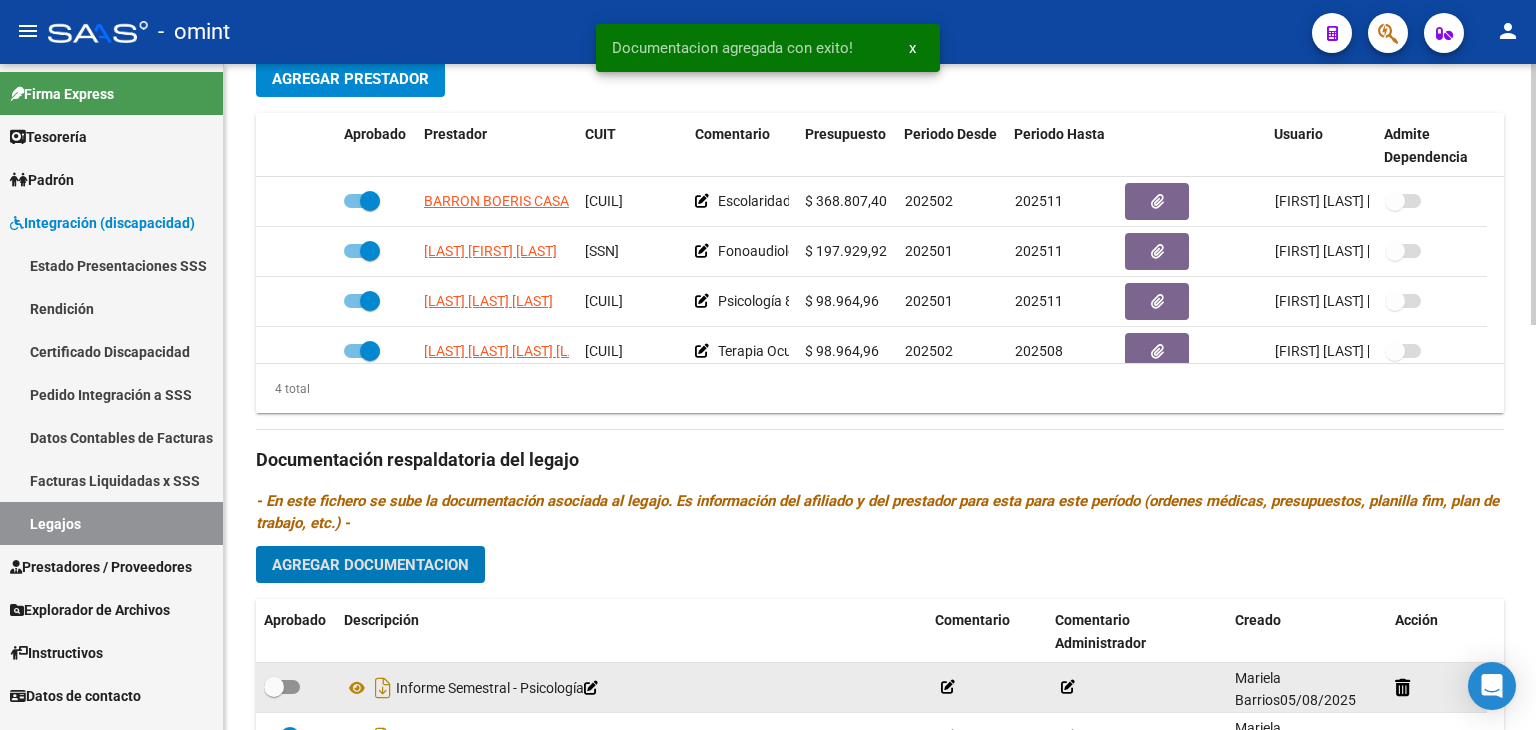 click at bounding box center (274, 687) 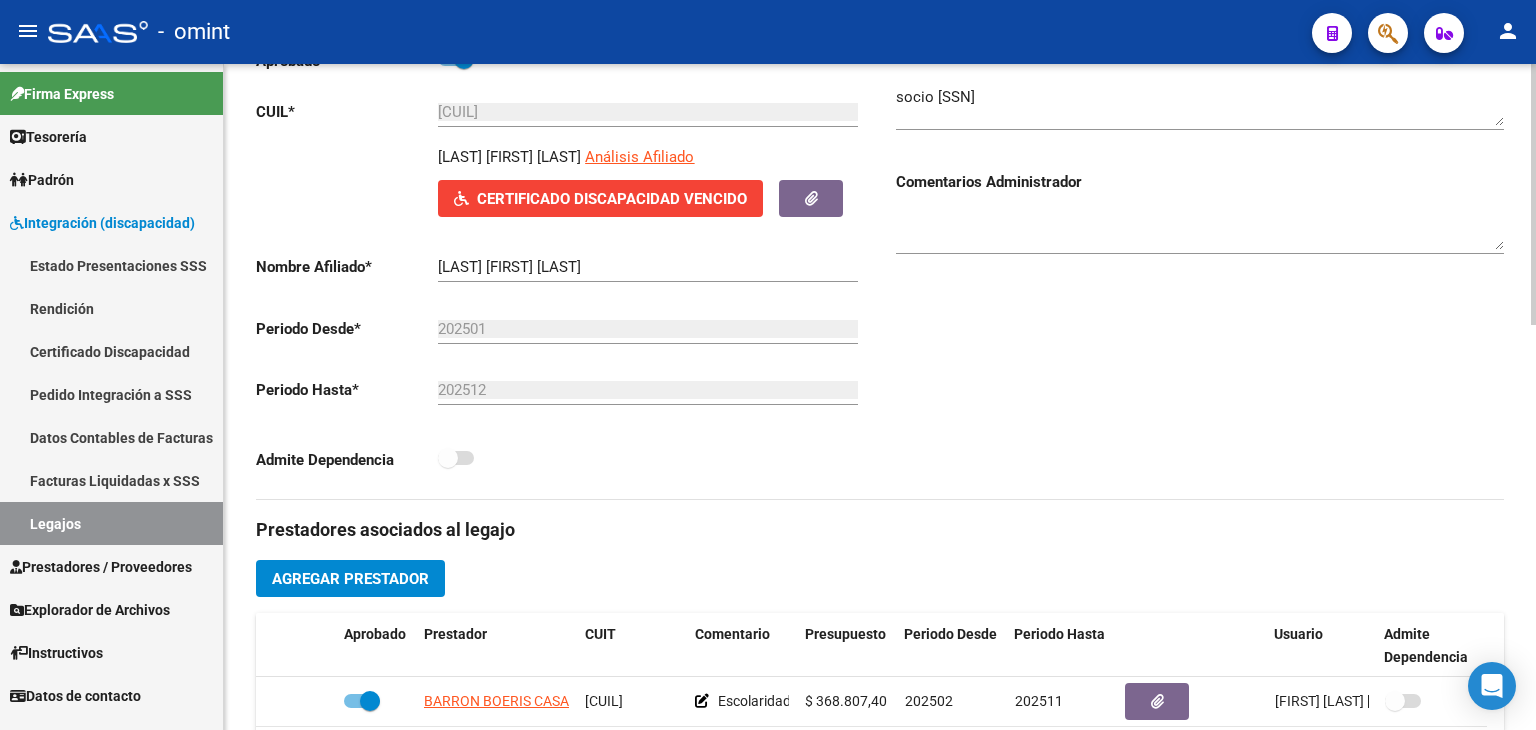scroll, scrollTop: 0, scrollLeft: 0, axis: both 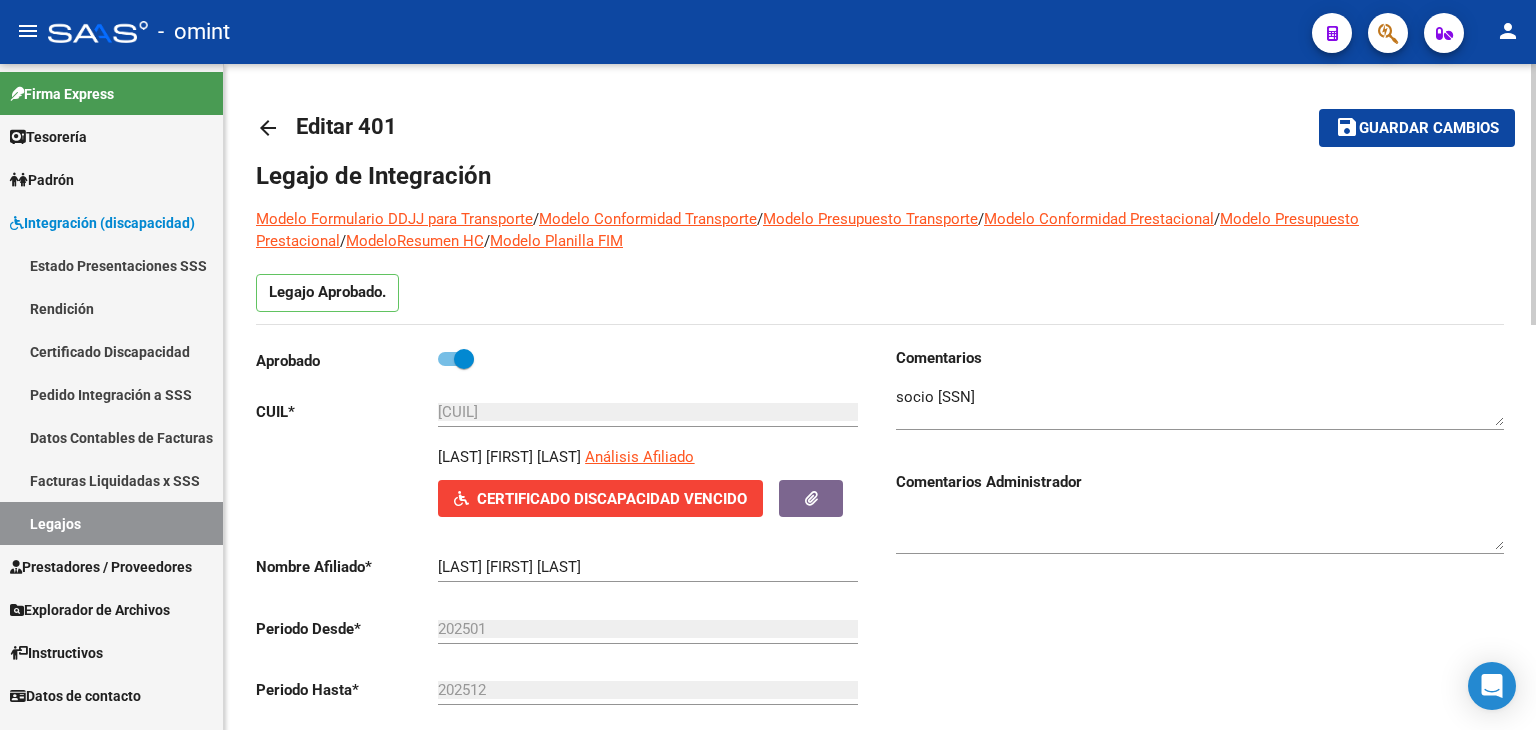 click on "Guardar cambios" 